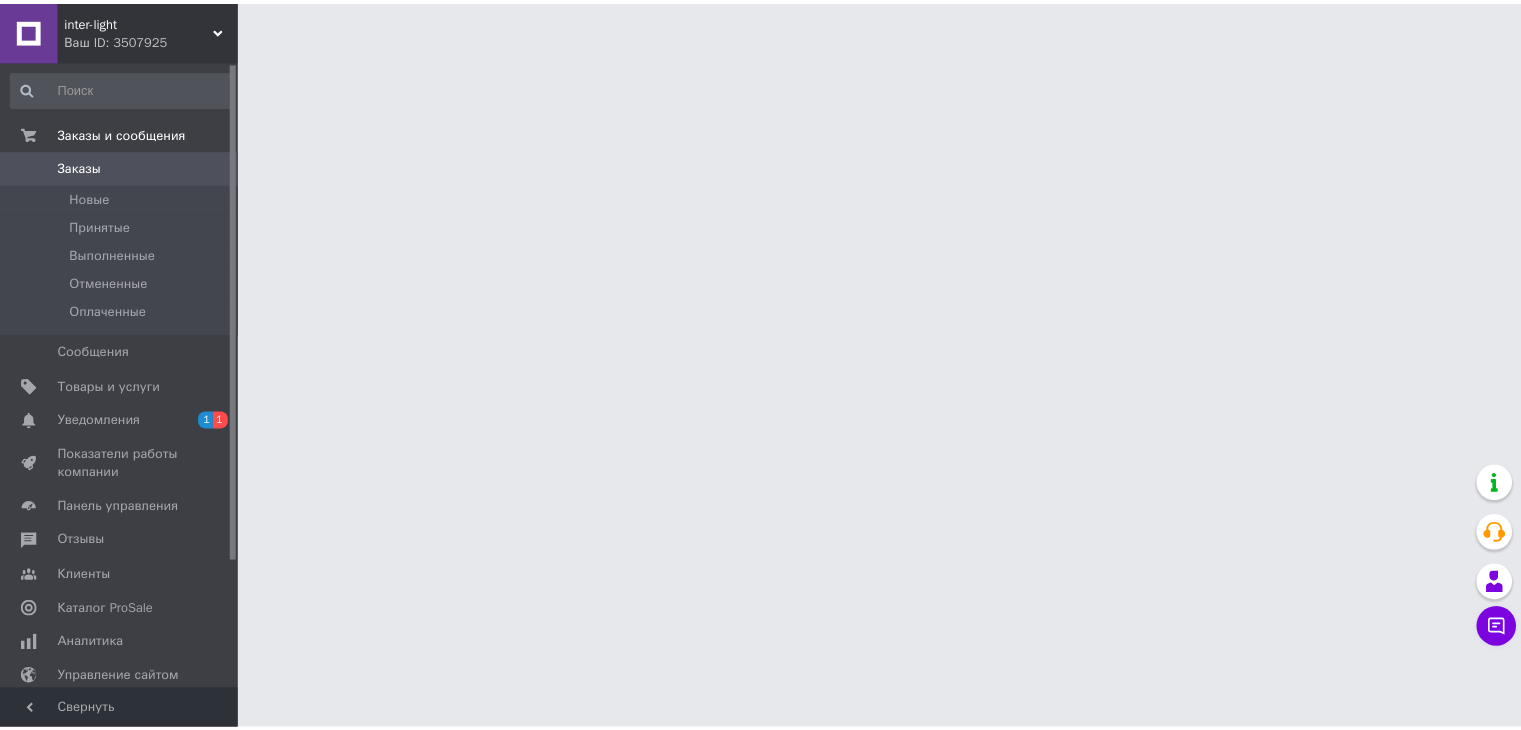 scroll, scrollTop: 0, scrollLeft: 0, axis: both 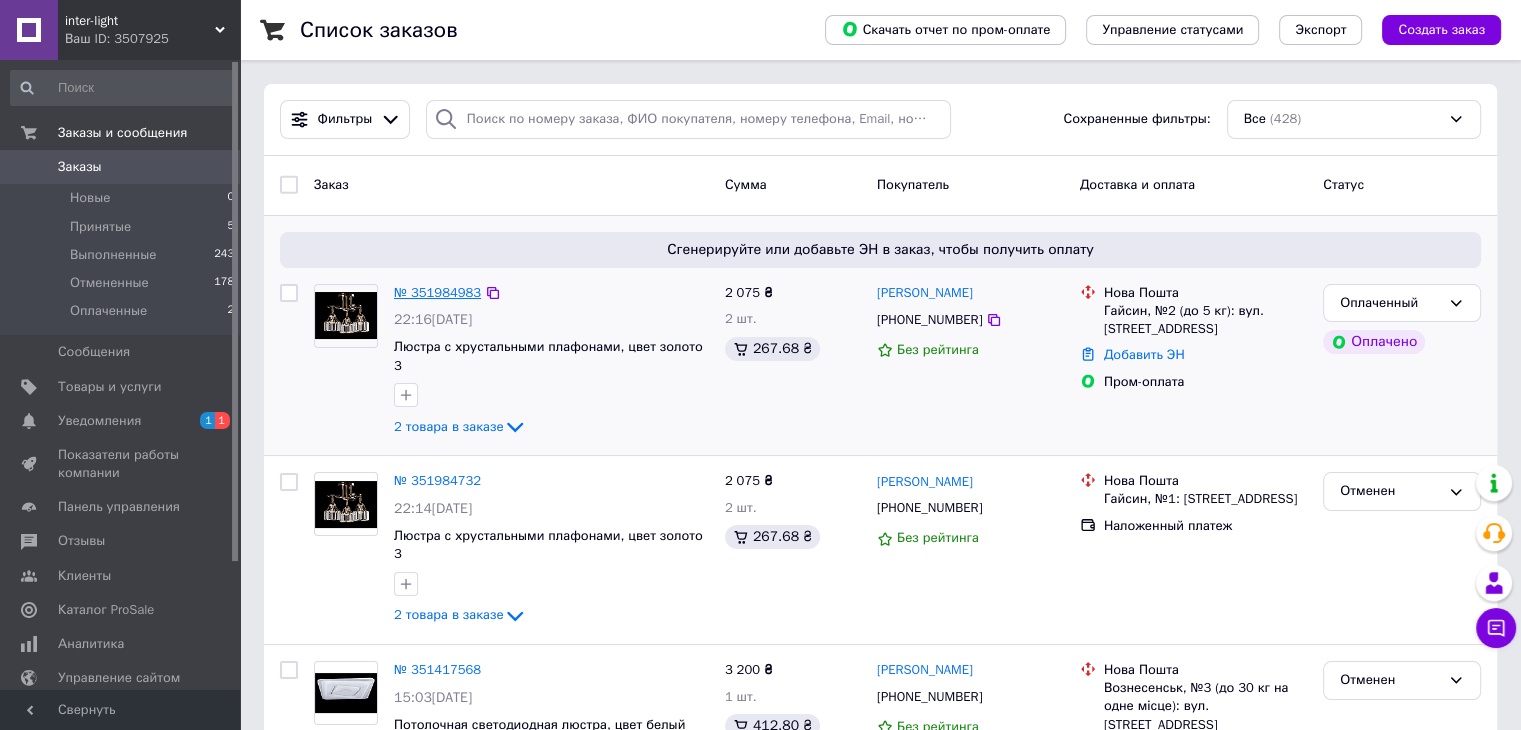 click on "№ 351984983" at bounding box center [437, 292] 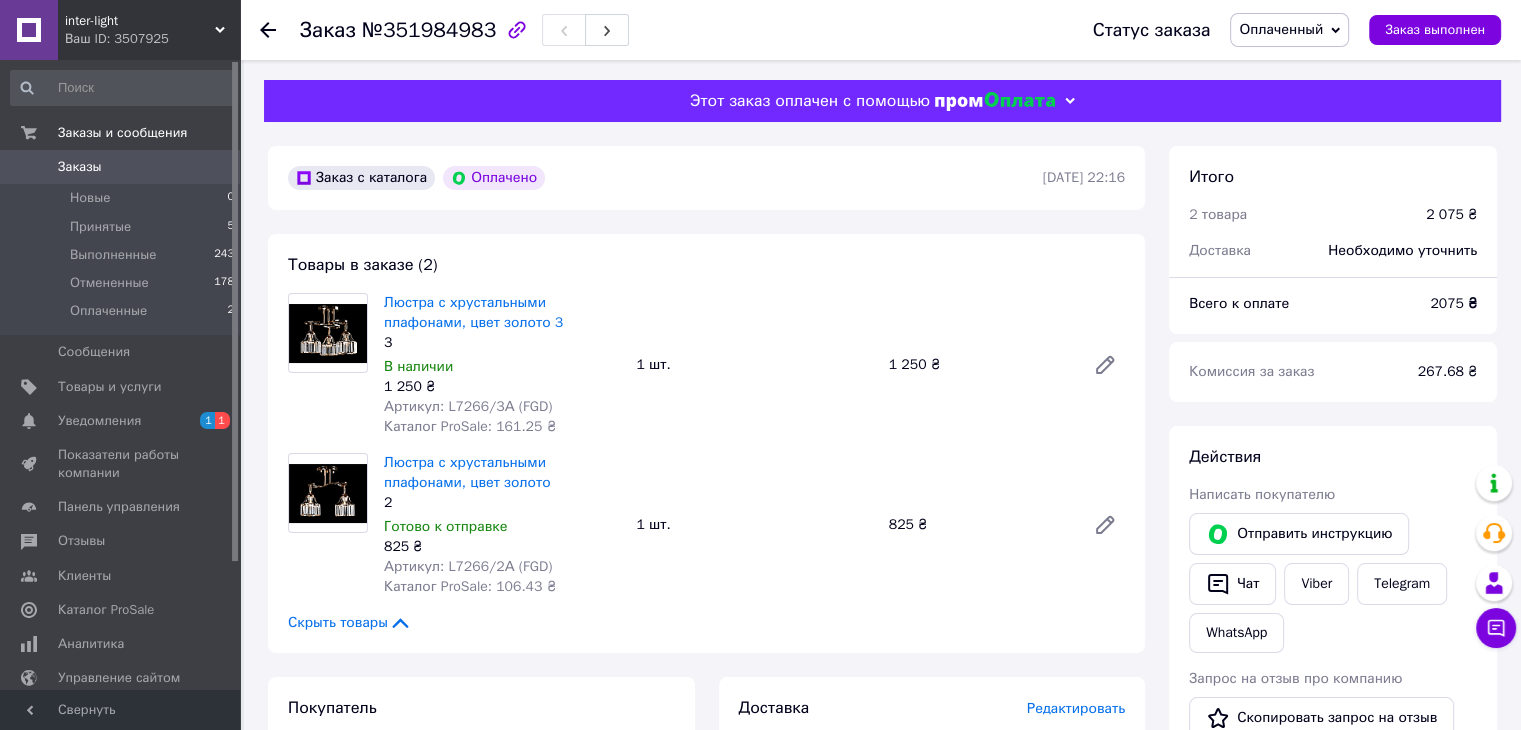 click on "Артикул: L7266/3А (FGD)" at bounding box center (468, 406) 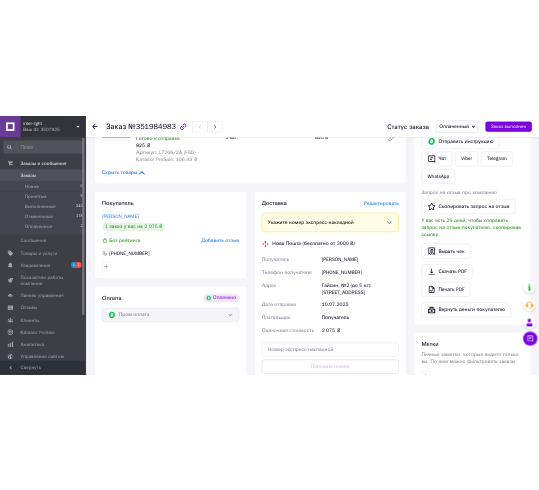 scroll, scrollTop: 500, scrollLeft: 0, axis: vertical 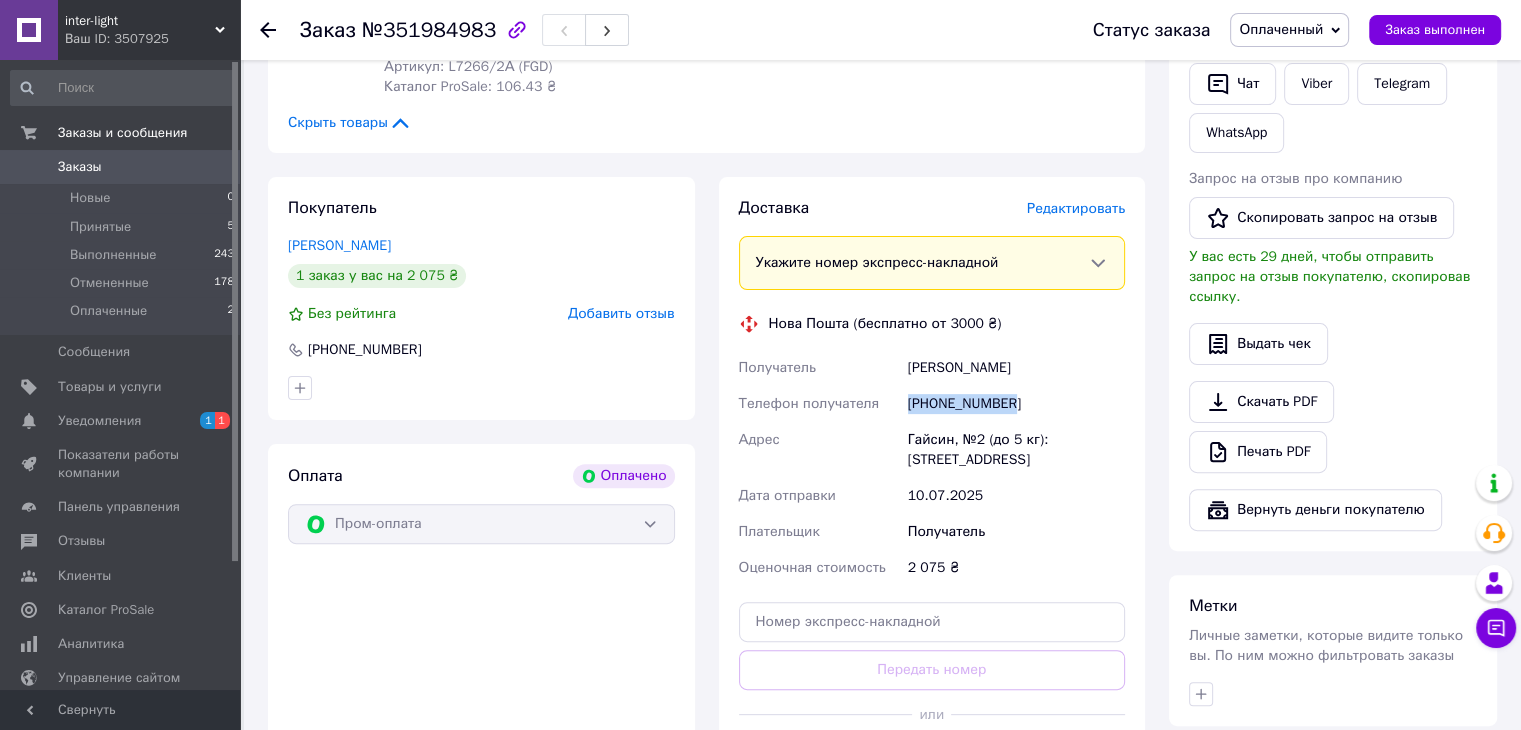 drag, startPoint x: 906, startPoint y: 405, endPoint x: 1019, endPoint y: 404, distance: 113.004425 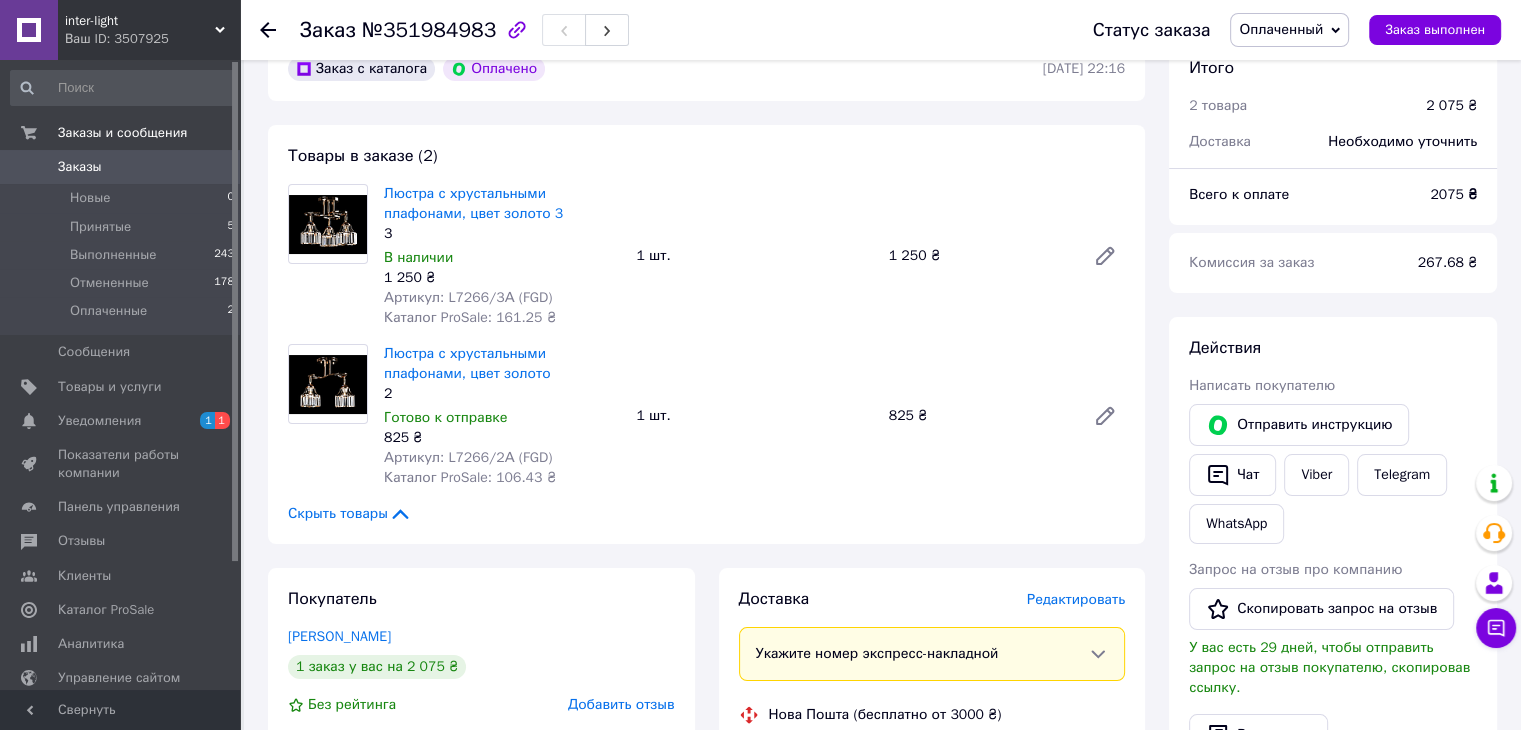 scroll, scrollTop: 0, scrollLeft: 0, axis: both 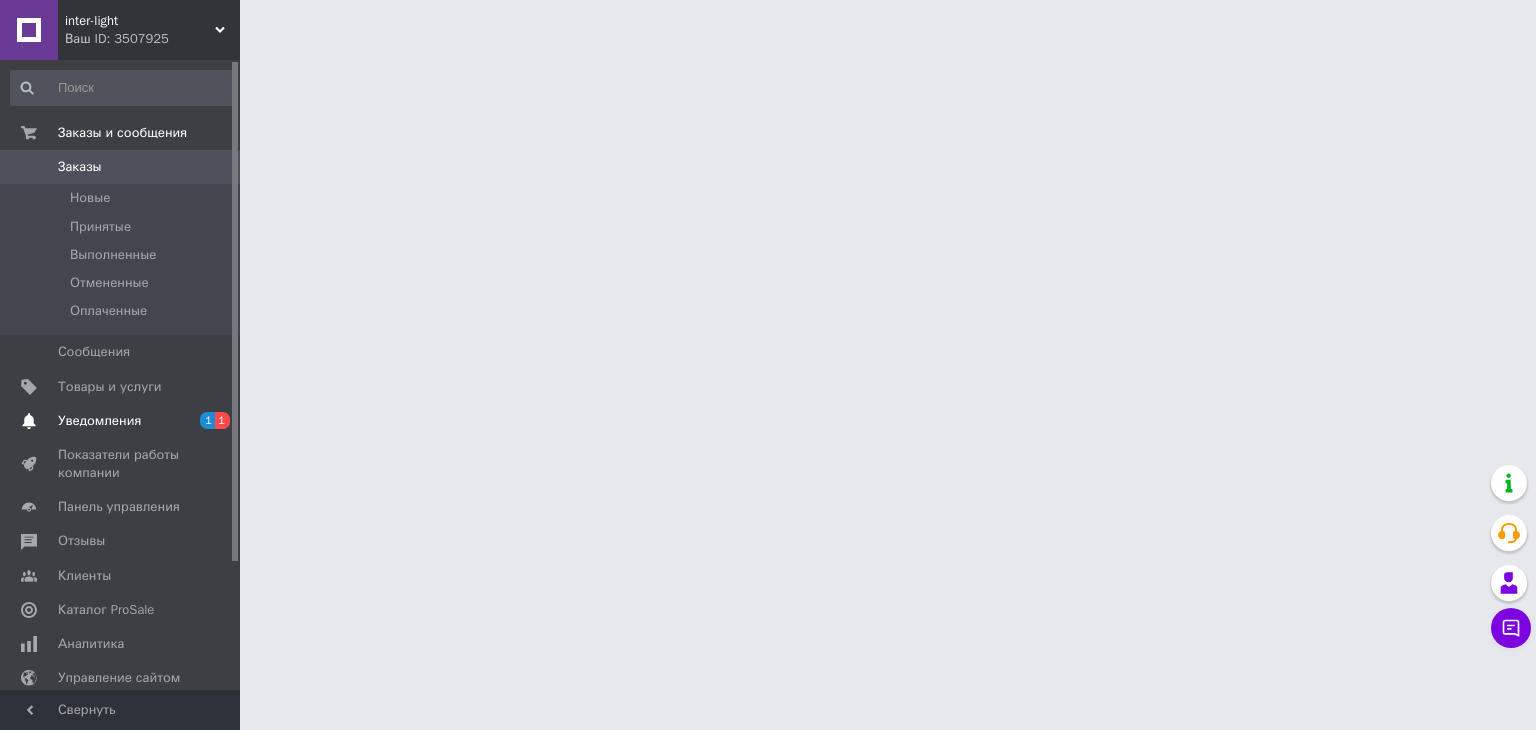 click on "Уведомления" at bounding box center [99, 421] 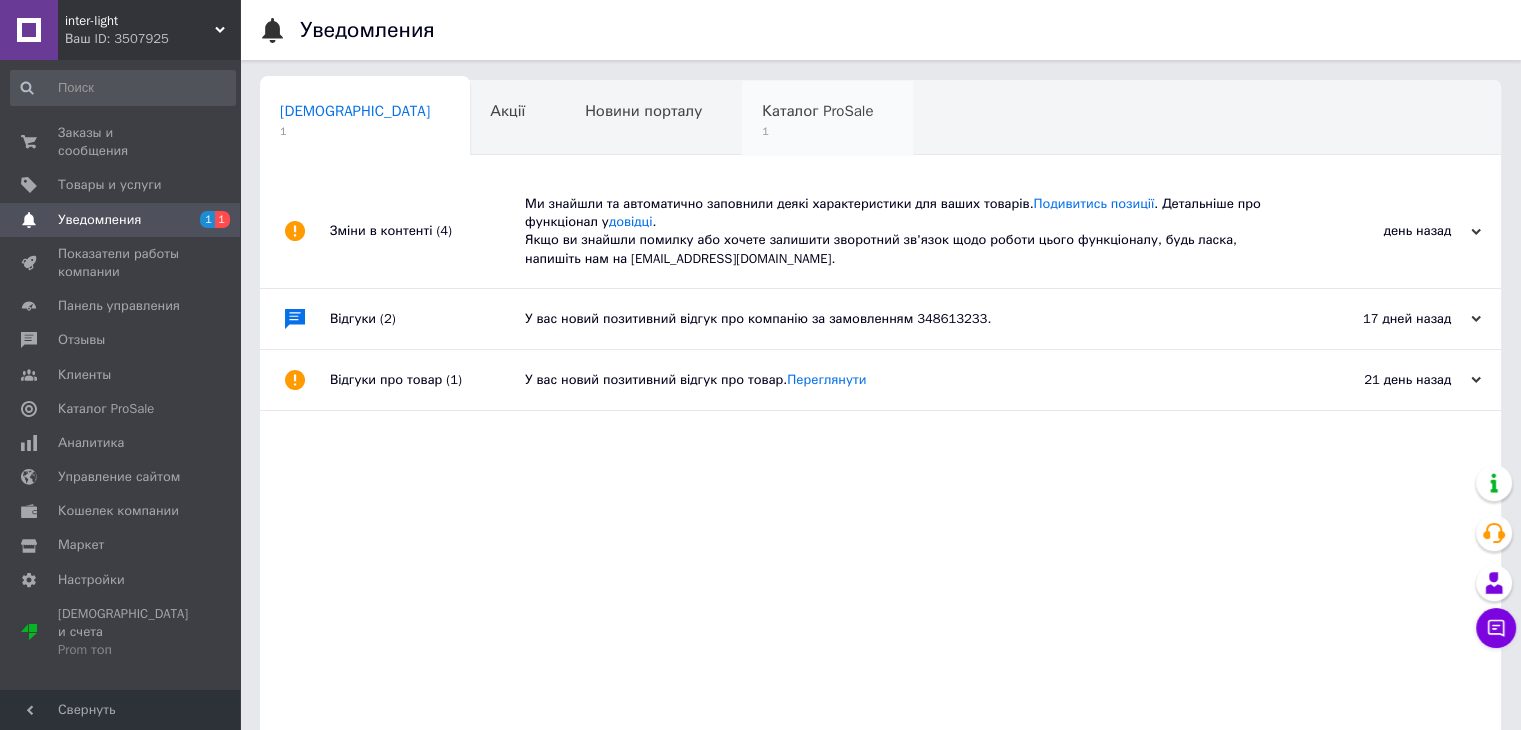 click on "Каталог ProSale" at bounding box center (817, 111) 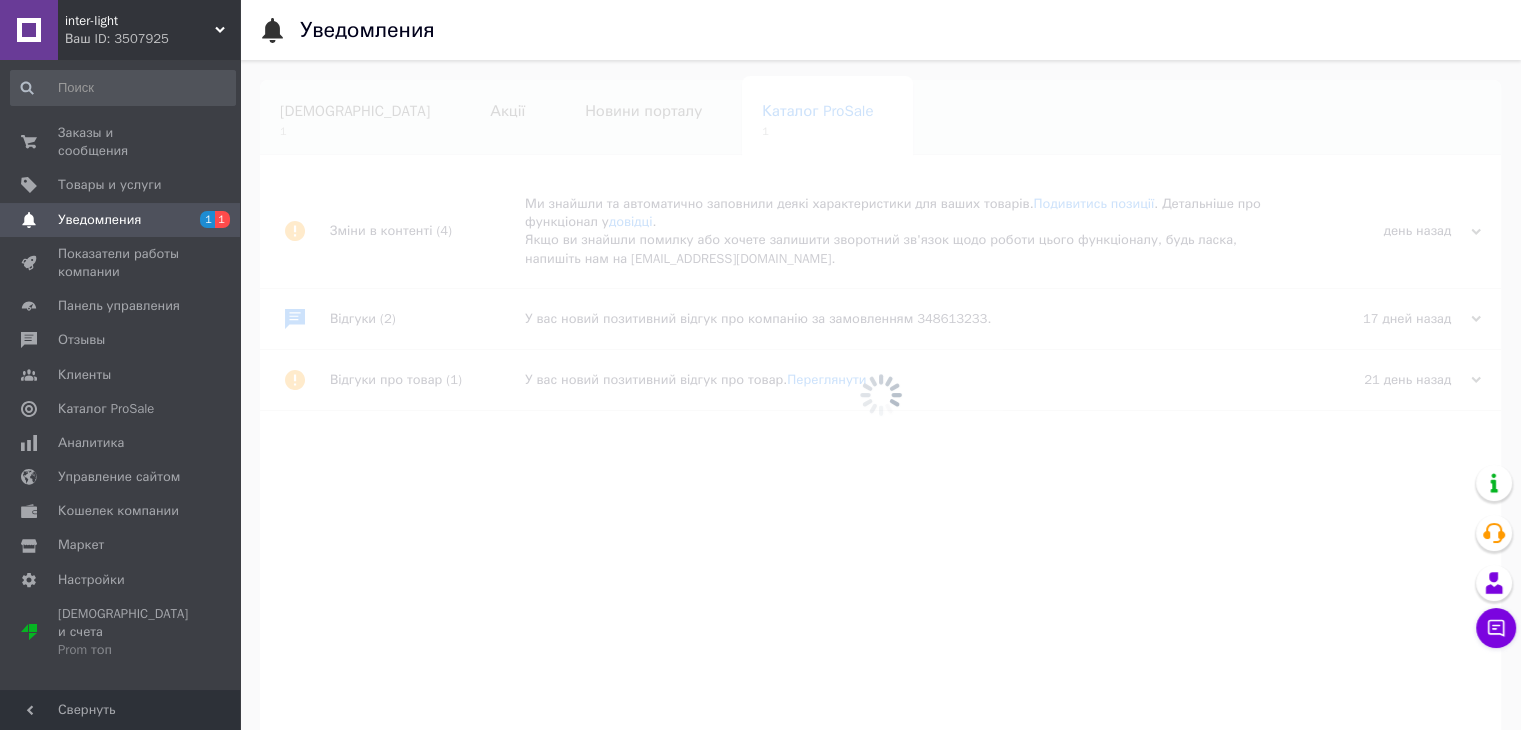 click at bounding box center [880, 395] 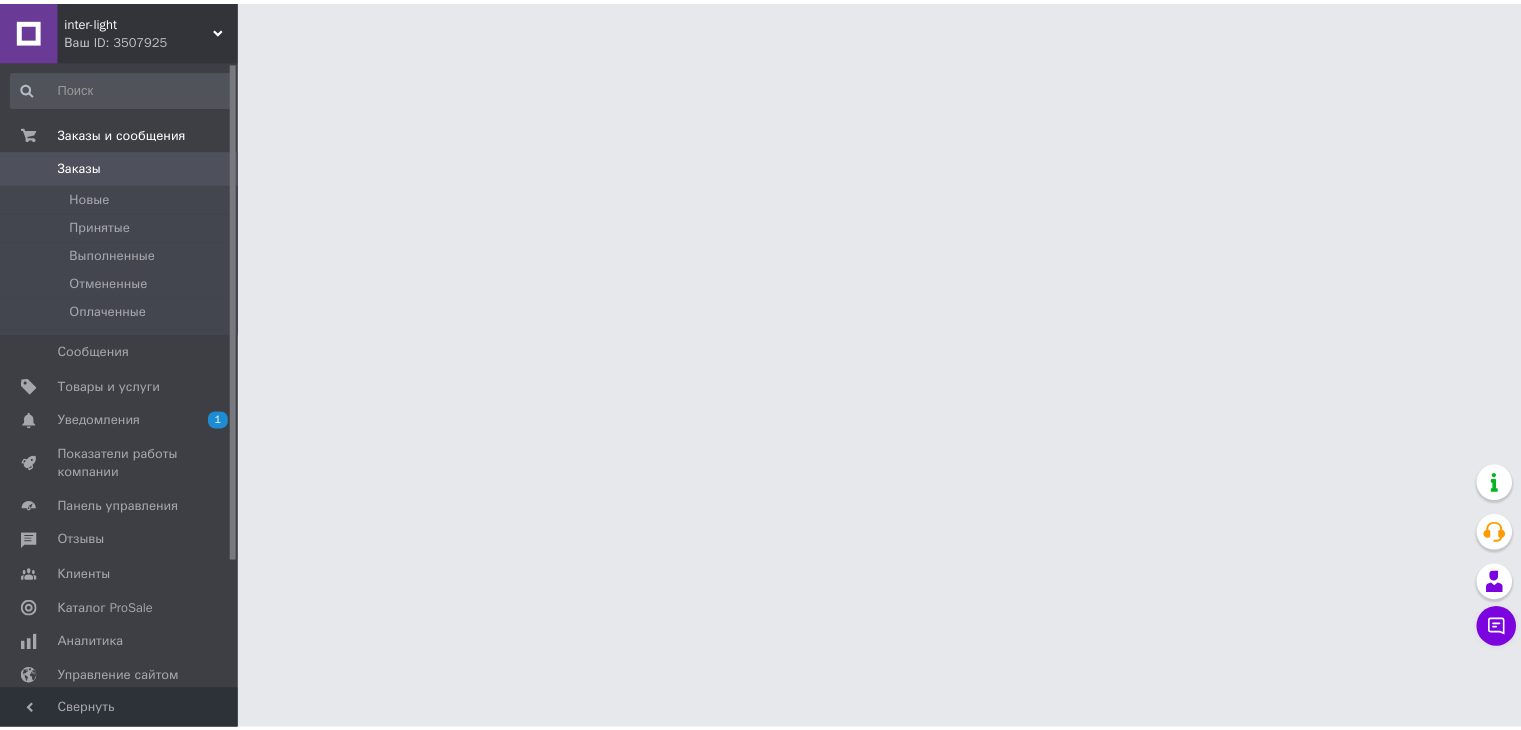 scroll, scrollTop: 0, scrollLeft: 0, axis: both 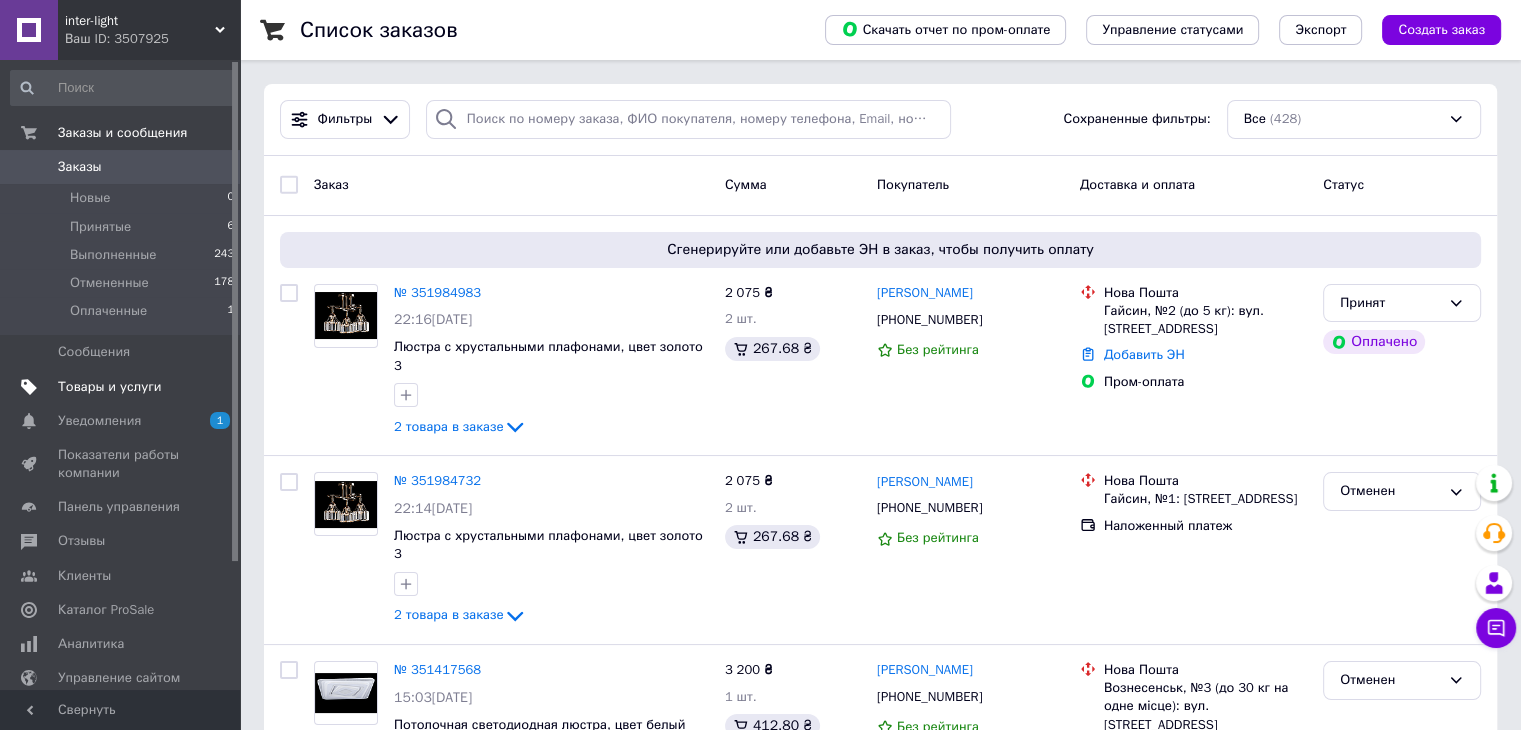 click on "Товары и услуги" at bounding box center [110, 387] 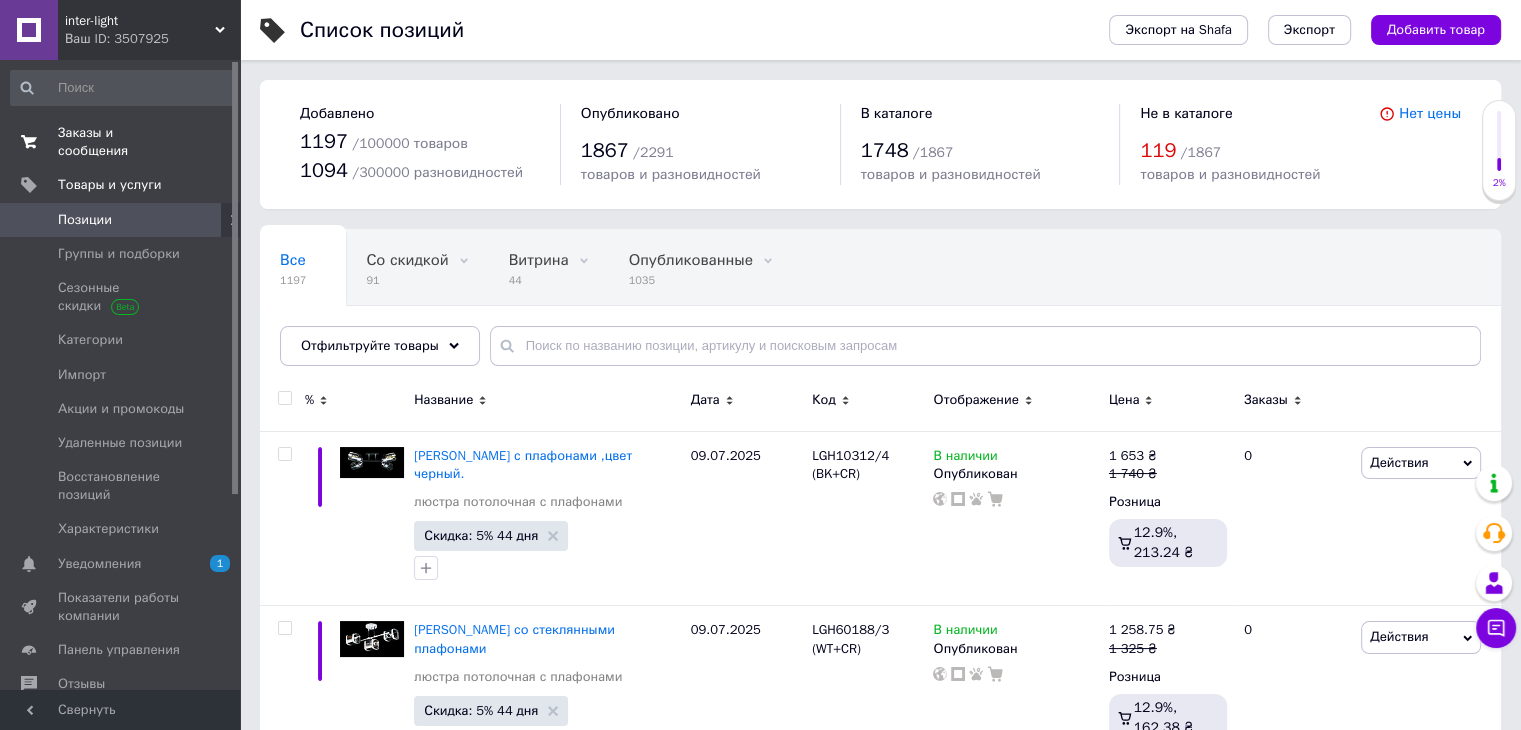 click on "Заказы и сообщения" at bounding box center [121, 142] 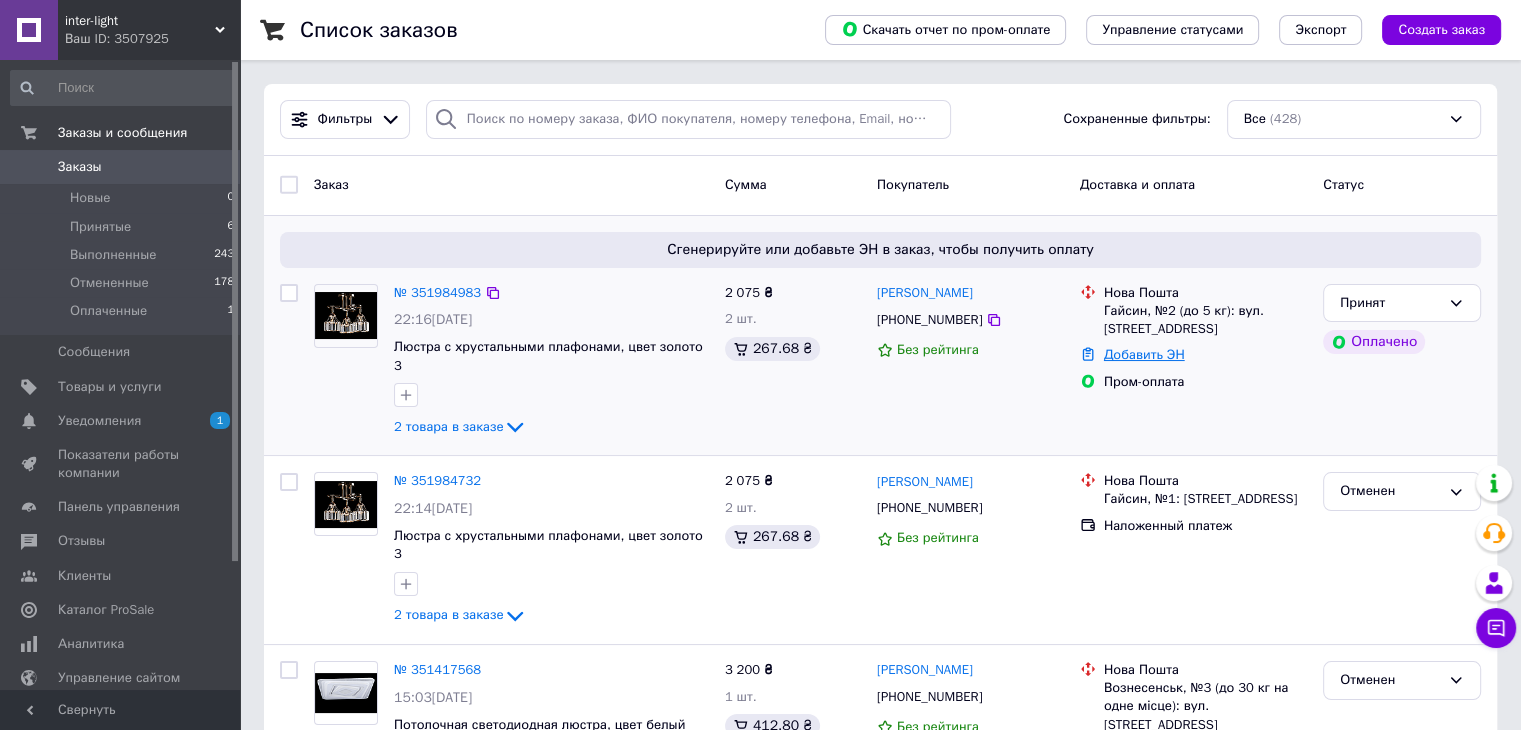 click on "Добавить ЭН" at bounding box center (1144, 354) 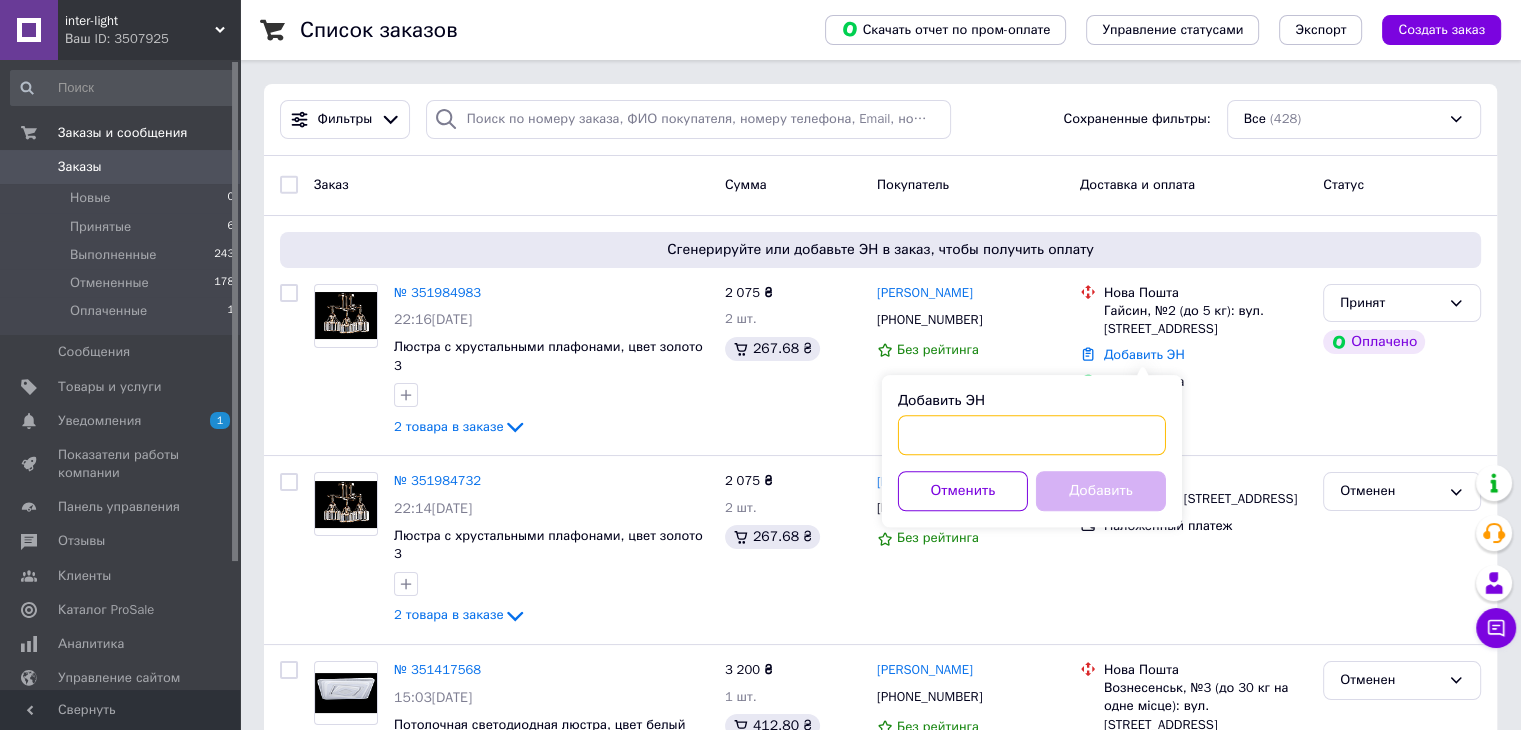 click on "Добавить ЭН" at bounding box center (1032, 435) 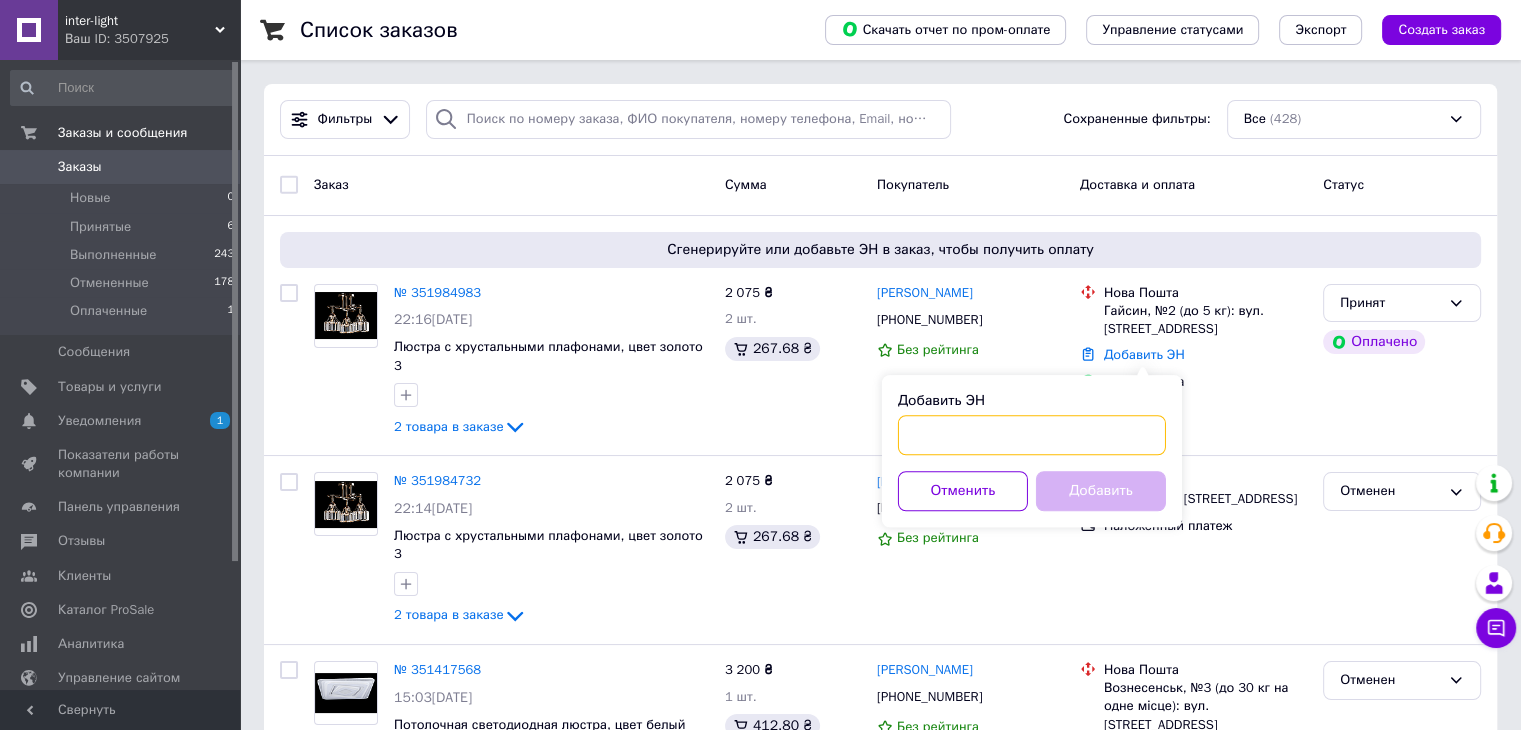 click on "Добавить ЭН" at bounding box center (1032, 435) 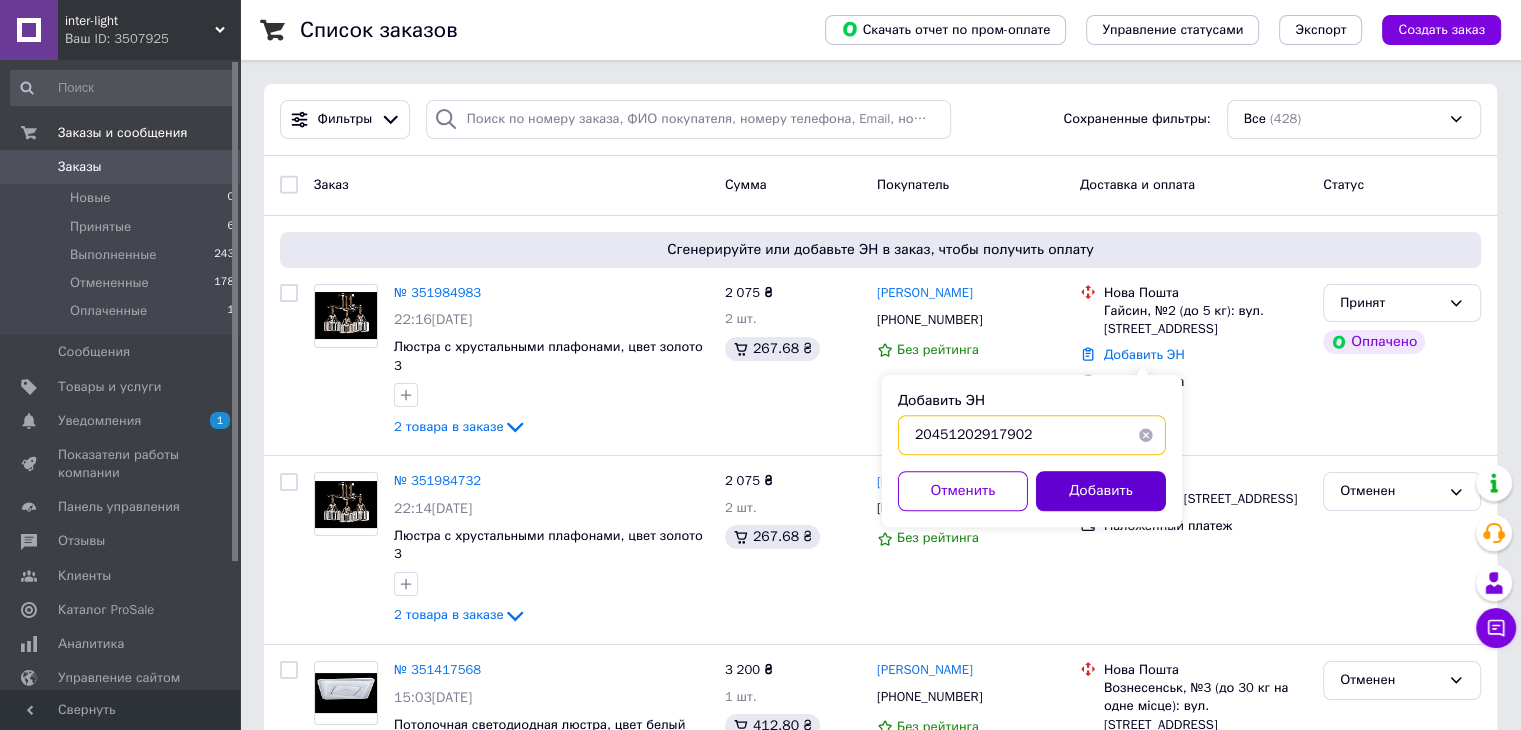 type on "20451202917902" 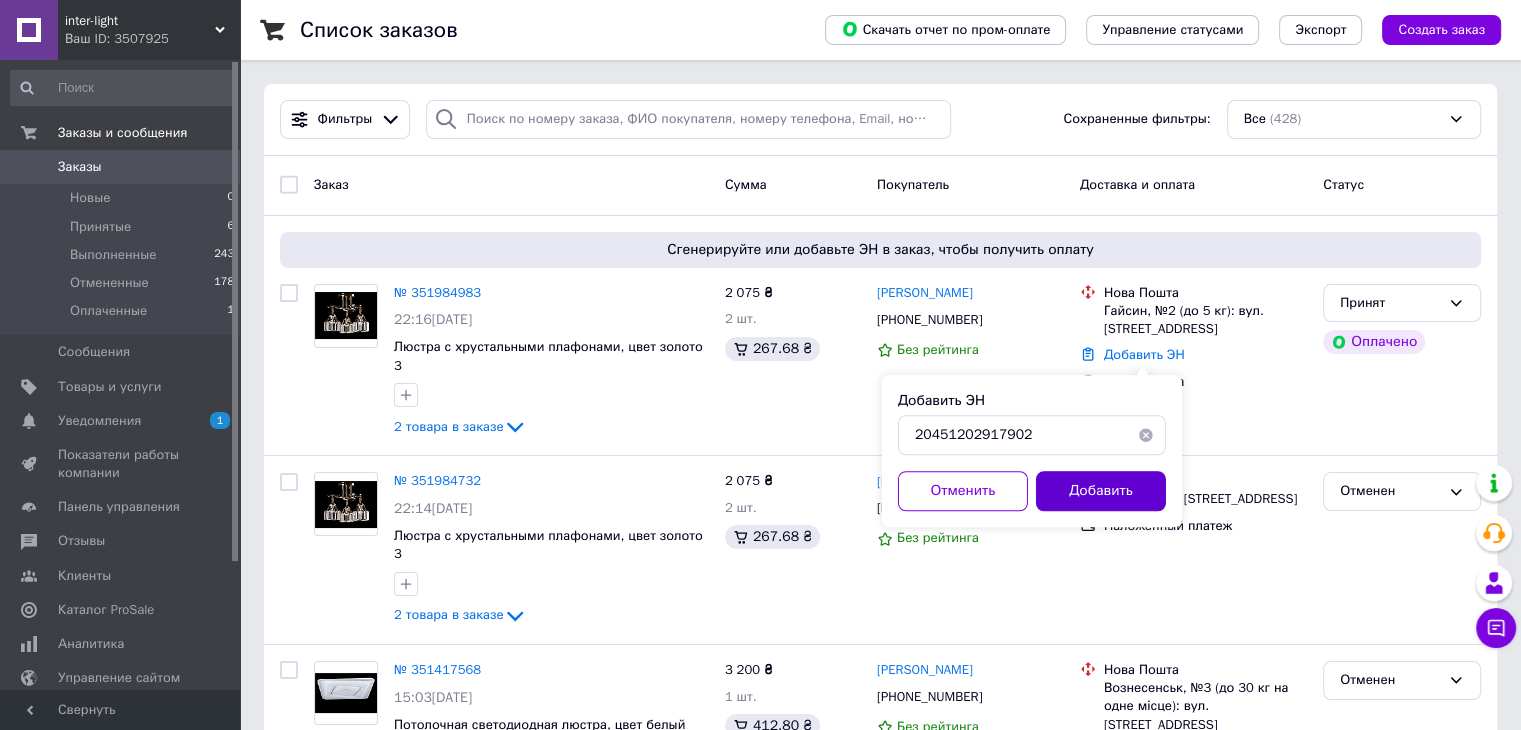 click on "Добавить" at bounding box center (1101, 491) 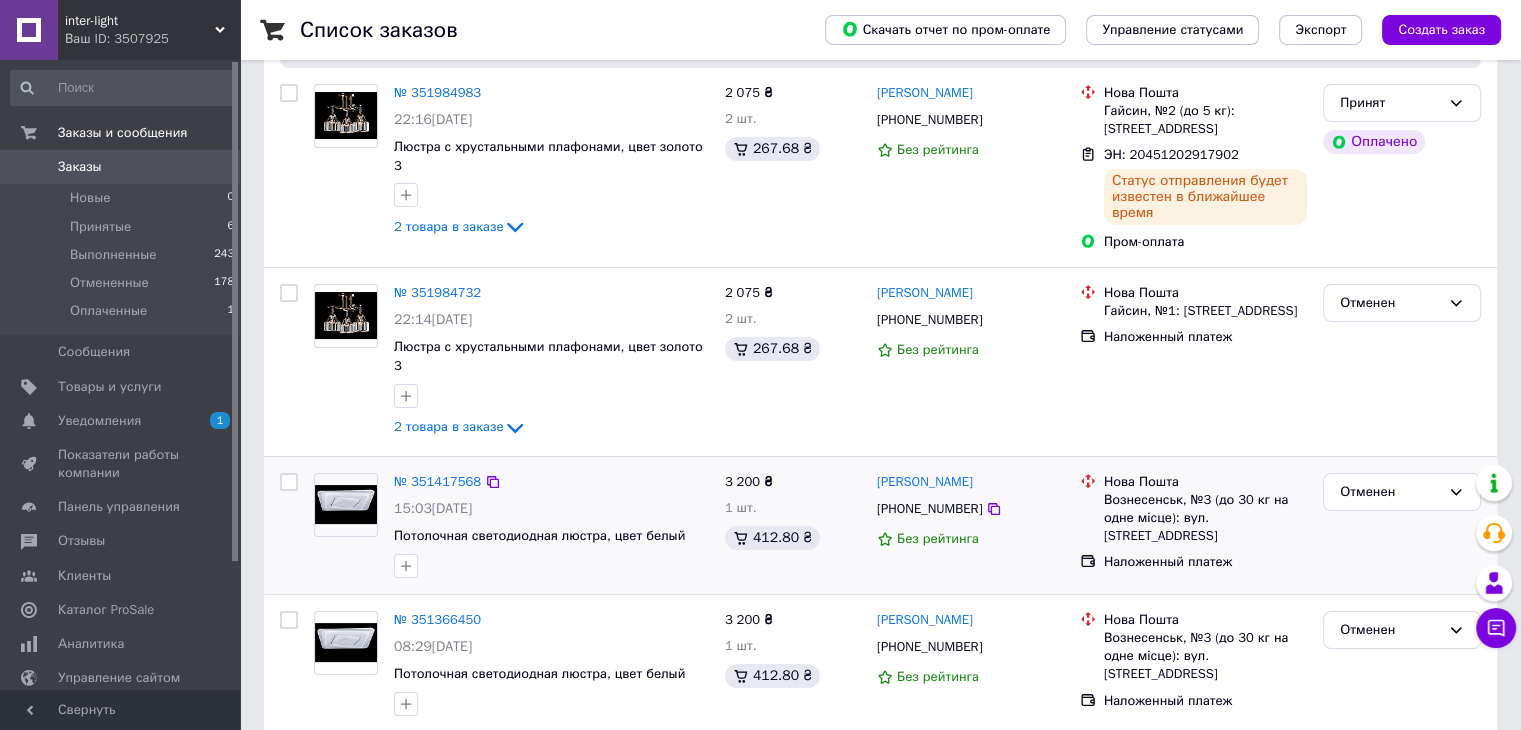 scroll, scrollTop: 300, scrollLeft: 0, axis: vertical 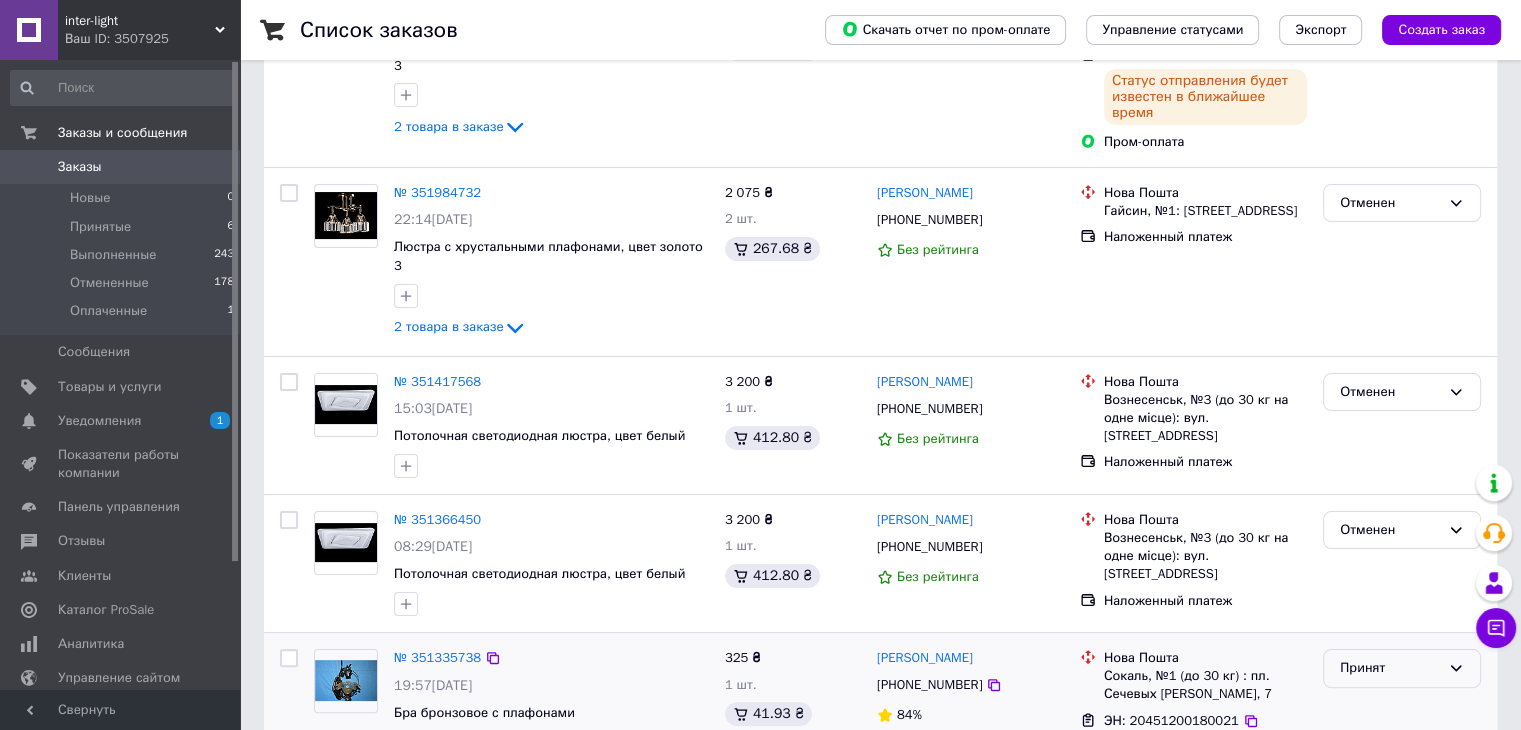 click on "Принят" at bounding box center [1390, 668] 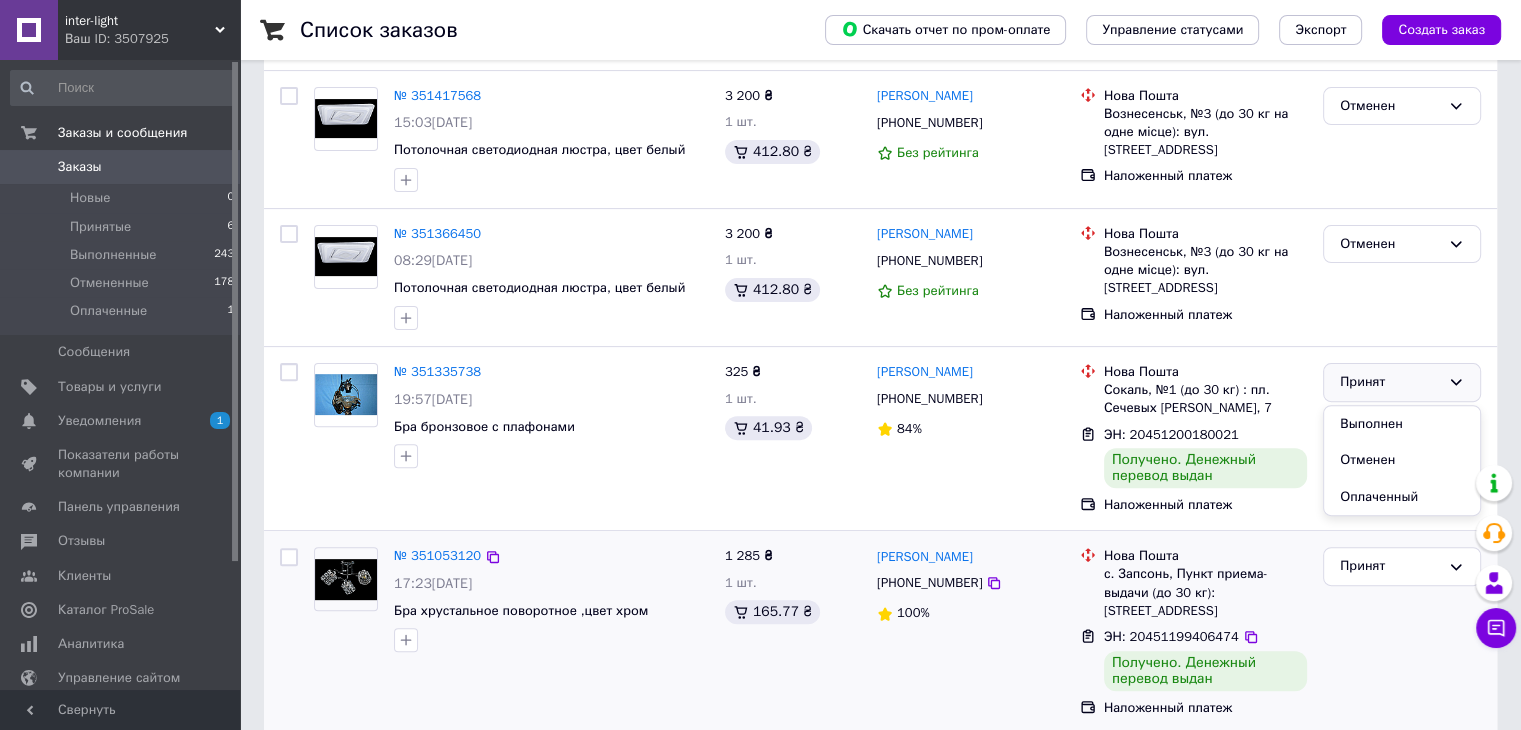 scroll, scrollTop: 600, scrollLeft: 0, axis: vertical 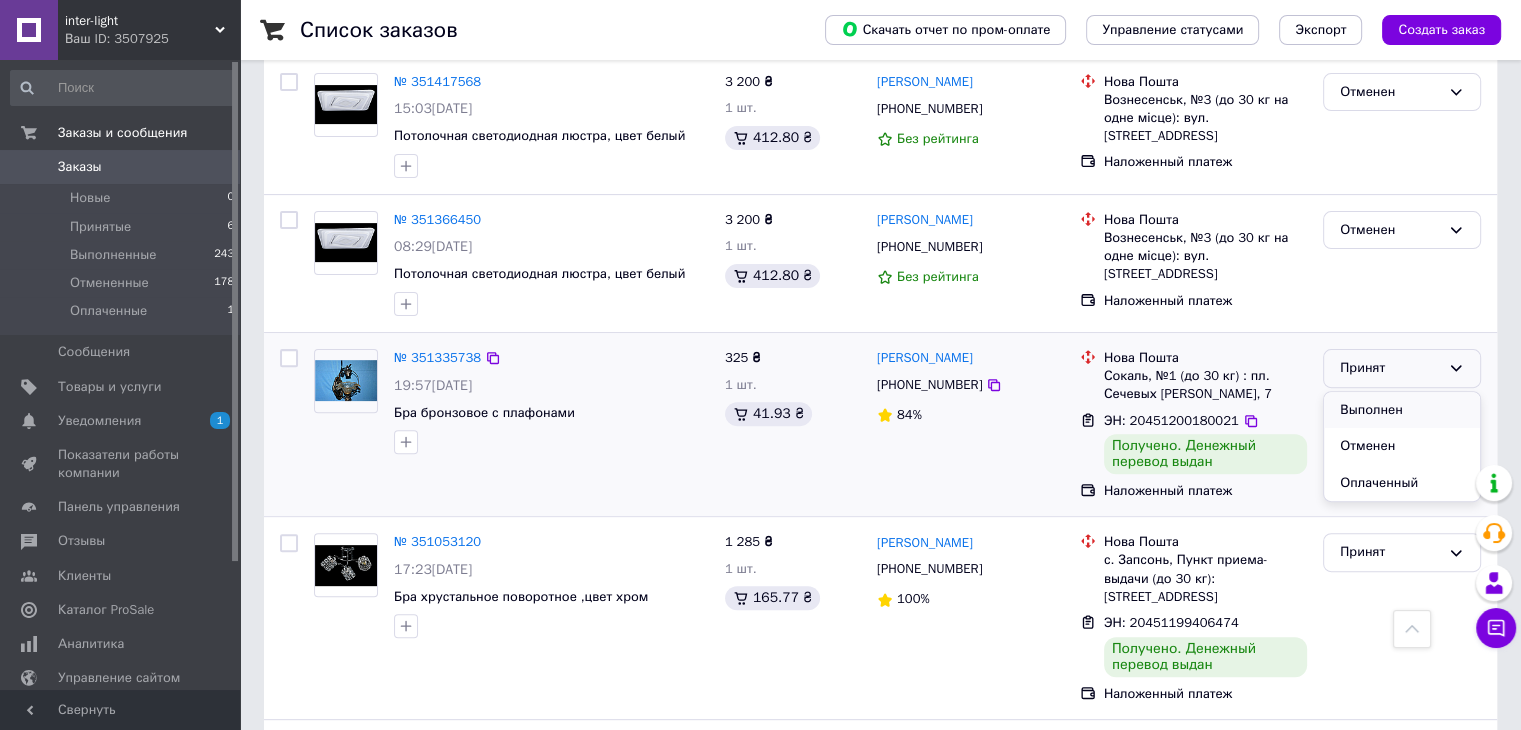 click on "Выполнен" at bounding box center [1402, 410] 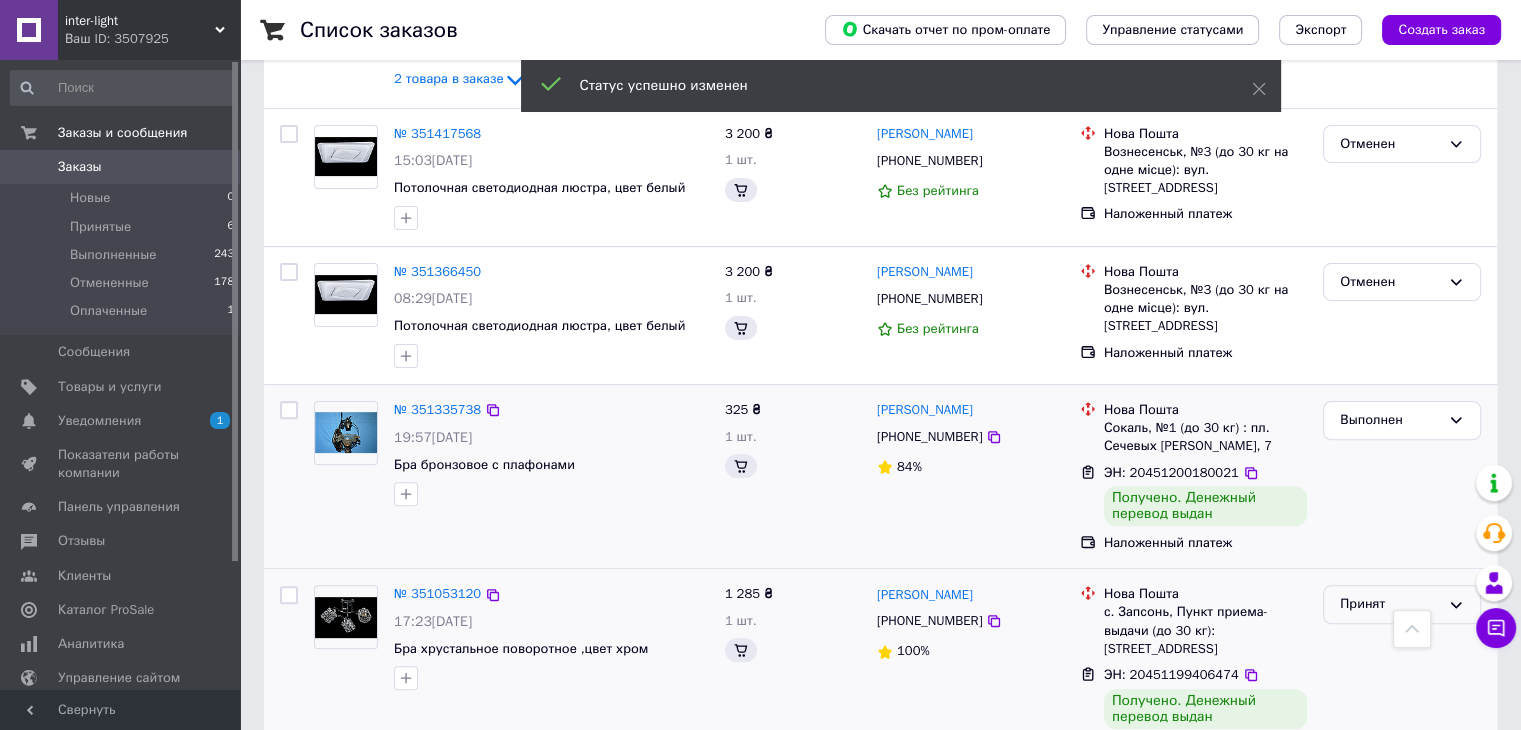 scroll, scrollTop: 600, scrollLeft: 0, axis: vertical 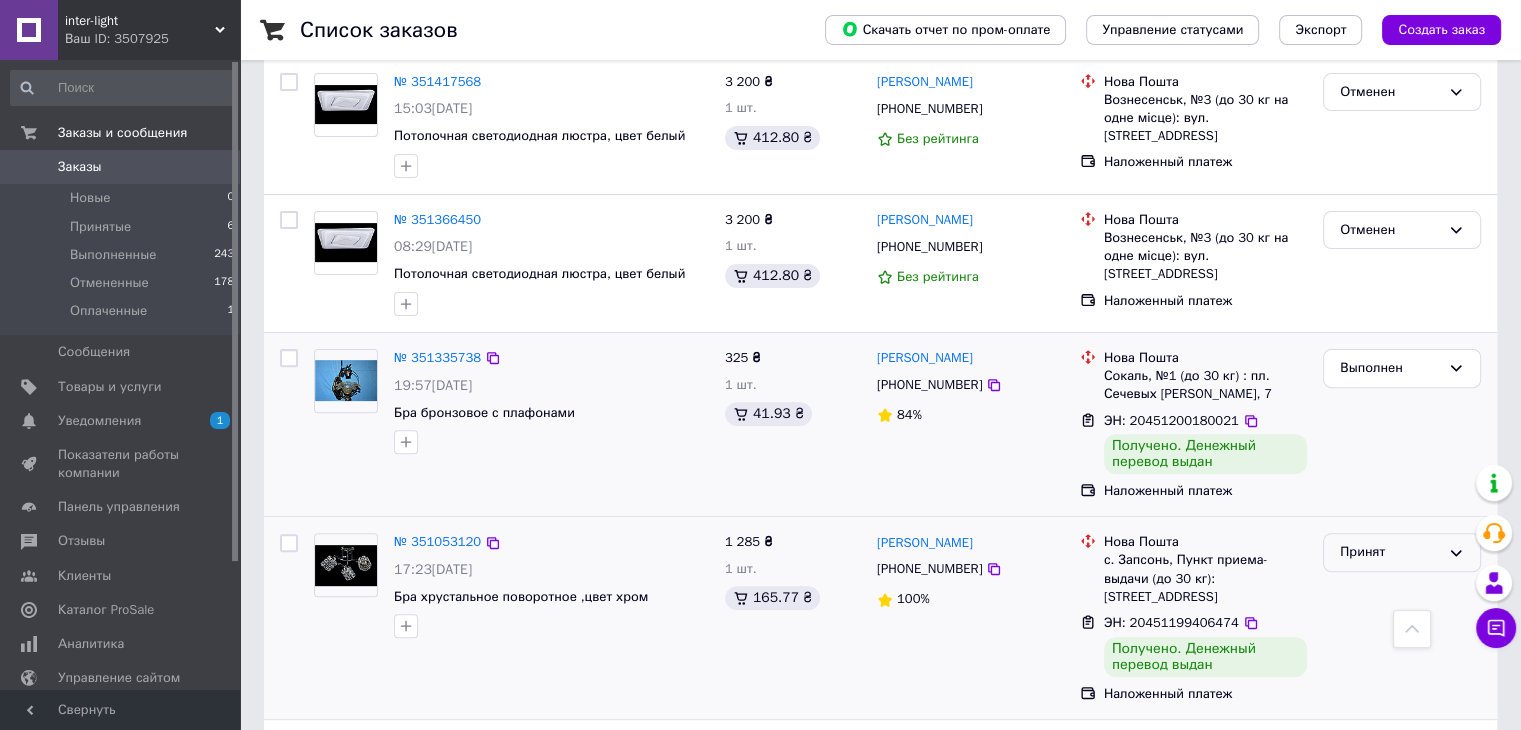 click on "Принят" at bounding box center [1390, 552] 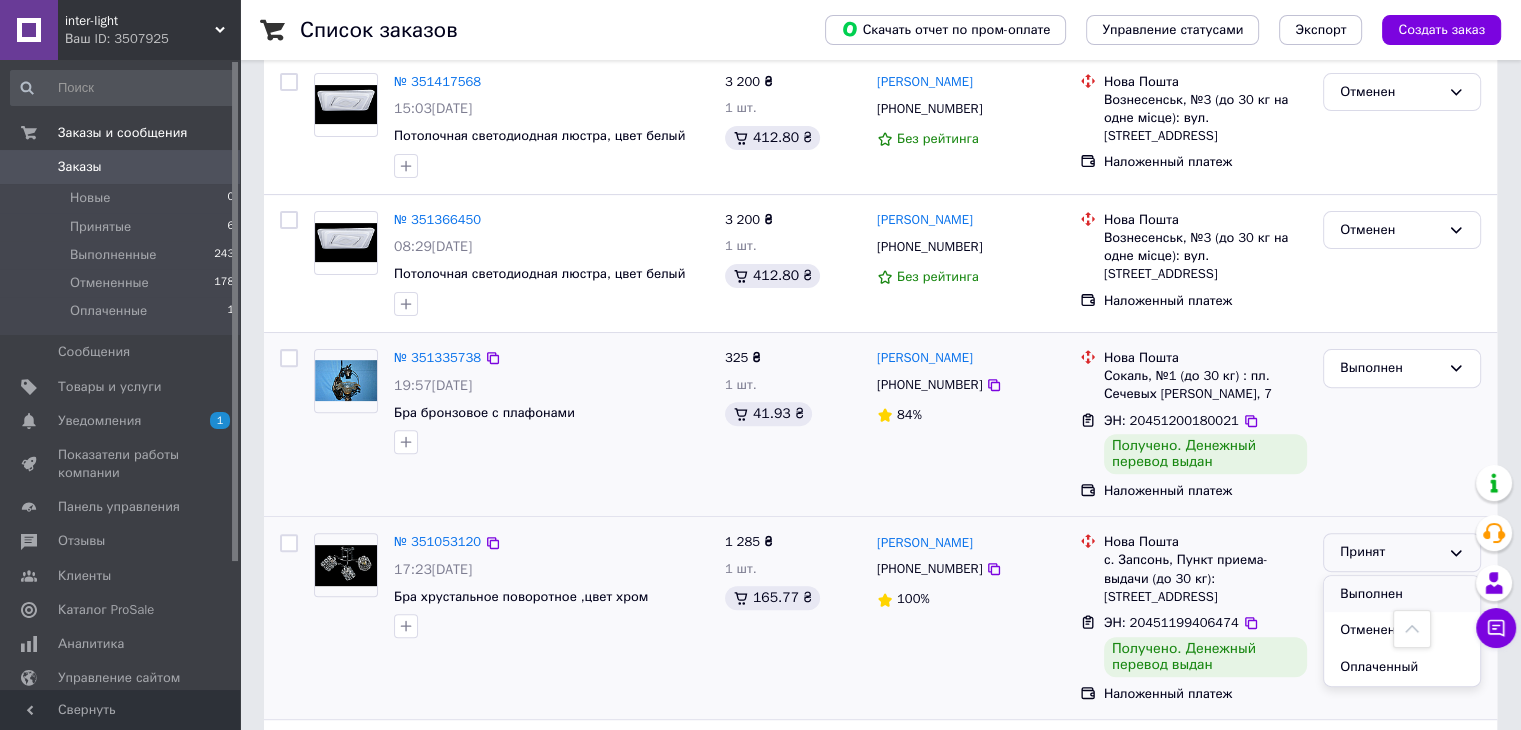 click on "Выполнен" at bounding box center [1402, 594] 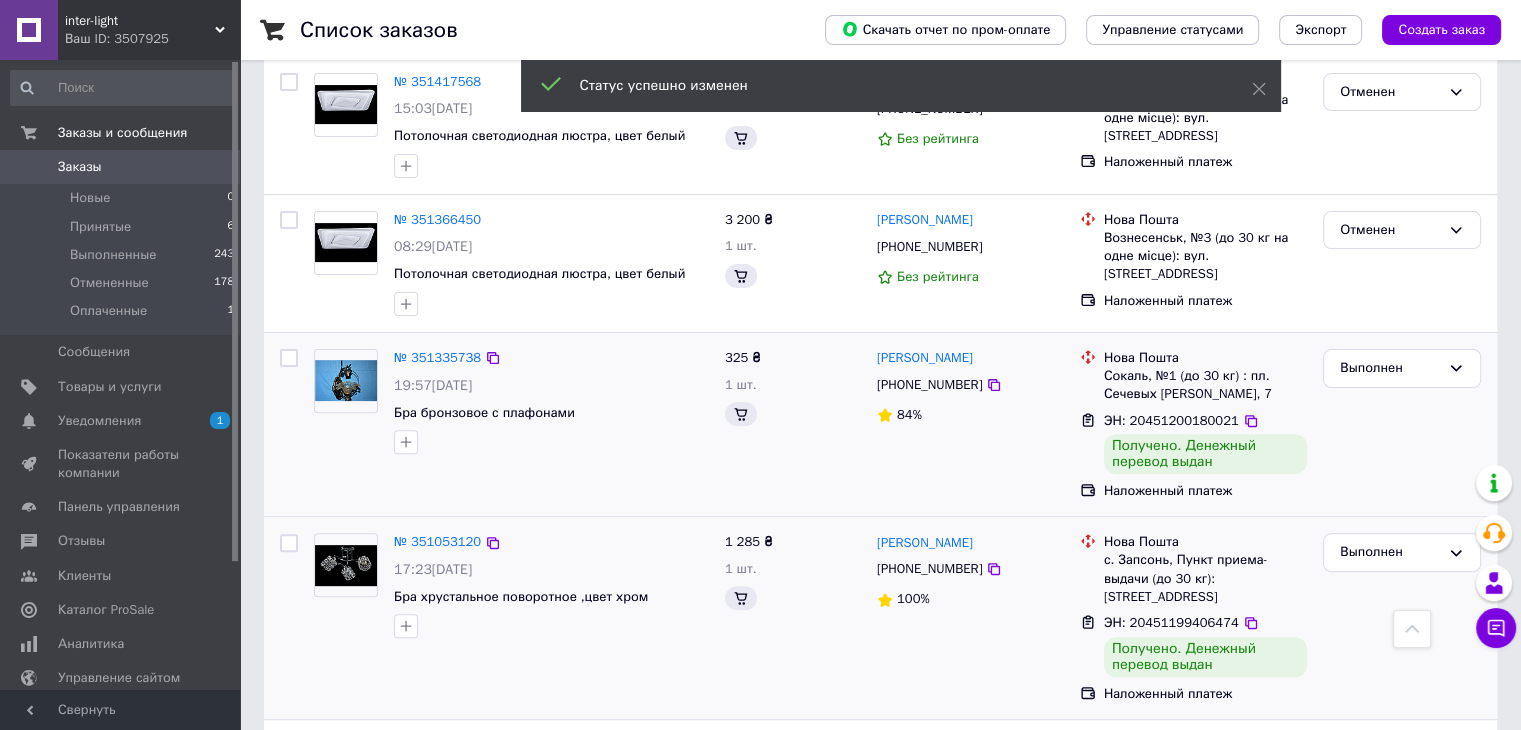 scroll, scrollTop: 600, scrollLeft: 0, axis: vertical 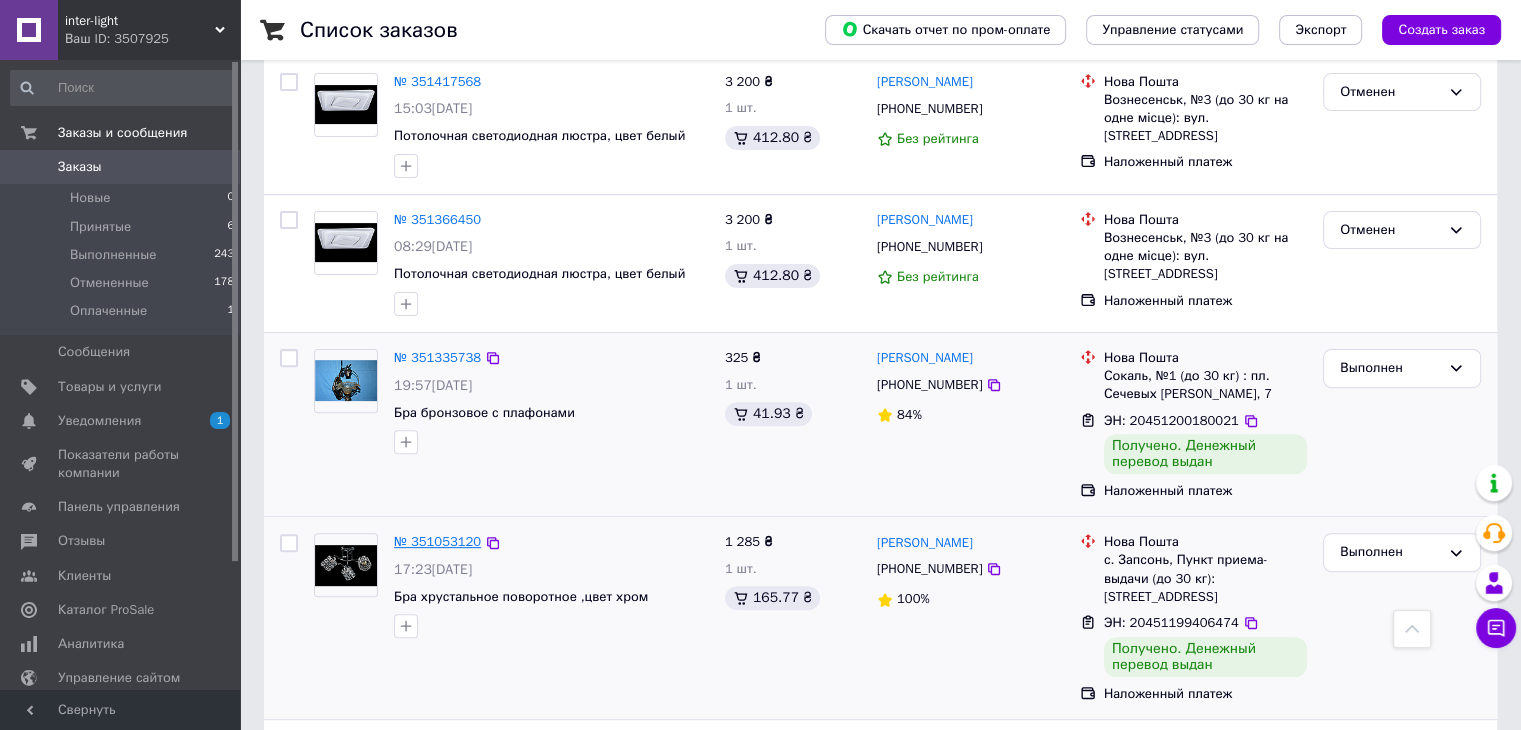 click on "№ 351053120" at bounding box center (437, 541) 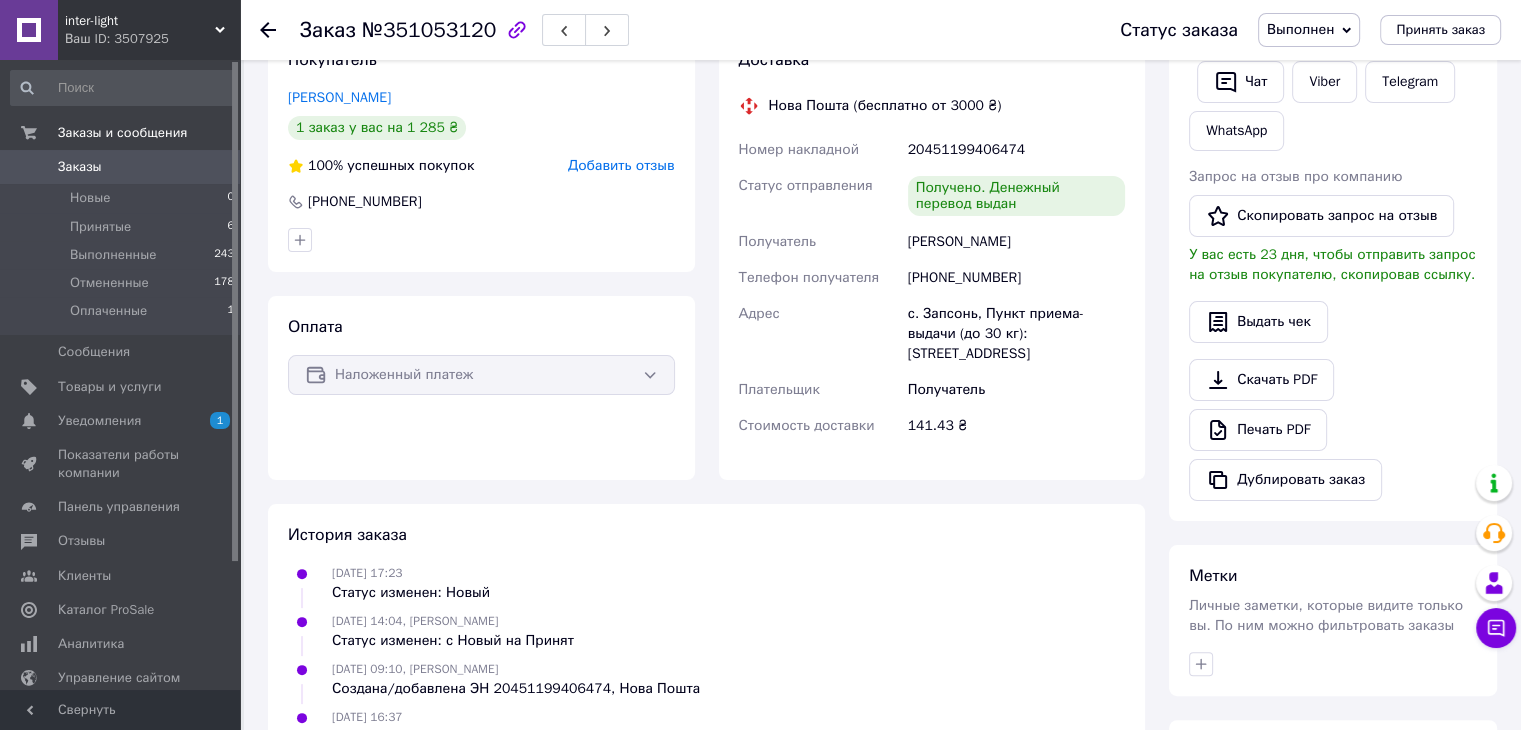 scroll, scrollTop: 100, scrollLeft: 0, axis: vertical 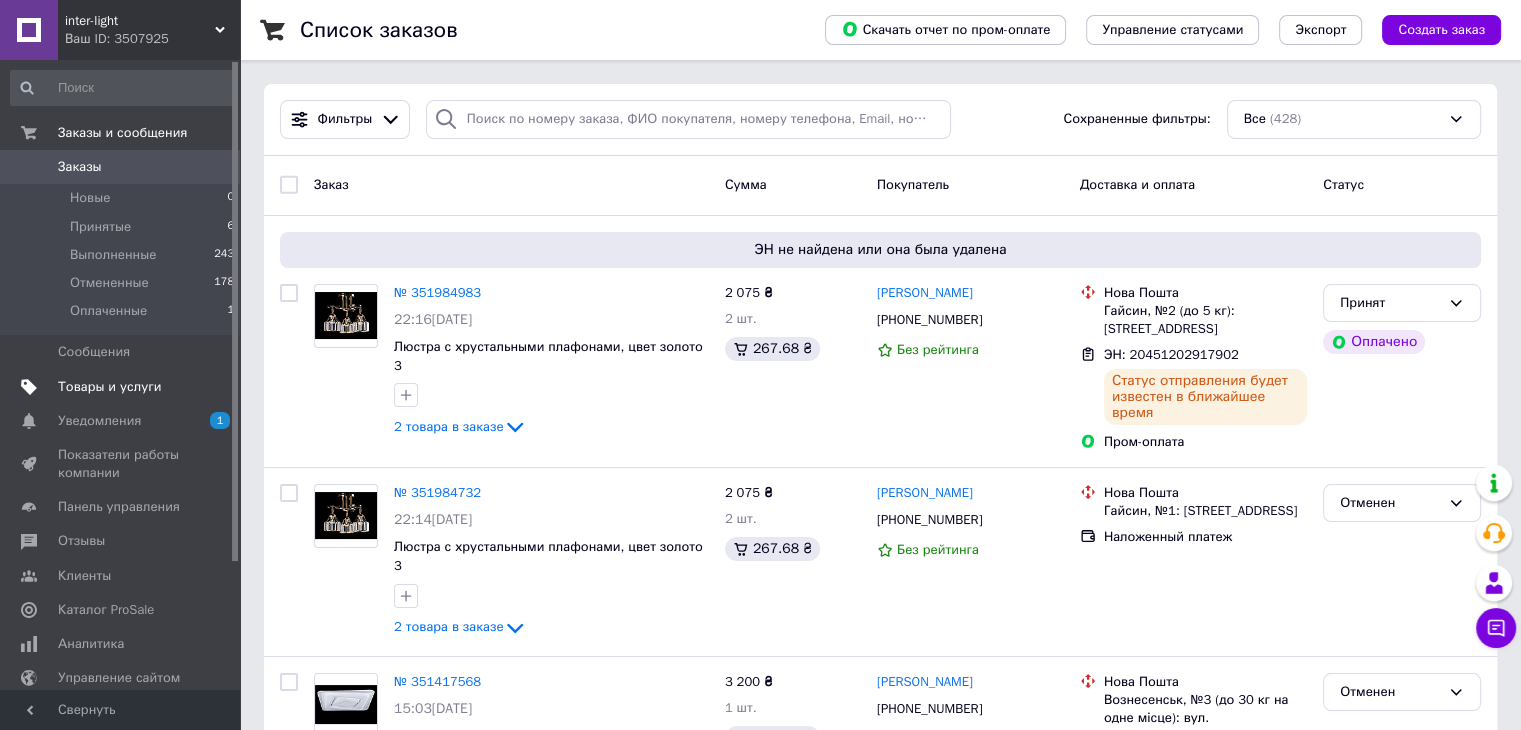 click on "Товары и услуги" at bounding box center (110, 387) 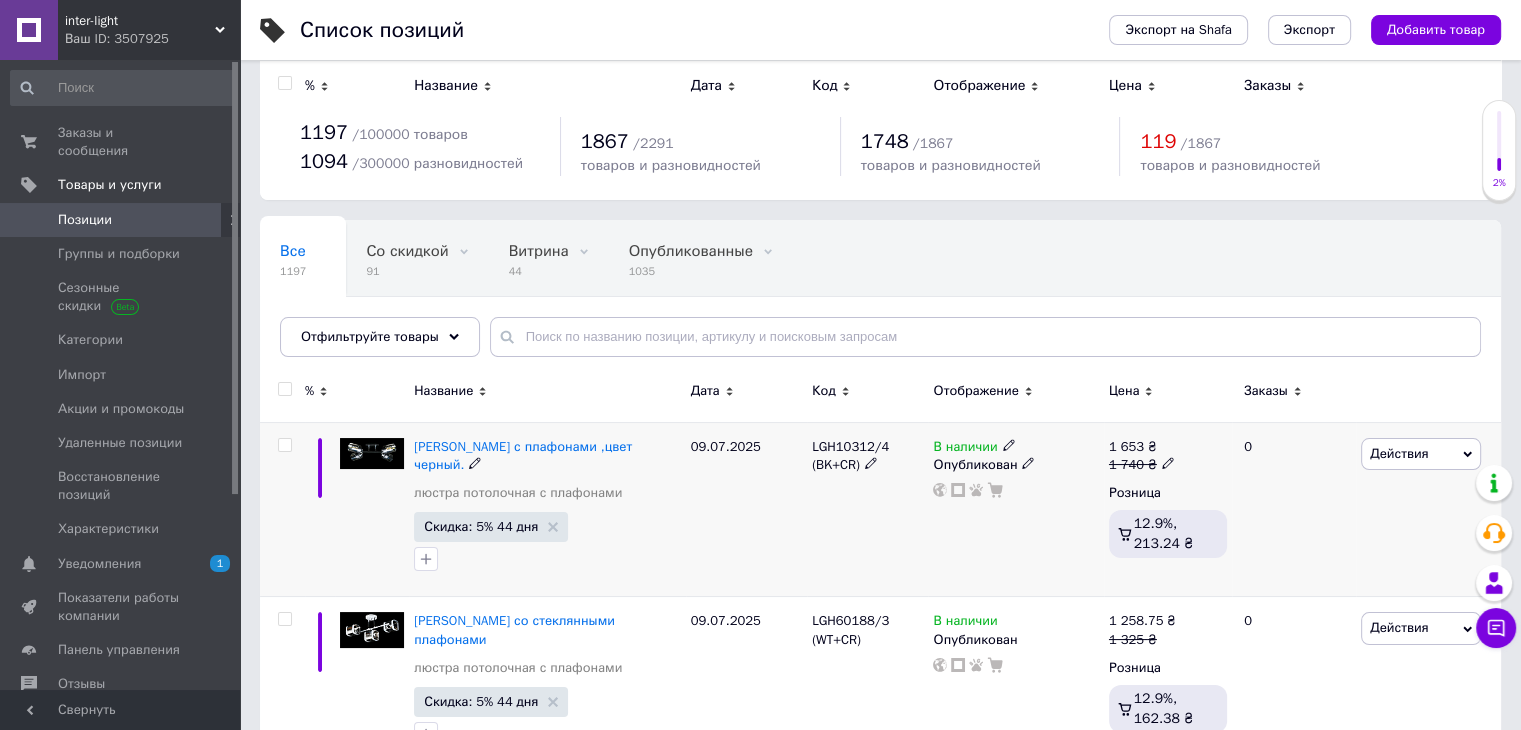 scroll, scrollTop: 0, scrollLeft: 0, axis: both 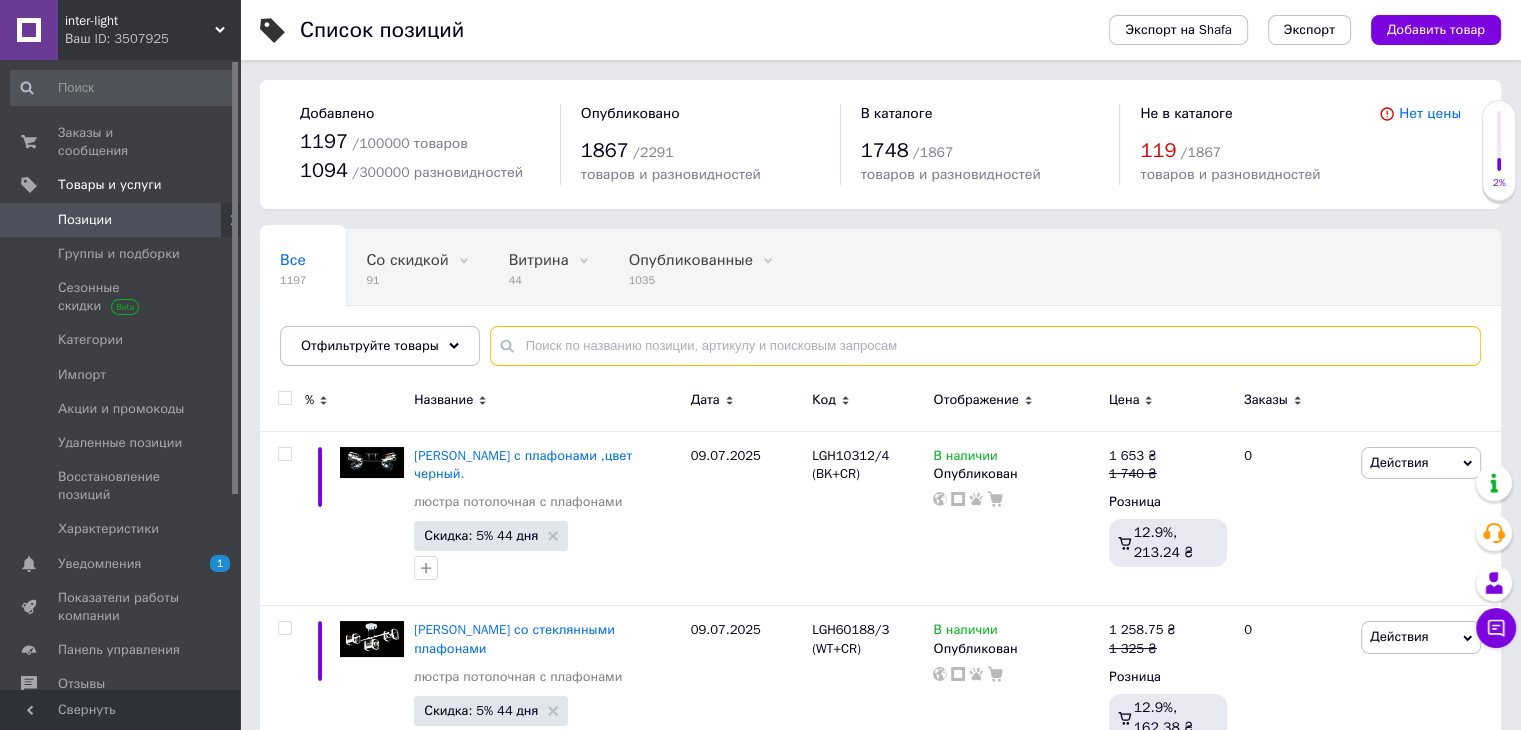 click at bounding box center (985, 346) 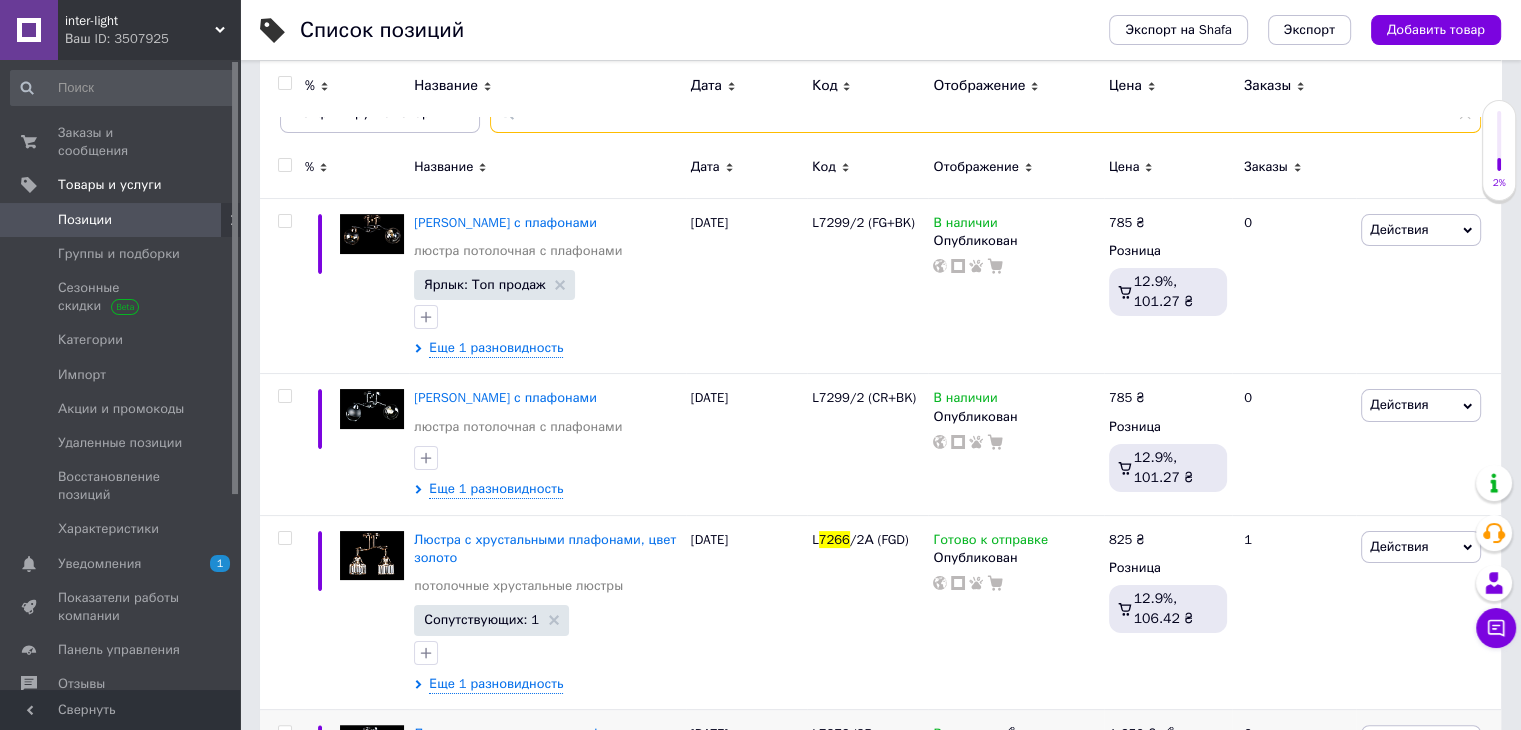 scroll, scrollTop: 100, scrollLeft: 0, axis: vertical 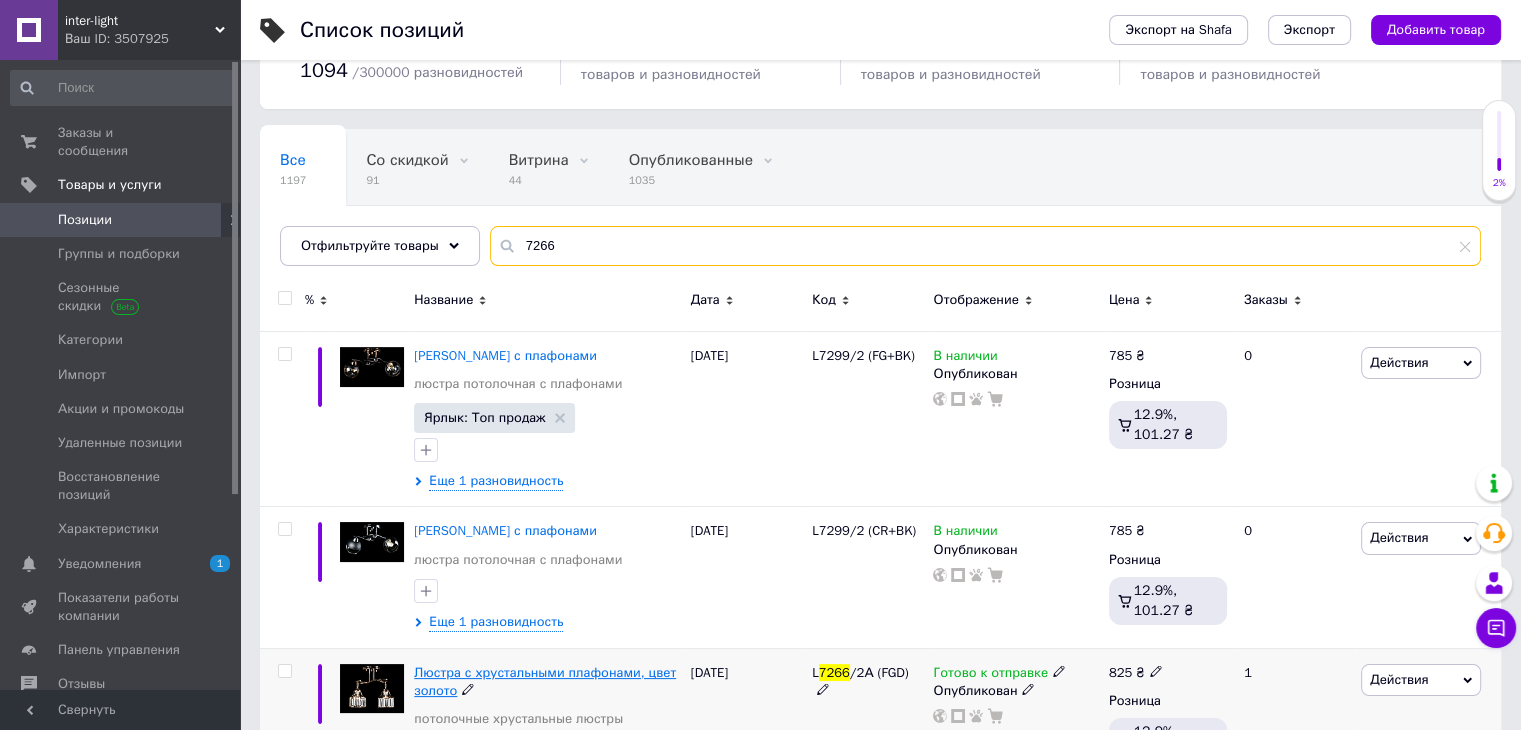 type on "7266" 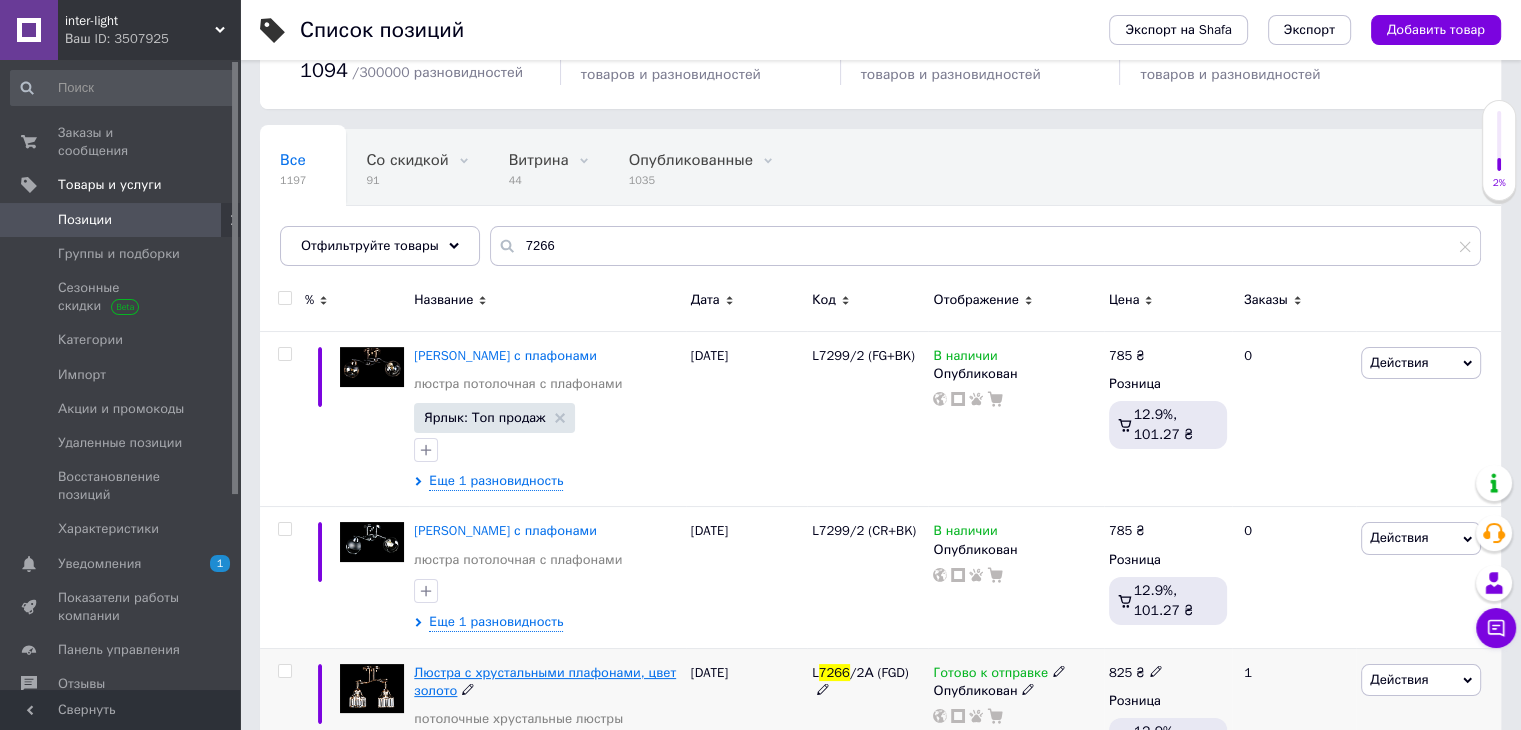 click on "Люстра с хрустальными плафонами, цвет золото" at bounding box center [545, 681] 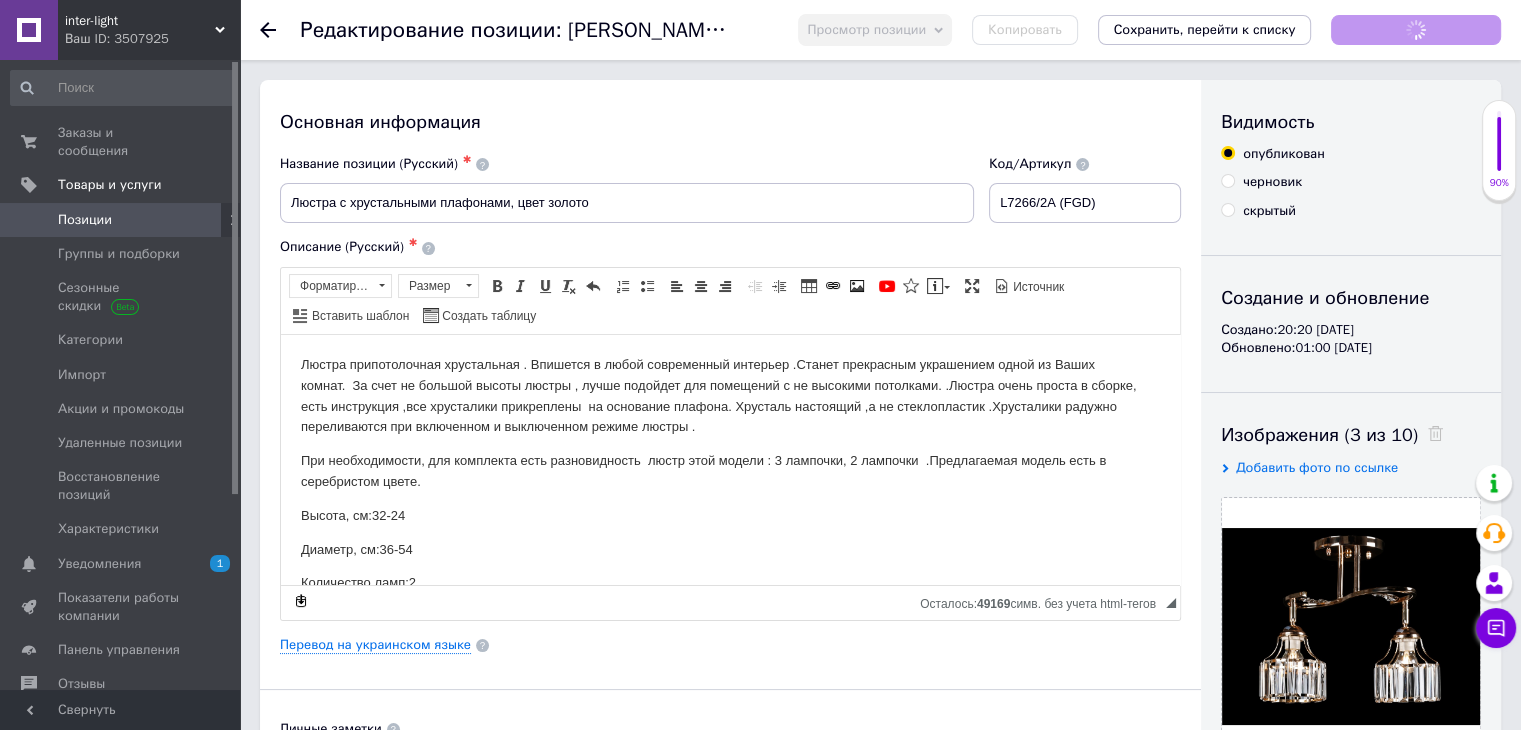 scroll, scrollTop: 0, scrollLeft: 0, axis: both 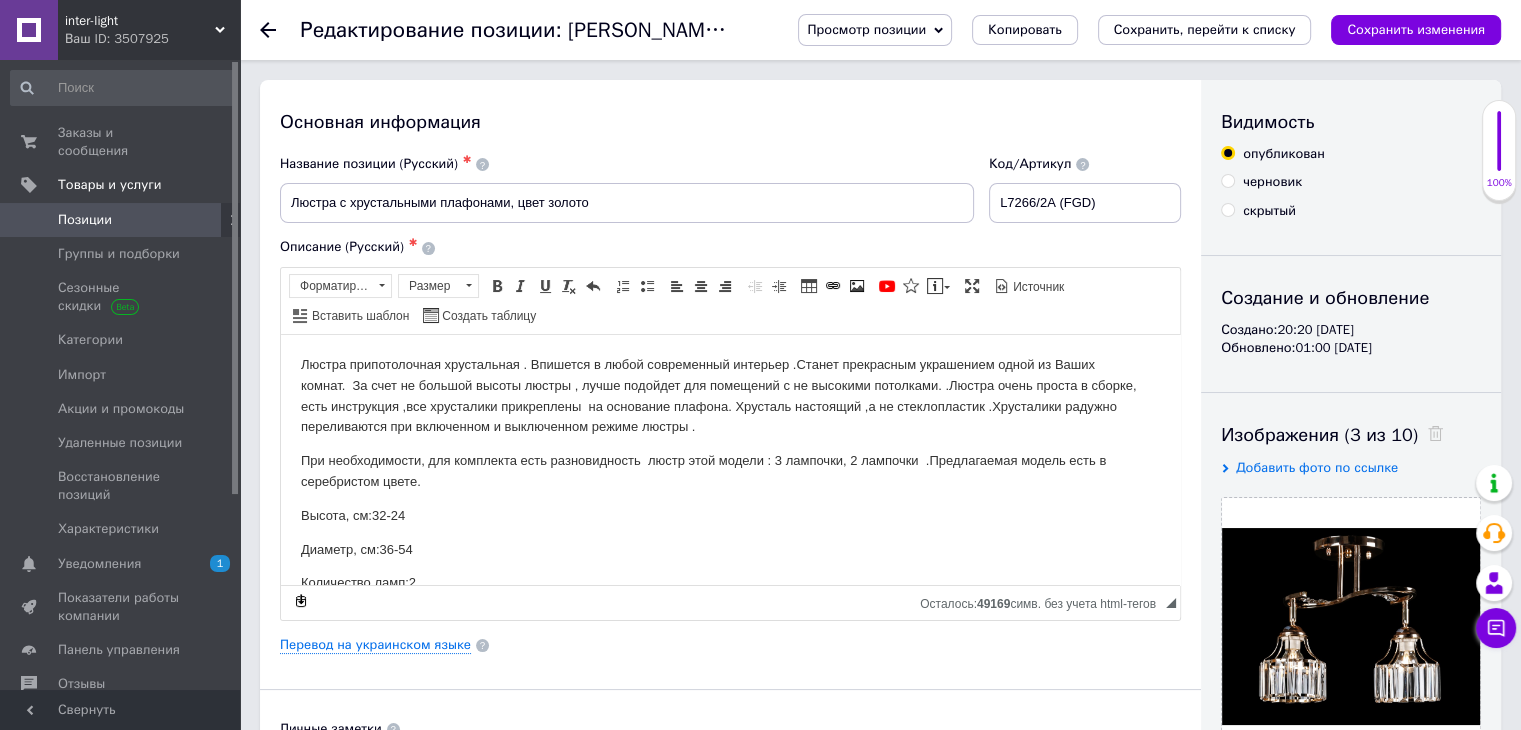 click on "скрытый" at bounding box center [1227, 209] 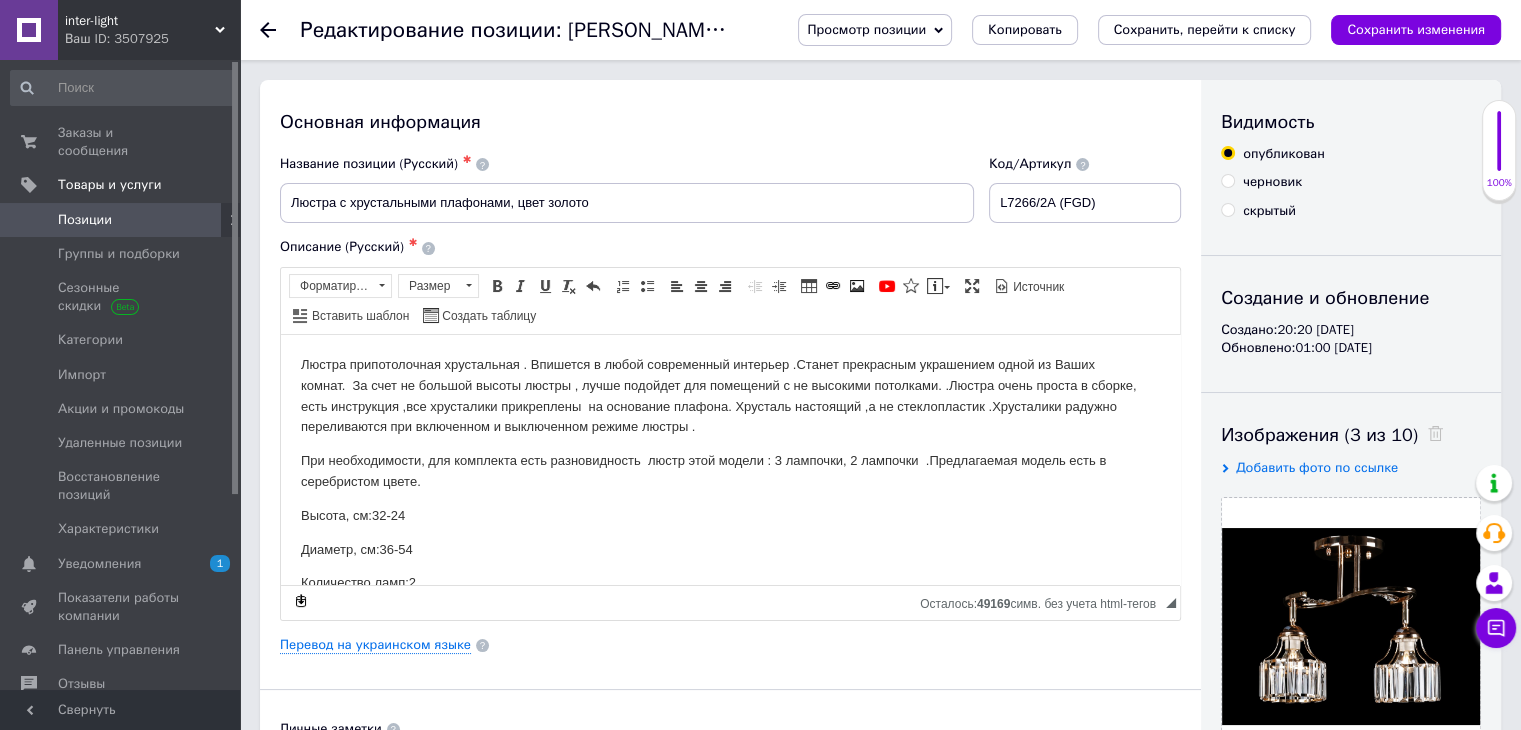 radio on "true" 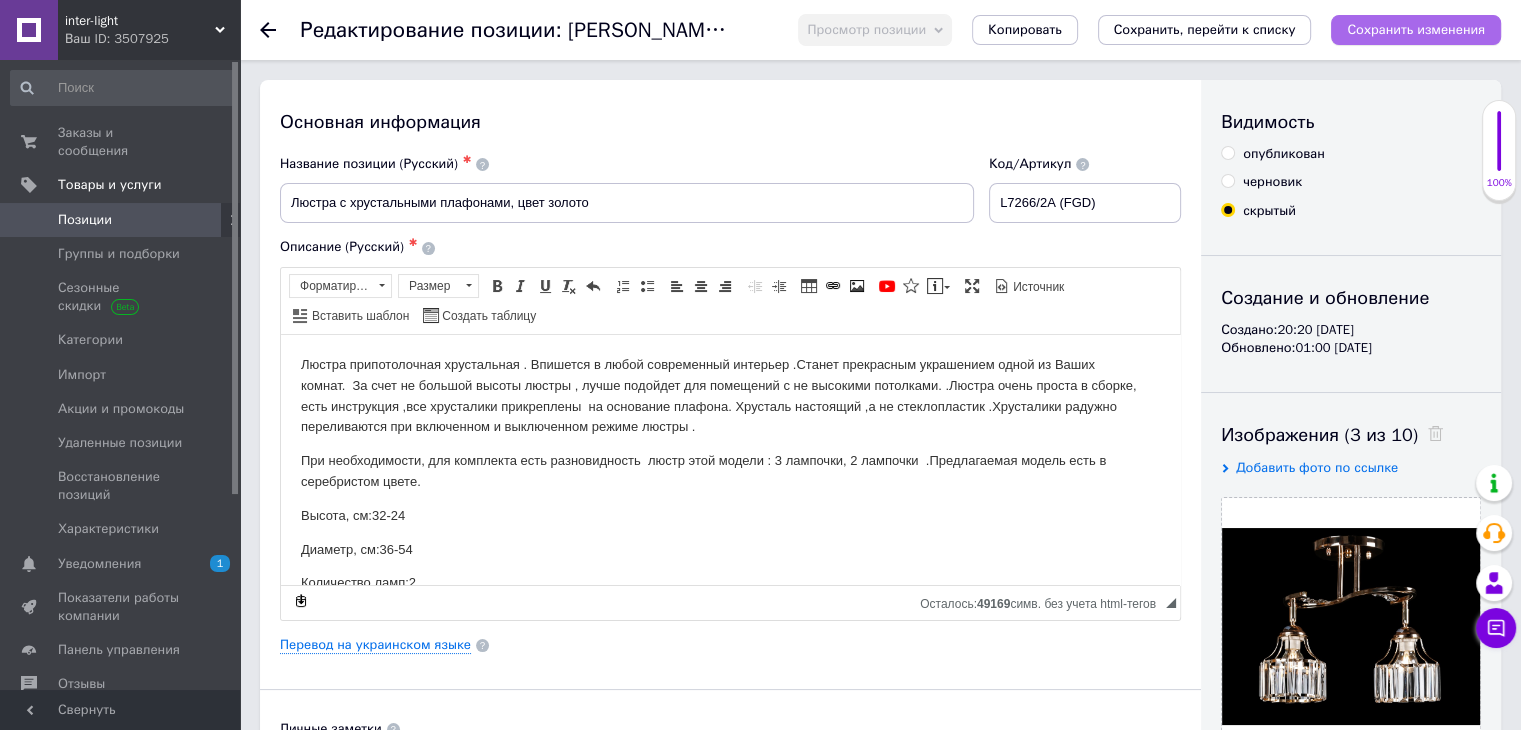 click on "Сохранить изменения" at bounding box center (1416, 29) 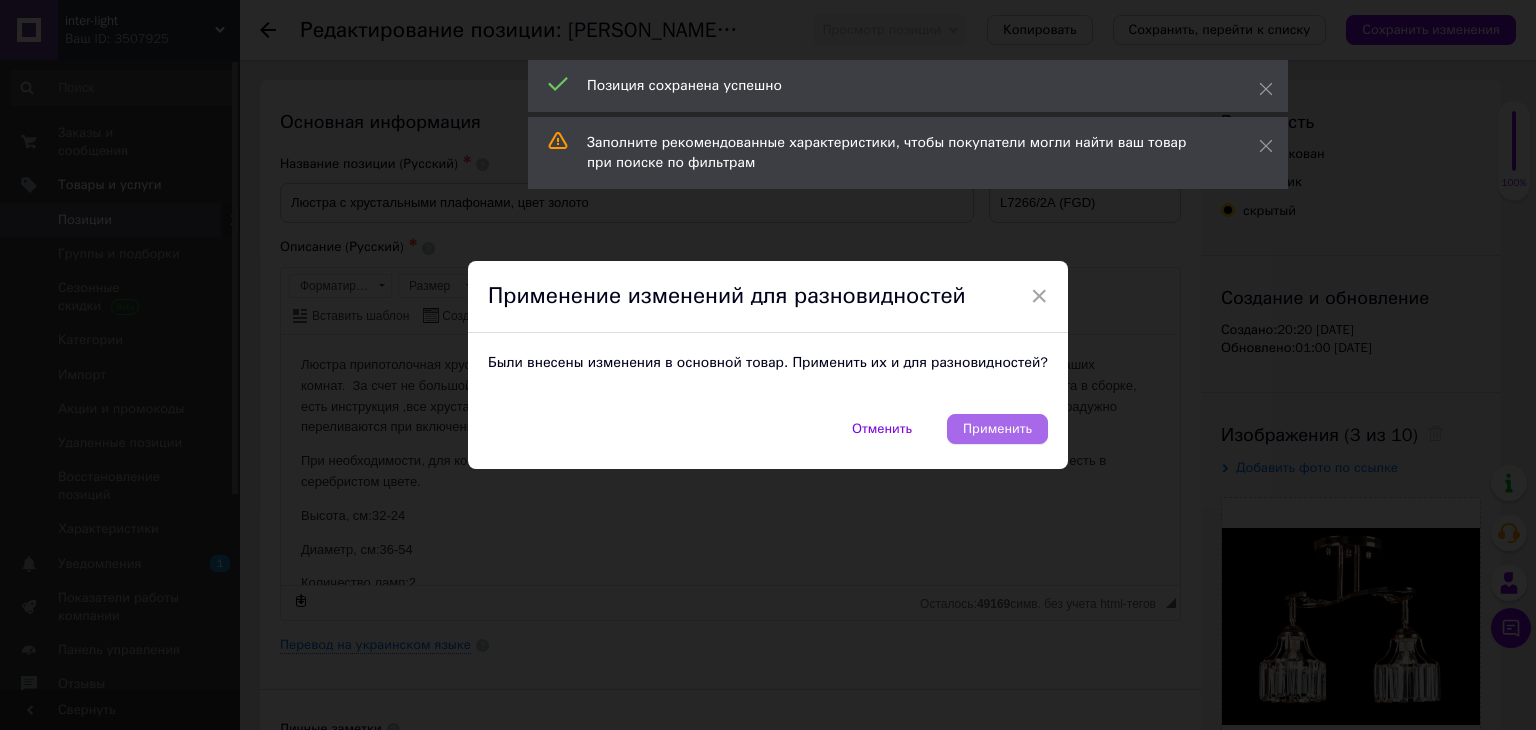 click on "Применить" at bounding box center (997, 429) 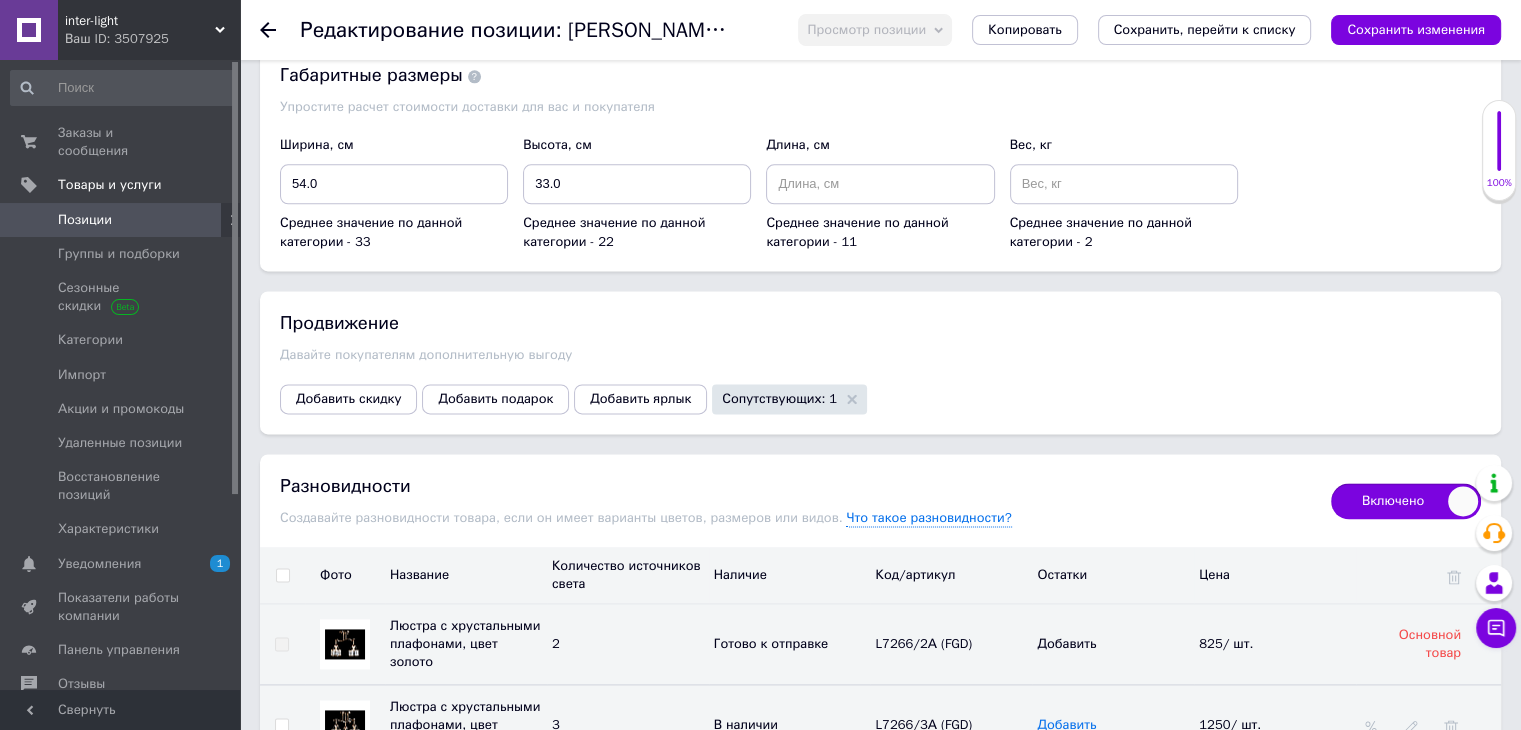 scroll, scrollTop: 2885, scrollLeft: 0, axis: vertical 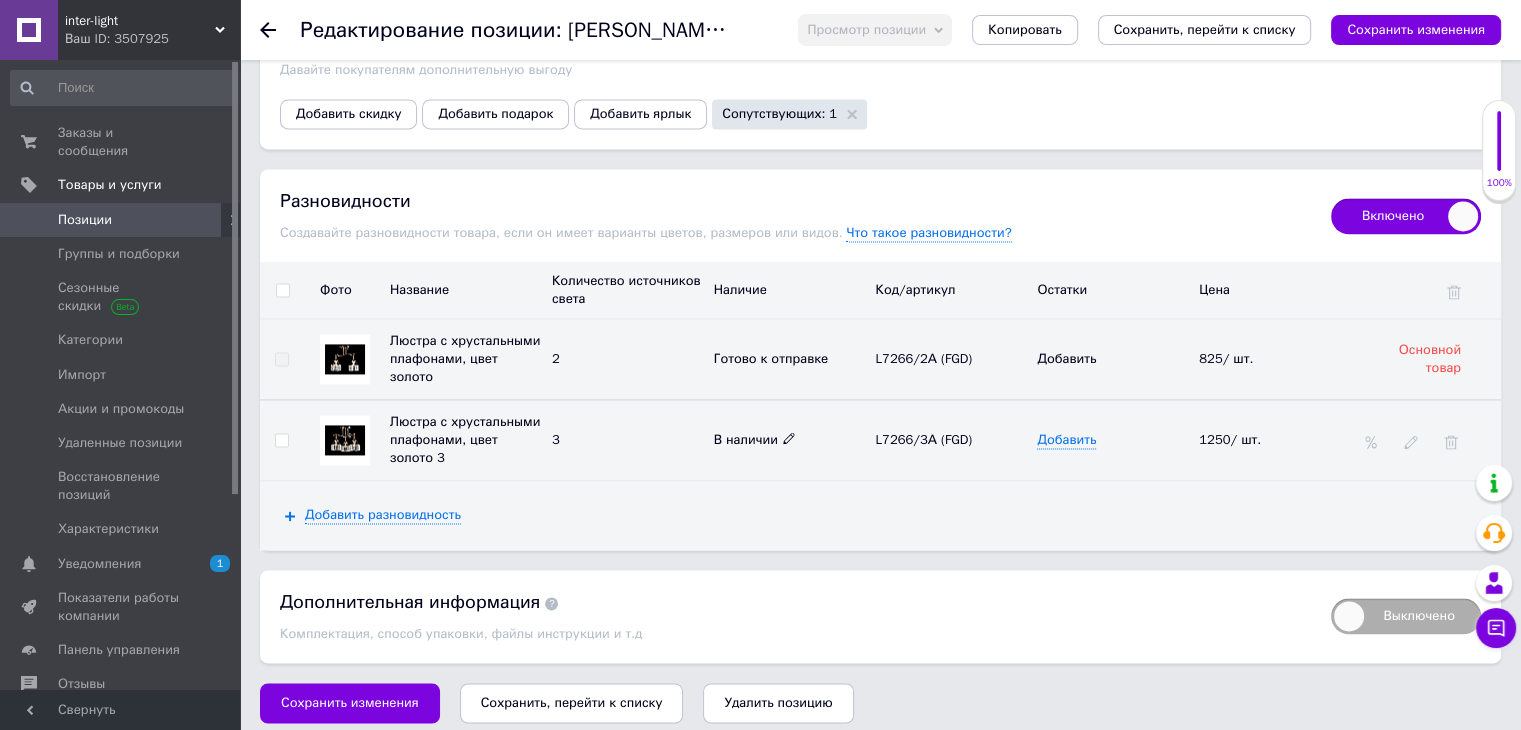 click 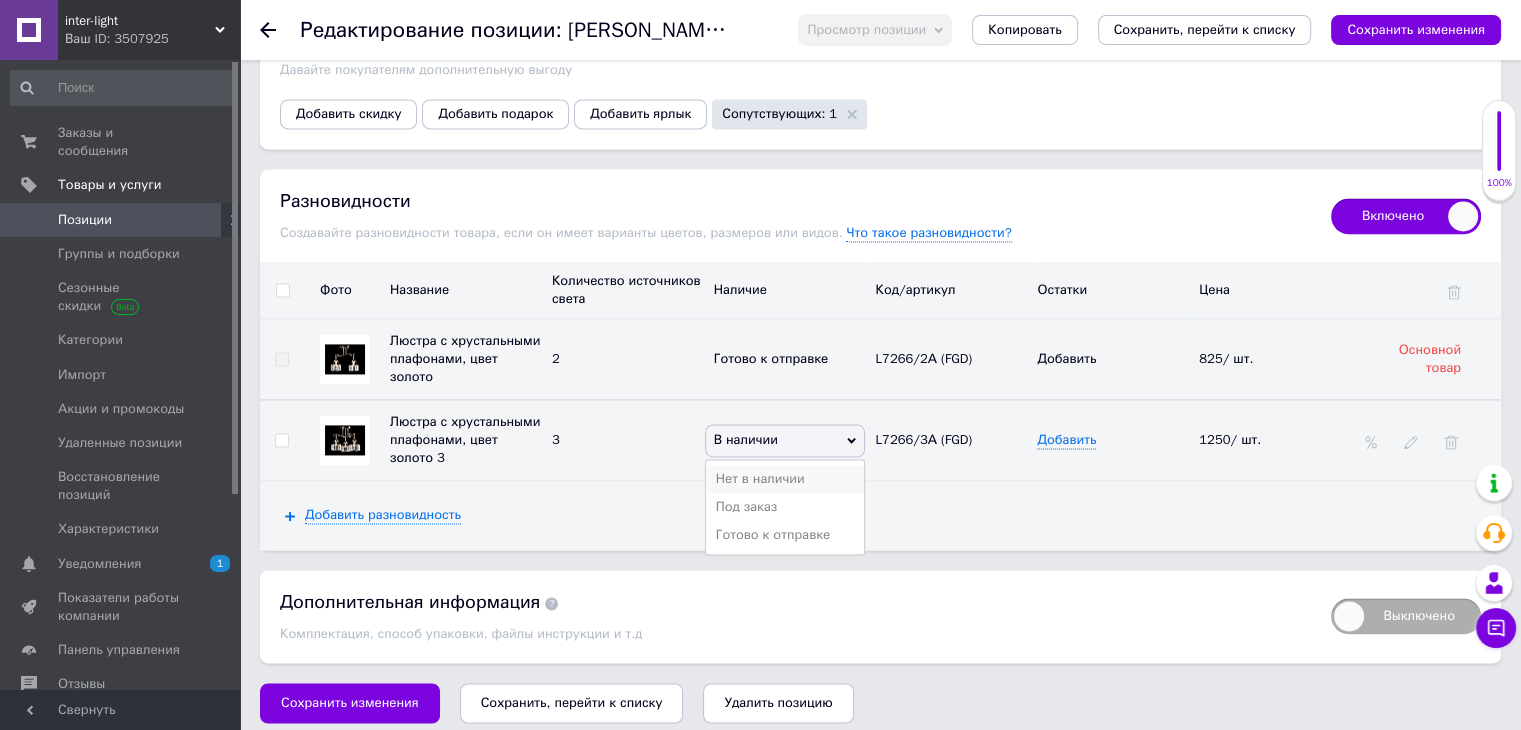 click on "Нет в наличии" at bounding box center (785, 479) 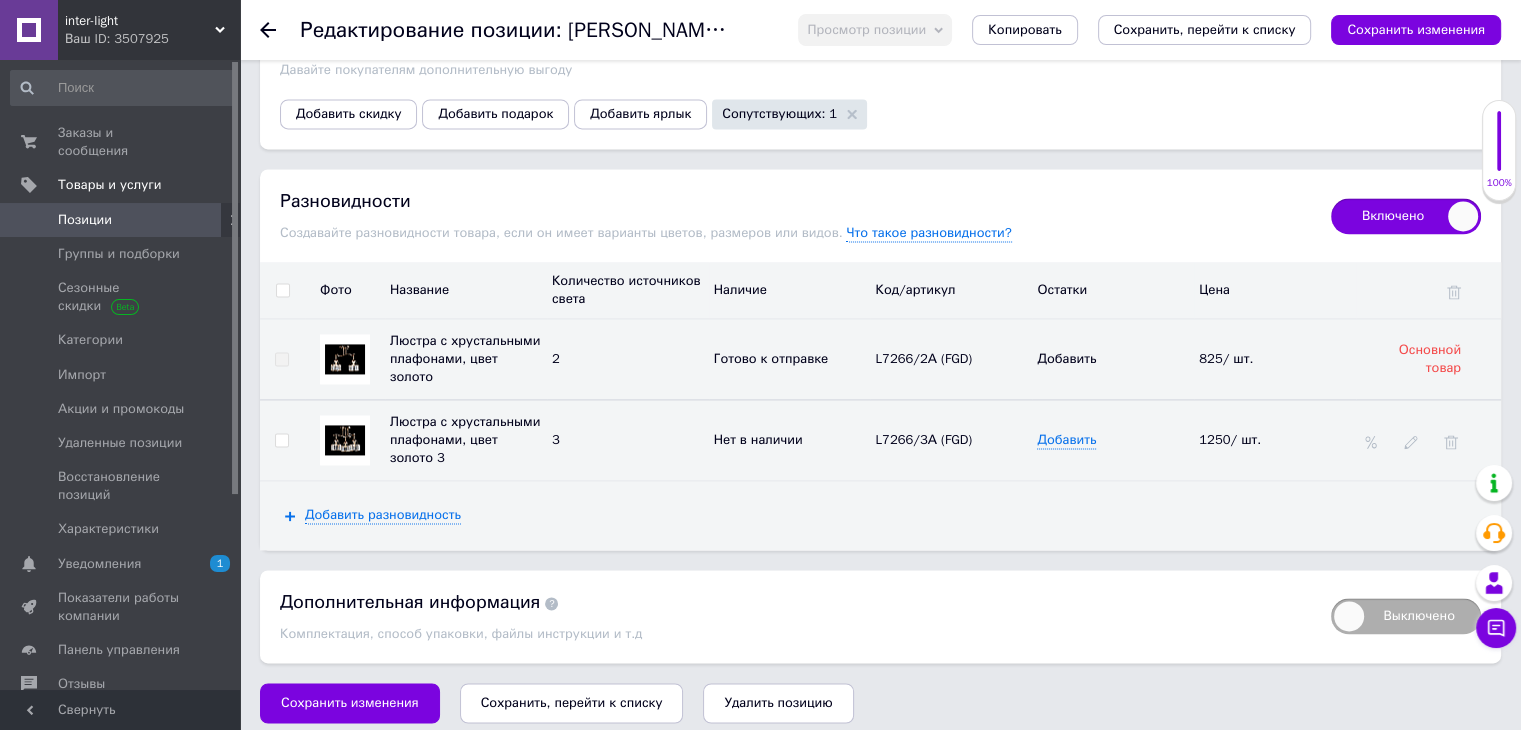 click on "Добавить разновидность" at bounding box center [880, 515] 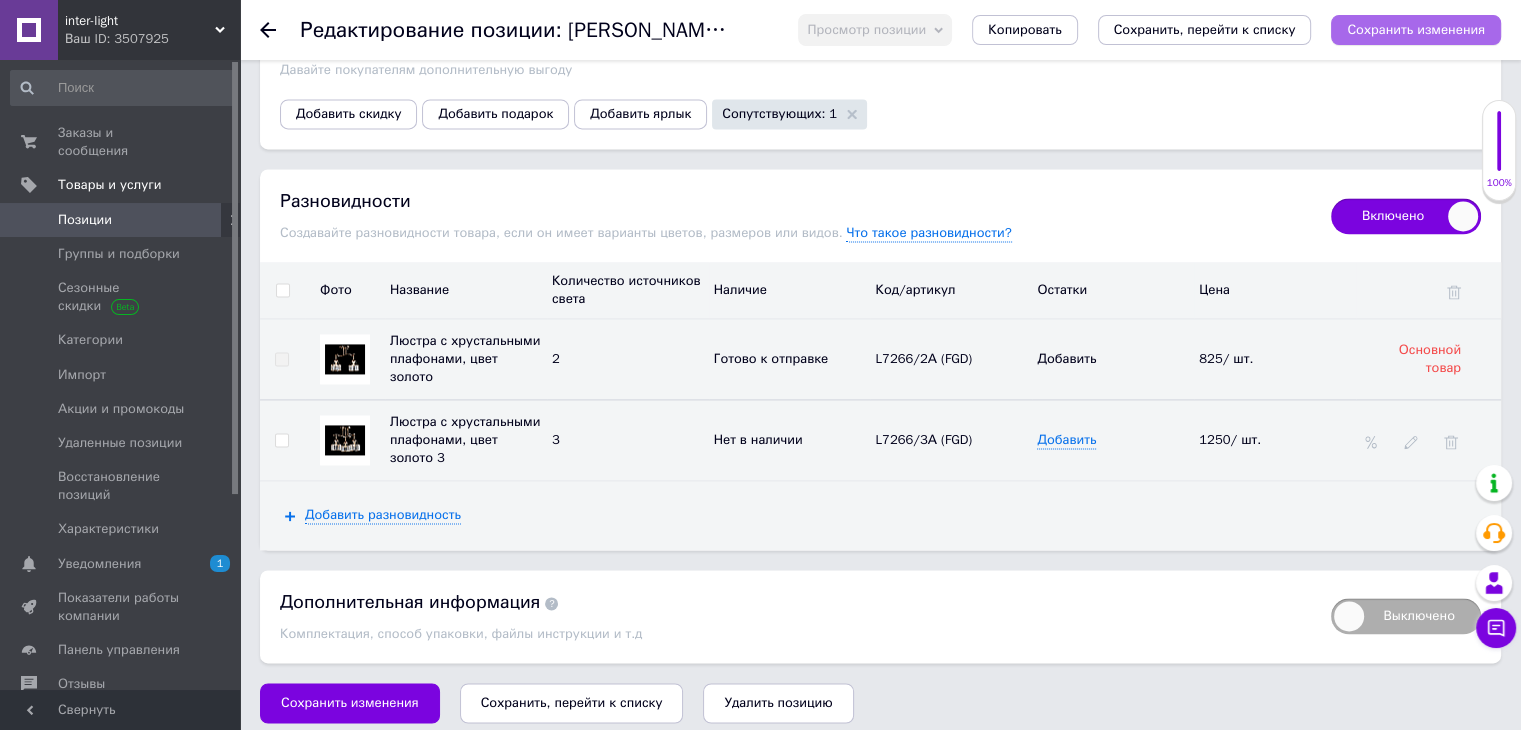 click on "Сохранить изменения" at bounding box center [1416, 29] 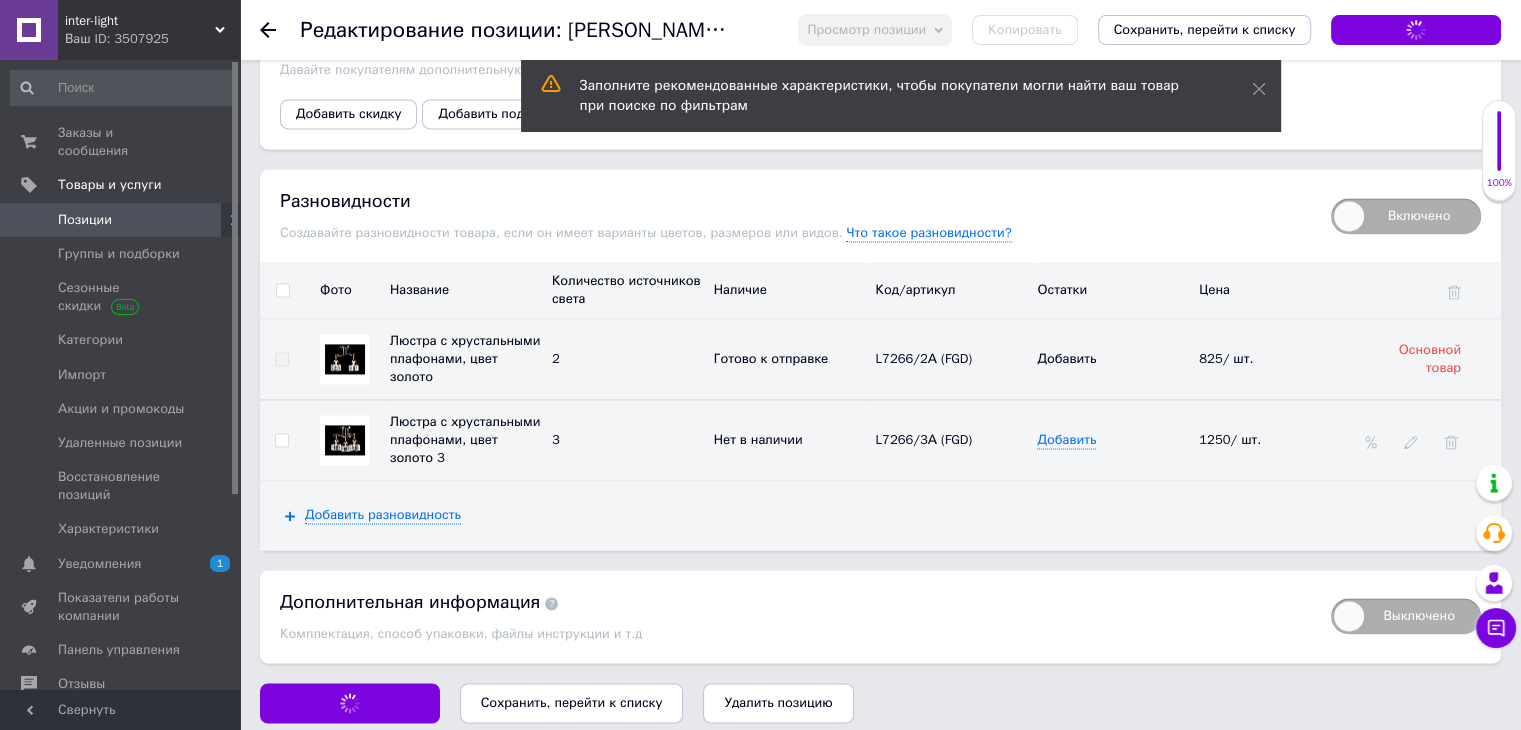 checkbox on "false" 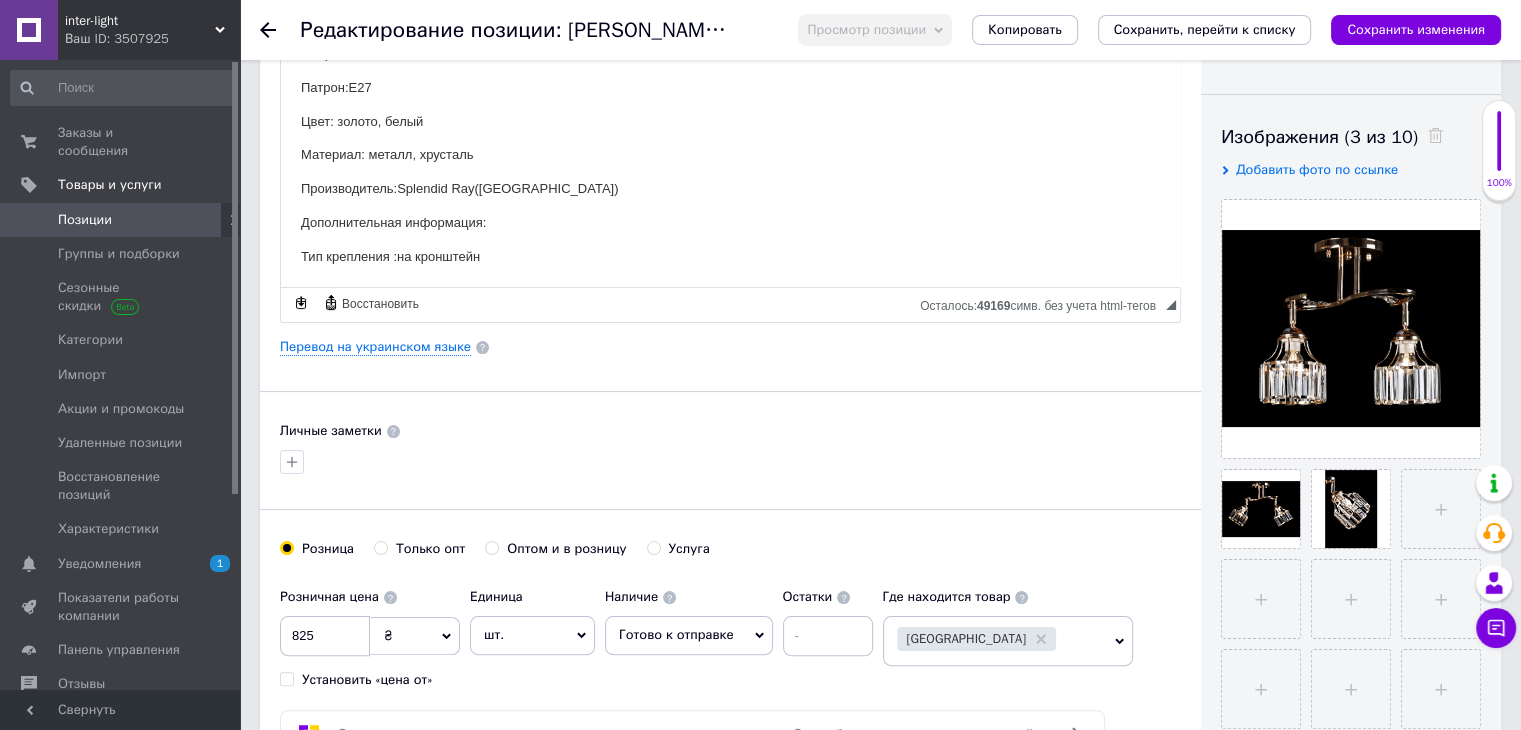 scroll, scrollTop: 0, scrollLeft: 0, axis: both 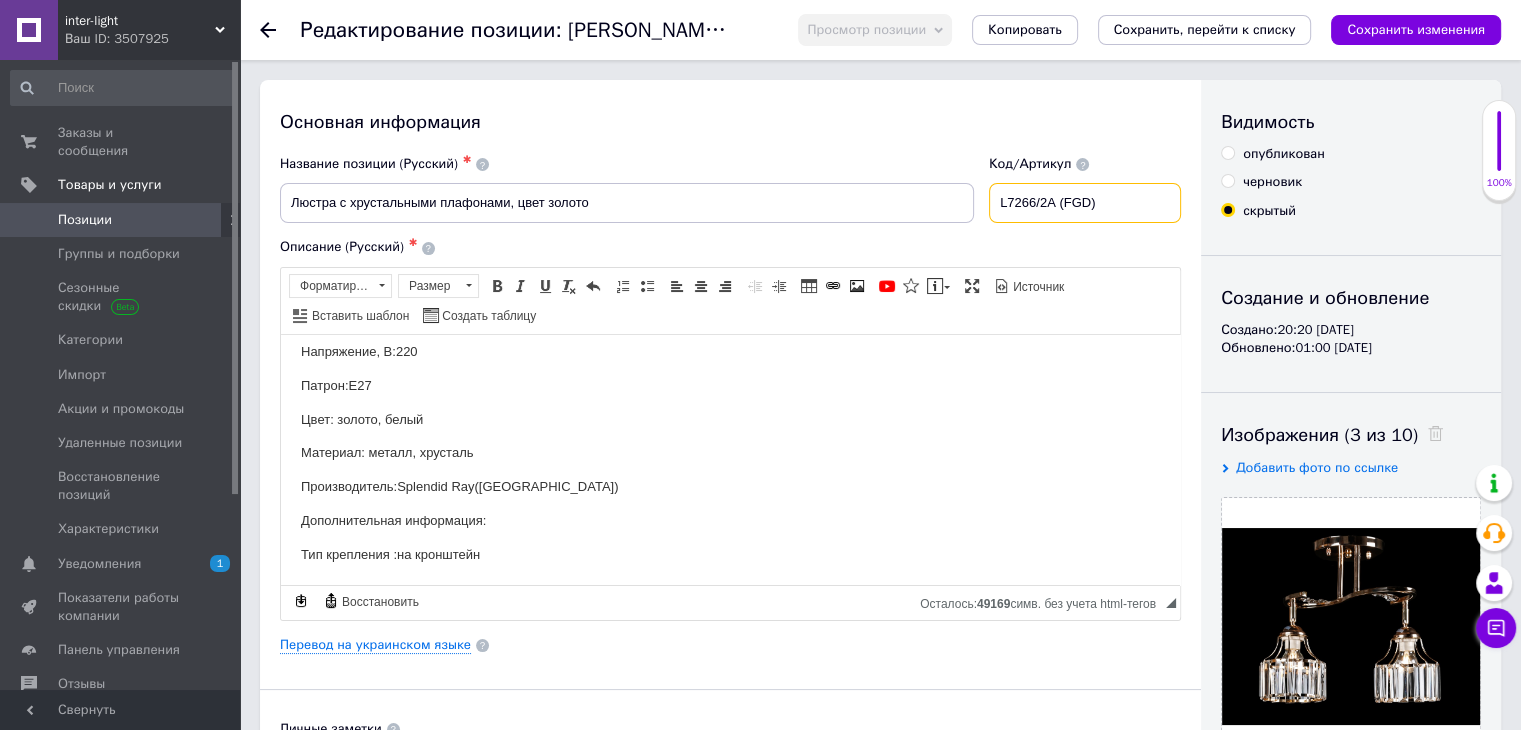 click on "L7266/2А (FGD)" at bounding box center (1085, 203) 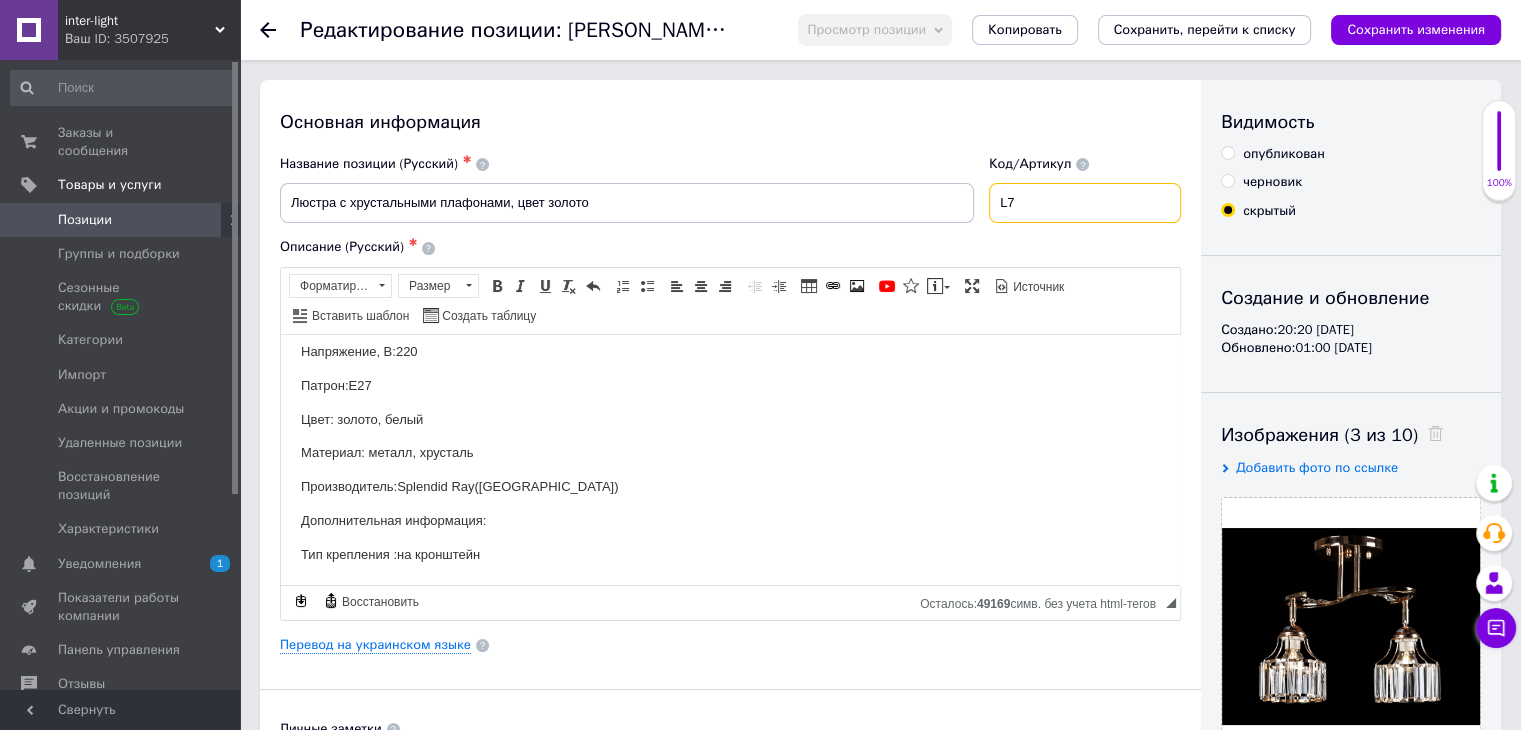 type on "L" 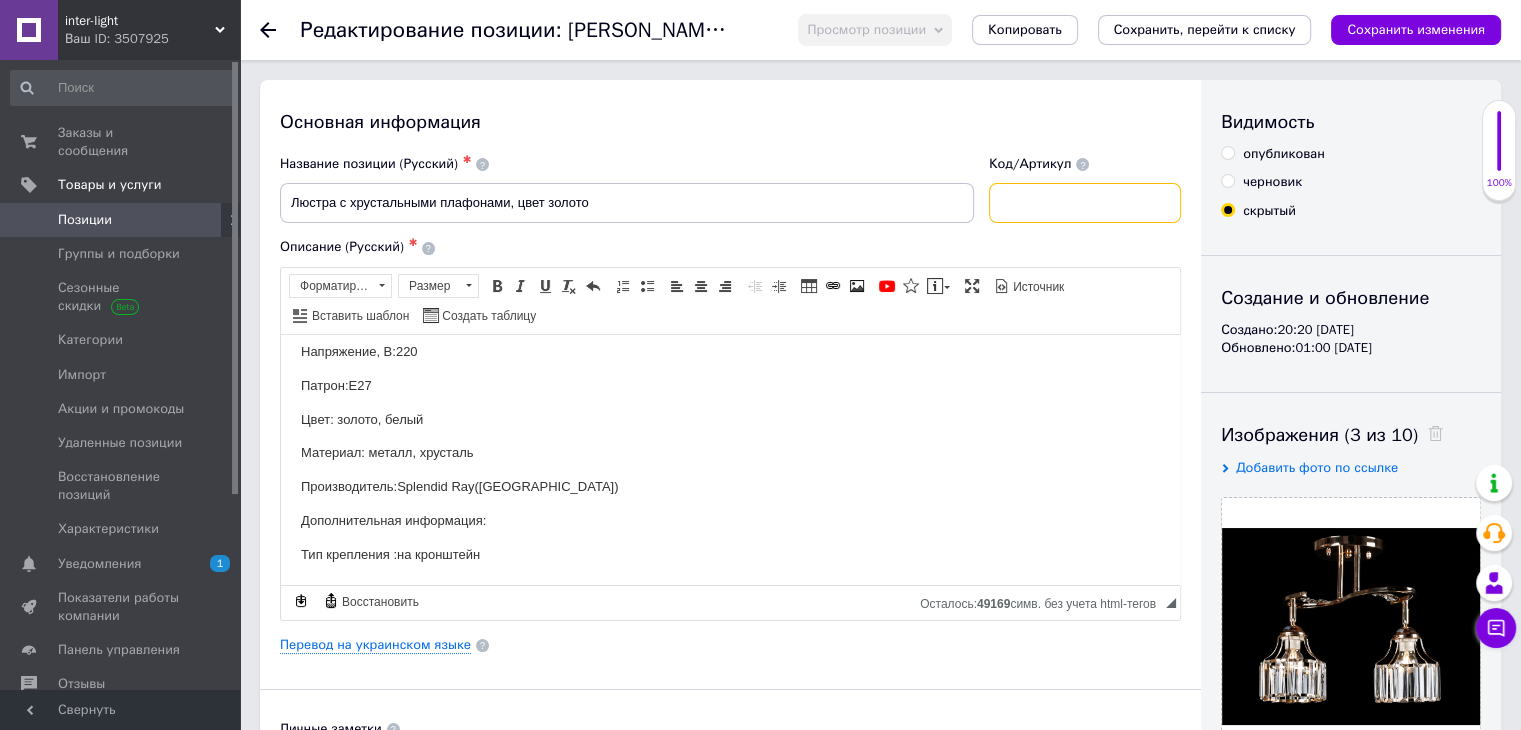click at bounding box center (1085, 203) 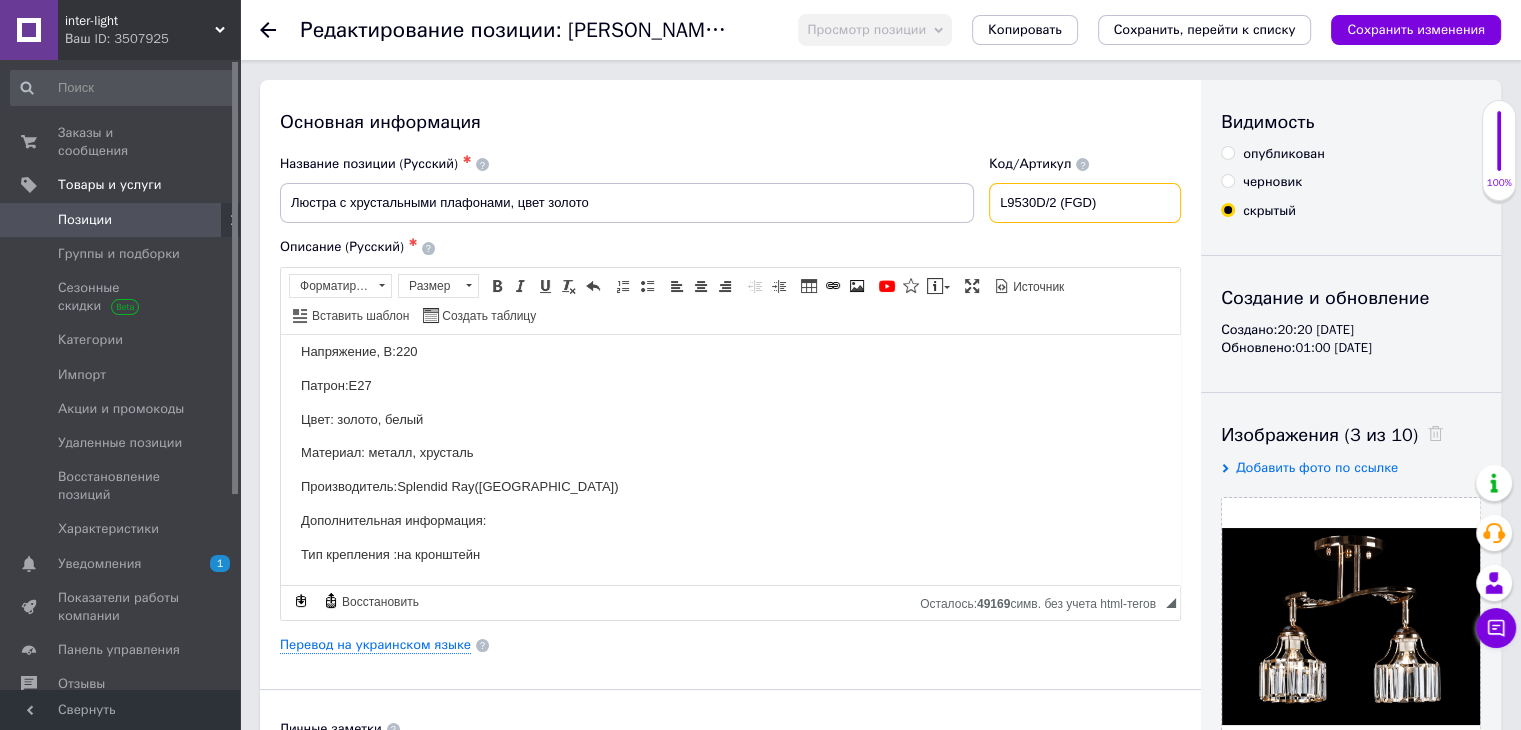type on "L9530D/2 (FGD)" 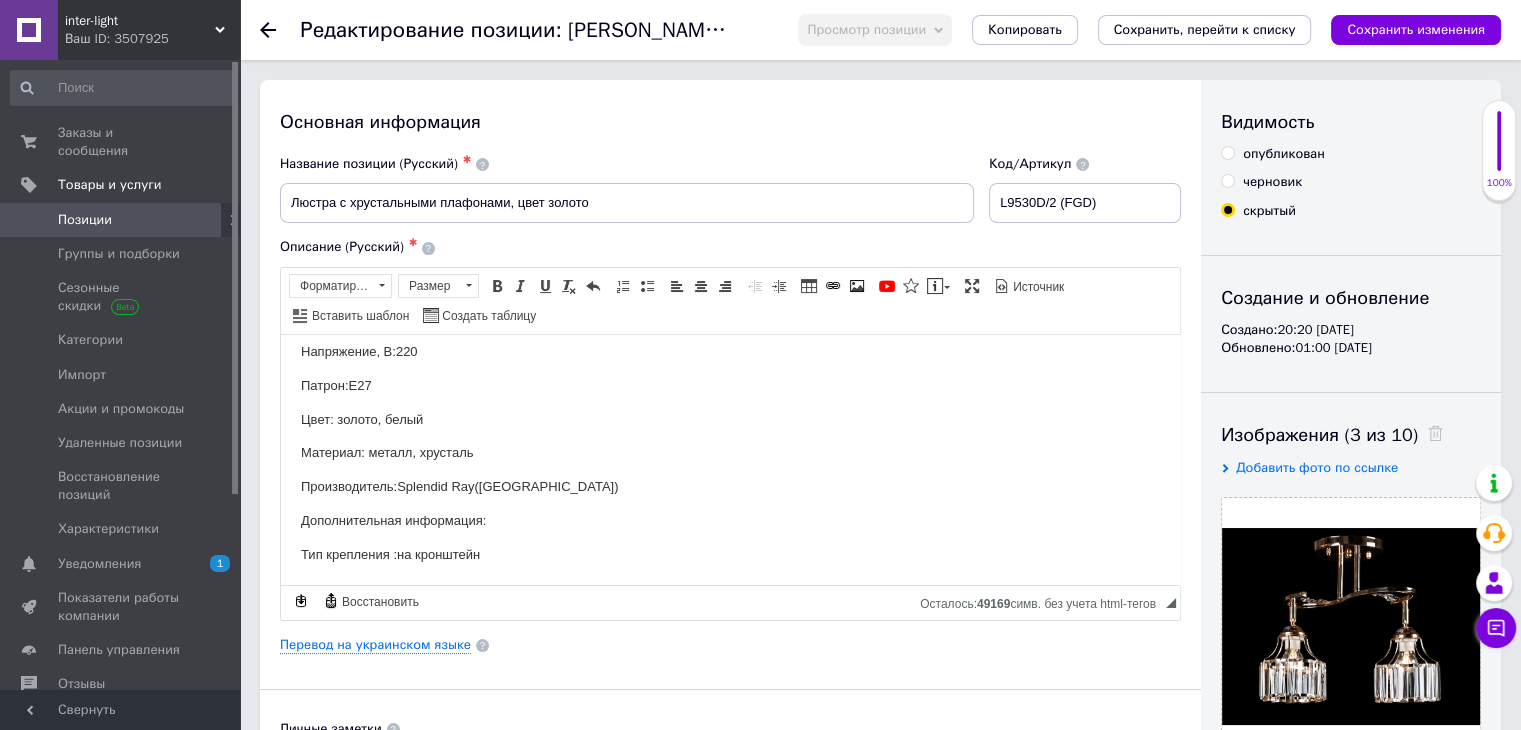 click on "опубликован" at bounding box center [1227, 152] 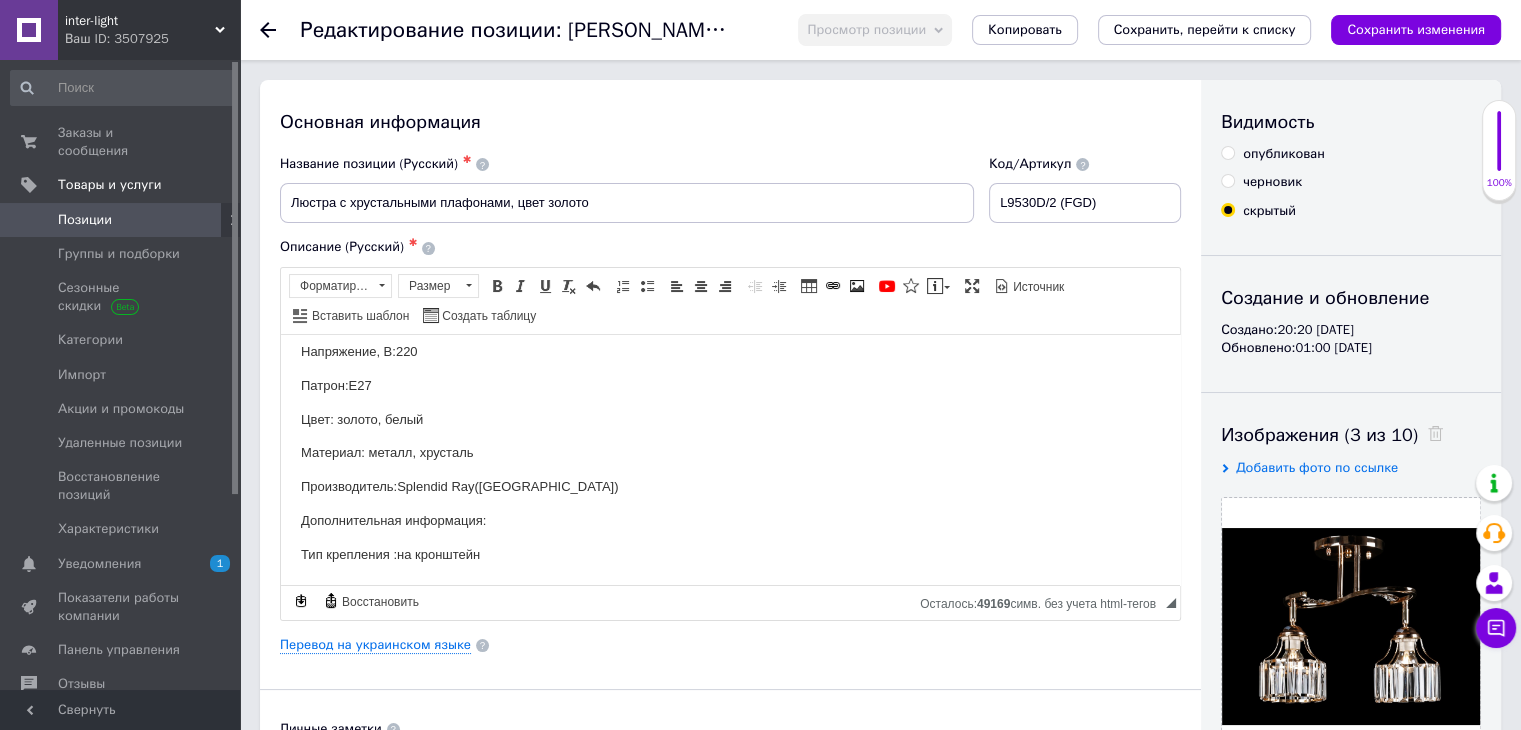 radio on "true" 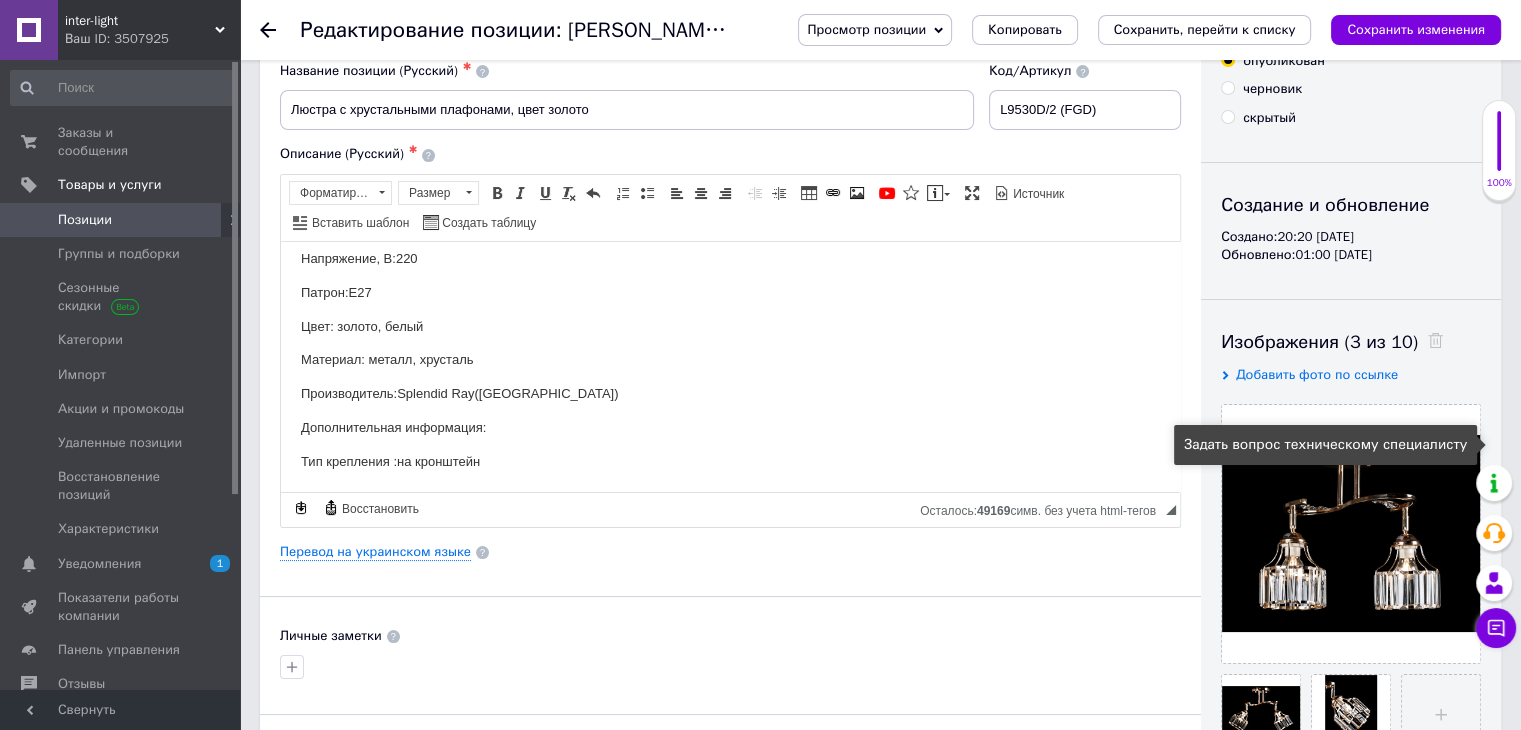 scroll, scrollTop: 400, scrollLeft: 0, axis: vertical 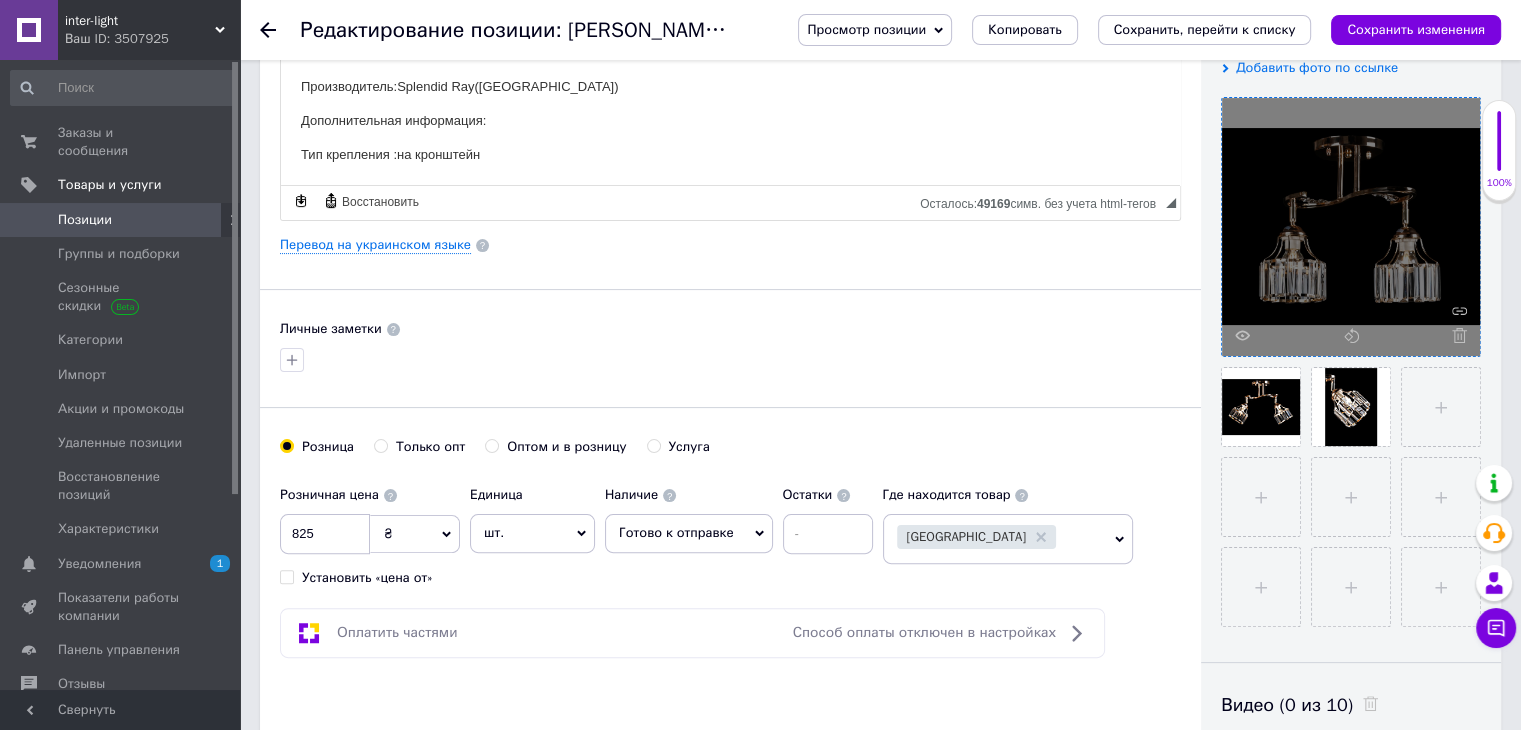 click at bounding box center [1351, 227] 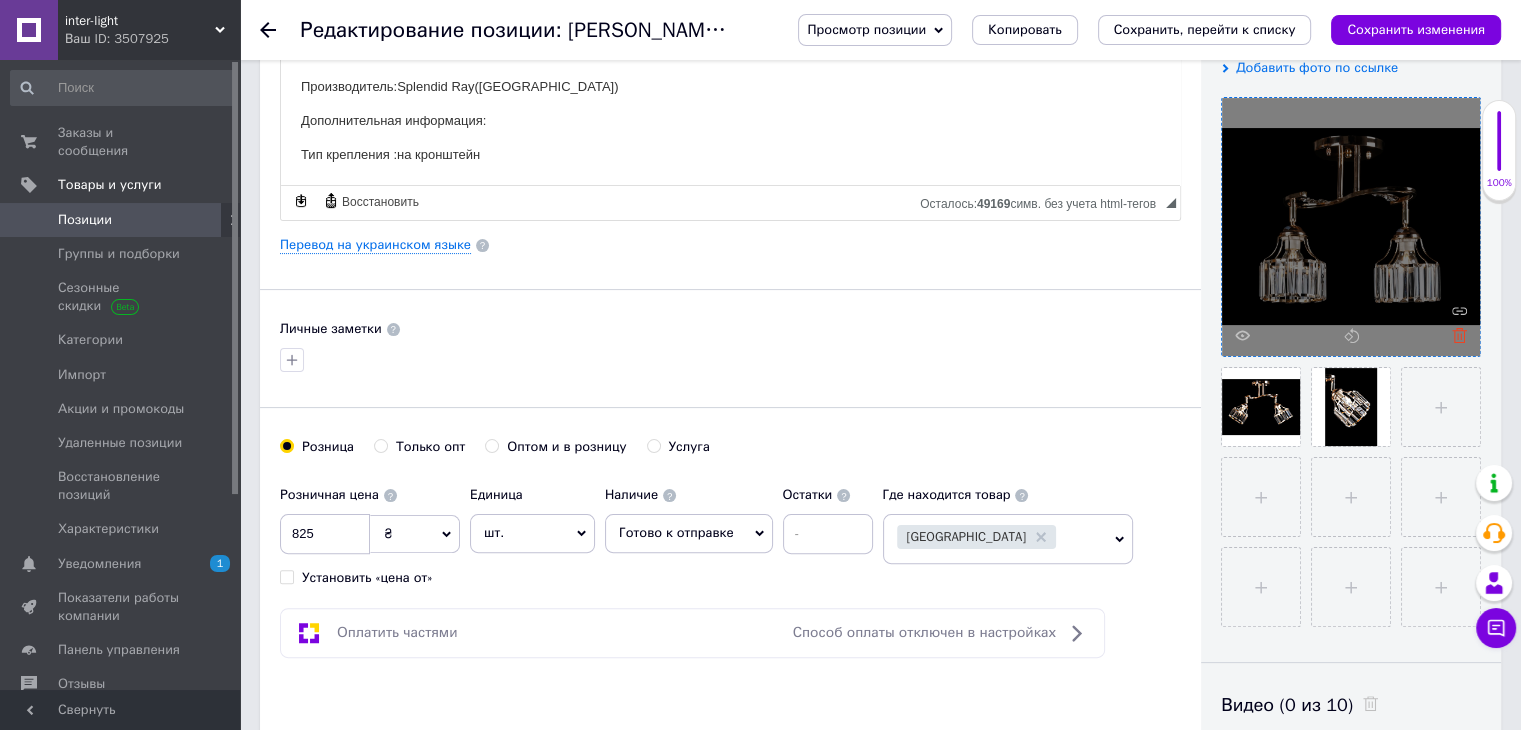 click 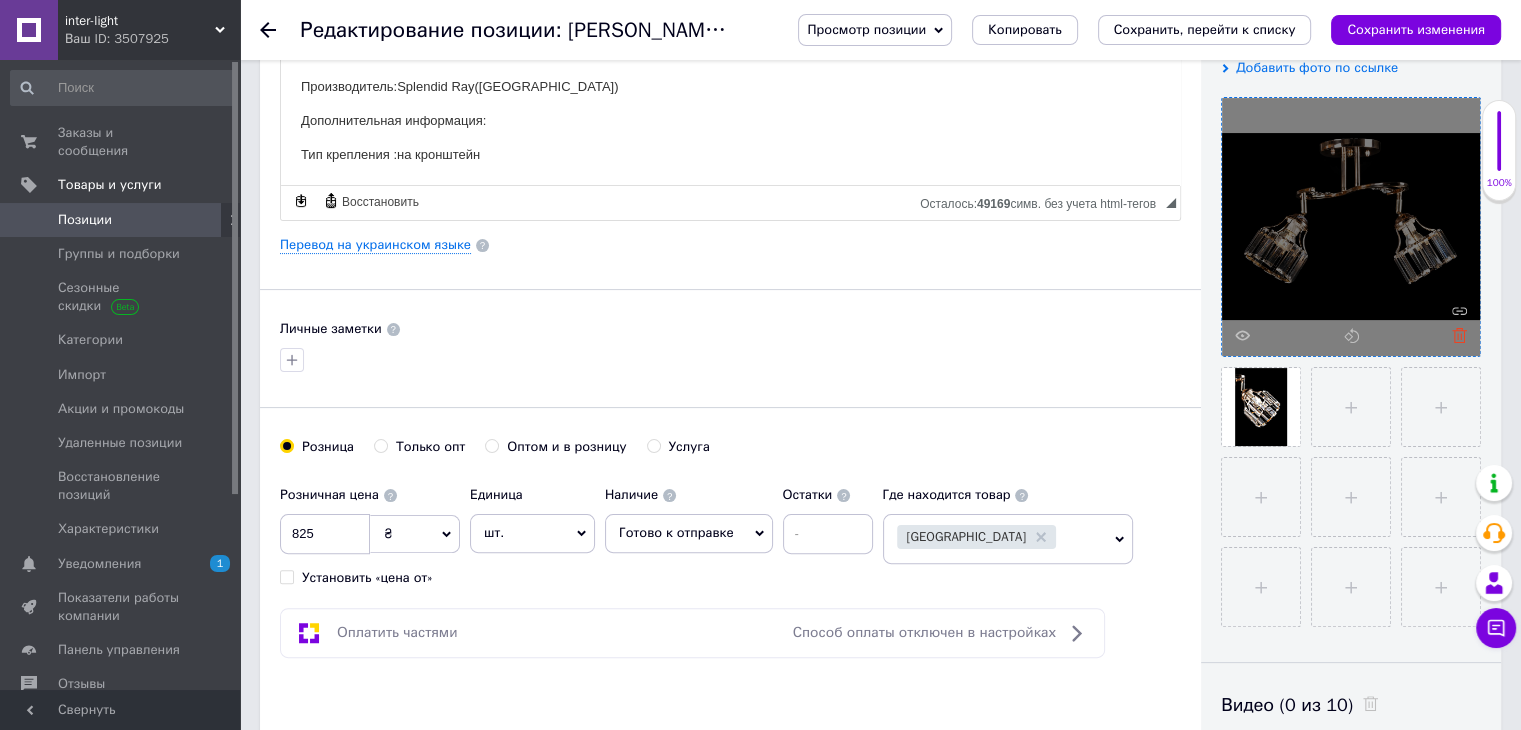 click 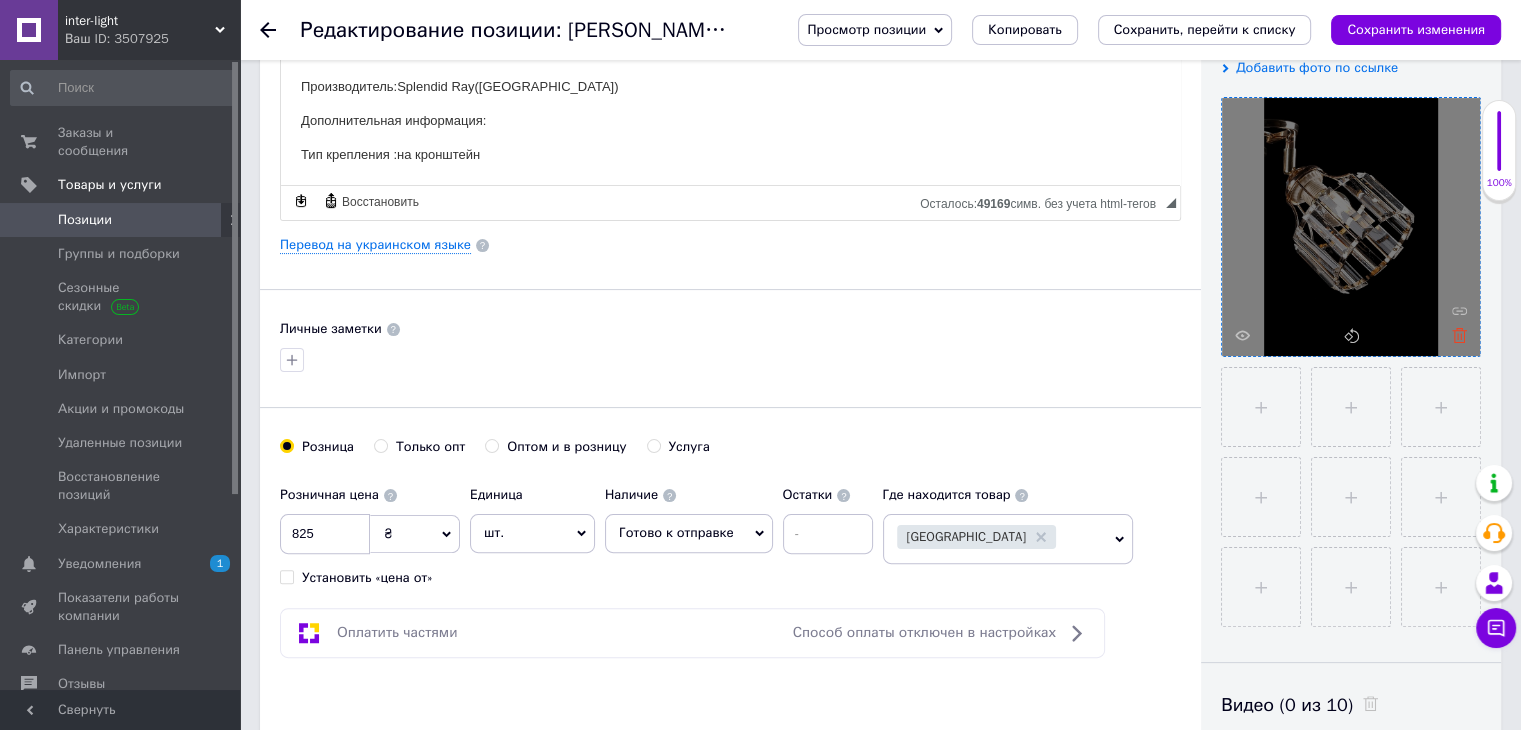 click 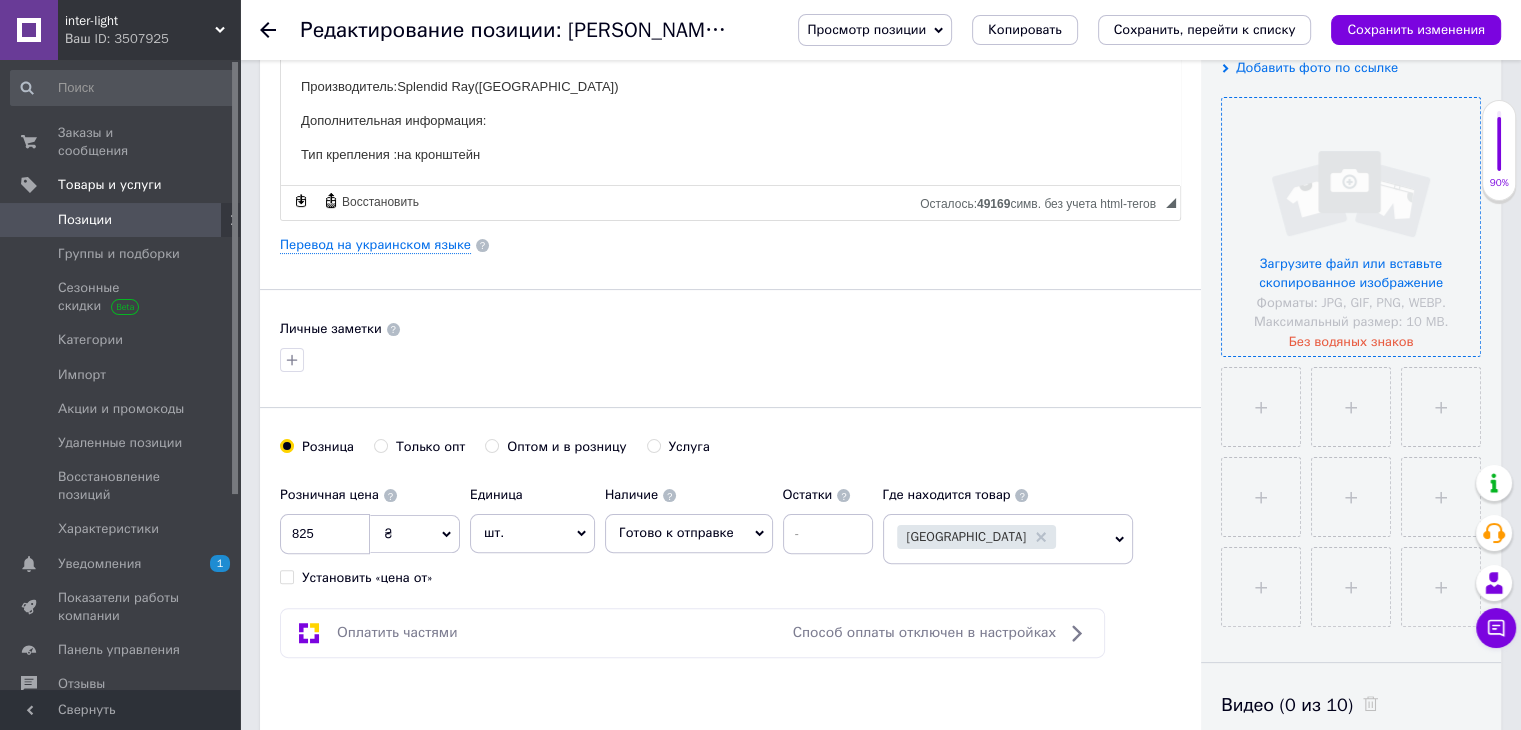 click at bounding box center (1351, 227) 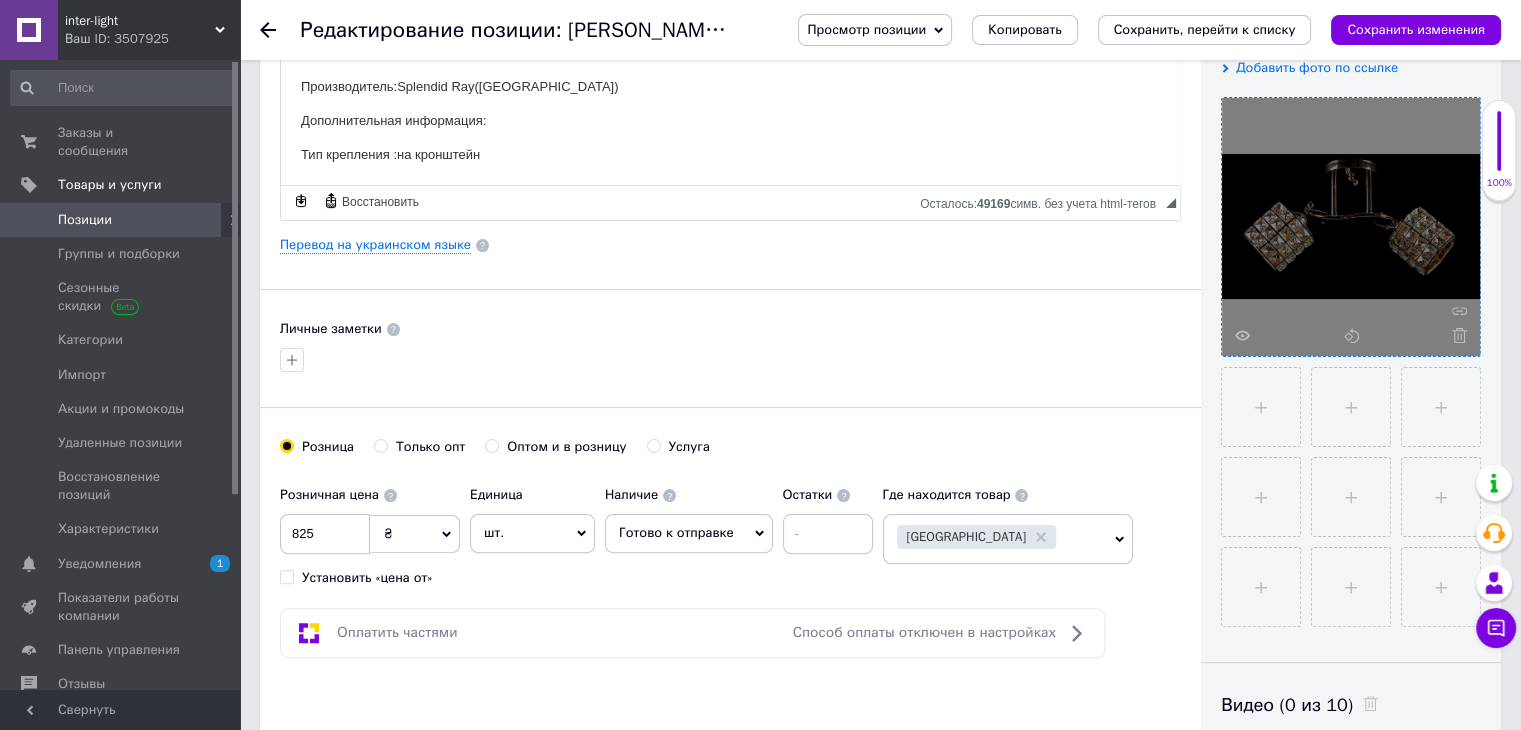 click 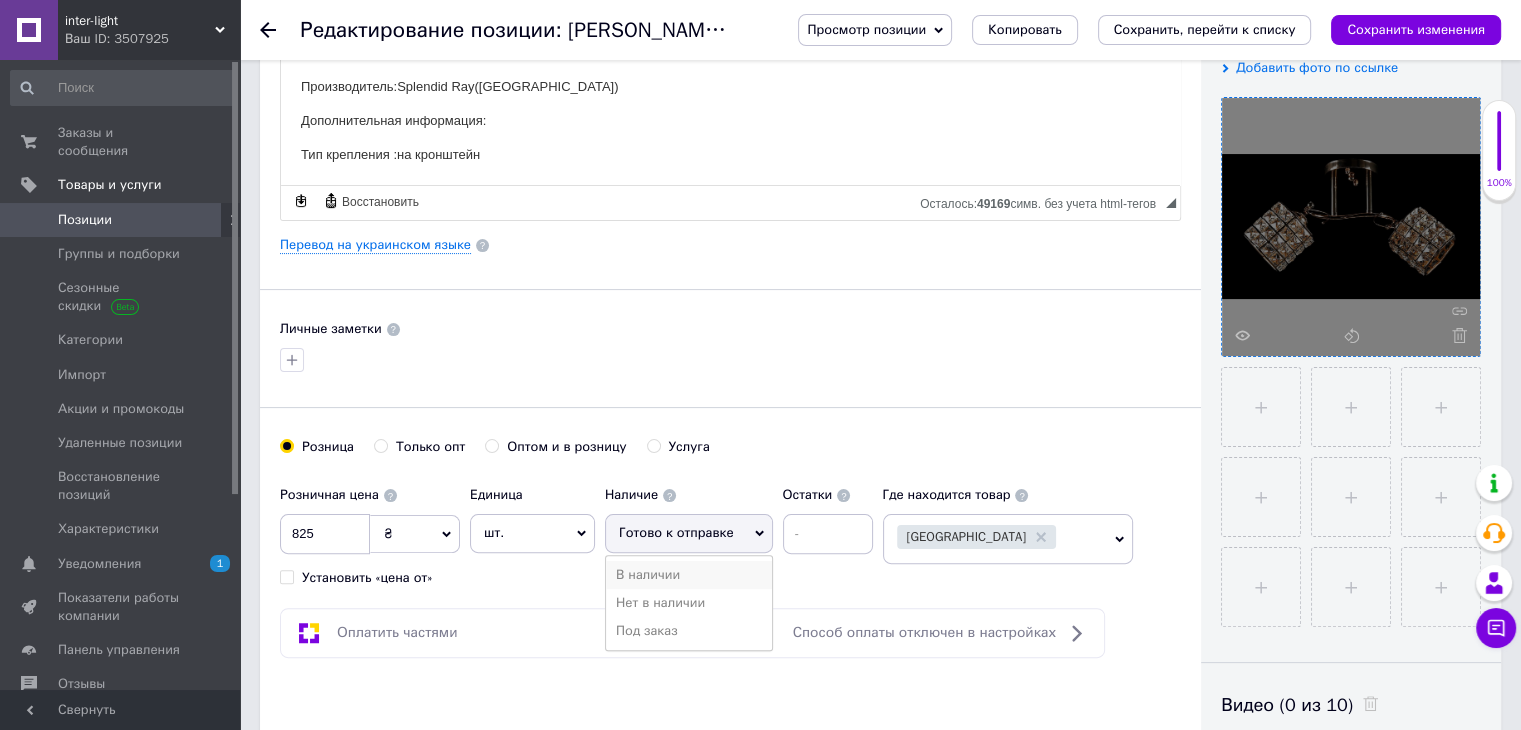 click on "В наличии" at bounding box center (689, 575) 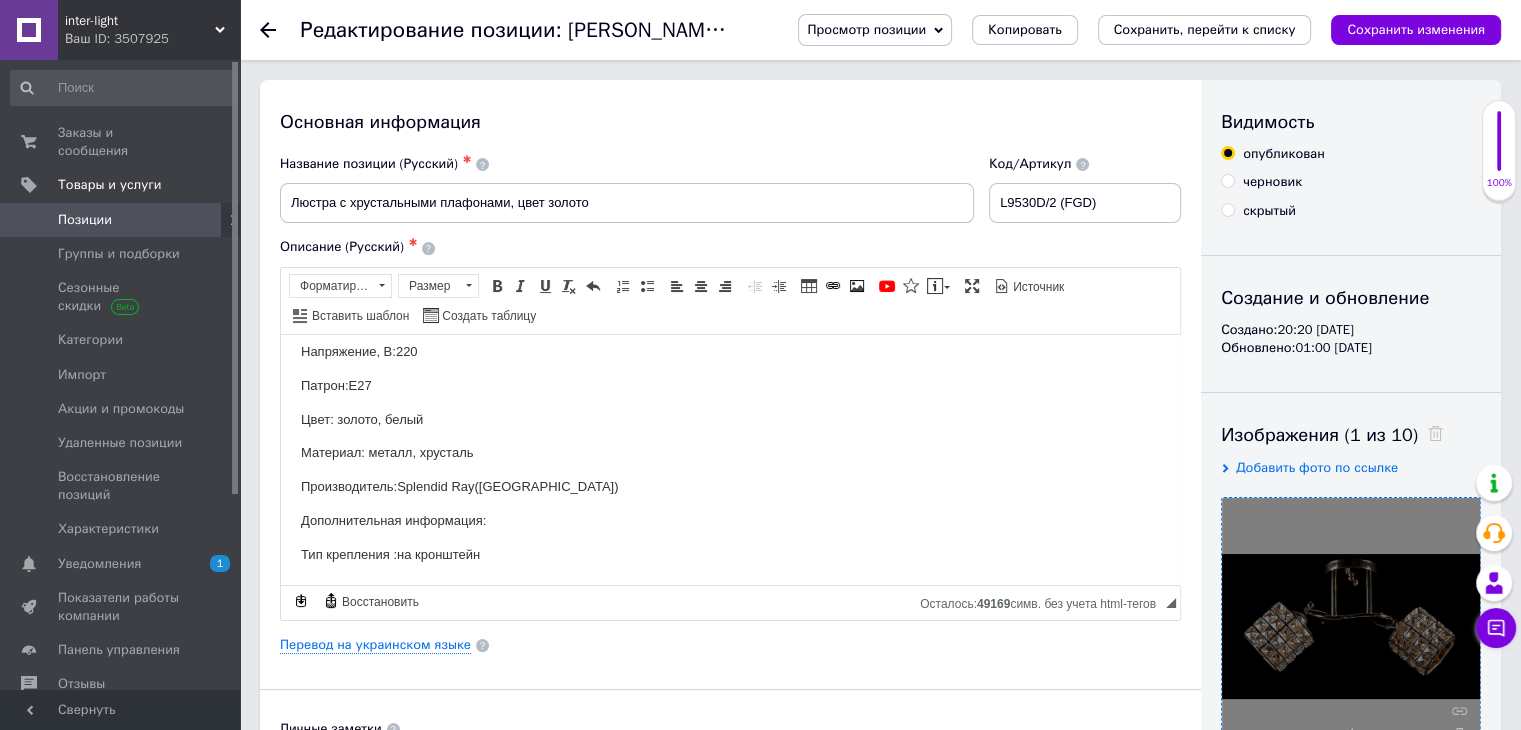 scroll, scrollTop: 200, scrollLeft: 0, axis: vertical 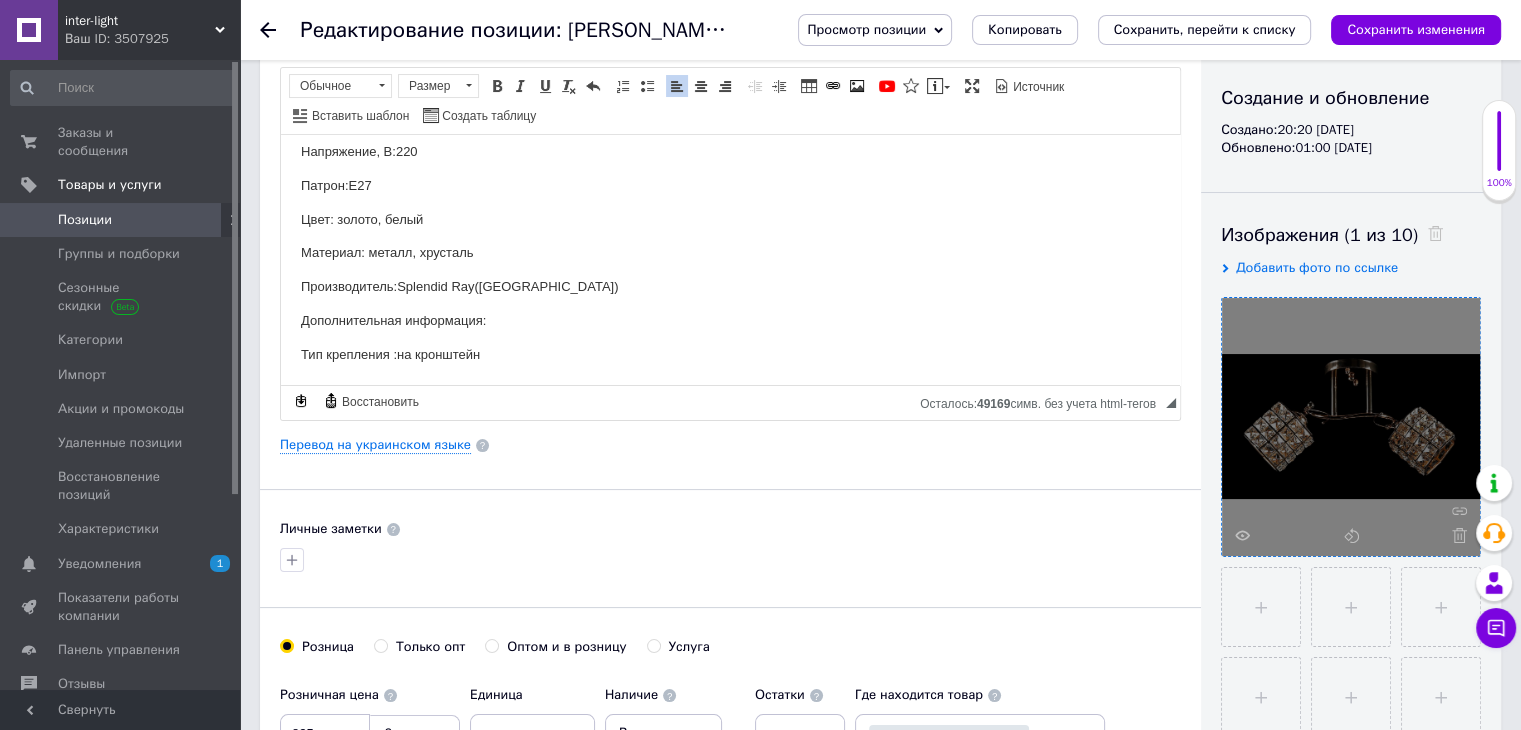 click on "Тип крепления :на кронштейн" at bounding box center [730, 354] 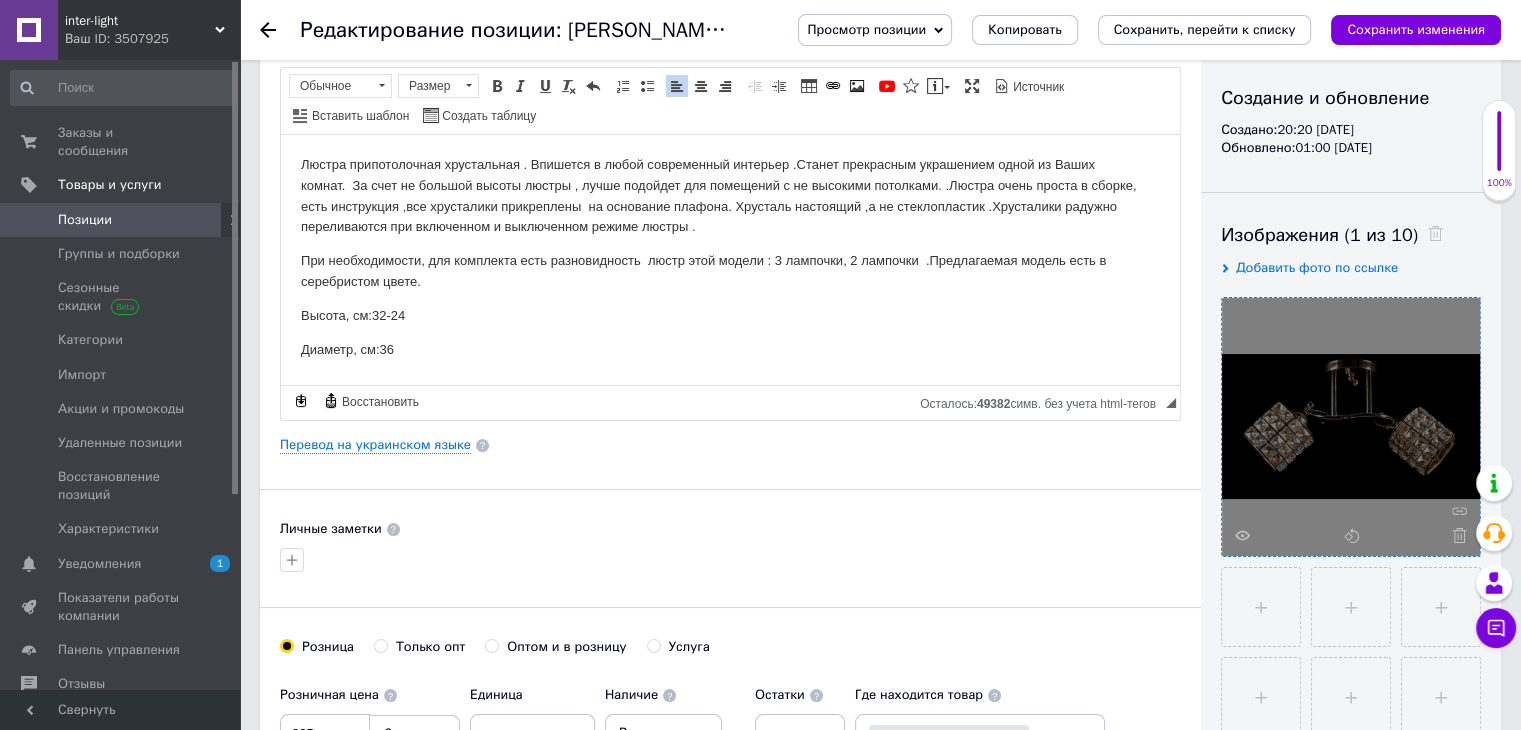 scroll, scrollTop: 0, scrollLeft: 0, axis: both 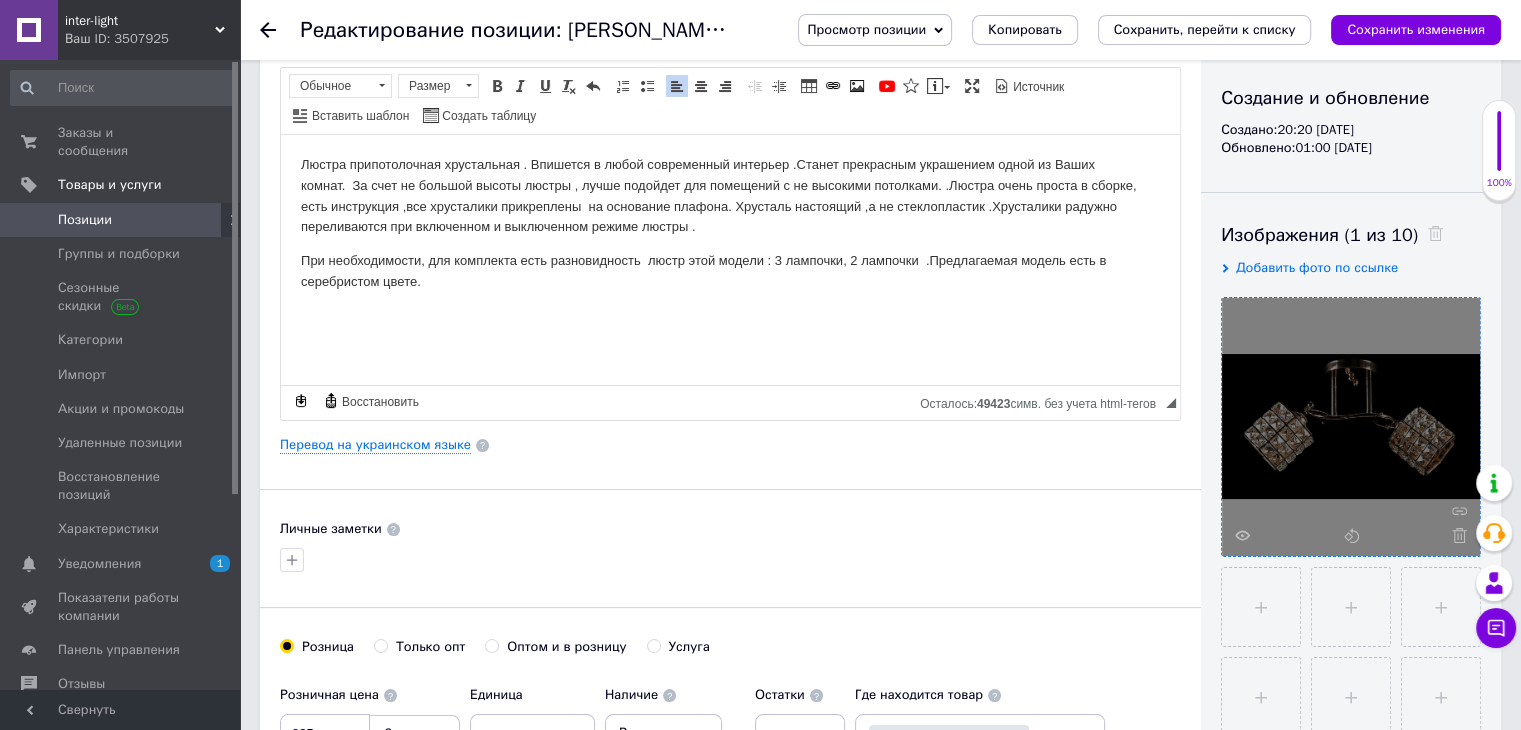 click on "При необходимости, для комплекта есть разновидность  люстр этой модели : 3 лампочки, 2 лампочки  .Предлагаемая модель есть в серебристом цвете." at bounding box center (730, 271) 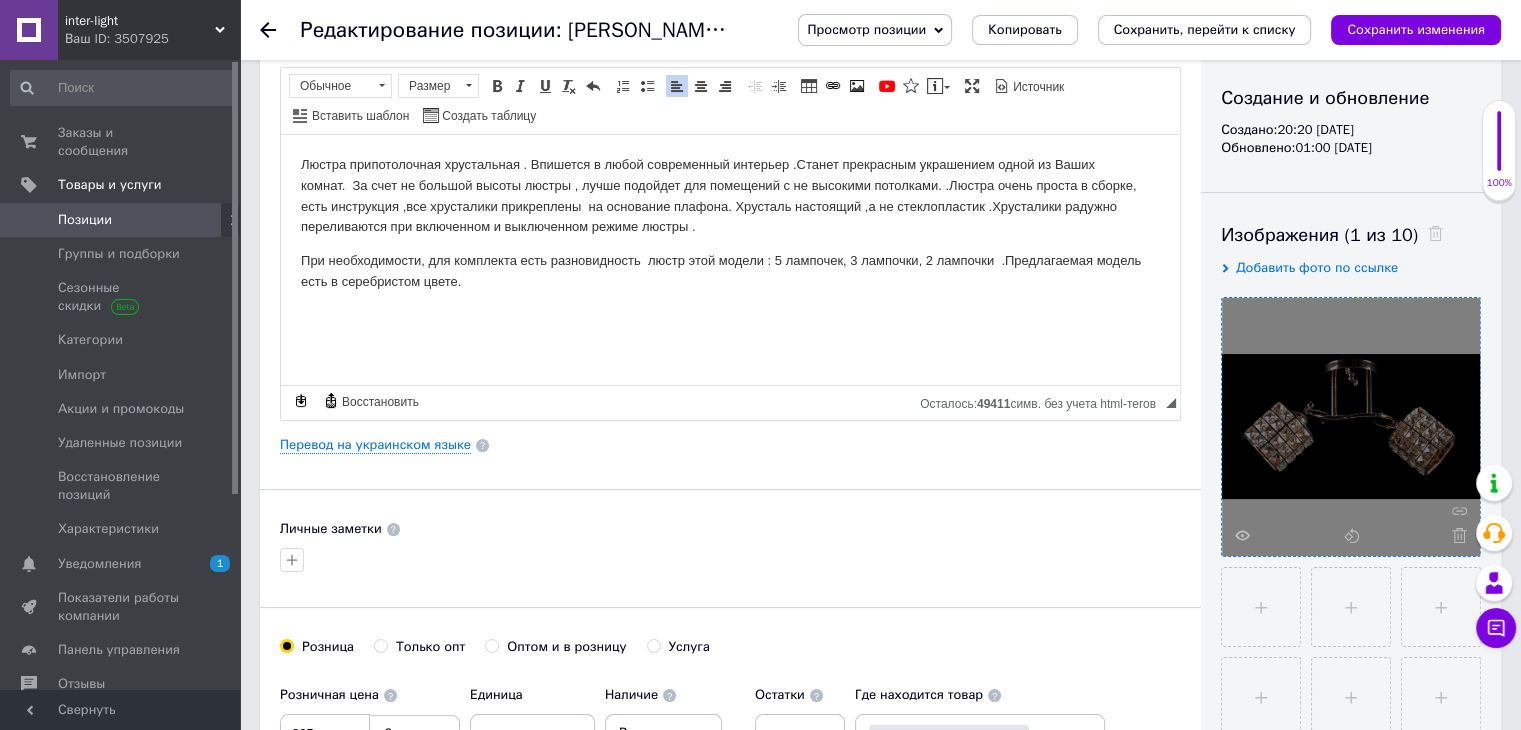 click on "При необходимости, для комплекта есть разновидность  люстр этой модели : 5 лампочек, 3 лампочки, 2 лампочки  .Предлагаемая модель есть в серебристом цвете." at bounding box center (730, 271) 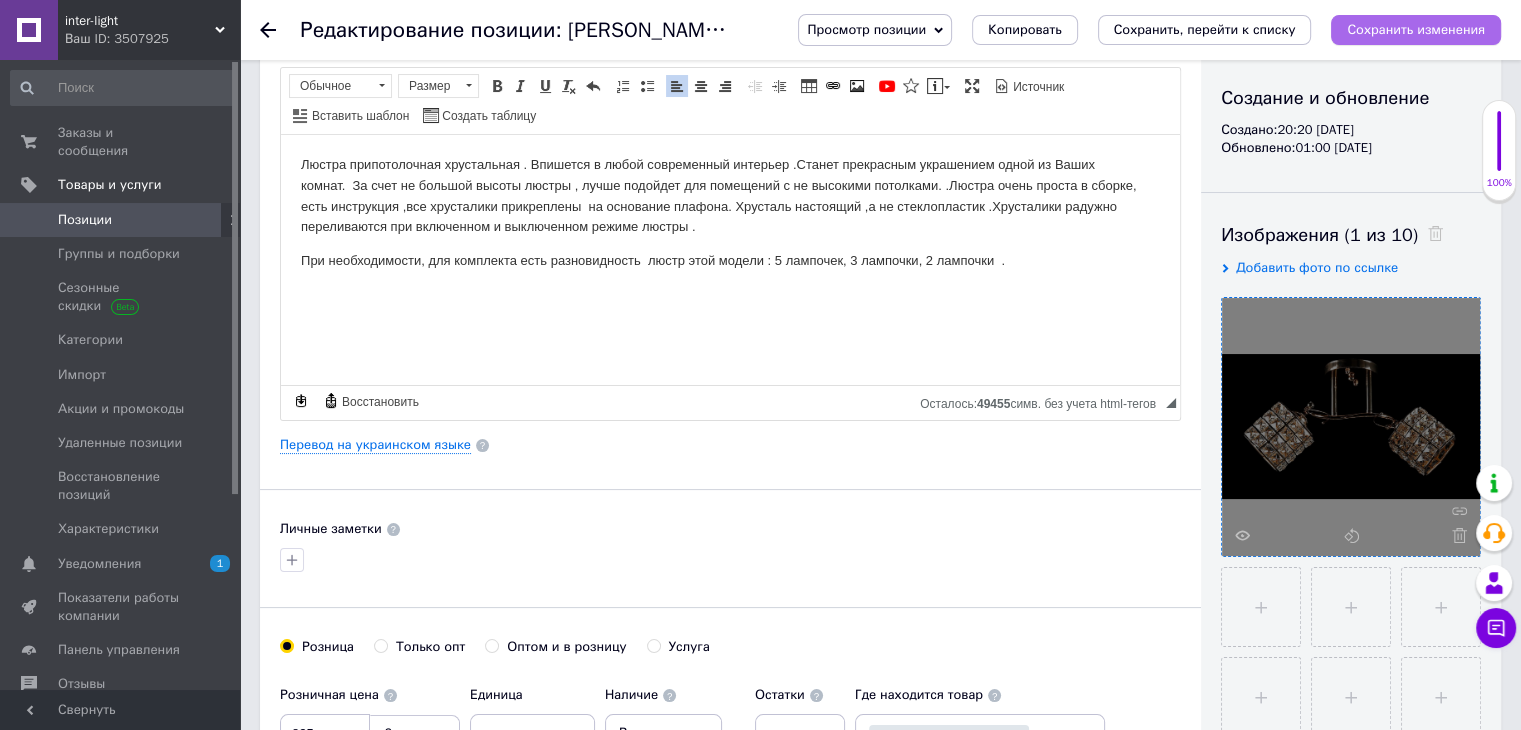 click on "Сохранить изменения" at bounding box center (1416, 29) 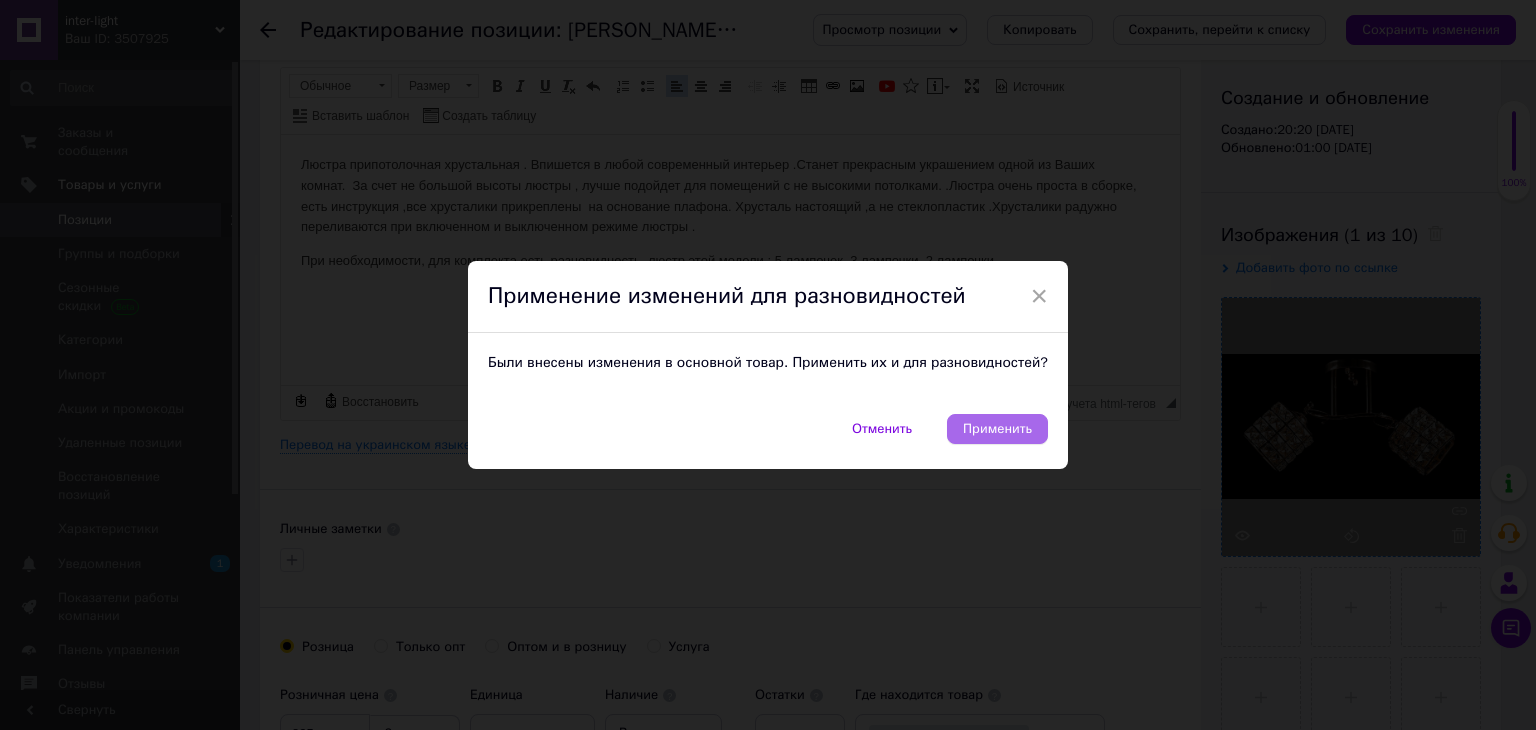 click on "Применить" at bounding box center (997, 429) 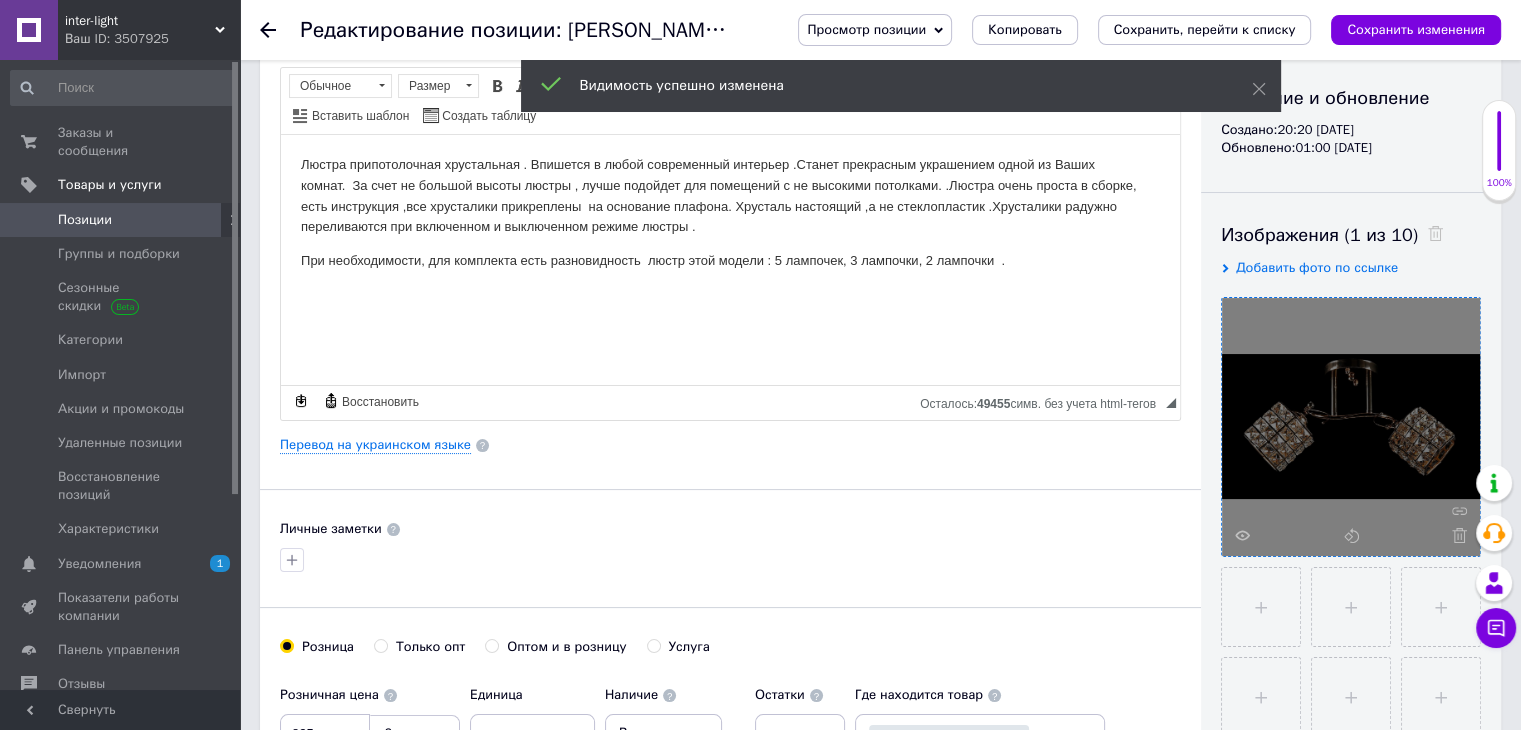 click on "При необходимости, для комплекта есть разновидность  люстр этой модели : 5 лампочек, 3 лампочки, 2 лампочки  ." at bounding box center (730, 260) 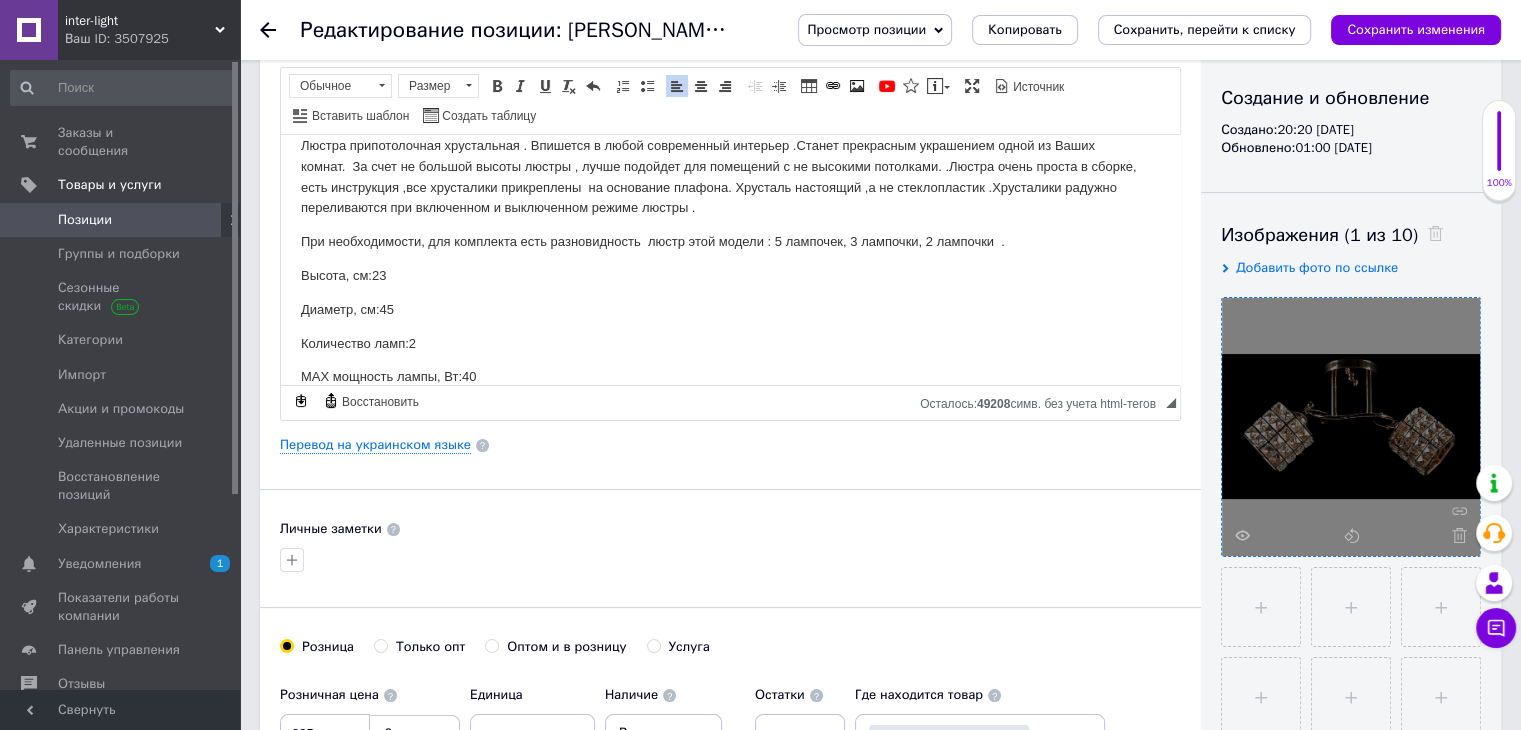 scroll, scrollTop: 0, scrollLeft: 0, axis: both 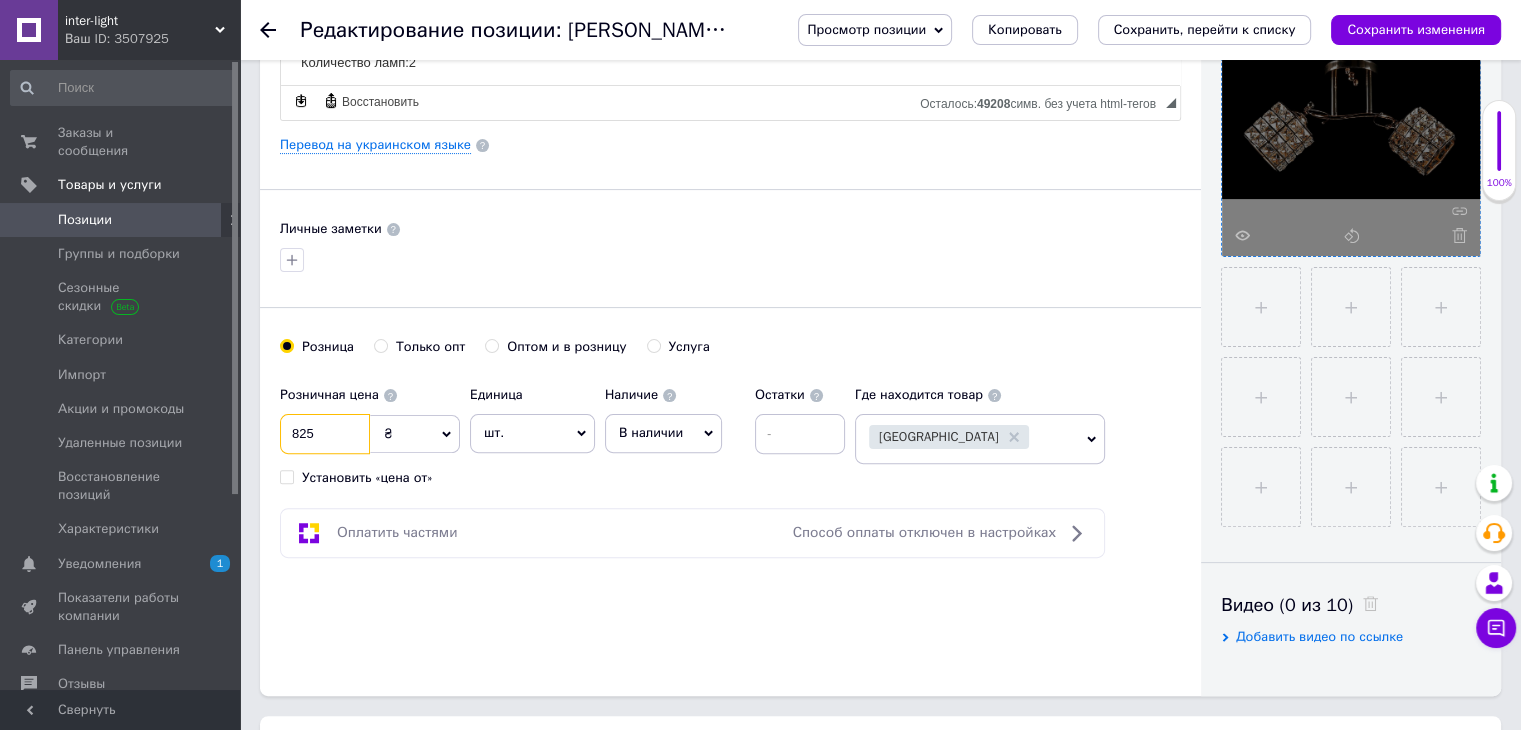 click on "825" at bounding box center (325, 434) 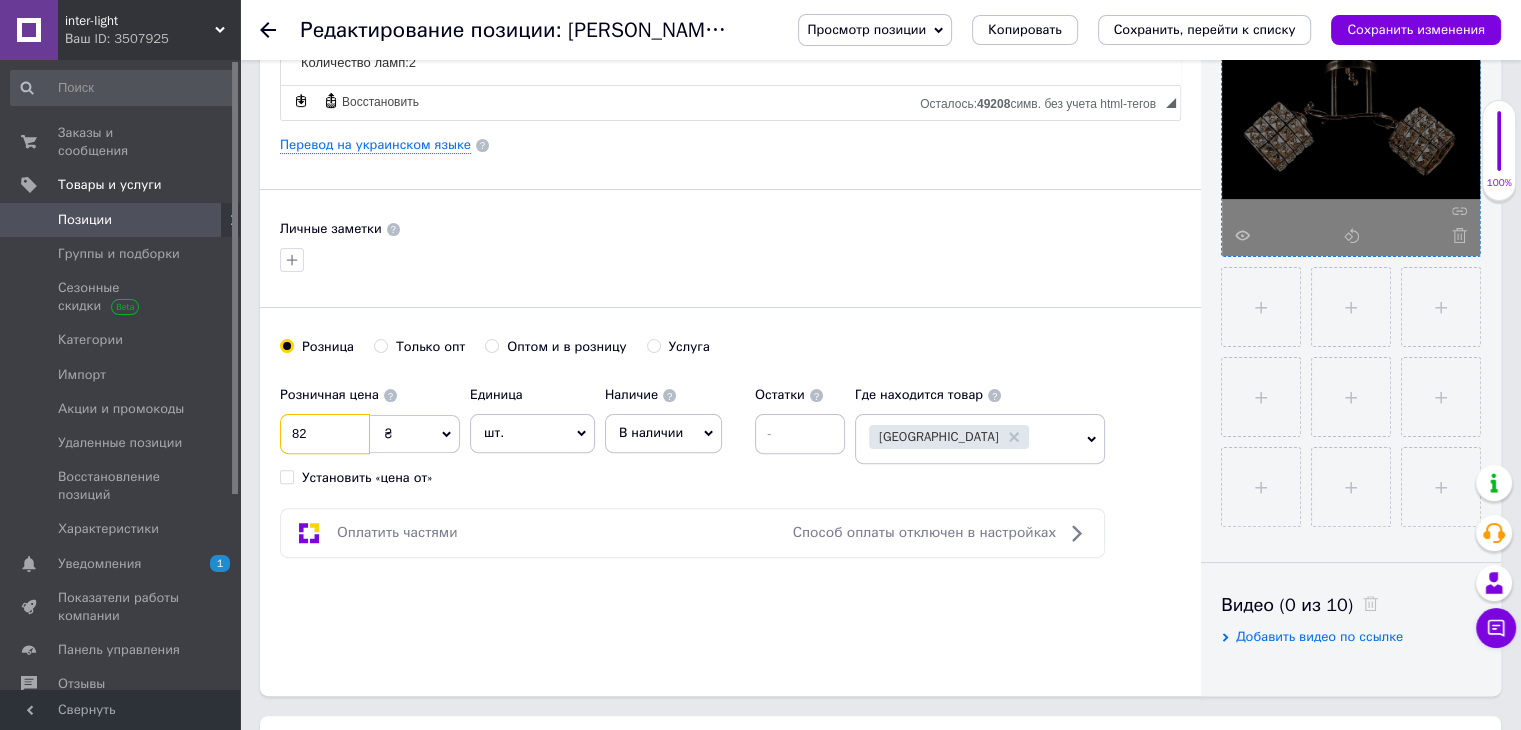 type on "8" 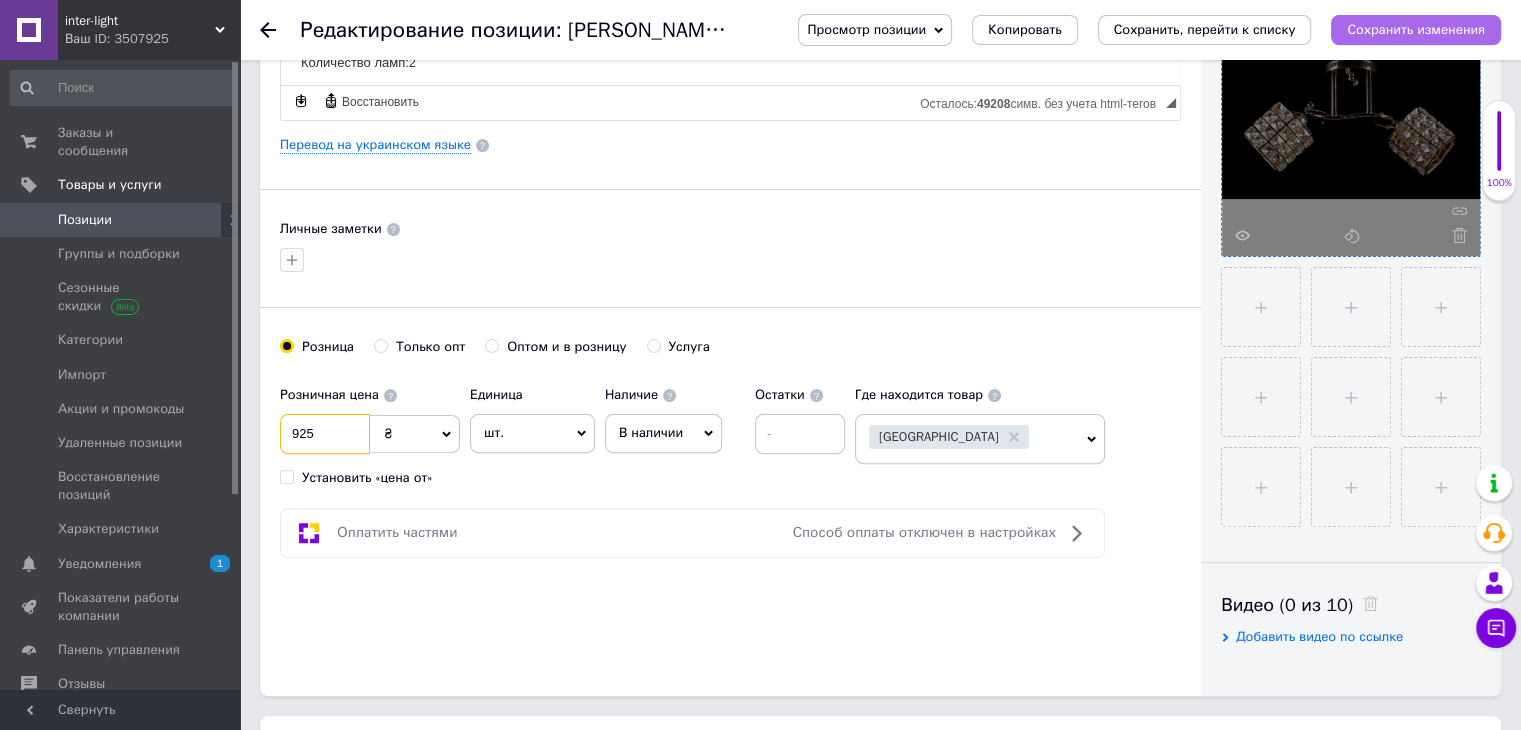 type on "925" 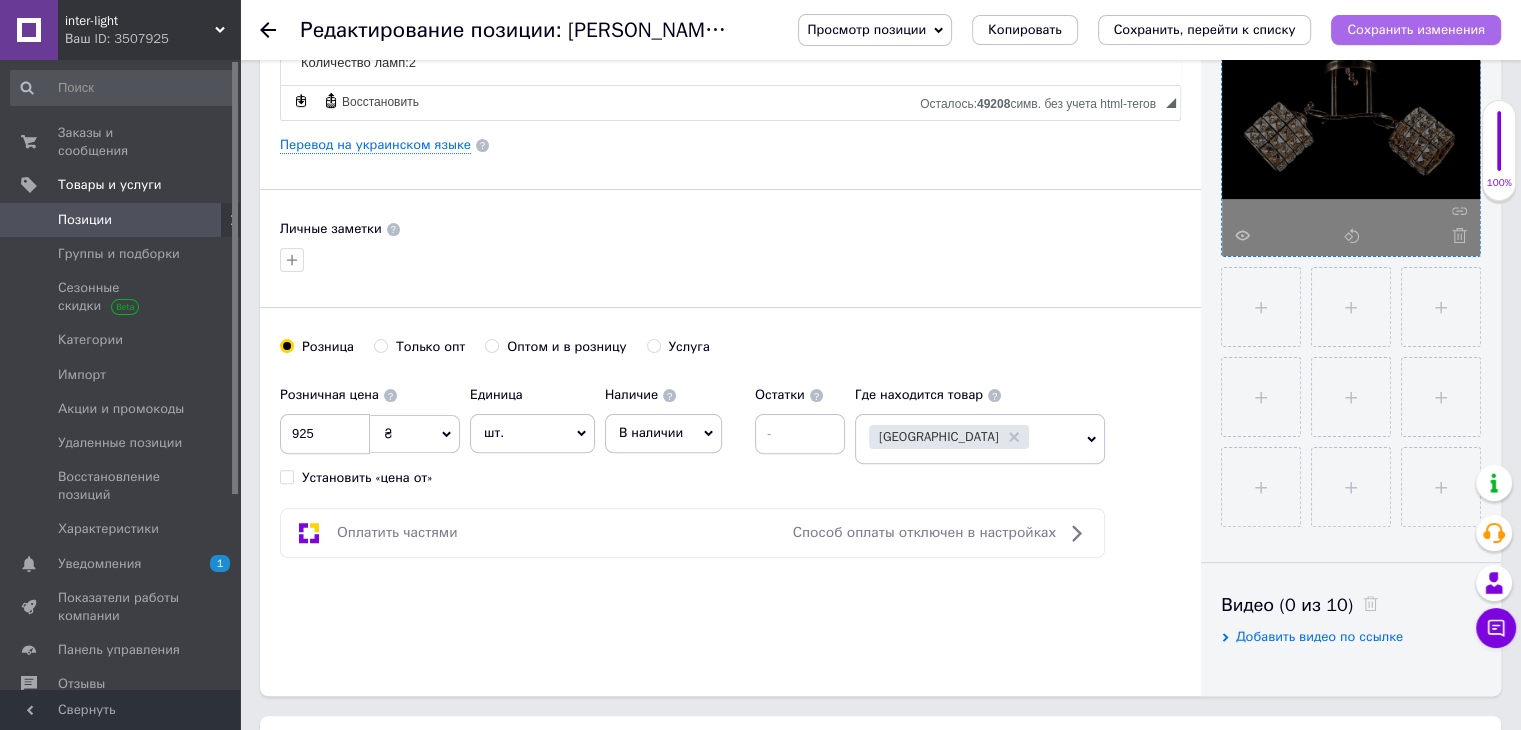click on "Сохранить изменения" at bounding box center (1416, 29) 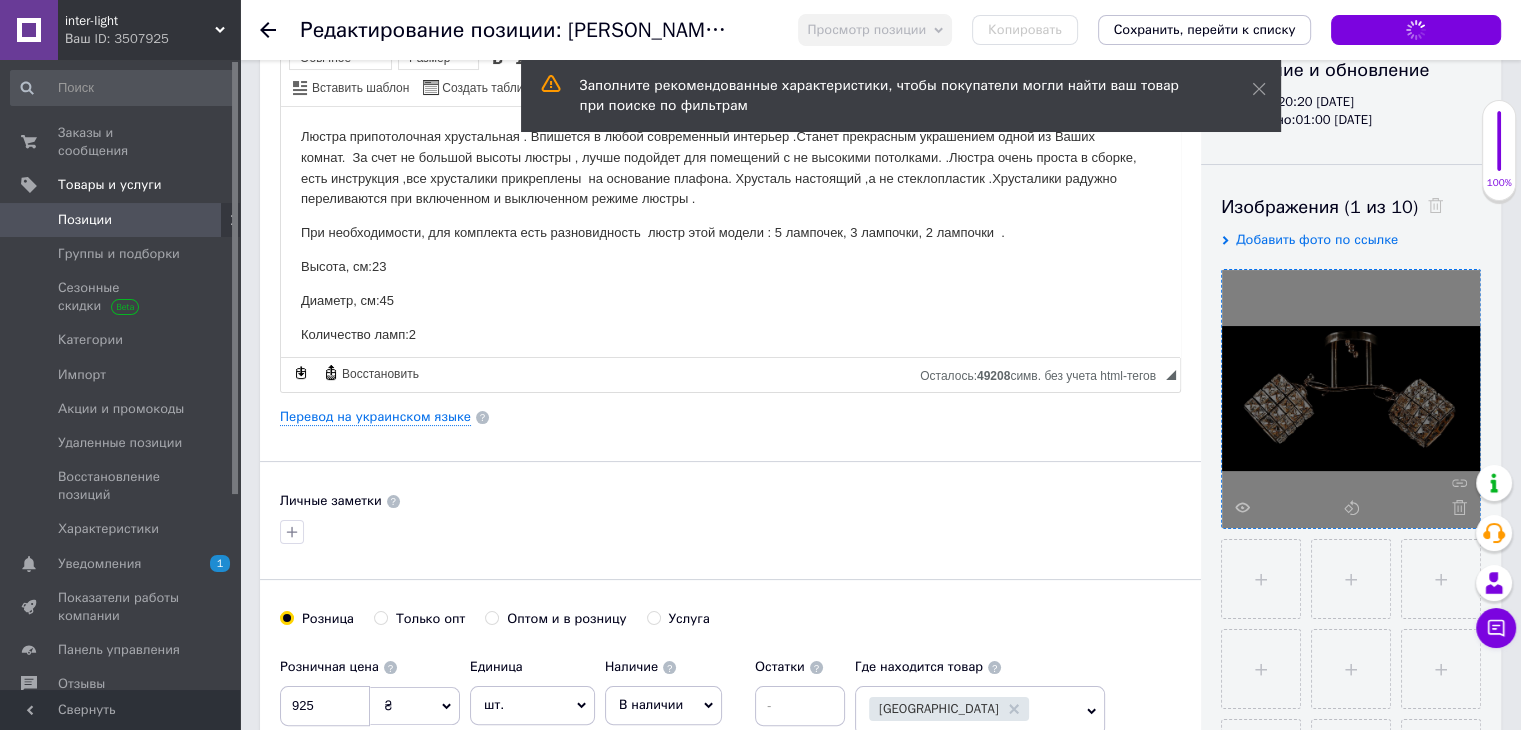 scroll, scrollTop: 200, scrollLeft: 0, axis: vertical 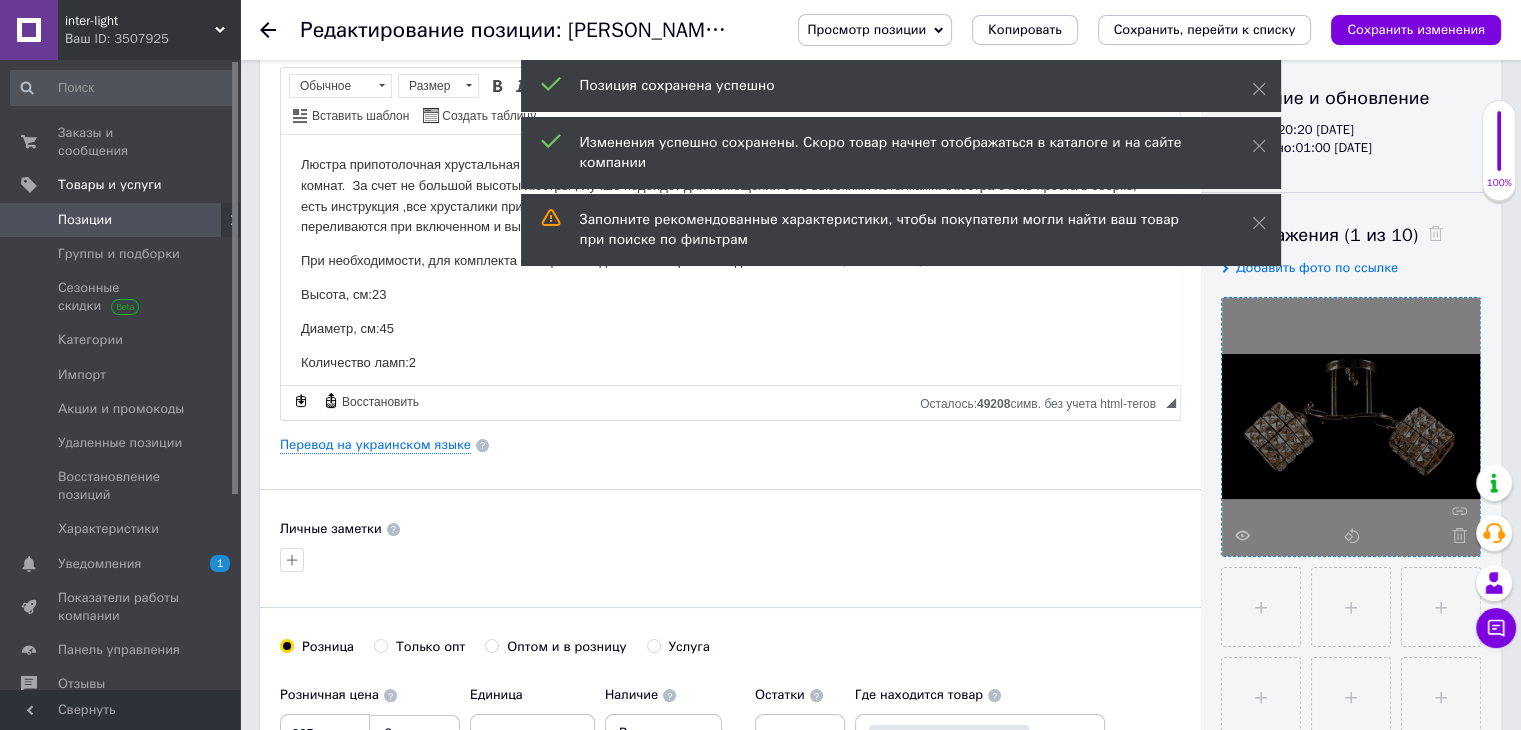 click on "Люстра припотолочная хрустальная . Впишется в любой современный интерьер .Станет прекрасным украшением одной из Ваших комнат.  За счет не большой высоты люстры , лучше подойдет для помещений с не высокими потолками. .Люстра очень проста в сборке, есть инструкция ,все хрусталики прикреплены  на основание плафона. Хрусталь настоящий ,а не стеклопластик .Хрусталики радужно переливаются при включенном и выключенном режиме люстры ." at bounding box center [730, 195] 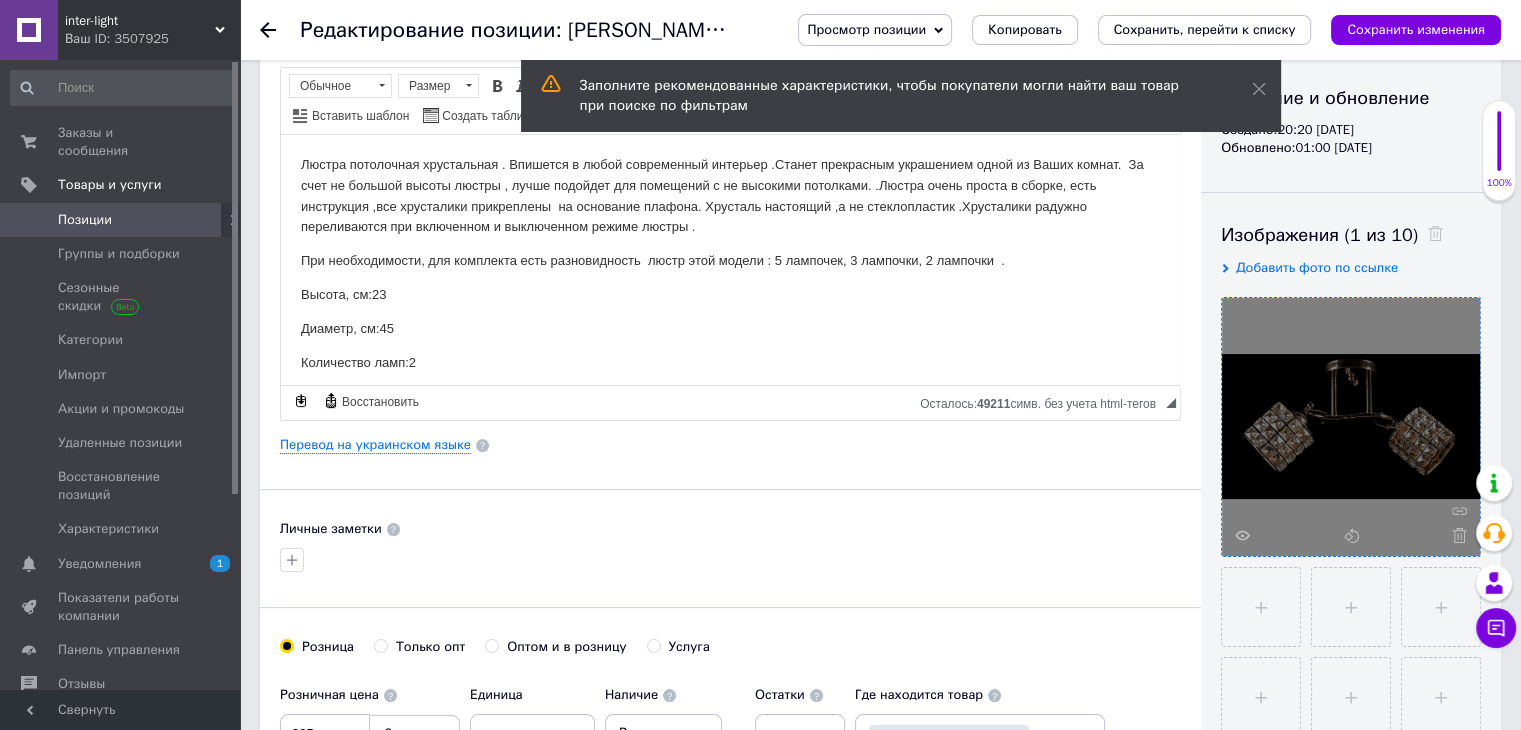 click on "Сохранить изменения" at bounding box center [1416, 29] 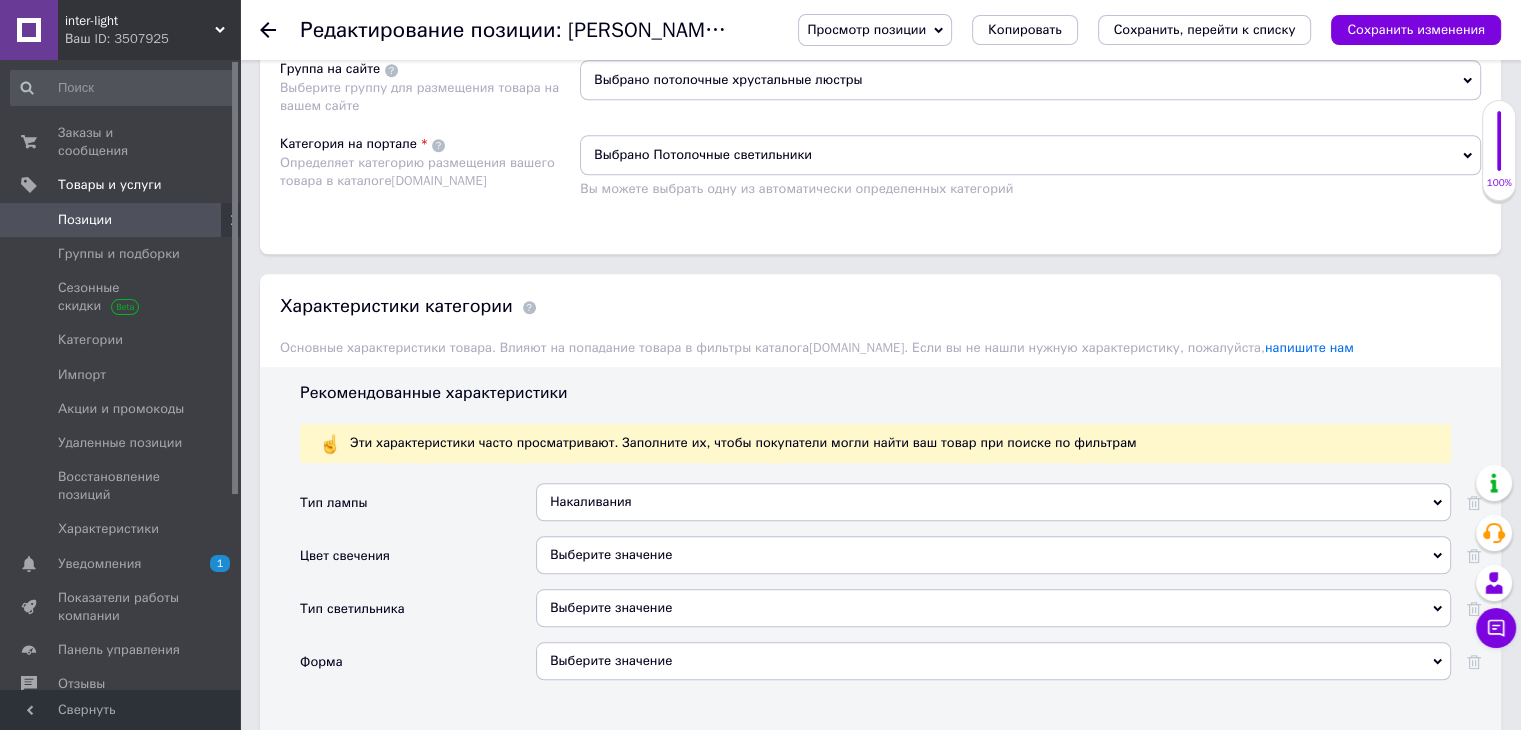 scroll, scrollTop: 1800, scrollLeft: 0, axis: vertical 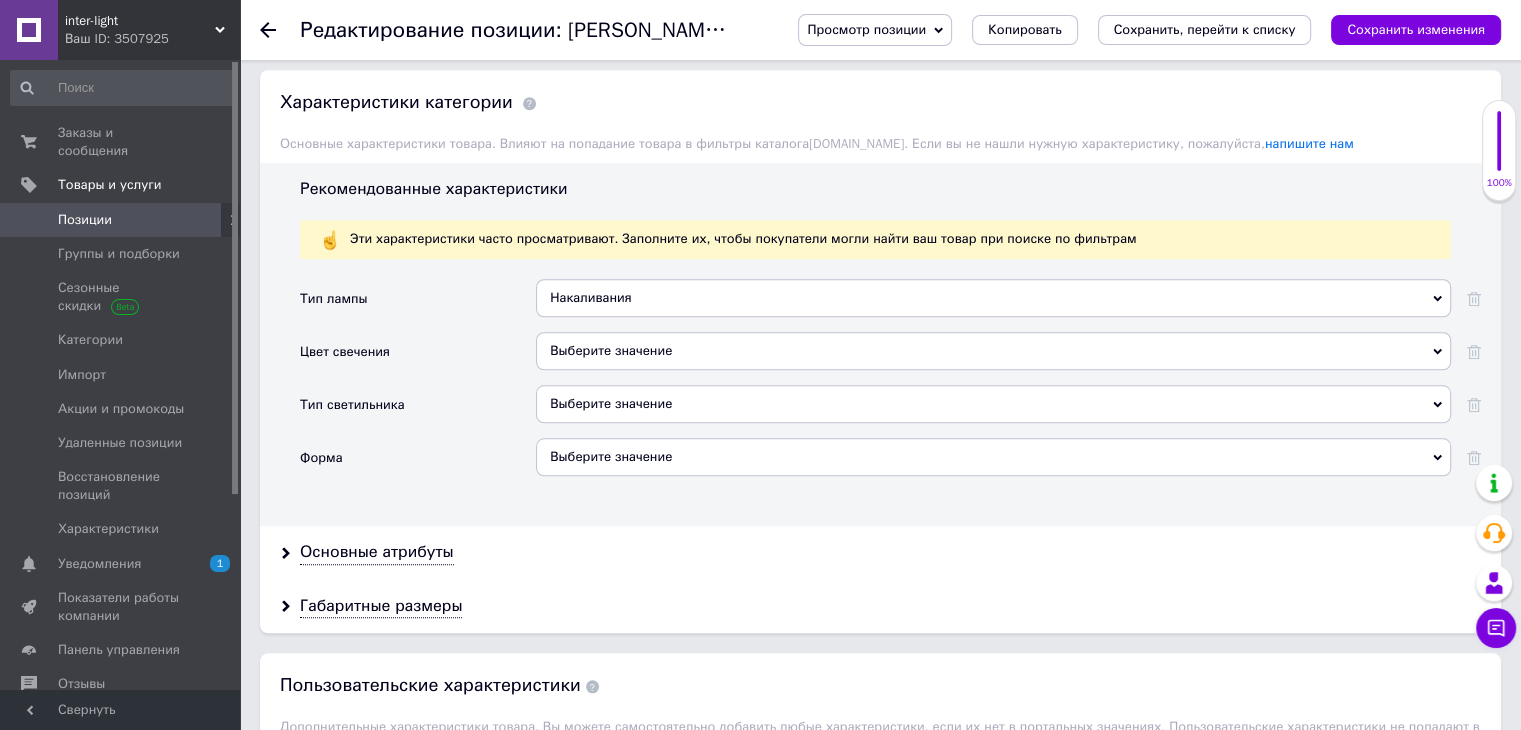 click on "Выберите значение" at bounding box center [993, 404] 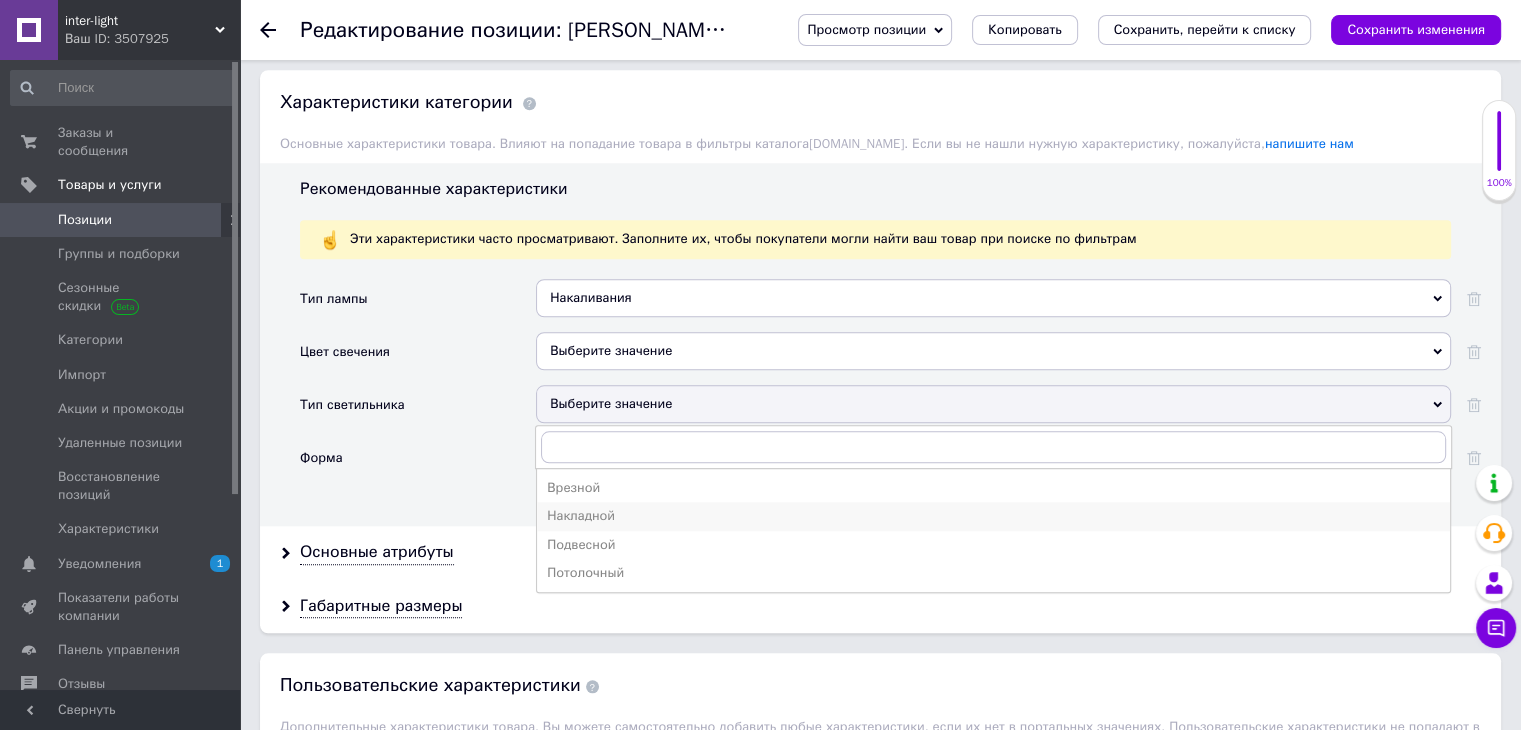 click on "Накладной" at bounding box center (993, 516) 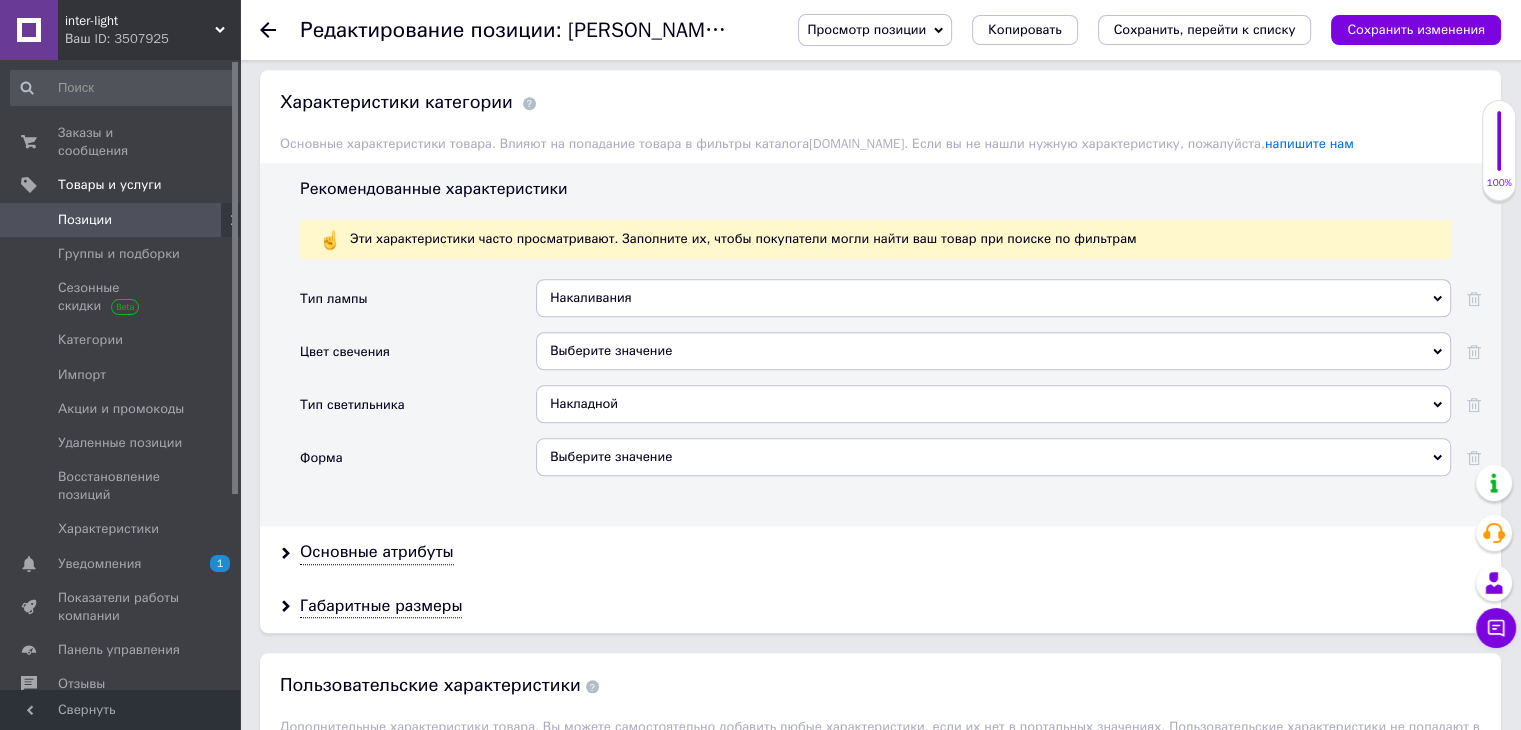 click on "Выберите значение" at bounding box center [993, 457] 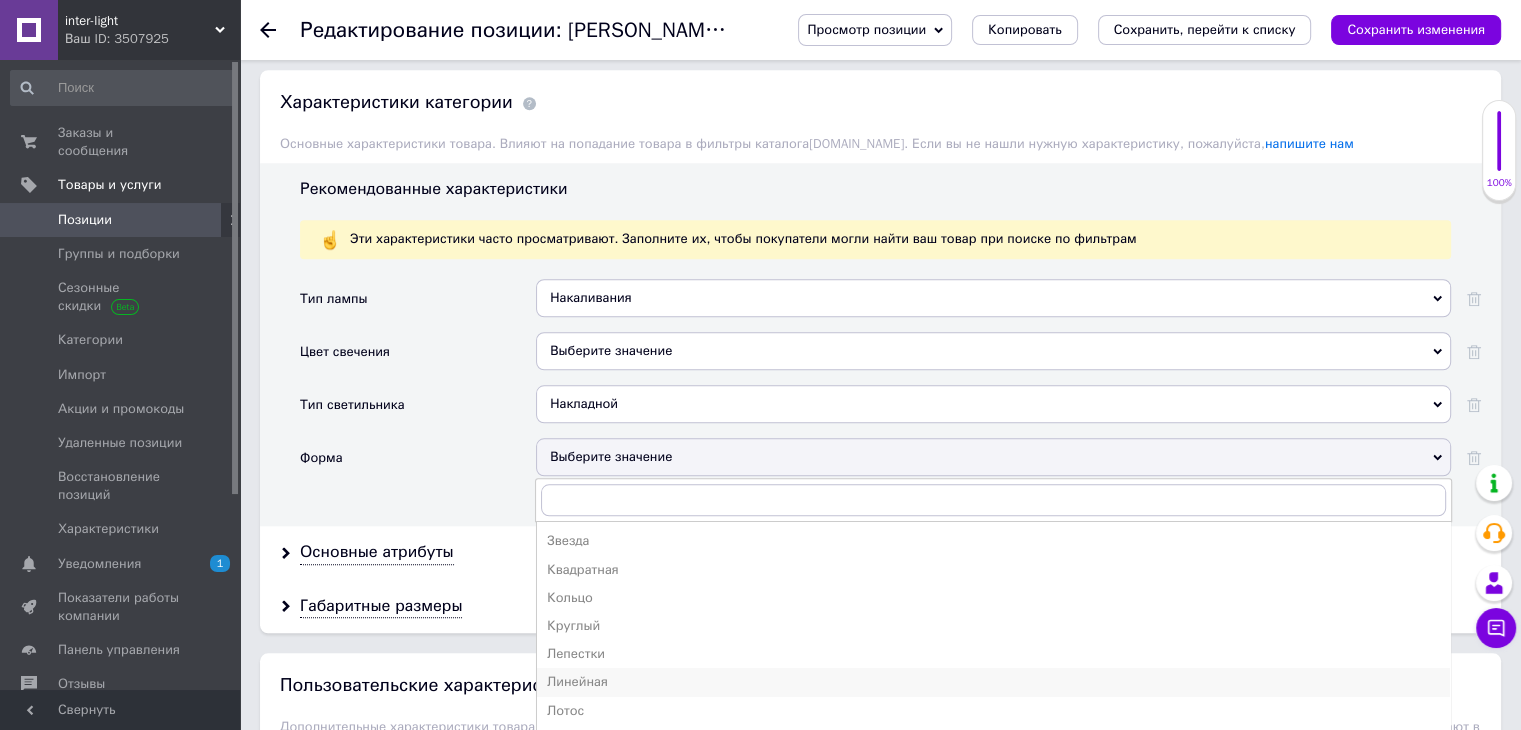 click on "Линейная" at bounding box center (993, 682) 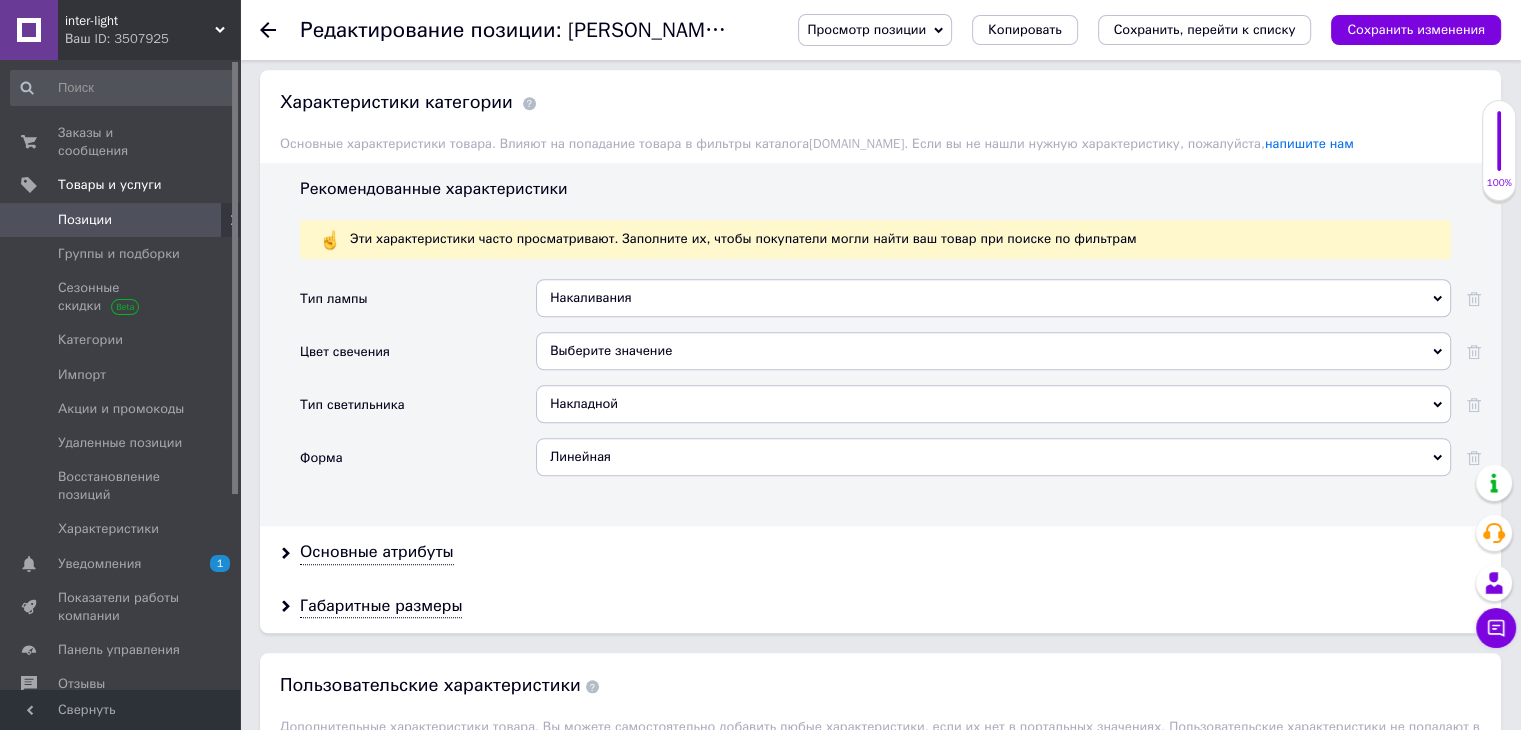 scroll, scrollTop: 2000, scrollLeft: 0, axis: vertical 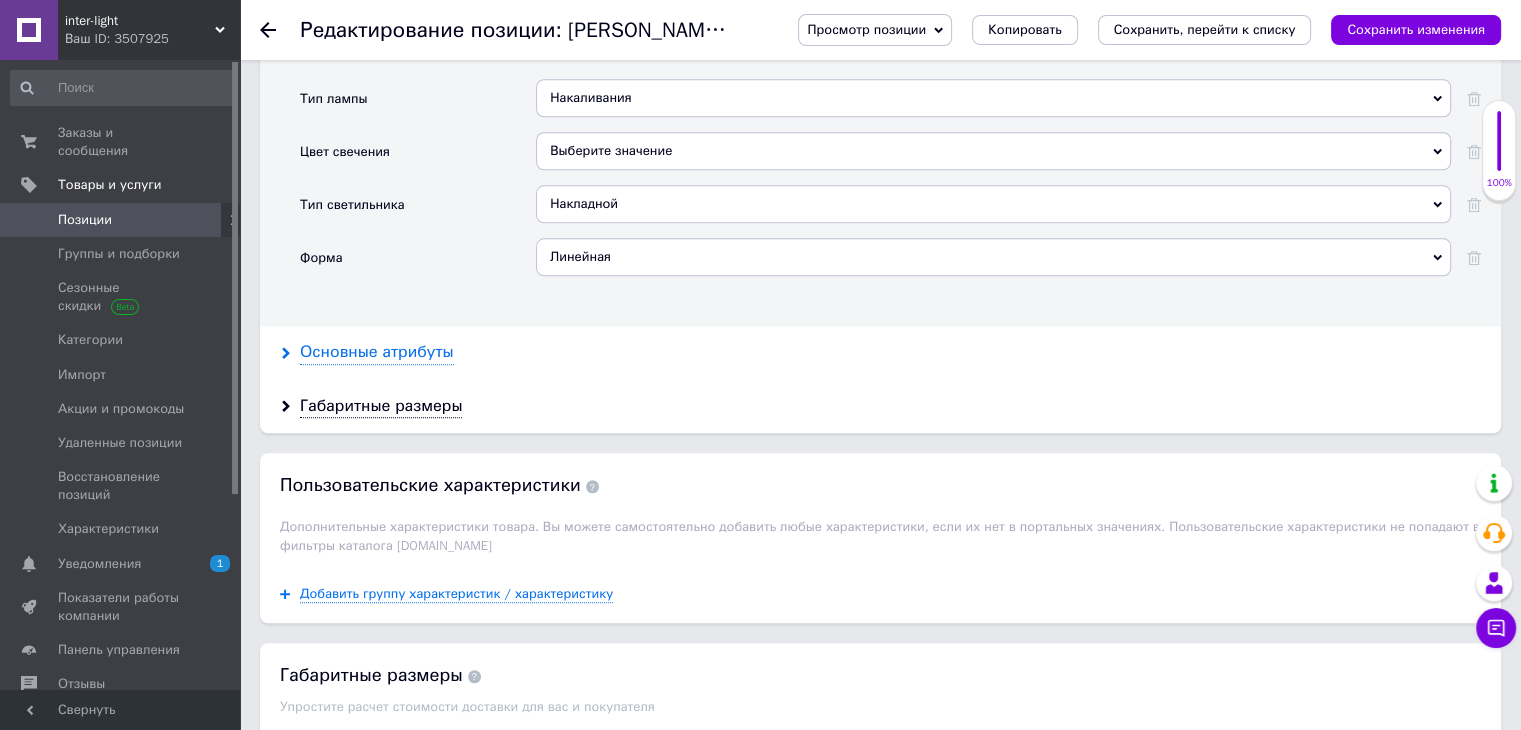 click on "Основные атрибуты" at bounding box center (377, 352) 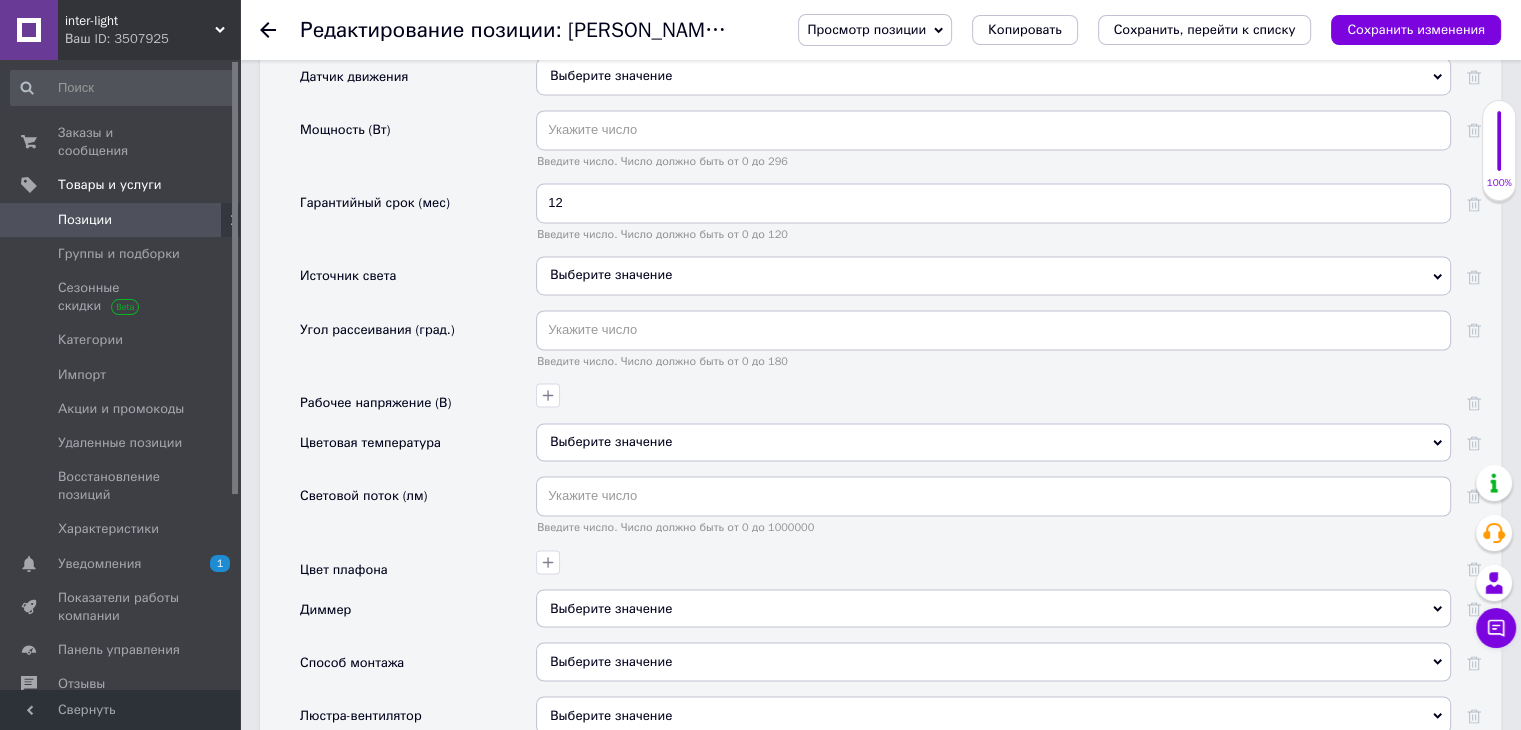 scroll, scrollTop: 3400, scrollLeft: 0, axis: vertical 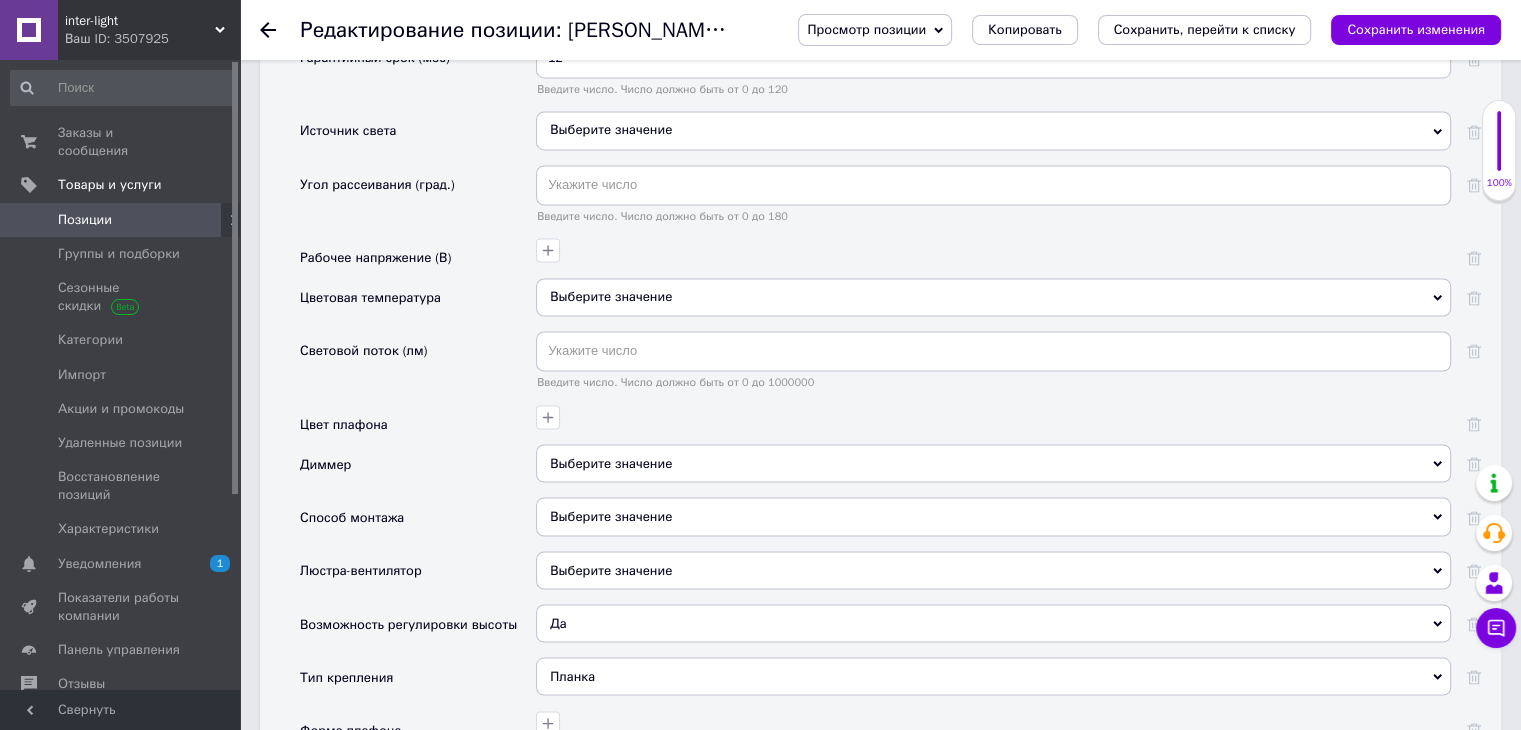 click on "Выберите значение" at bounding box center [993, 516] 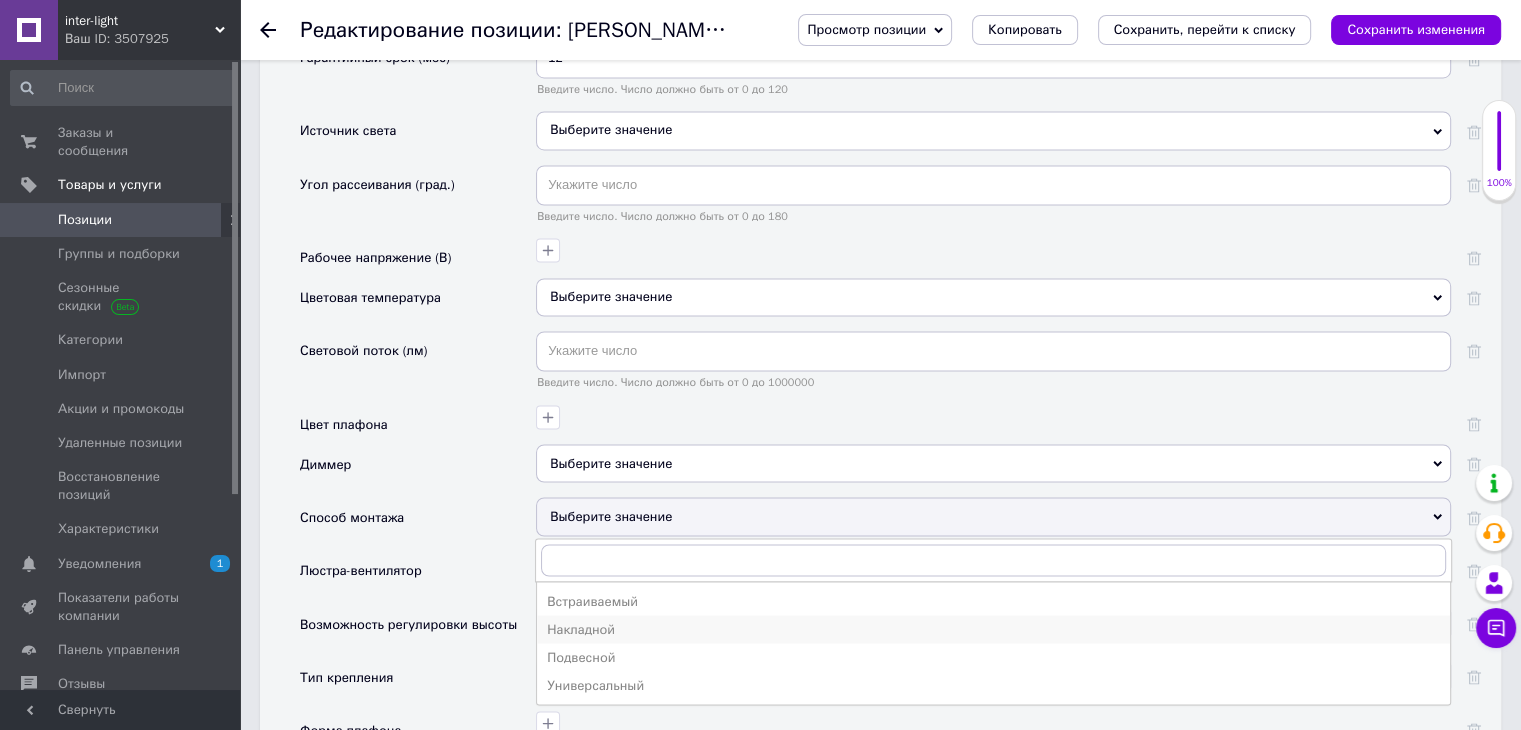 click on "Накладной" at bounding box center (993, 629) 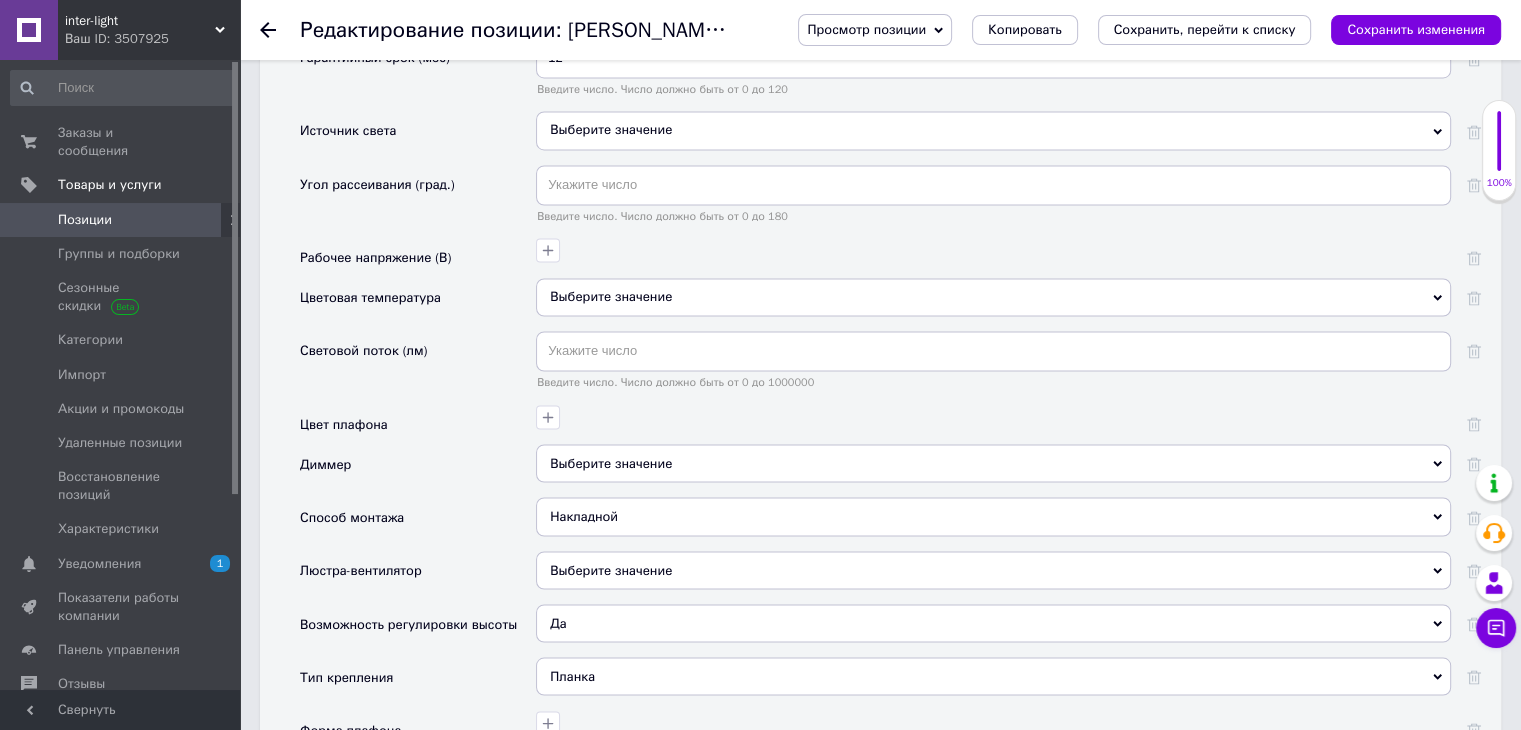 click on "Да" at bounding box center [993, 623] 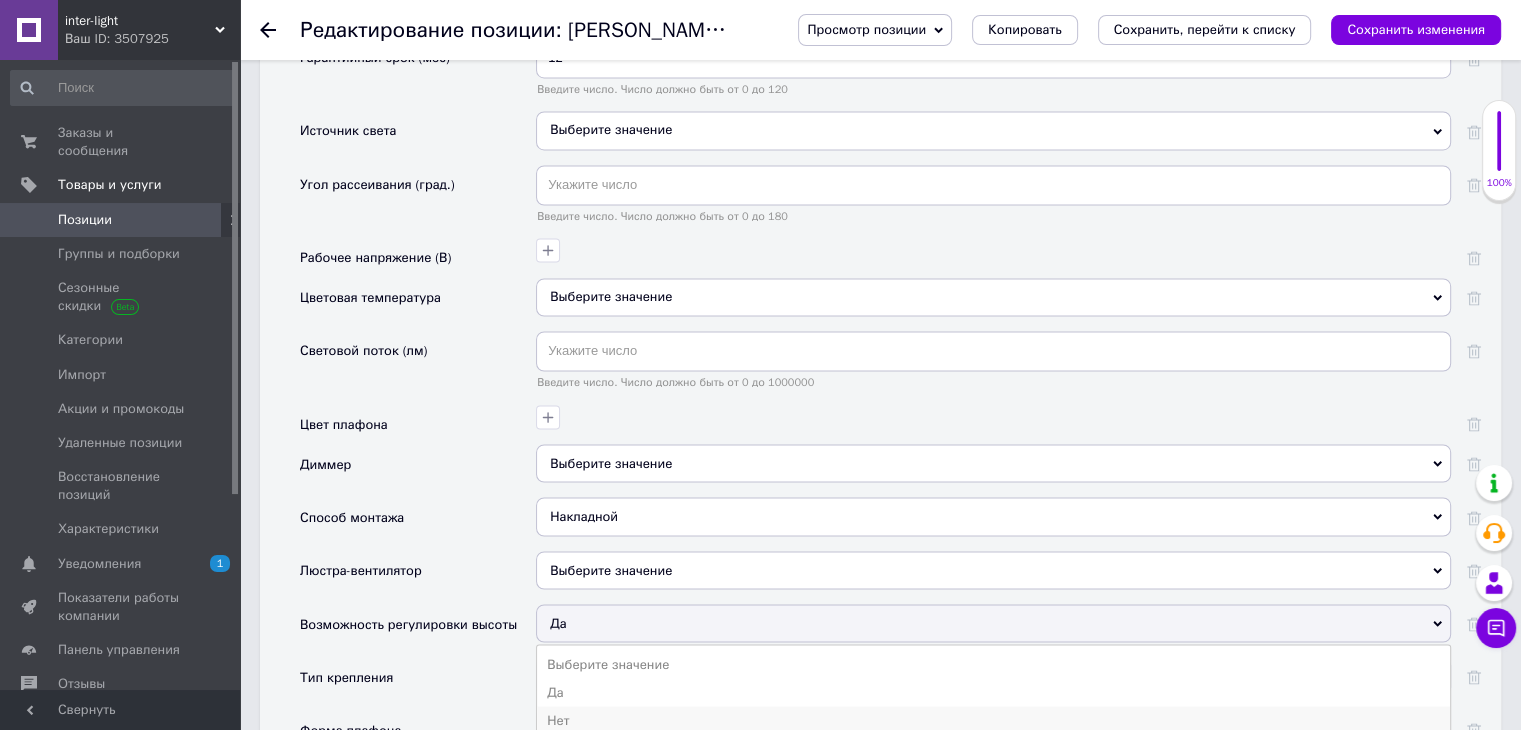 click on "Нет" at bounding box center (993, 720) 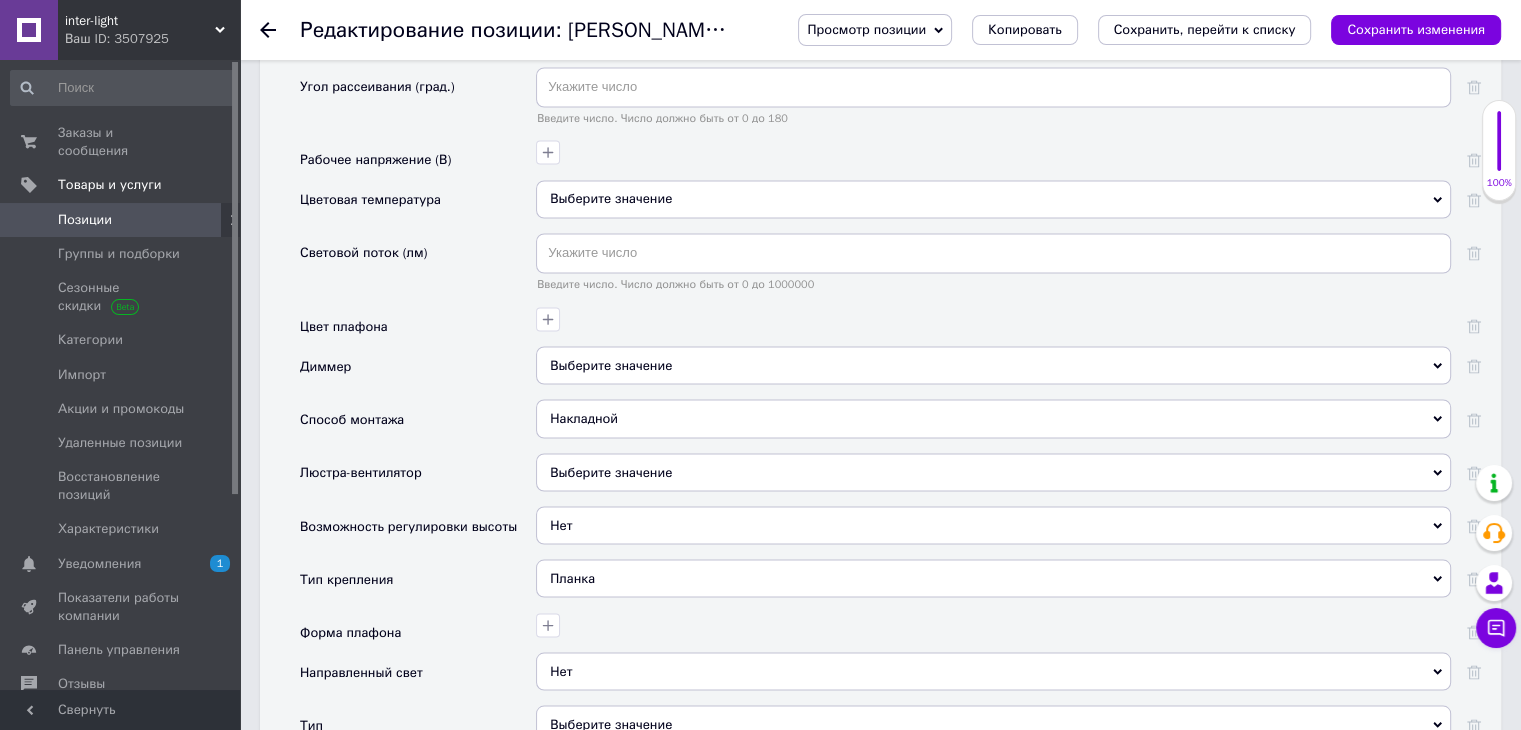scroll, scrollTop: 3600, scrollLeft: 0, axis: vertical 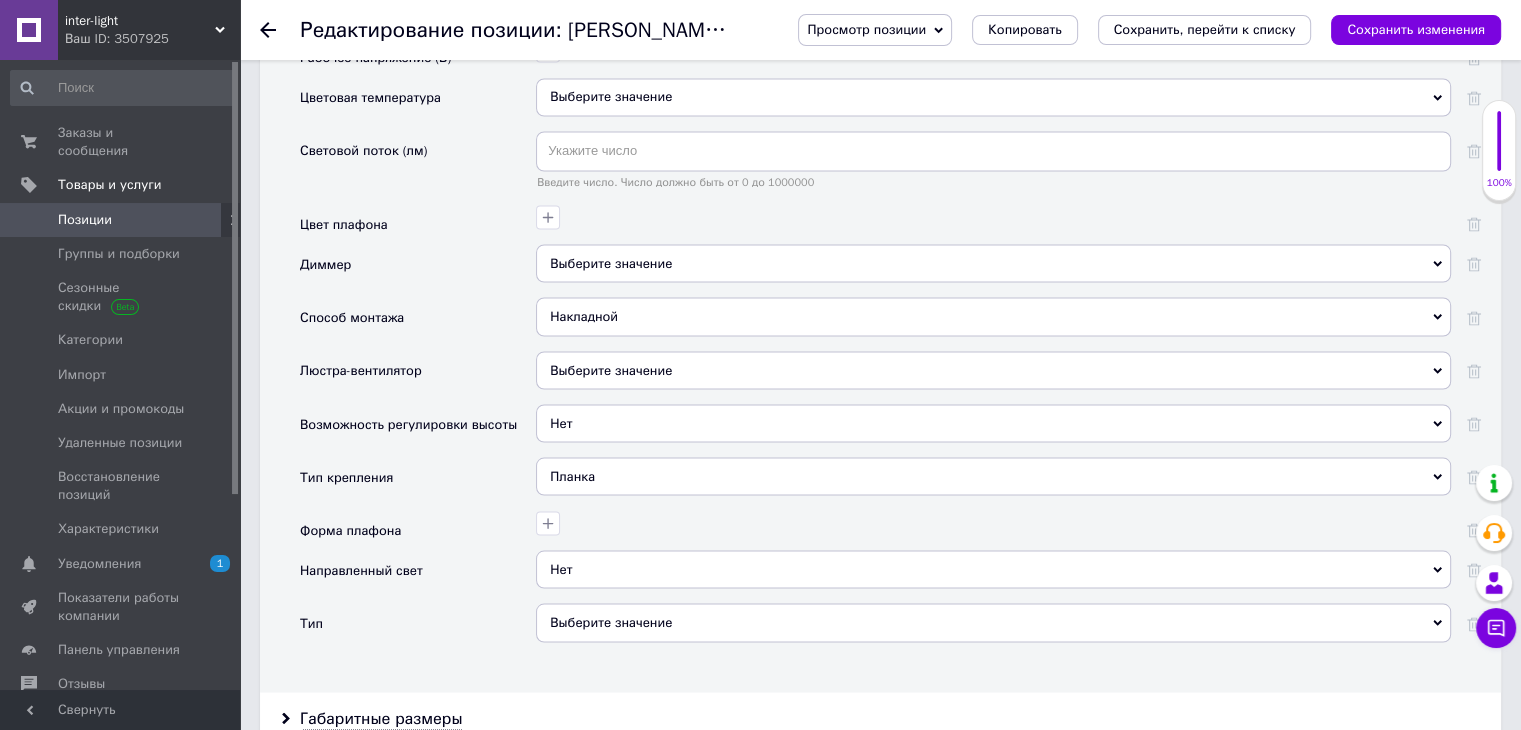 click on "Выберите значение" at bounding box center (993, 622) 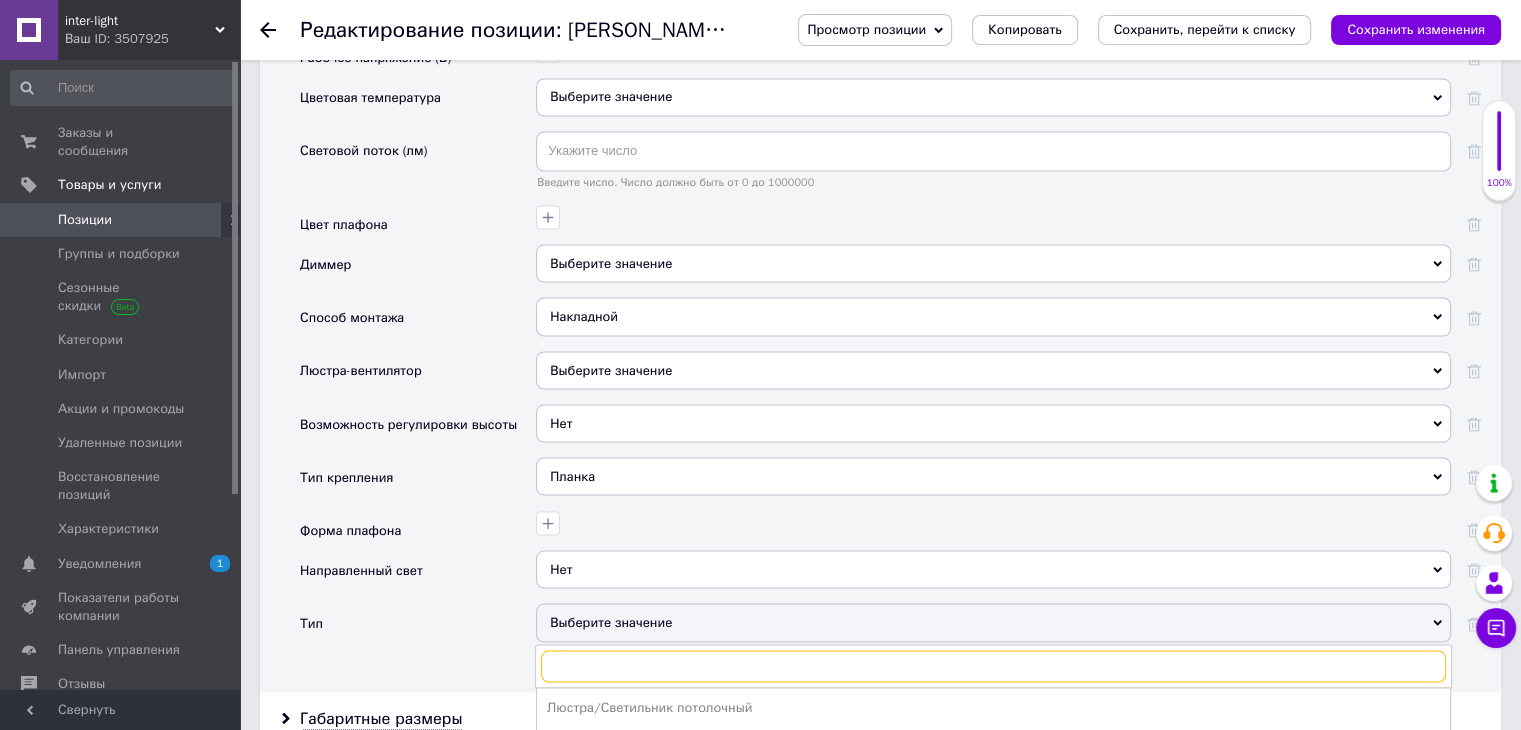 scroll, scrollTop: 3800, scrollLeft: 0, axis: vertical 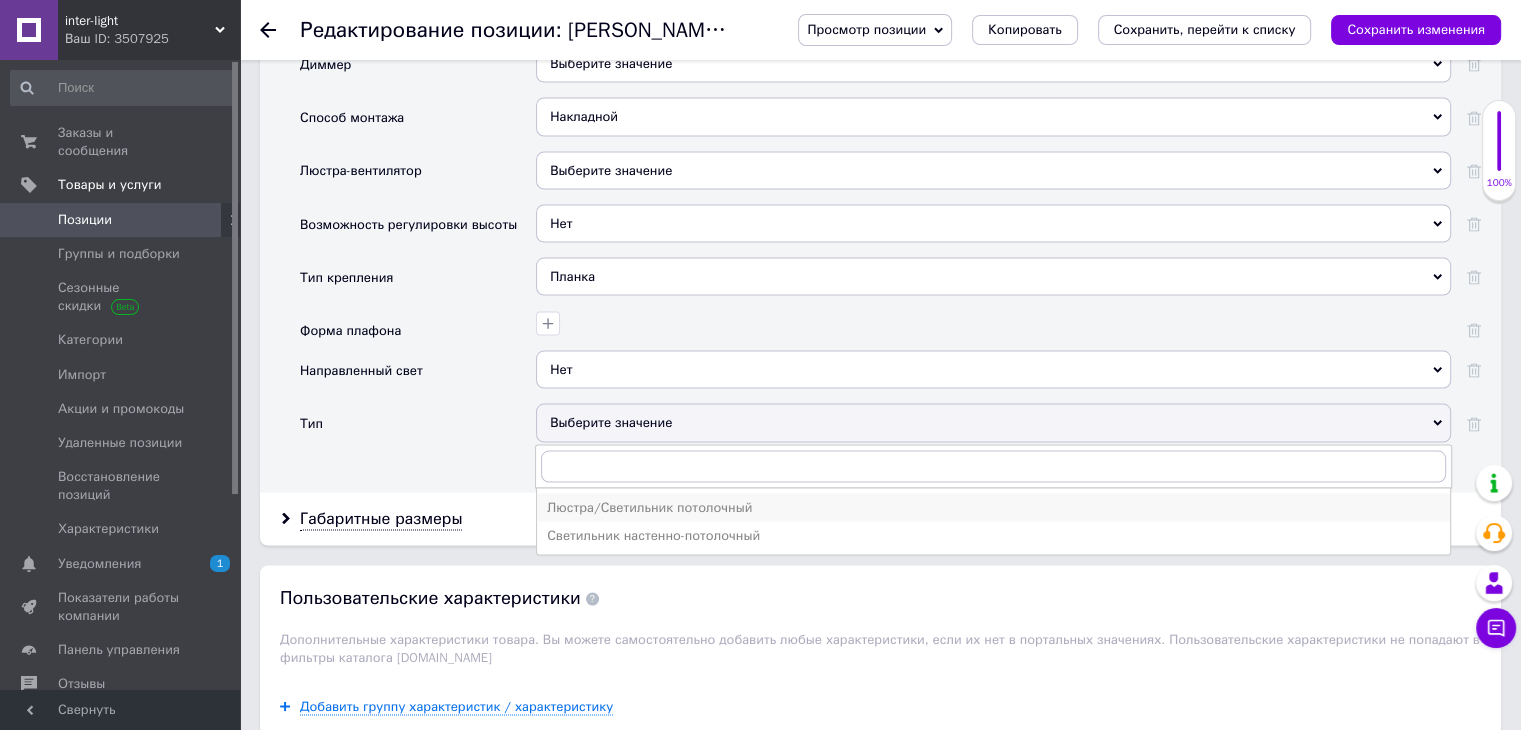 click on "Люстра/Светильник потолочный" at bounding box center [993, 507] 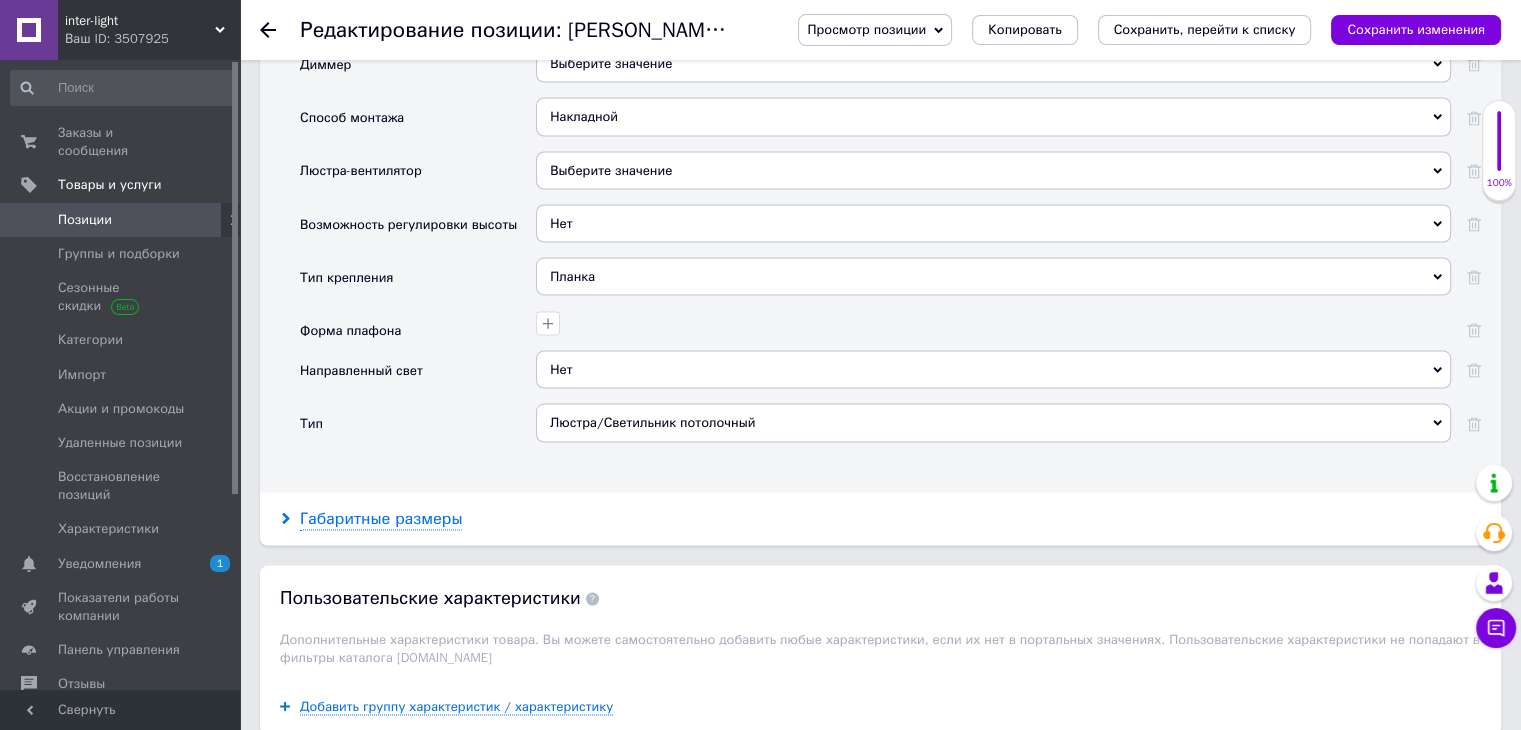 click on "Габаритные размеры" at bounding box center (381, 518) 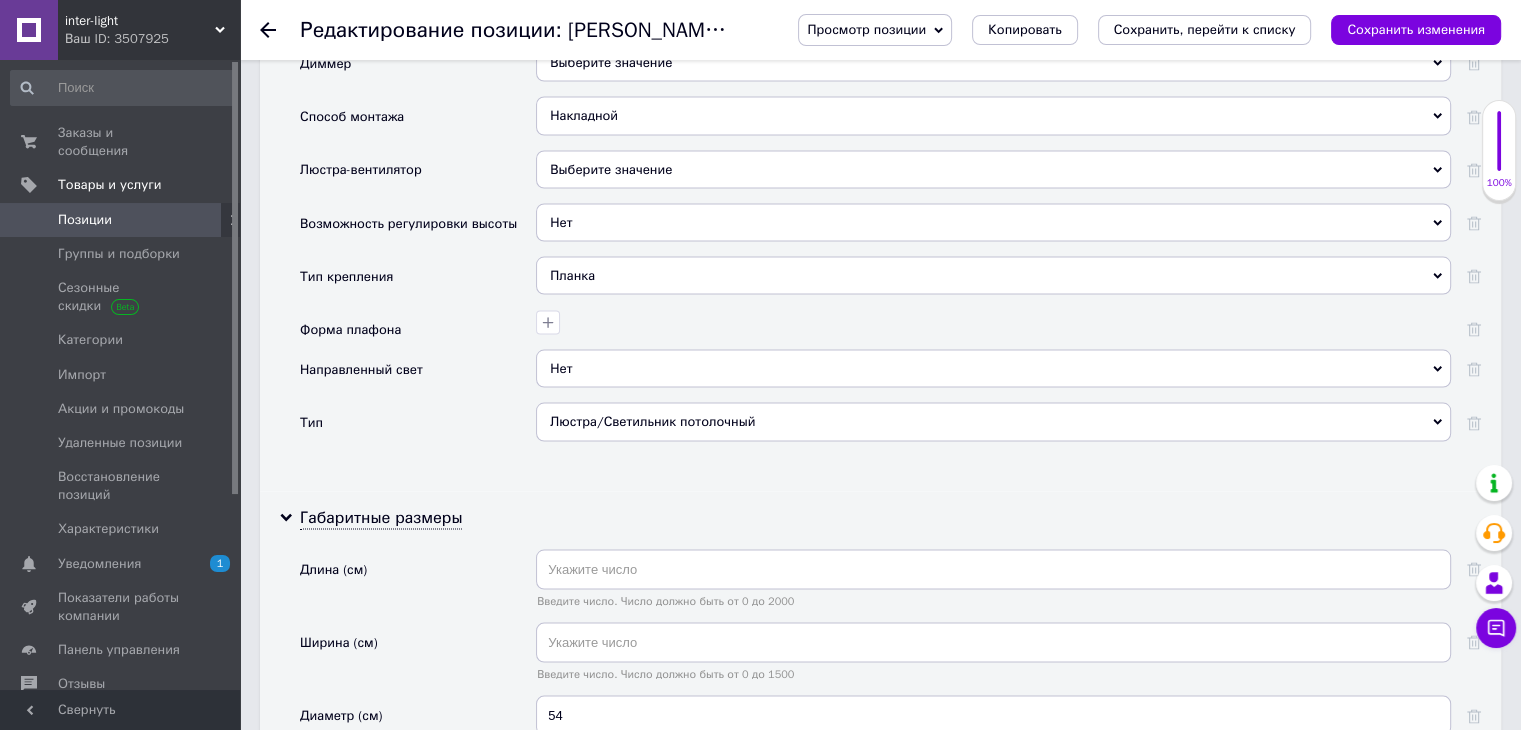 scroll, scrollTop: 3900, scrollLeft: 0, axis: vertical 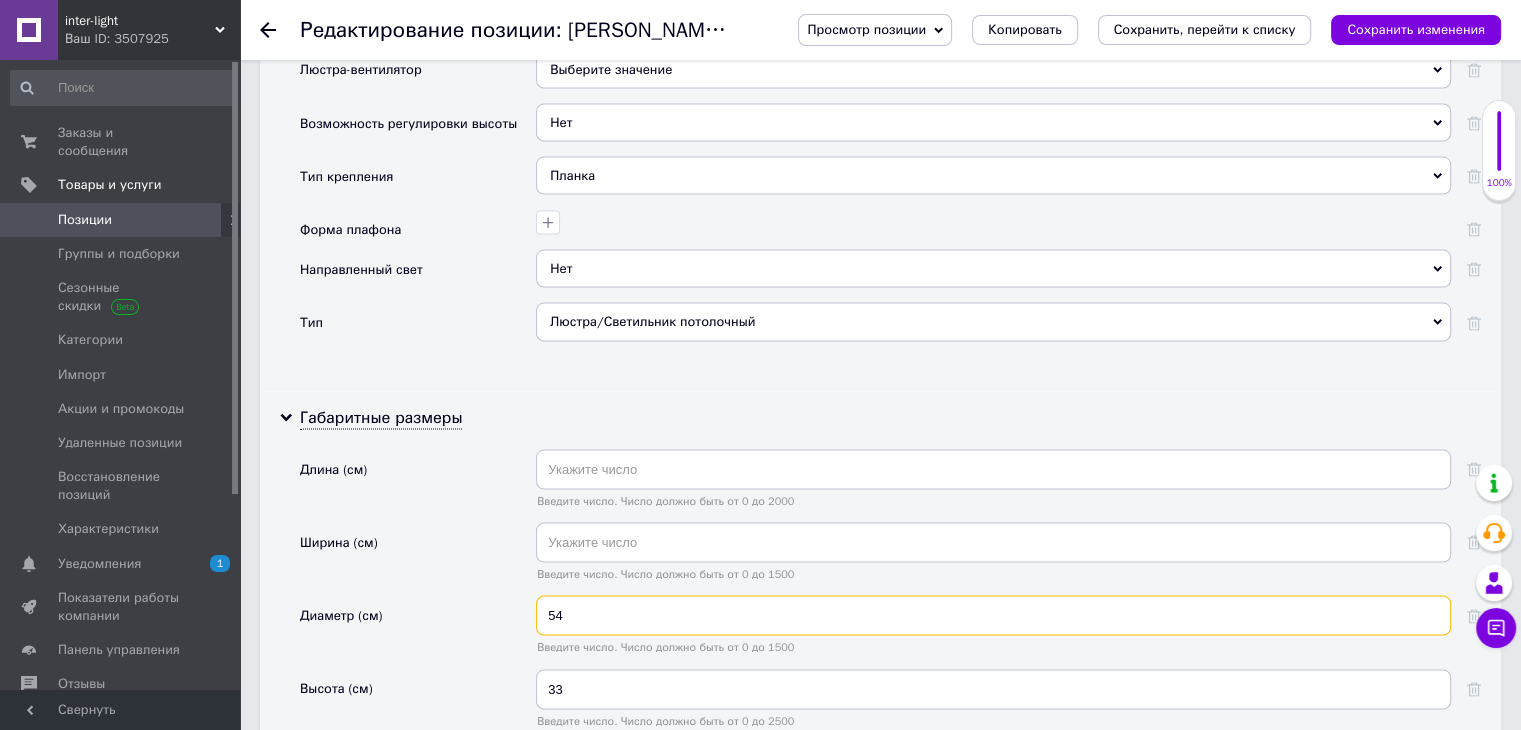 drag, startPoint x: 633, startPoint y: 595, endPoint x: 633, endPoint y: 573, distance: 22 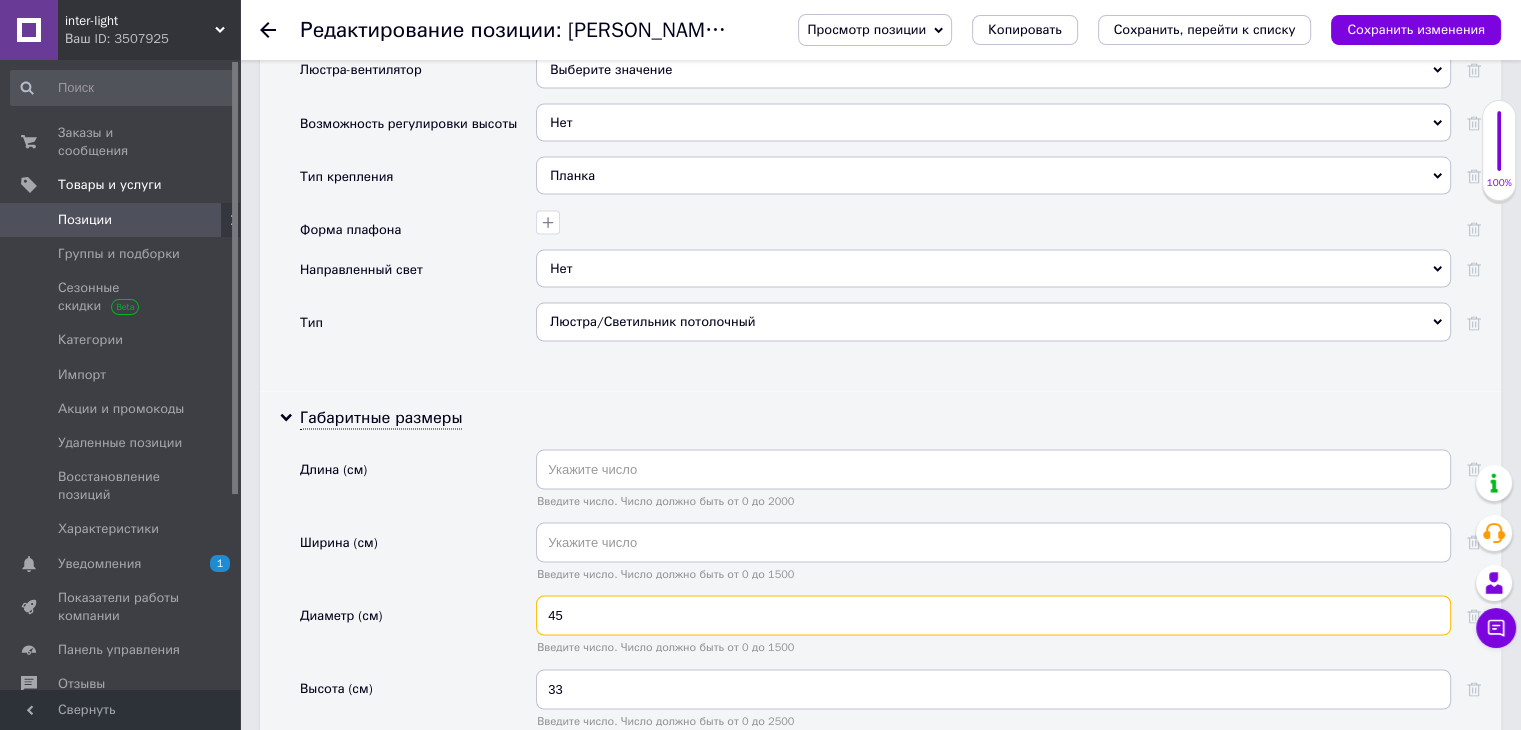 type on "45" 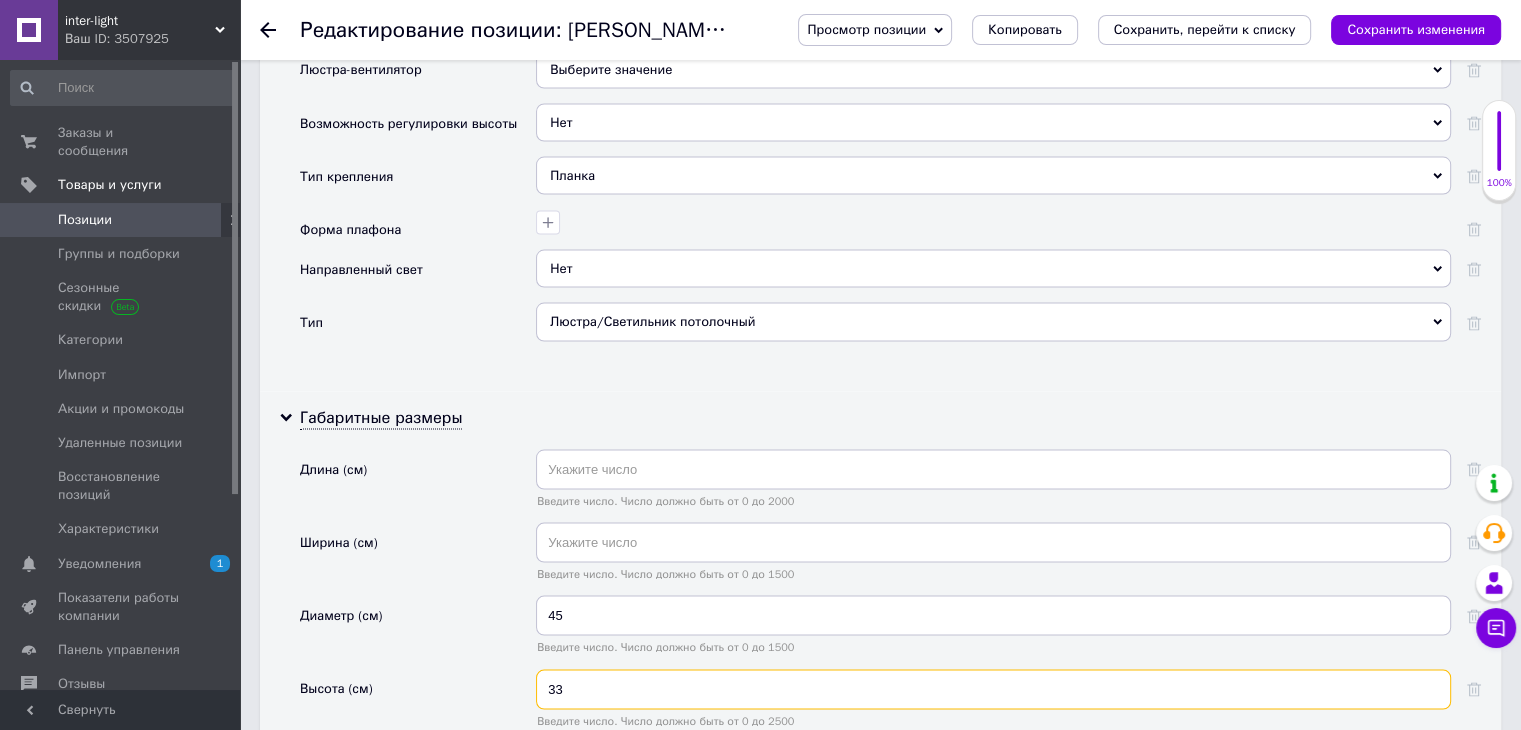 click on "33" at bounding box center [993, 690] 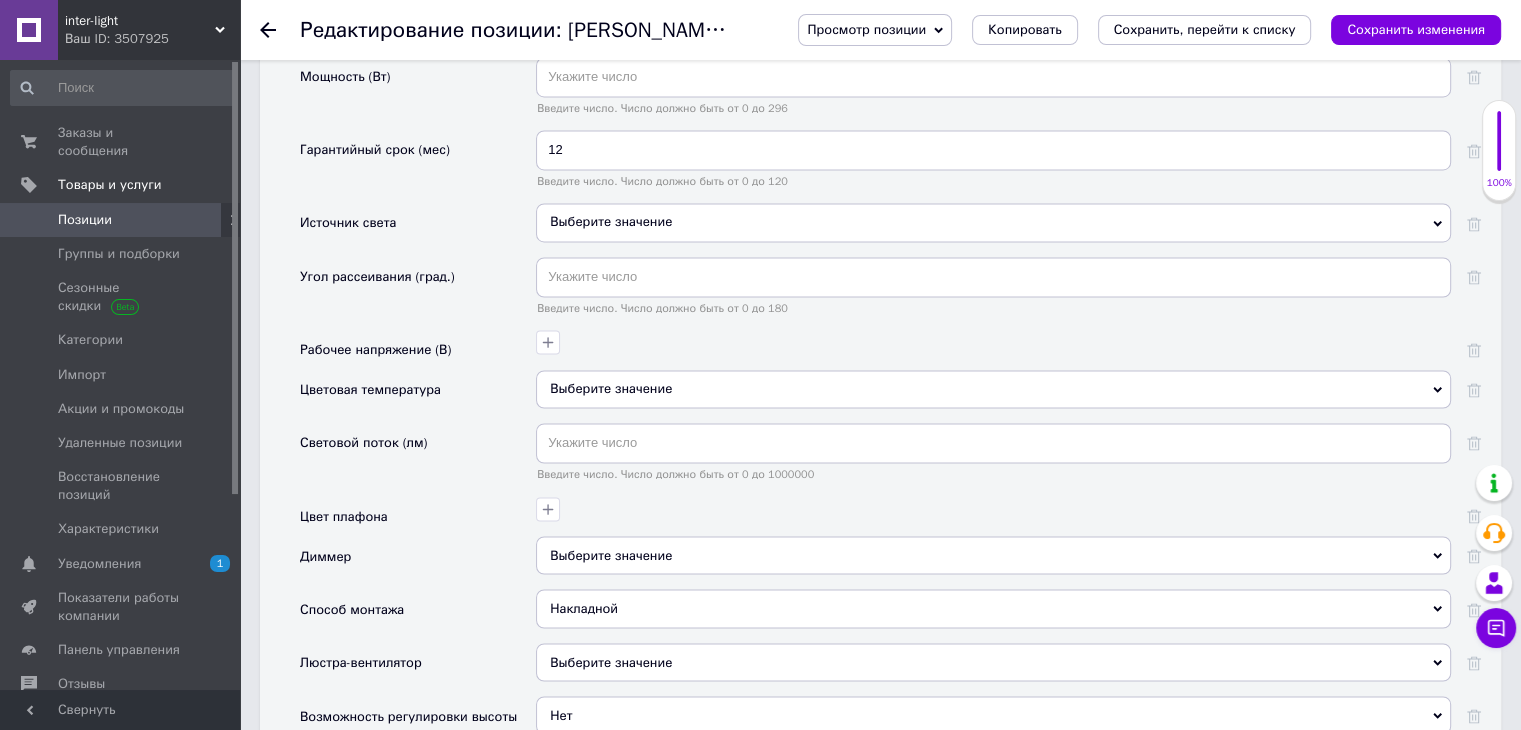 scroll, scrollTop: 3200, scrollLeft: 0, axis: vertical 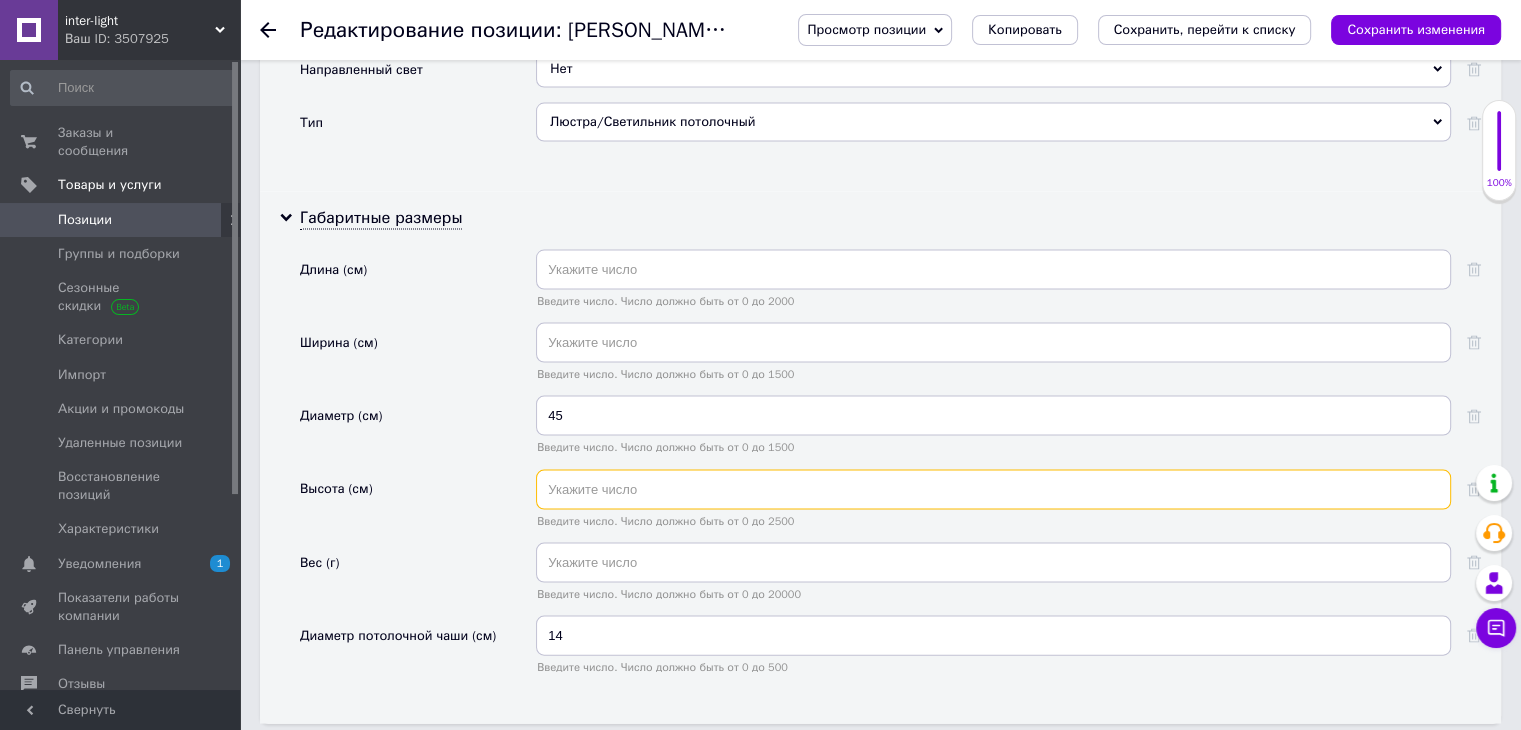 drag, startPoint x: 600, startPoint y: 471, endPoint x: 606, endPoint y: 461, distance: 11.661903 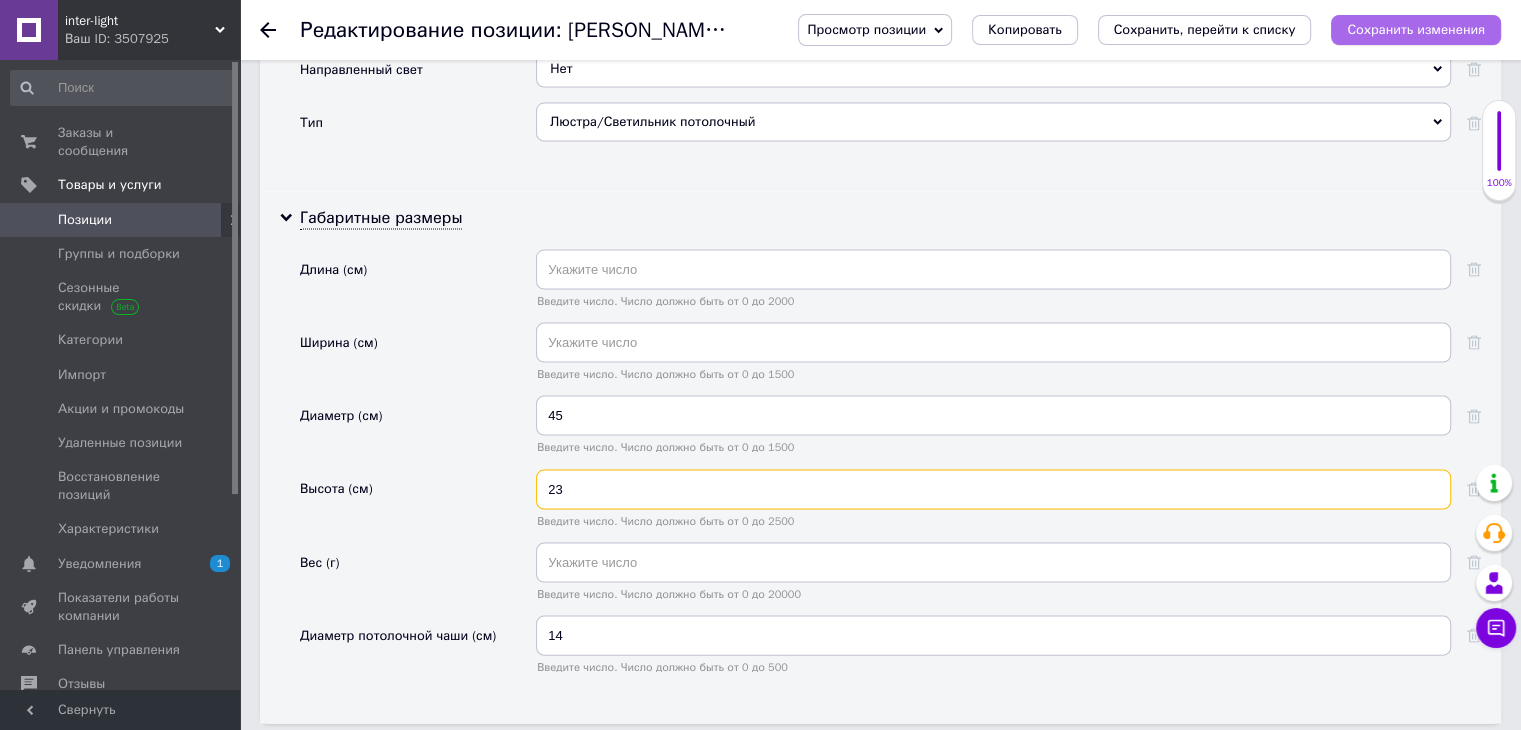 type on "23" 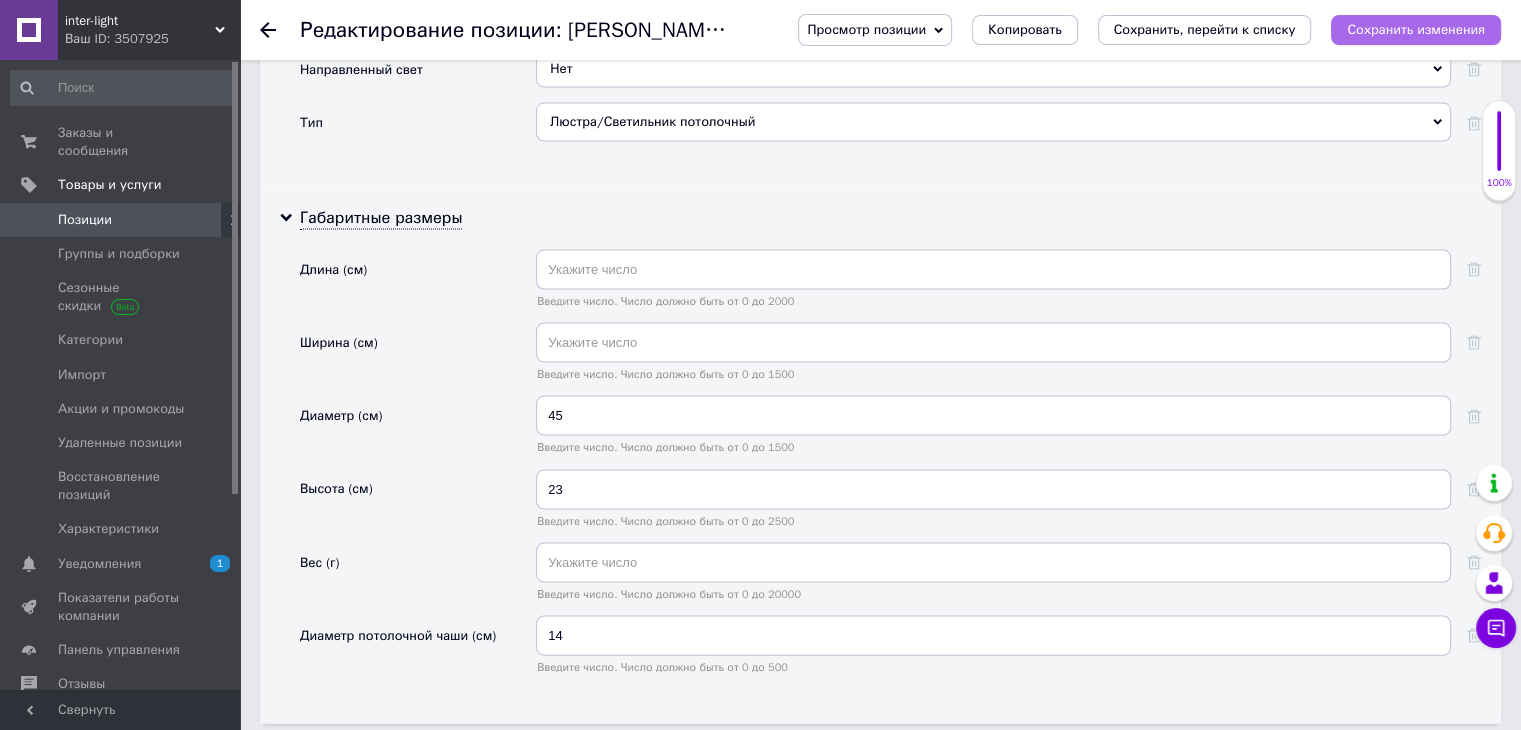 click on "Сохранить изменения" at bounding box center [1416, 29] 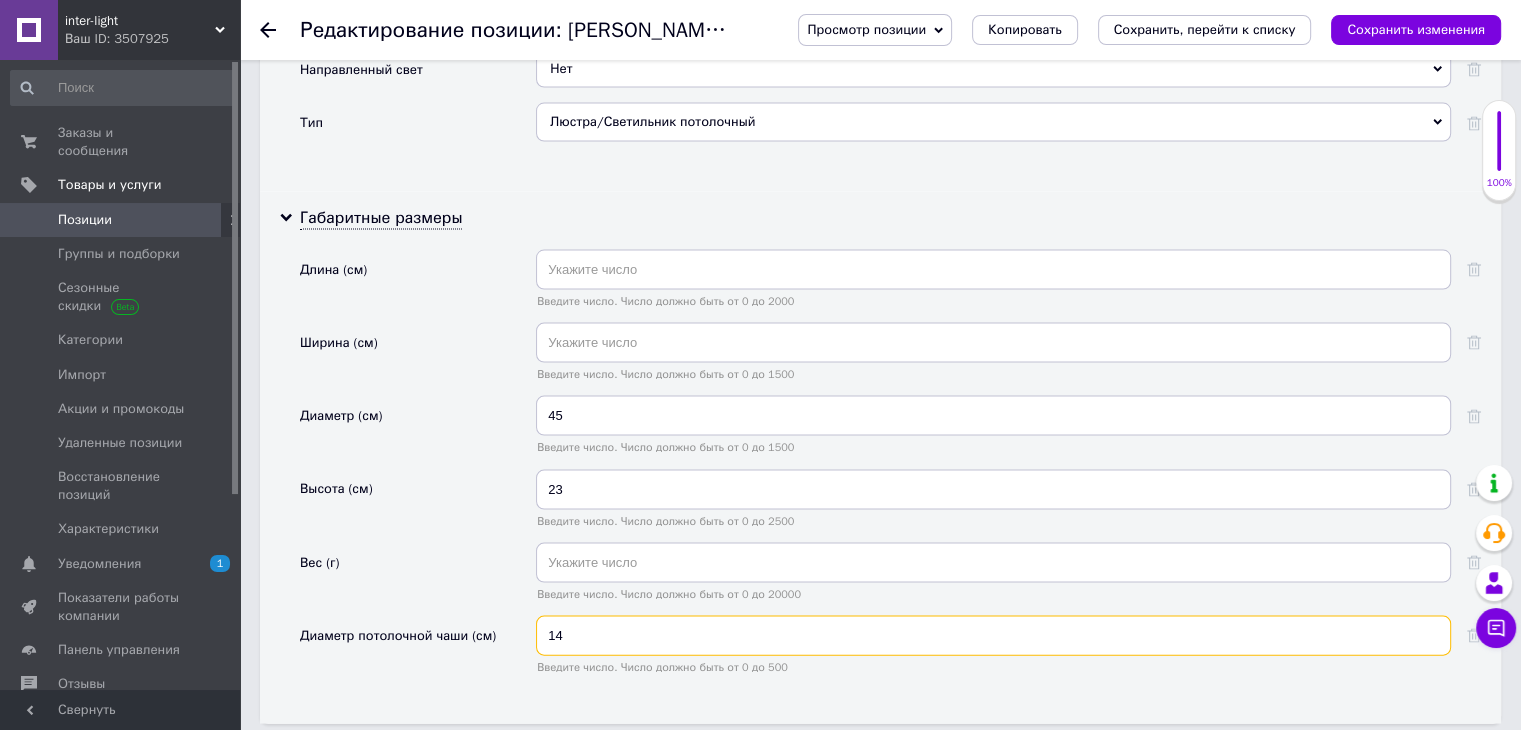 click on "14" at bounding box center [993, 636] 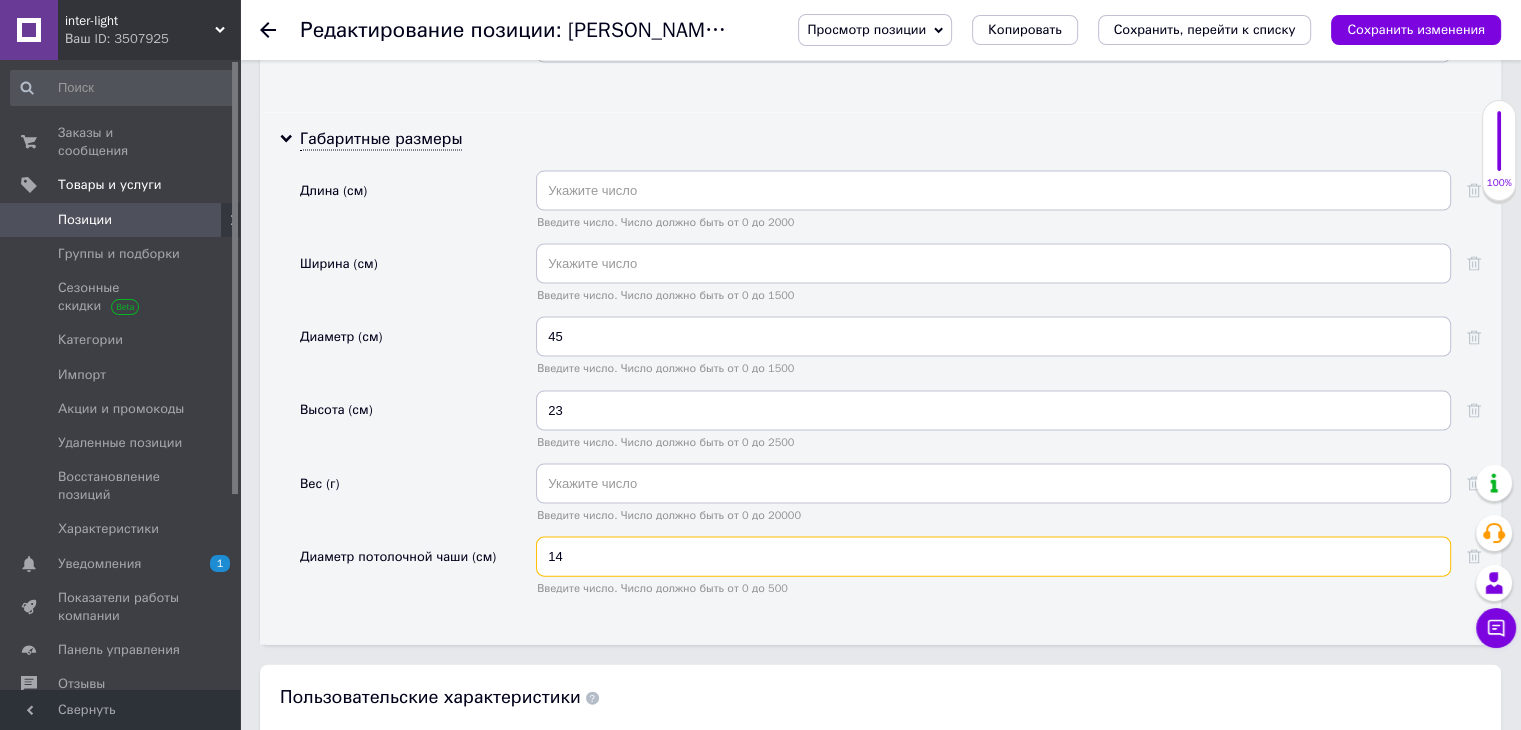 scroll, scrollTop: 4300, scrollLeft: 0, axis: vertical 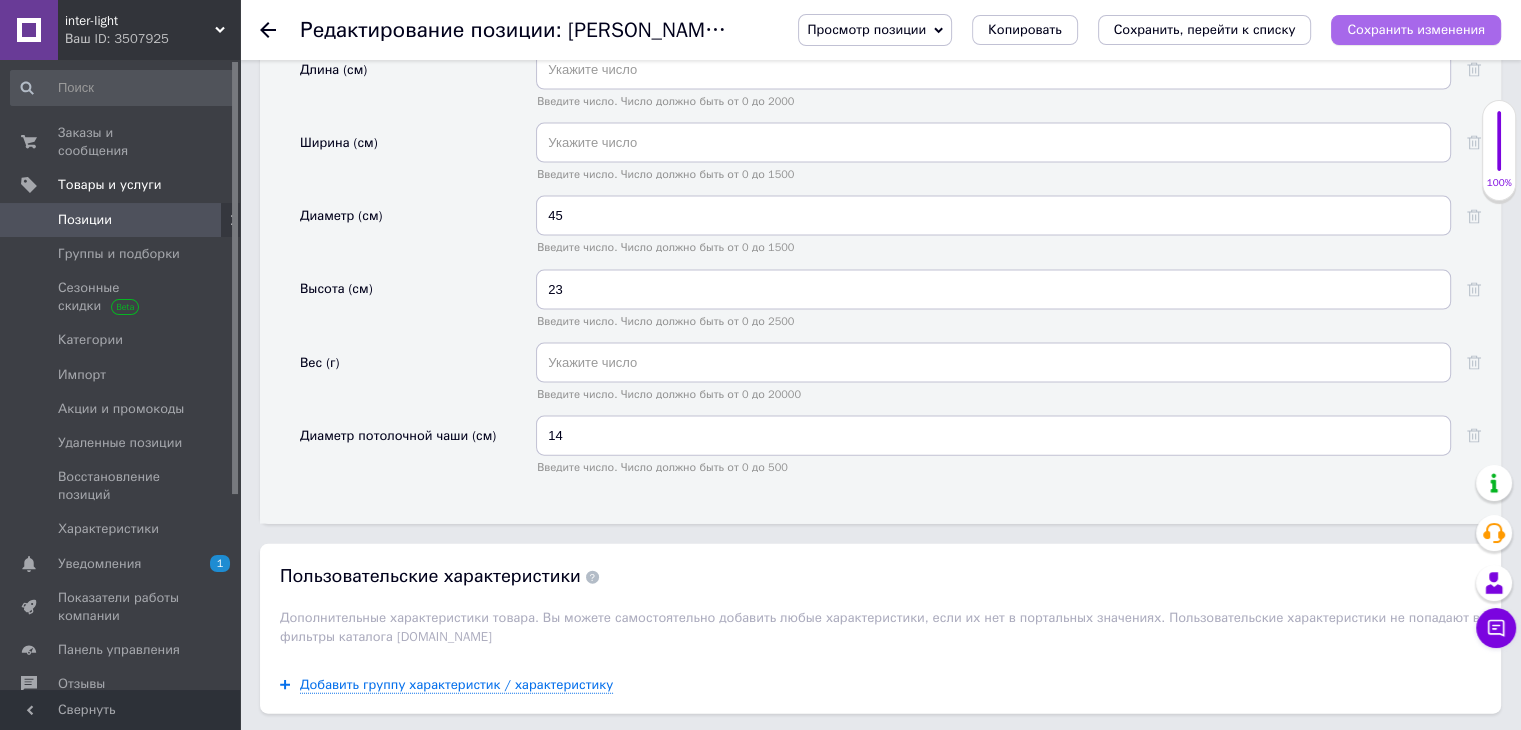 click on "Сохранить изменения" at bounding box center (1416, 29) 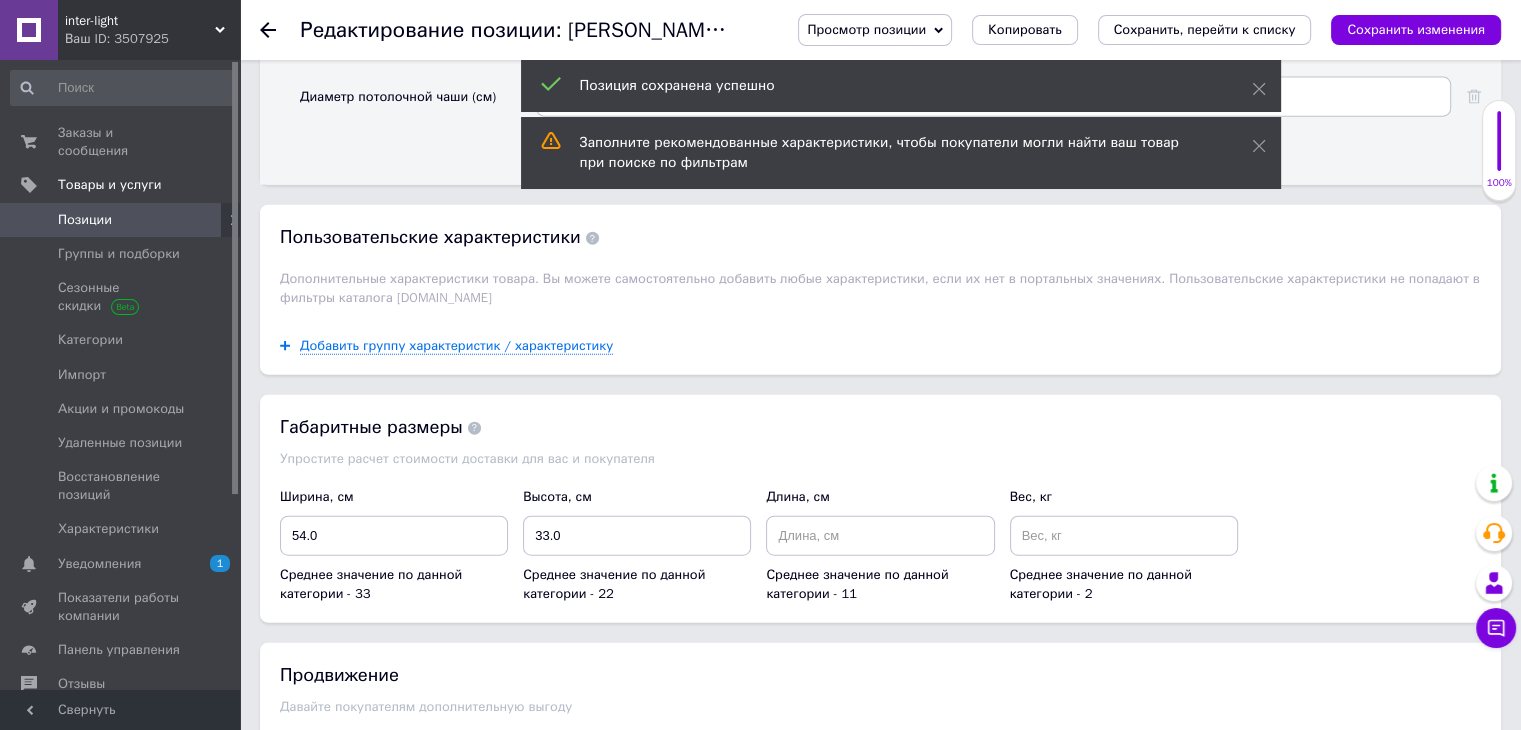 scroll, scrollTop: 4700, scrollLeft: 0, axis: vertical 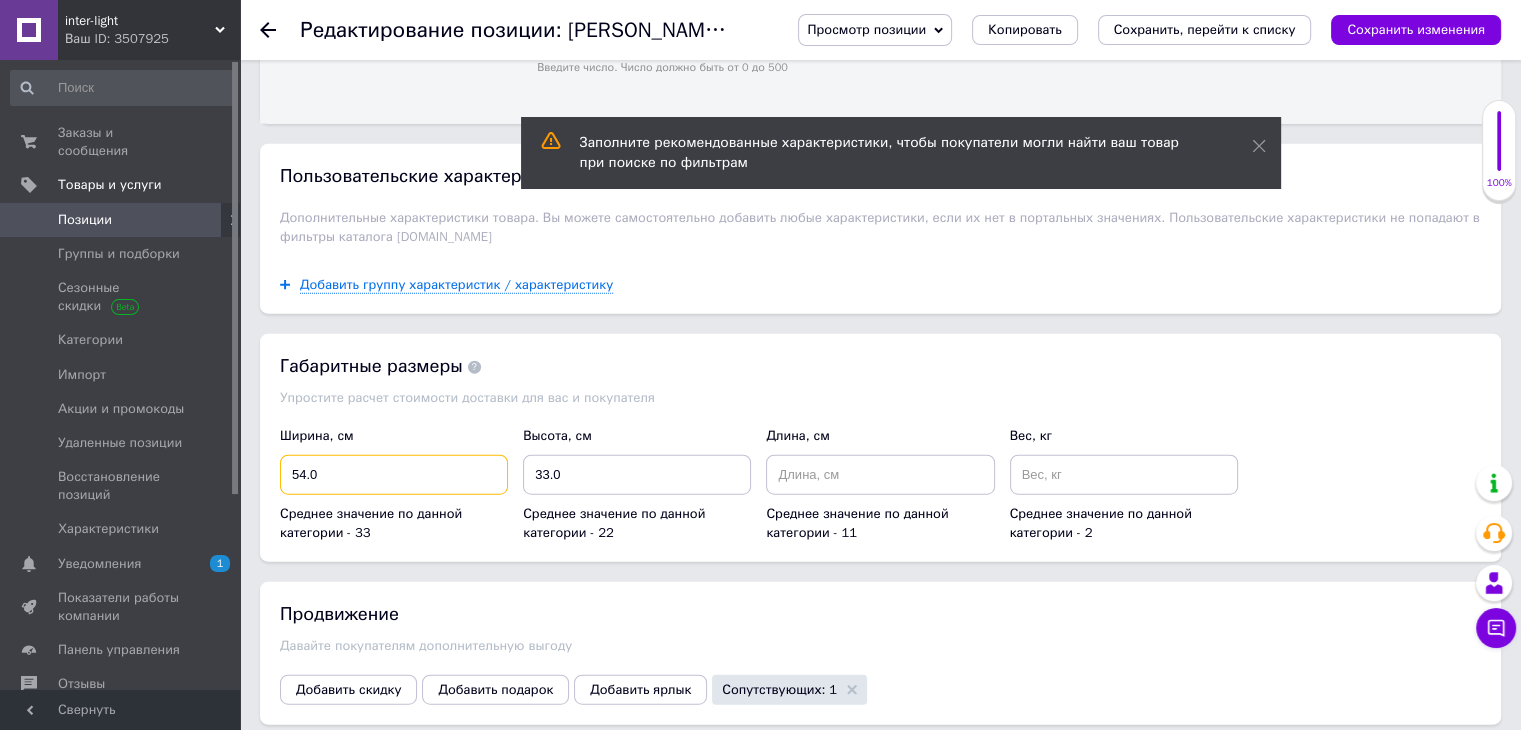 click on "54.0" at bounding box center (394, 475) 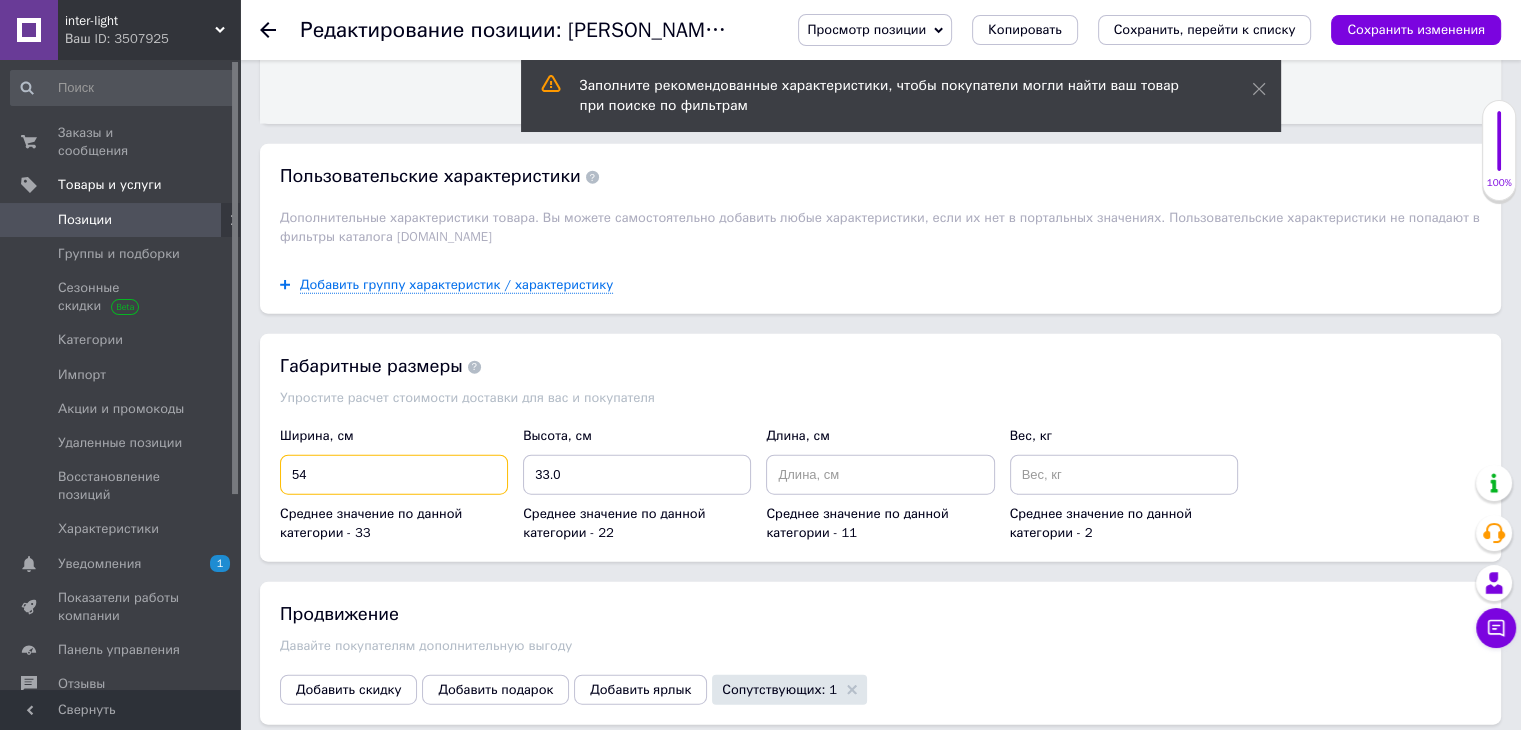 type on "5" 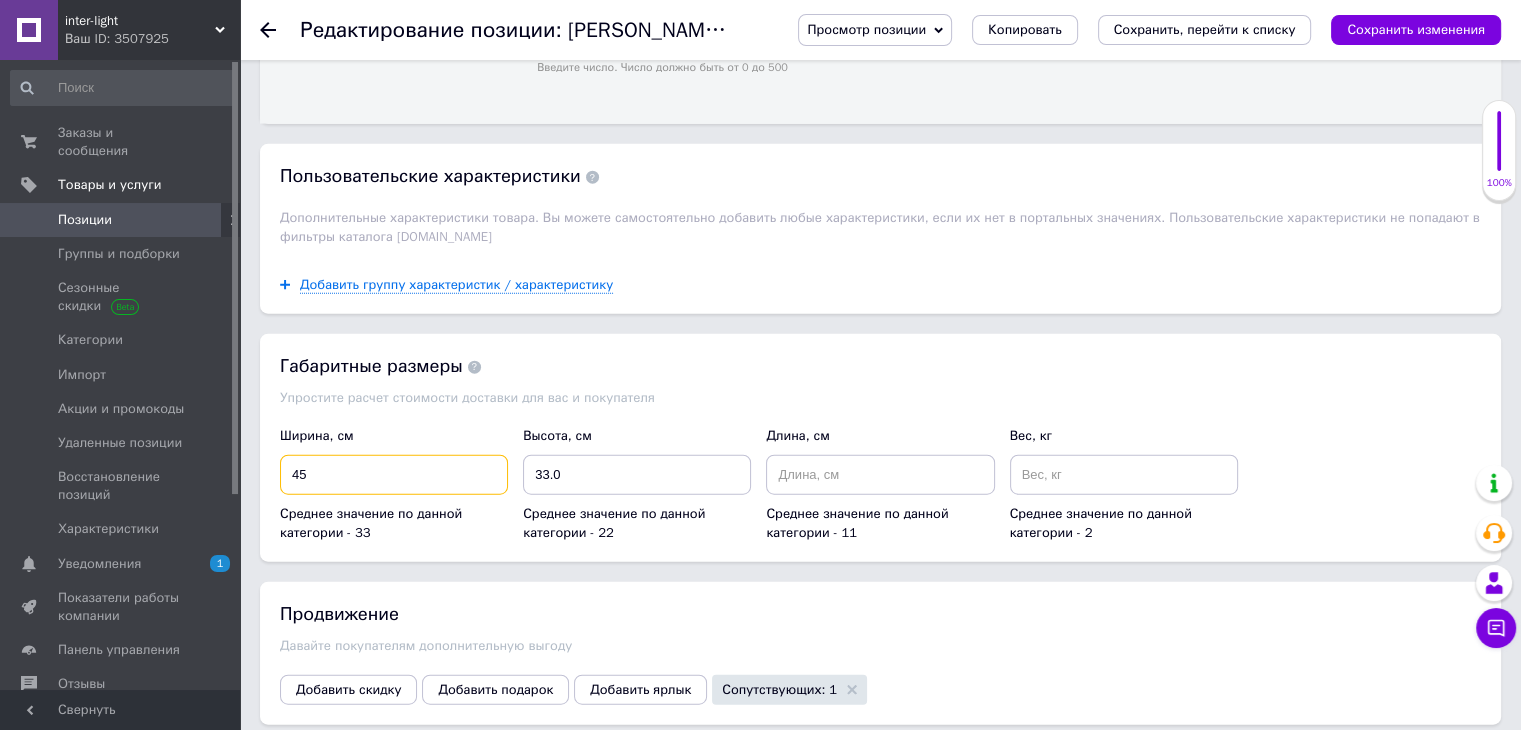 type on "45" 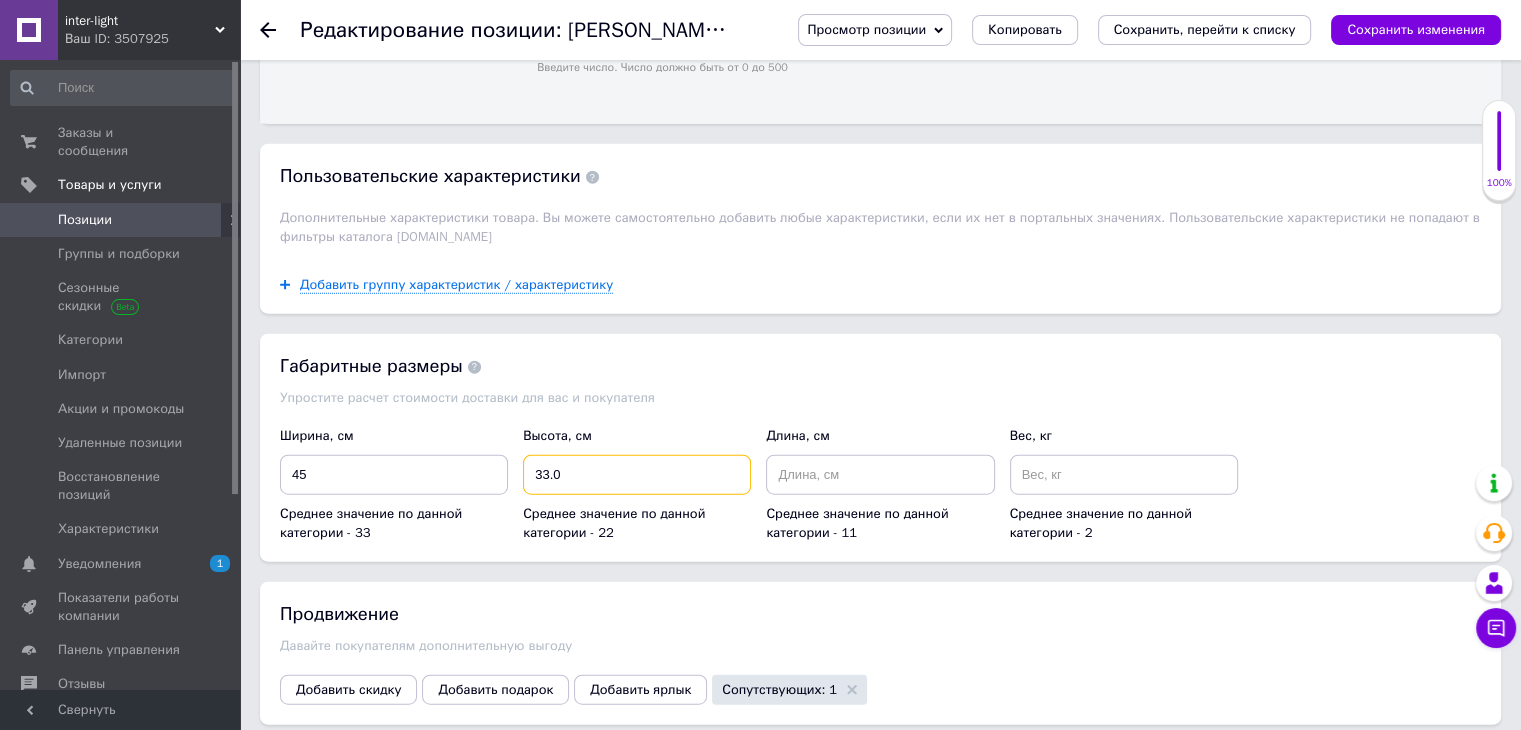click on "33.0" at bounding box center (637, 475) 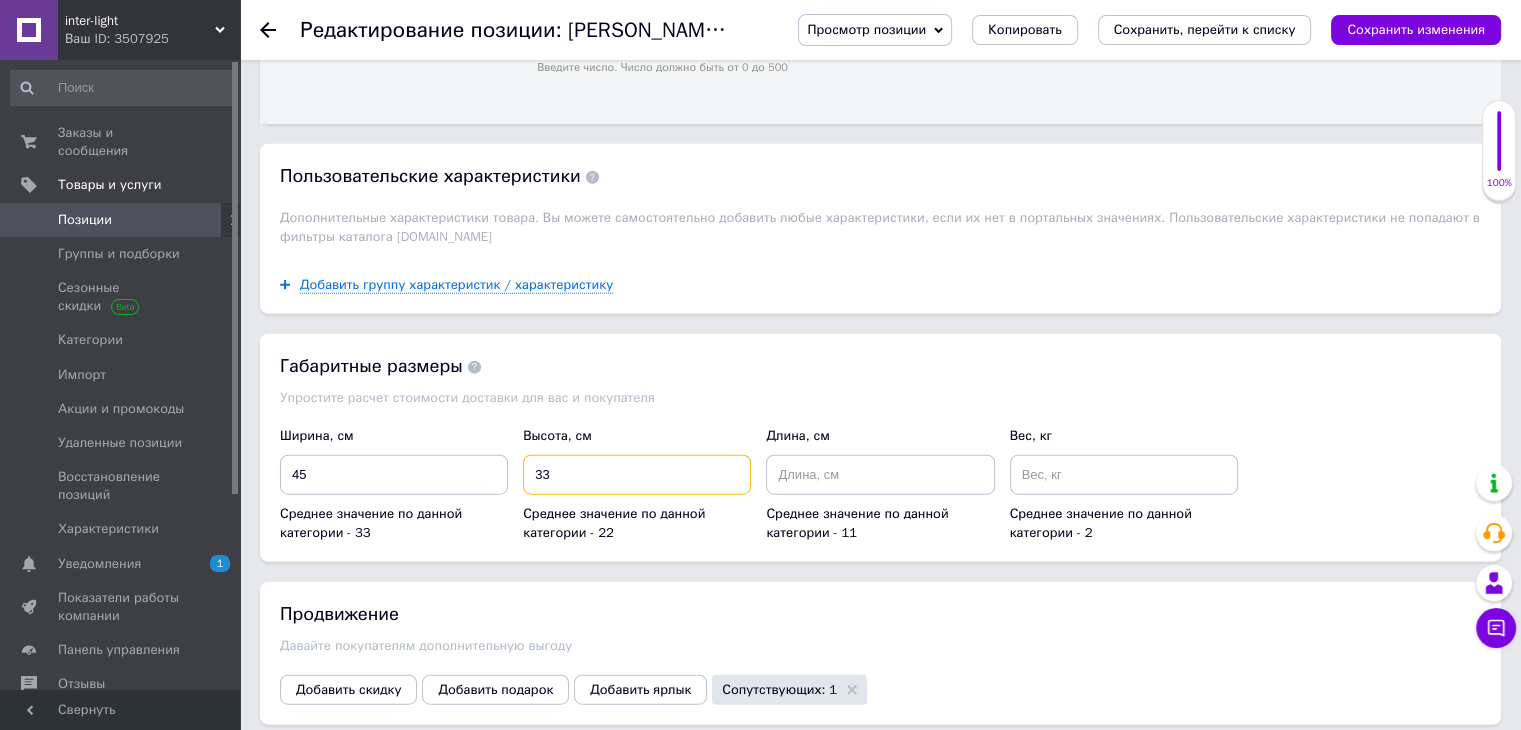 type on "3" 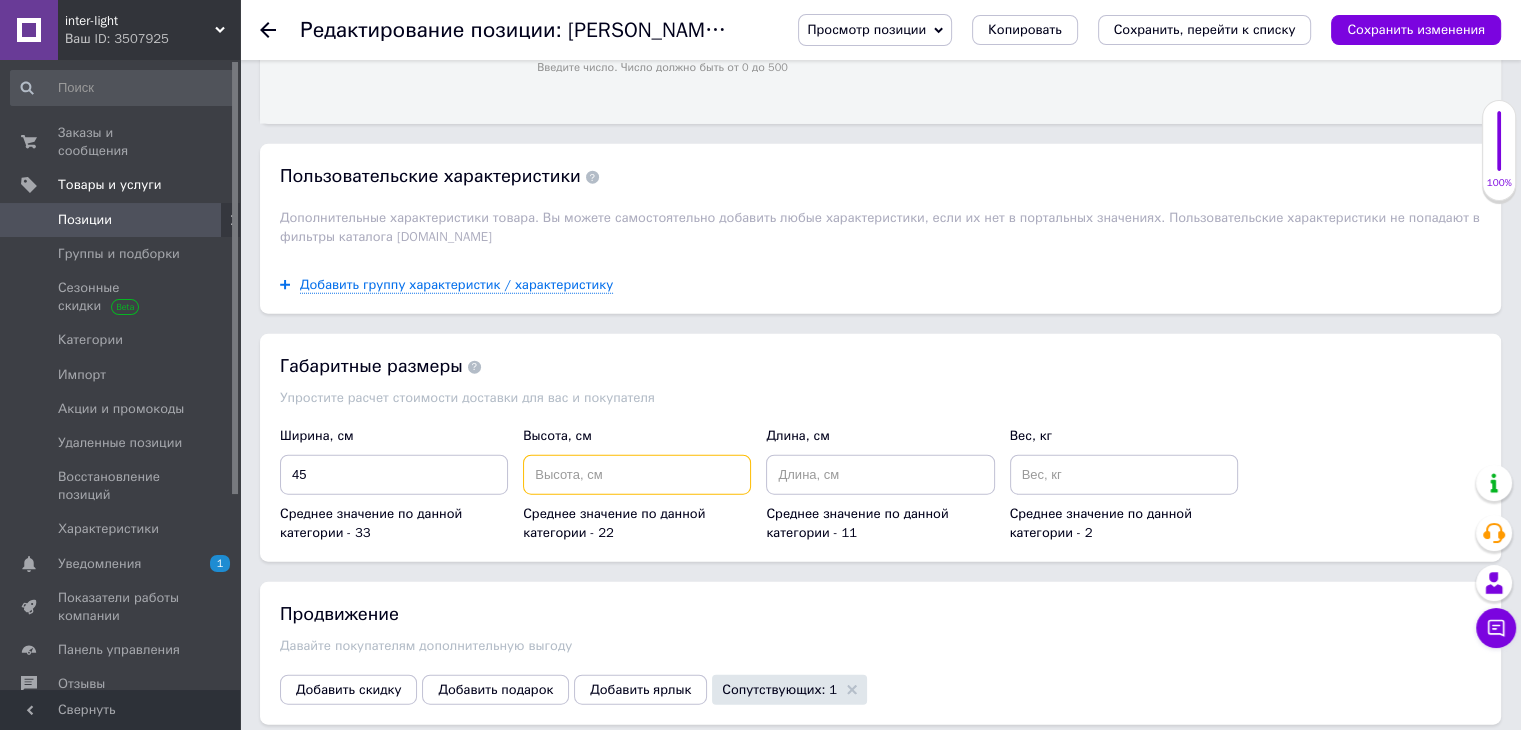 click at bounding box center (637, 475) 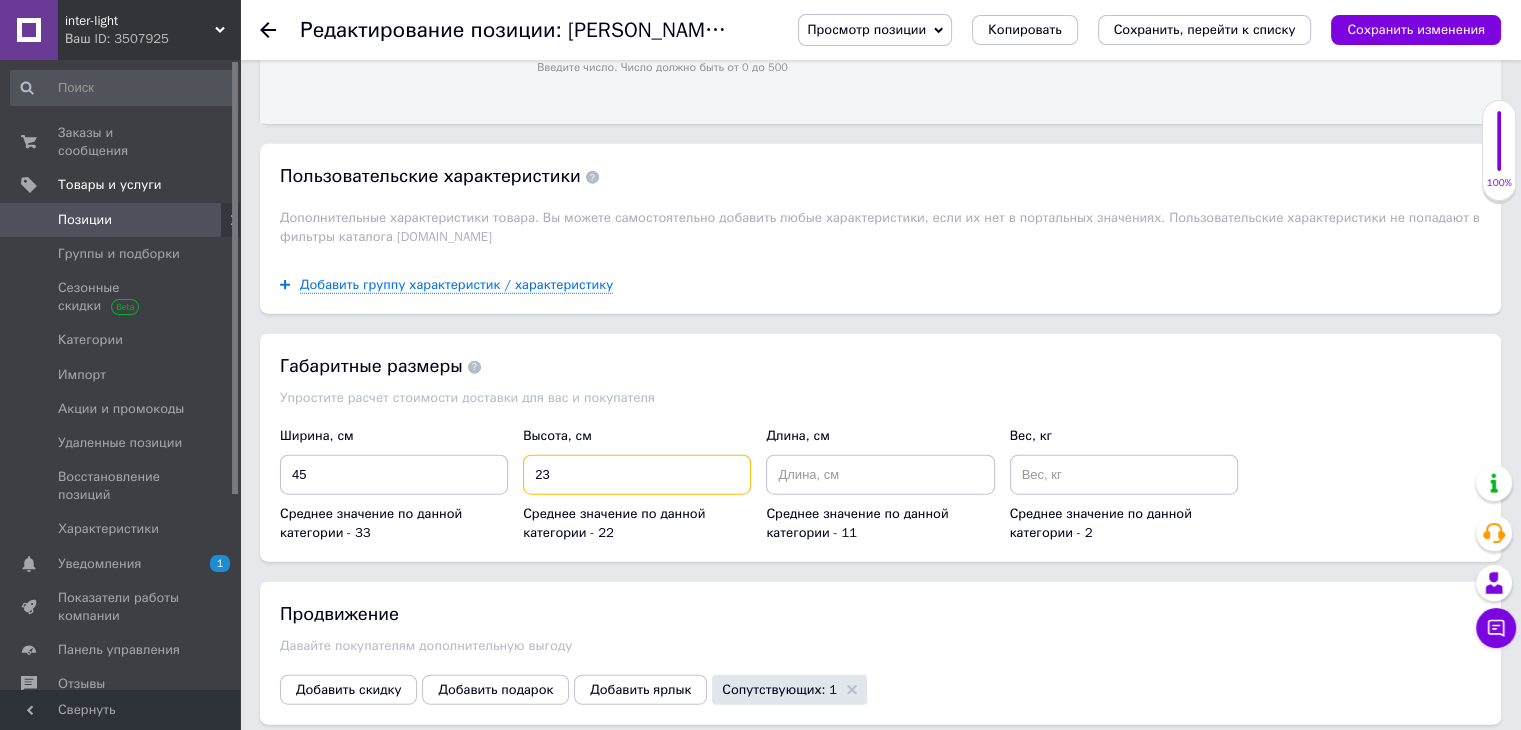 type on "23" 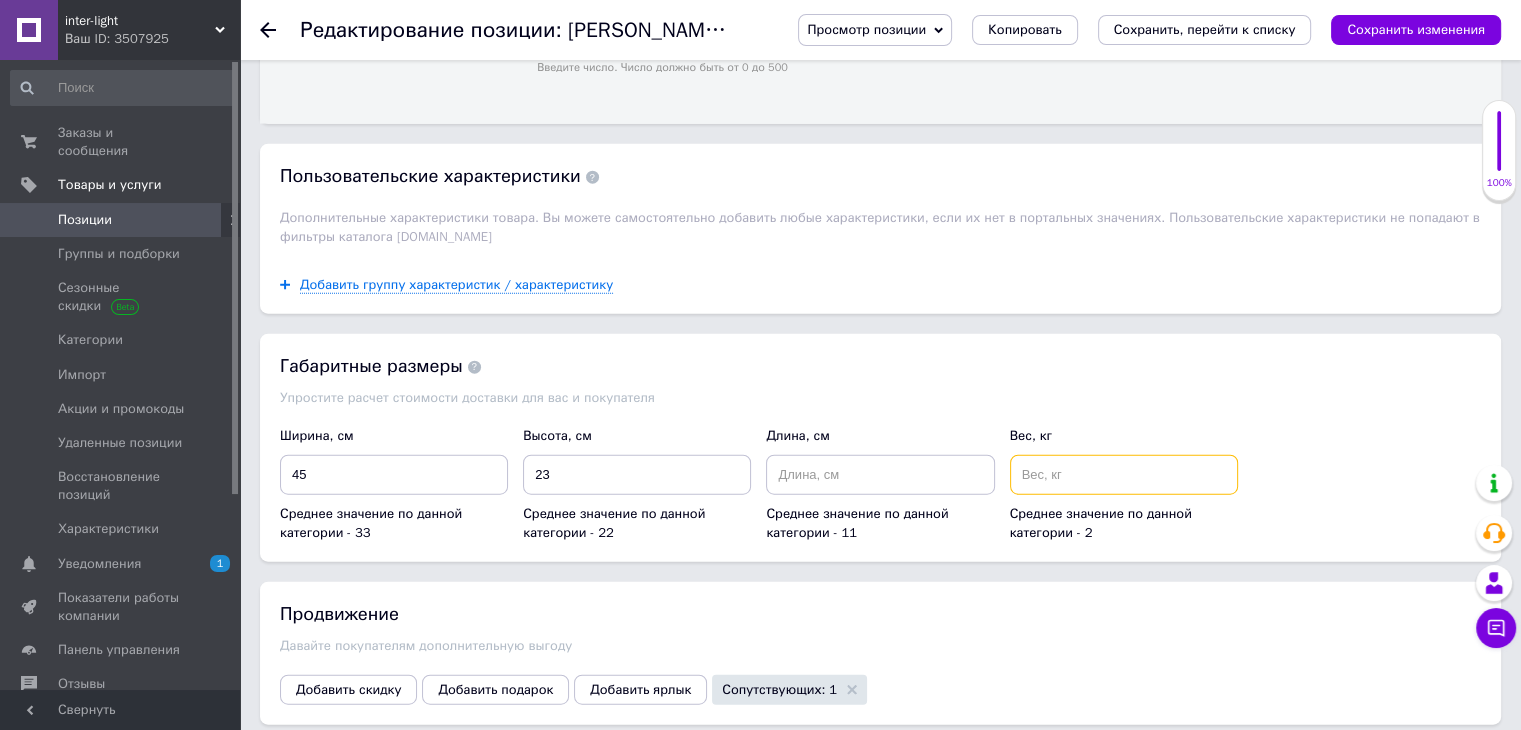 click at bounding box center [1124, 475] 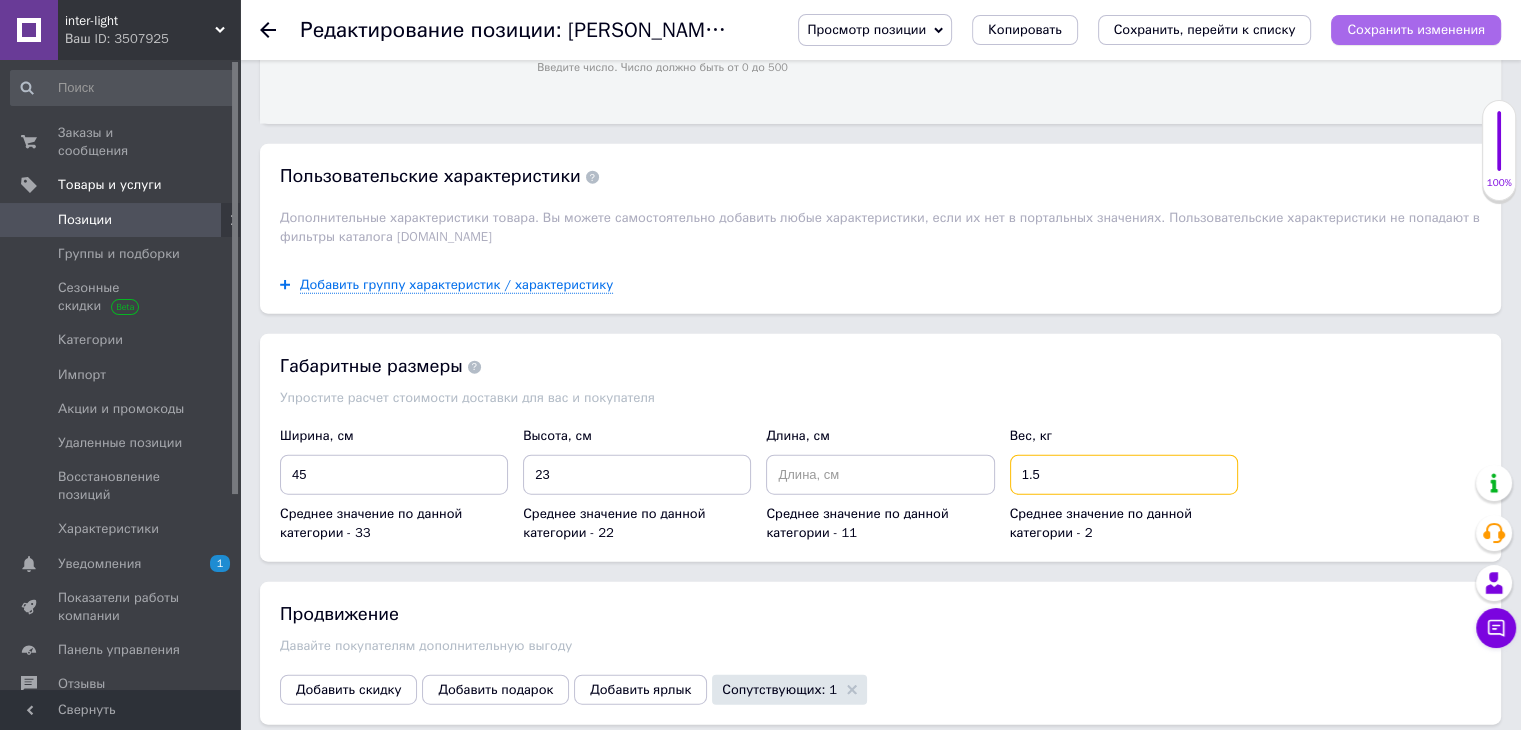 type on "1.5" 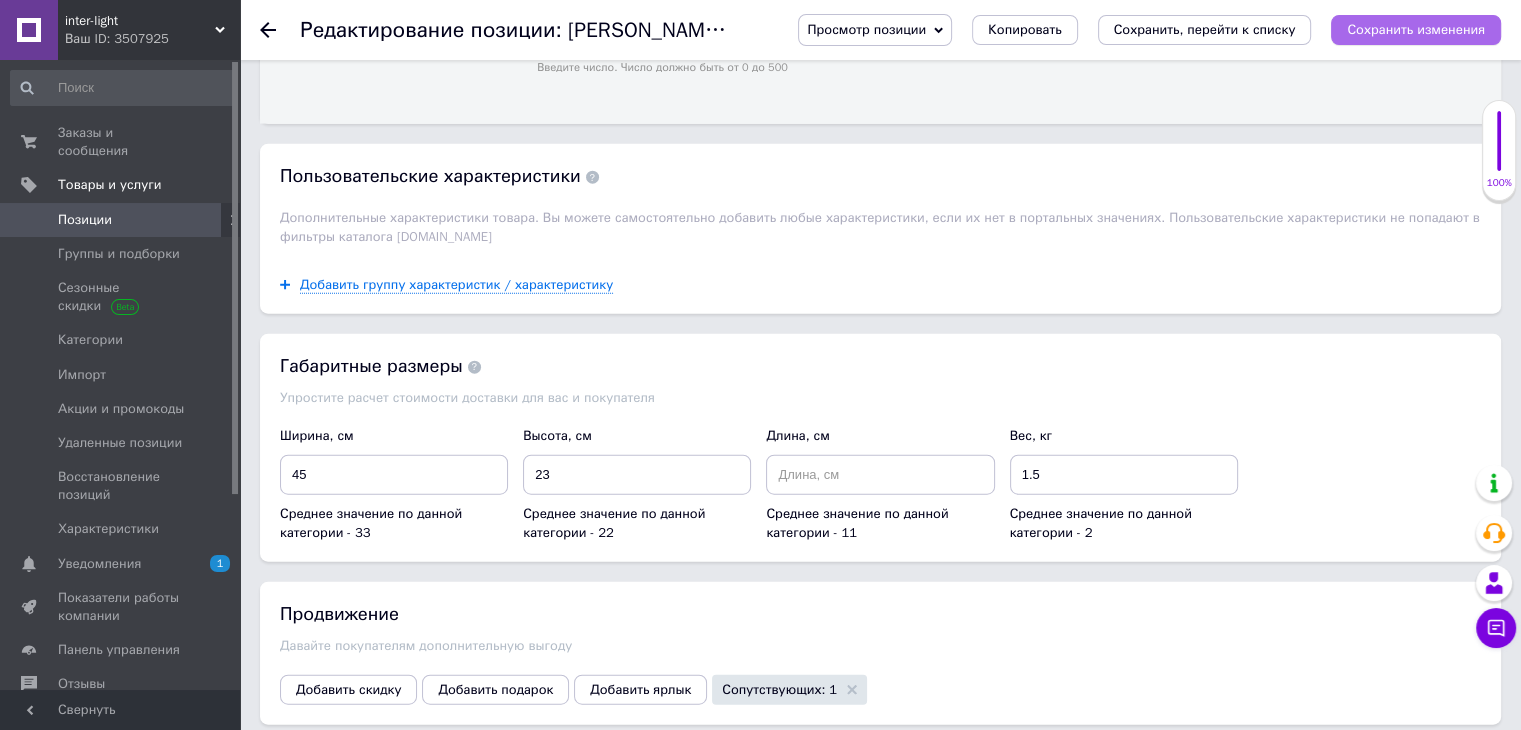click on "Сохранить изменения" at bounding box center [1416, 29] 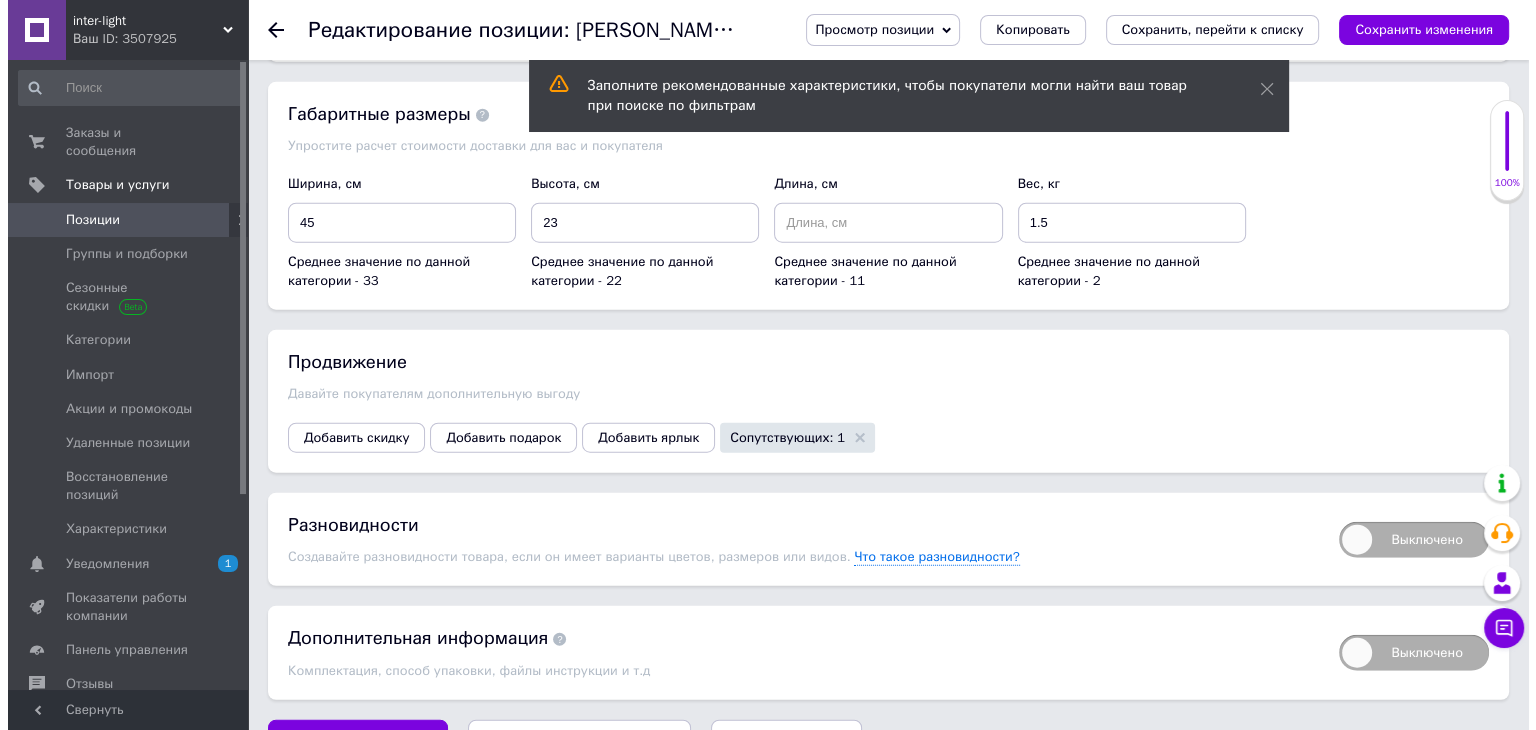 scroll, scrollTop: 4978, scrollLeft: 0, axis: vertical 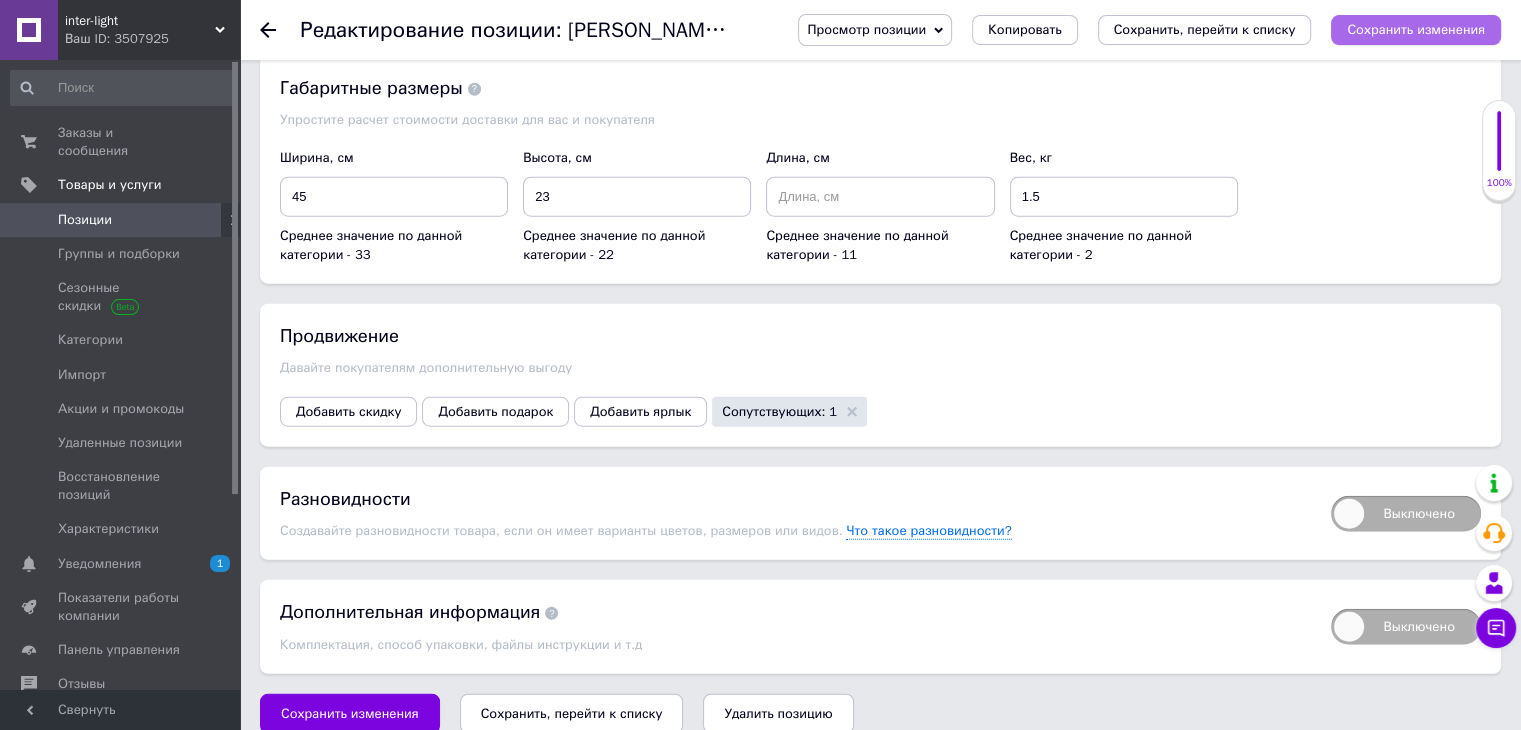 click on "Сохранить изменения" at bounding box center [1416, 29] 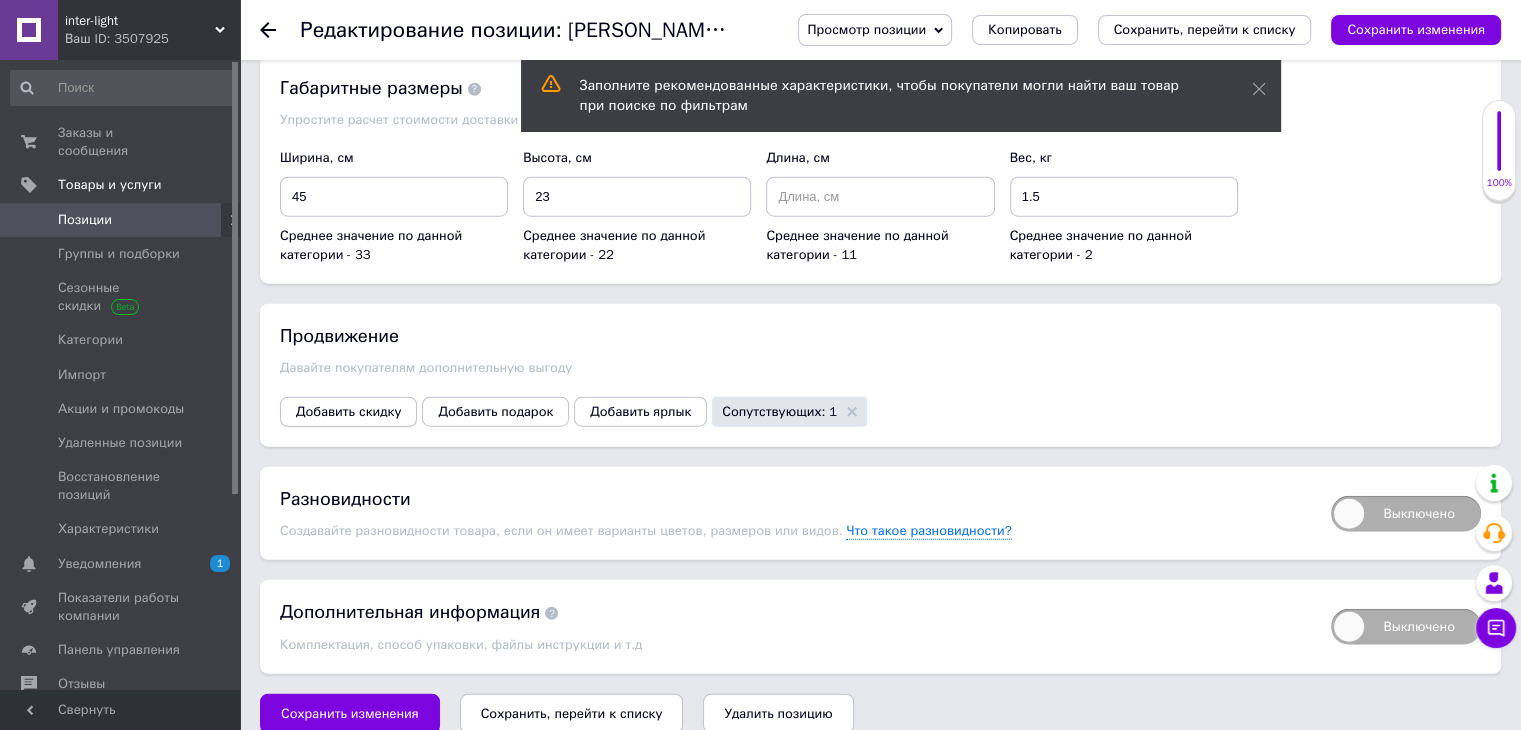 click on "Добавить скидку" at bounding box center (348, 412) 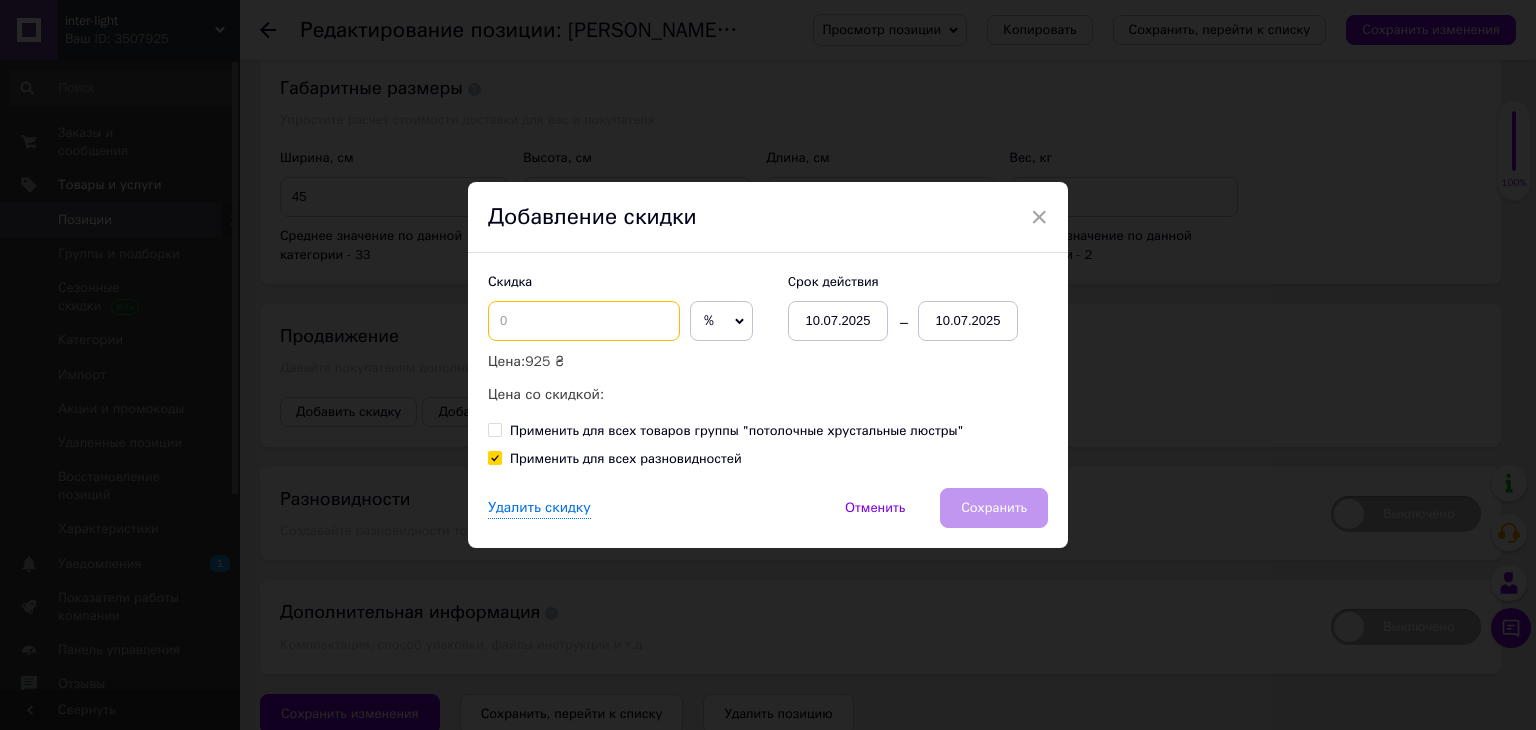 click at bounding box center (584, 321) 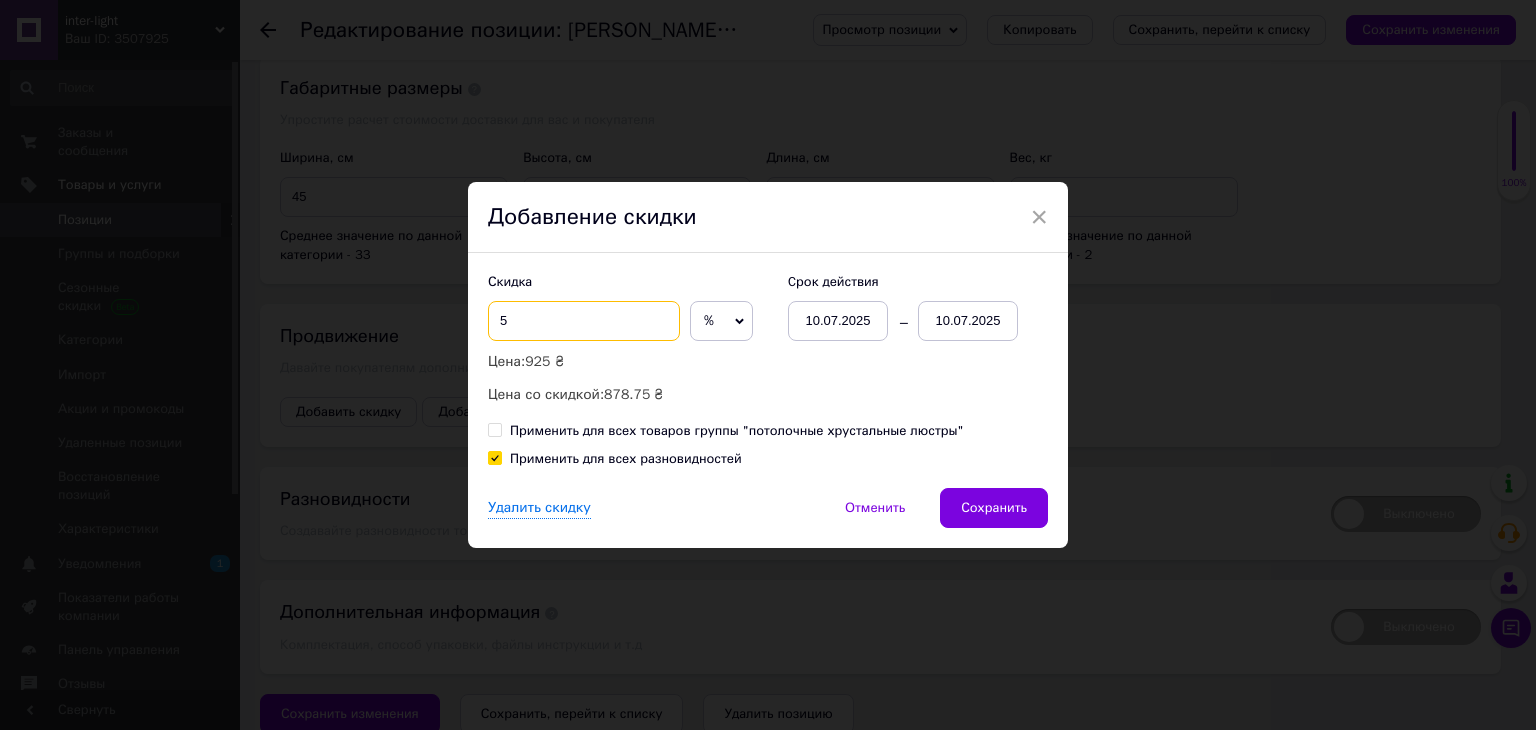 type on "5" 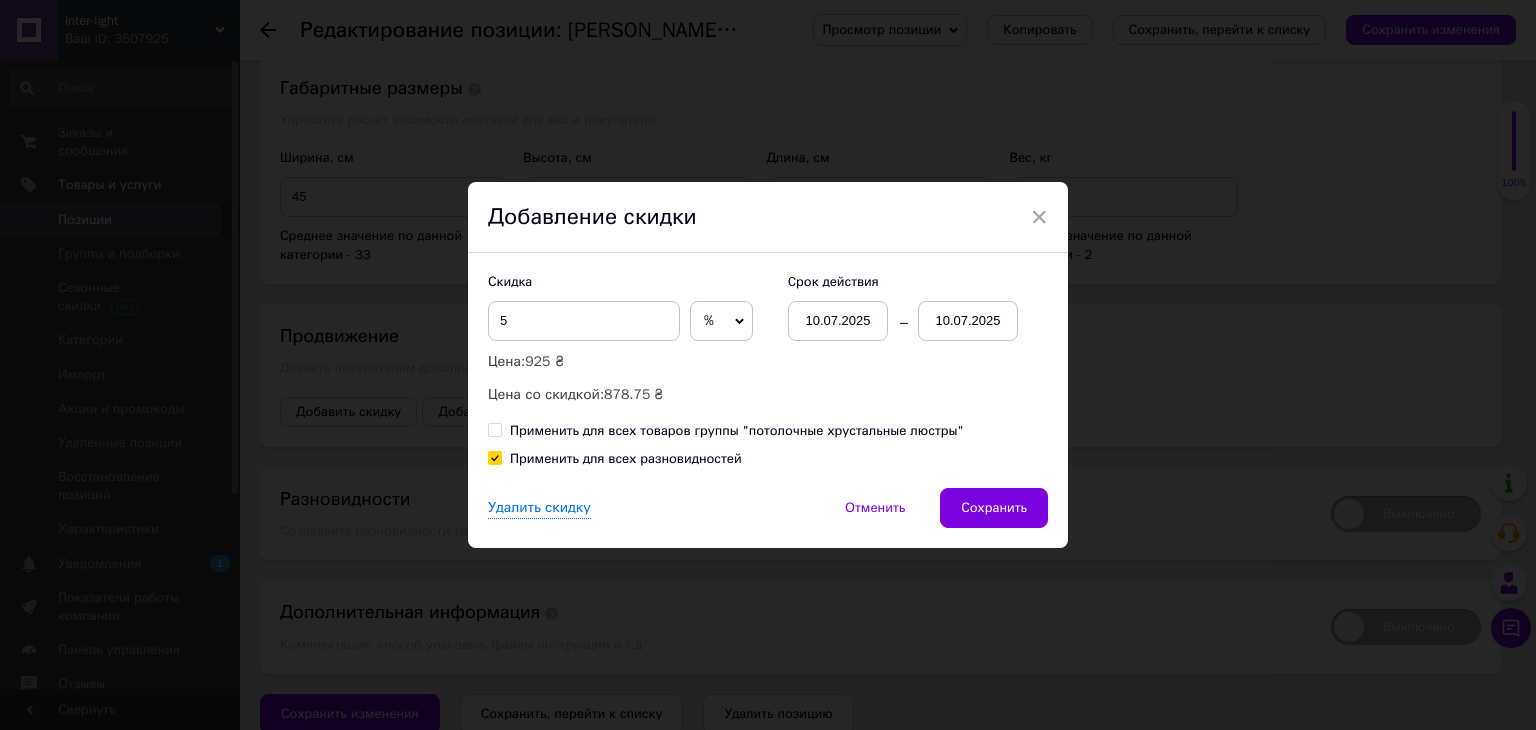 click on "10.07.2025" at bounding box center (968, 321) 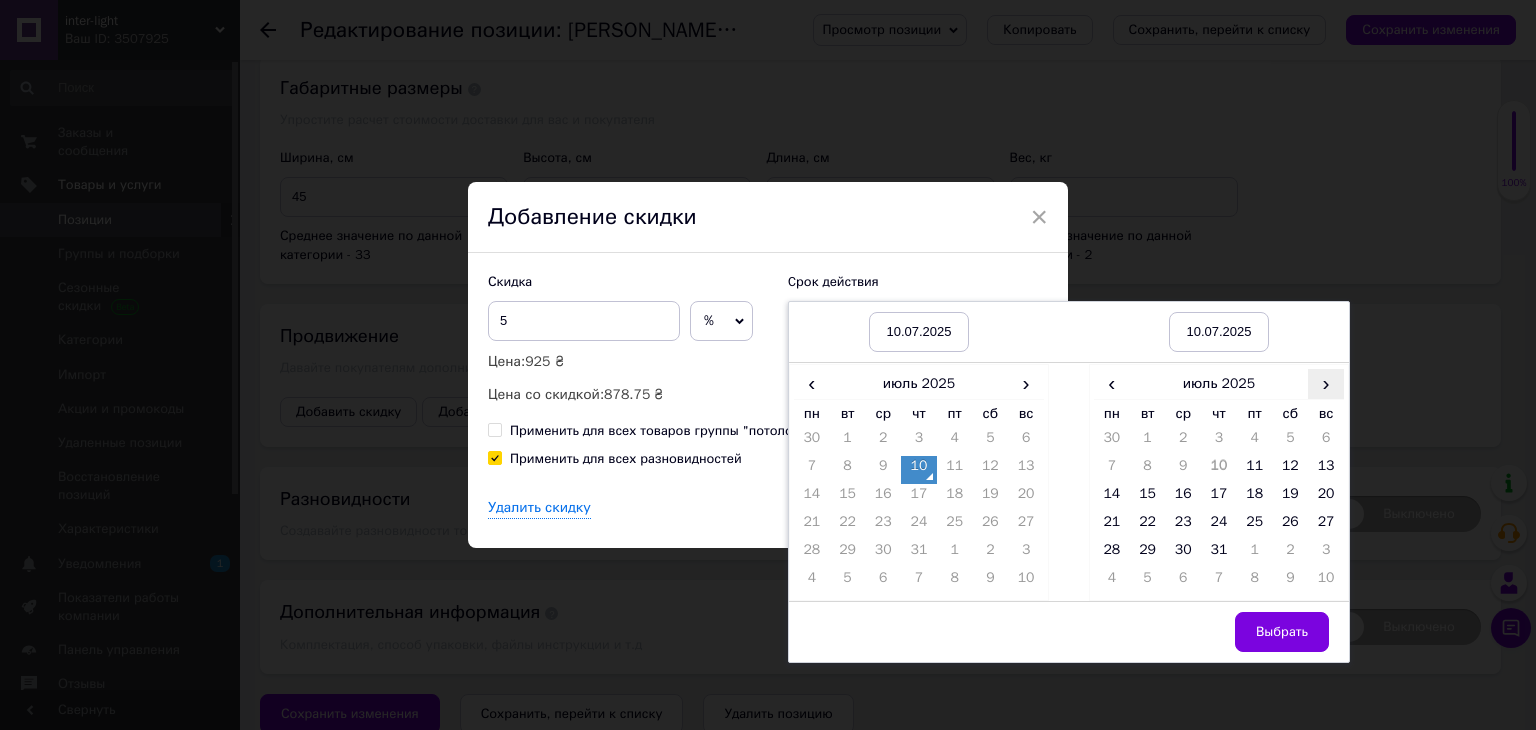 click on "›" at bounding box center (1326, 383) 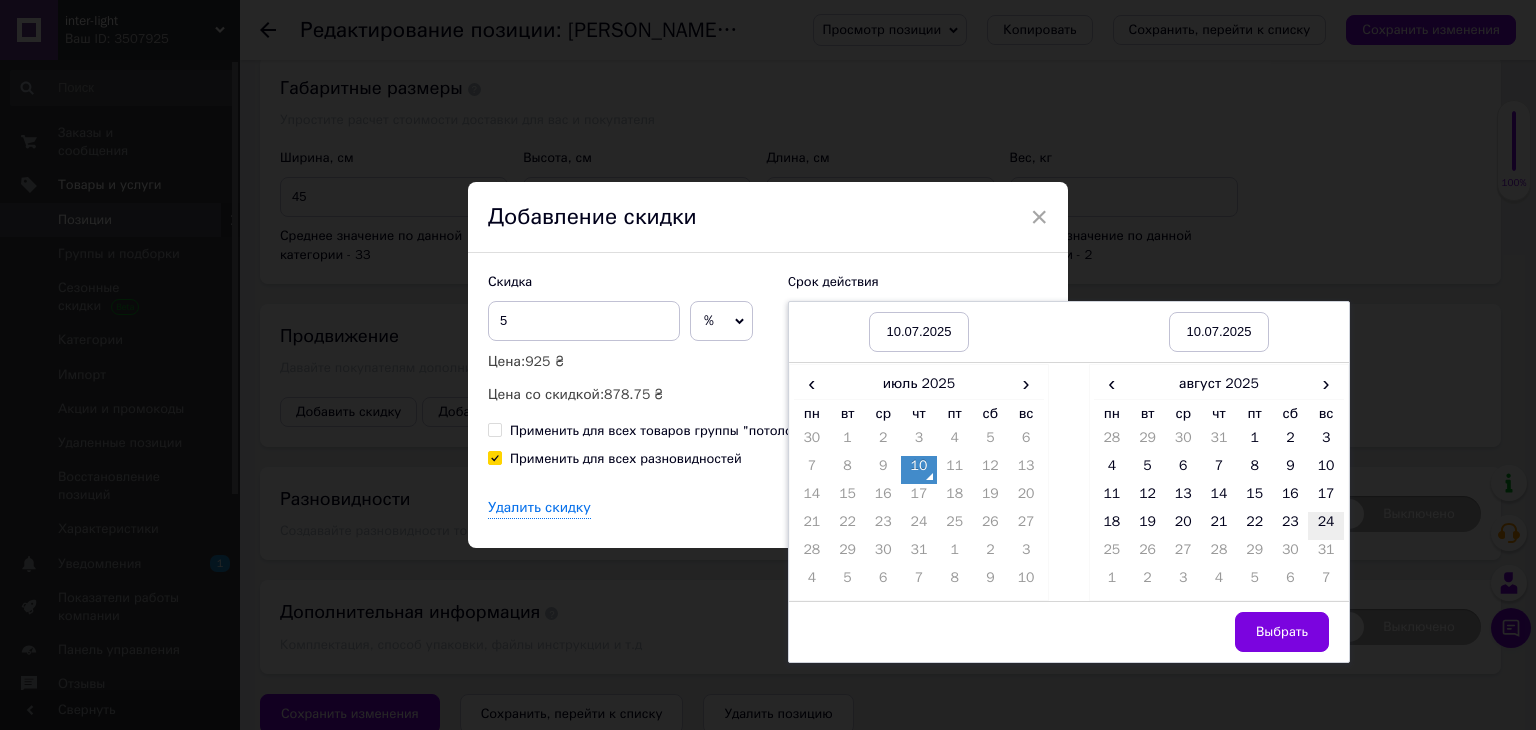 click on "24" at bounding box center [1326, 526] 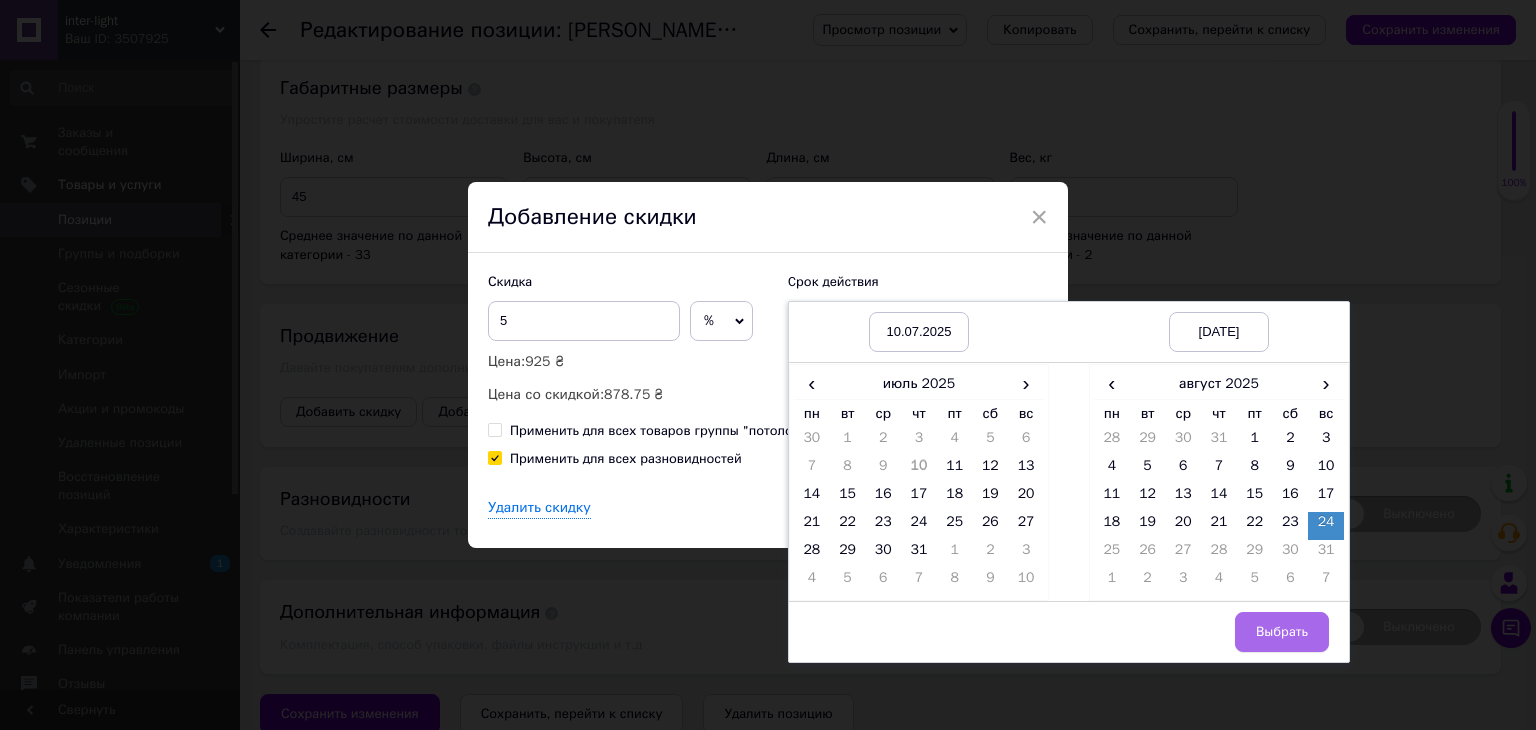 click on "Выбрать" at bounding box center [1282, 632] 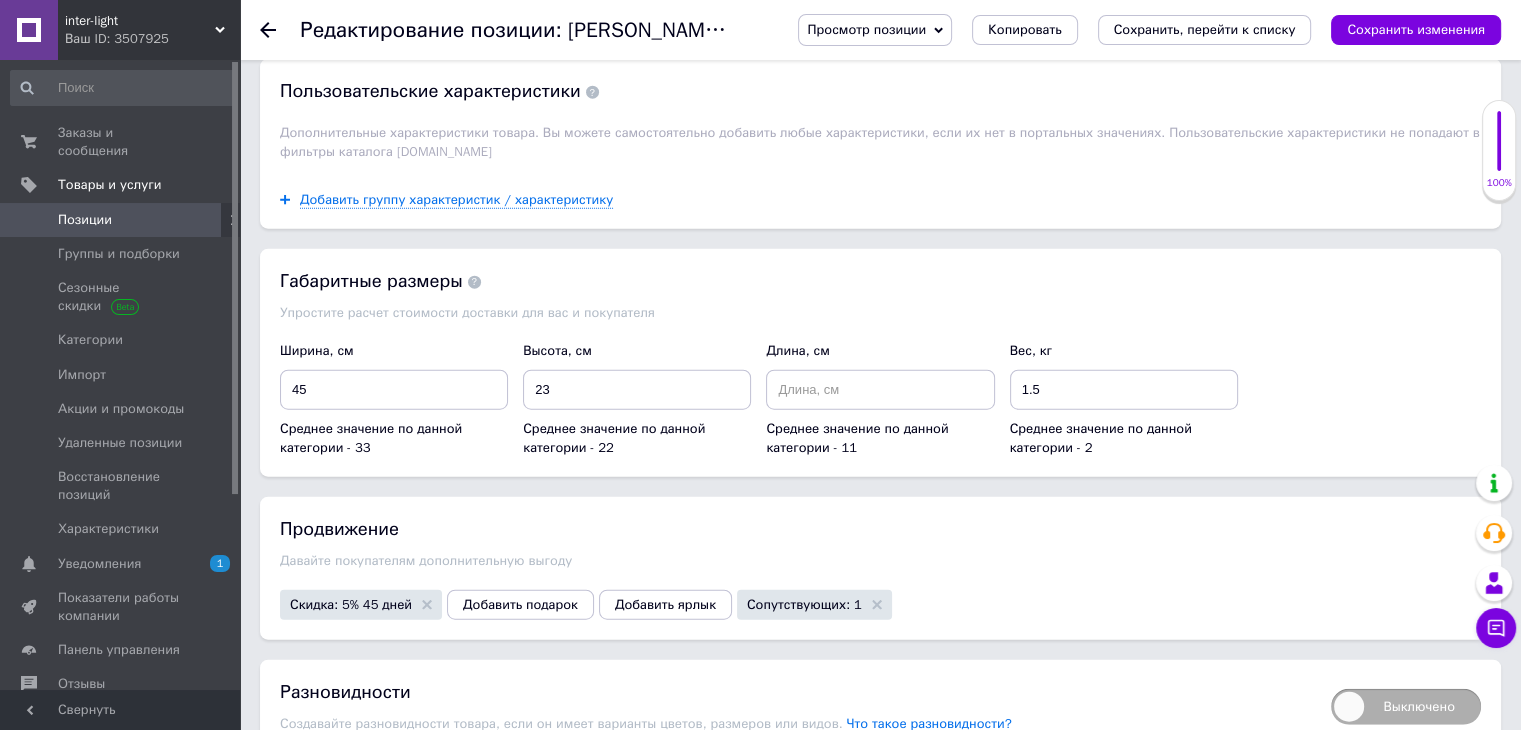 scroll, scrollTop: 4782, scrollLeft: 0, axis: vertical 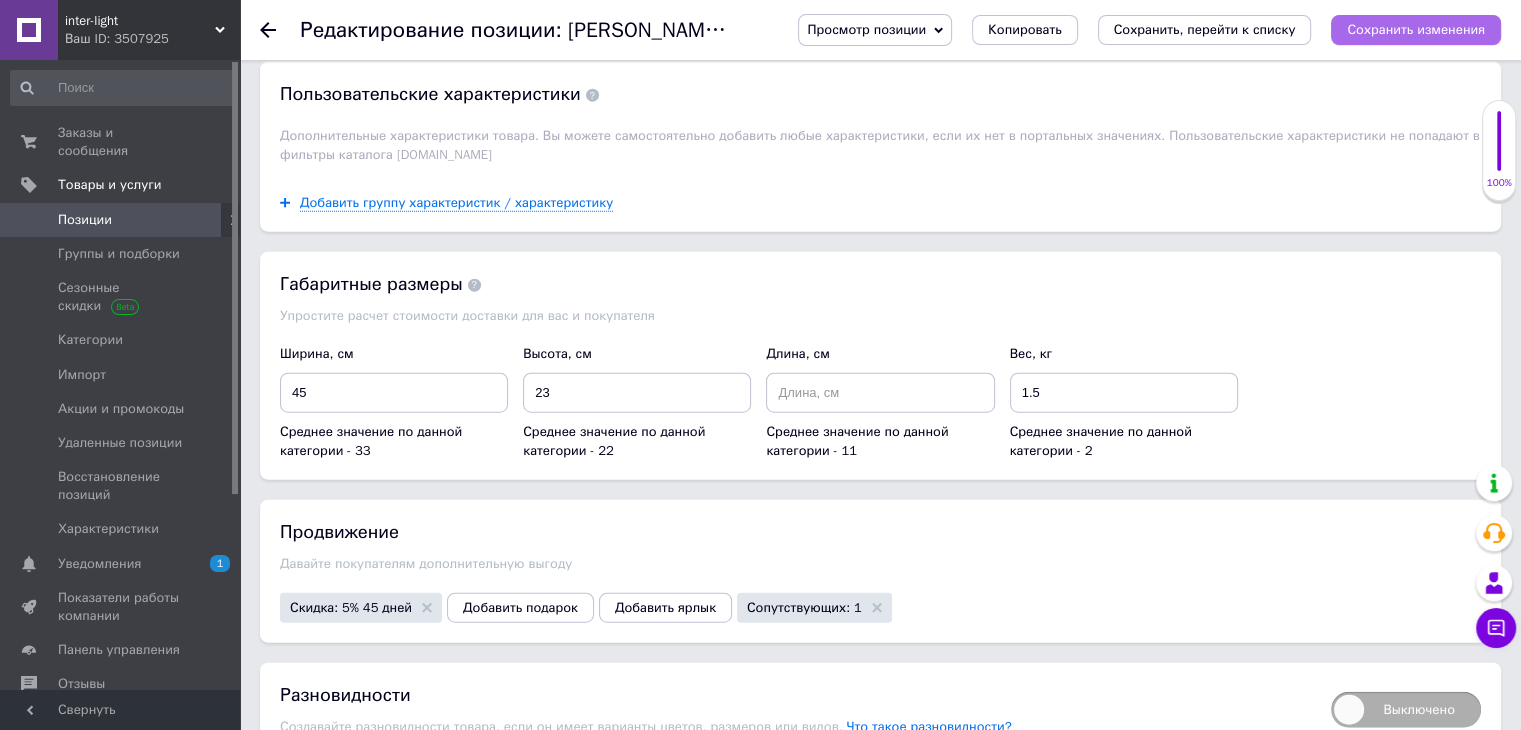 click on "Сохранить изменения" at bounding box center [1416, 29] 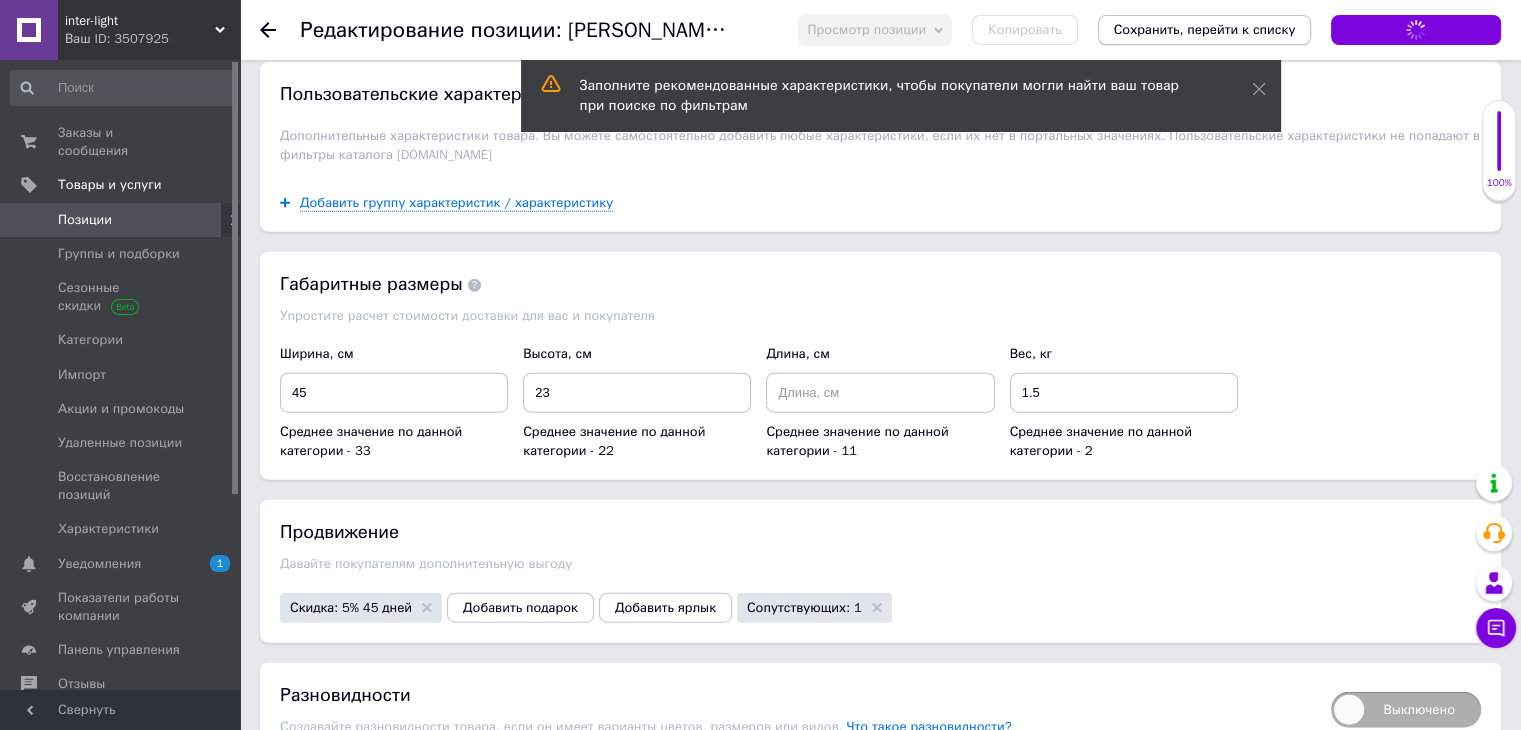 click on "Сохранить, перейти к списку" at bounding box center [1205, 29] 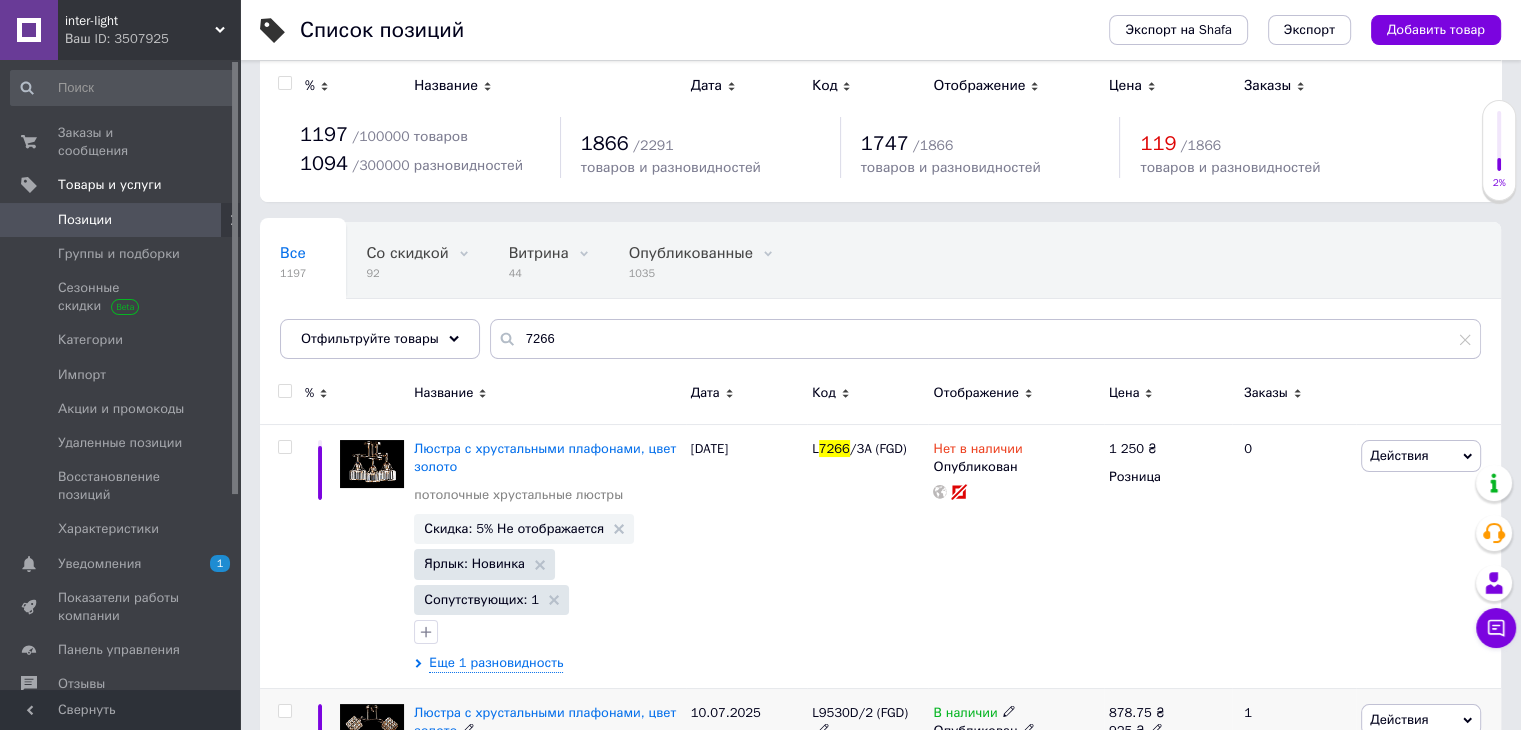scroll, scrollTop: 0, scrollLeft: 0, axis: both 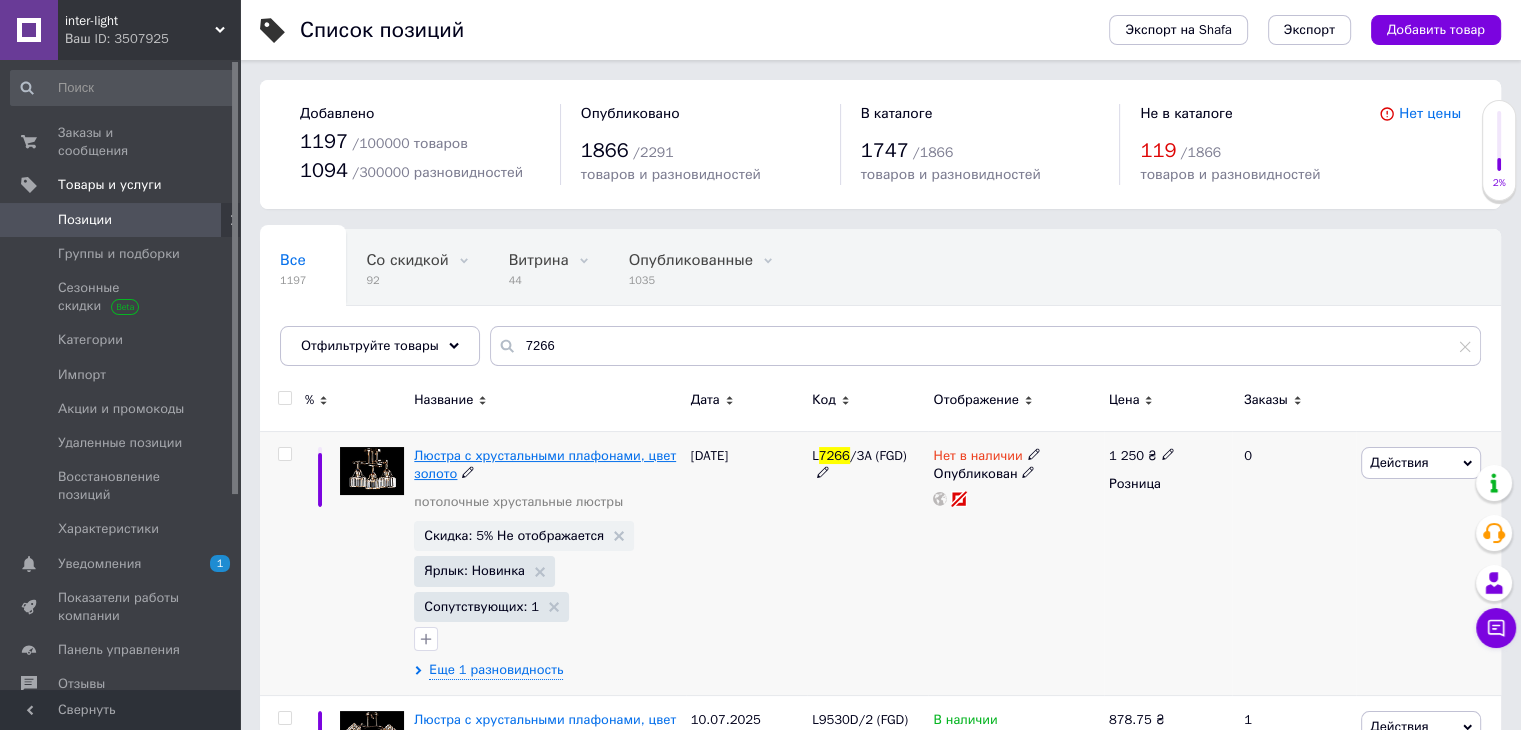 click on "Люстра с хрустальными плафонами, цвет золото" at bounding box center (545, 464) 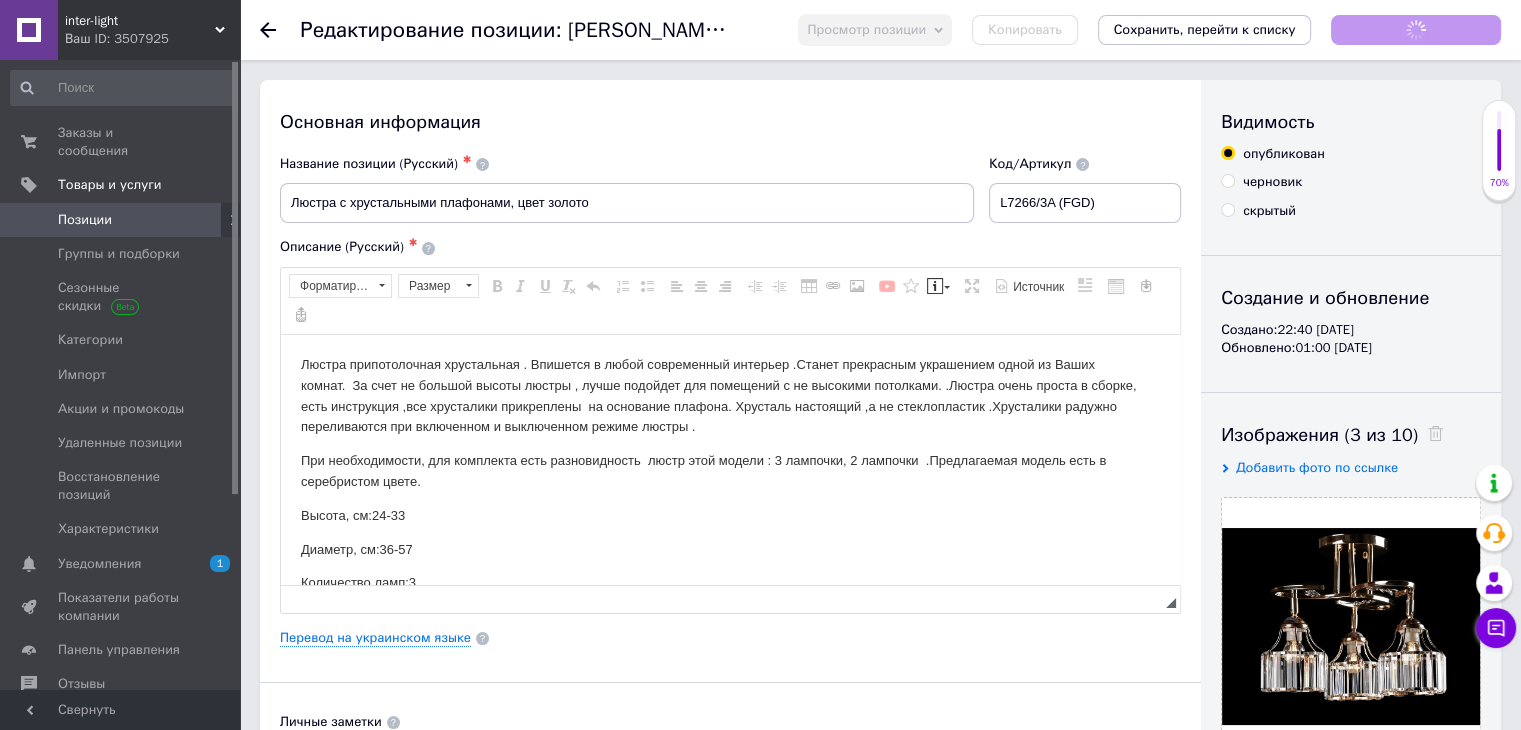 scroll, scrollTop: 0, scrollLeft: 0, axis: both 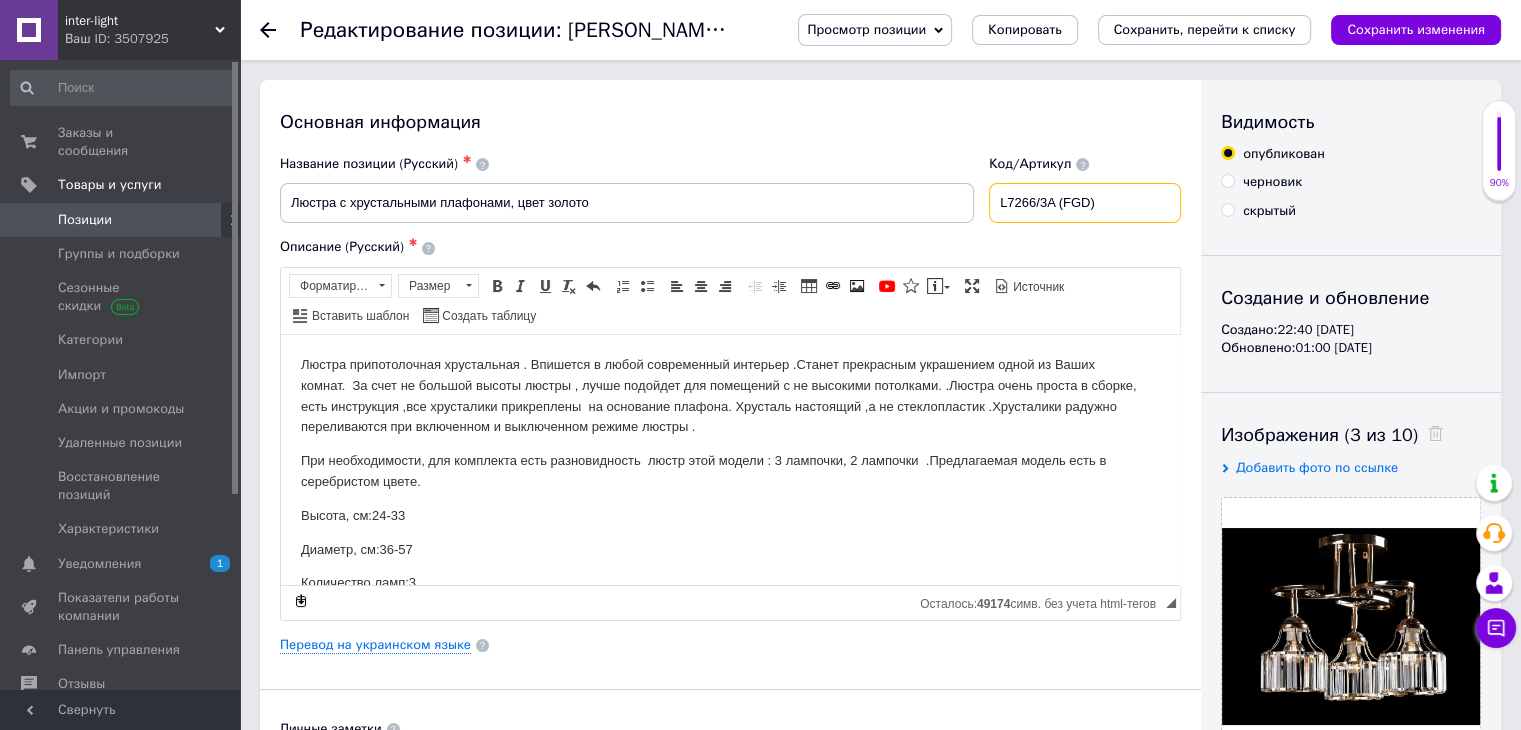 click on "L7266/3A (FGD)" at bounding box center [1085, 203] 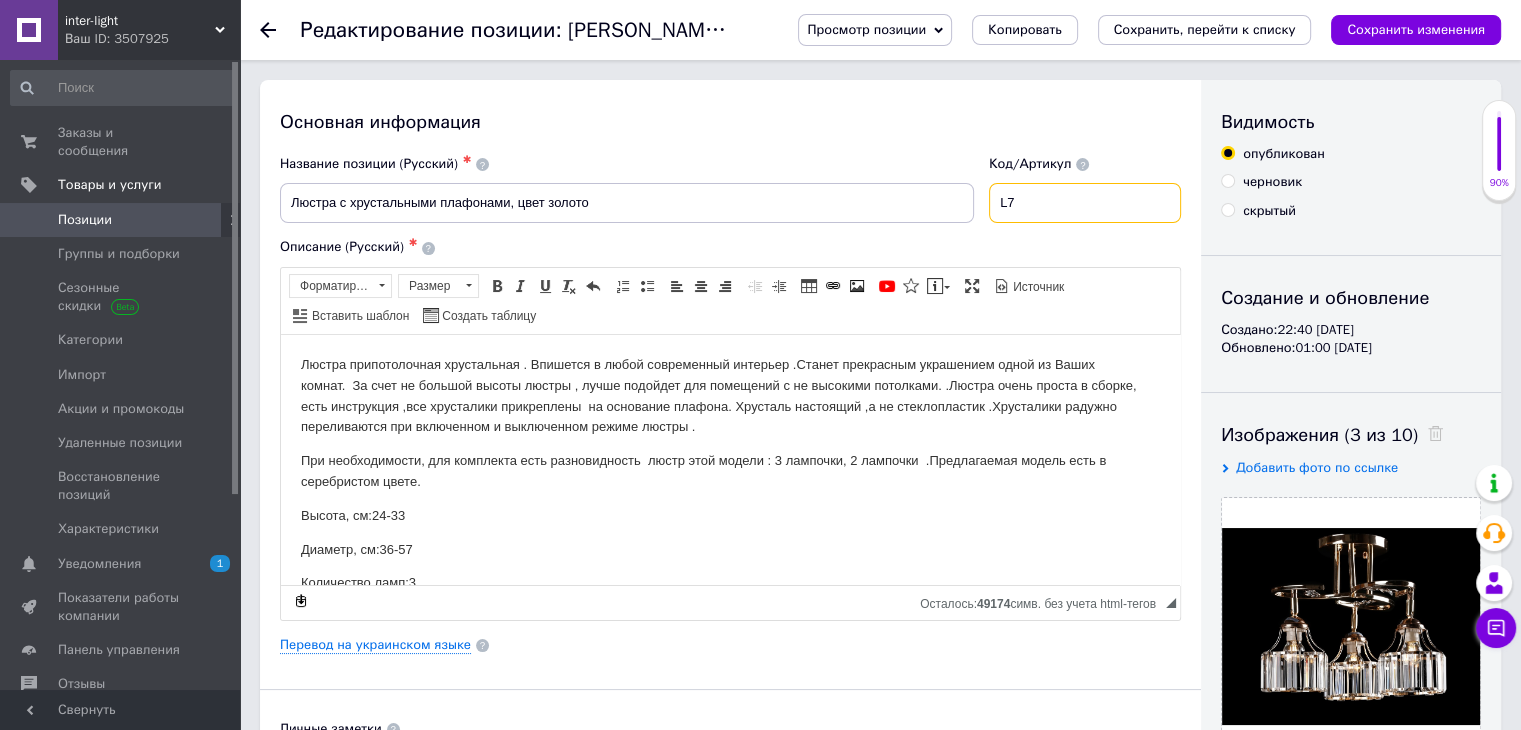 type on "L" 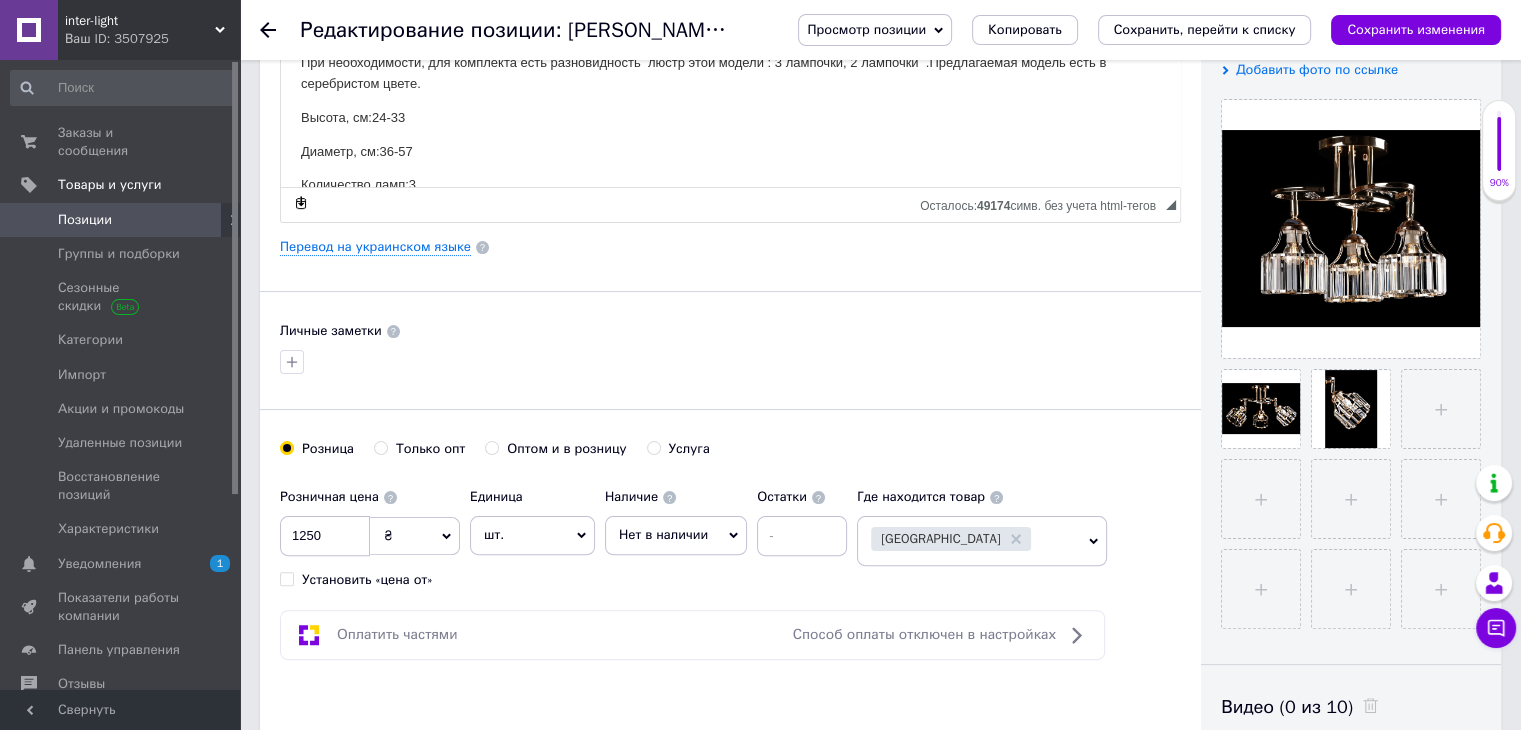 scroll, scrollTop: 400, scrollLeft: 0, axis: vertical 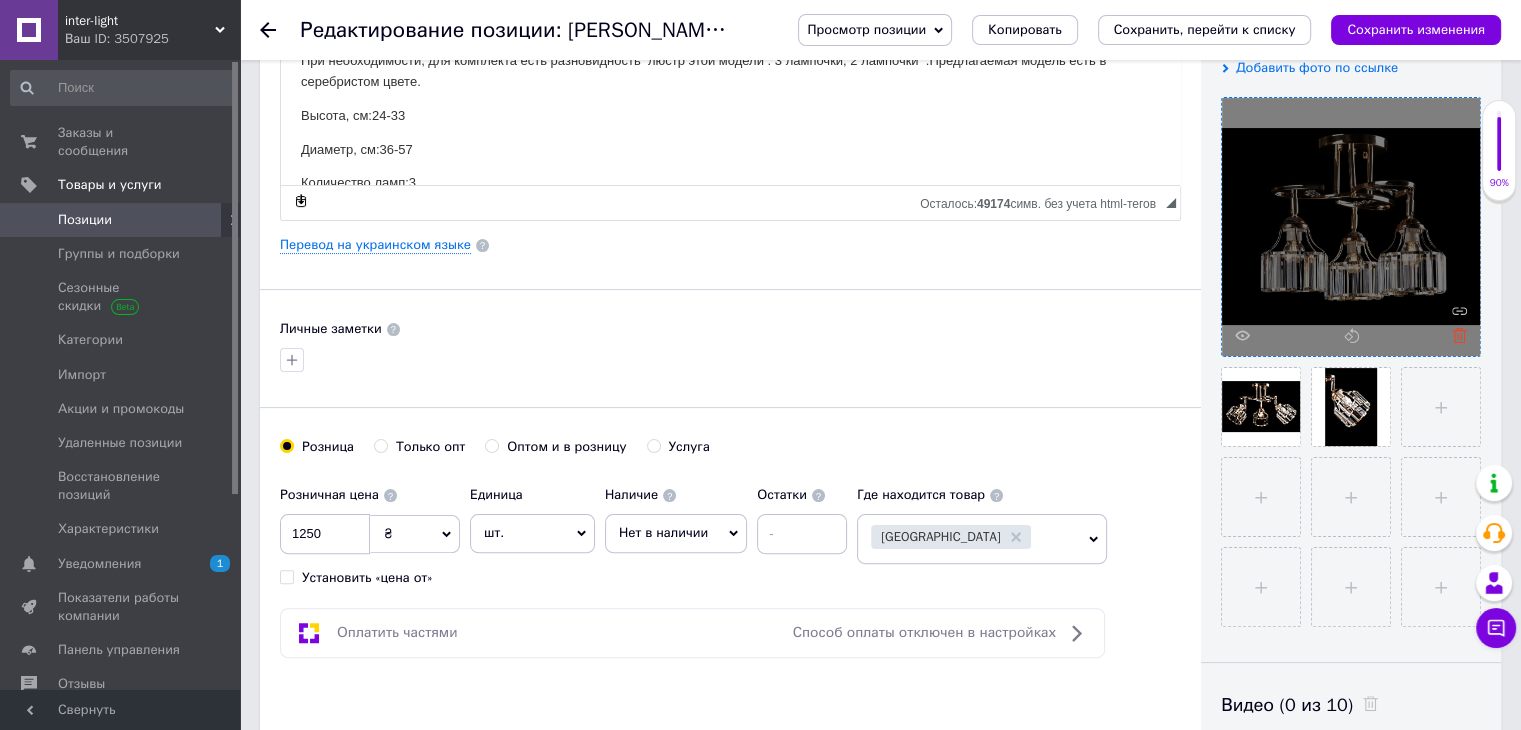 type 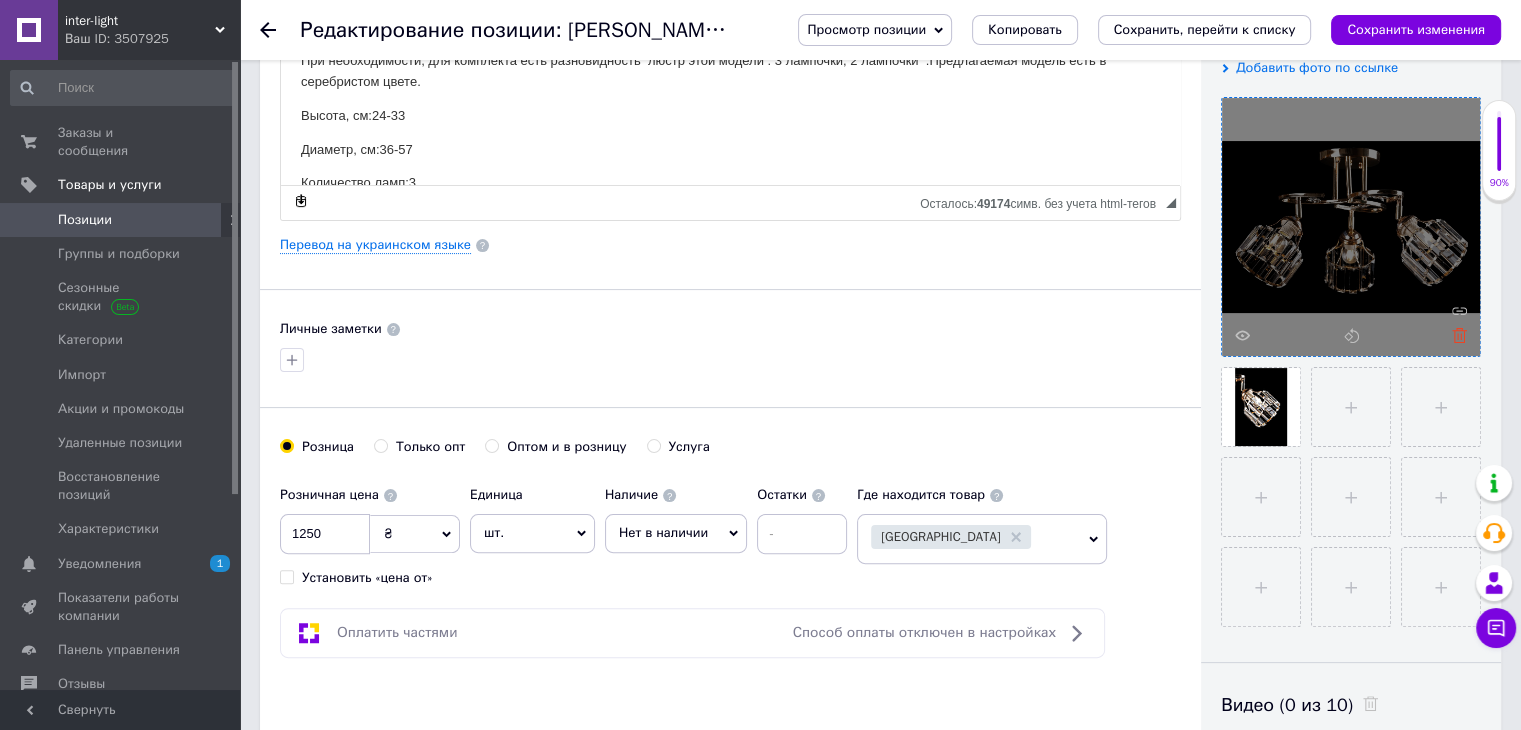 click 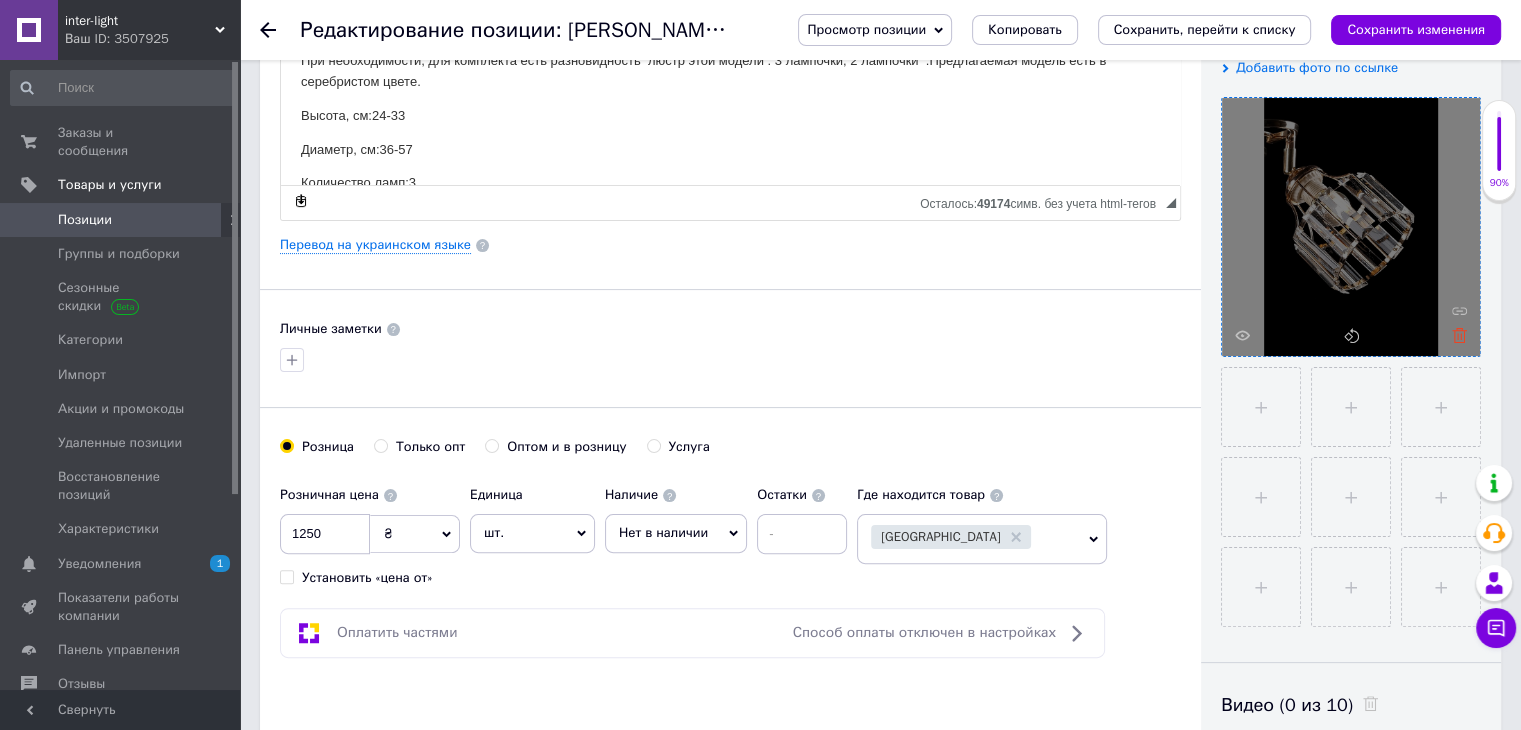click 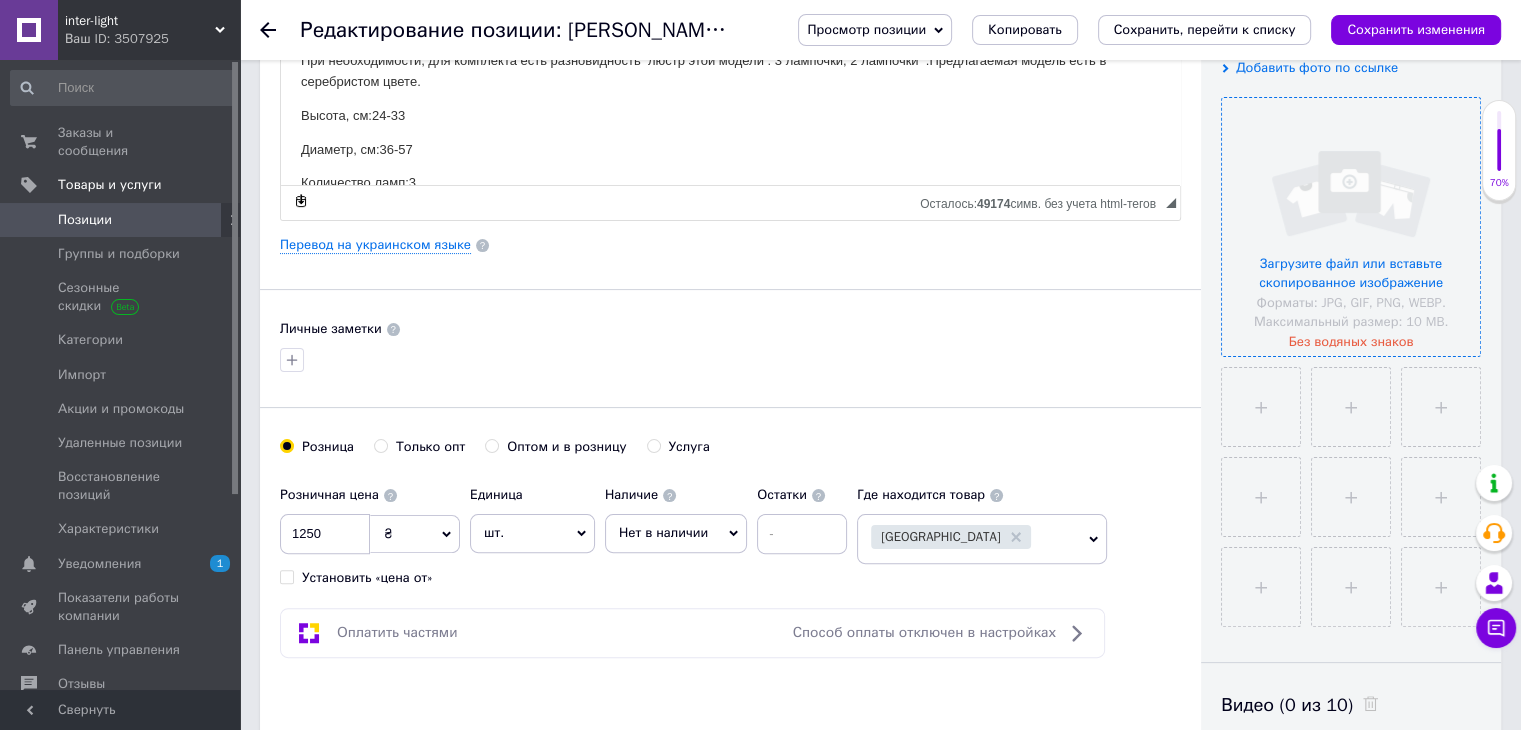 click at bounding box center [1351, 227] 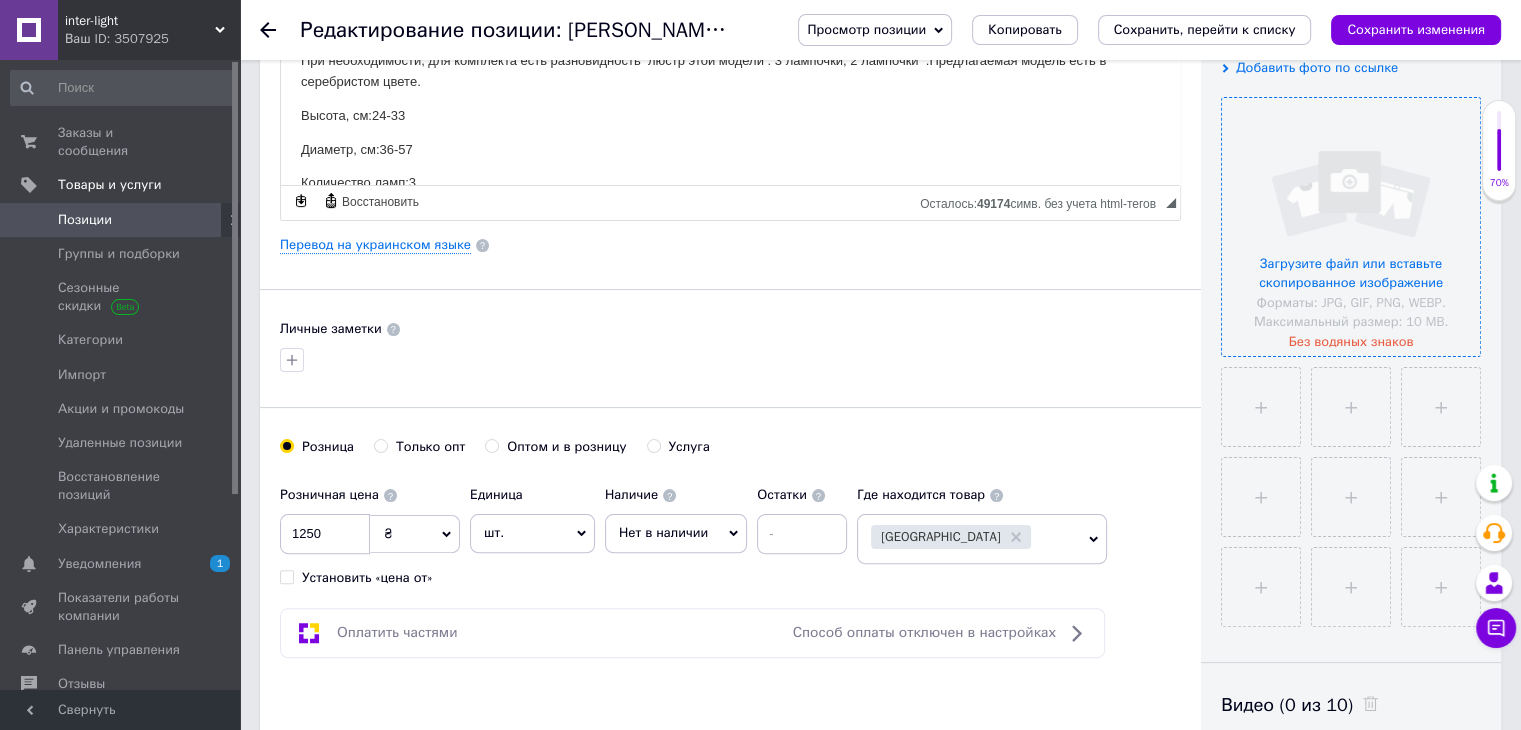 click at bounding box center (1351, 227) 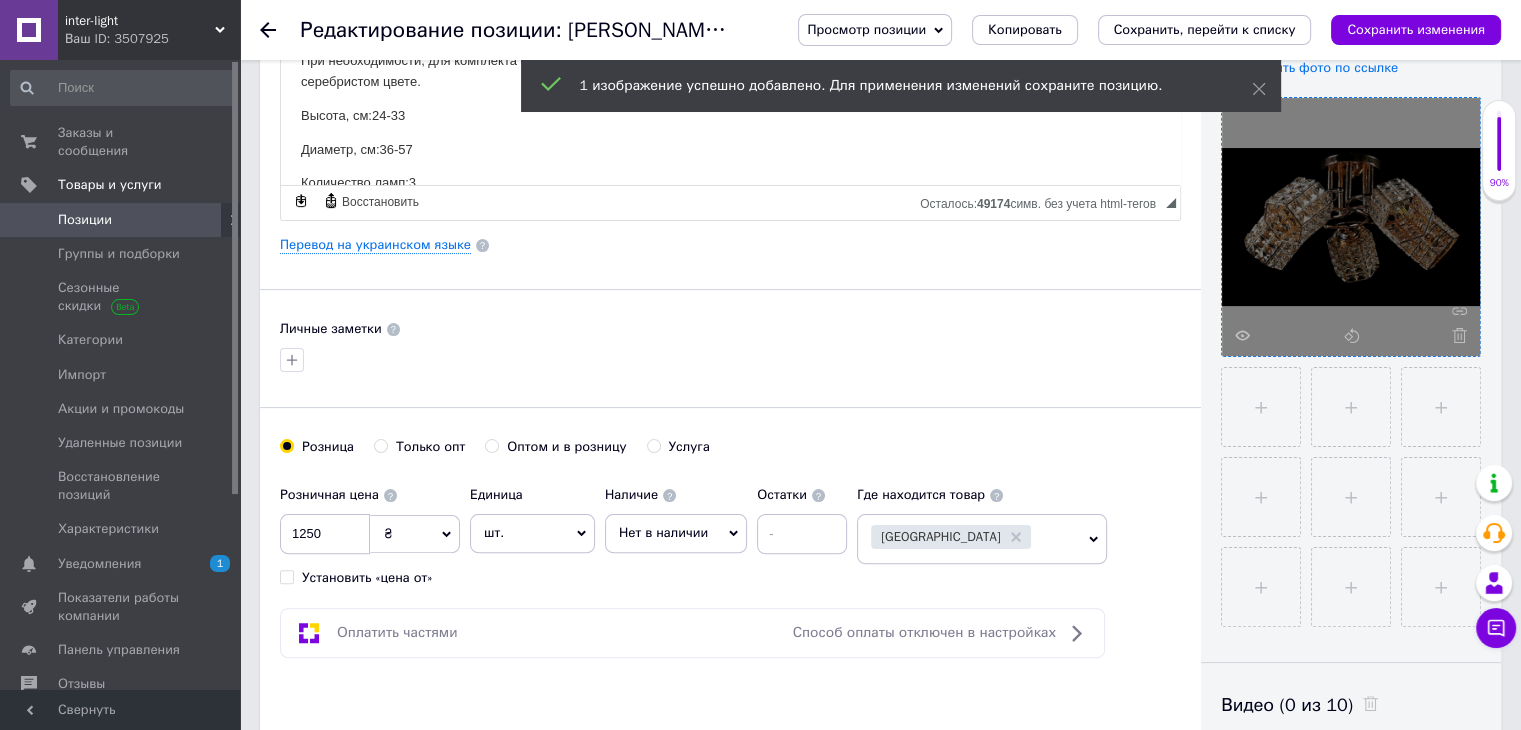 click on "Нет в наличии" at bounding box center [676, 533] 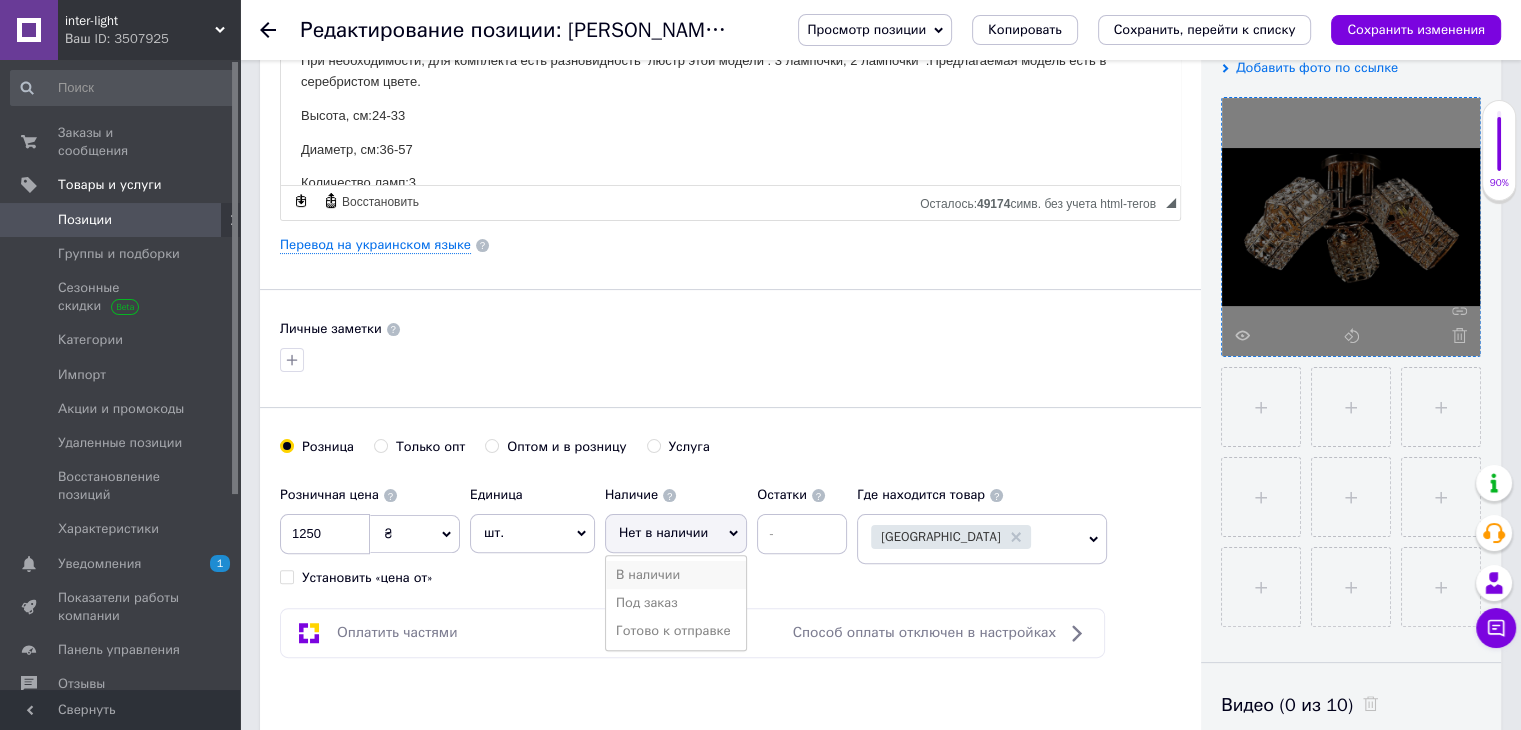 click on "В наличии" at bounding box center (676, 575) 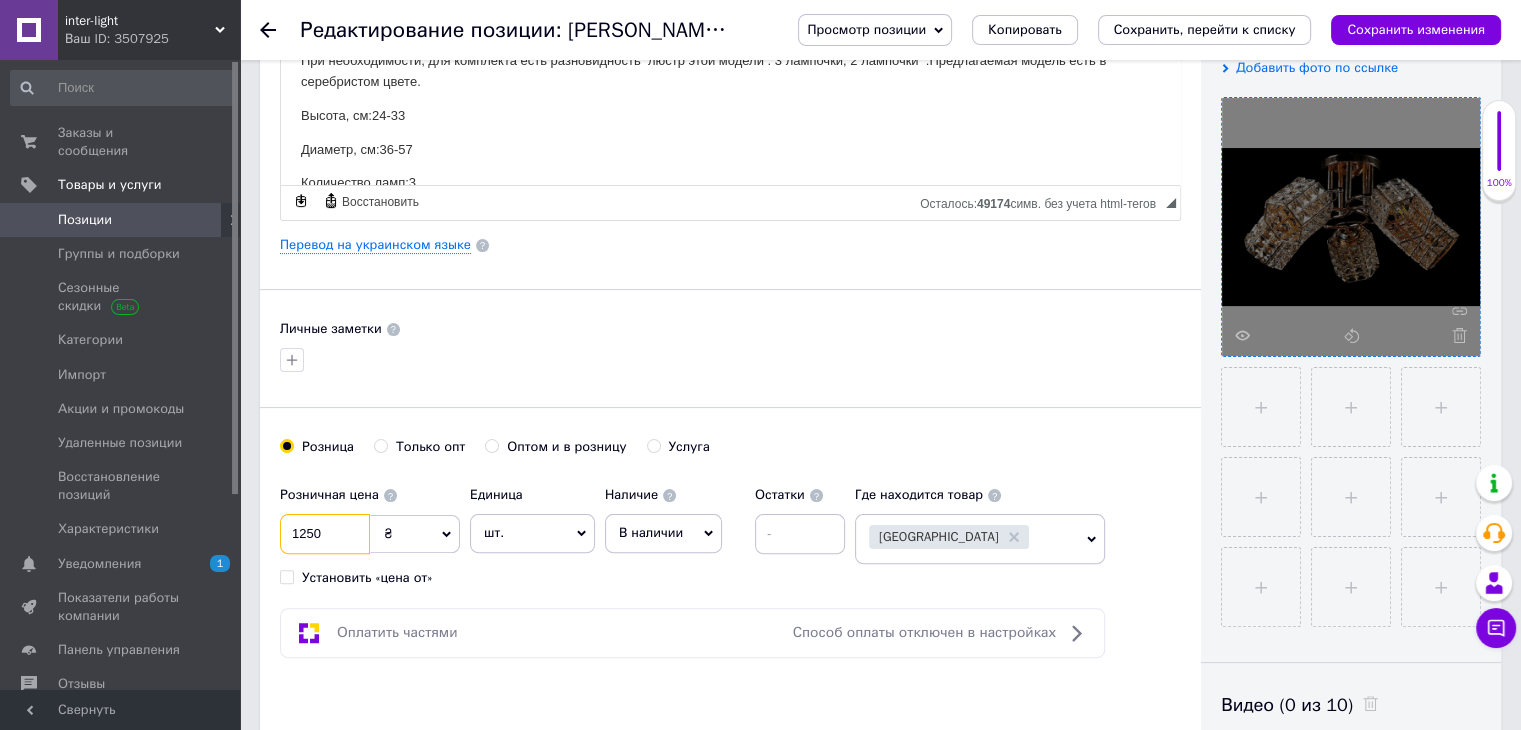 click on "1250" at bounding box center [325, 534] 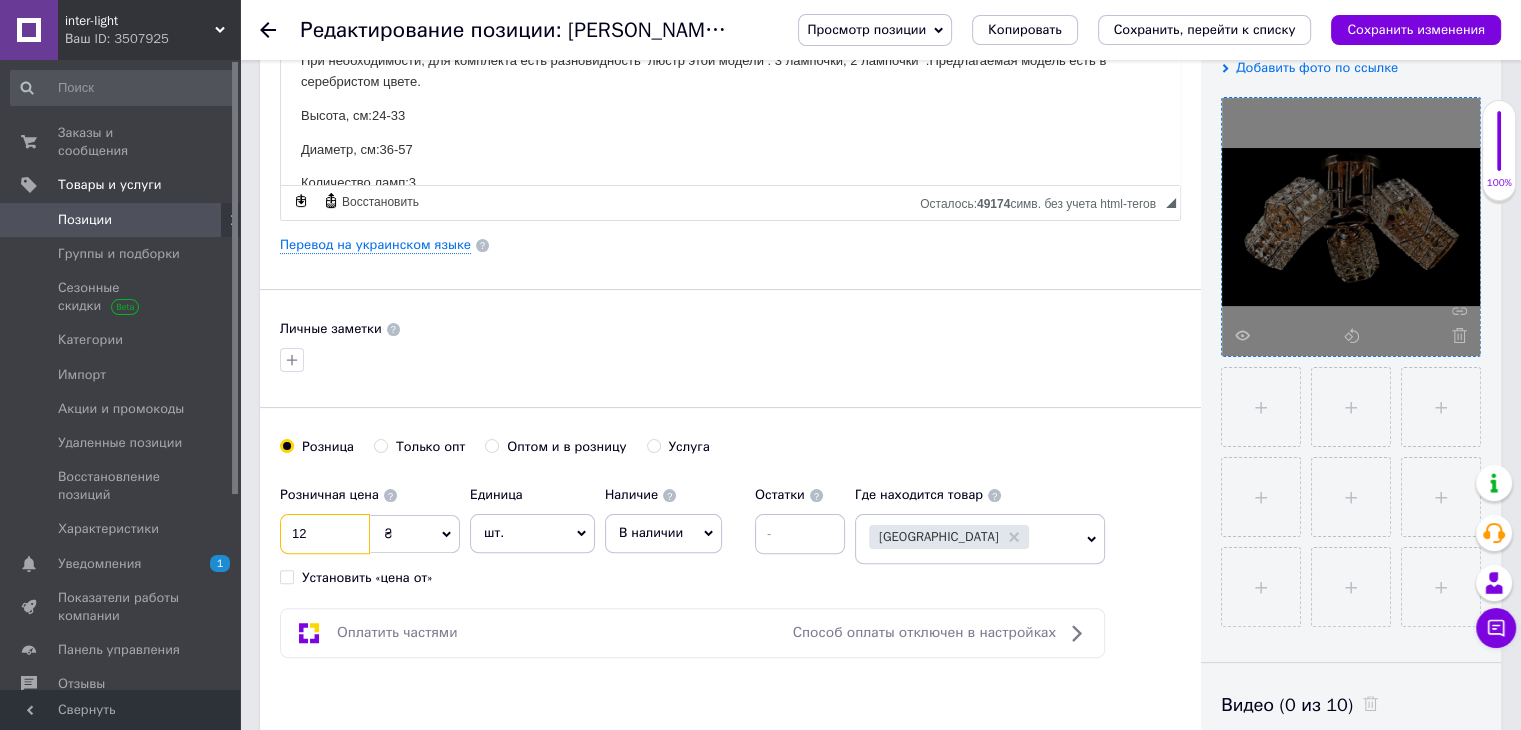 type on "1" 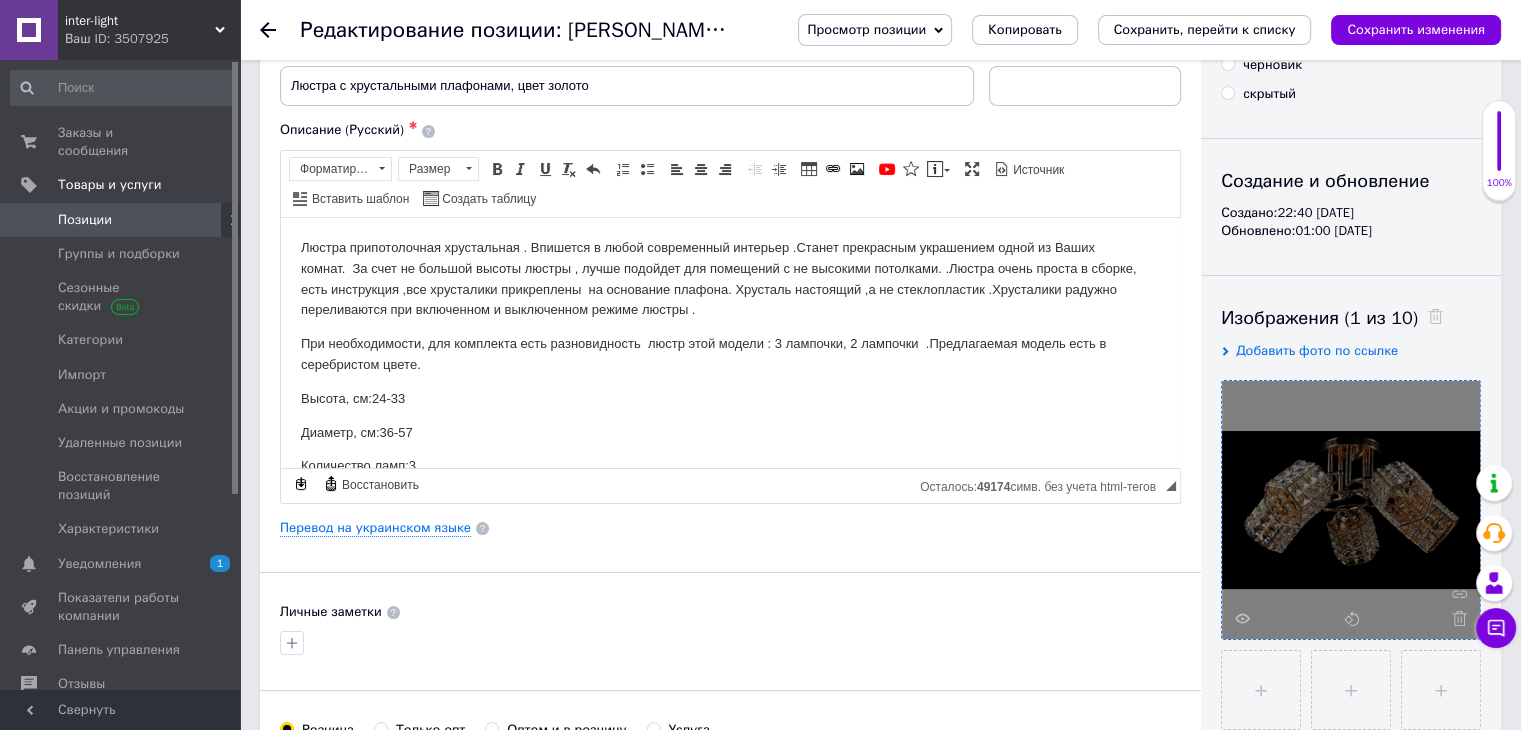 scroll, scrollTop: 0, scrollLeft: 0, axis: both 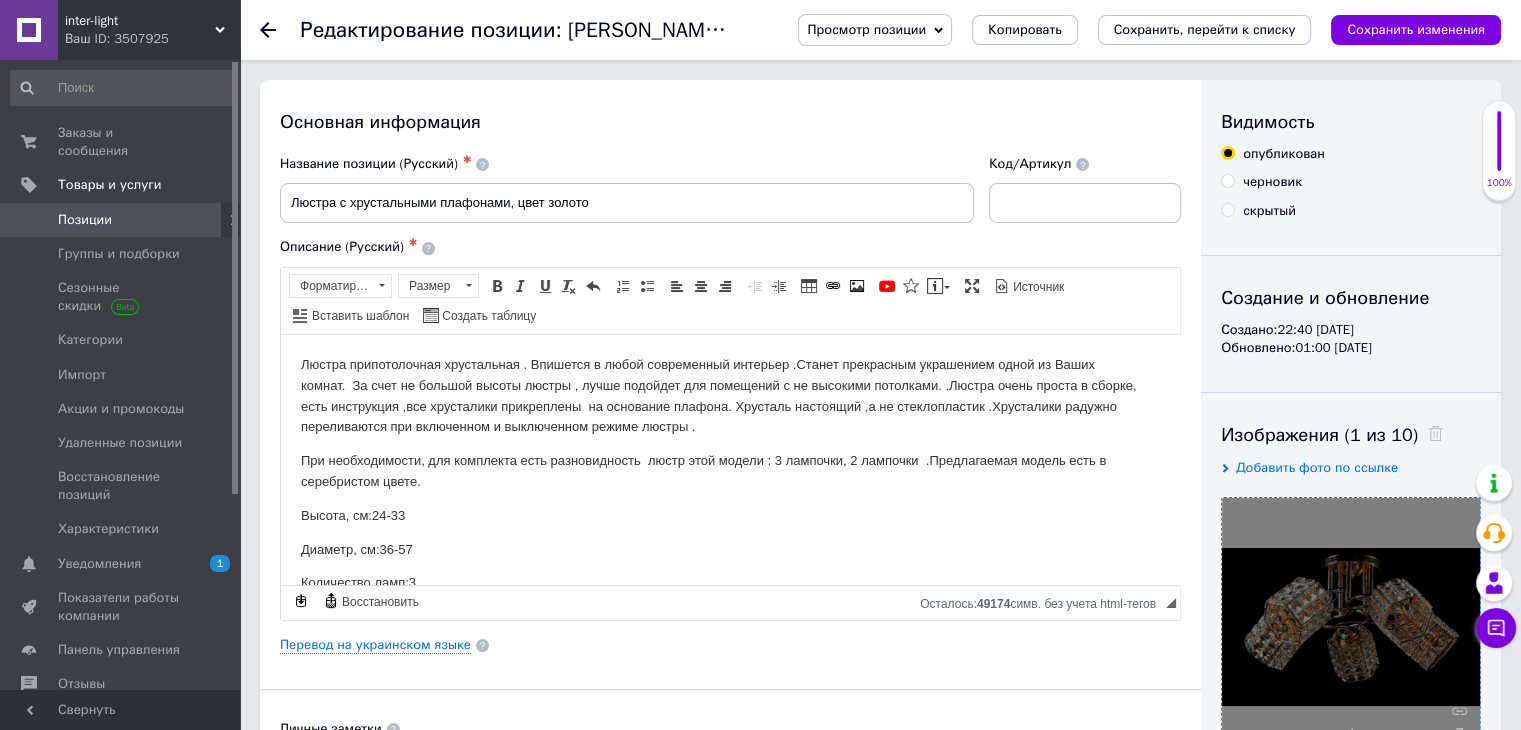 type on "2125" 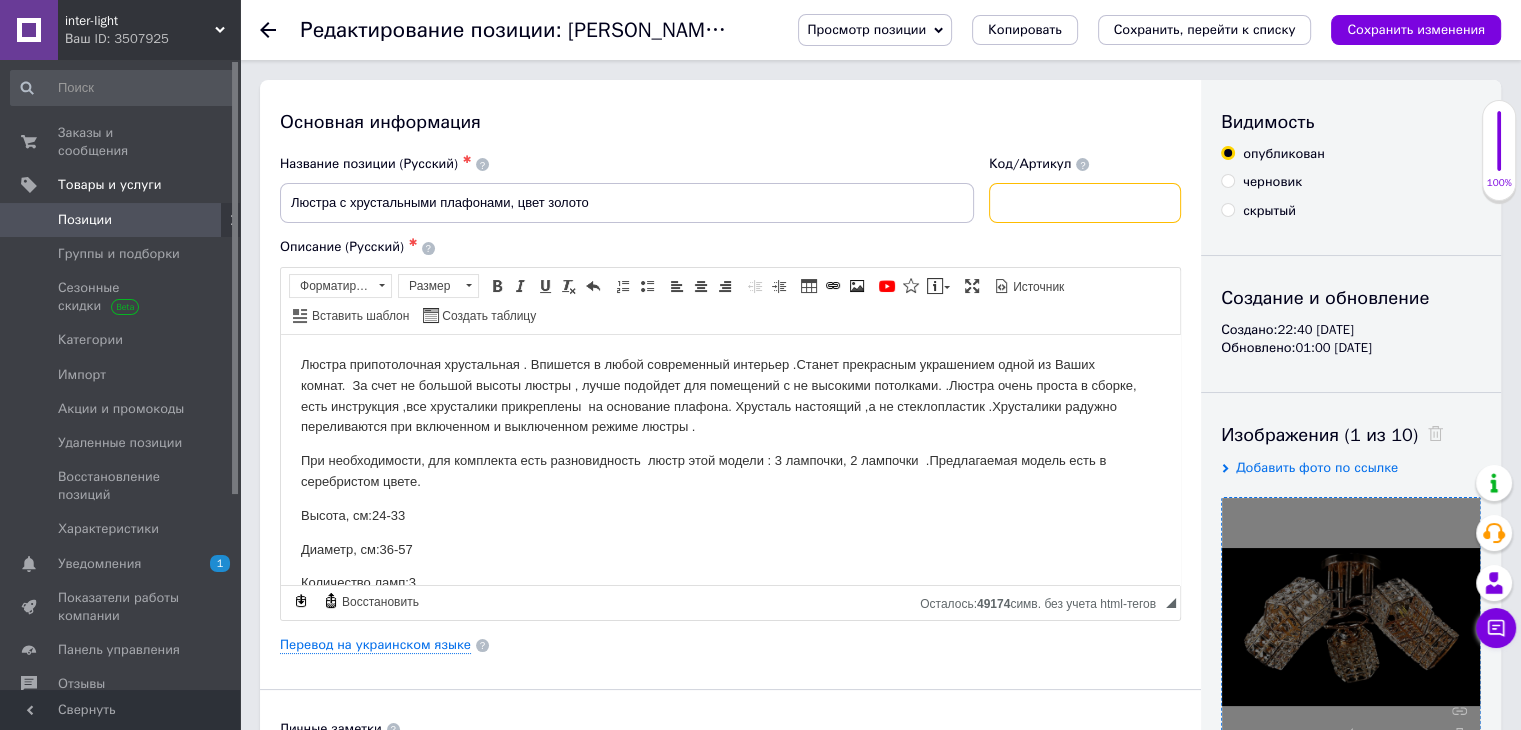 click at bounding box center [1085, 203] 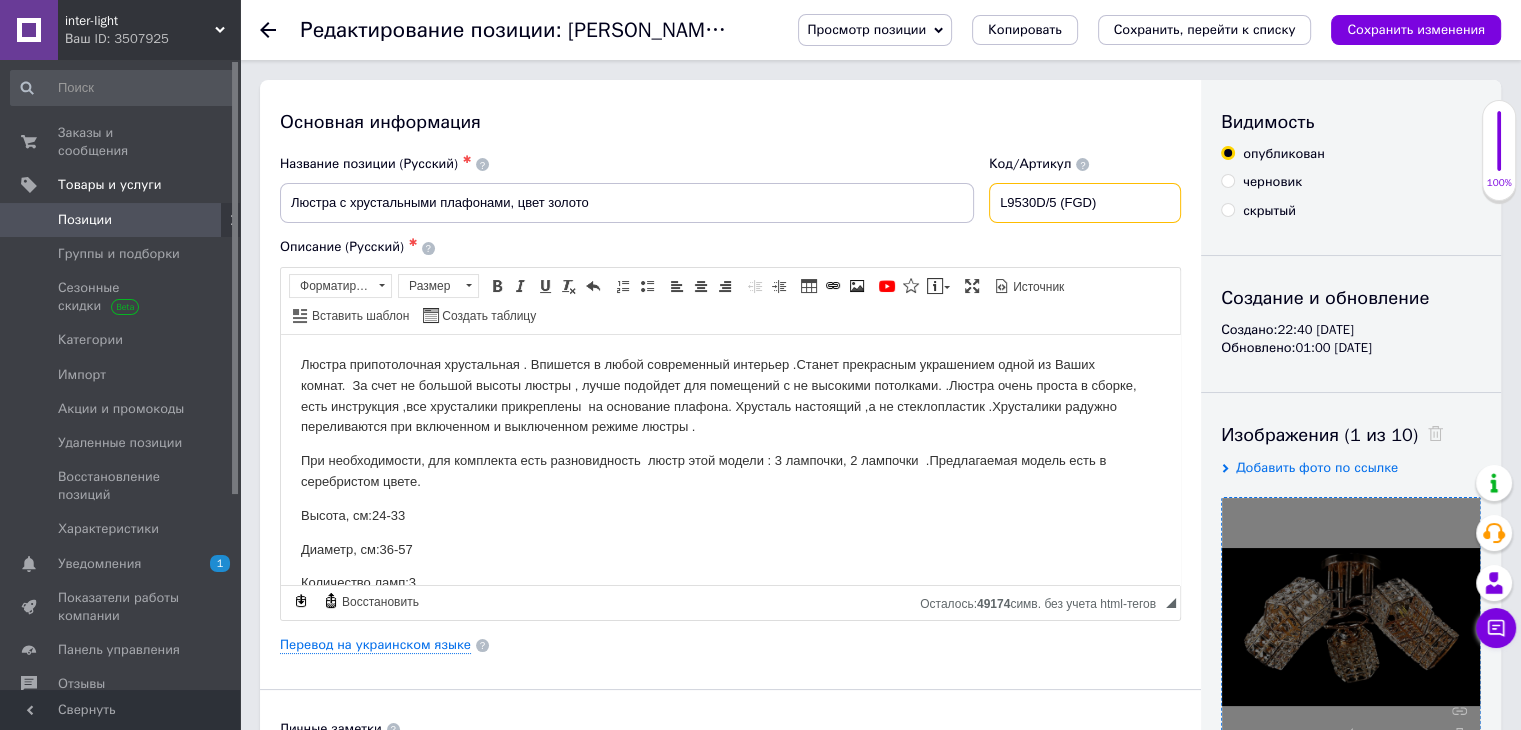 type on "L9530D/5 (FGD)" 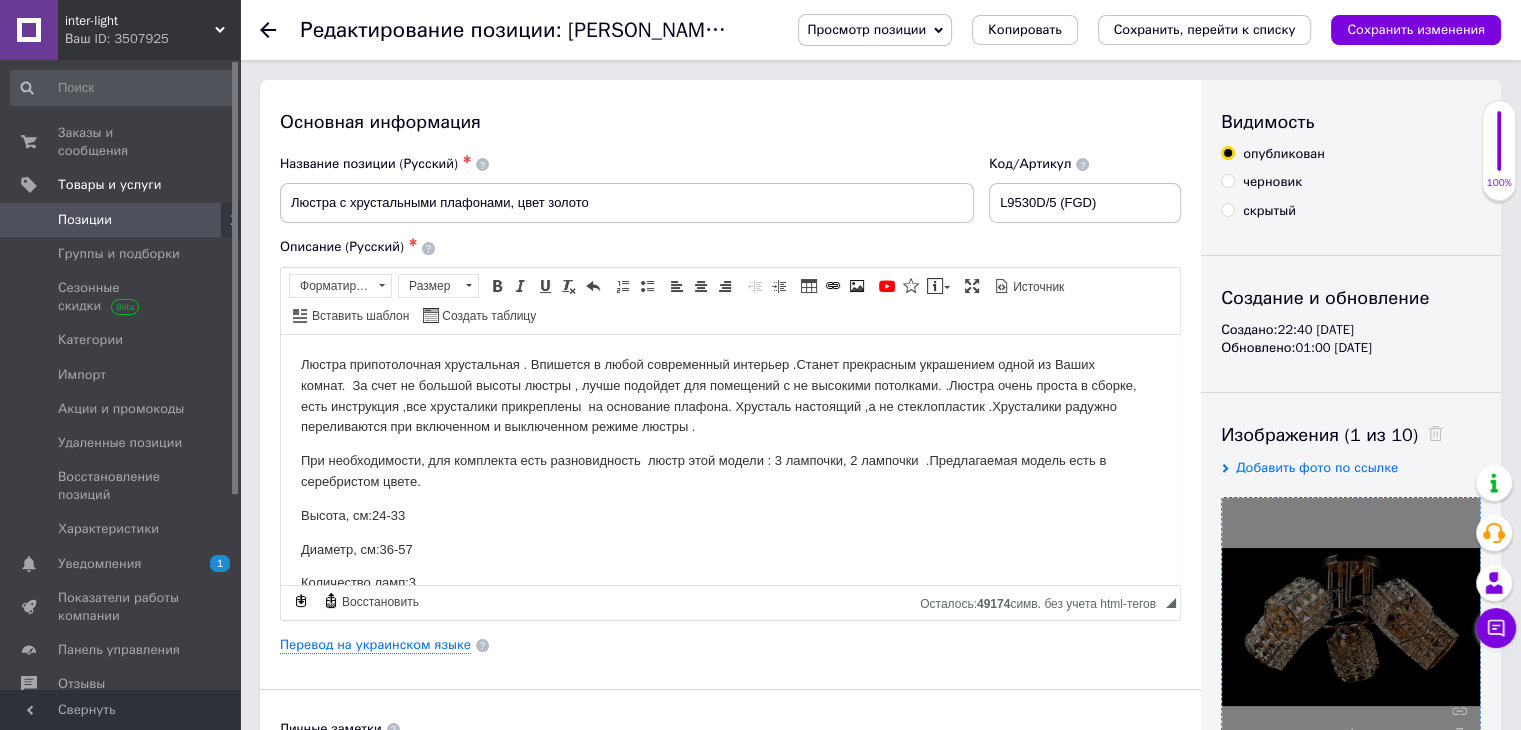 click on "Люстра припотолочная хрустальная . Впишется в любой современный интерьер .Станет прекрасным украшением одной из Ваших комнат.  За счет не большой высоты люстры , лучше подойдет для помещений с не высокими потолками. .Люстра очень проста в сборке, есть инструкция ,все хрусталики прикреплены  на основание плафона. Хрусталь настоящий ,а не стеклопластик .Хрусталики радужно переливаются при включенном и выключенном режиме люстры .  Высота, см:24-33 Диаметр, см:36-57 Количество ламп:3 MAX мощность лампы, Вт:40 Напряжение, В:220 Патрон:E27 Цвет:золото,белый" at bounding box center (730, 609) 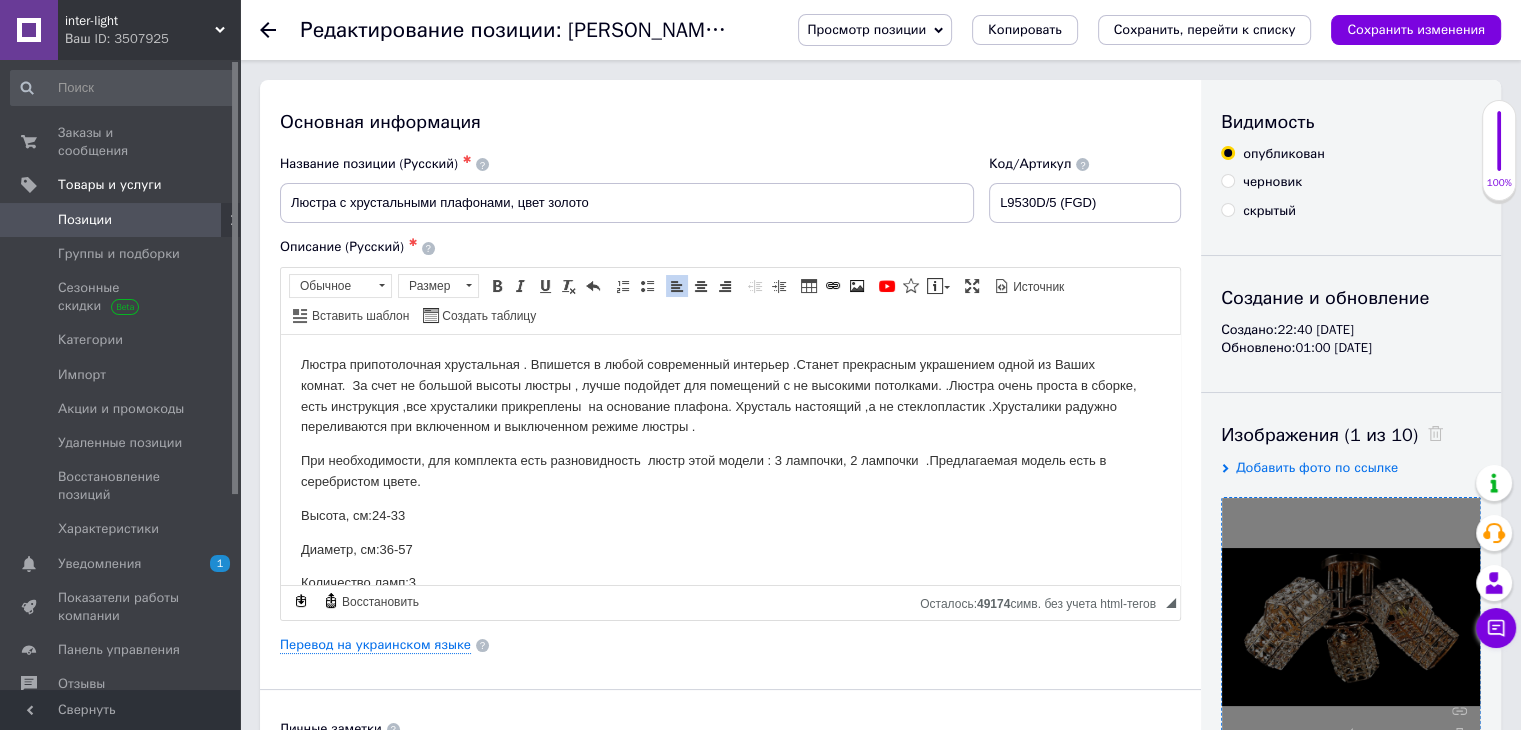 click on "При необходимости, для комплекта есть разновидность  люстр этой модели : 3 лампочки, 2 лампочки  .Предлагаемая модель есть в серебристом цвете." at bounding box center [730, 471] 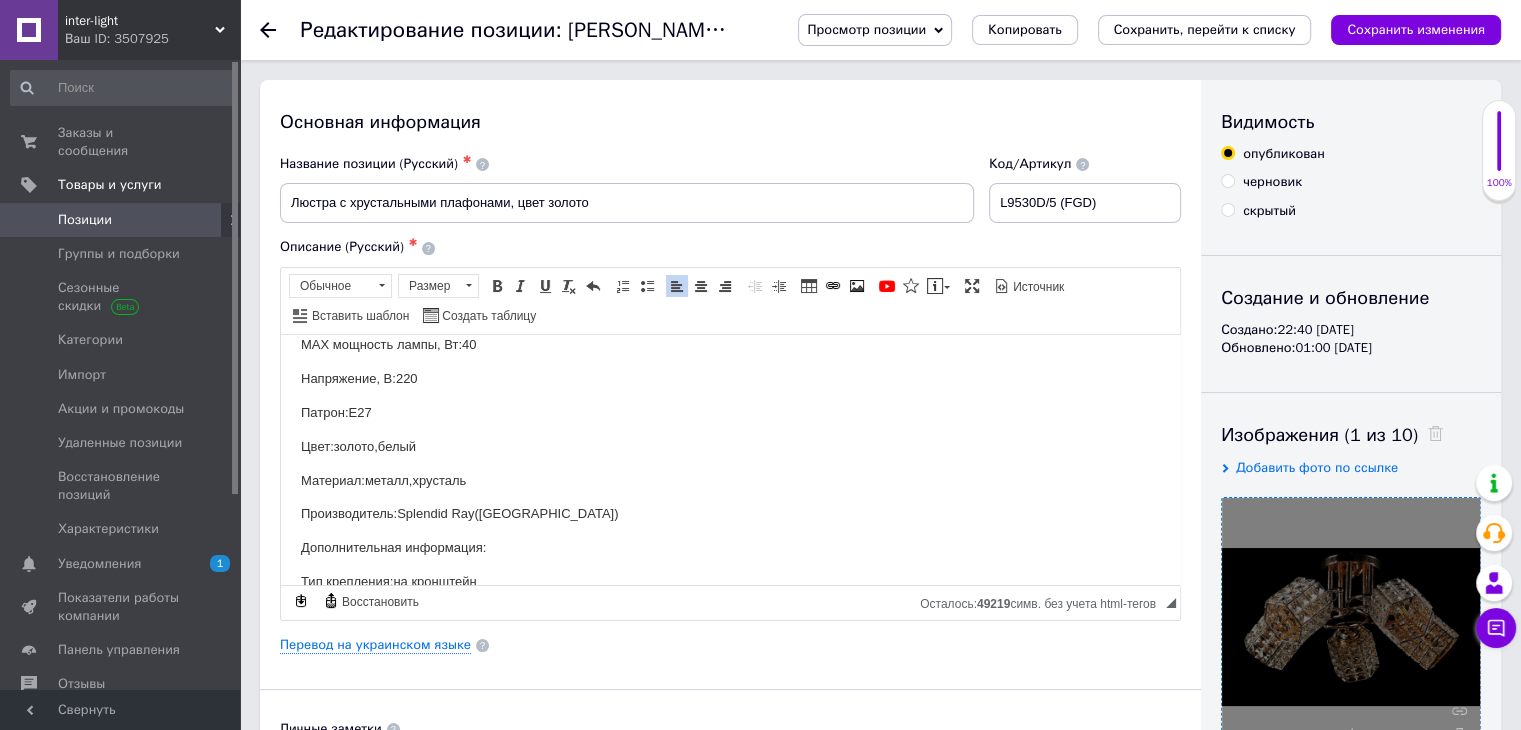 scroll, scrollTop: 278, scrollLeft: 0, axis: vertical 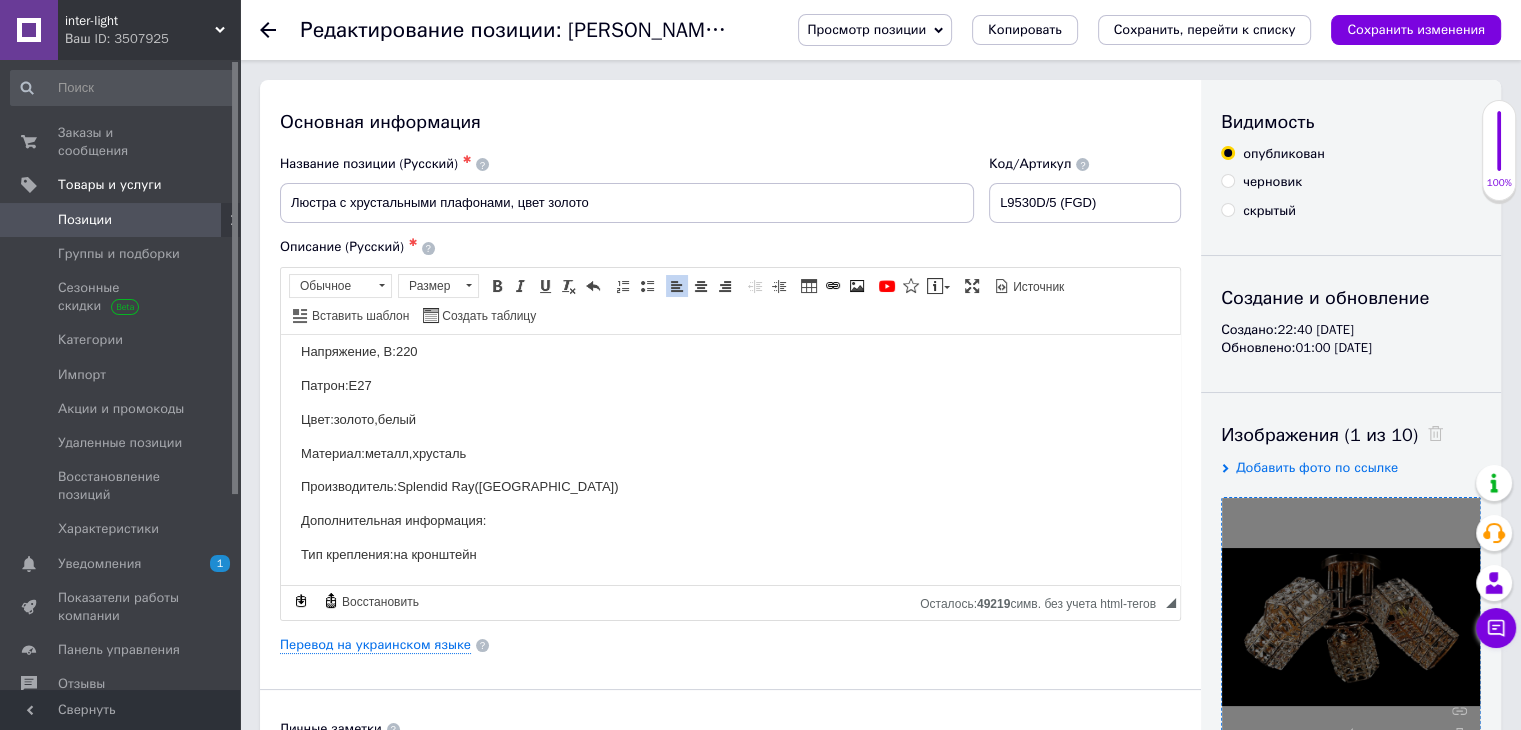 click on "Тип крепления:на кронштейн" at bounding box center (730, 554) 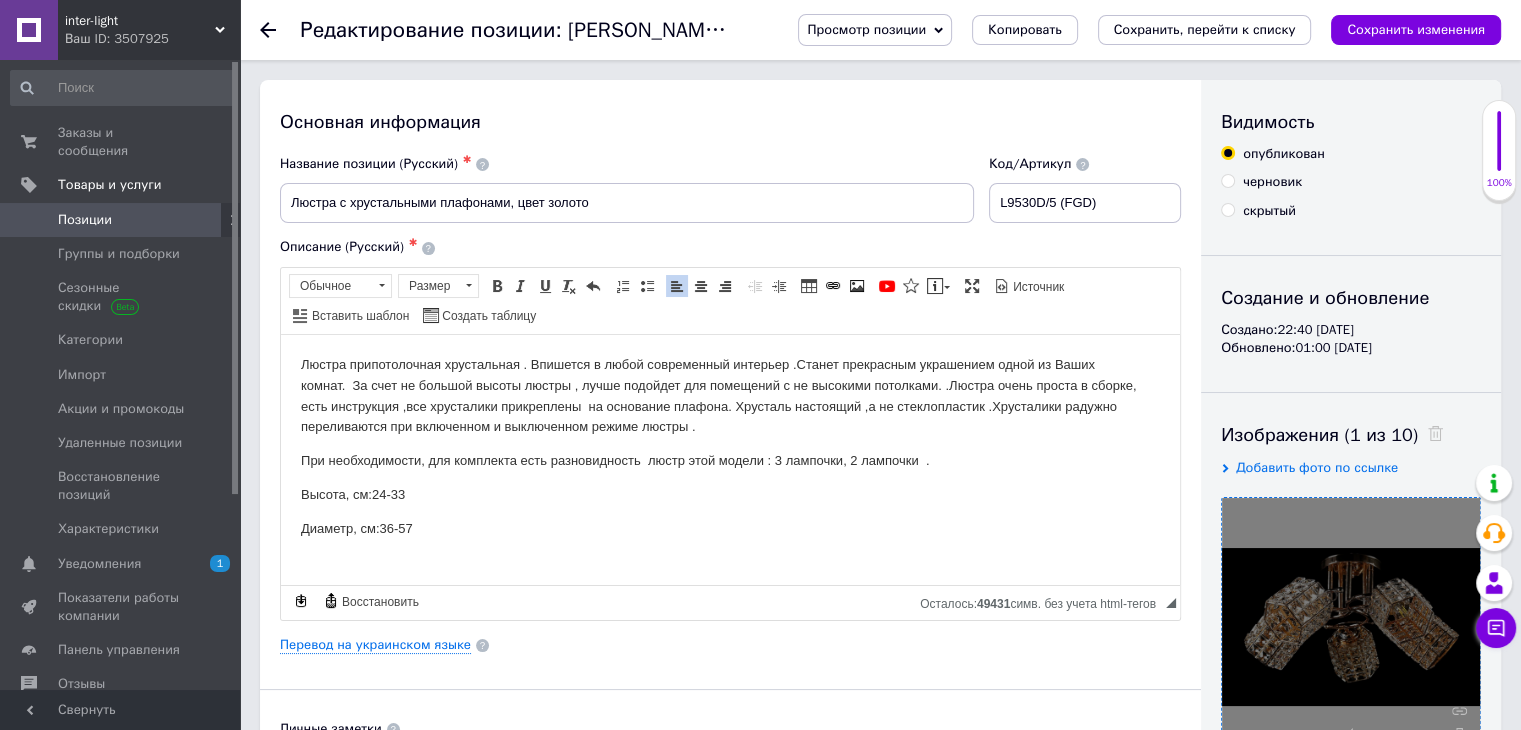 scroll, scrollTop: 0, scrollLeft: 0, axis: both 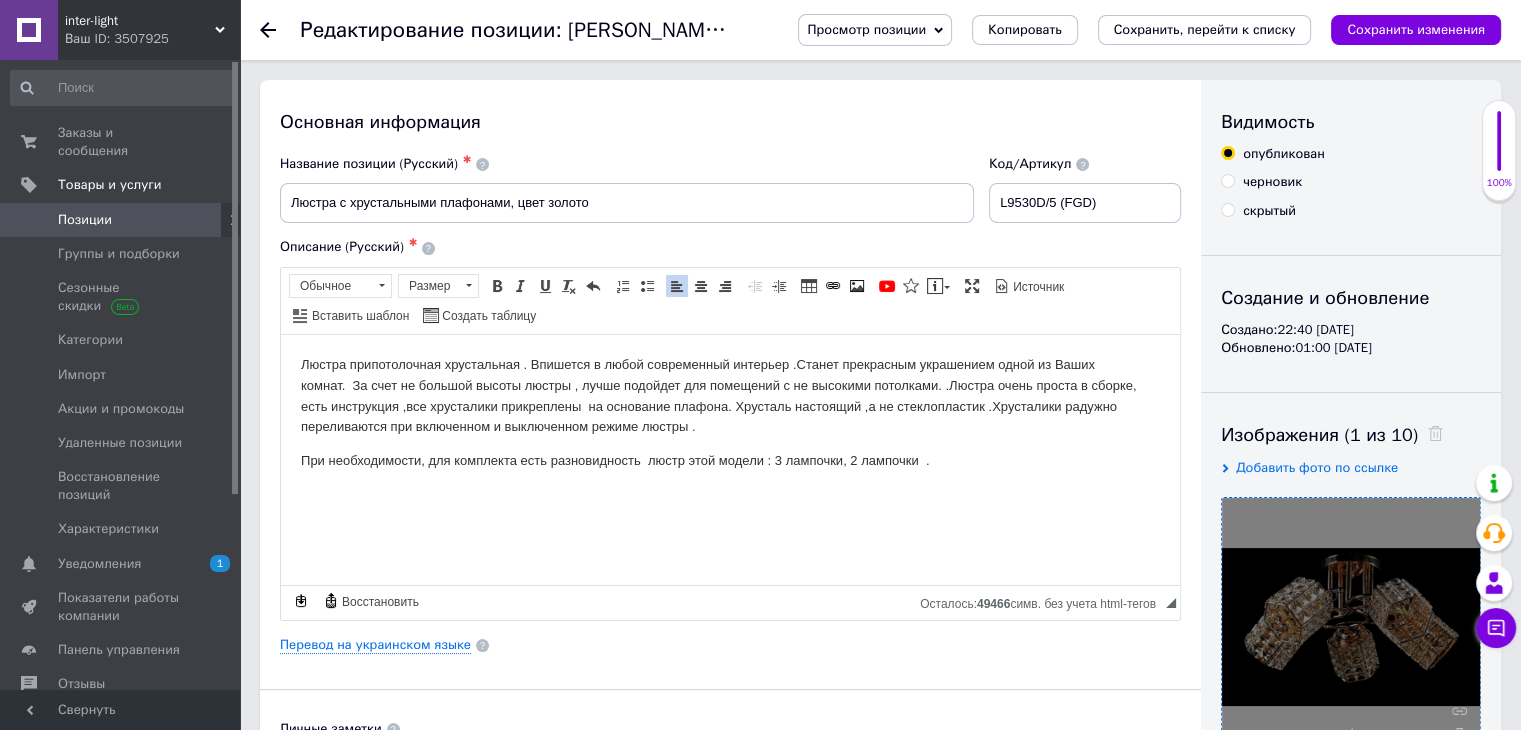 click on "При необходимости, для комплекта есть разновидность  люстр этой модели : 3 лампочки, 2 лампочки  ." at bounding box center (730, 460) 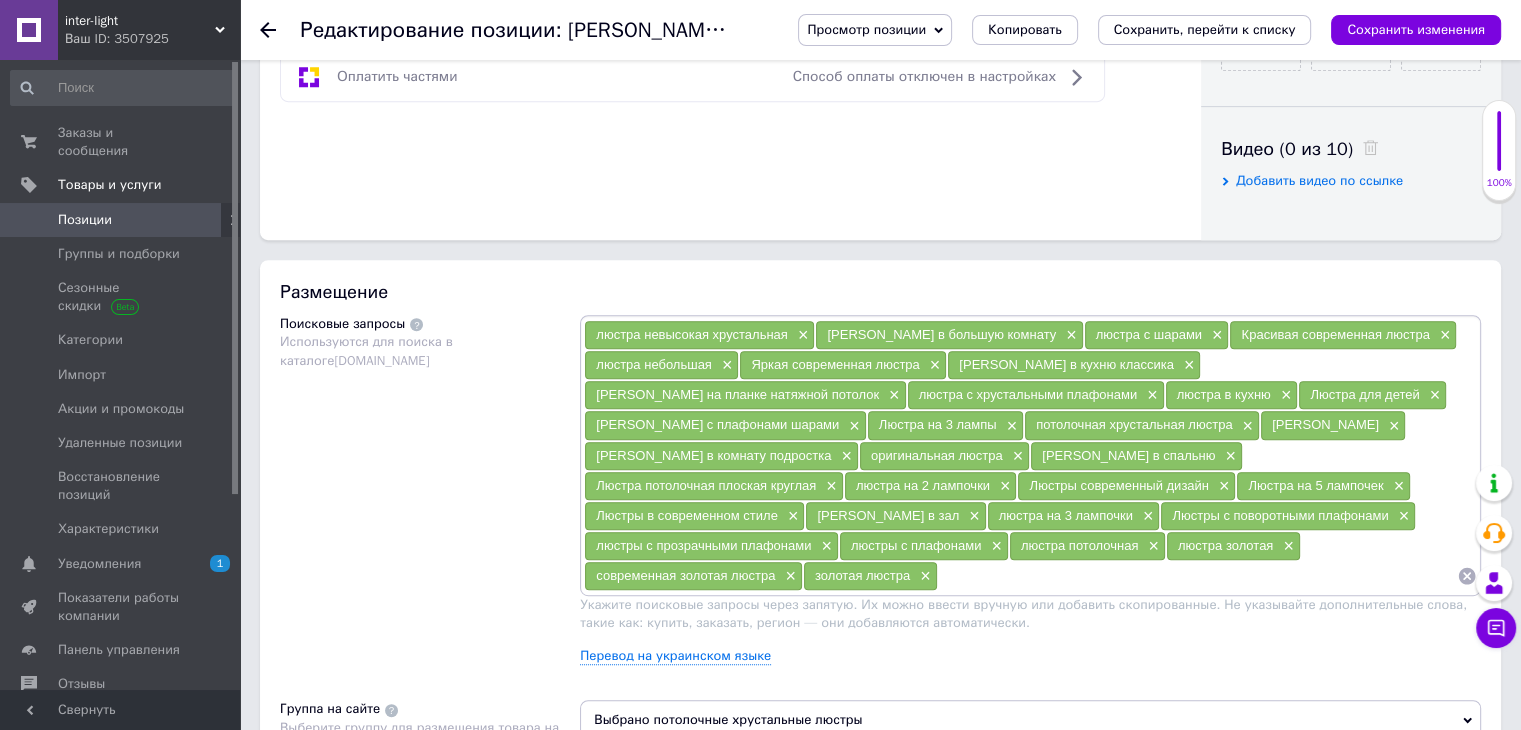 scroll, scrollTop: 1000, scrollLeft: 0, axis: vertical 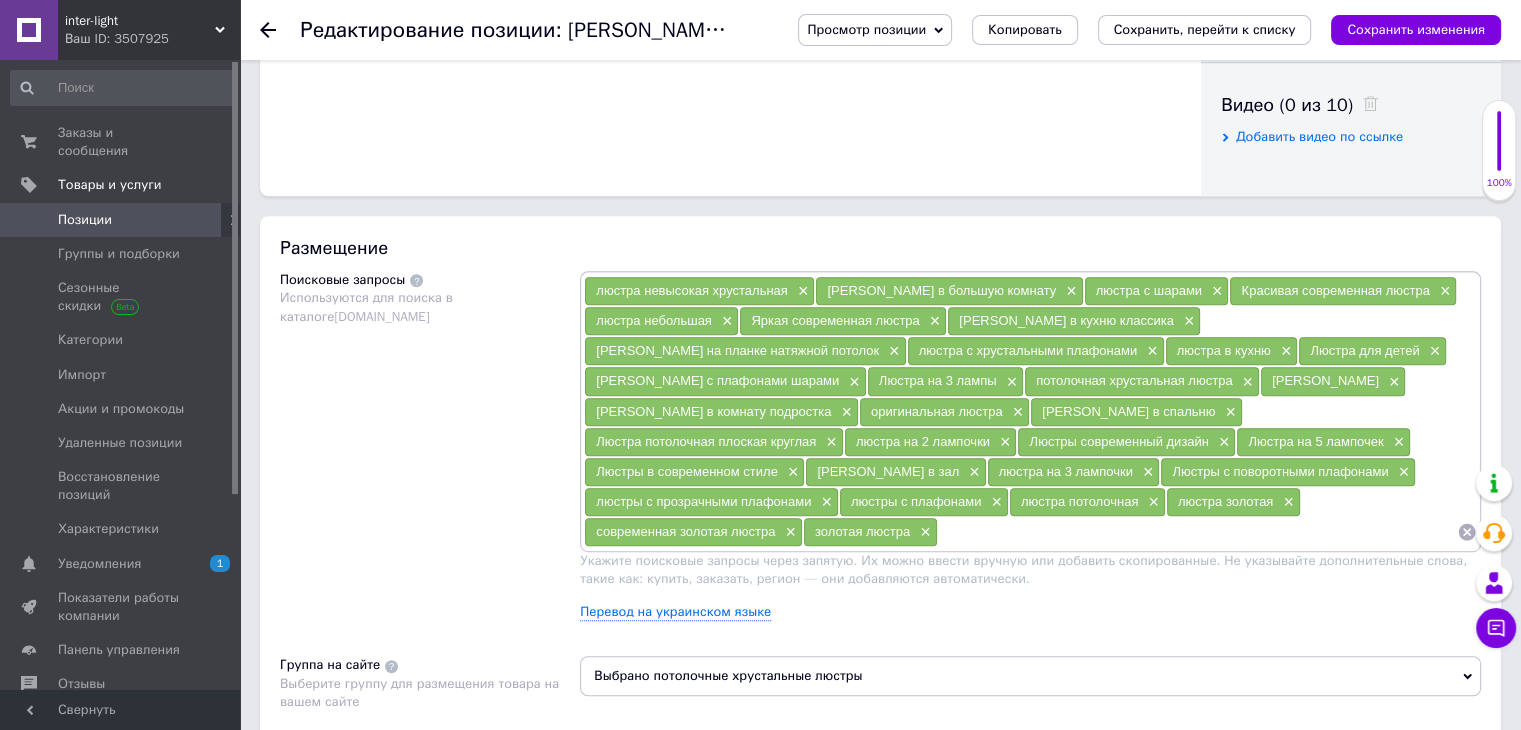 click on "люстра невысокая хрустальная × люстра в большую комнату × люстра с шарами × Красивая современная люстра × люстра небольшая × Яркая современная люстра × Люстра в кухню классика × Люстра на планке натяжной потолок × люстра с хрустальными плафонами × люстра в кухню × Люстра для детей × Люстра с плафонами шарами × Люстра на 3 лампы × потолочная хрустальная люстра × люстра яркая × Люстра в комнату подростка × оригинальная люстра × люстра в спальню × Люстра потолочная плоская круглая × люстра на 2 лампочки × Люстры современный дизайн × Люстра на 5 лампочек × × ×" at bounding box center [1030, 411] 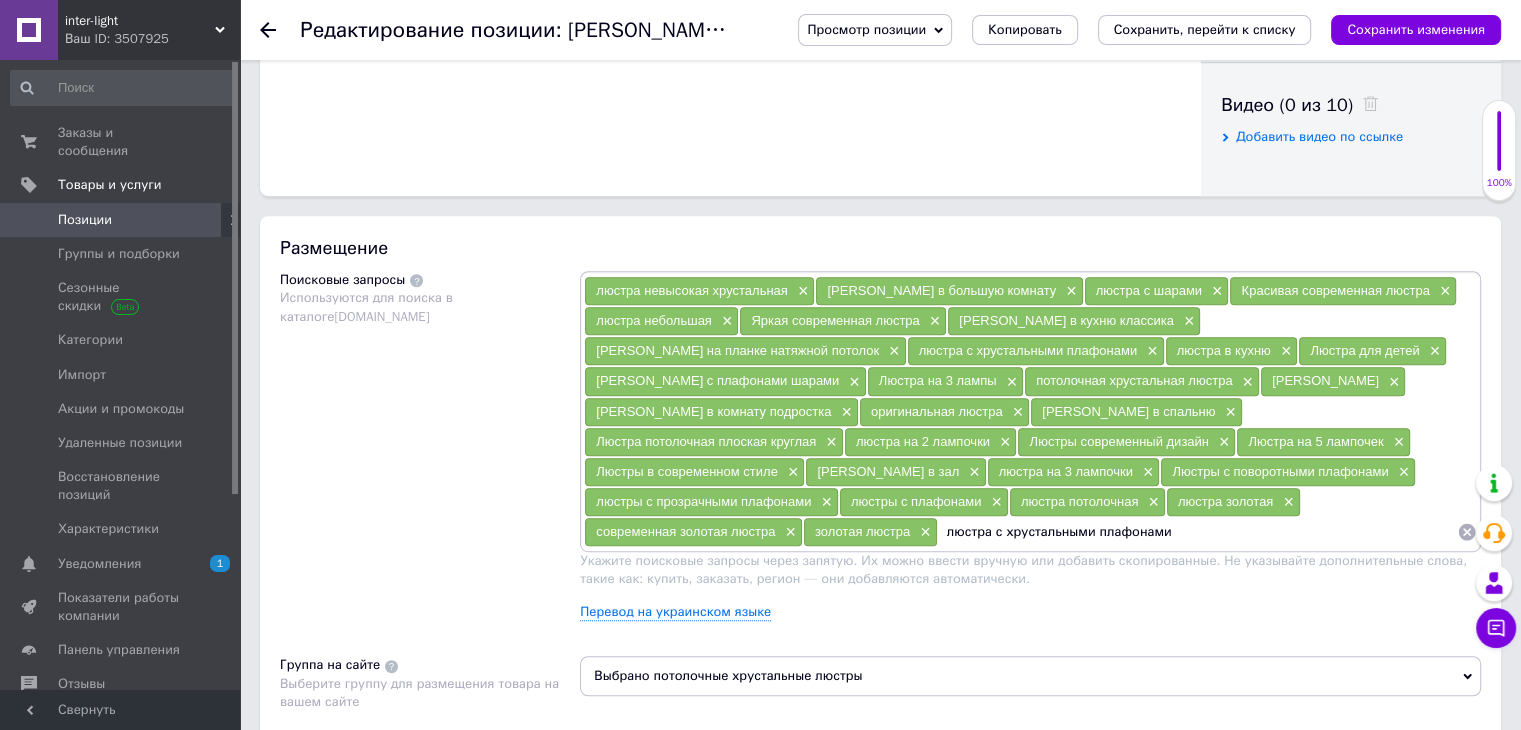 click on "люстра с хрустальными плафонами" at bounding box center [1197, 532] 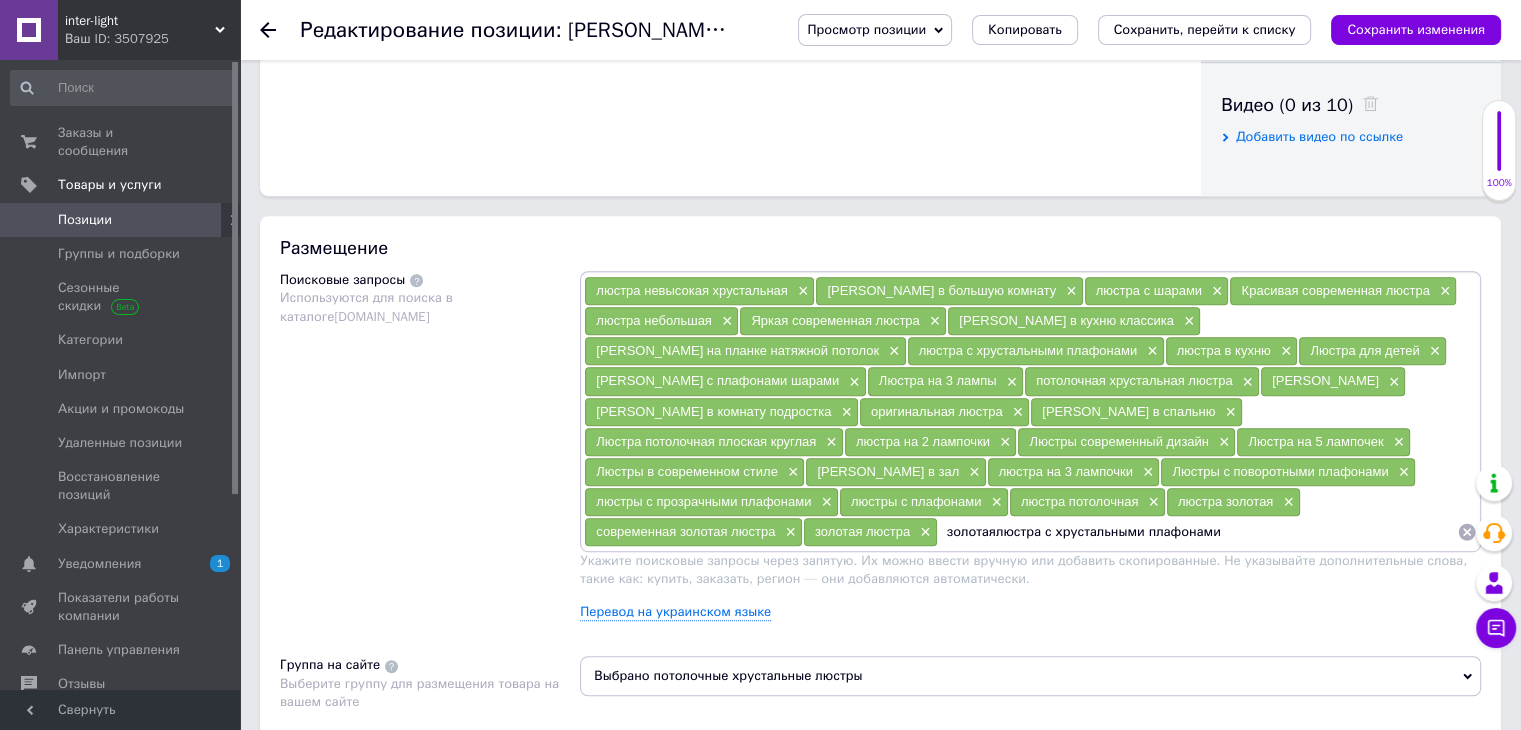 type on "золотая люстра с хрустальными плафонами" 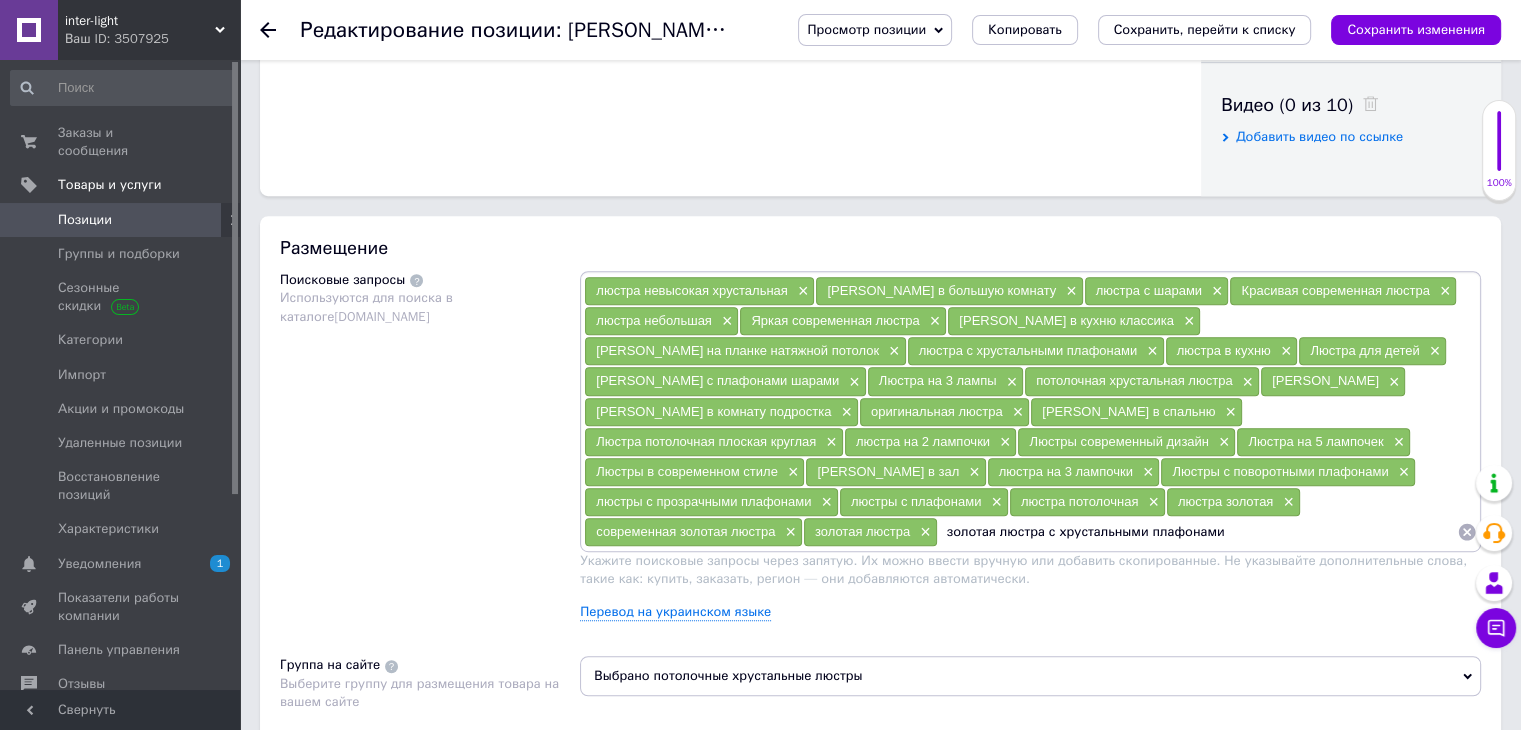 type 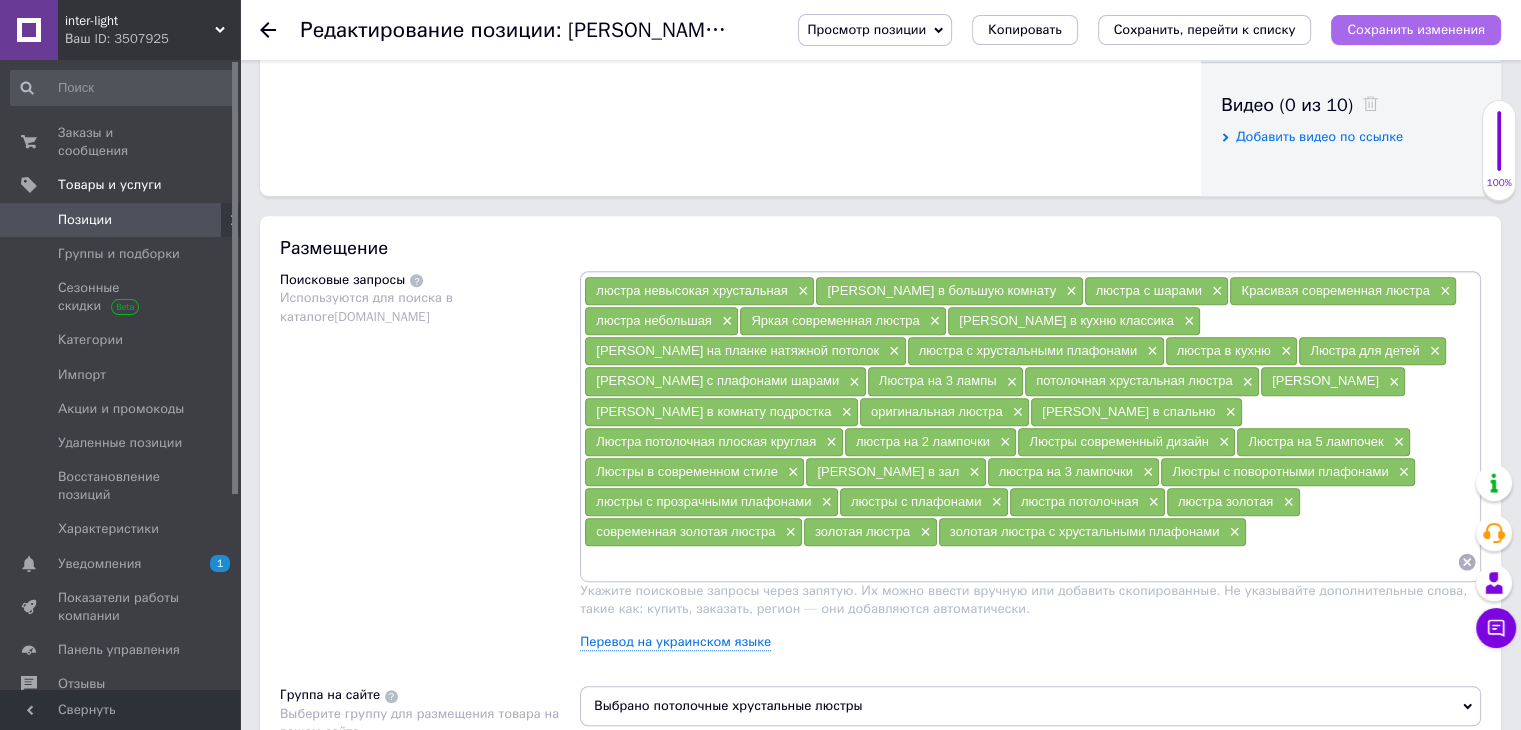 click on "Сохранить изменения" at bounding box center (1416, 29) 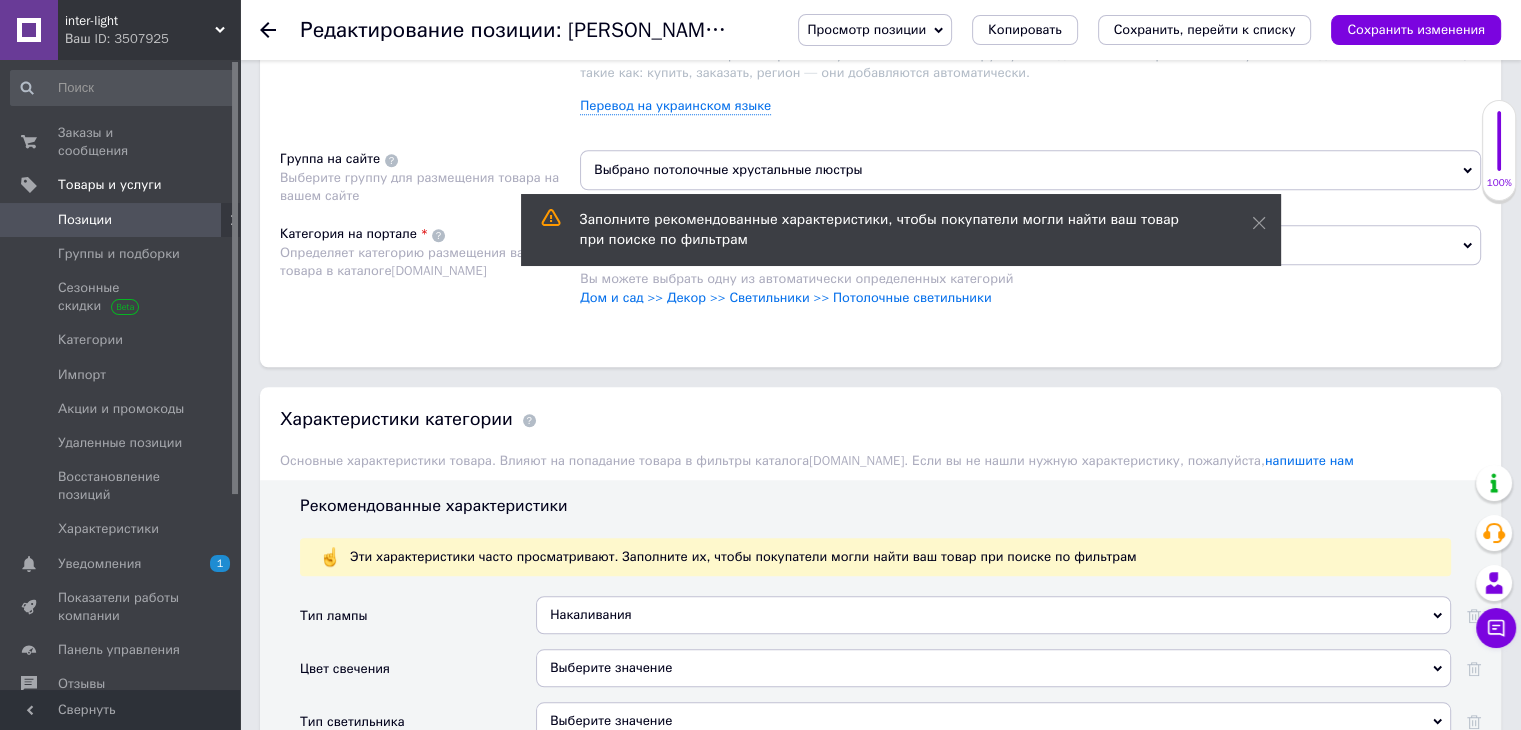 scroll, scrollTop: 1700, scrollLeft: 0, axis: vertical 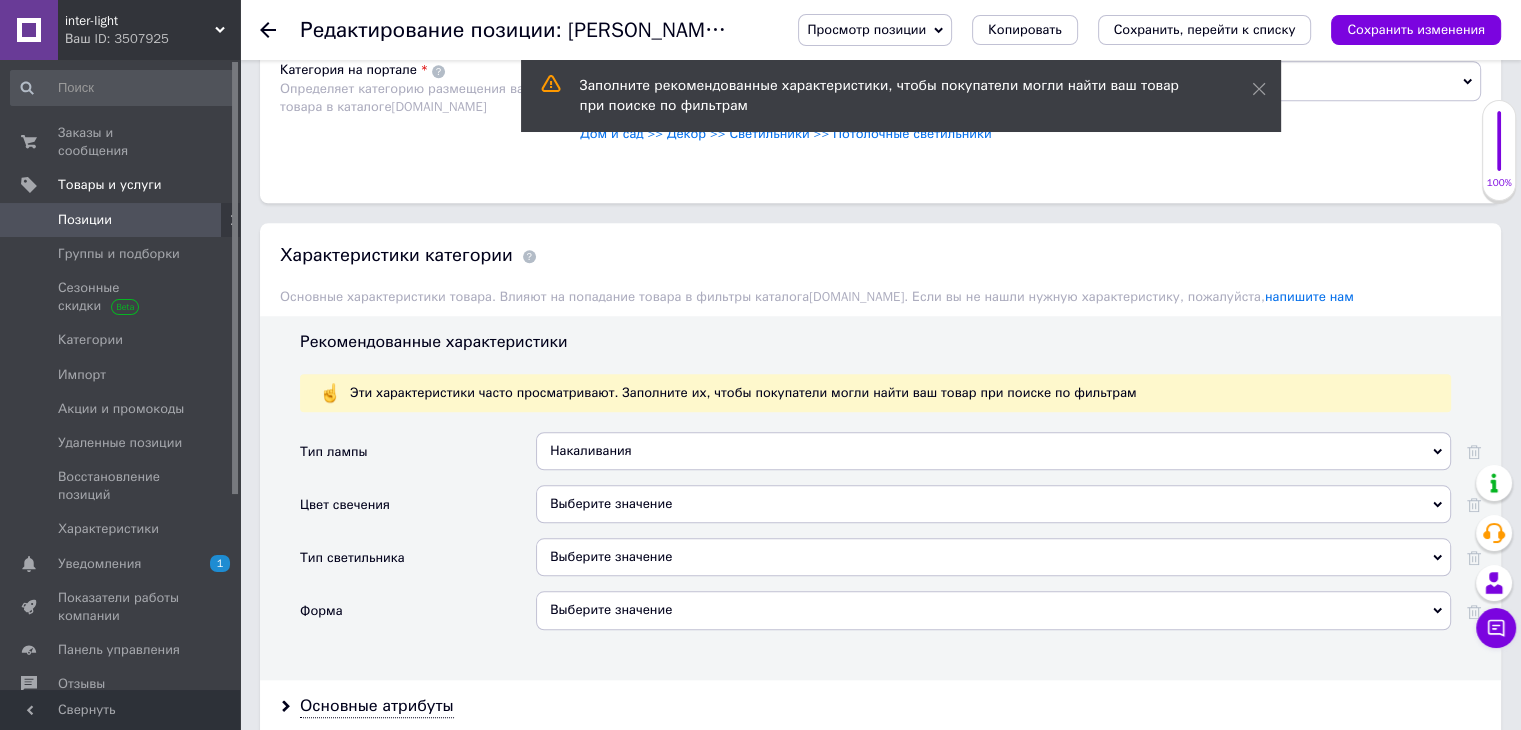 click on "Выберите значение" at bounding box center (993, 557) 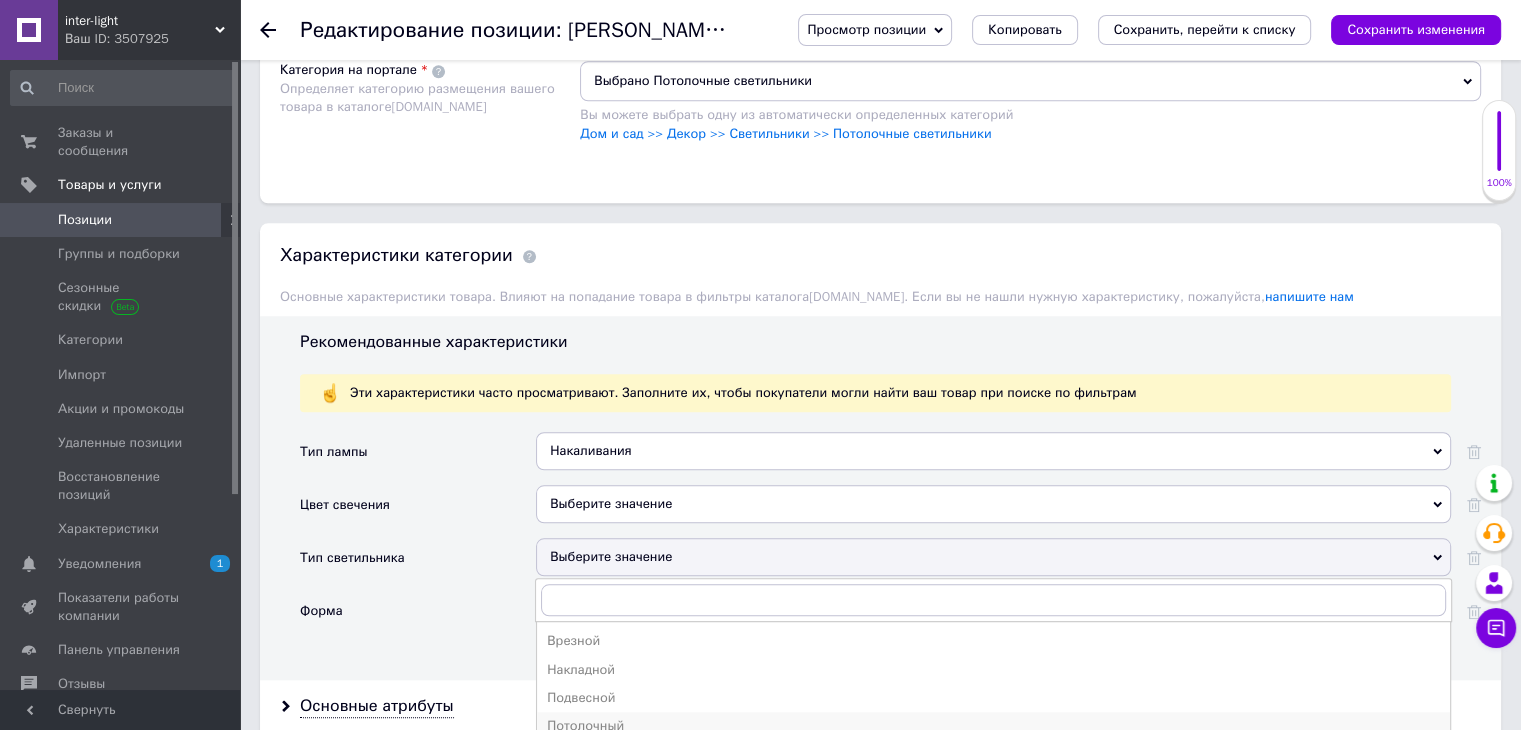 click on "Потолочный" at bounding box center (993, 726) 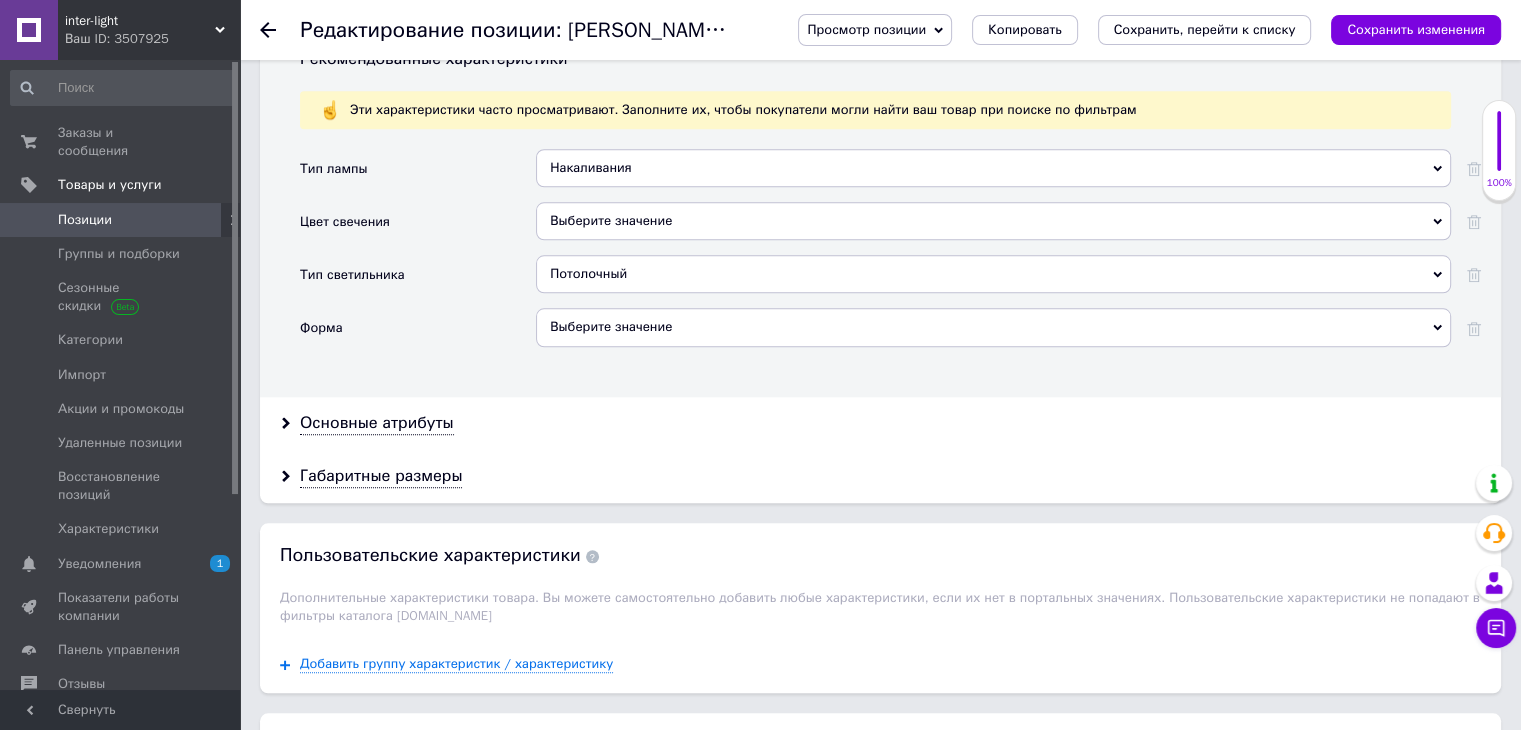 scroll, scrollTop: 2000, scrollLeft: 0, axis: vertical 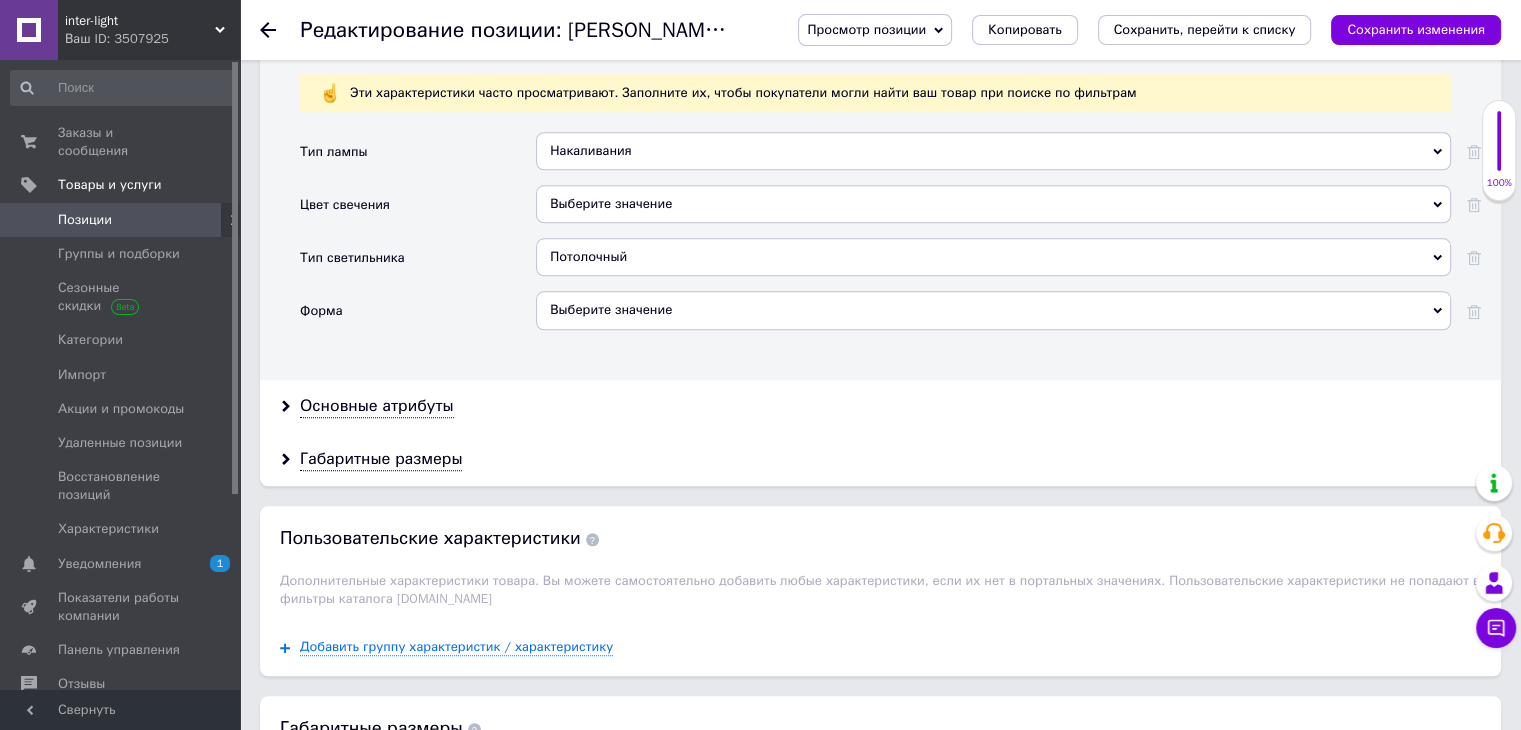 click on "Выберите значение" at bounding box center (993, 310) 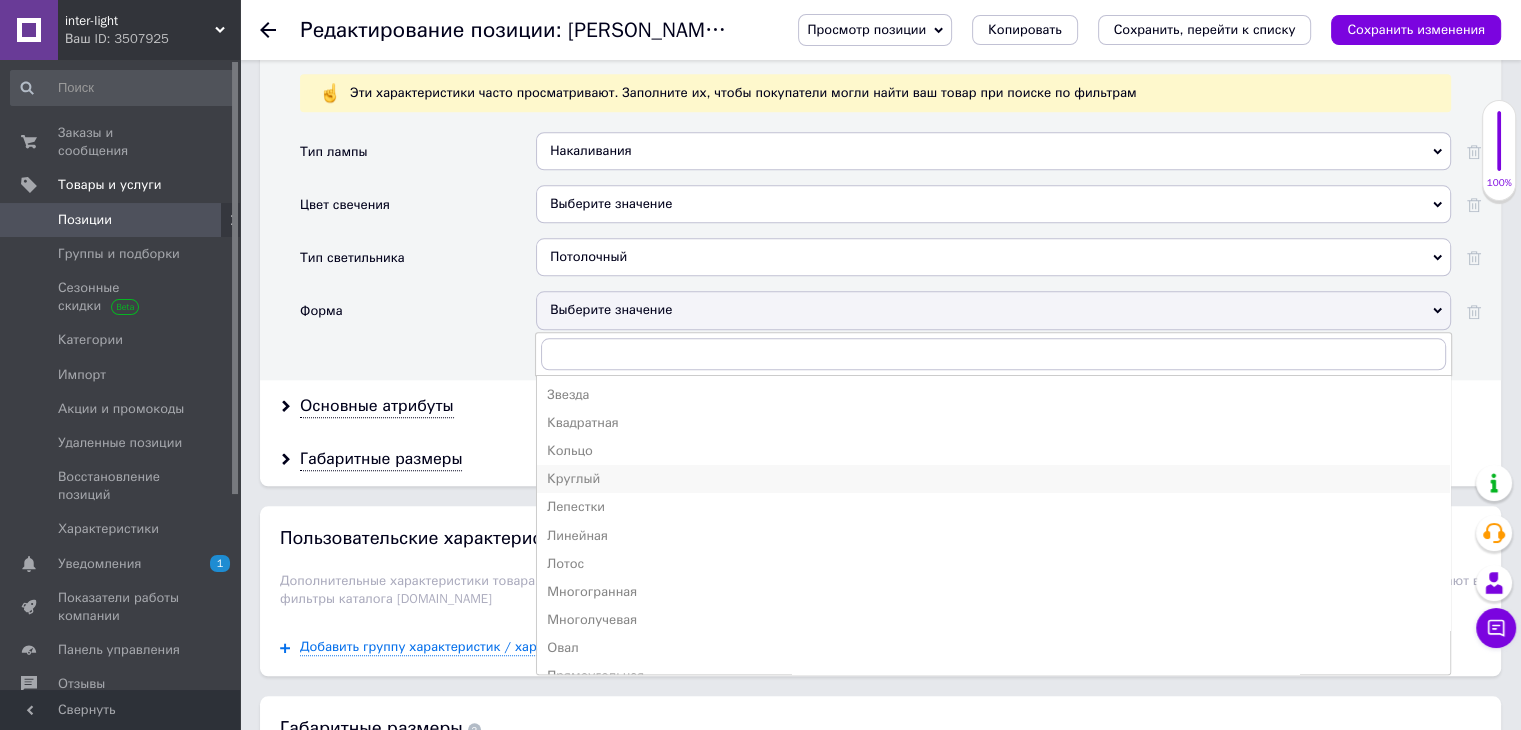 click on "Круглый" at bounding box center (993, 479) 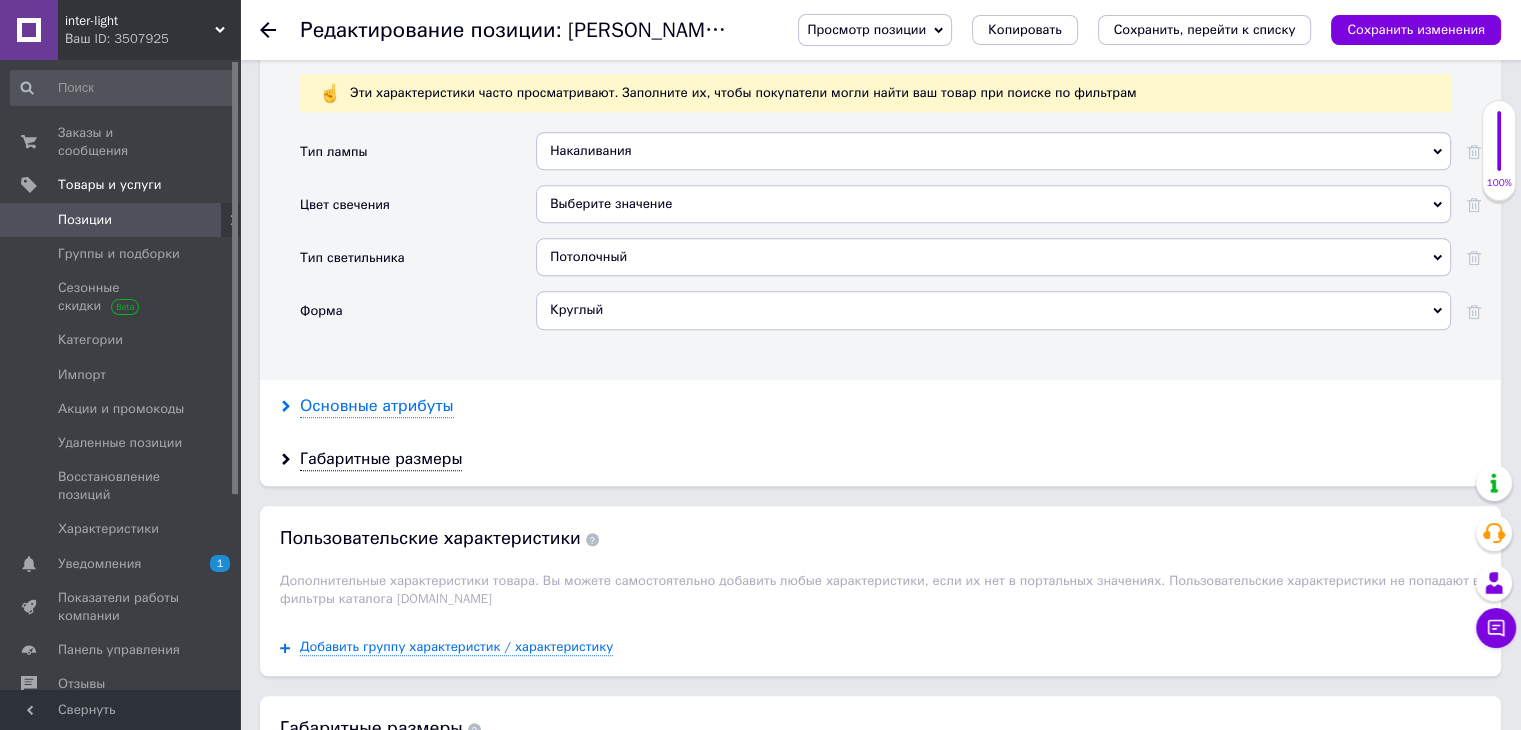click on "Основные атрибуты" at bounding box center [377, 406] 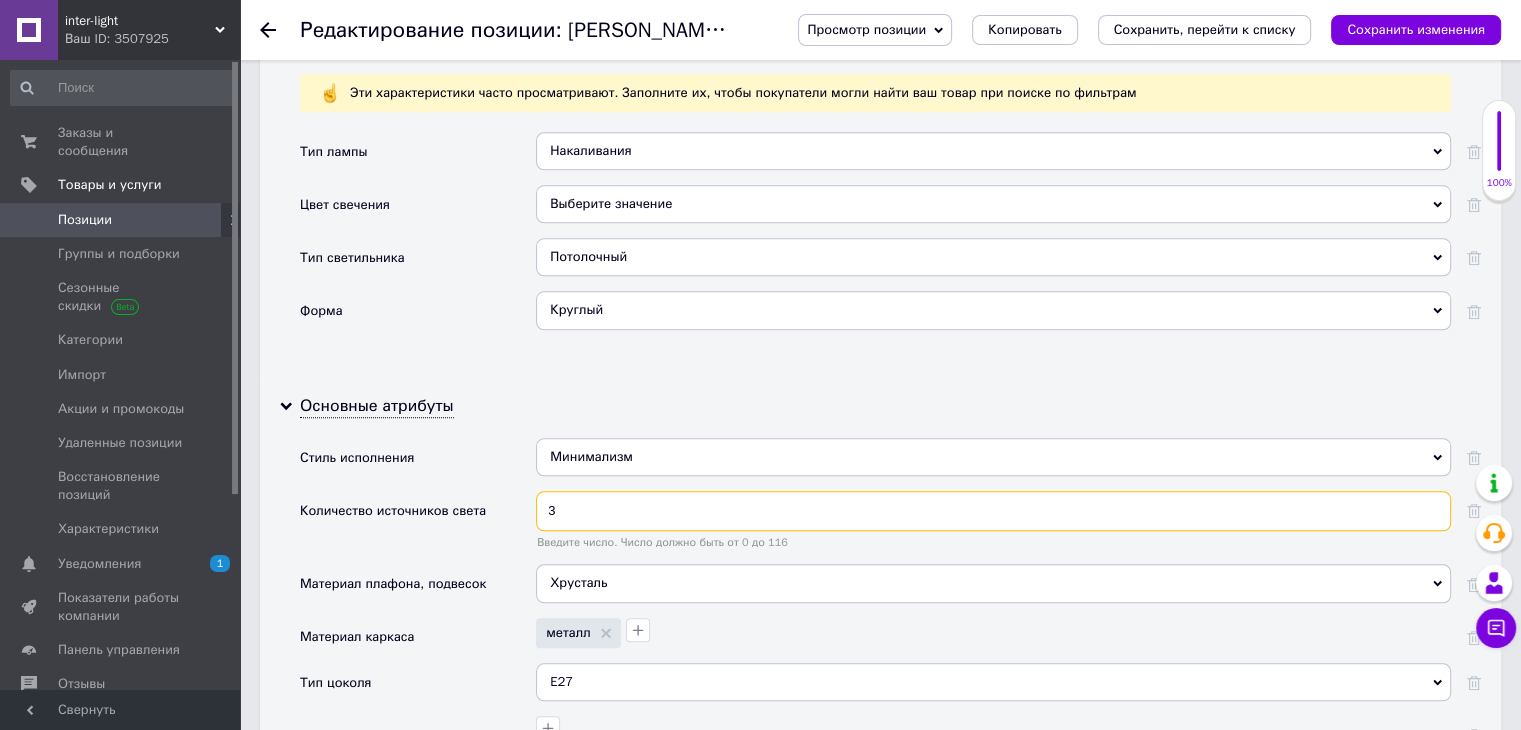 click on "3" at bounding box center [993, 511] 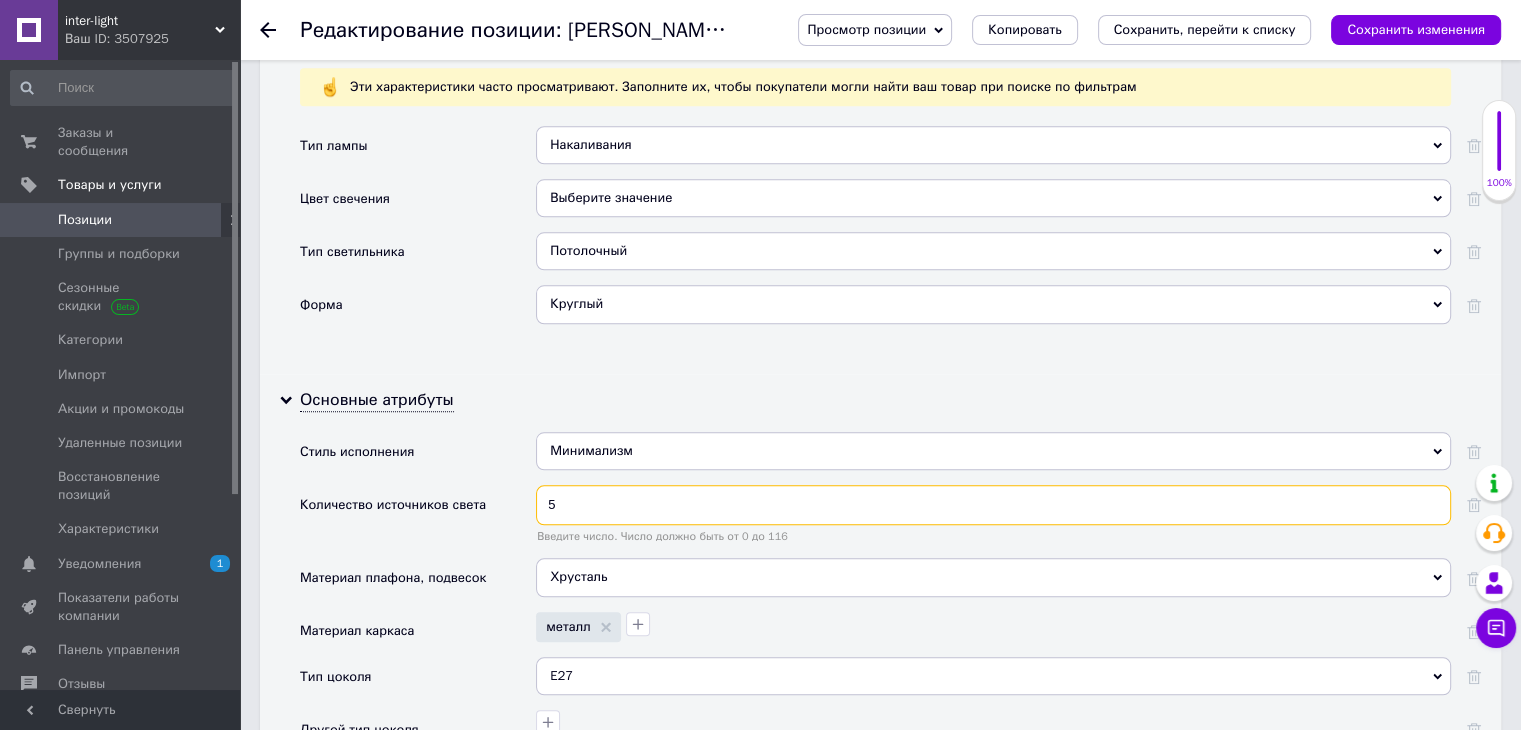 scroll, scrollTop: 2100, scrollLeft: 0, axis: vertical 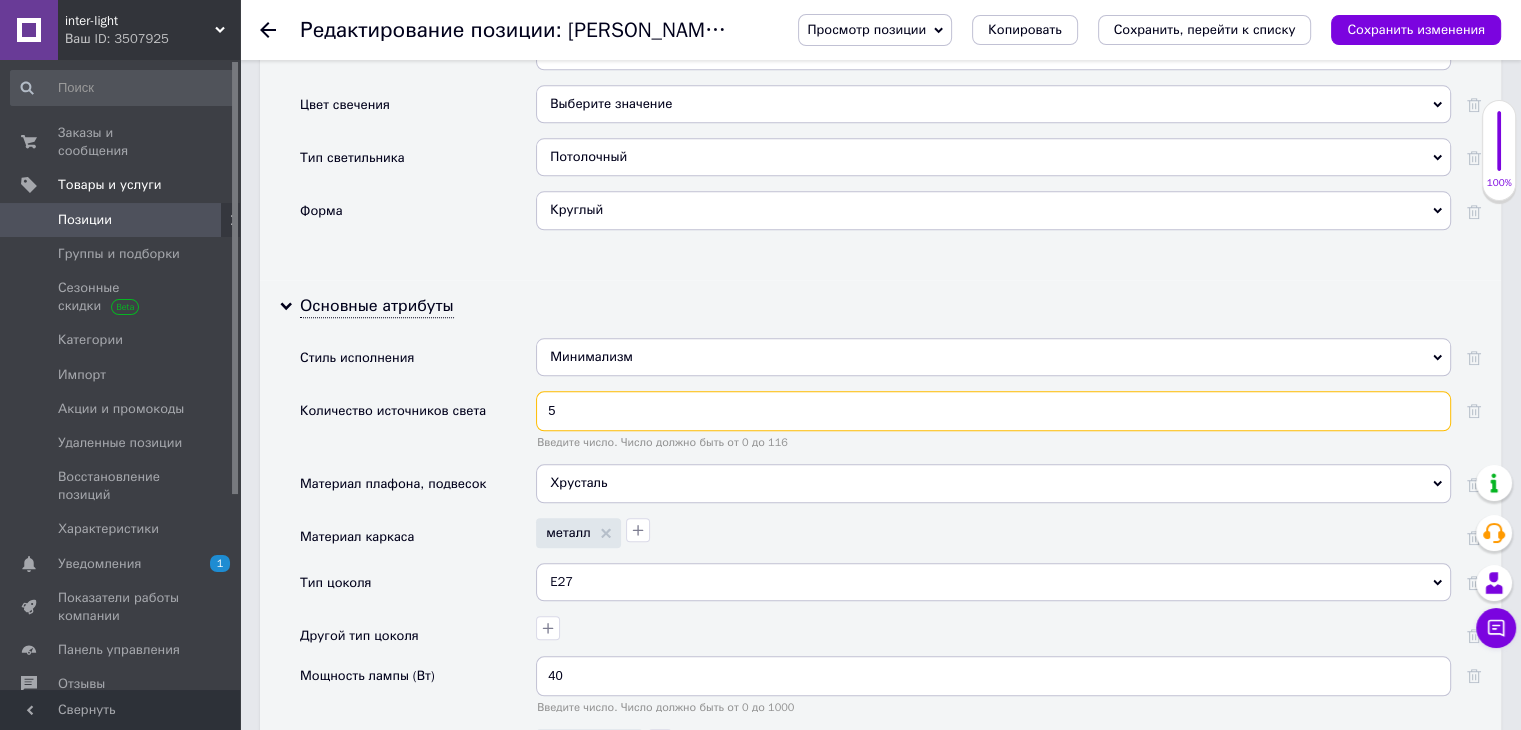 type on "5" 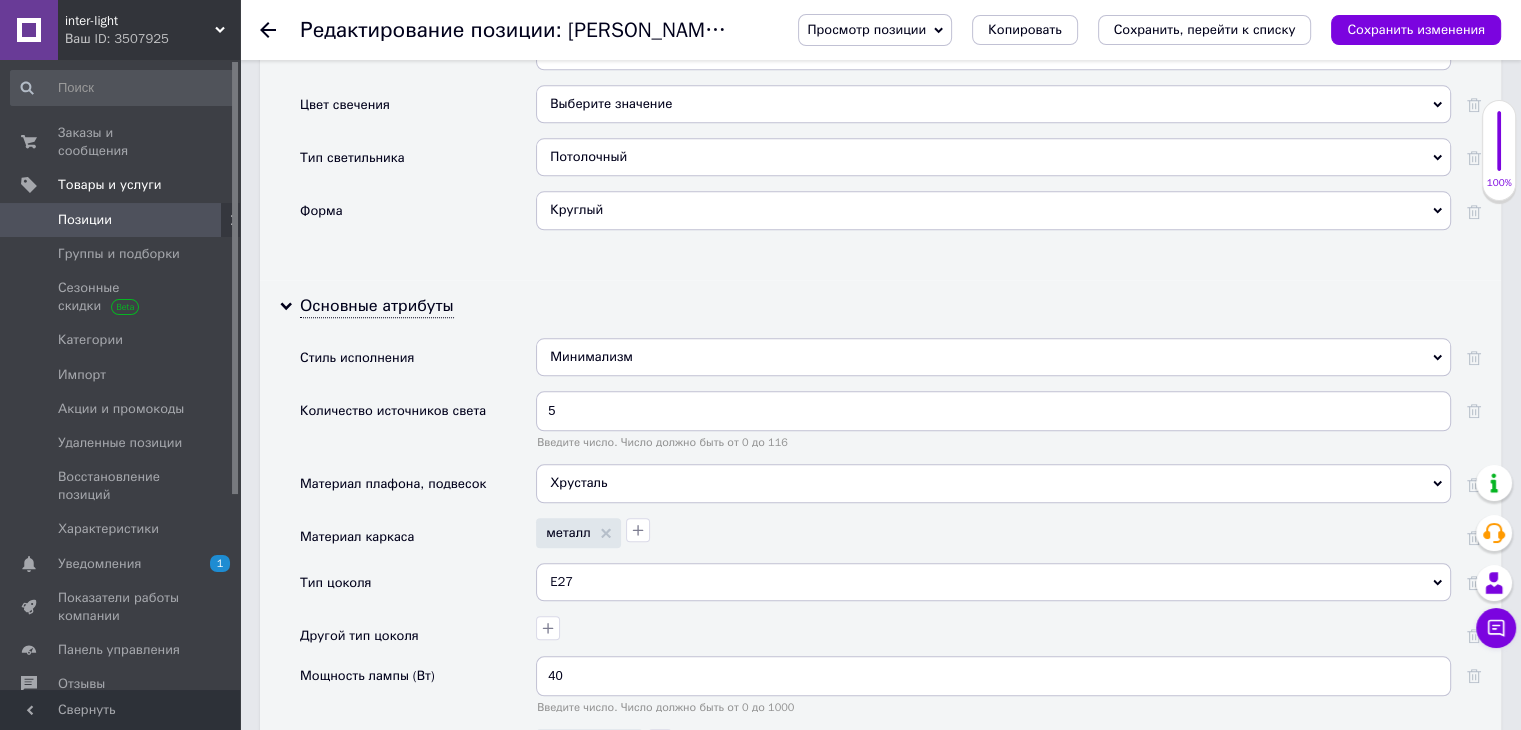 click on "Минимализм" at bounding box center (993, 357) 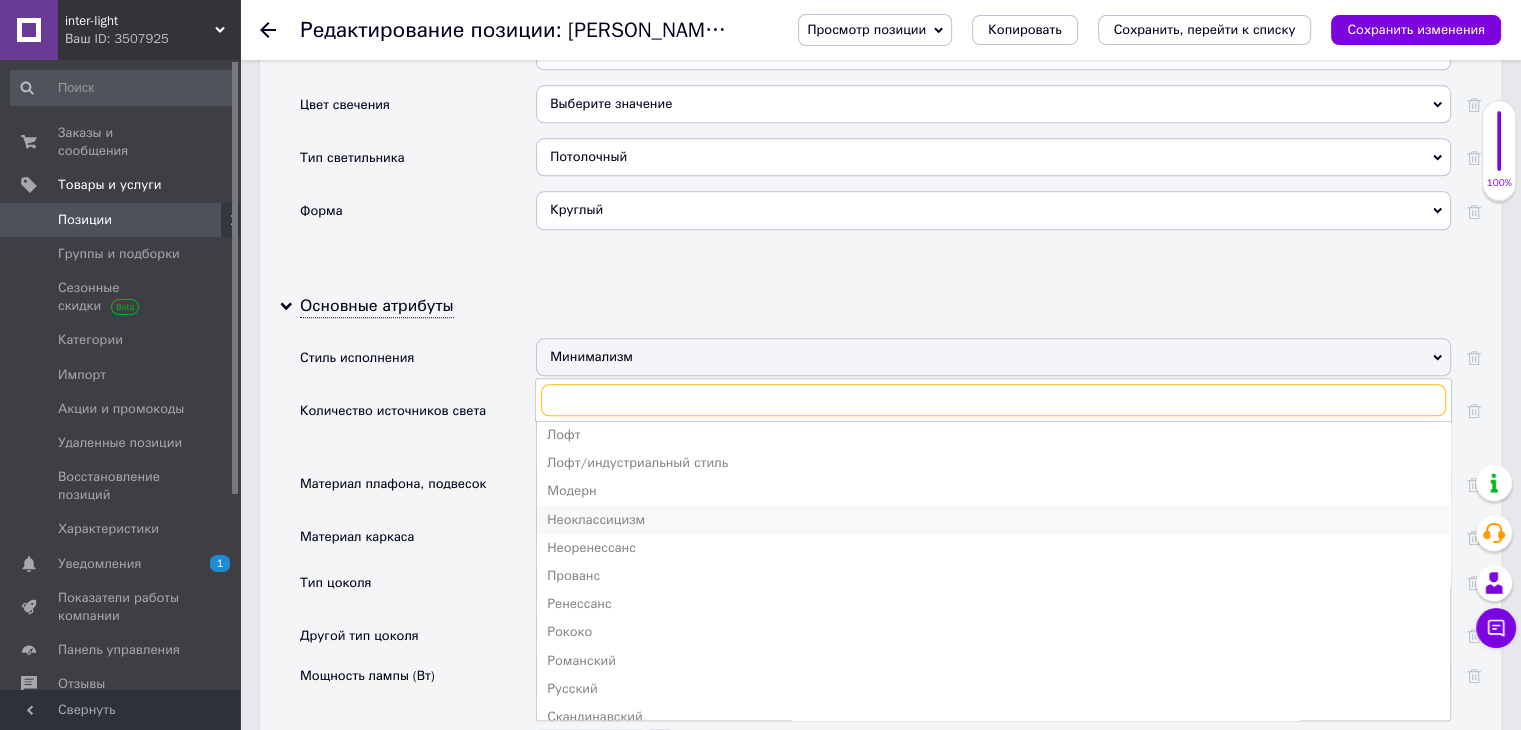 scroll, scrollTop: 600, scrollLeft: 0, axis: vertical 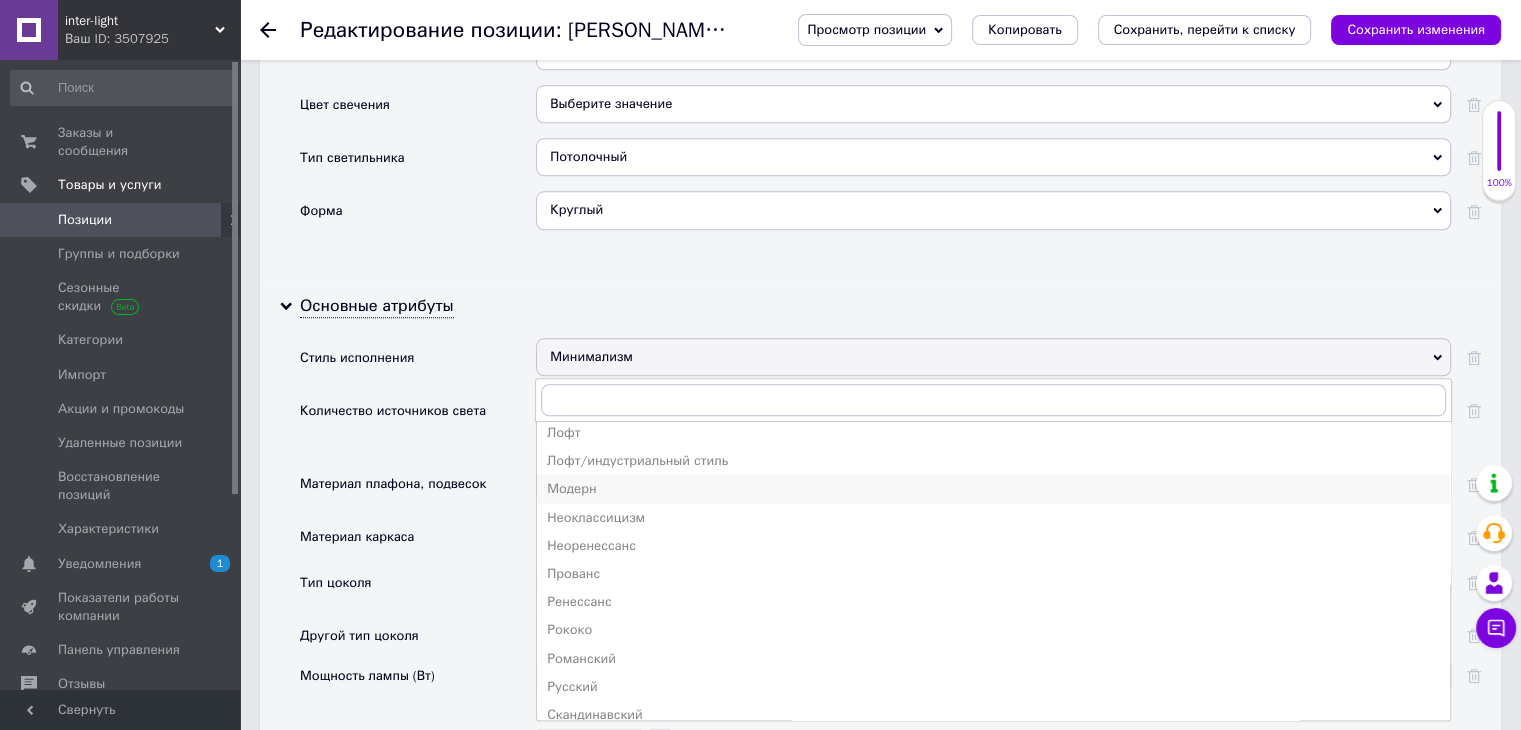 click on "Модерн" at bounding box center (993, 489) 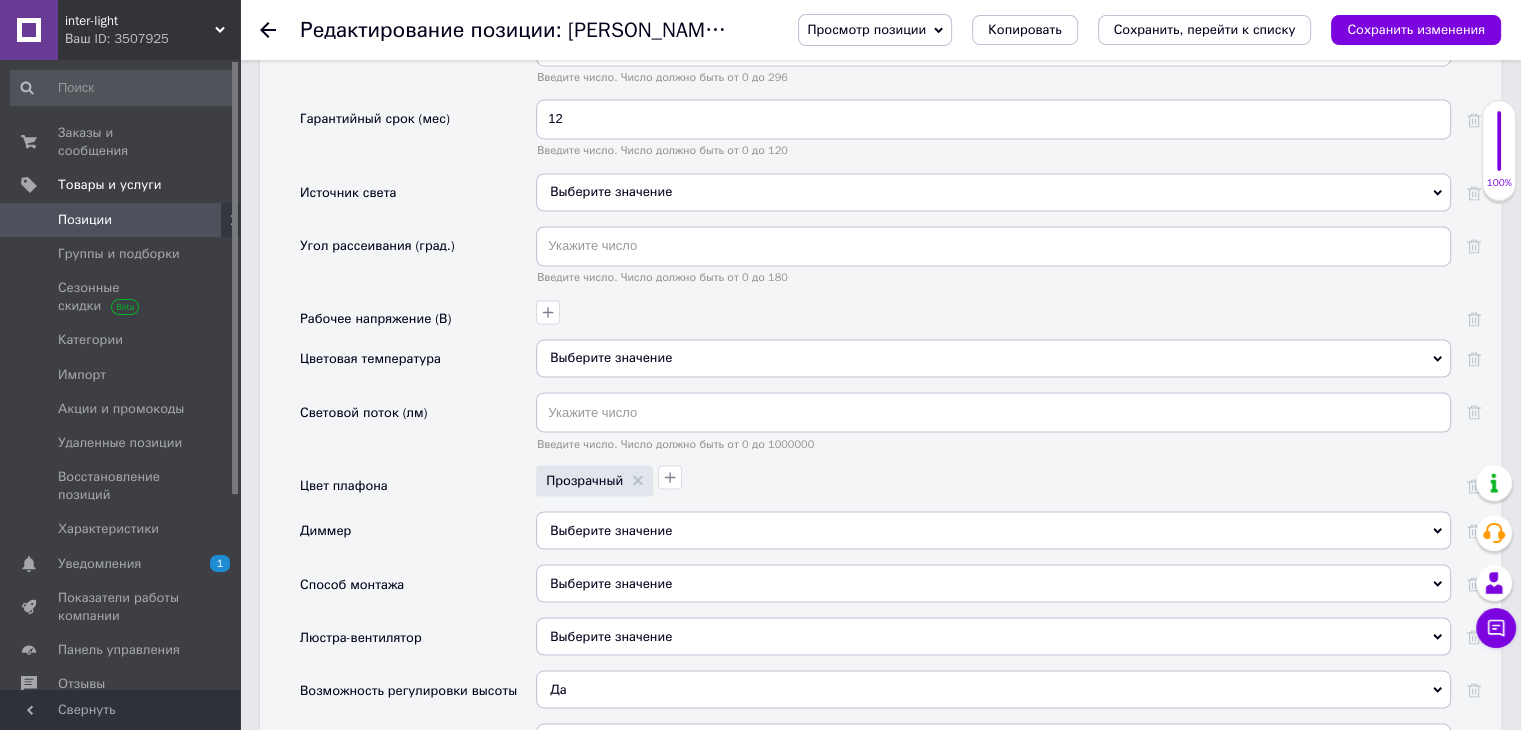 scroll, scrollTop: 3400, scrollLeft: 0, axis: vertical 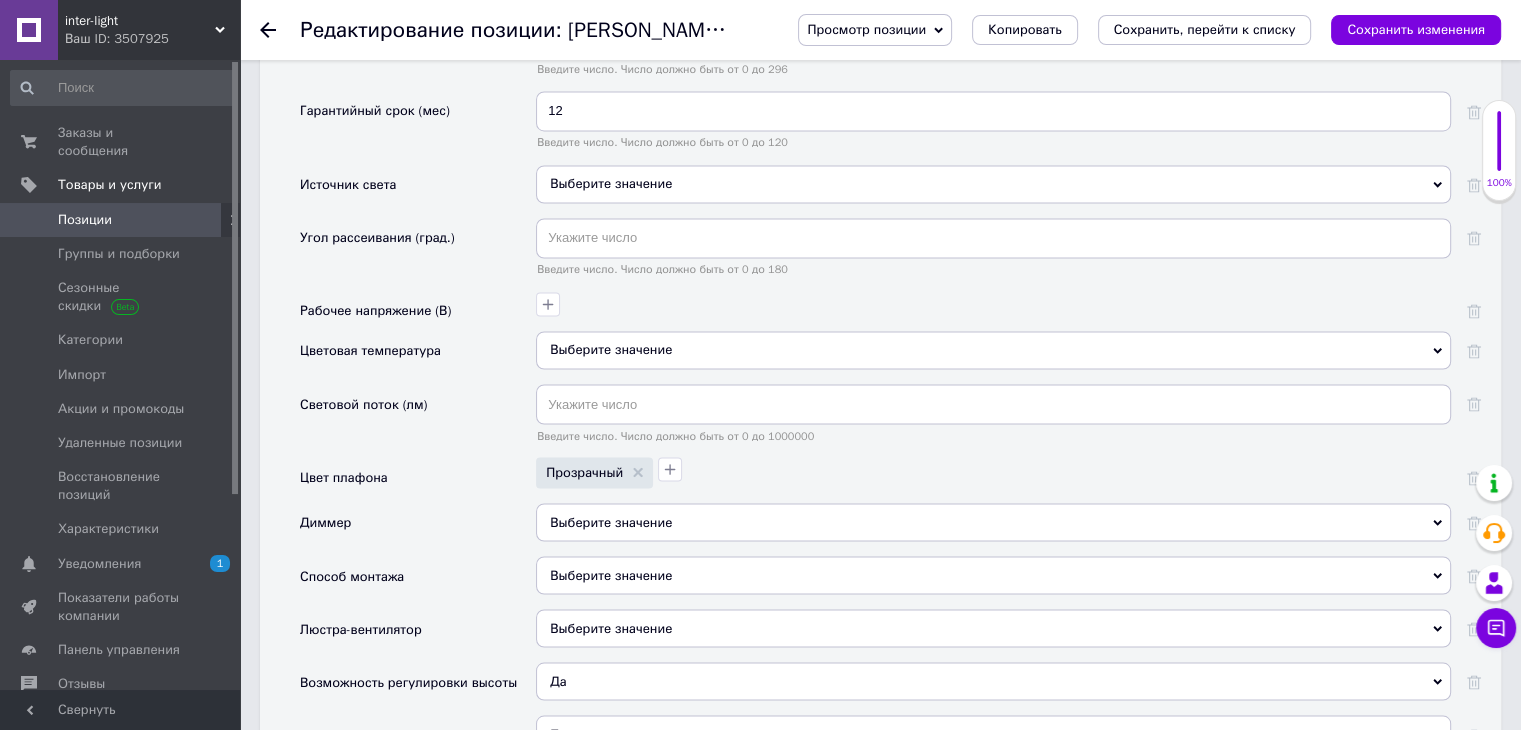 click on "Выберите значение" at bounding box center [993, 575] 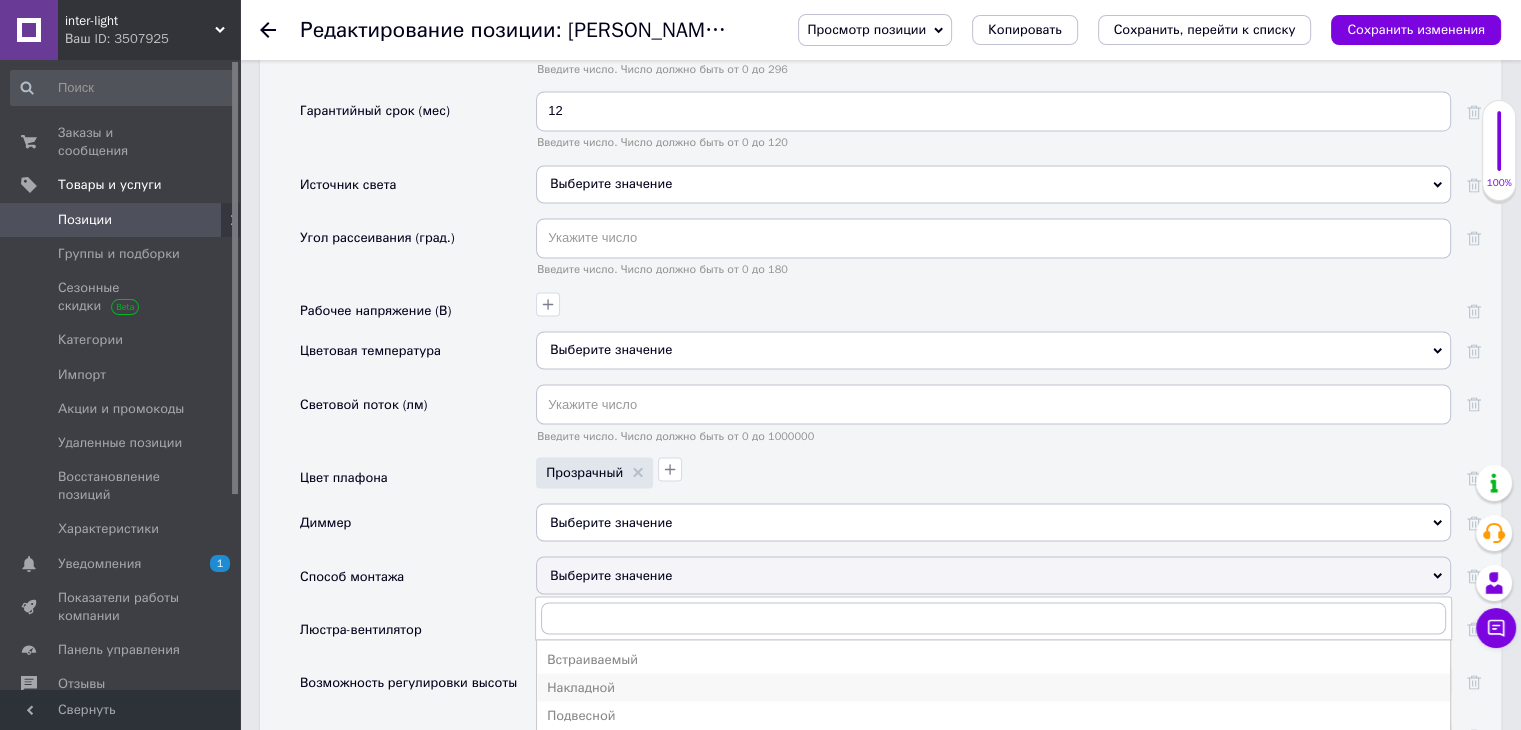 click on "Накладной" at bounding box center (993, 687) 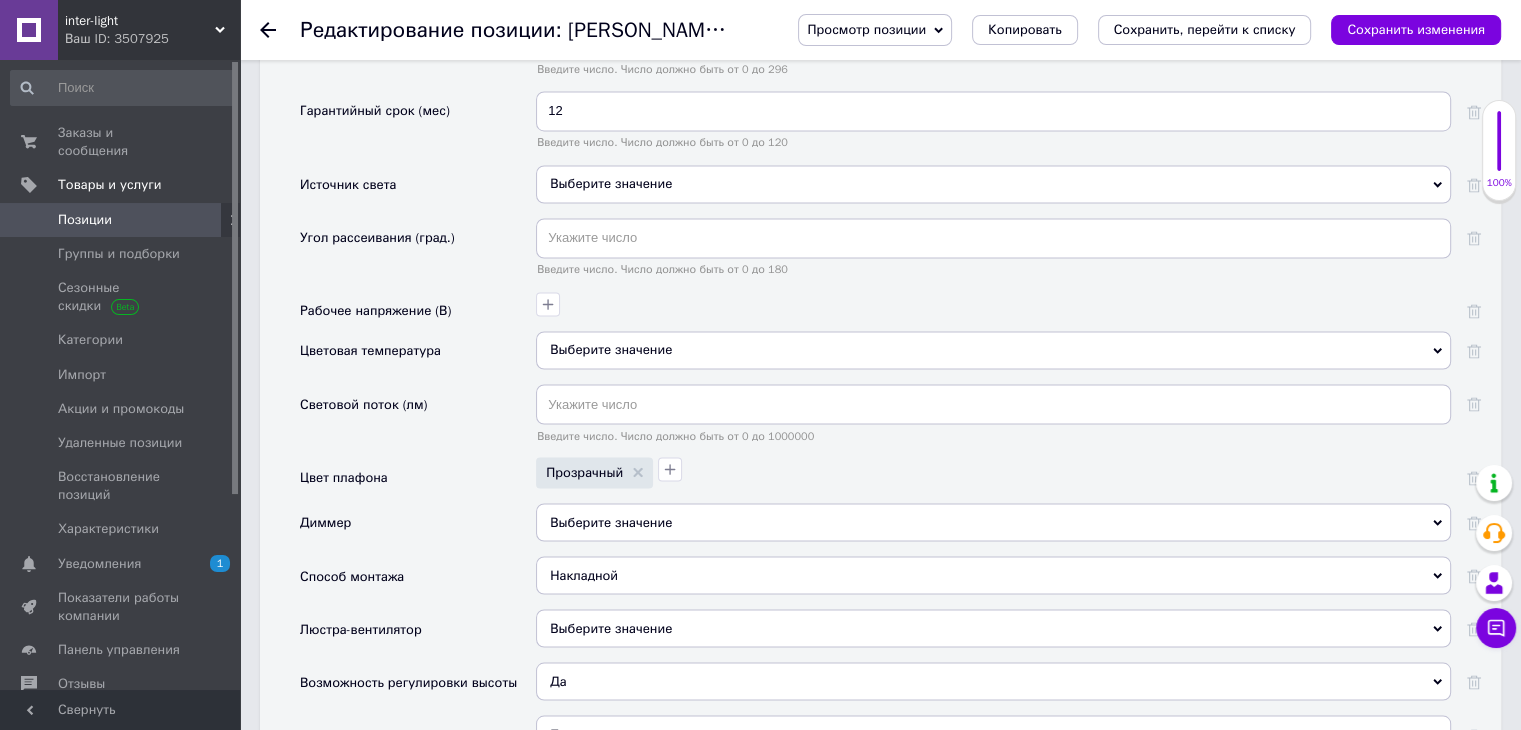 scroll, scrollTop: 3500, scrollLeft: 0, axis: vertical 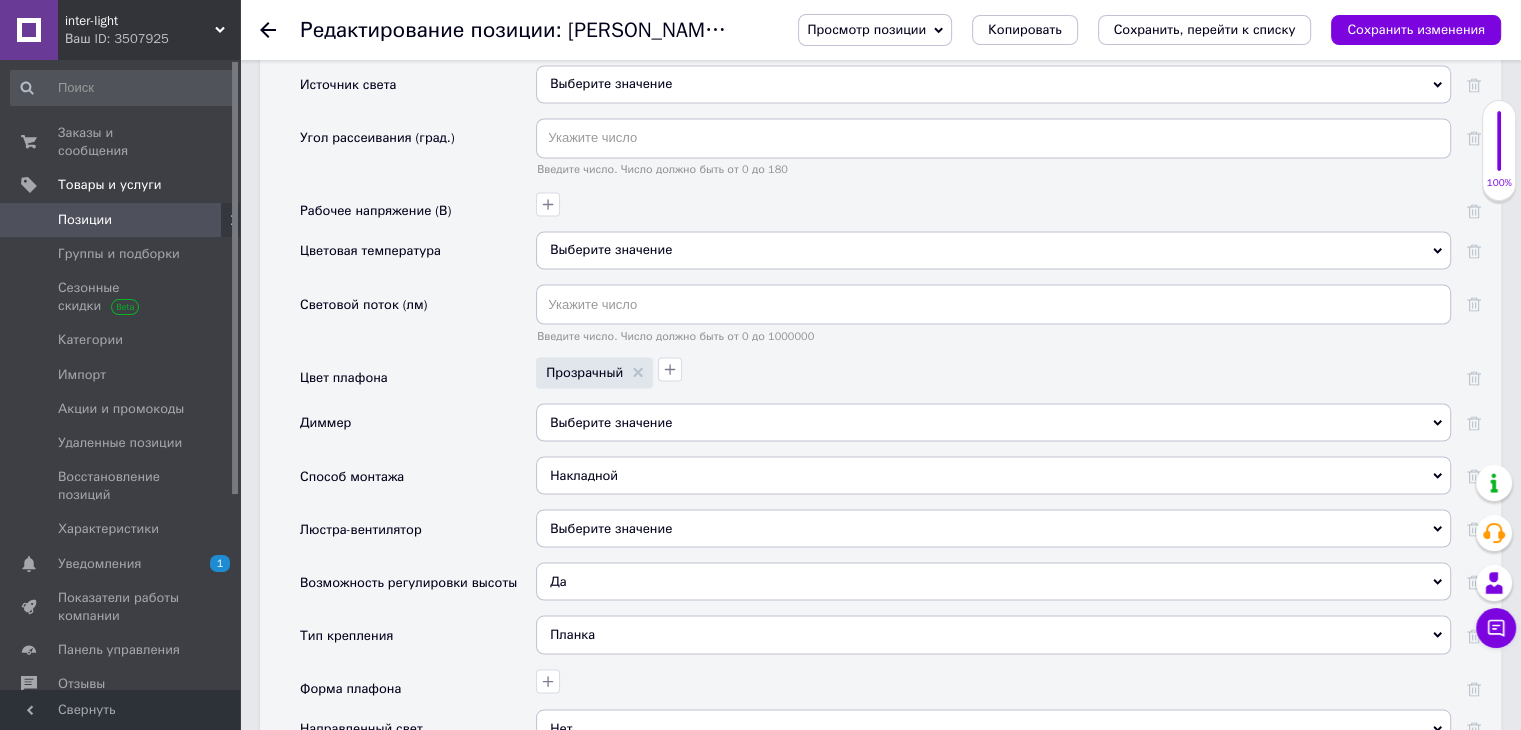 click on "Да" at bounding box center [993, 581] 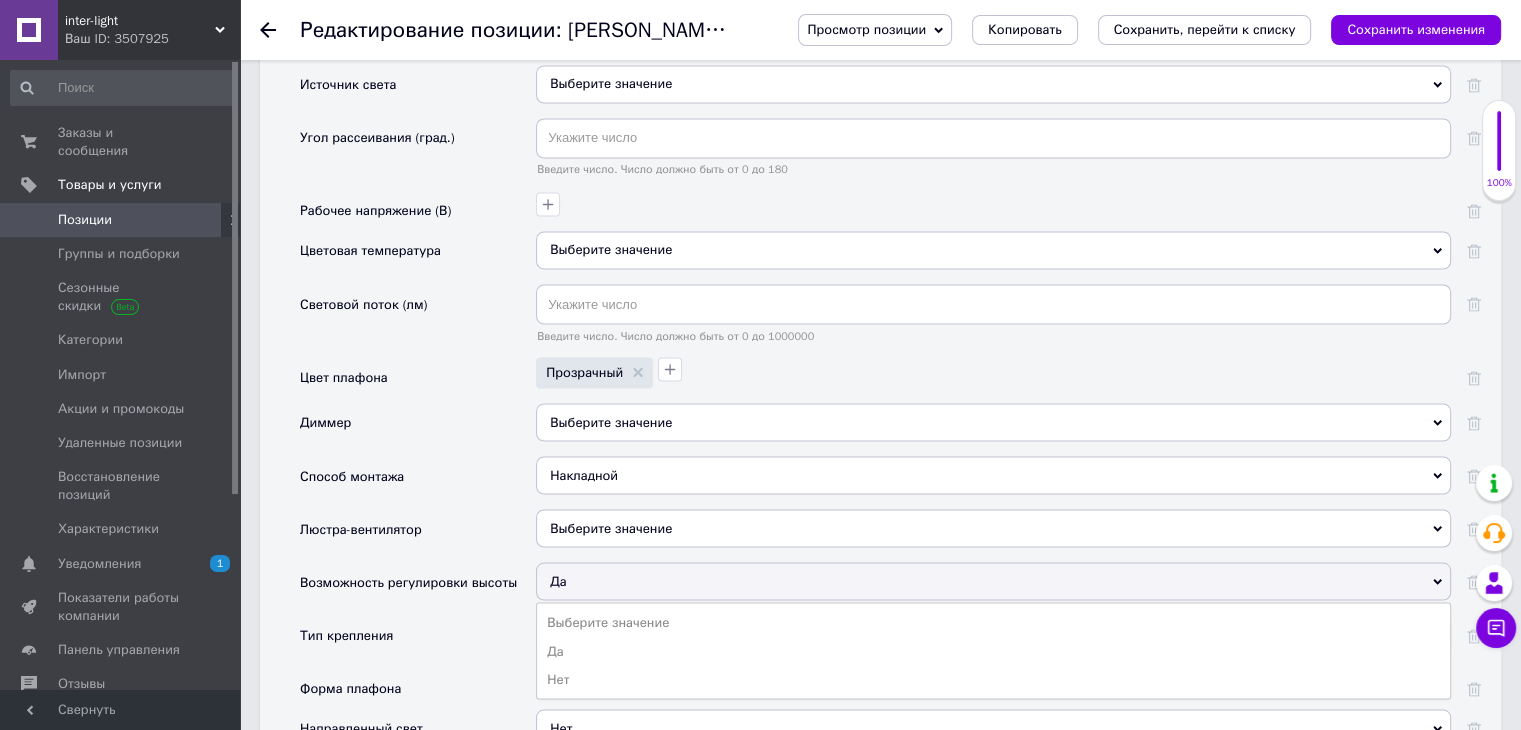 click on "Нет" at bounding box center [993, 679] 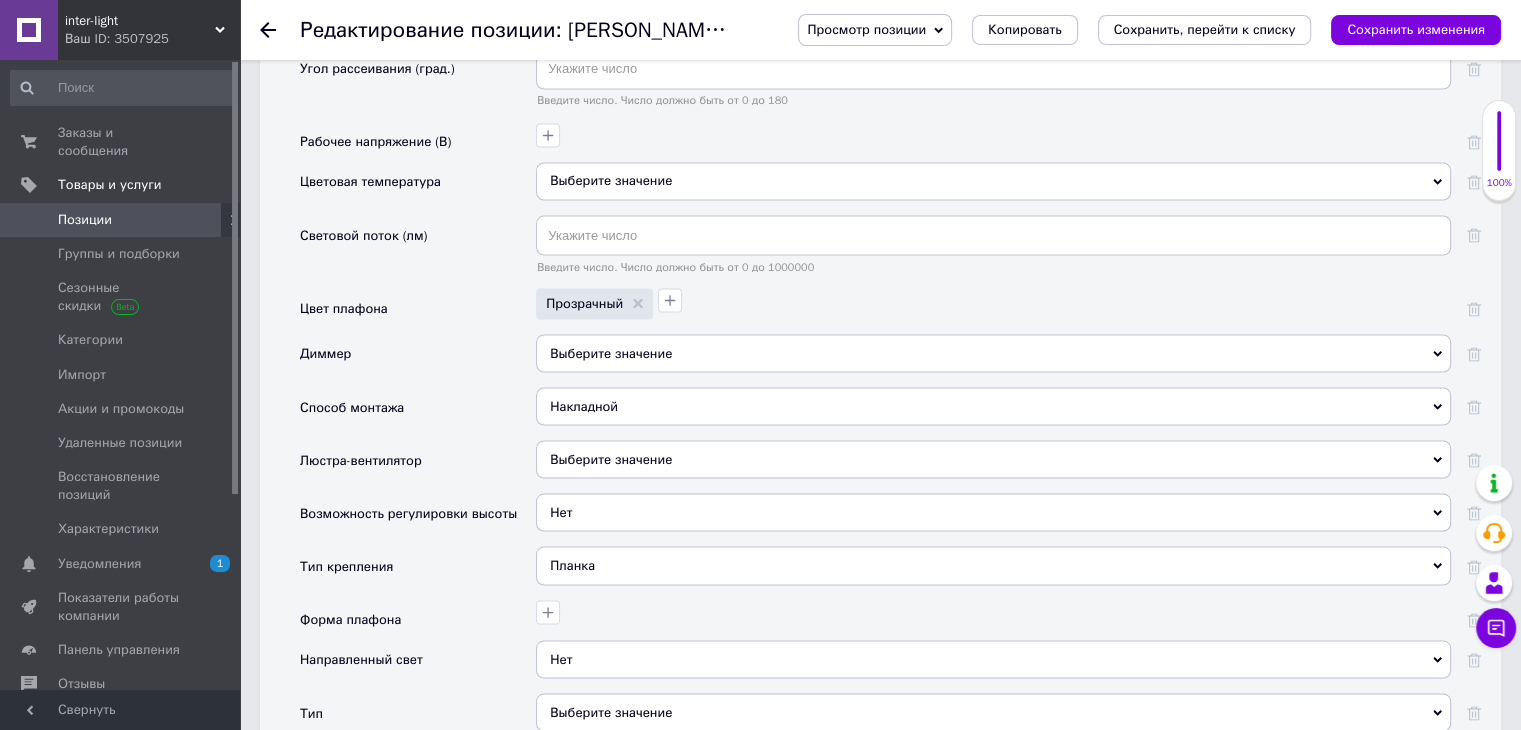 scroll, scrollTop: 3700, scrollLeft: 0, axis: vertical 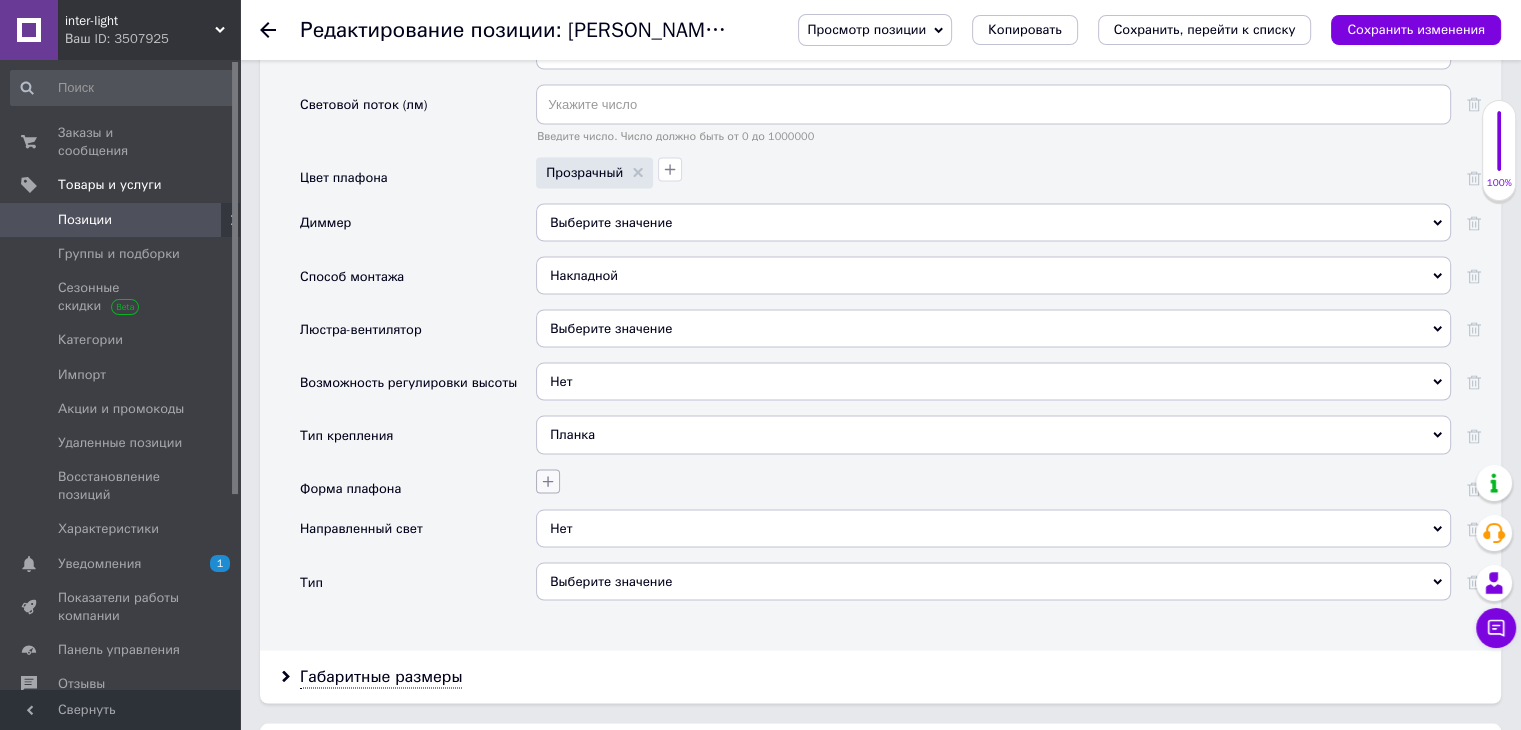 click 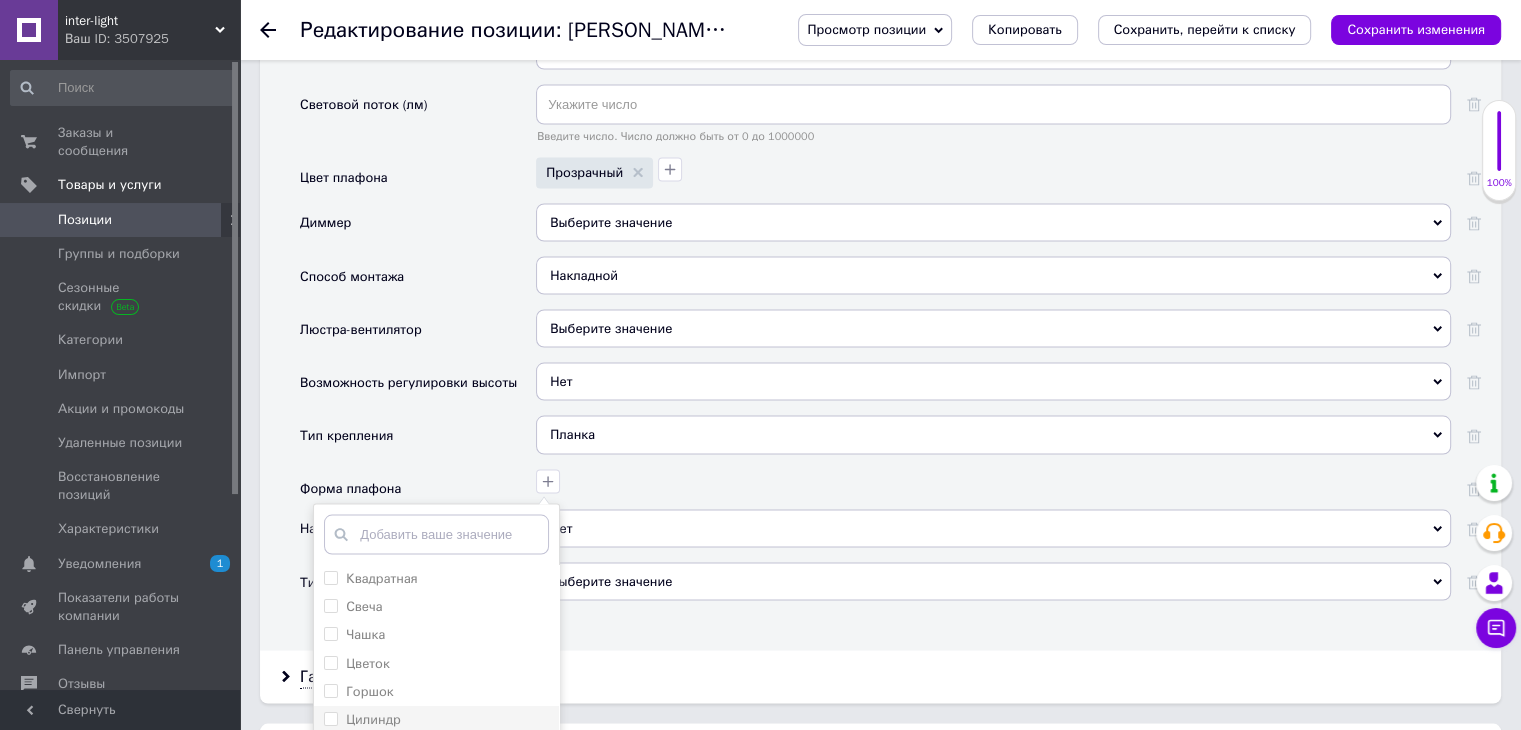 click on "Цилиндр" at bounding box center (330, 717) 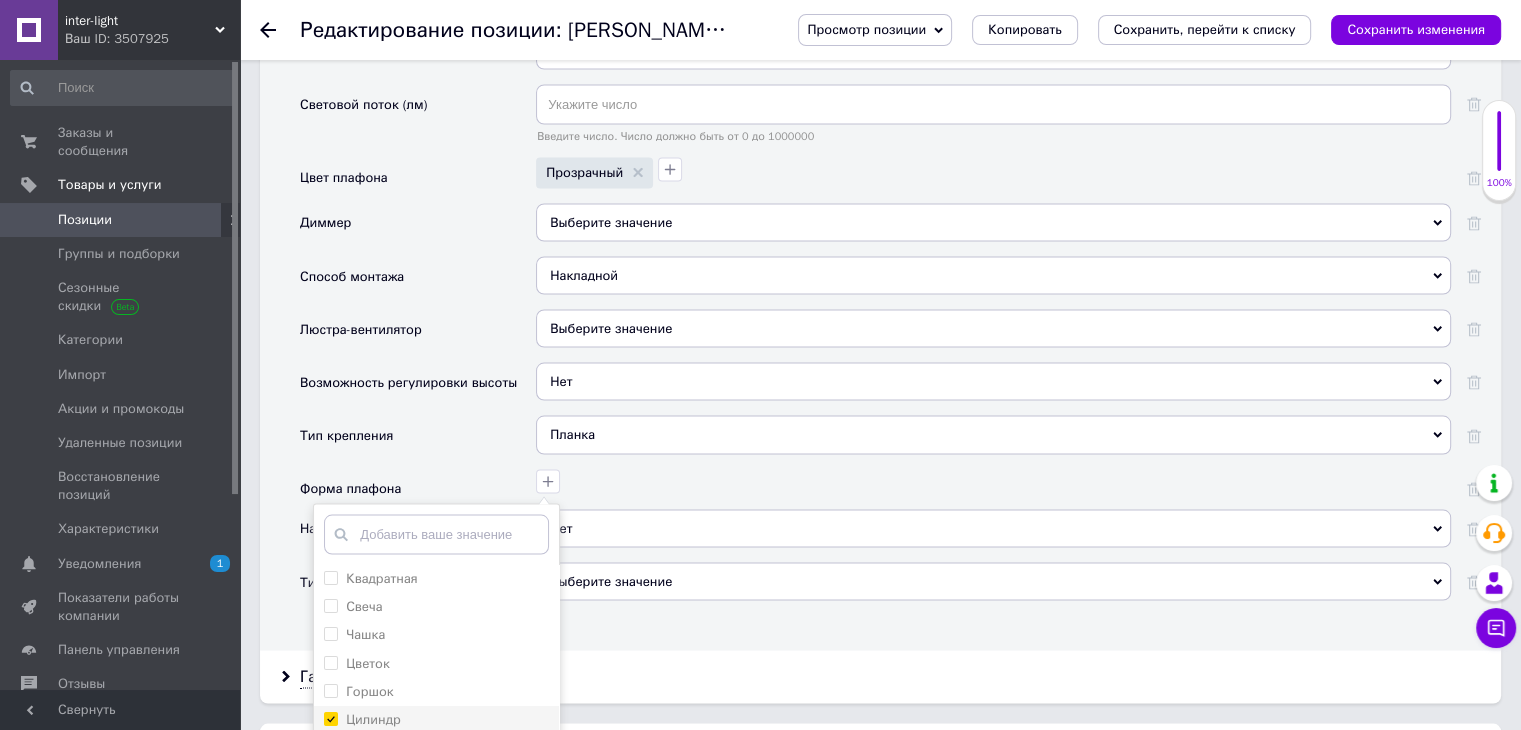 checkbox on "true" 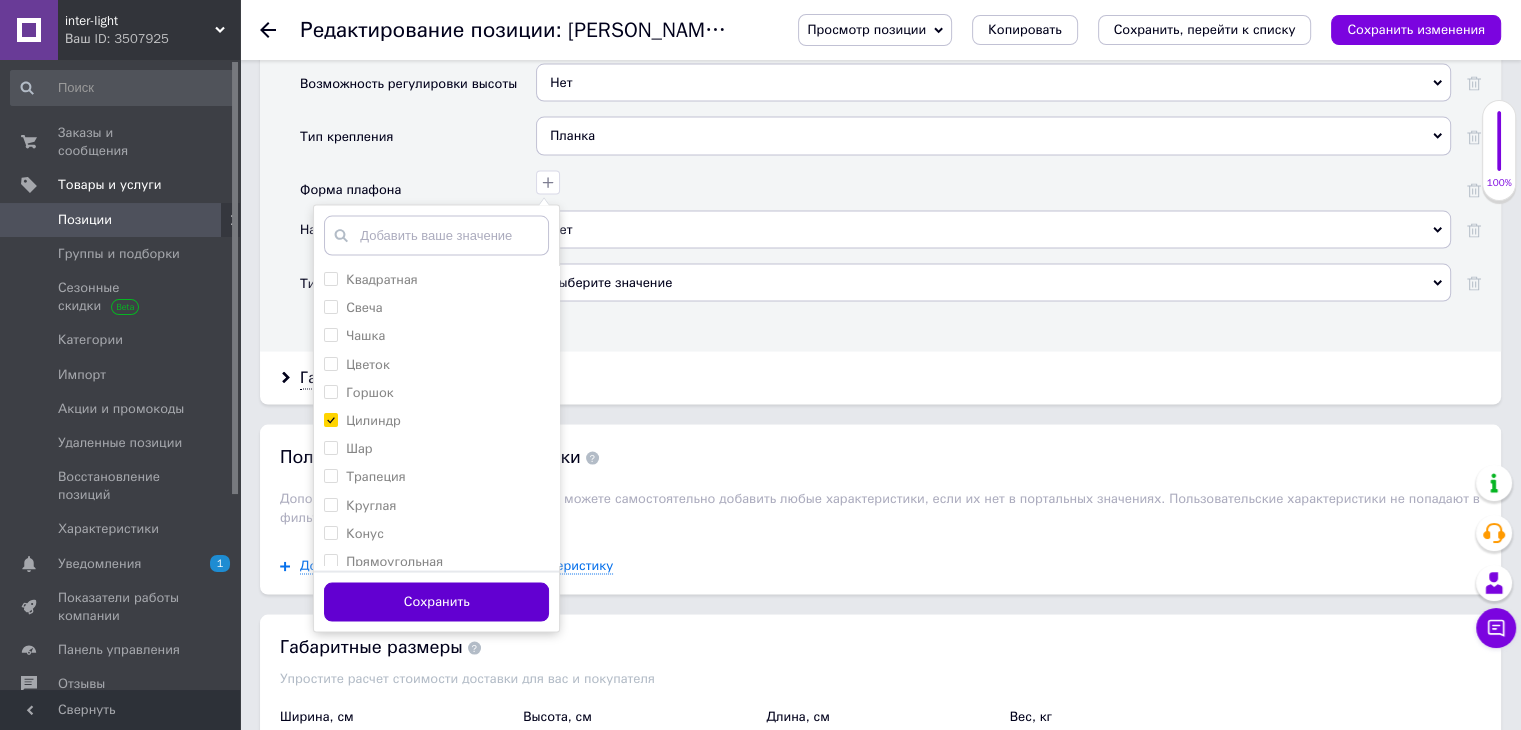 scroll, scrollTop: 4000, scrollLeft: 0, axis: vertical 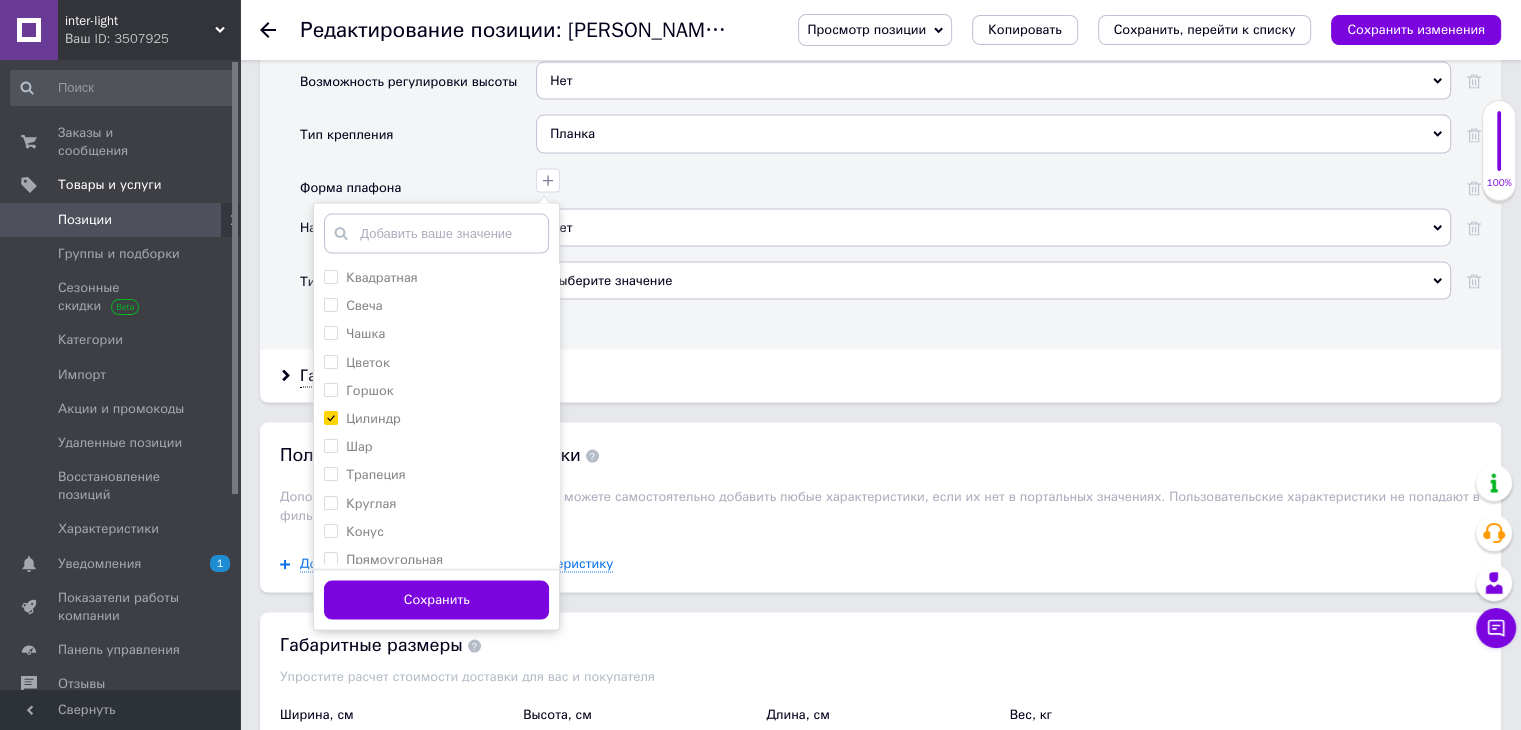 drag, startPoint x: 523, startPoint y: 549, endPoint x: 516, endPoint y: 537, distance: 13.892444 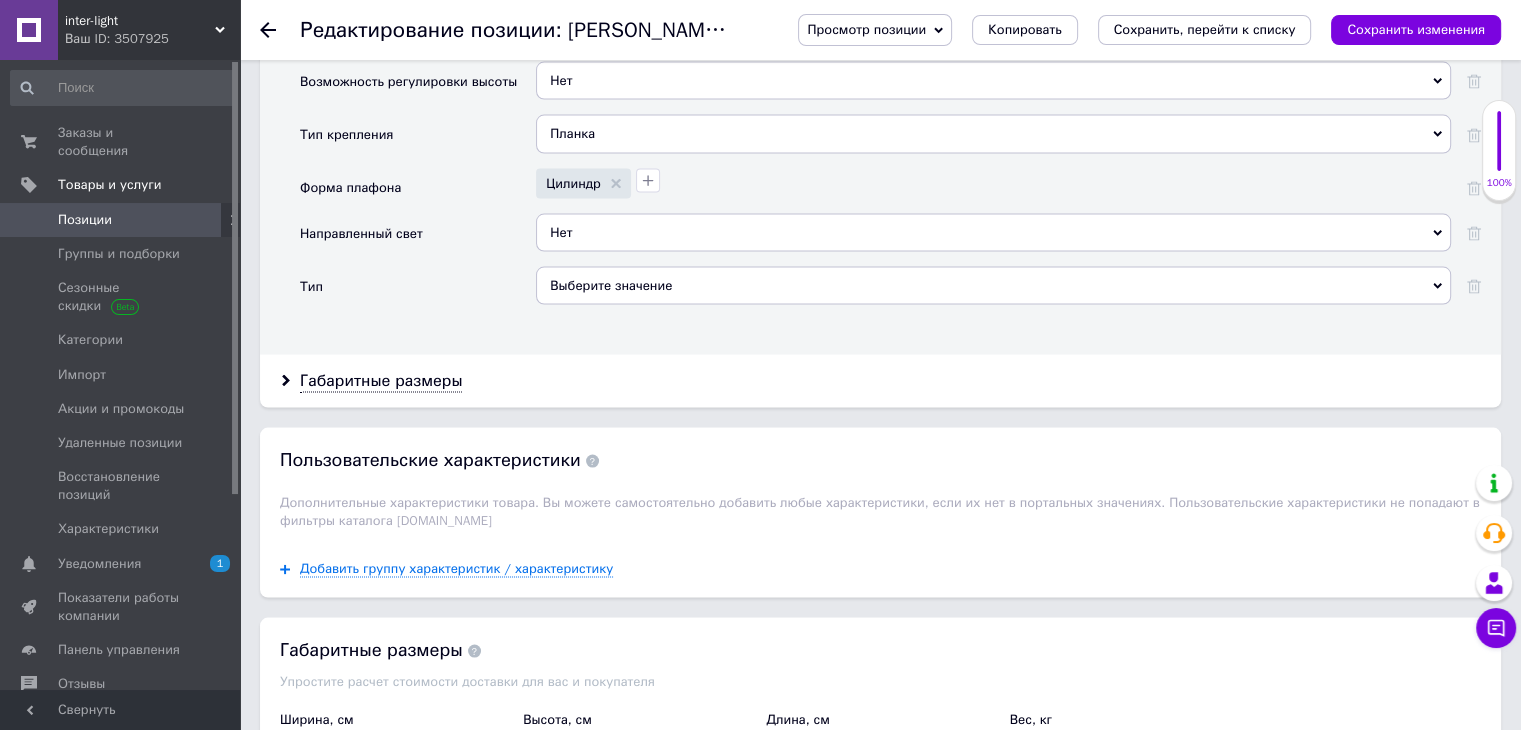 click on "Выберите значение" at bounding box center (993, 286) 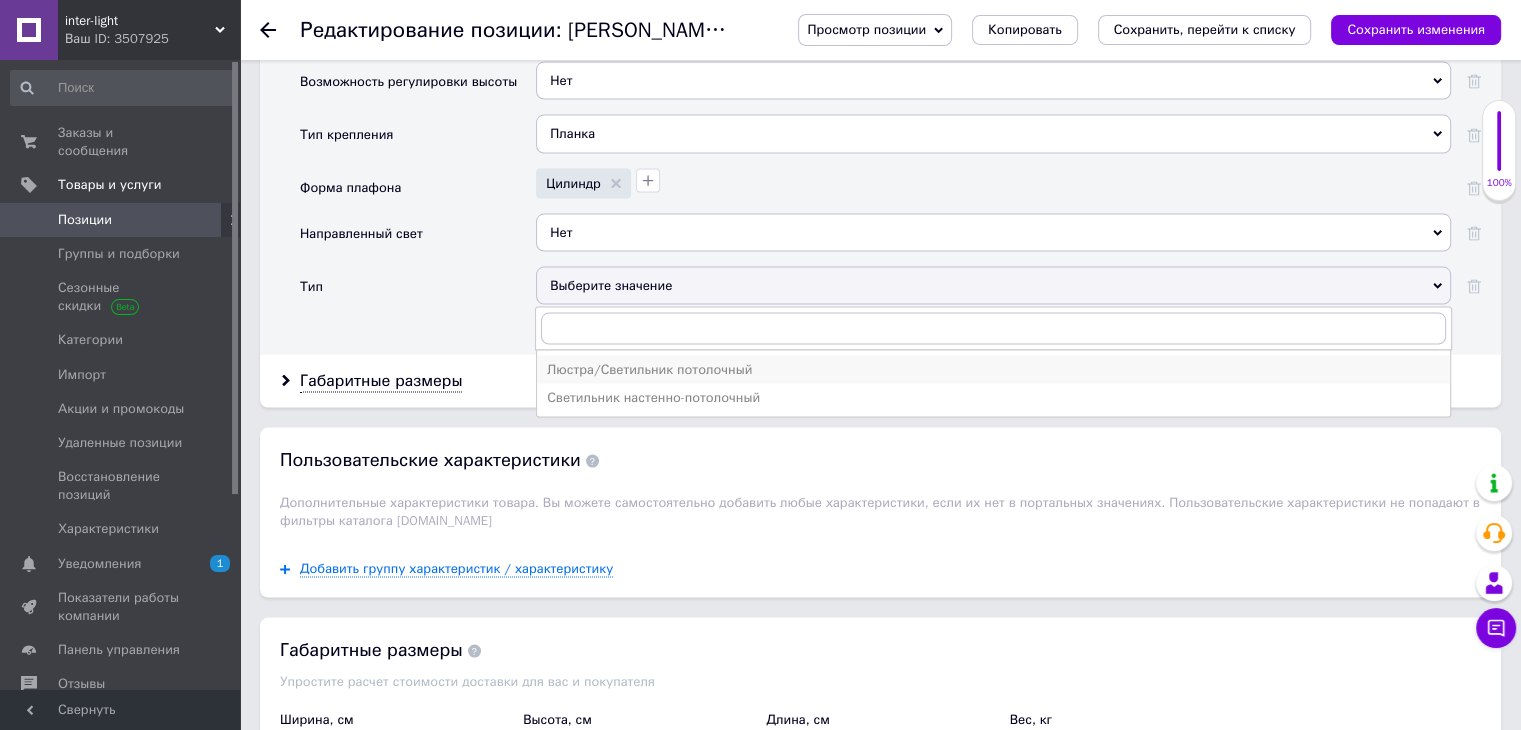 click on "Люстра/Светильник потолочный" at bounding box center (993, 370) 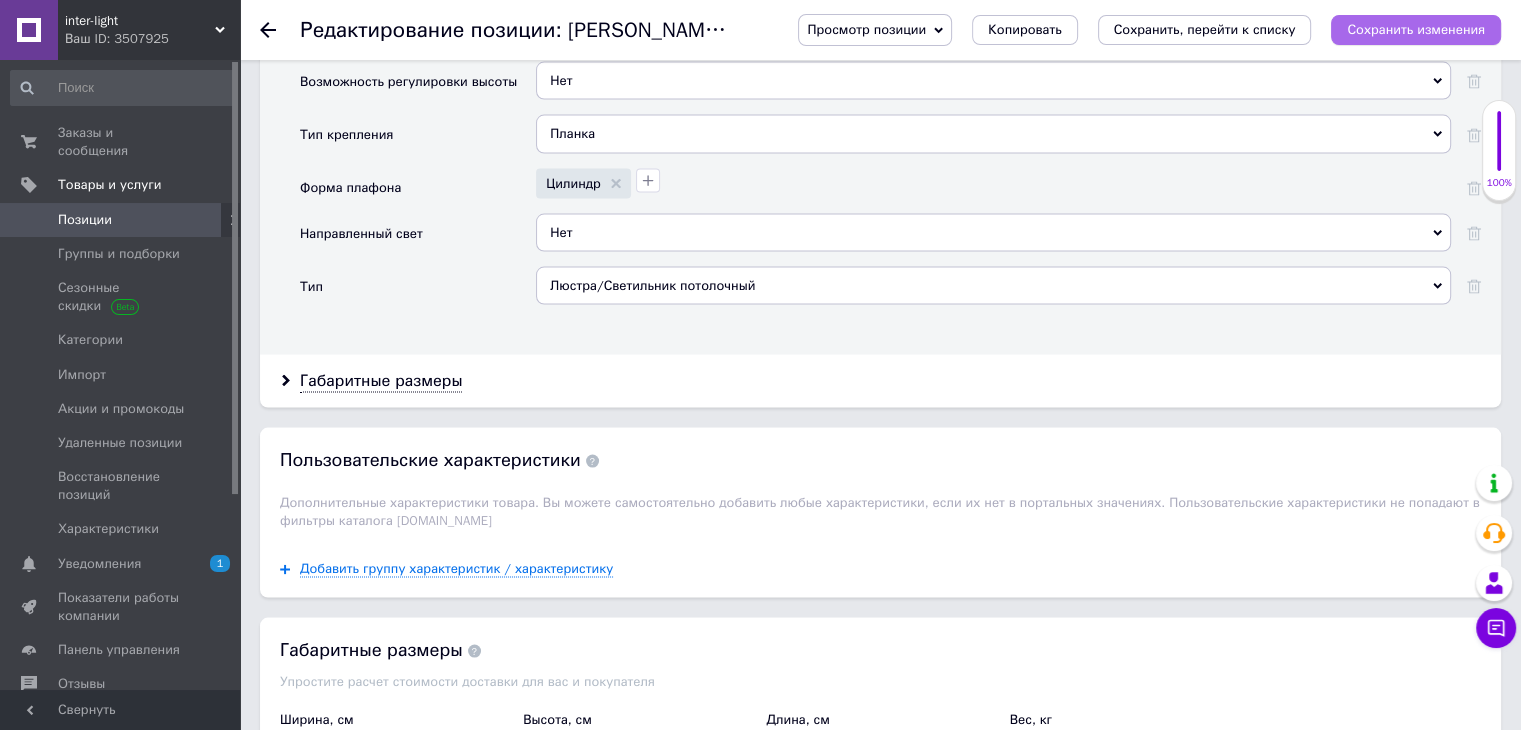 click on "Сохранить изменения" at bounding box center [1416, 29] 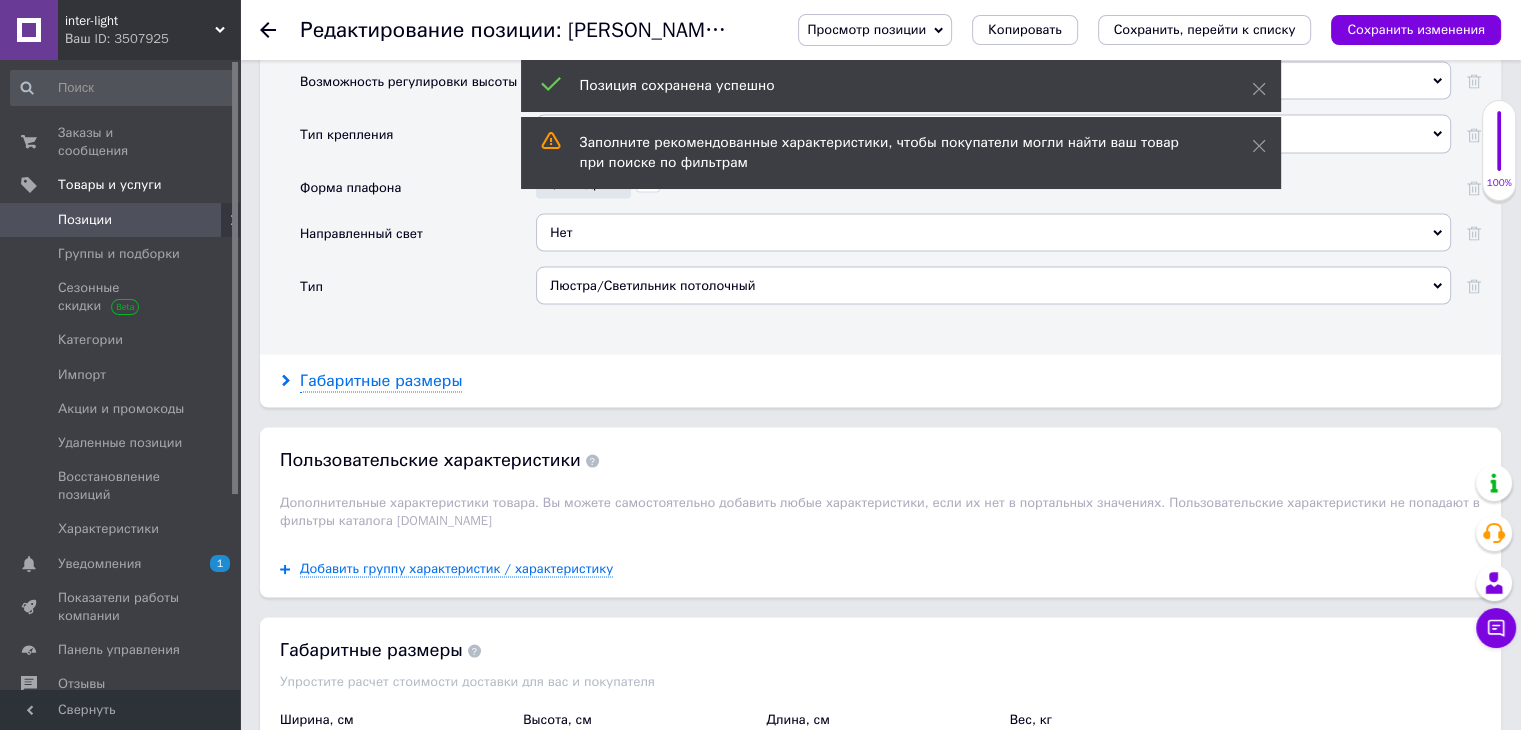 click on "Габаритные размеры" at bounding box center [381, 381] 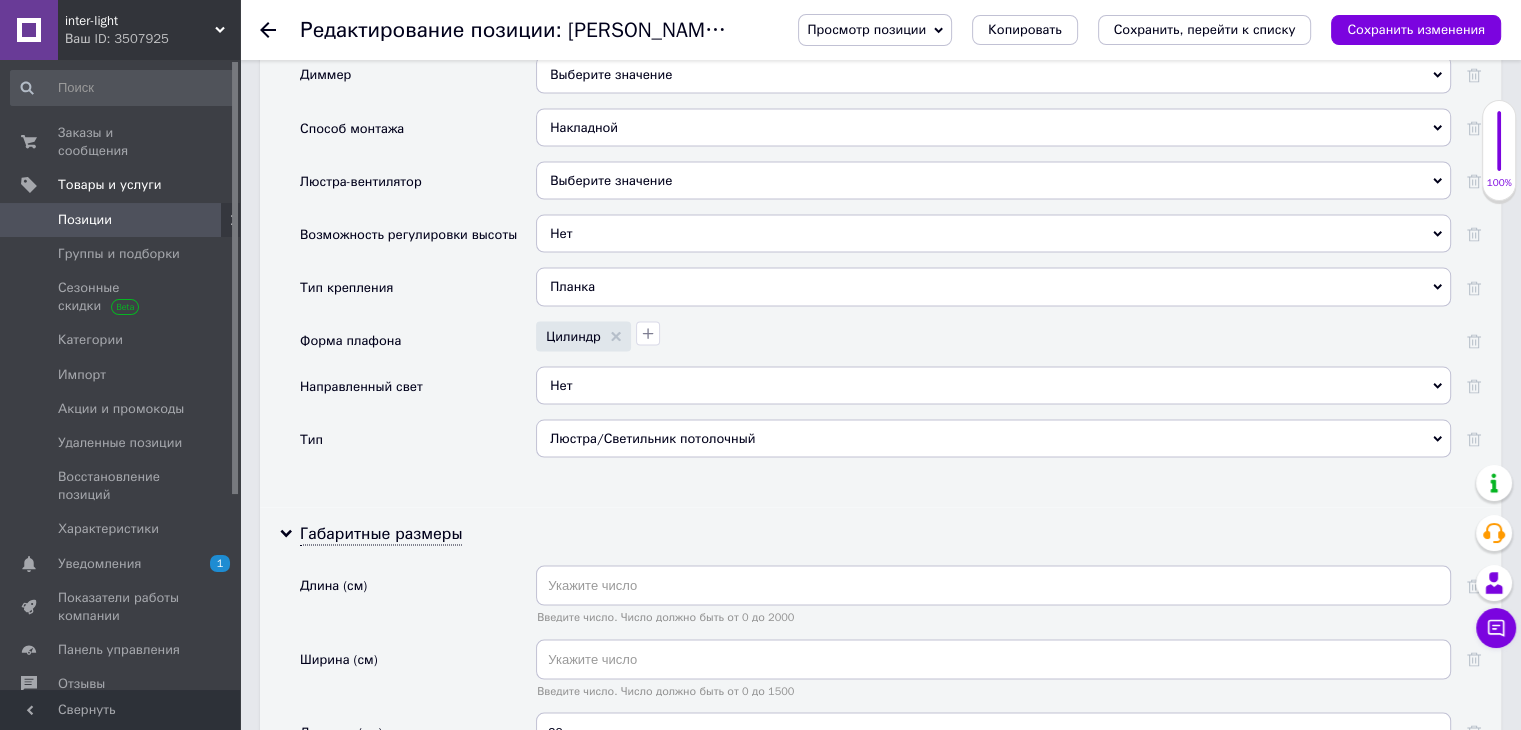 scroll, scrollTop: 4300, scrollLeft: 0, axis: vertical 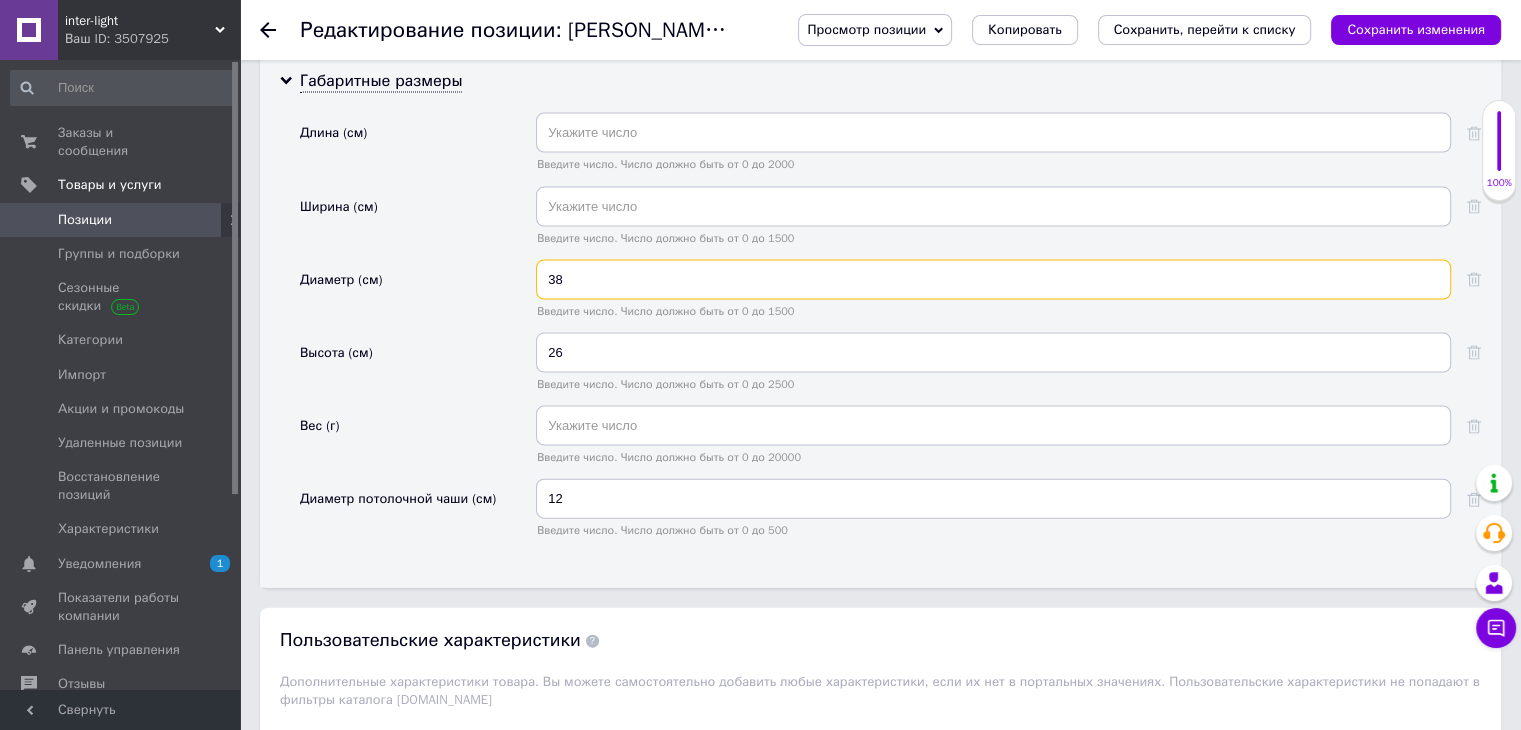 click on "38" at bounding box center (993, 280) 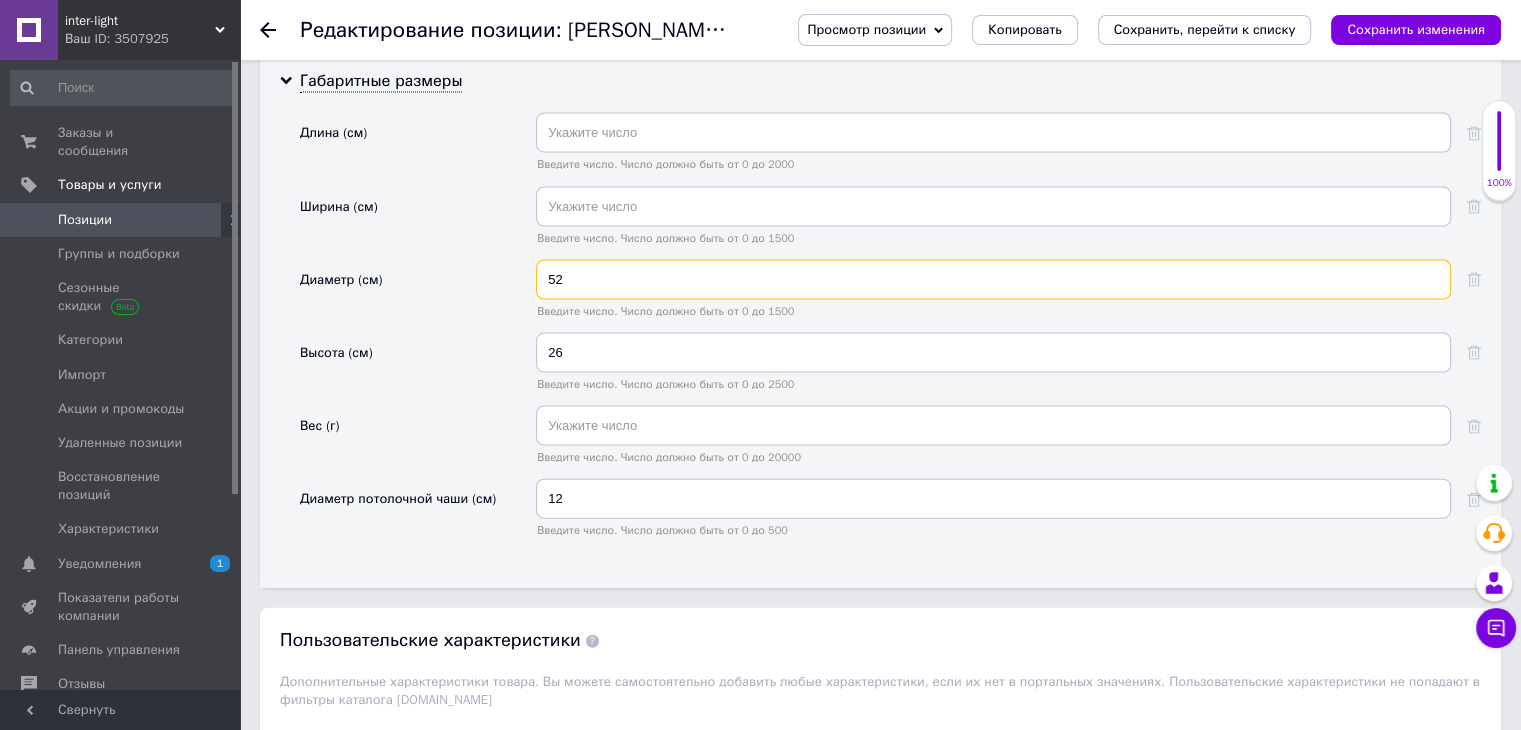 type on "52" 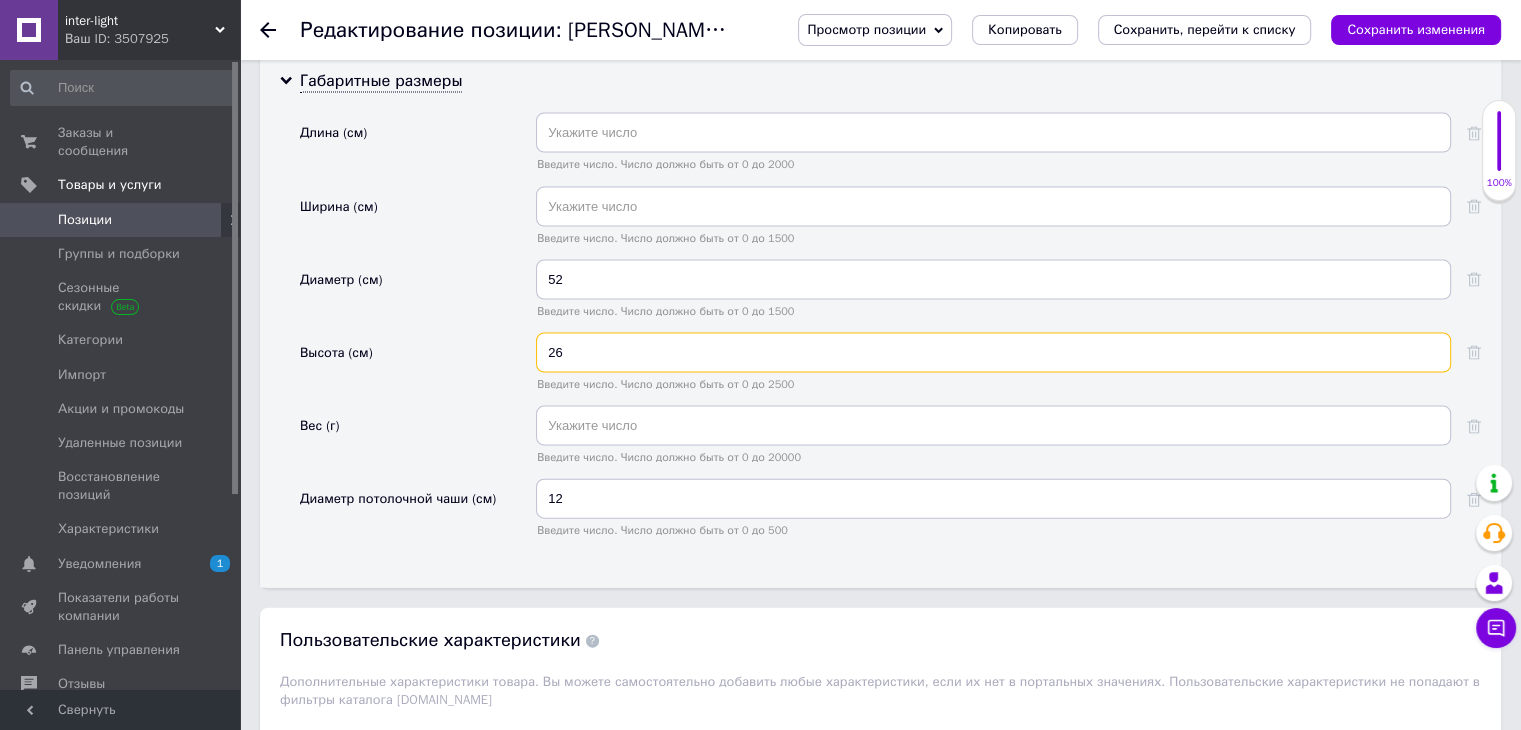 click on "26" at bounding box center [993, 353] 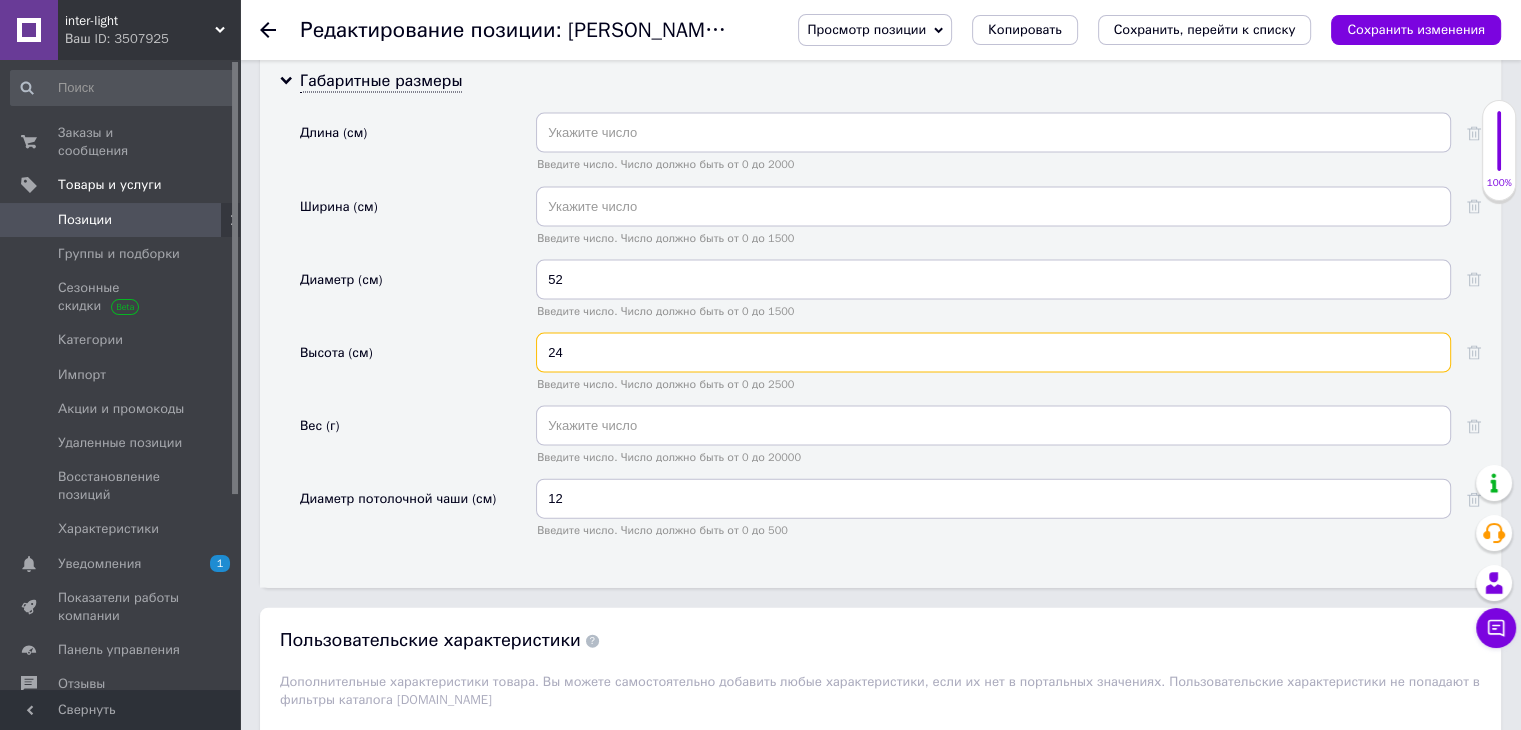 type on "24" 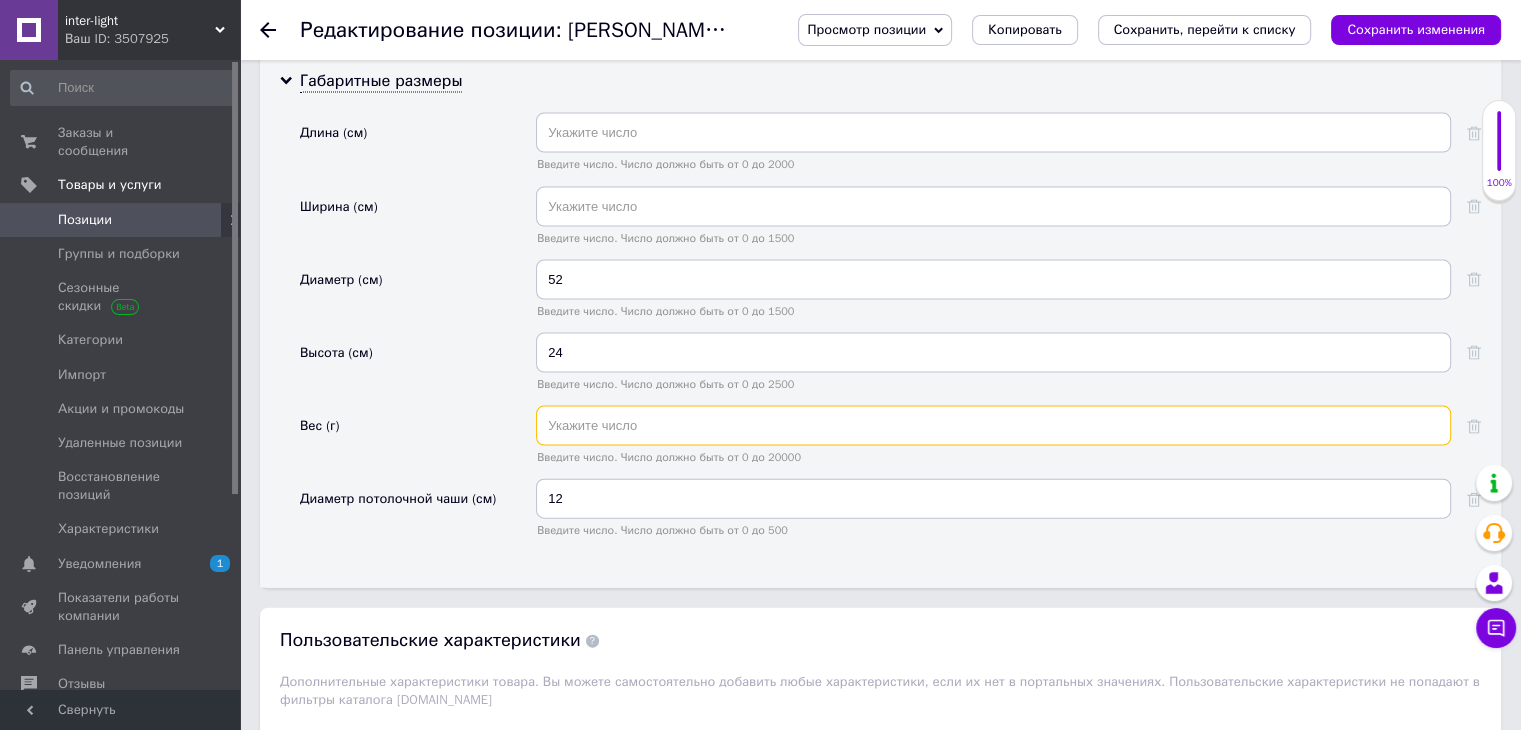 click at bounding box center [993, 426] 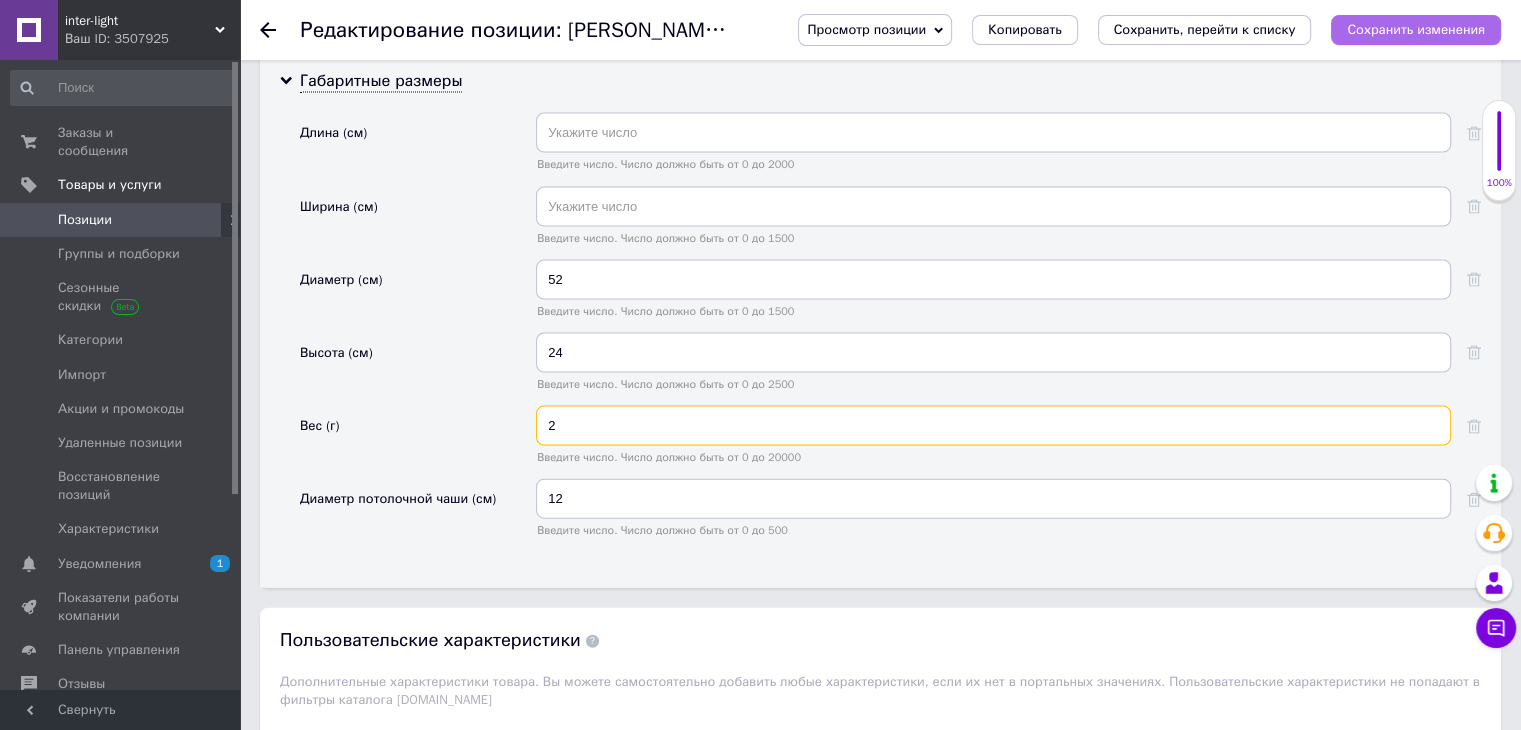 type on "2" 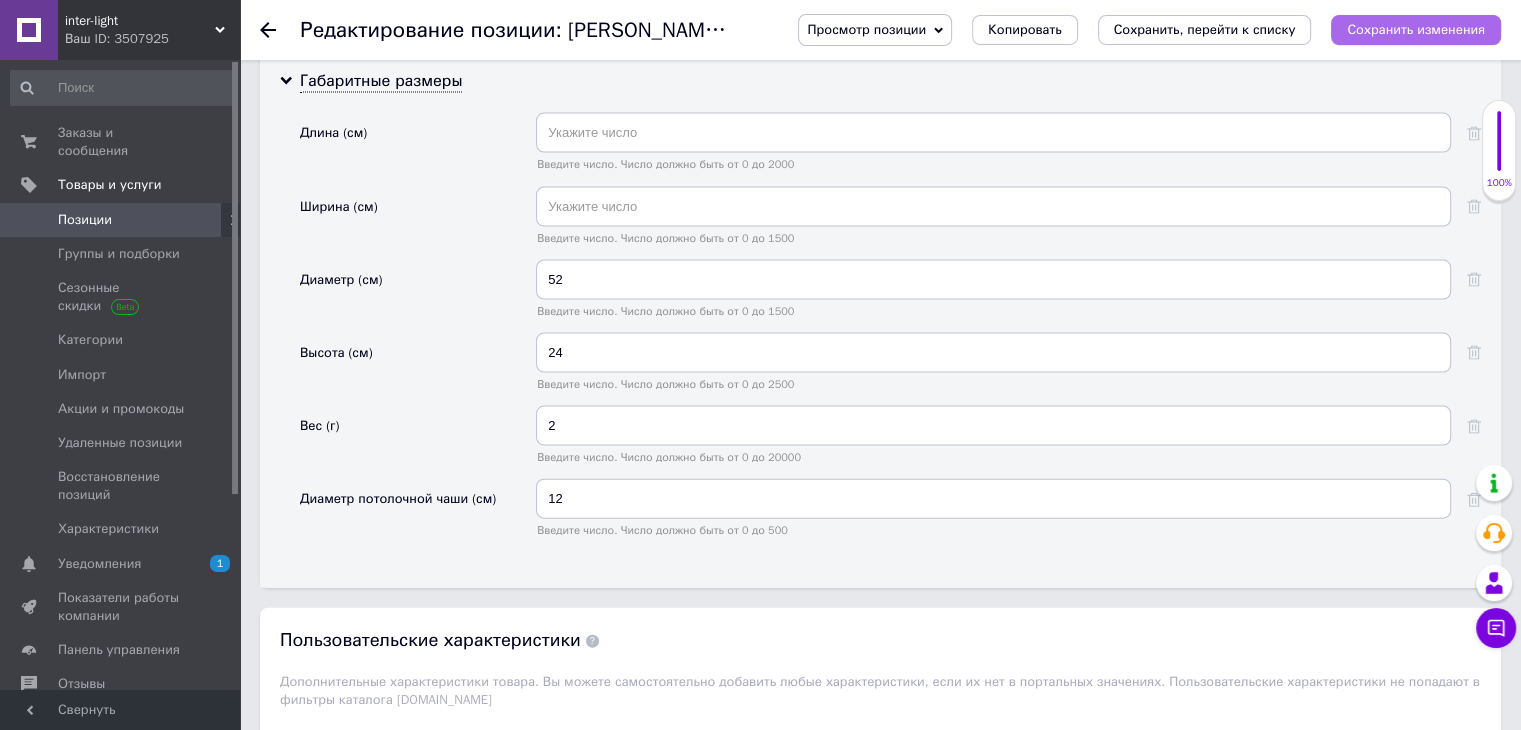 click on "Сохранить изменения" at bounding box center [1416, 29] 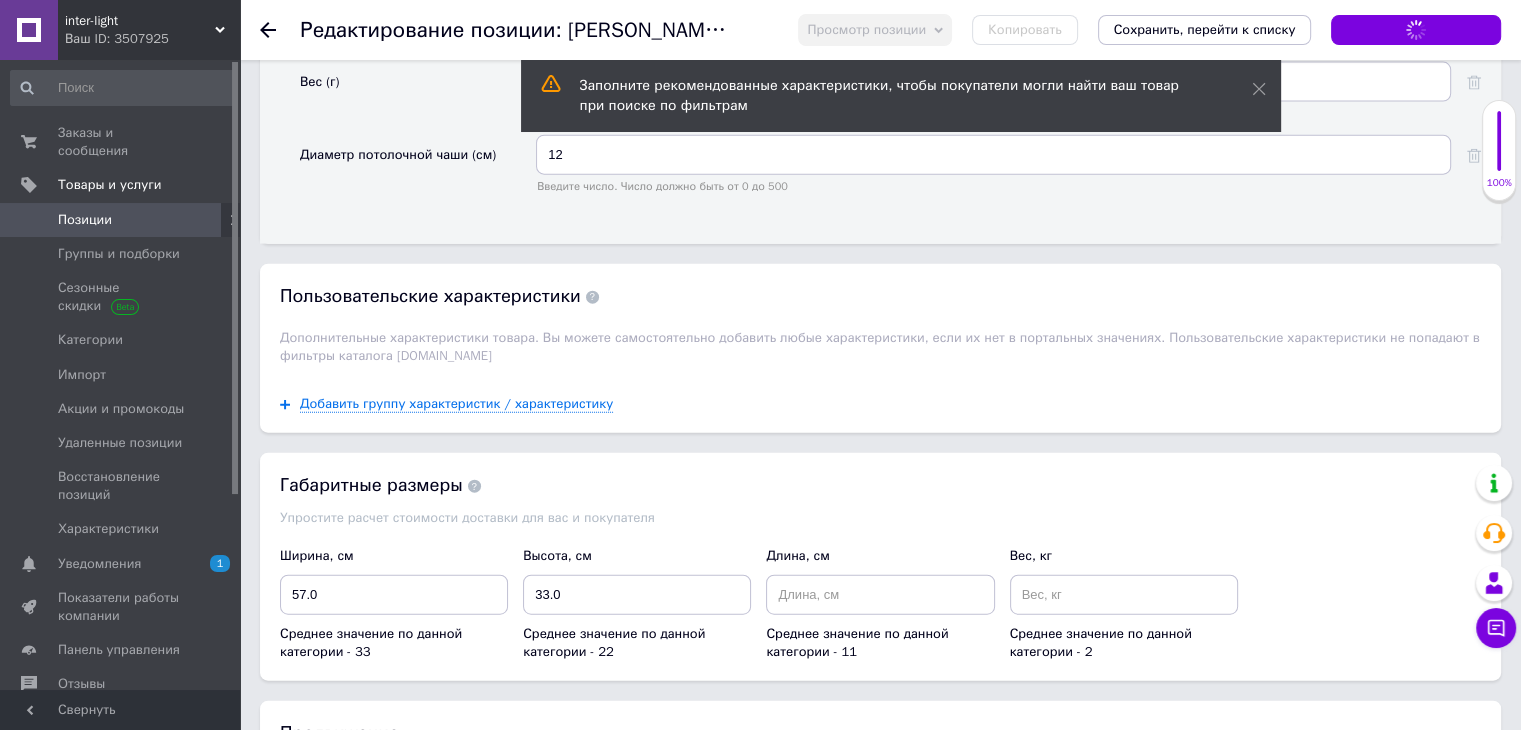 scroll, scrollTop: 4700, scrollLeft: 0, axis: vertical 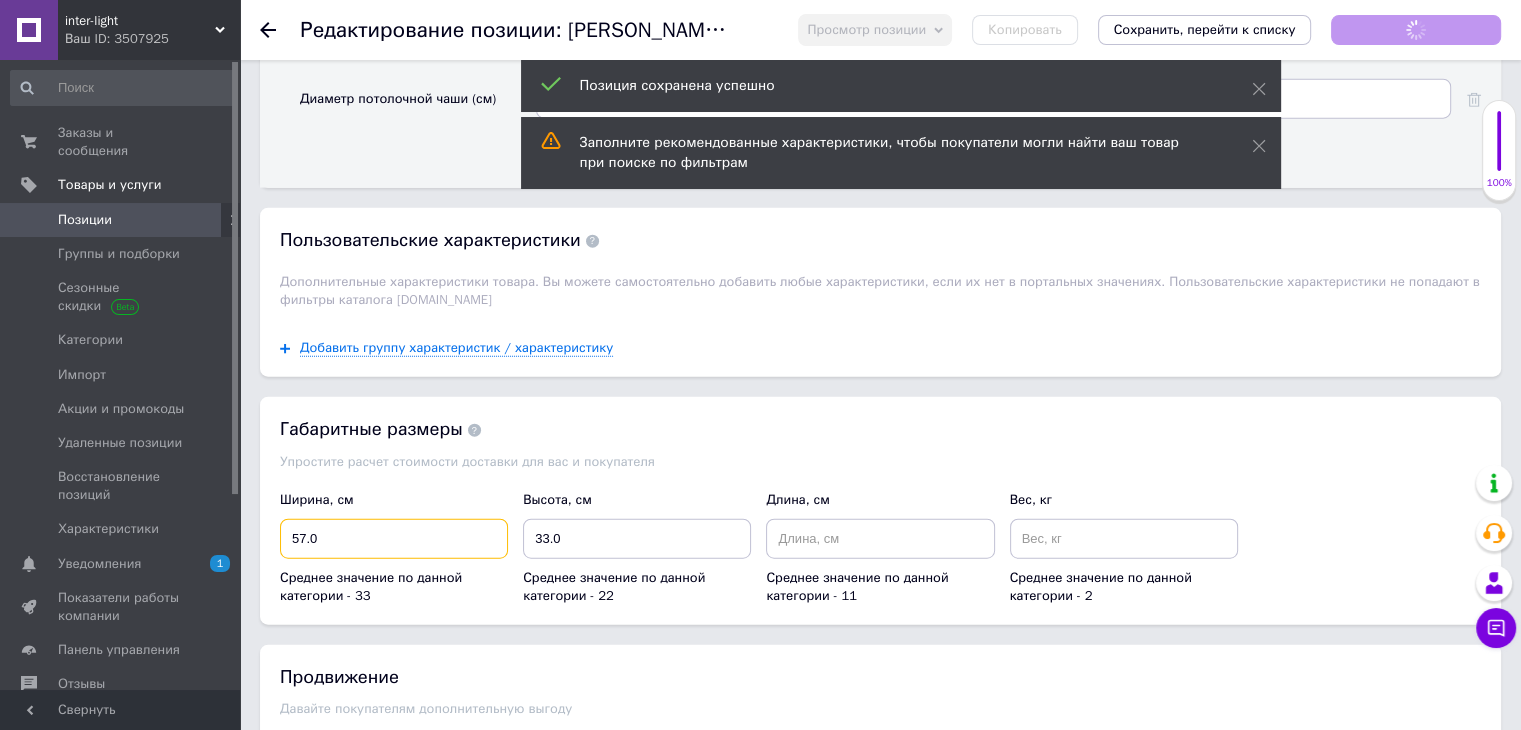 click on "57.0" at bounding box center [394, 539] 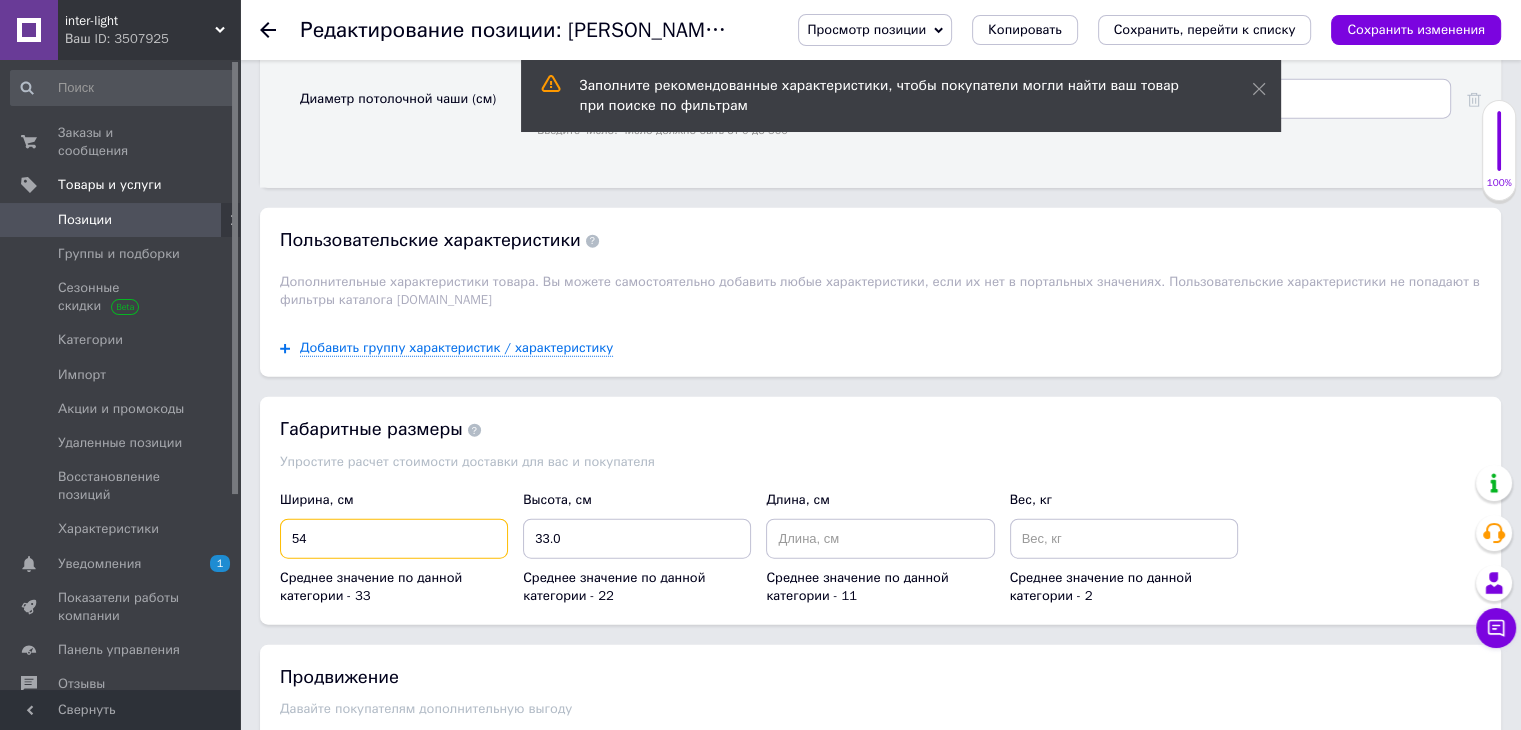 type on "54" 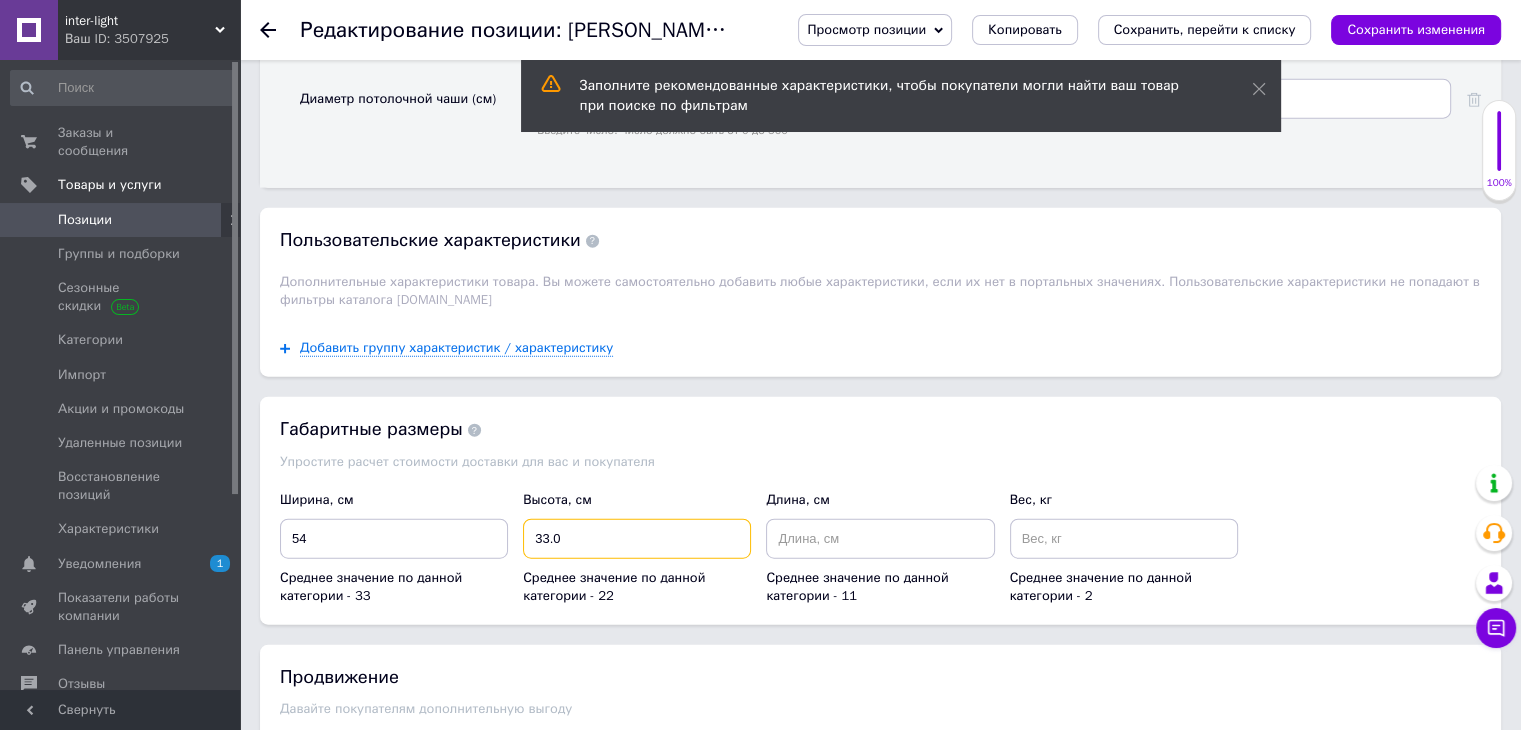 click on "33.0" at bounding box center (637, 539) 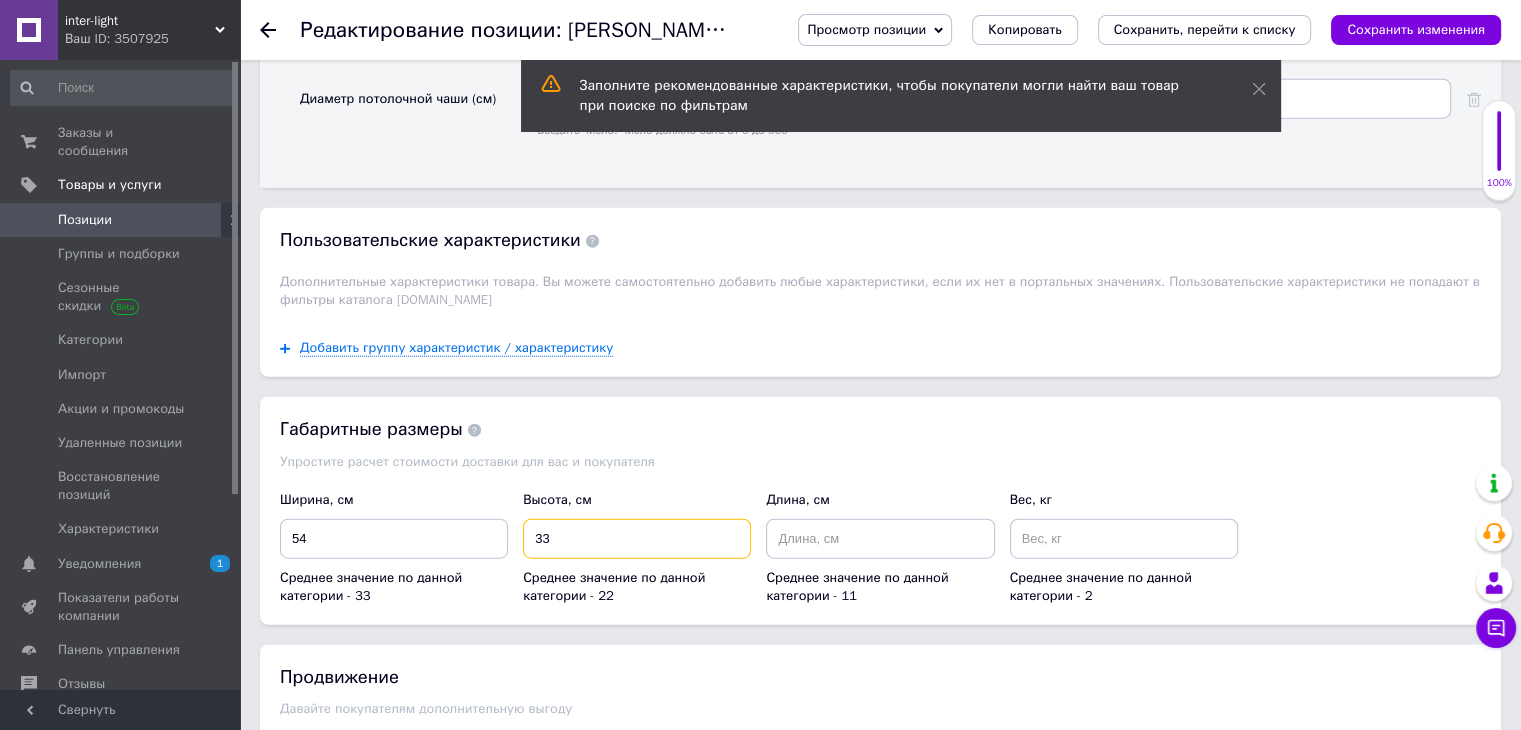 type on "3" 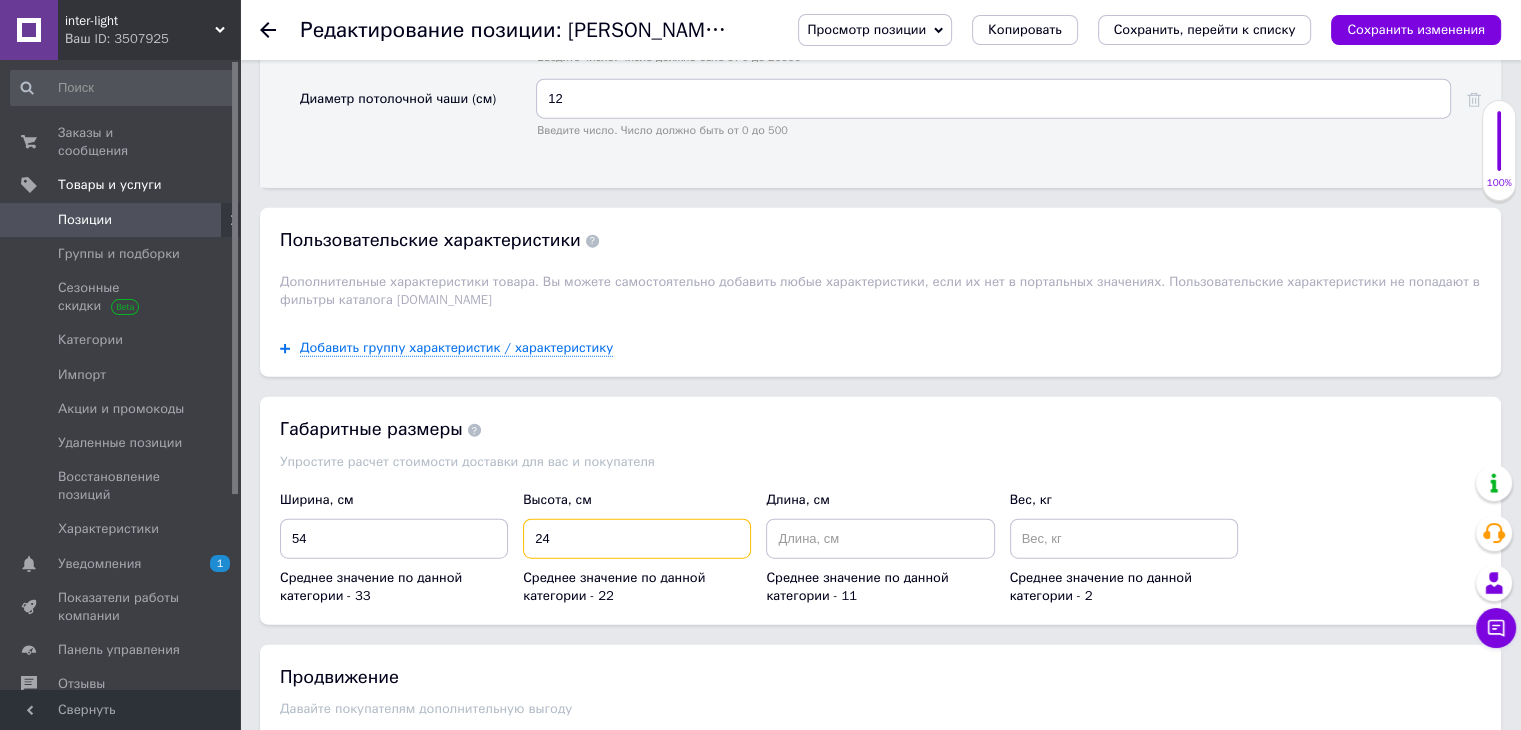 type on "24" 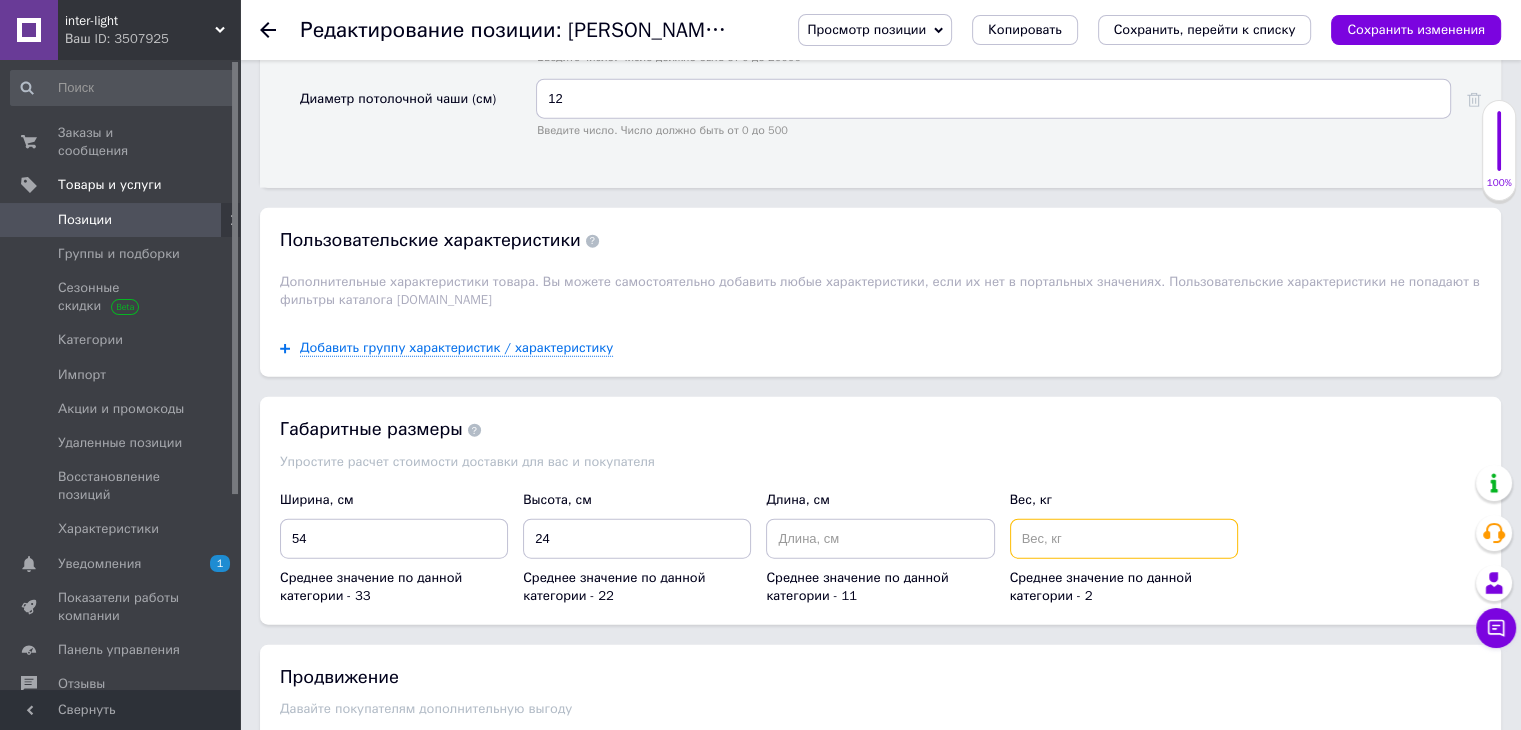 click at bounding box center (1124, 539) 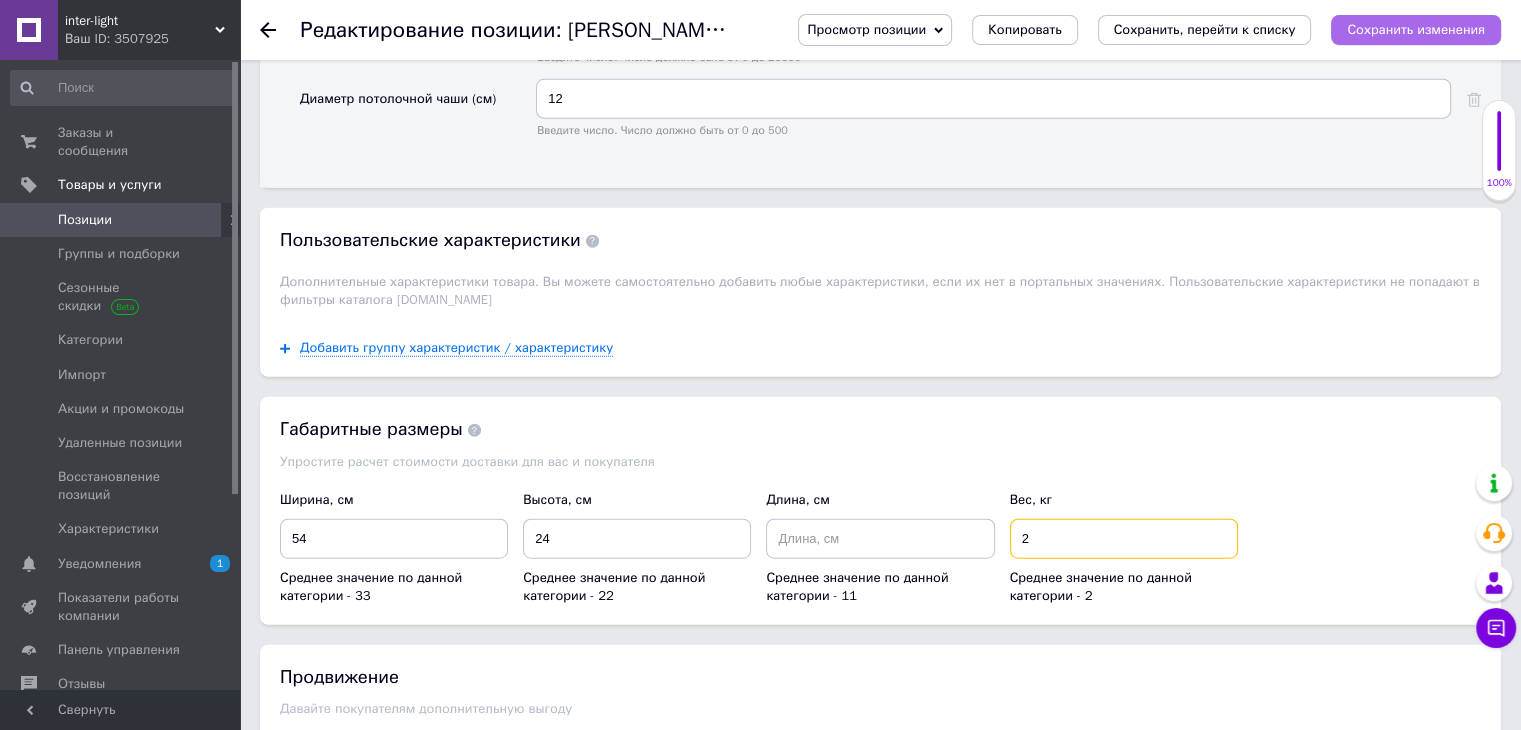 type on "2" 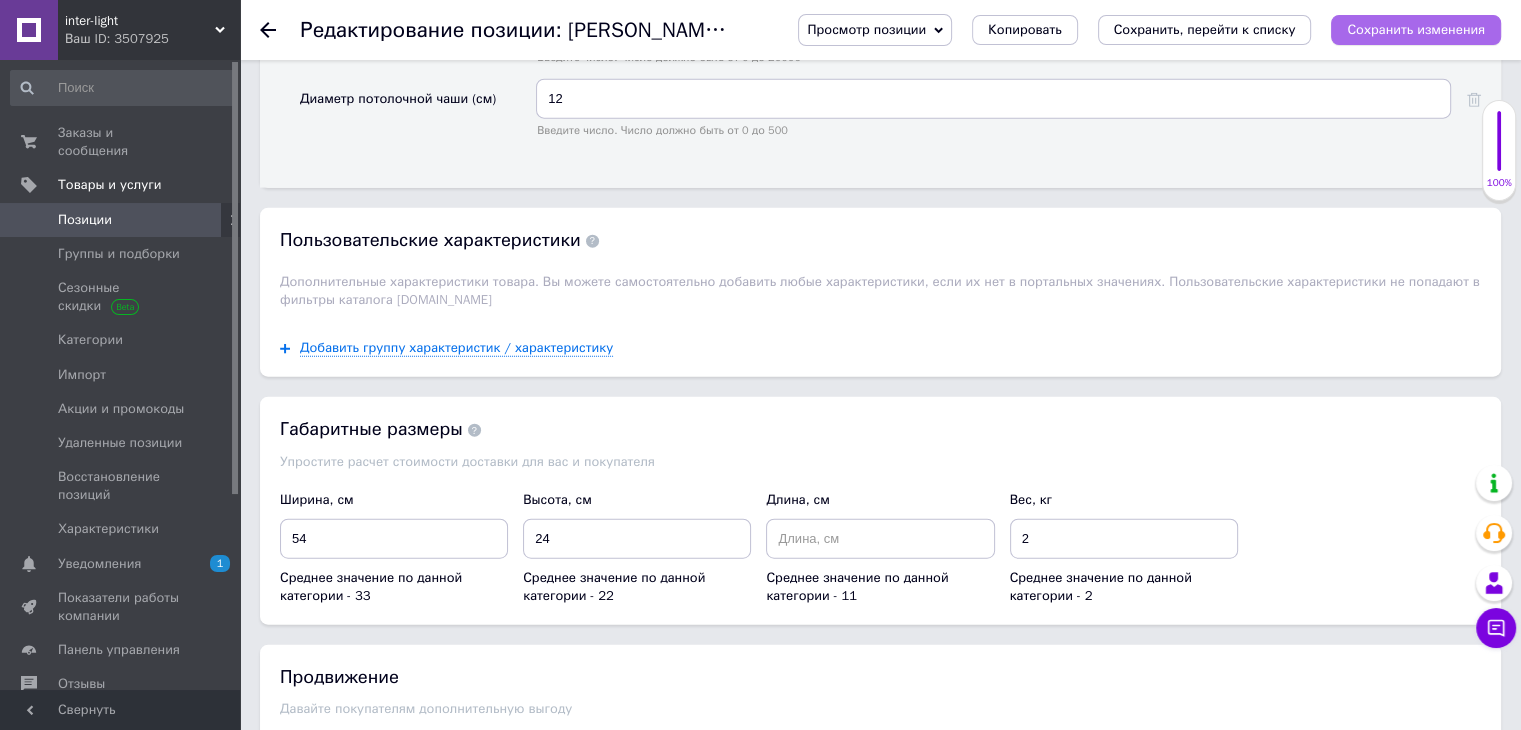 click on "Сохранить изменения" at bounding box center [1416, 29] 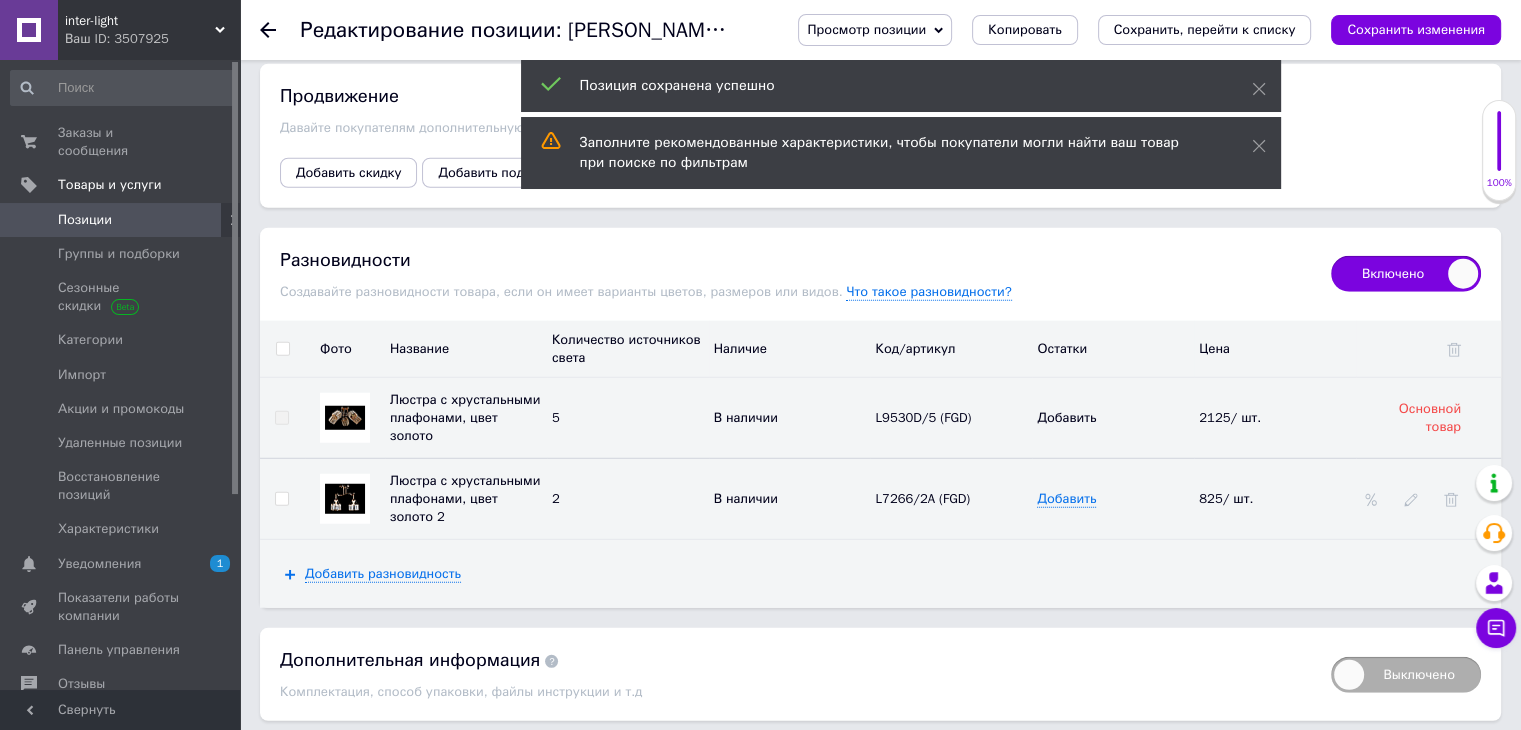 scroll, scrollTop: 5297, scrollLeft: 0, axis: vertical 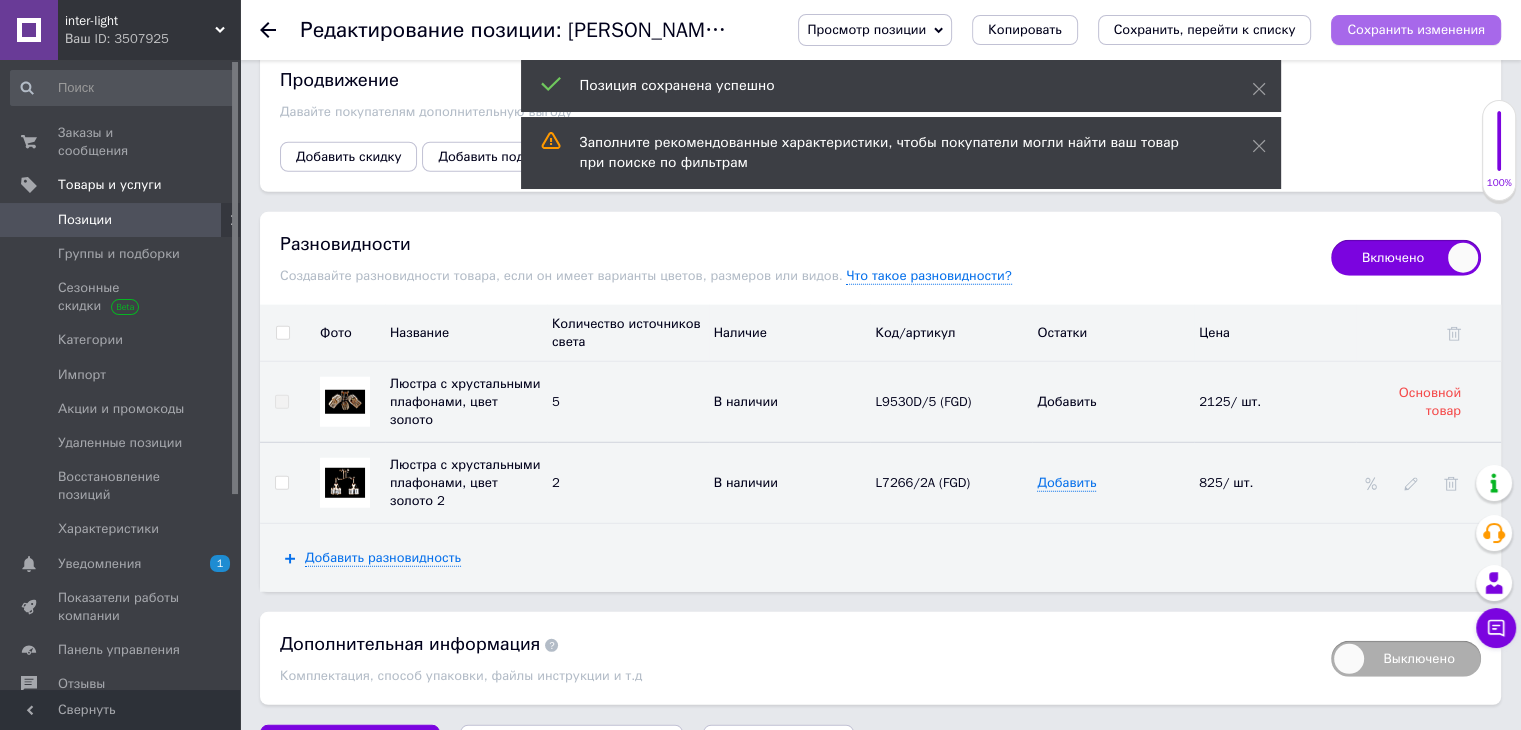click on "Сохранить изменения" at bounding box center [1416, 29] 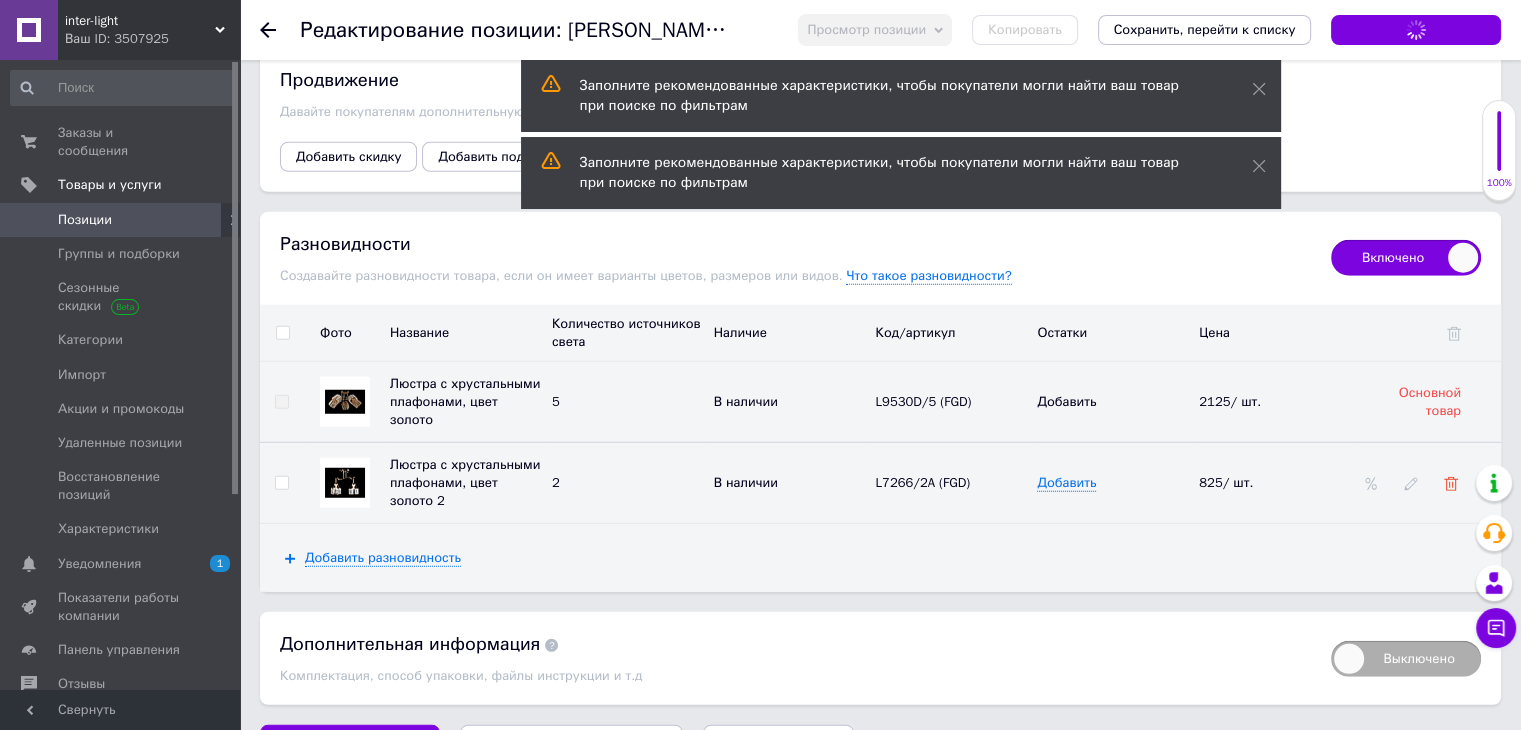 click 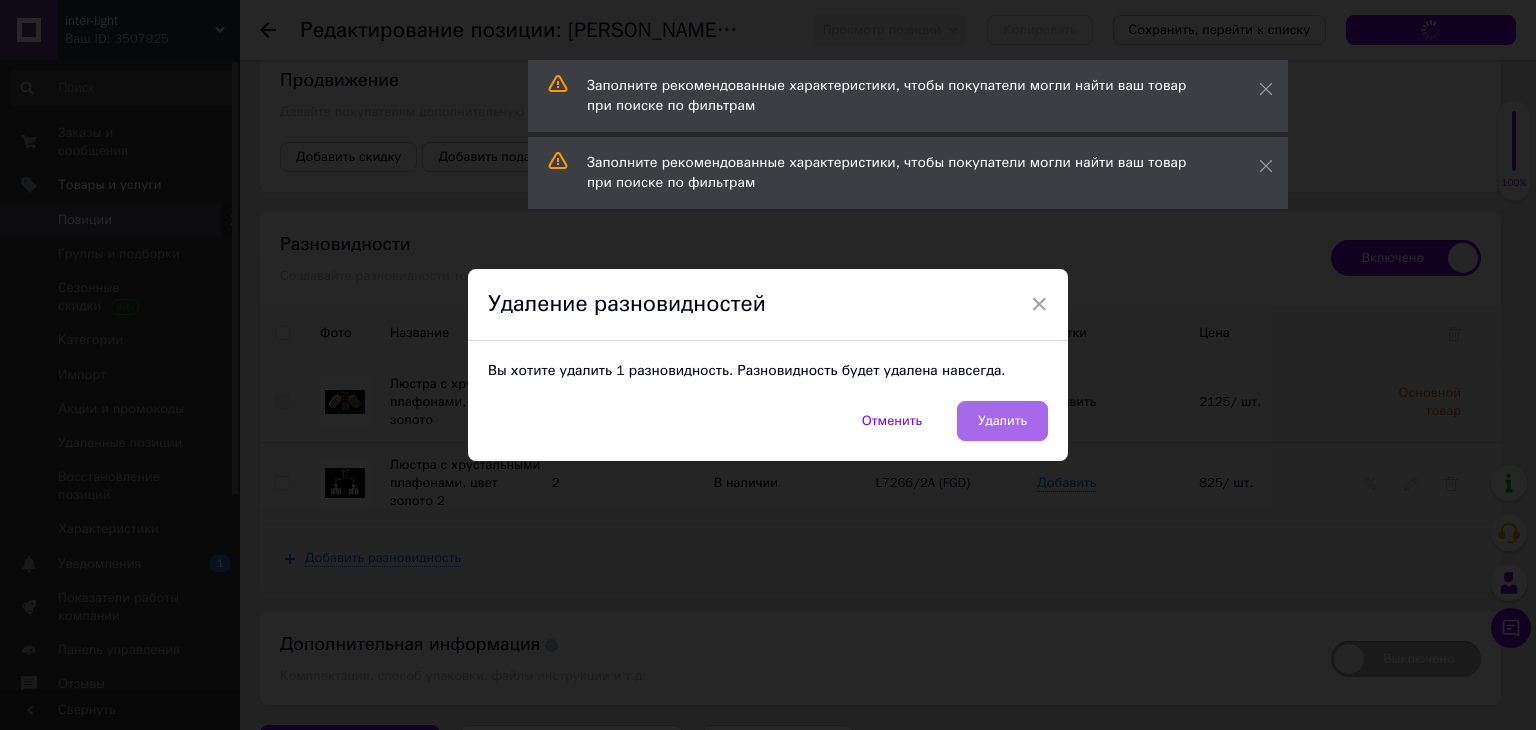 click on "Удалить" at bounding box center [1002, 421] 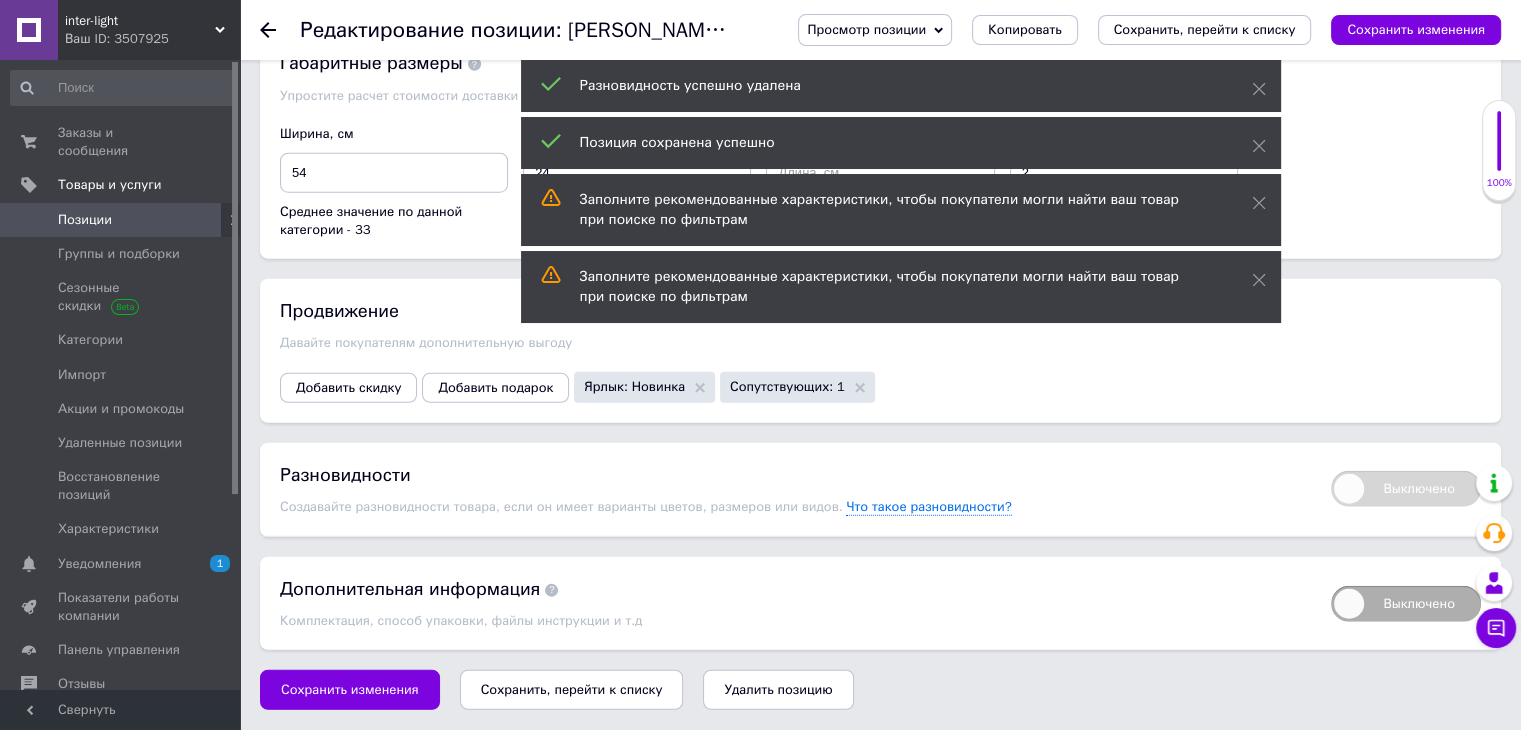 scroll, scrollTop: 5012, scrollLeft: 0, axis: vertical 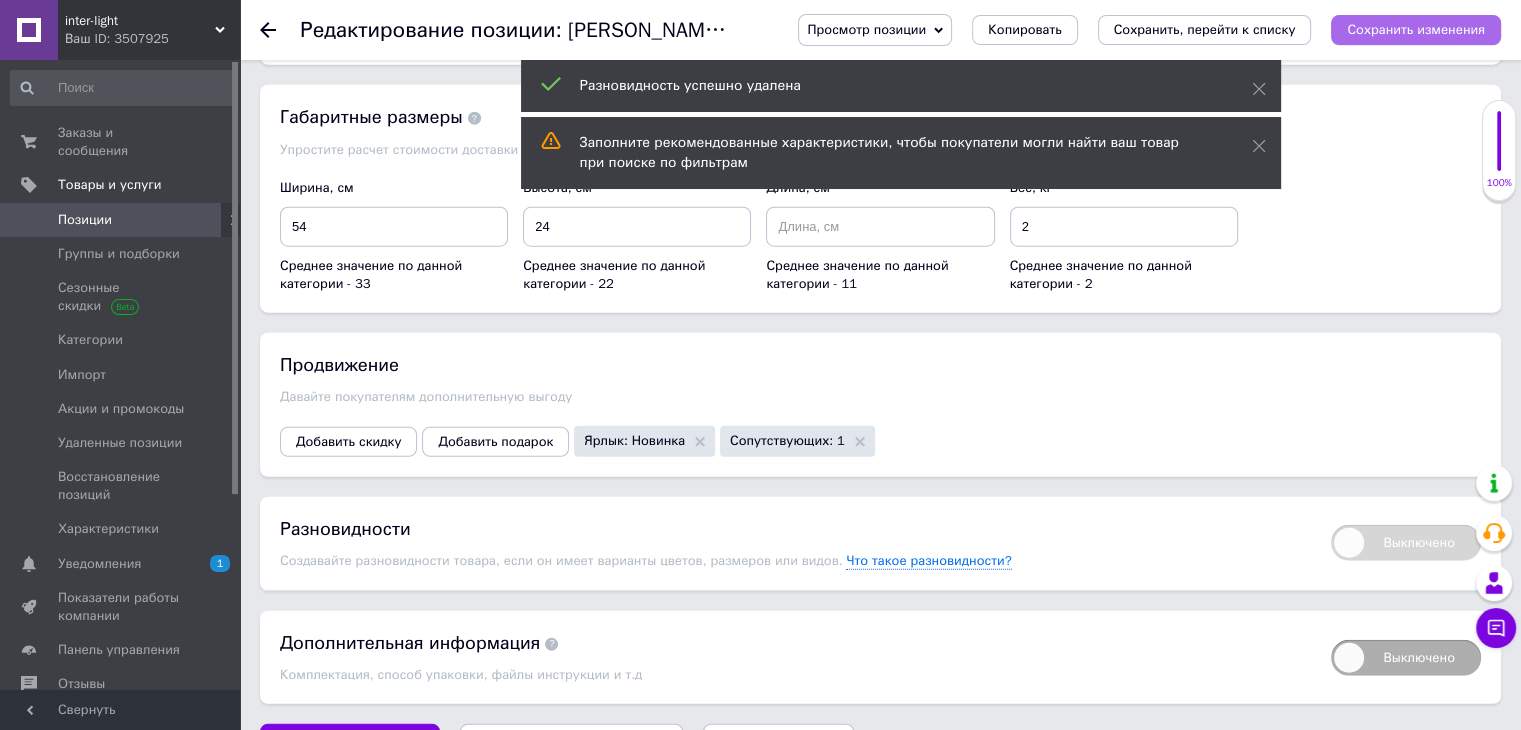 click on "Сохранить изменения" at bounding box center (1416, 29) 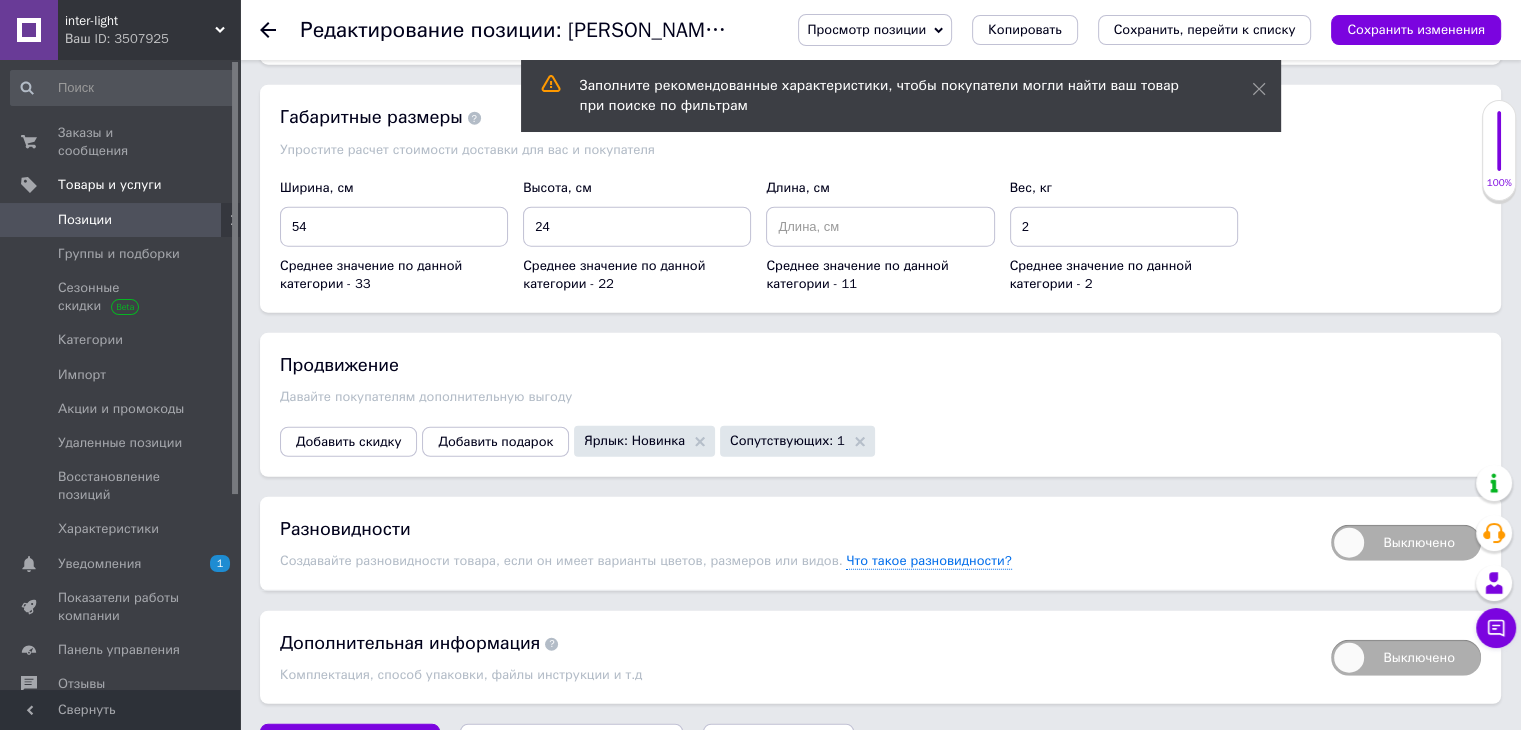 click on "Просмотр позиции" at bounding box center (866, 29) 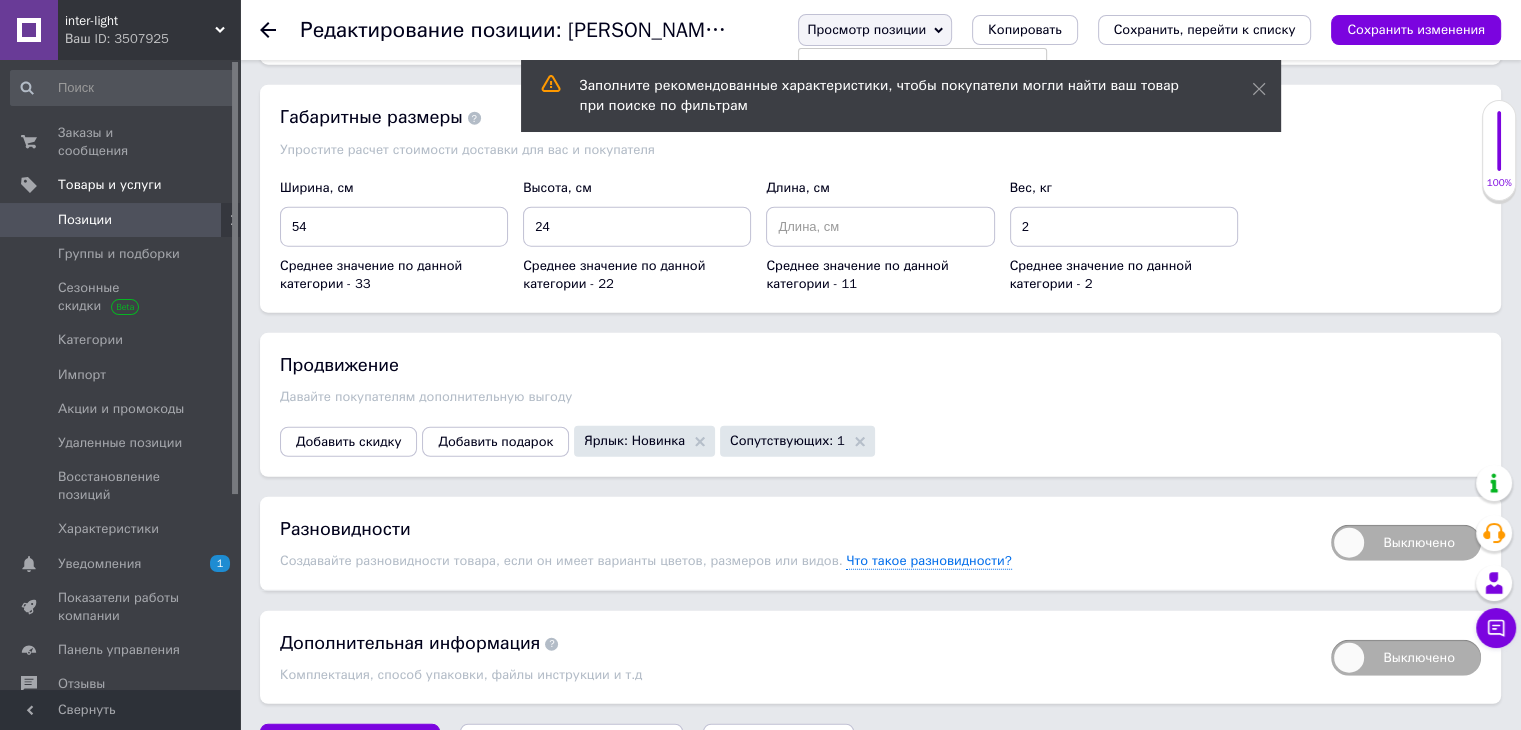 click on "Просмотр позиции" at bounding box center [866, 29] 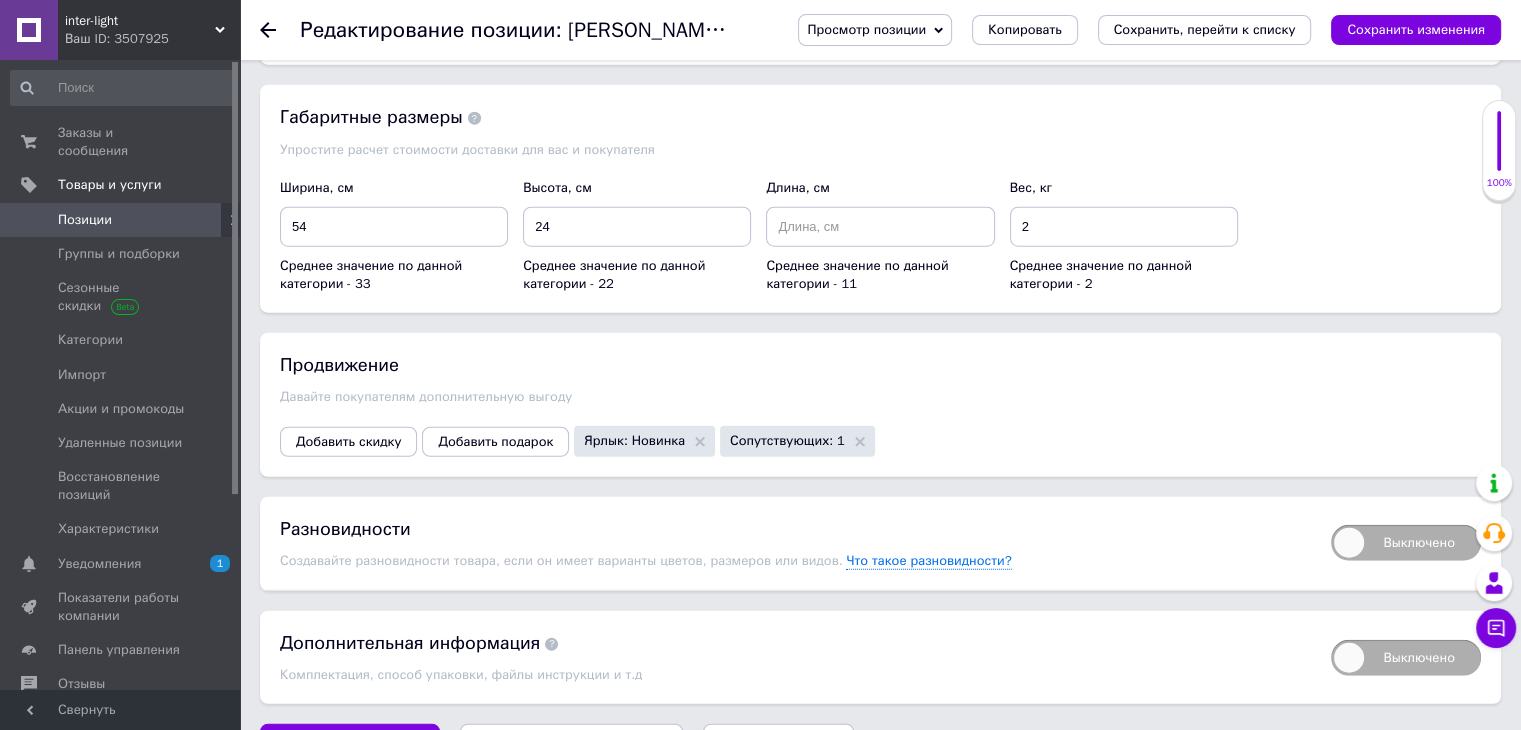 click 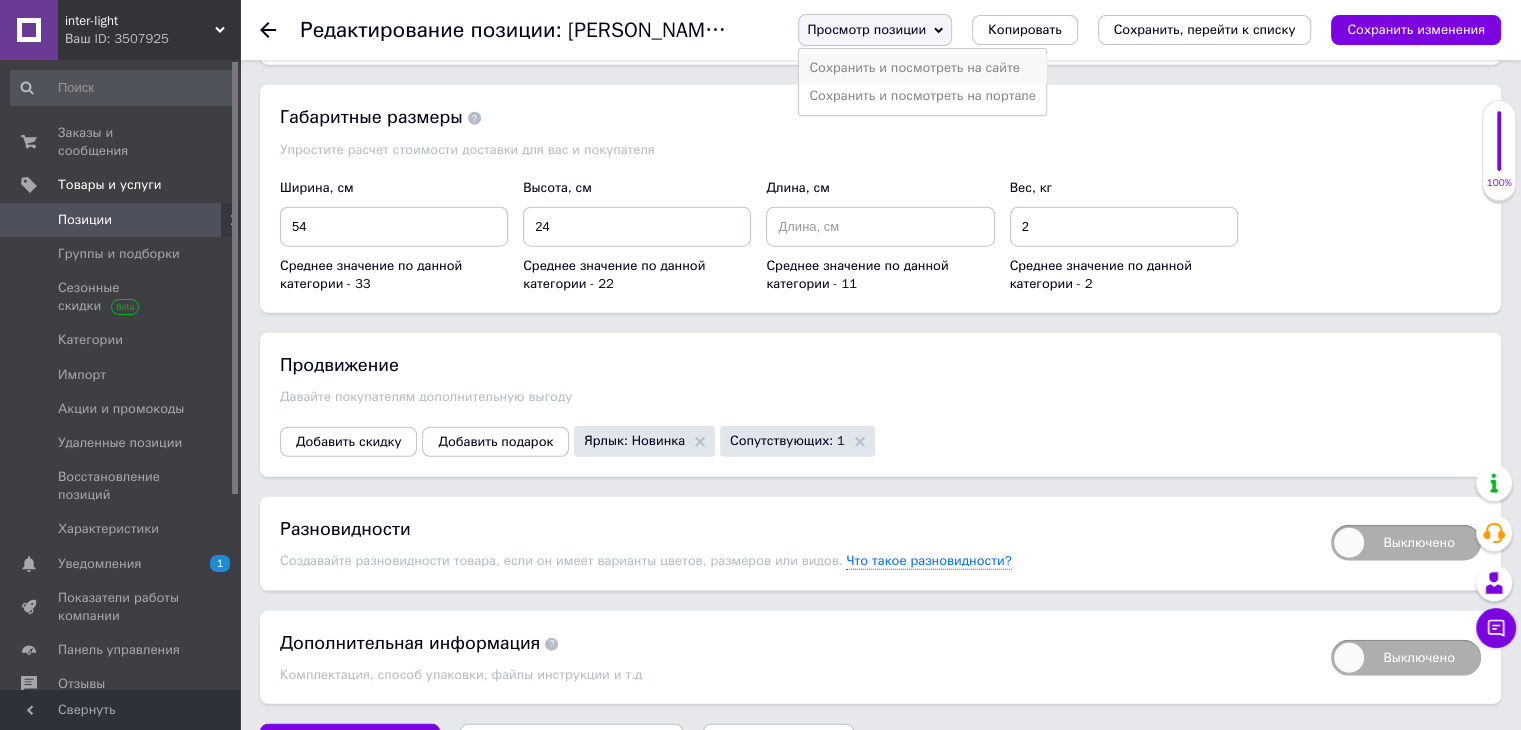 click on "Сохранить и посмотреть на сайте" at bounding box center [922, 68] 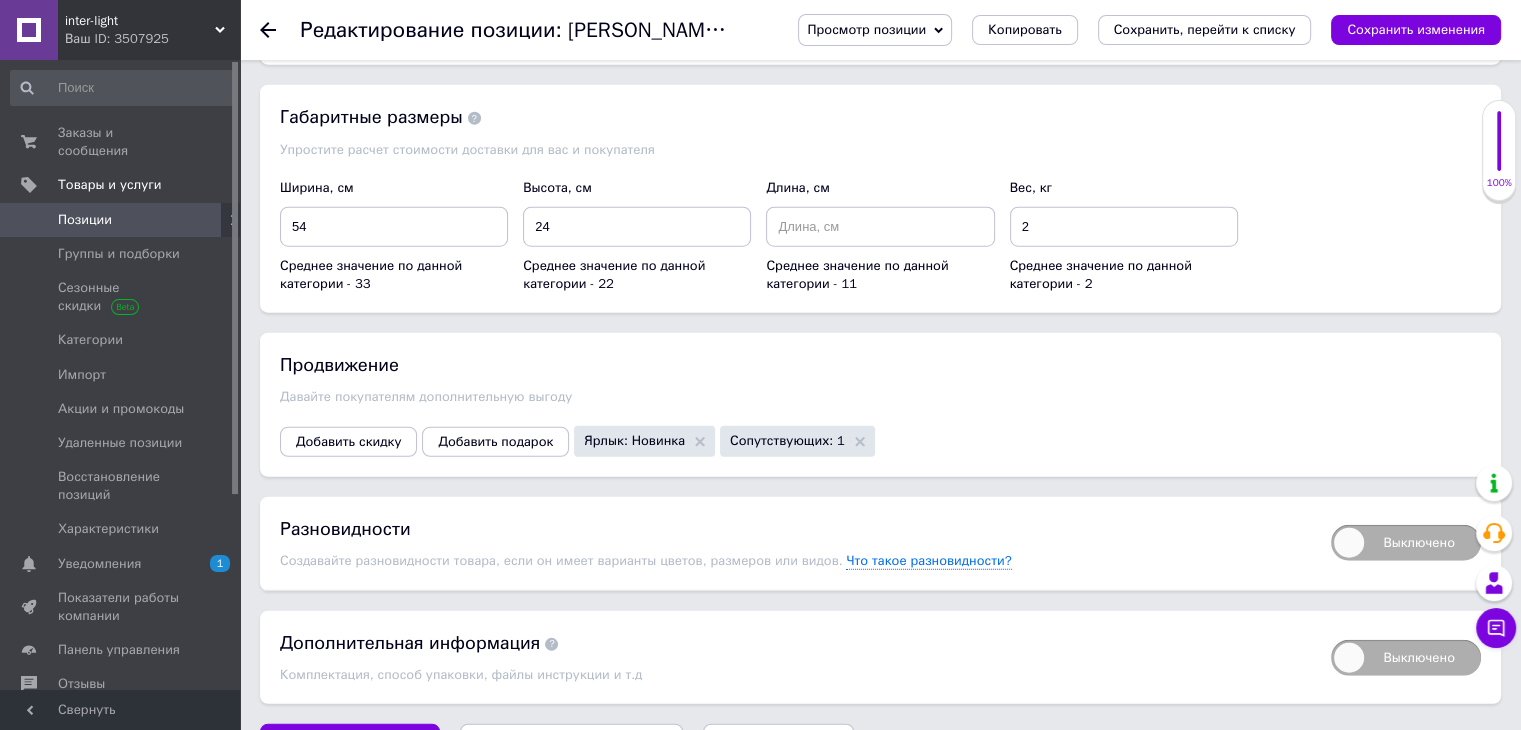 drag, startPoint x: 1467, startPoint y: 26, endPoint x: 1414, endPoint y: 61, distance: 63.51378 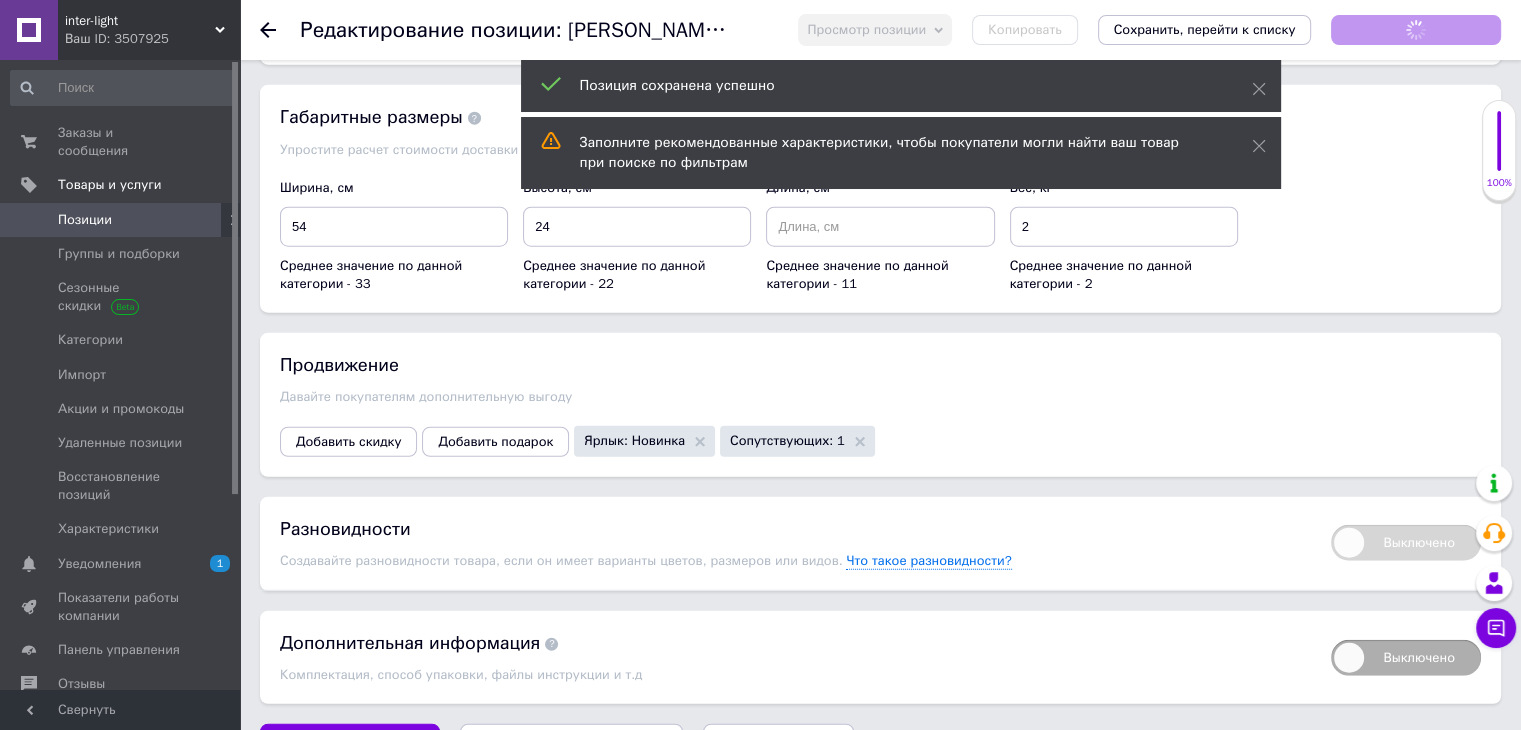 scroll, scrollTop: 5012, scrollLeft: 0, axis: vertical 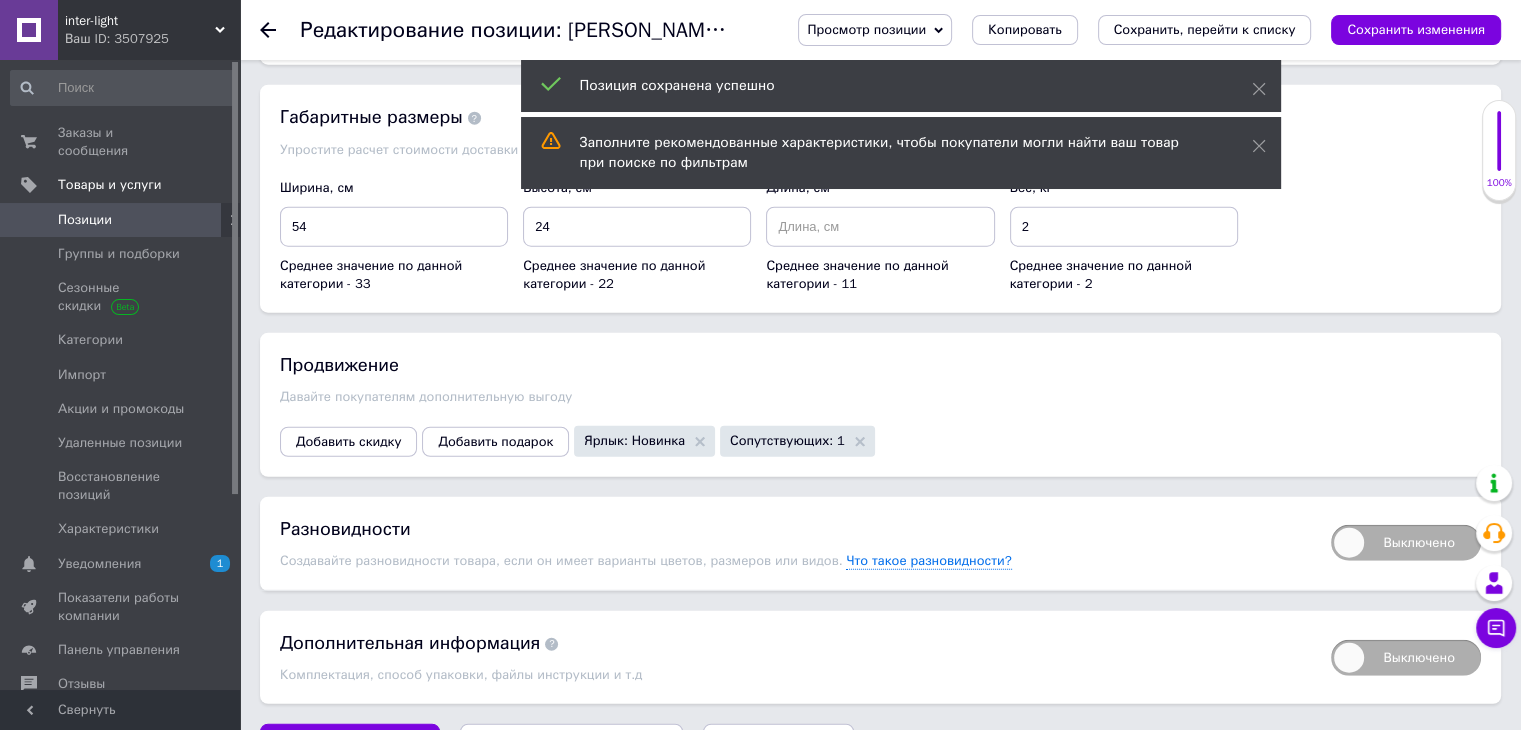 click on "Выключено" at bounding box center [1406, 543] 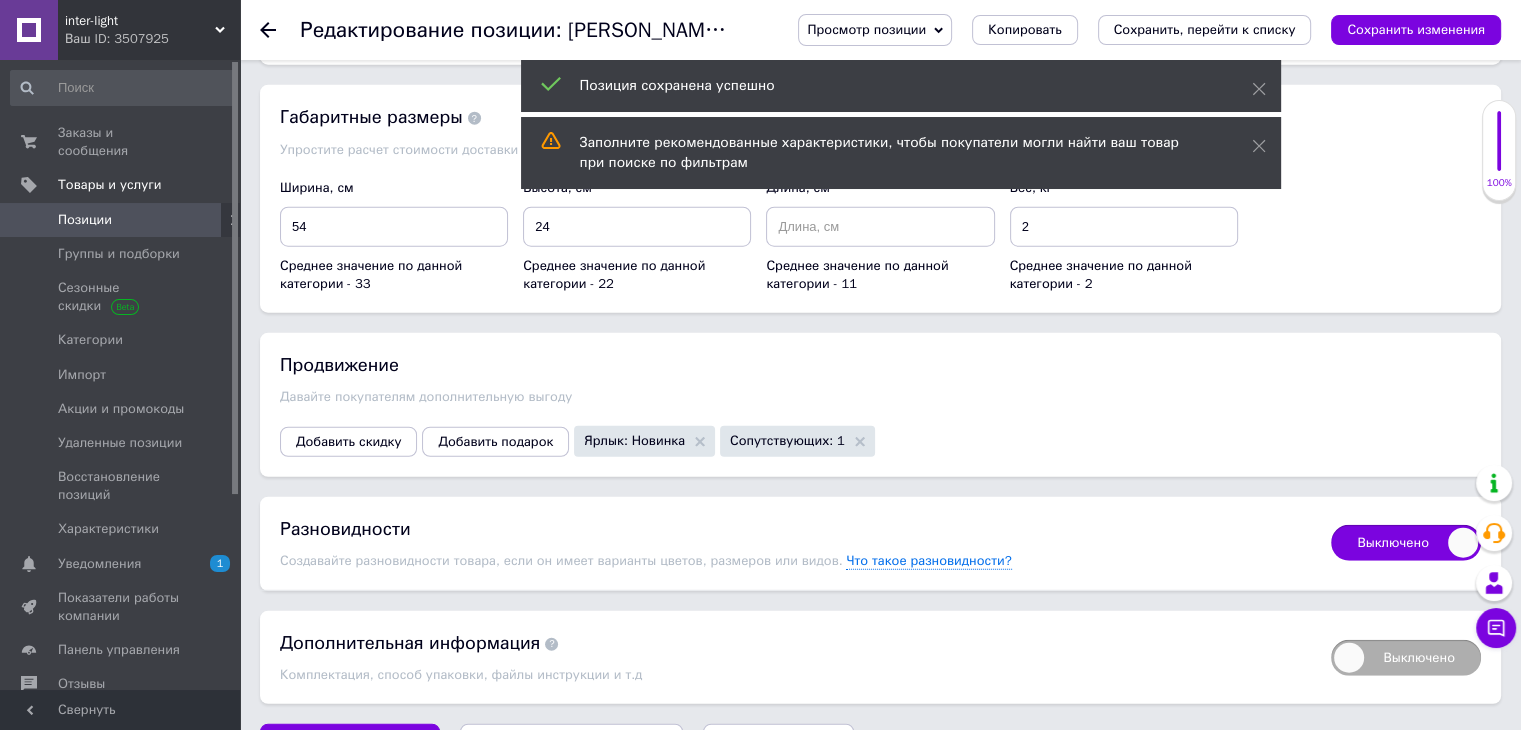 checkbox on "true" 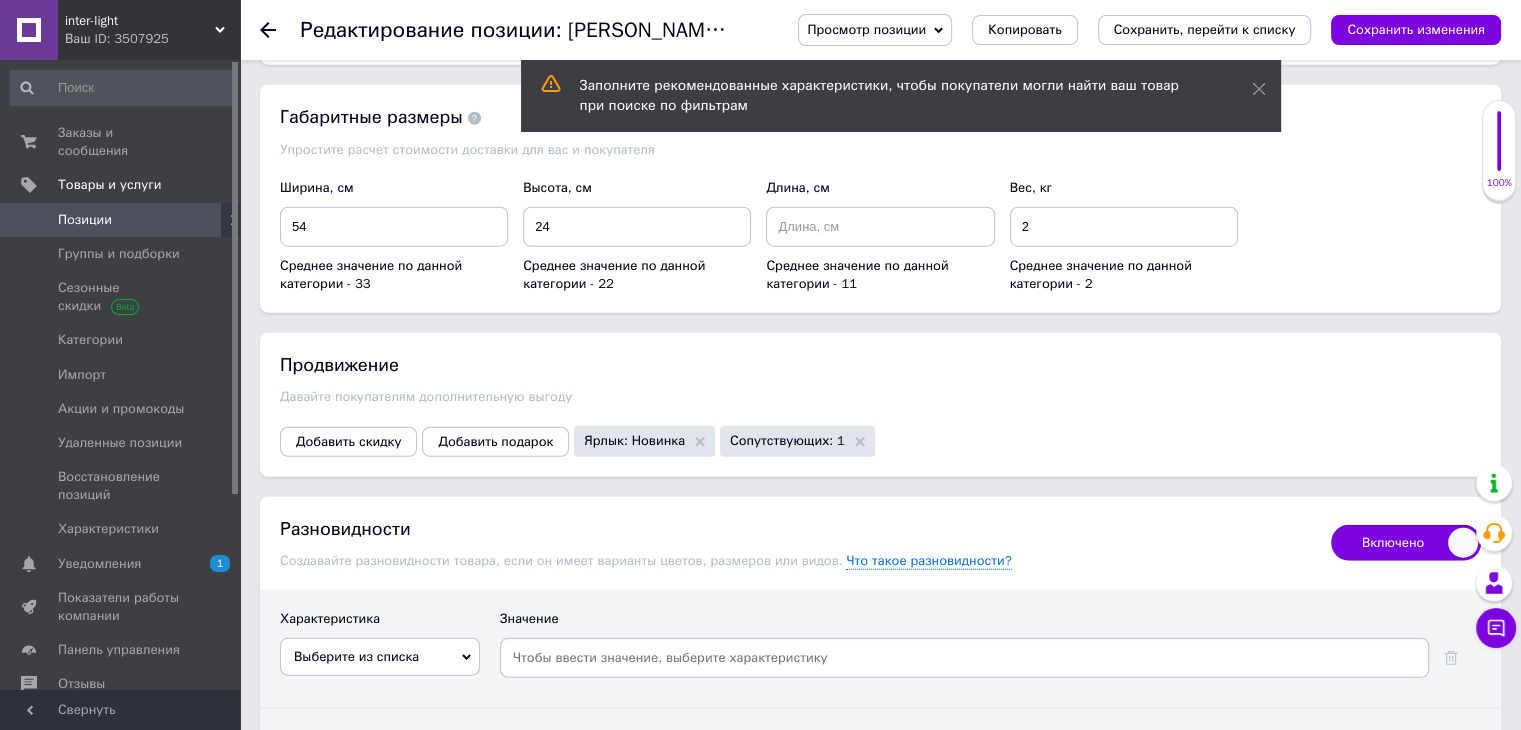 click 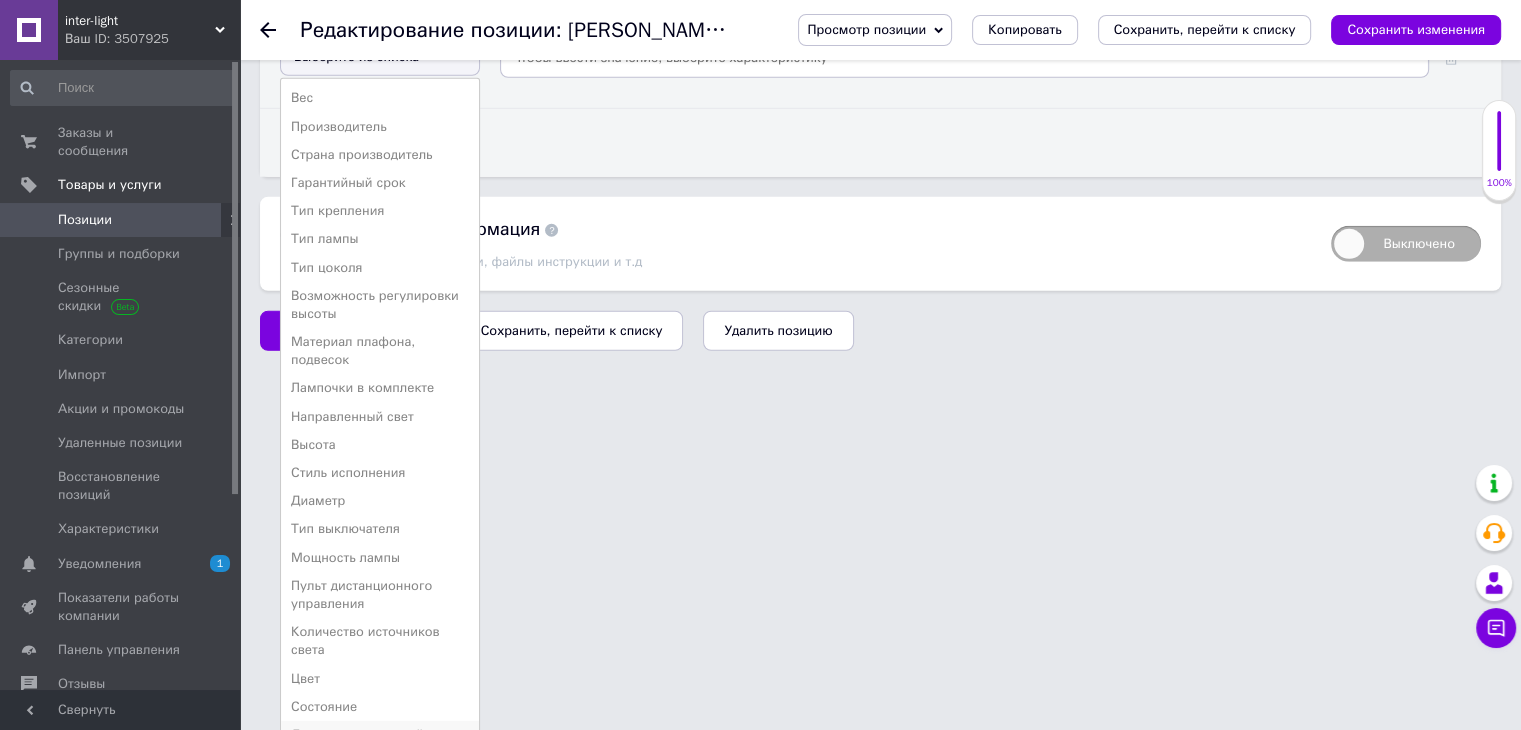 scroll, scrollTop: 5660, scrollLeft: 0, axis: vertical 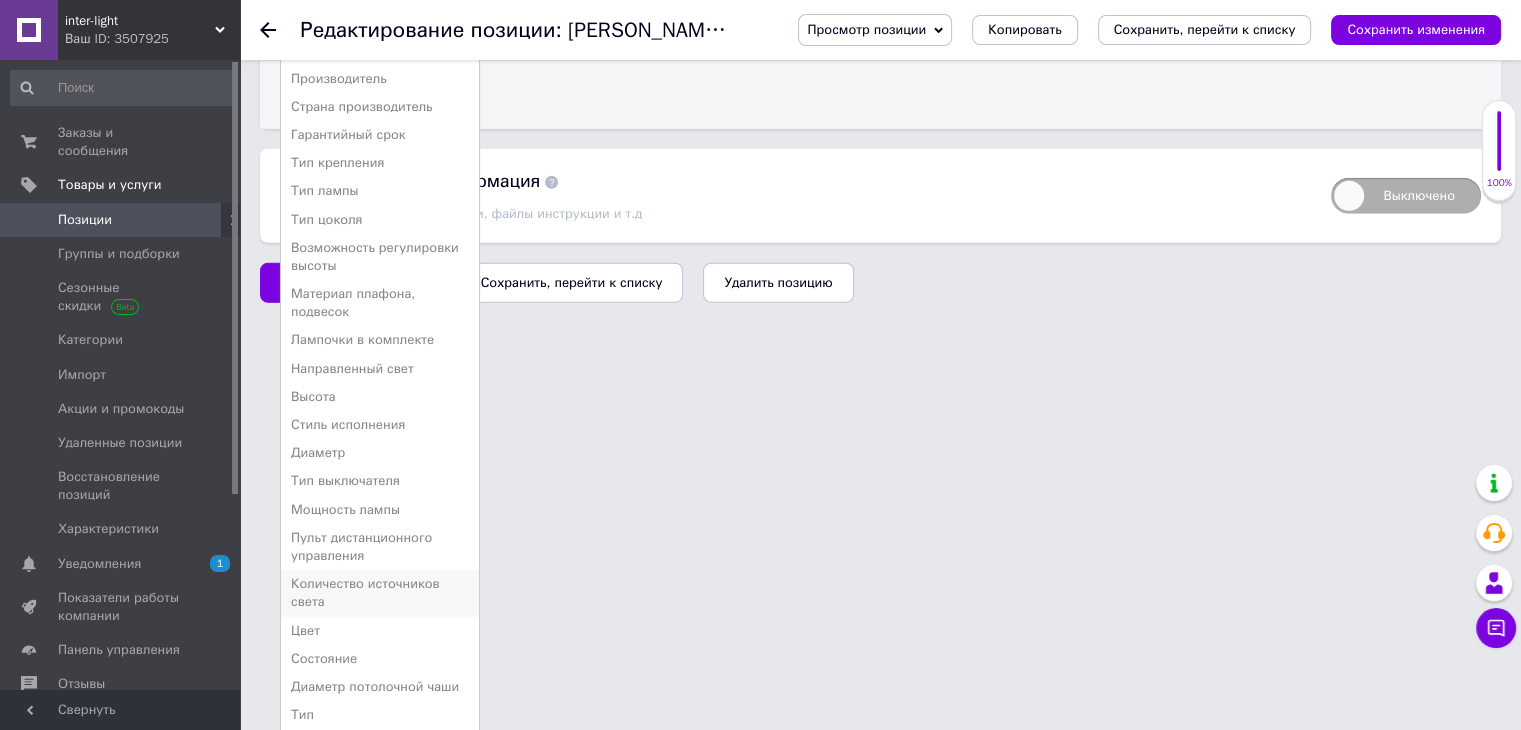click on "Количество источников света" at bounding box center (380, 593) 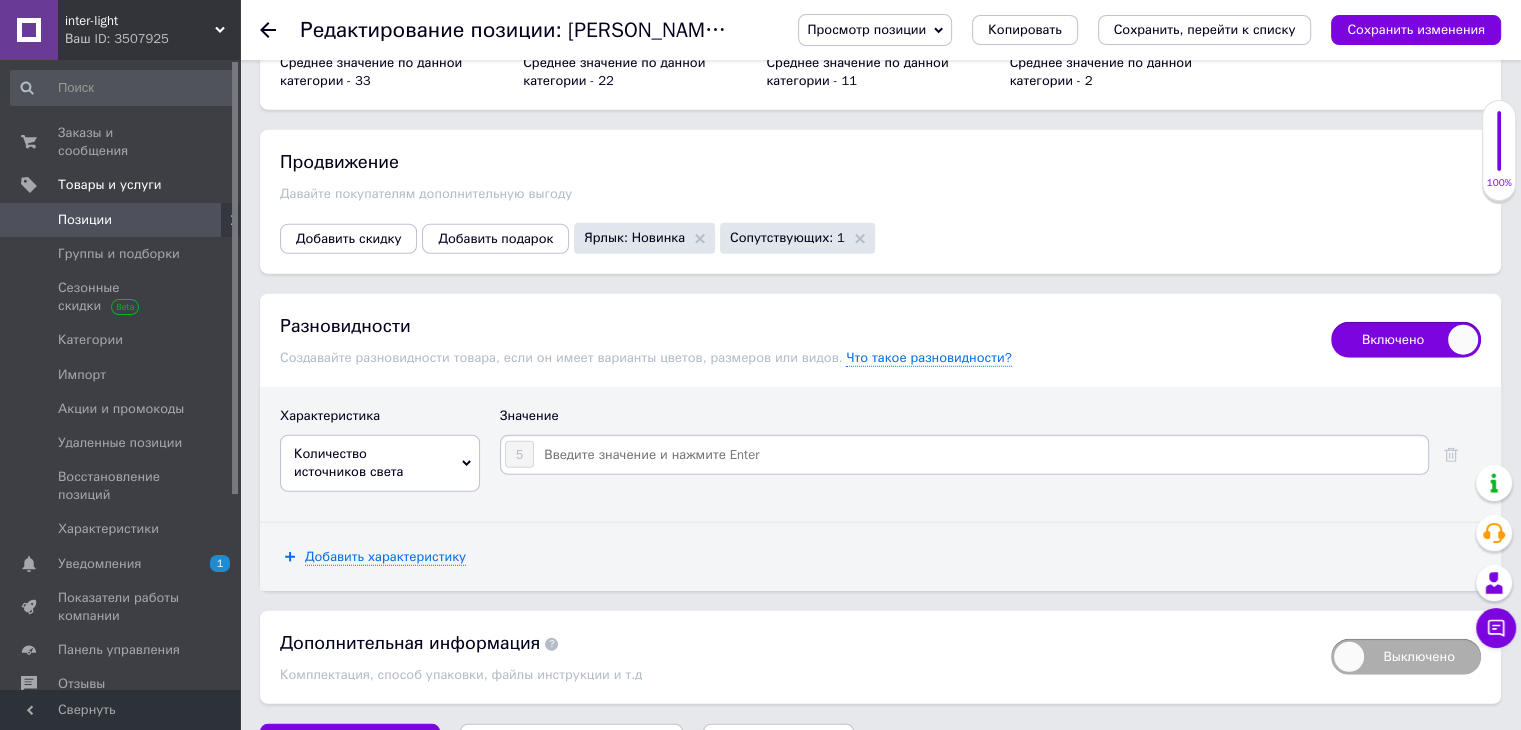 click at bounding box center (980, 455) 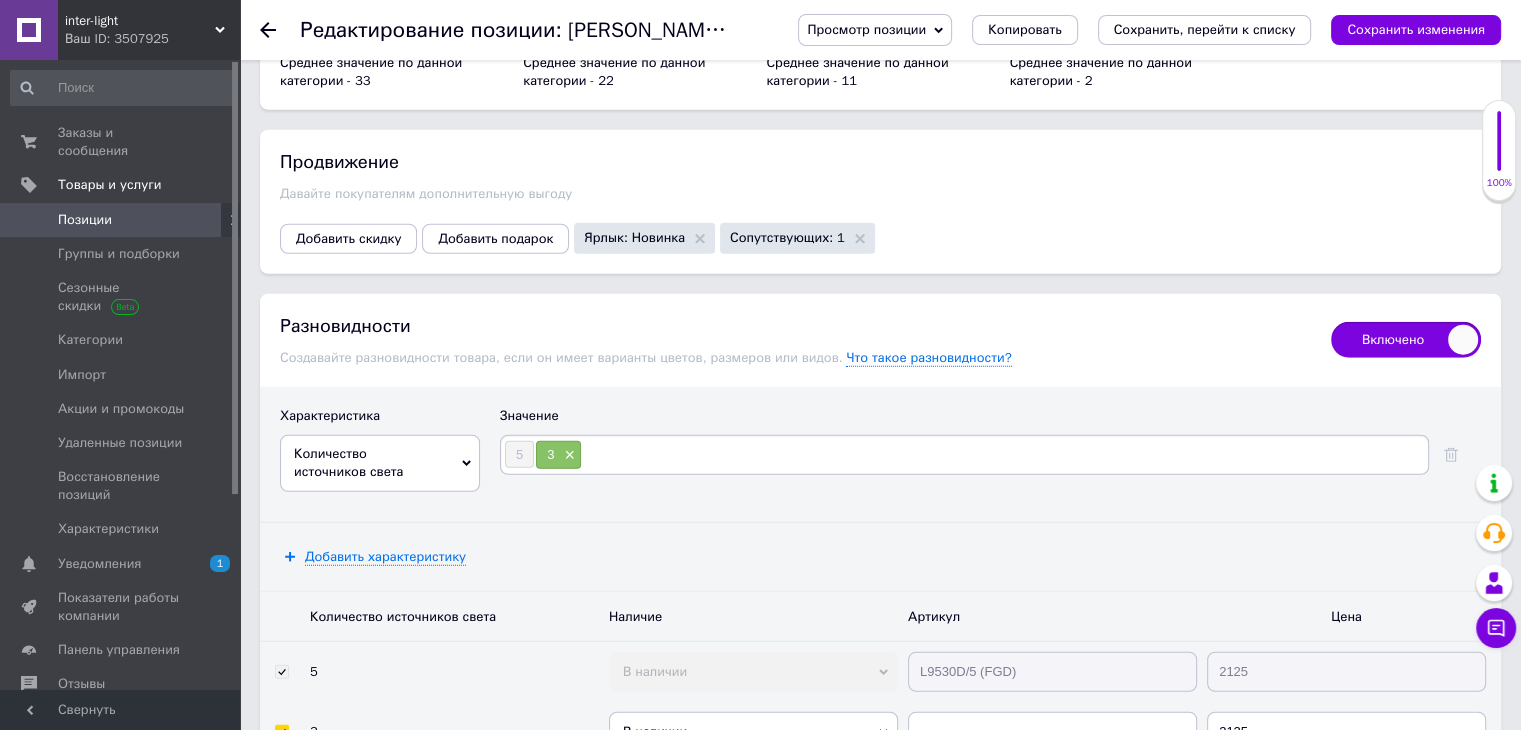 click at bounding box center [1003, 455] 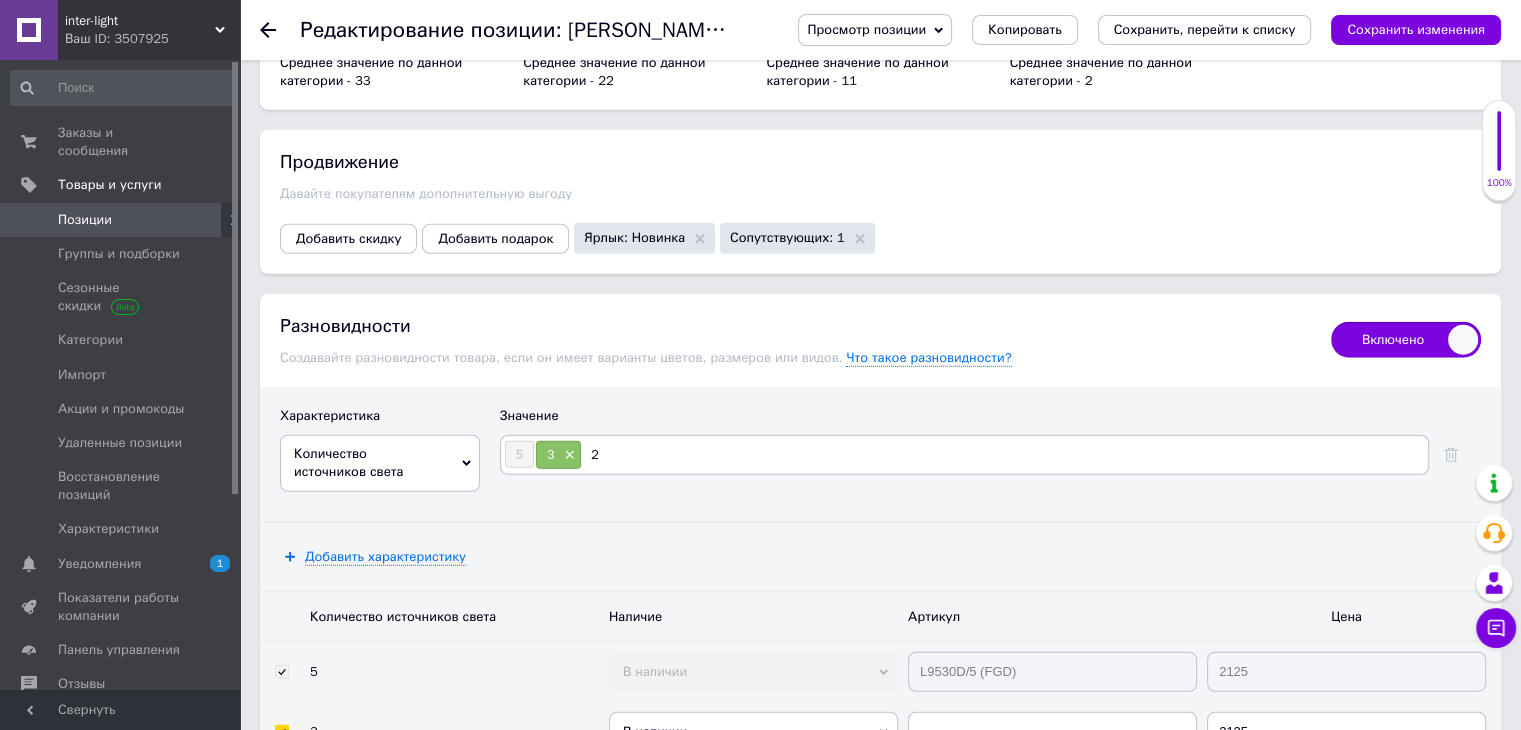 type 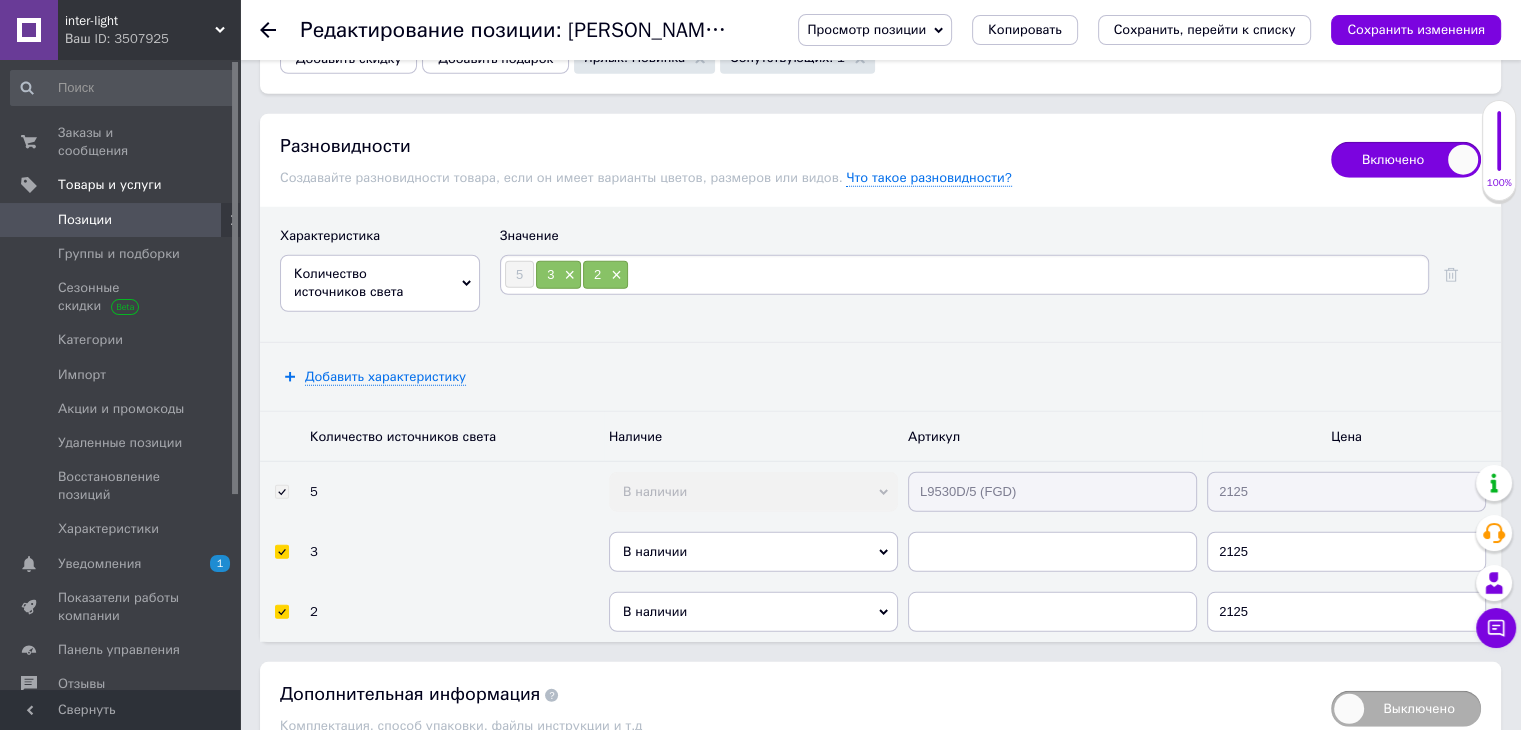 scroll, scrollTop: 5415, scrollLeft: 0, axis: vertical 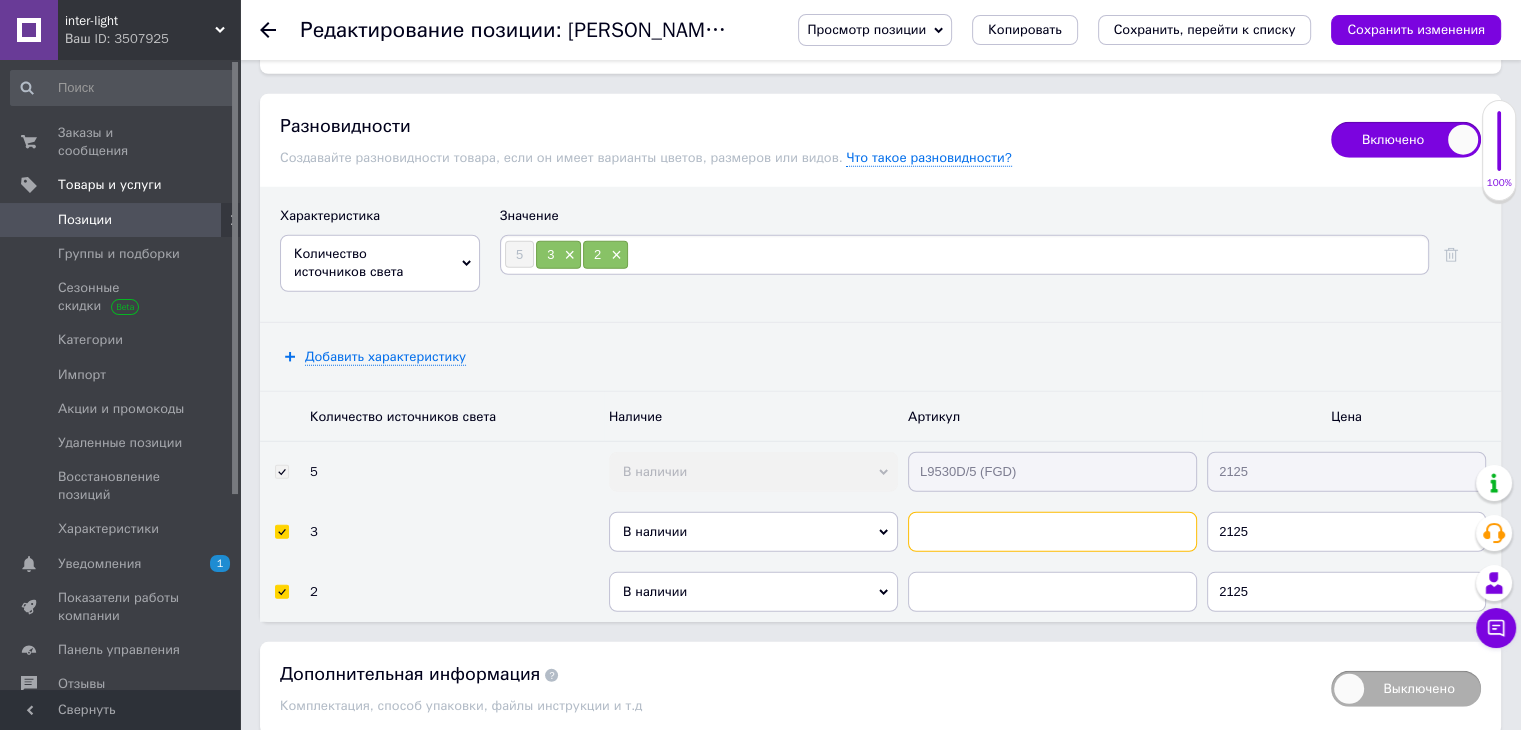 click at bounding box center (1052, 532) 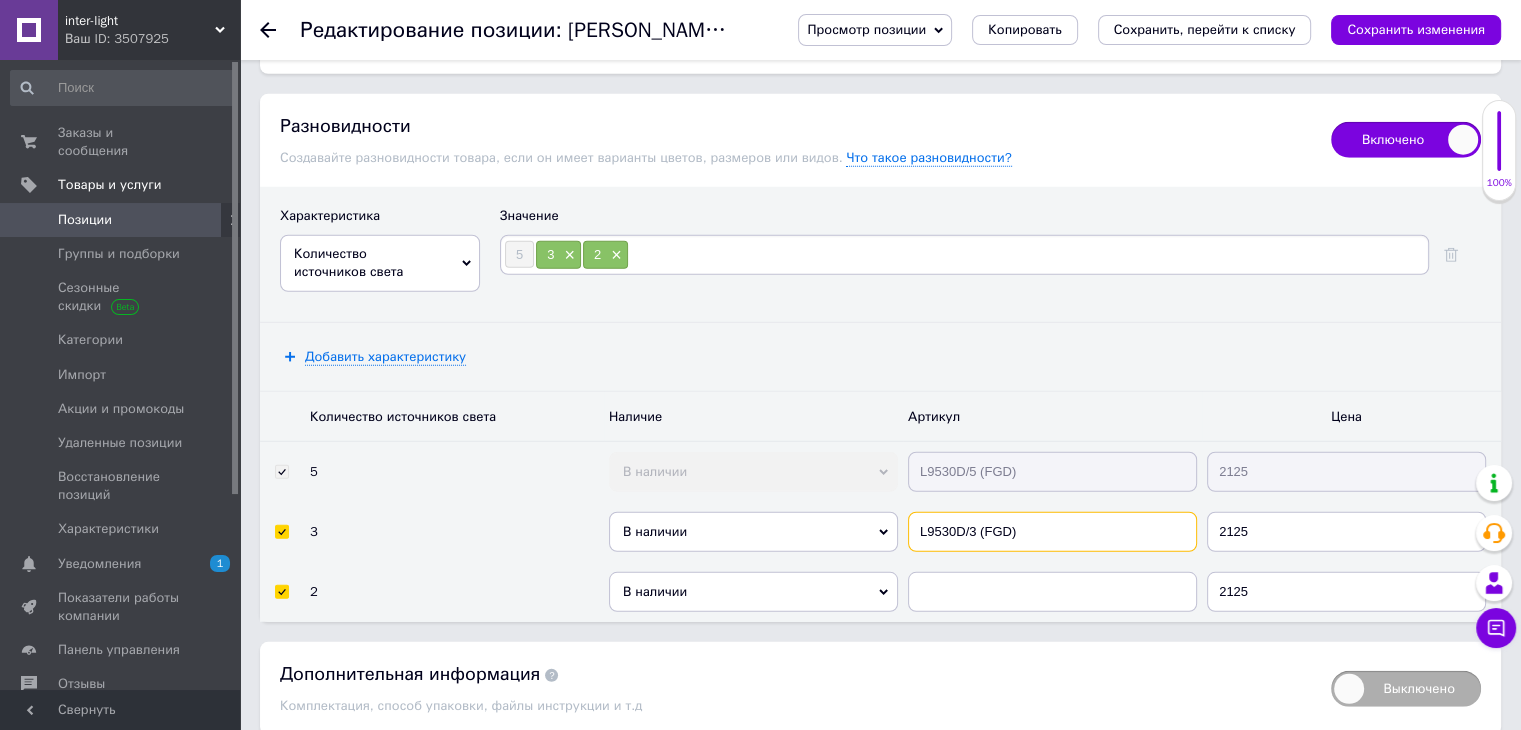 type on "L9530D/3 (FGD)" 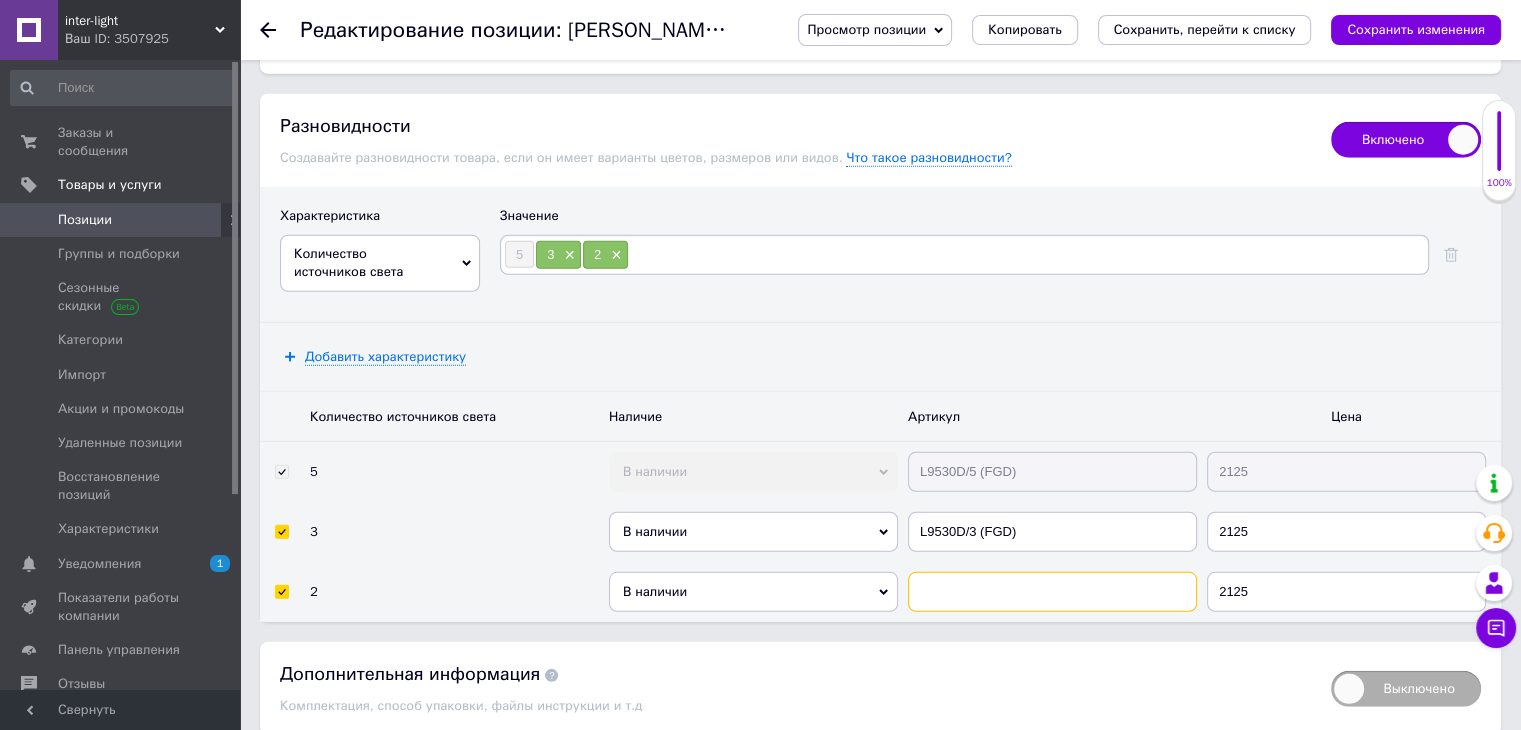 click at bounding box center [1052, 592] 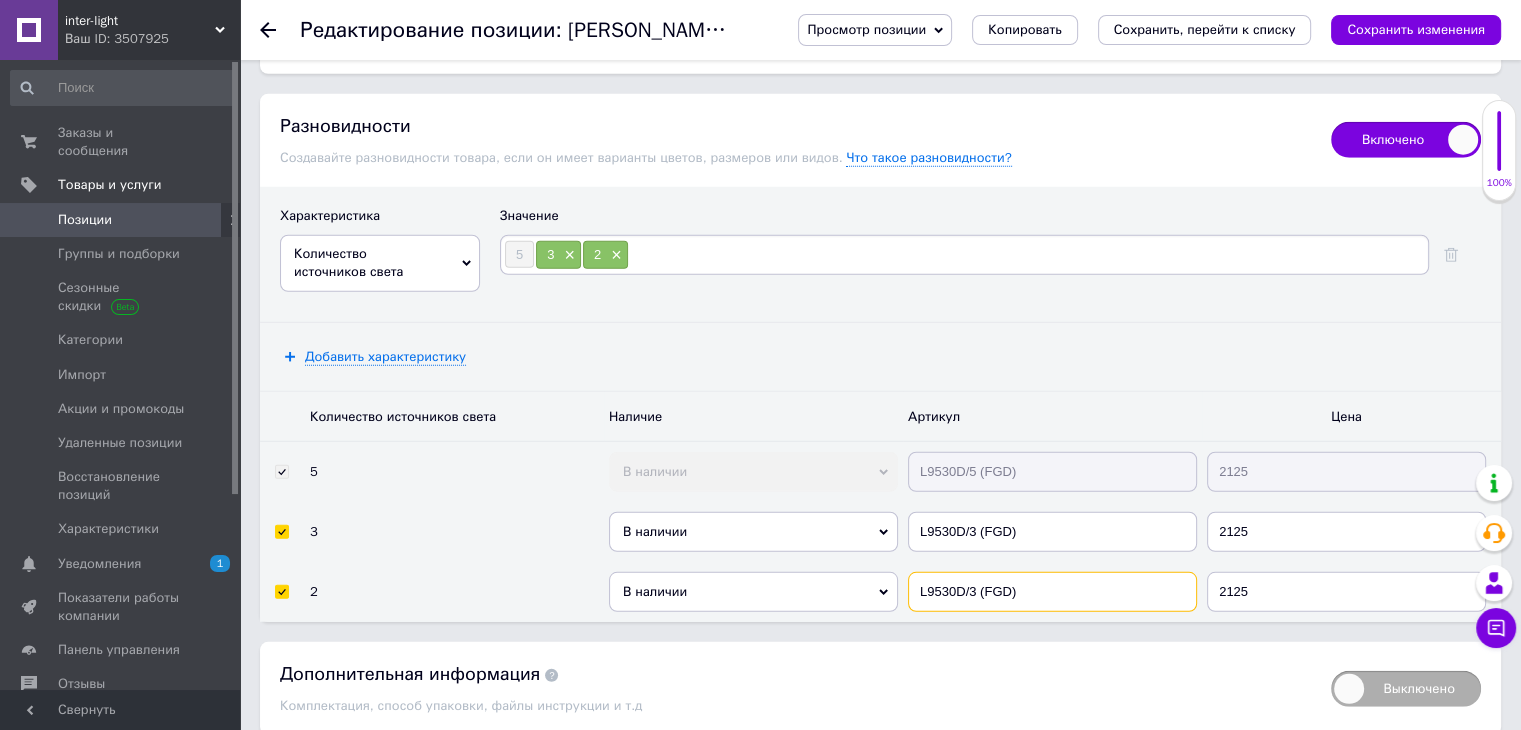 click on "L9530D/3 (FGD)" at bounding box center (1052, 592) 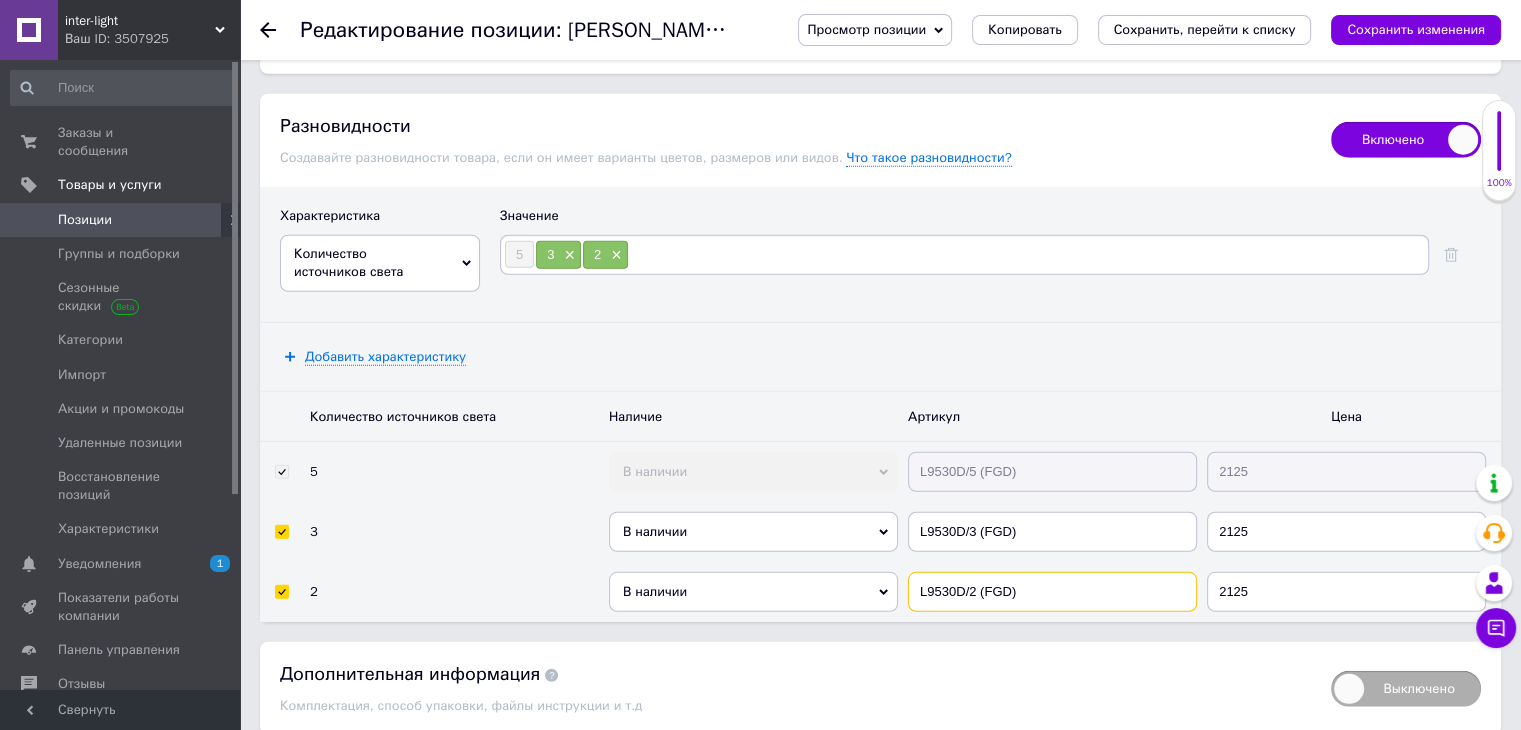 type on "L9530D/2 (FGD)" 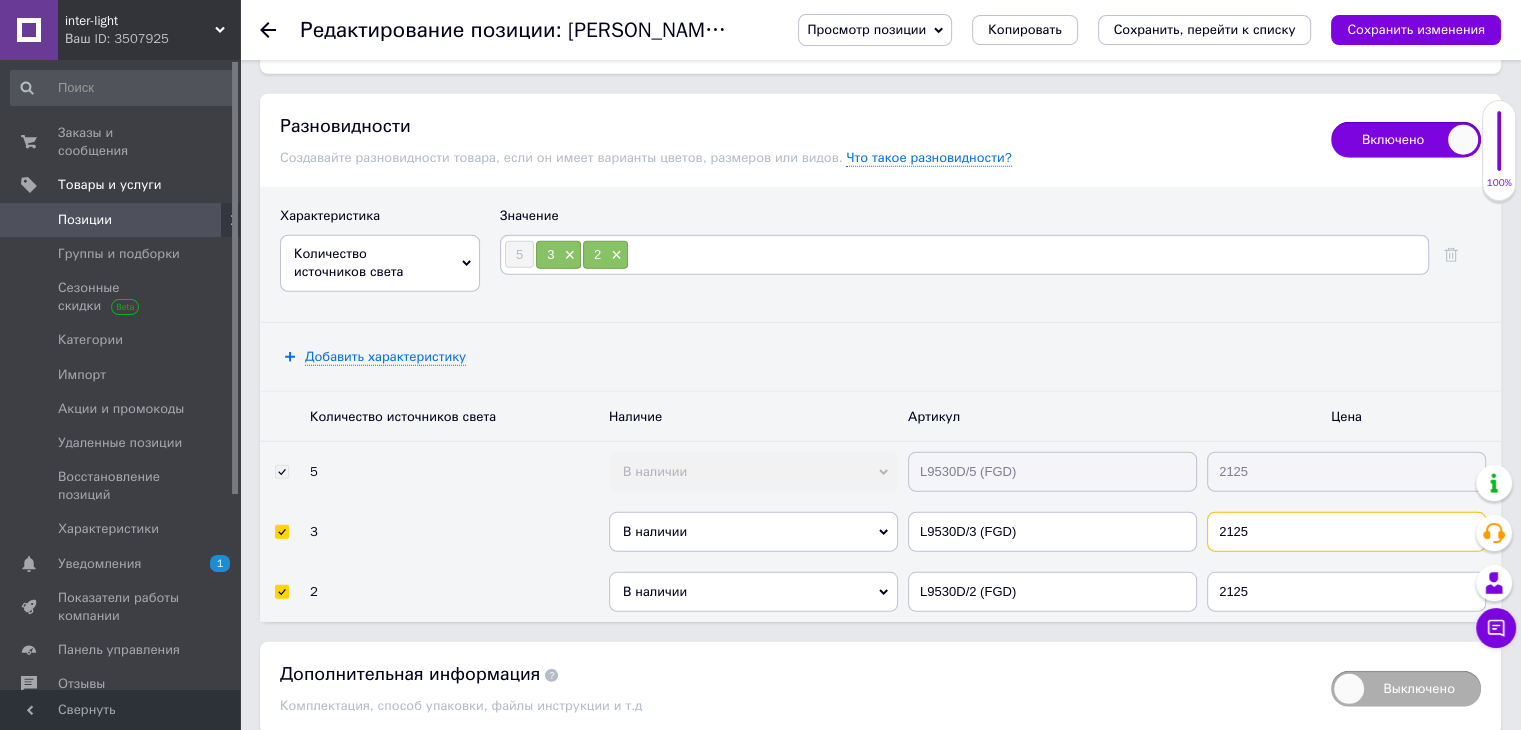 click on "2125" at bounding box center [1346, 532] 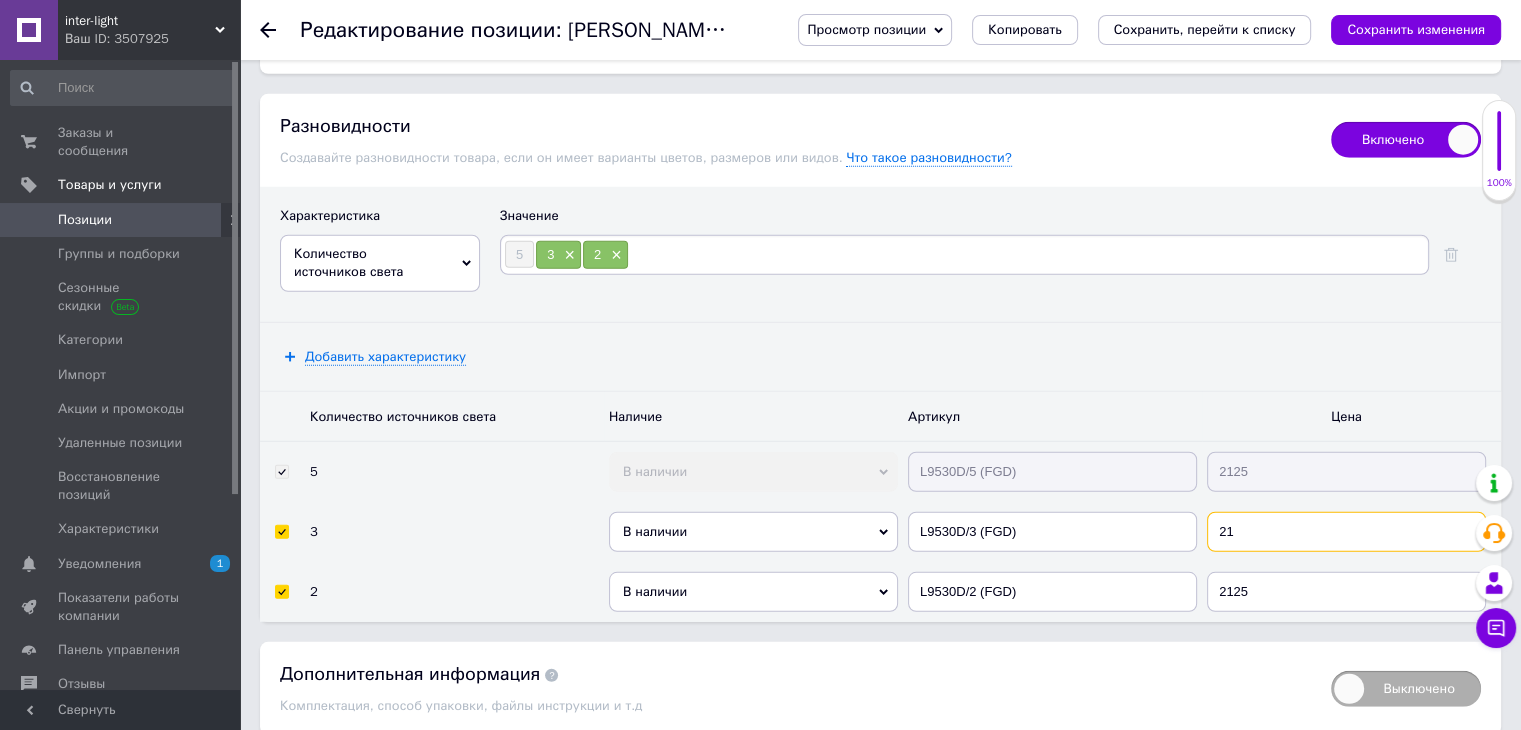 type on "2" 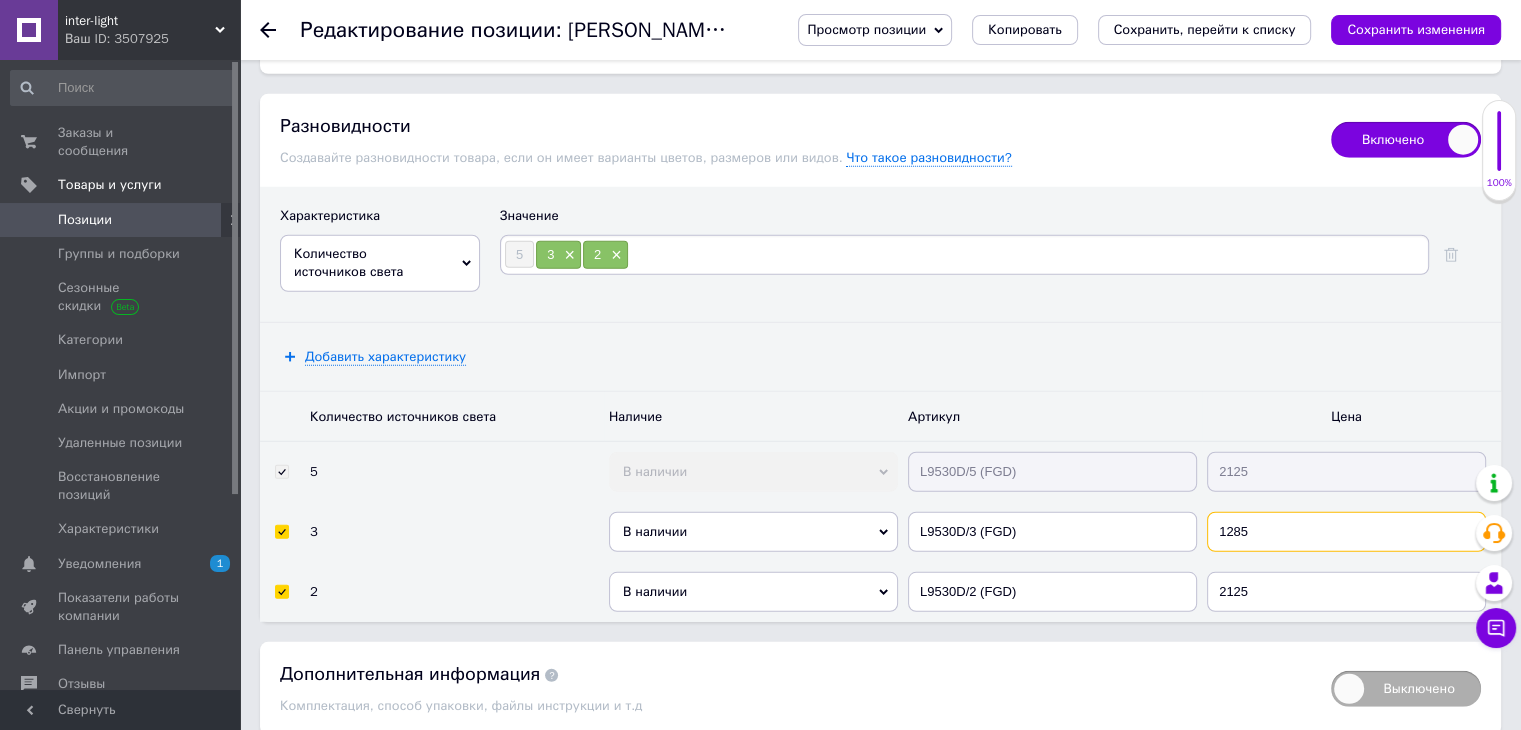 type on "1285" 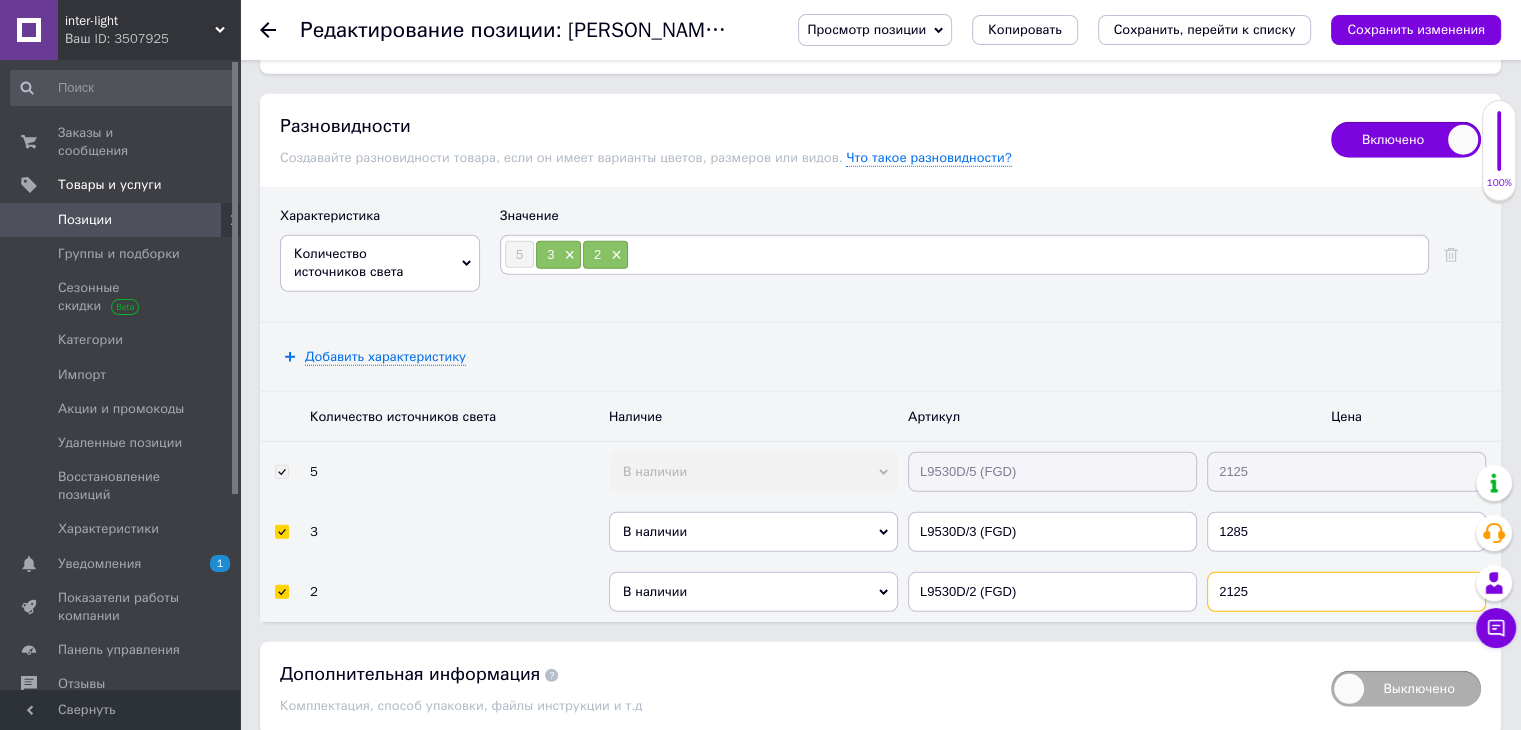 drag, startPoint x: 1303, startPoint y: 517, endPoint x: 1296, endPoint y: 548, distance: 31.780497 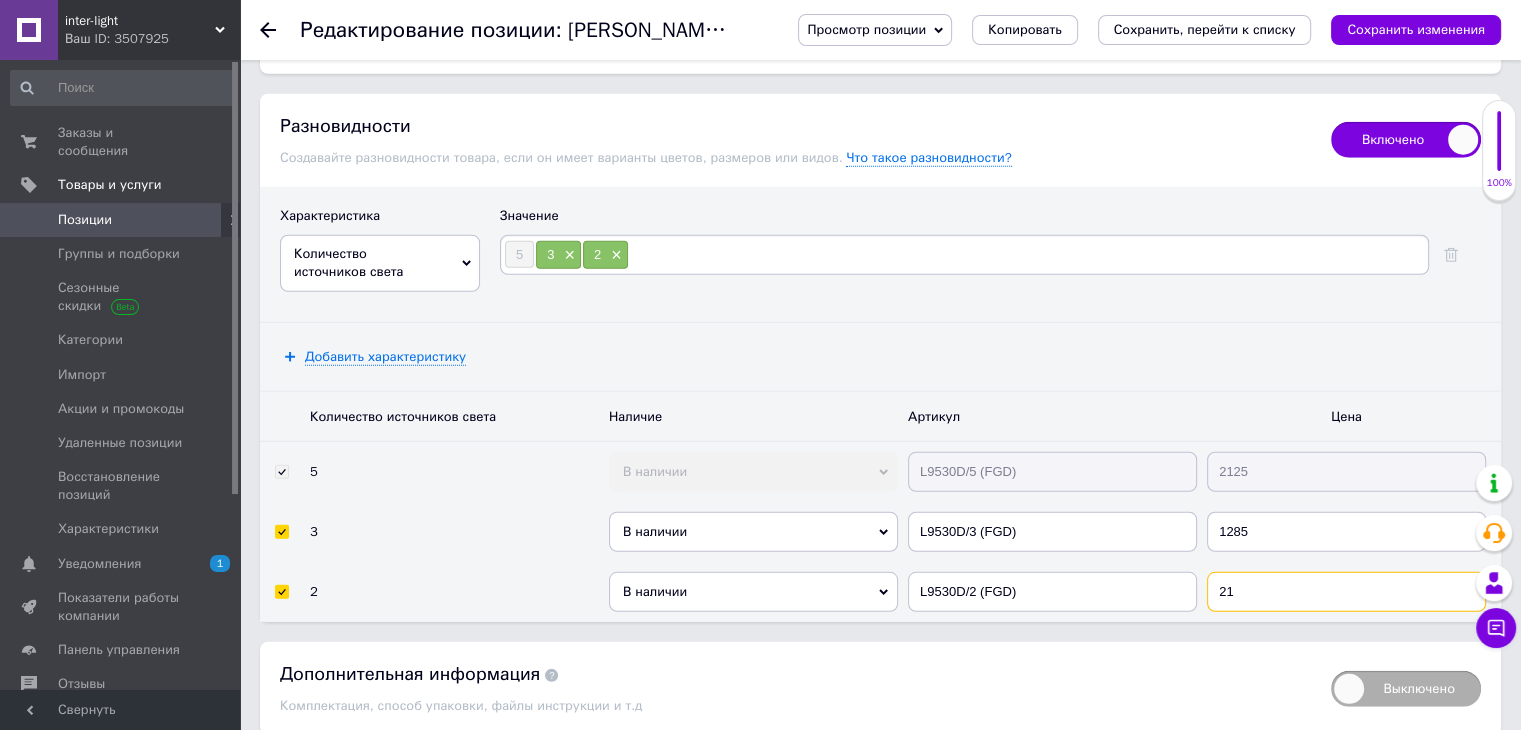 type on "2" 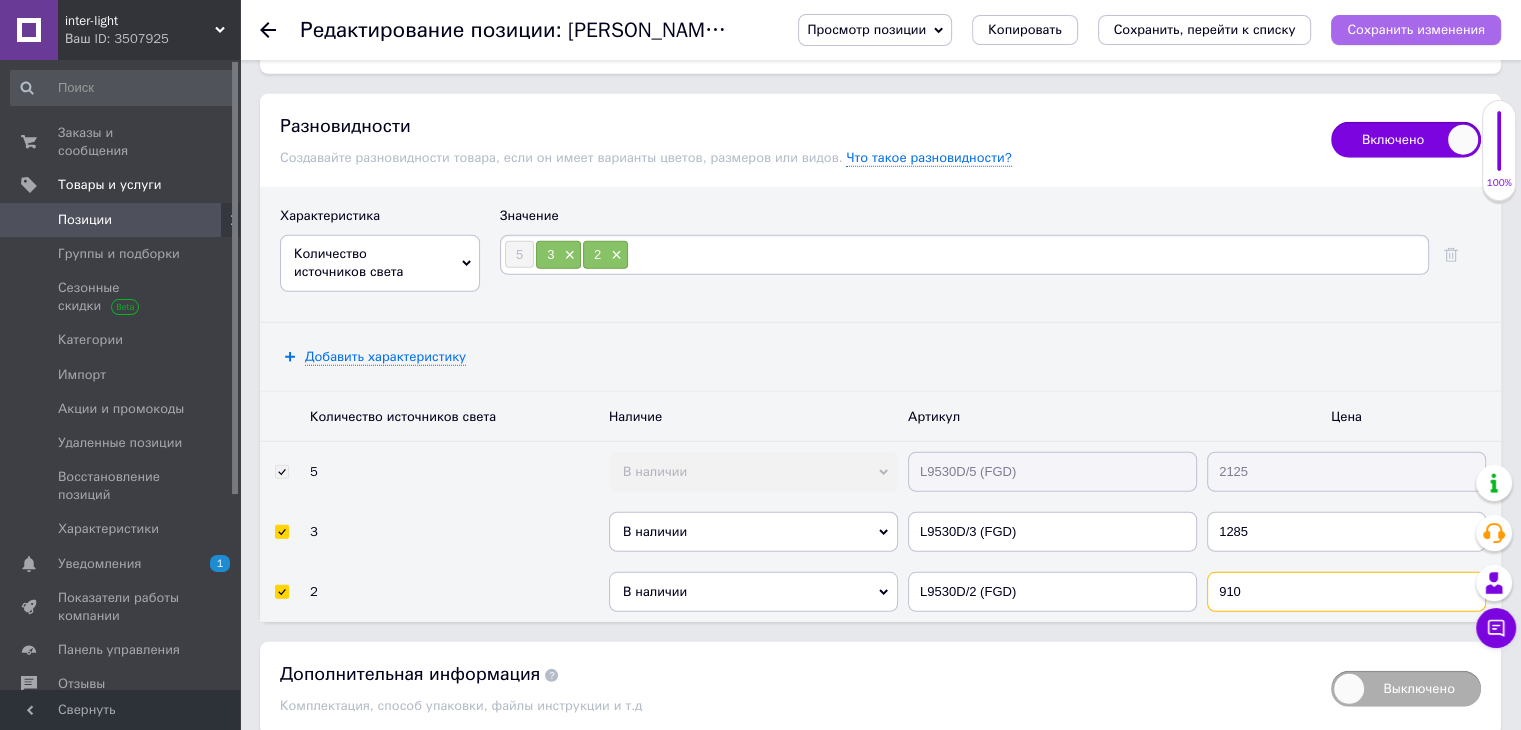 type on "910" 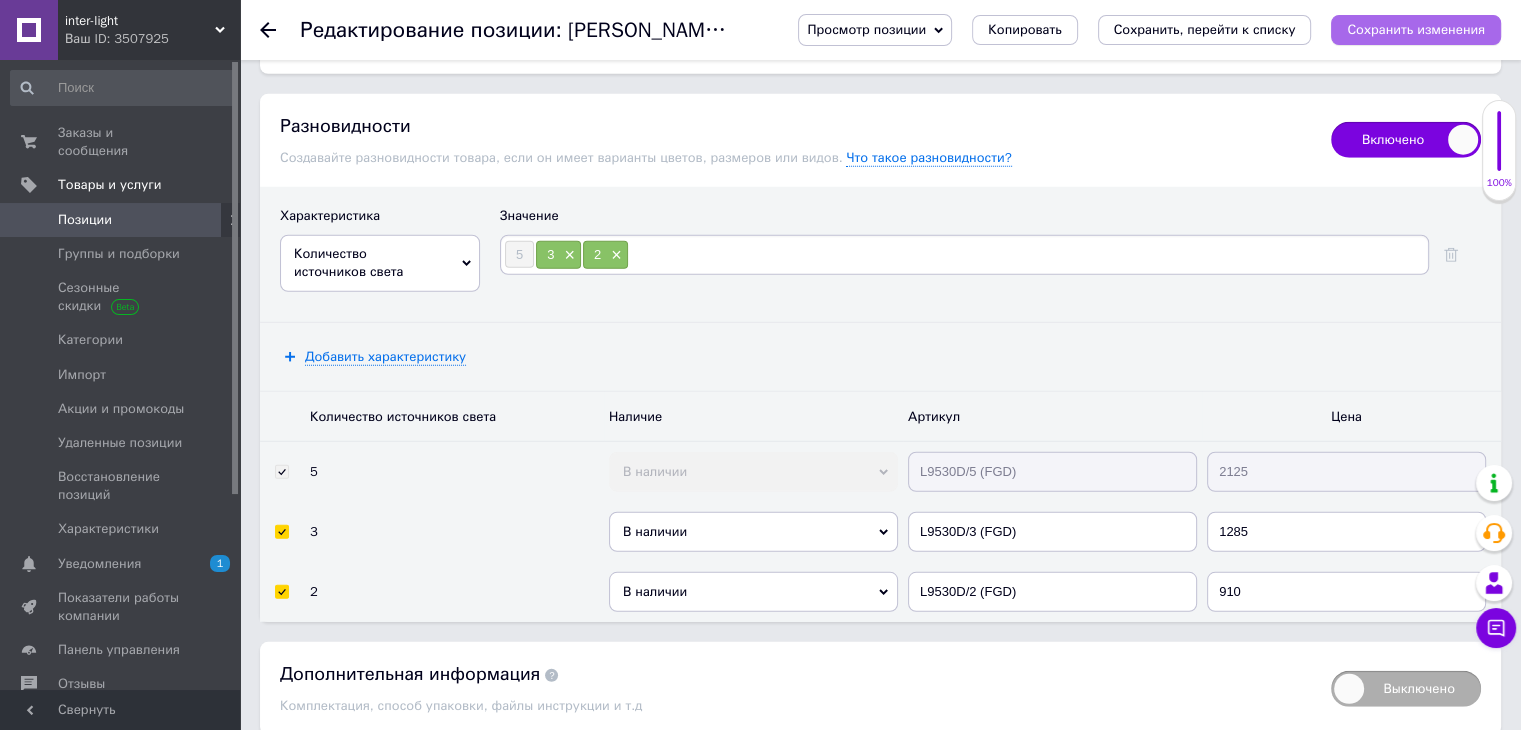 click on "Сохранить изменения" at bounding box center [1416, 29] 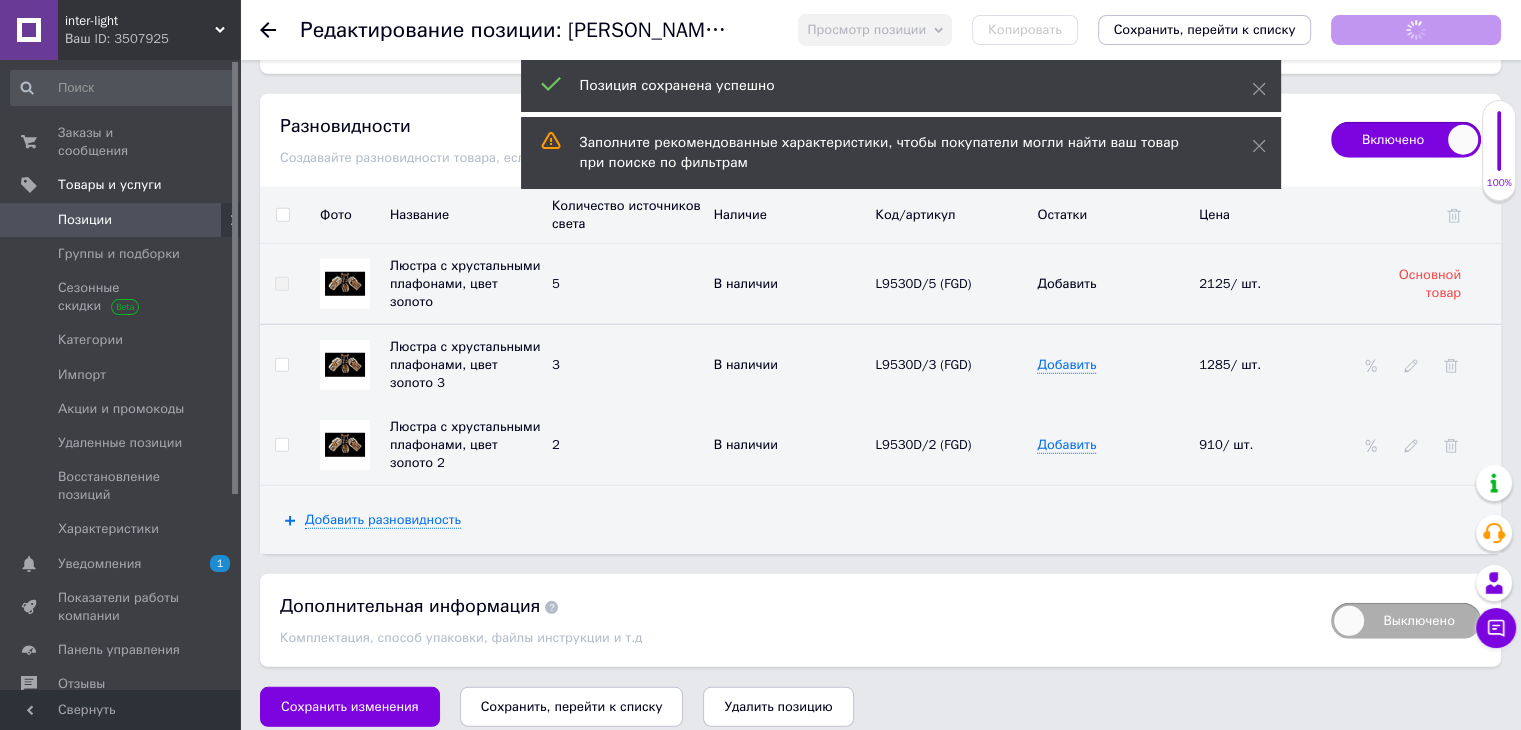 scroll, scrollTop: 5377, scrollLeft: 0, axis: vertical 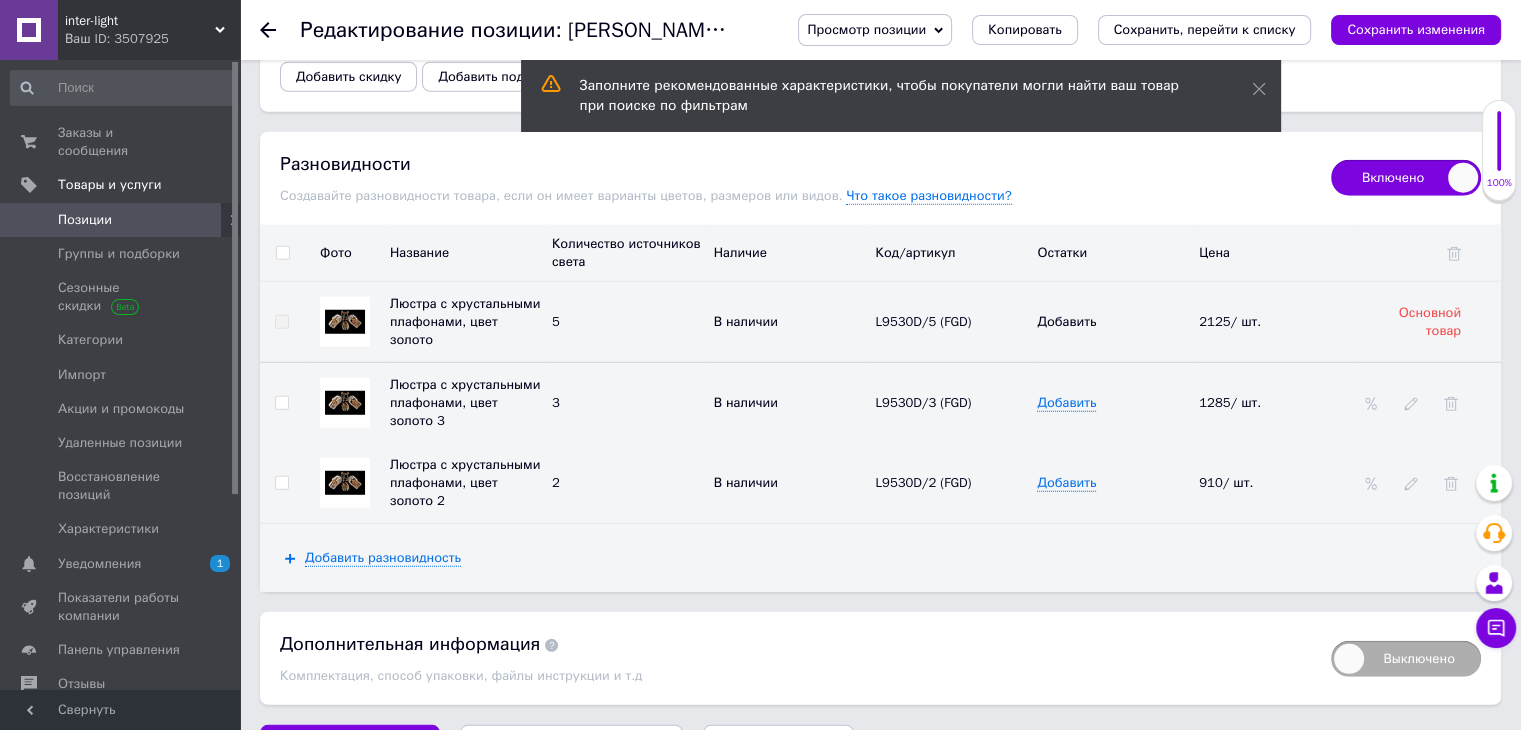 click at bounding box center [345, 403] 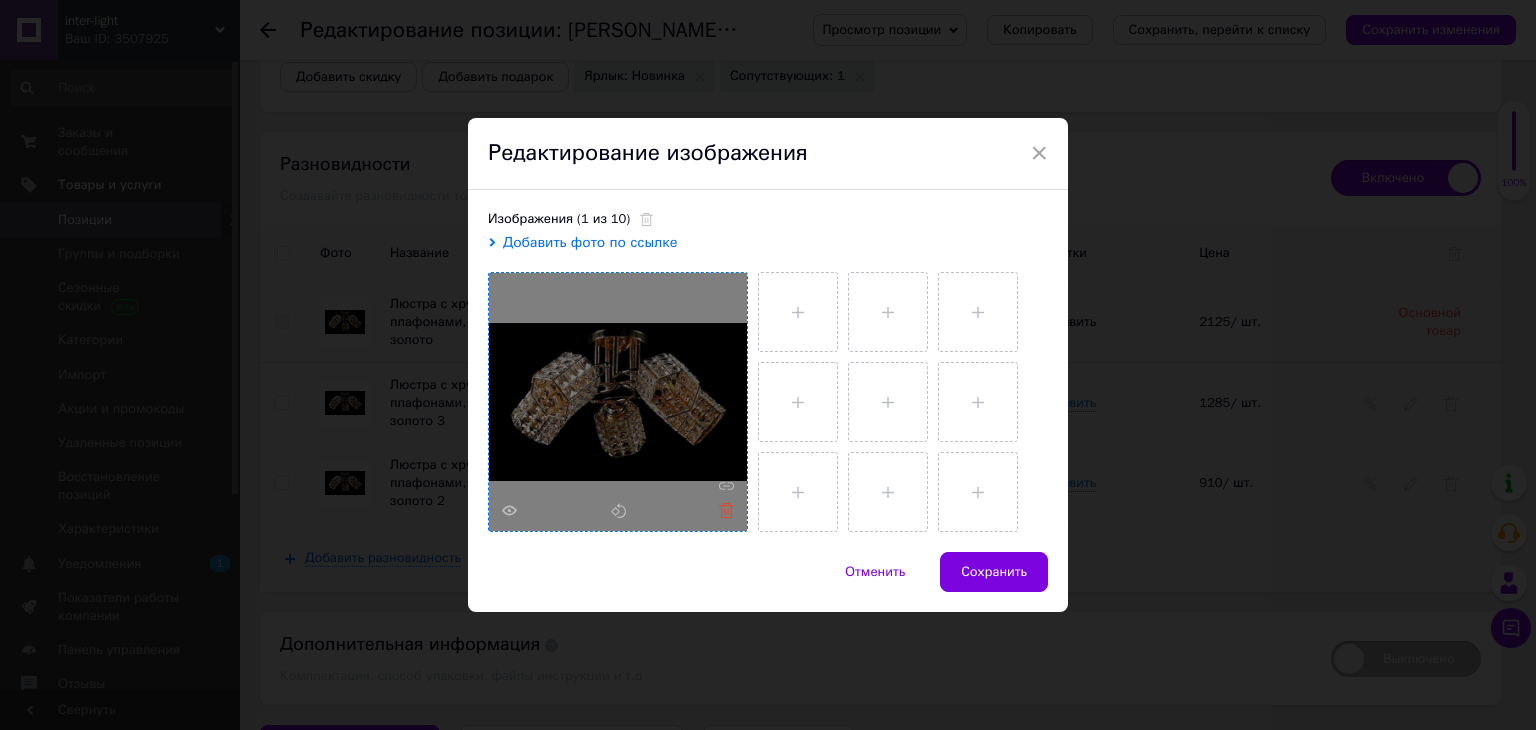 click 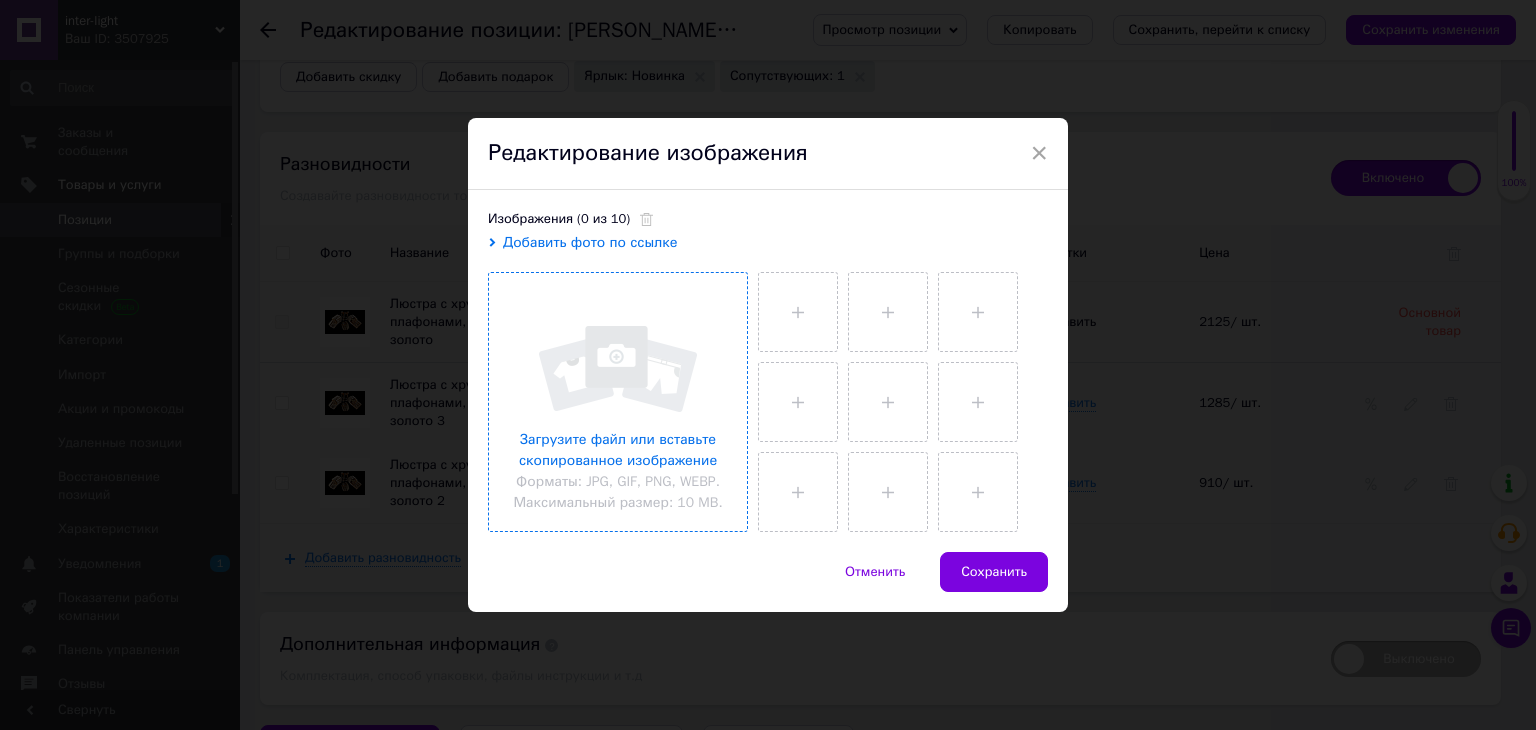 click at bounding box center [618, 402] 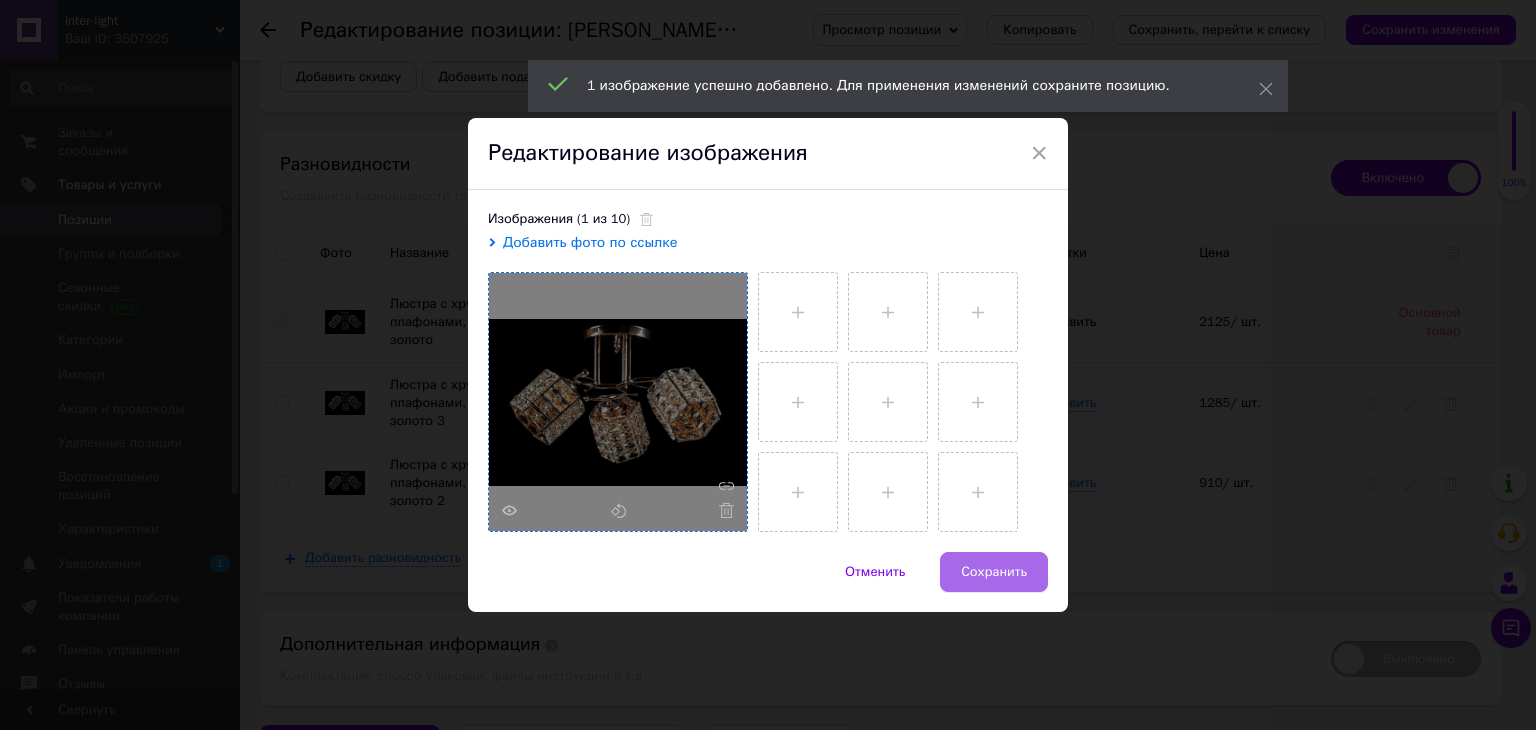 click on "Сохранить" at bounding box center [994, 572] 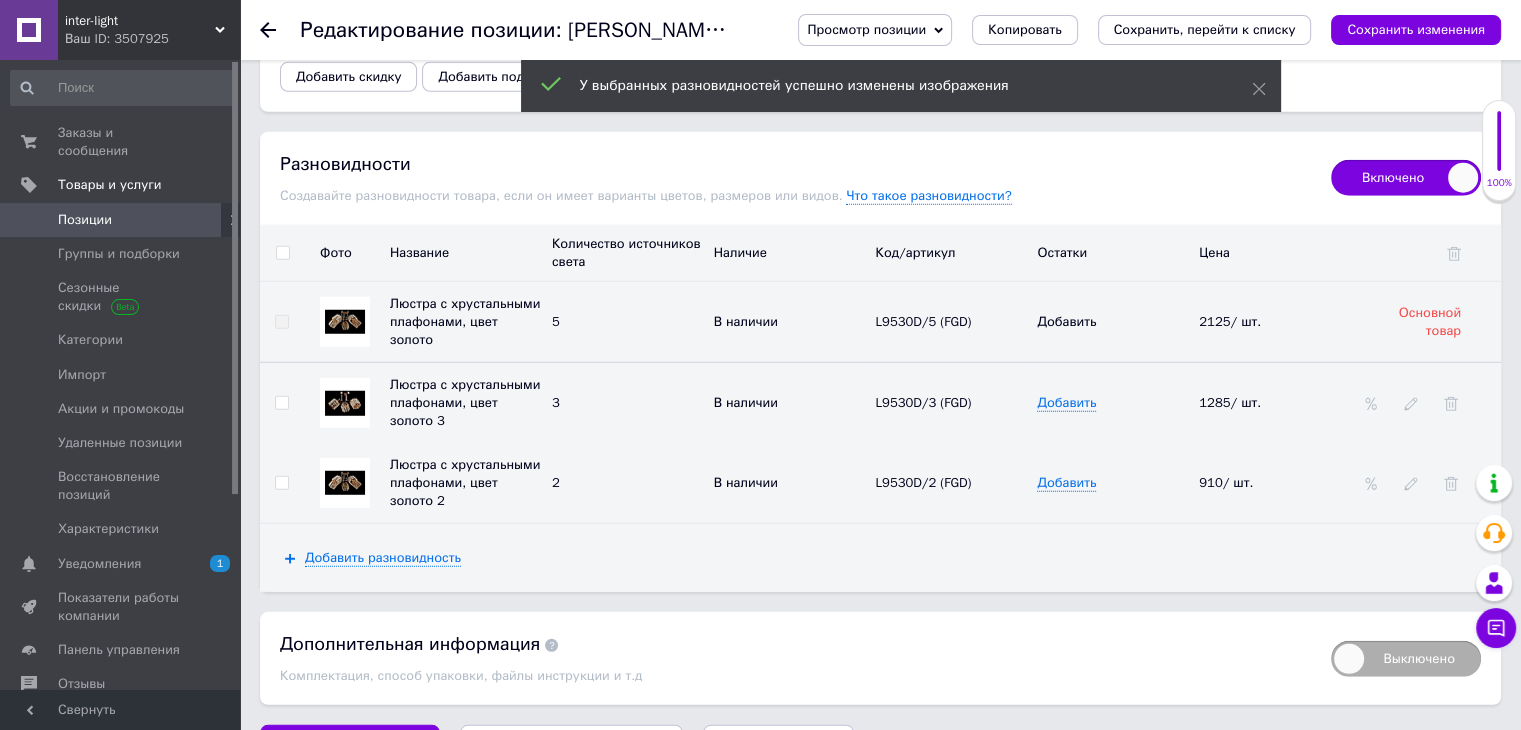 click at bounding box center [345, 483] 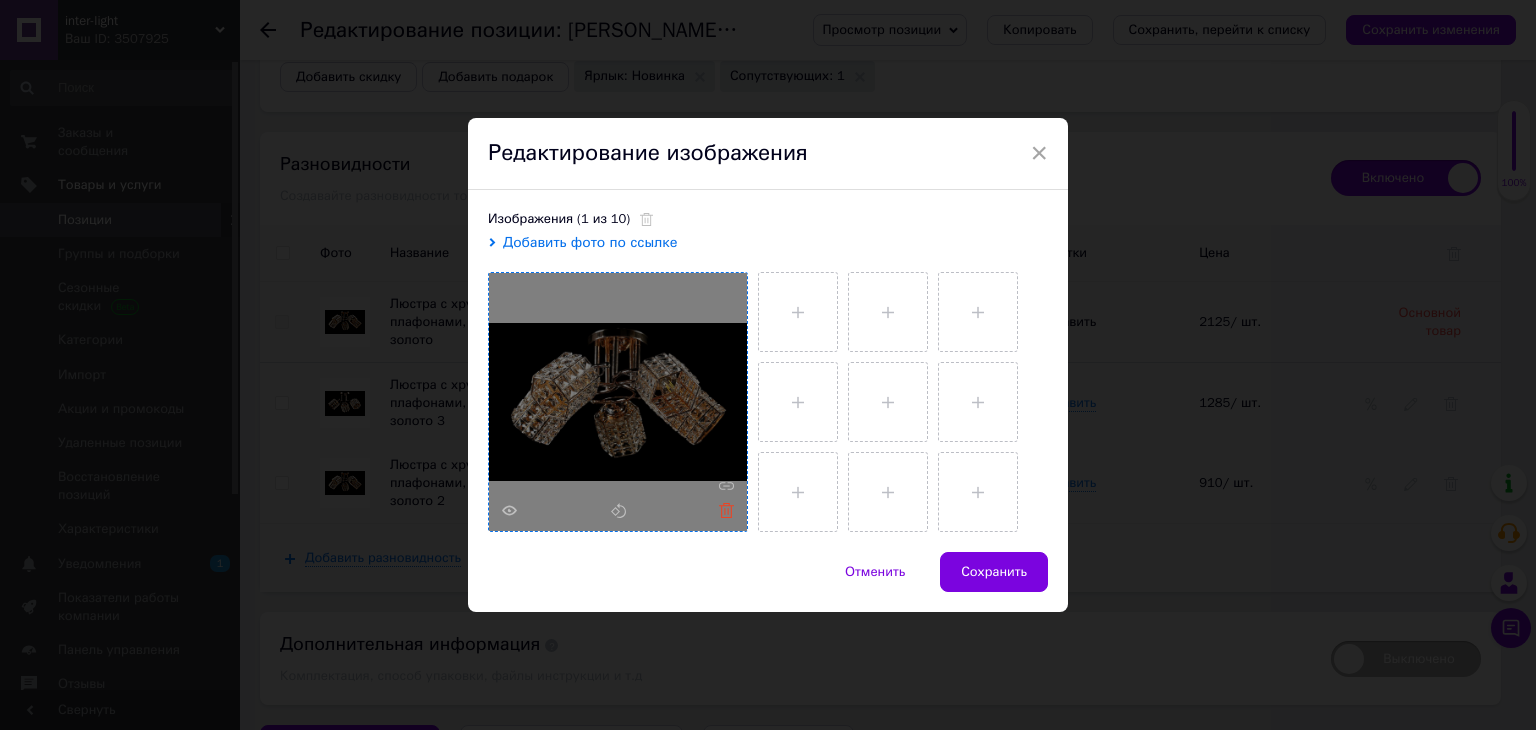 click 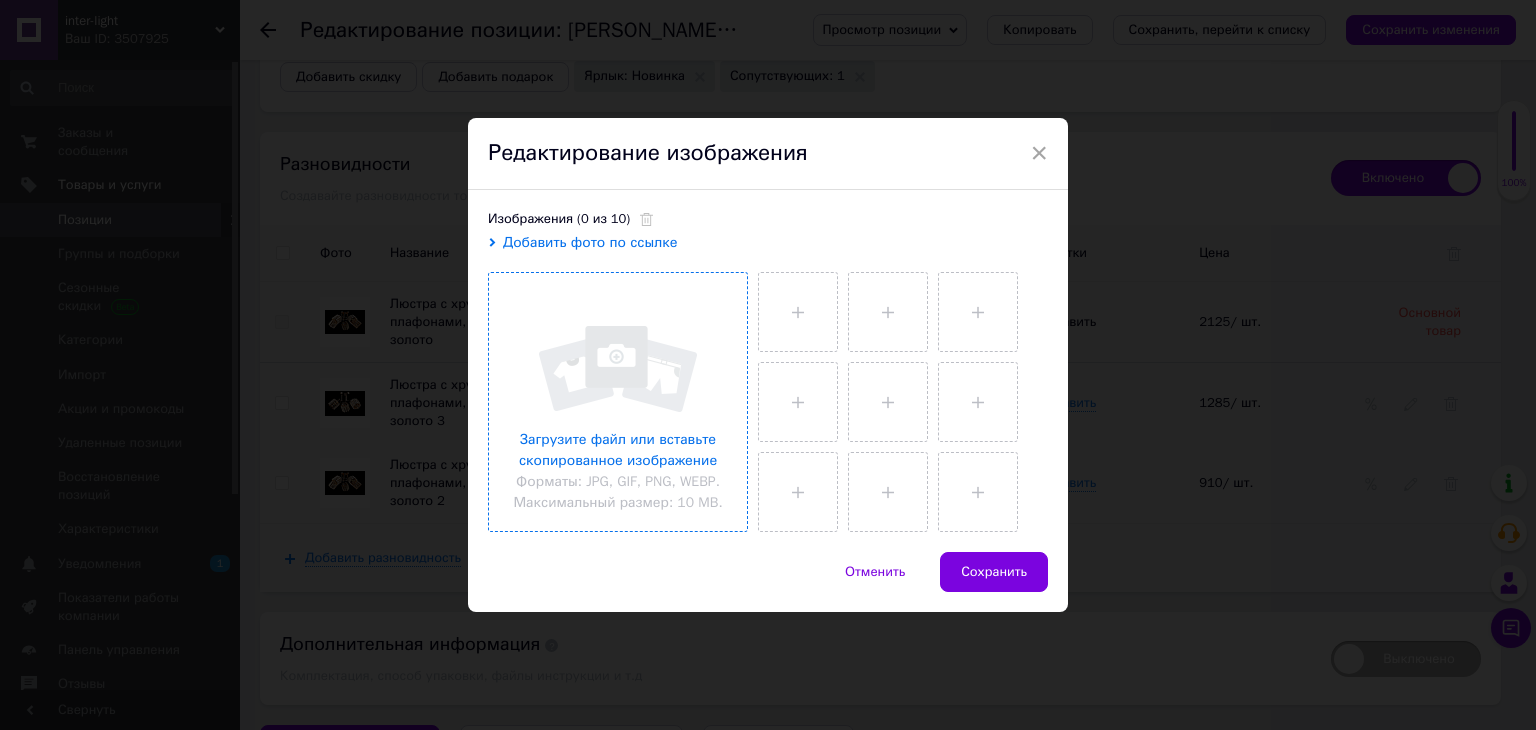 click at bounding box center [618, 402] 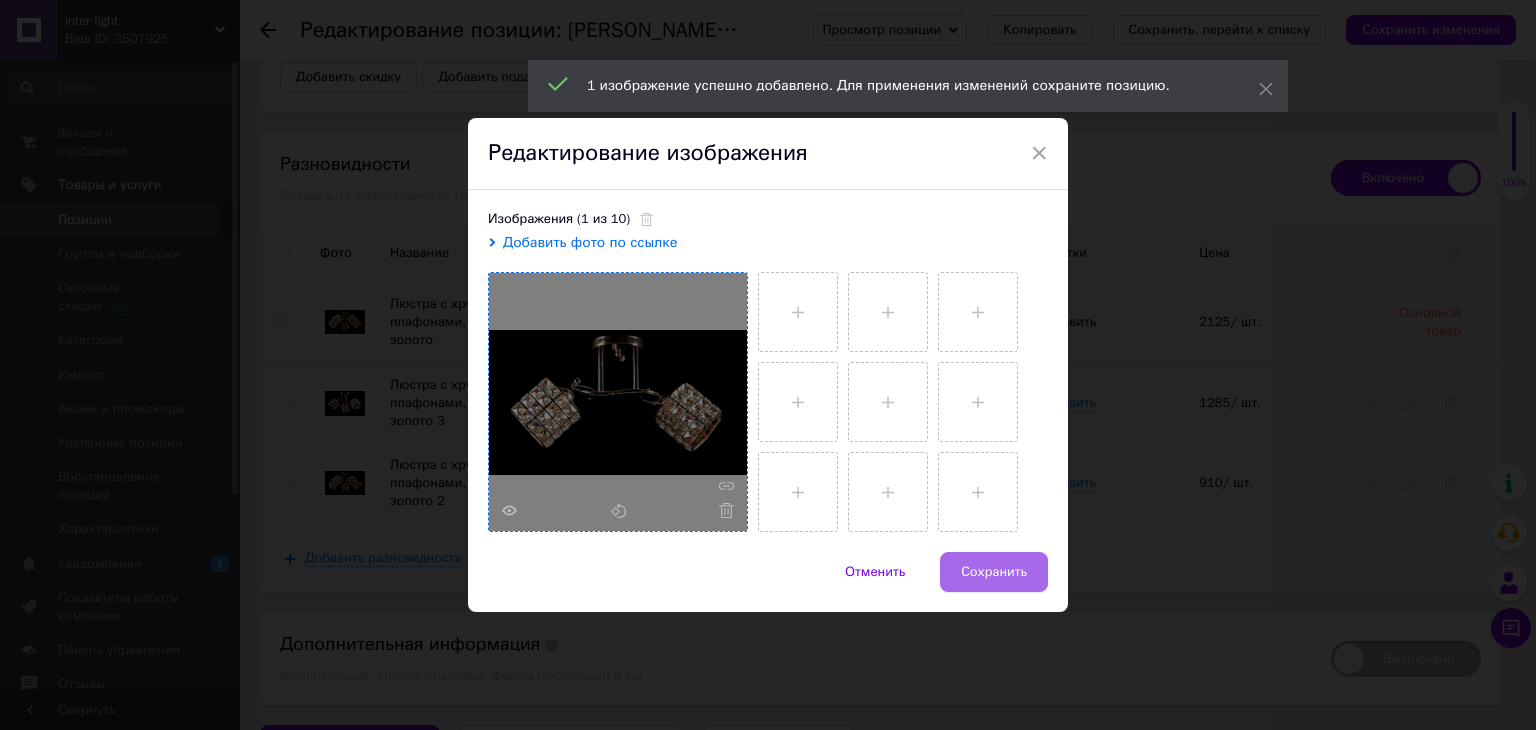 click on "Сохранить" at bounding box center (994, 572) 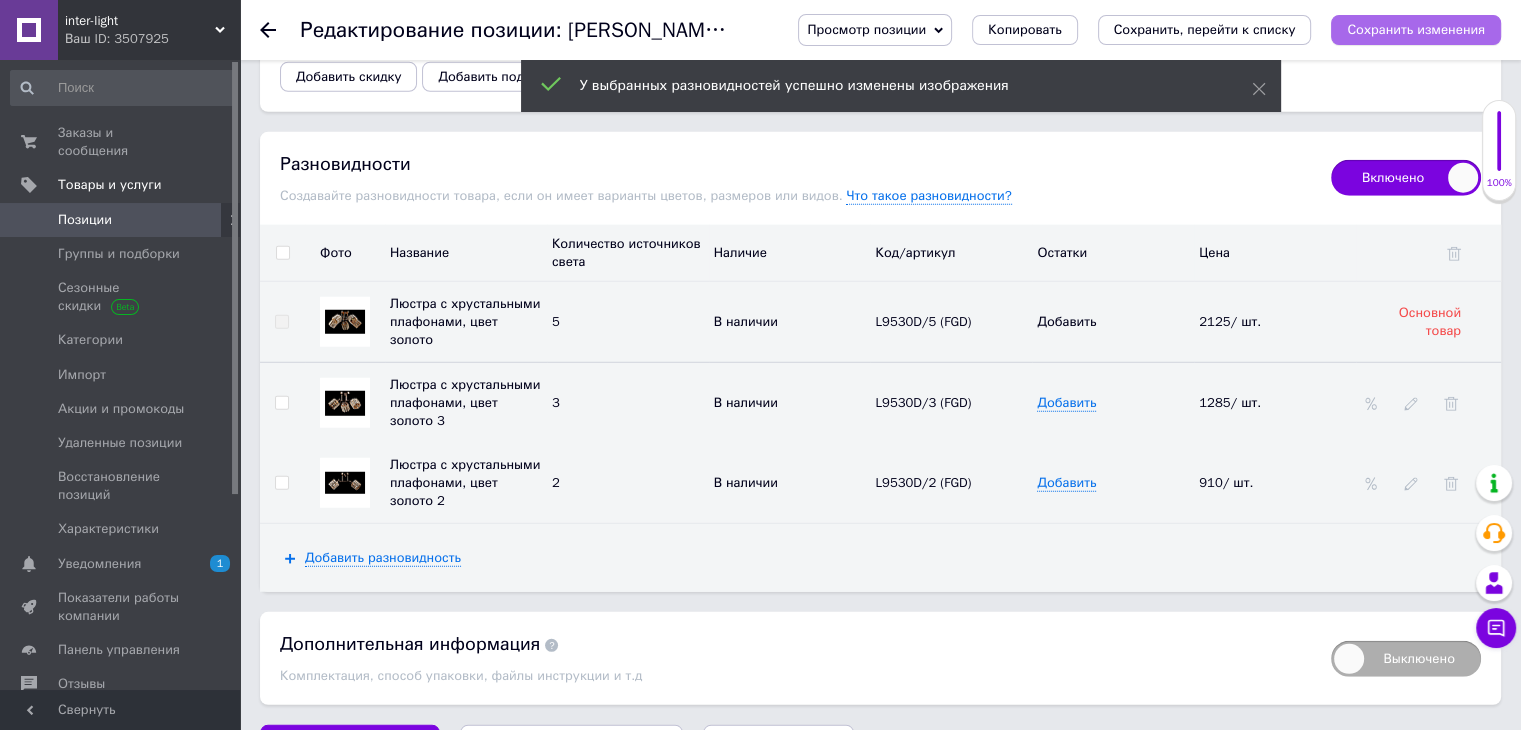 click on "Сохранить изменения" at bounding box center (1416, 29) 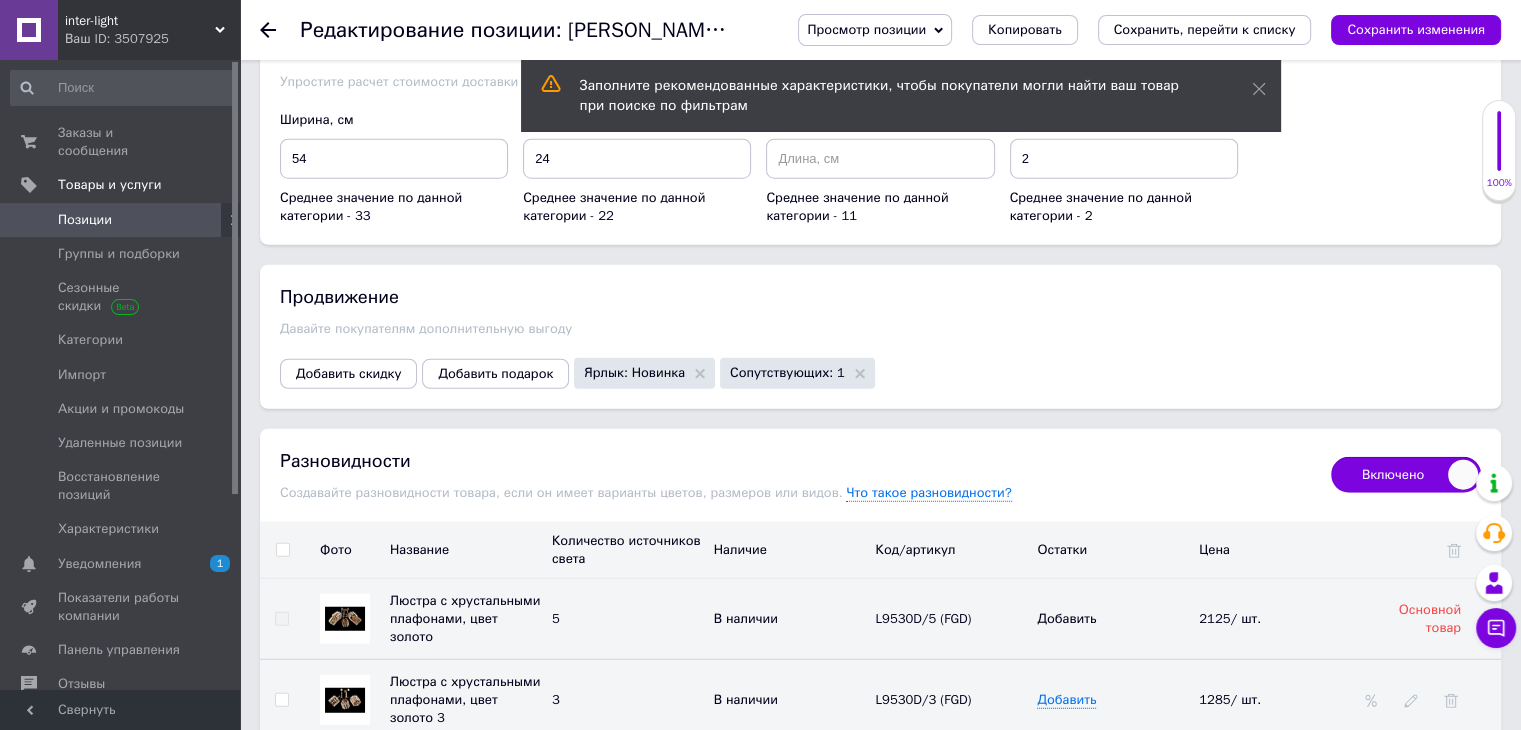scroll, scrollTop: 4977, scrollLeft: 0, axis: vertical 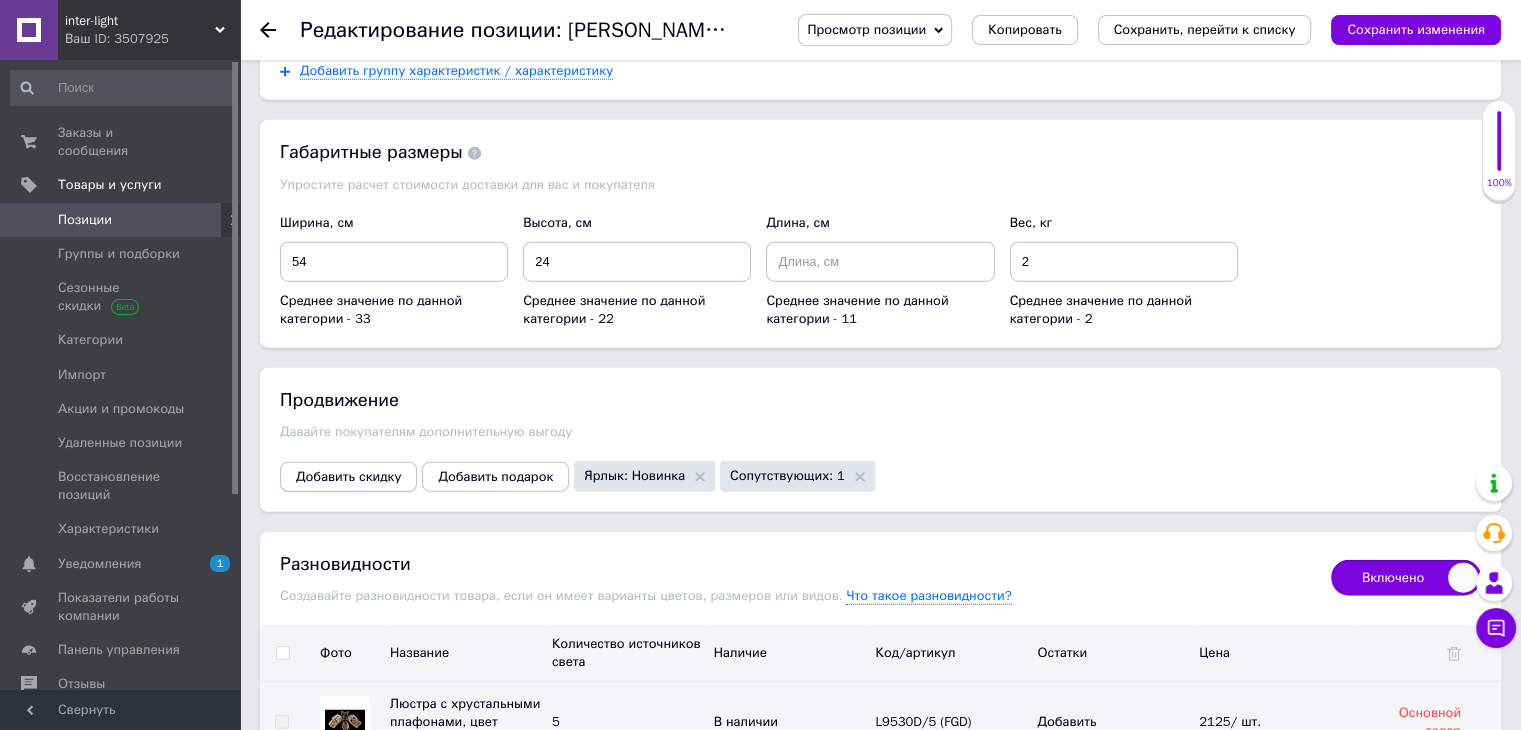 click on "Добавить скидку" at bounding box center (348, 477) 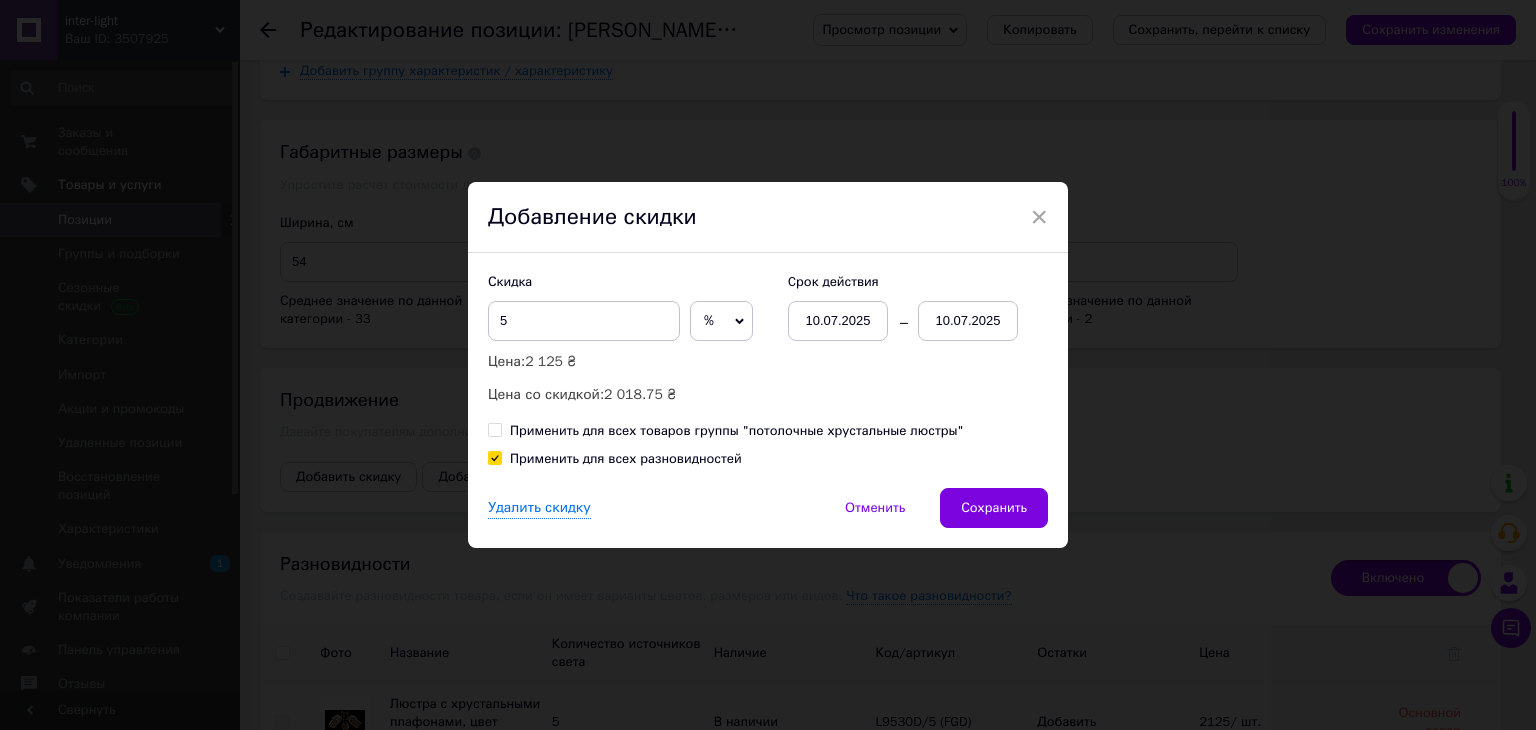 click on "10.07.2025" at bounding box center (968, 321) 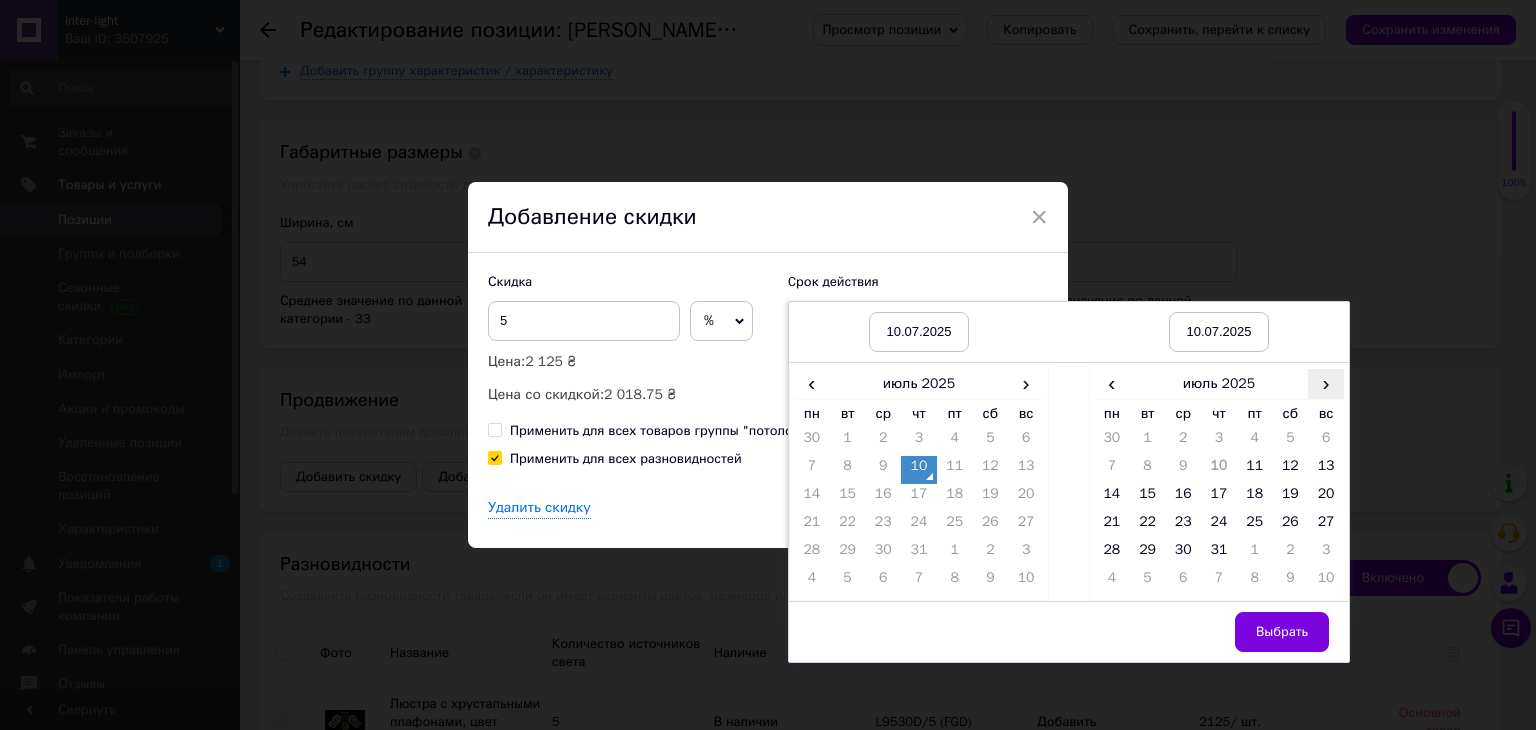 click on "›" at bounding box center [1326, 383] 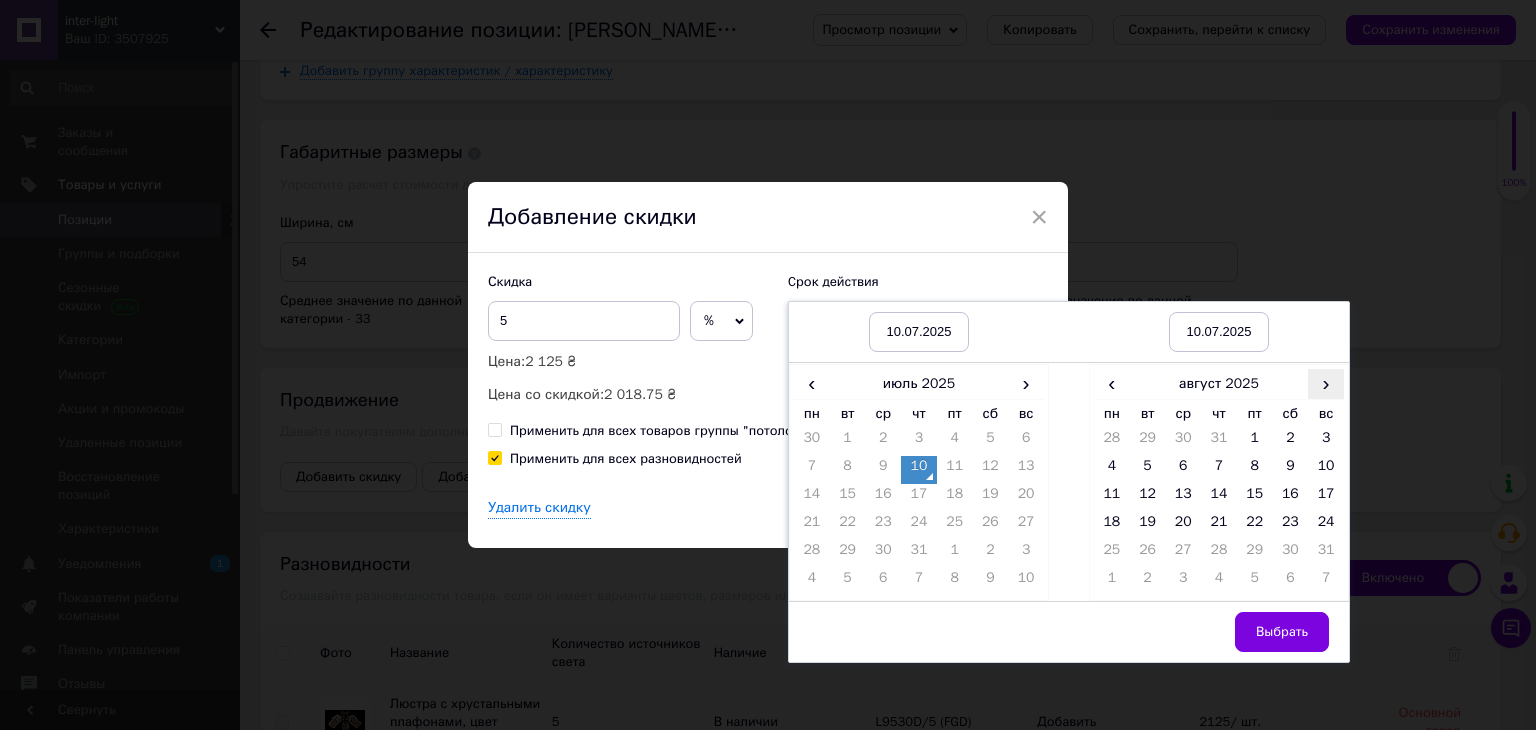 click on "›" at bounding box center [1326, 383] 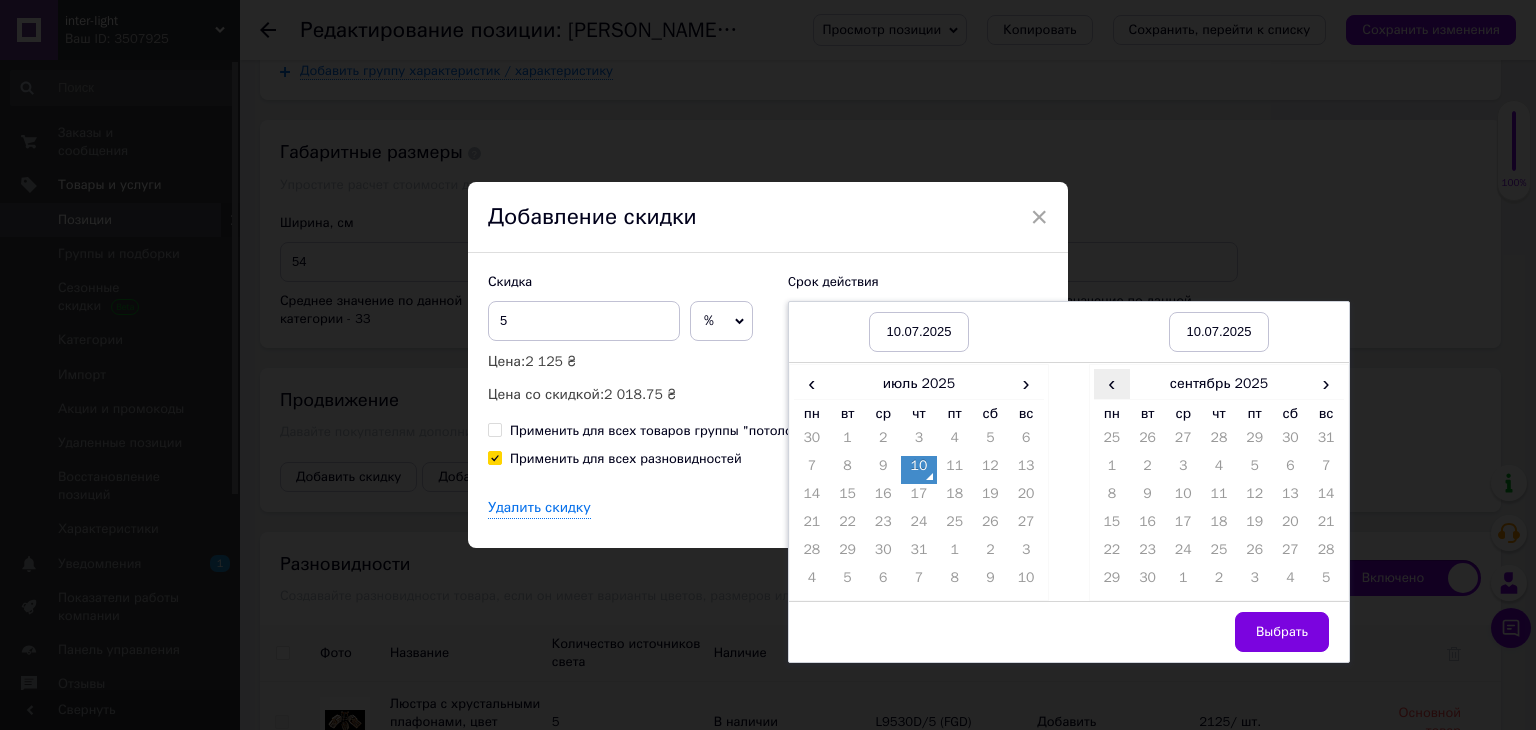 click on "‹" at bounding box center [1112, 383] 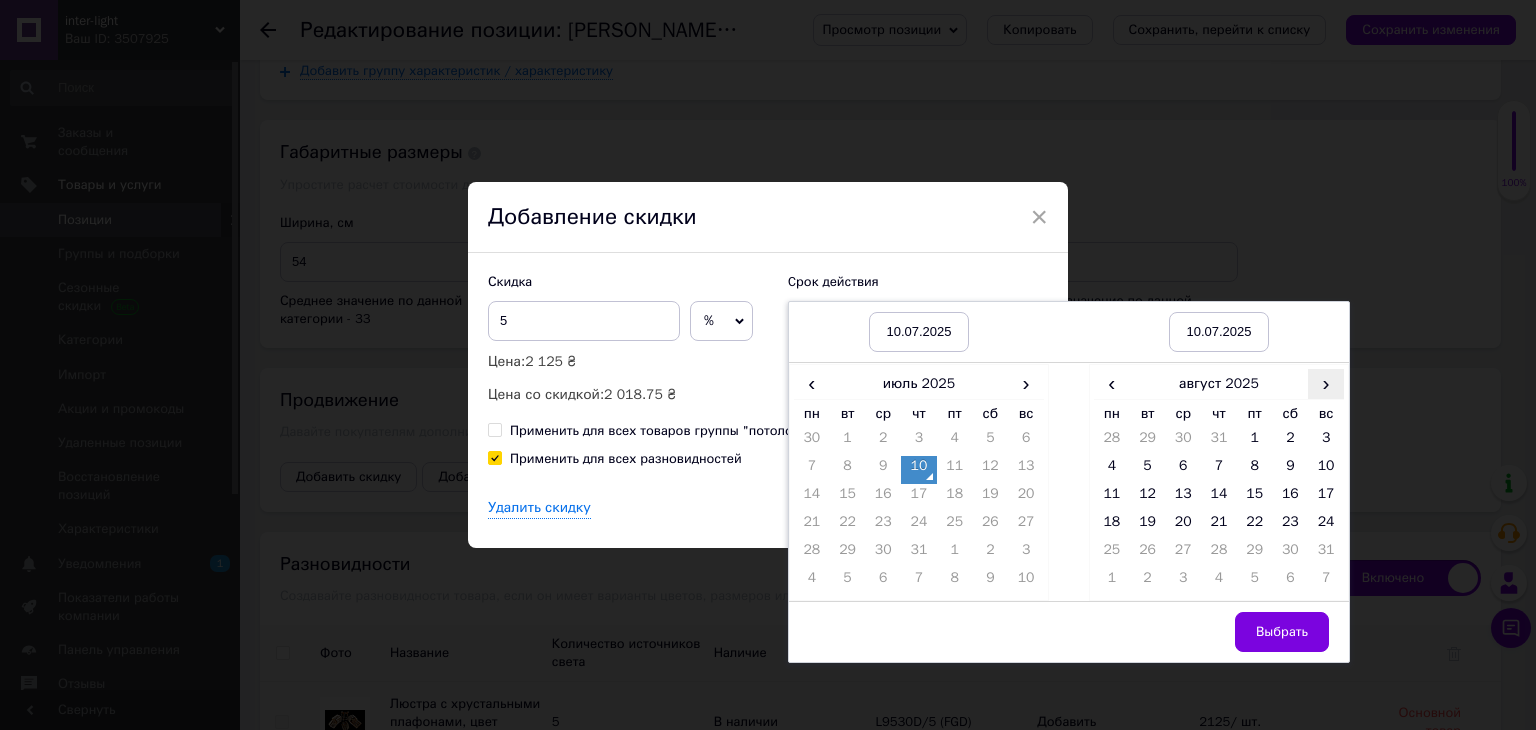 click on "›" at bounding box center [1326, 383] 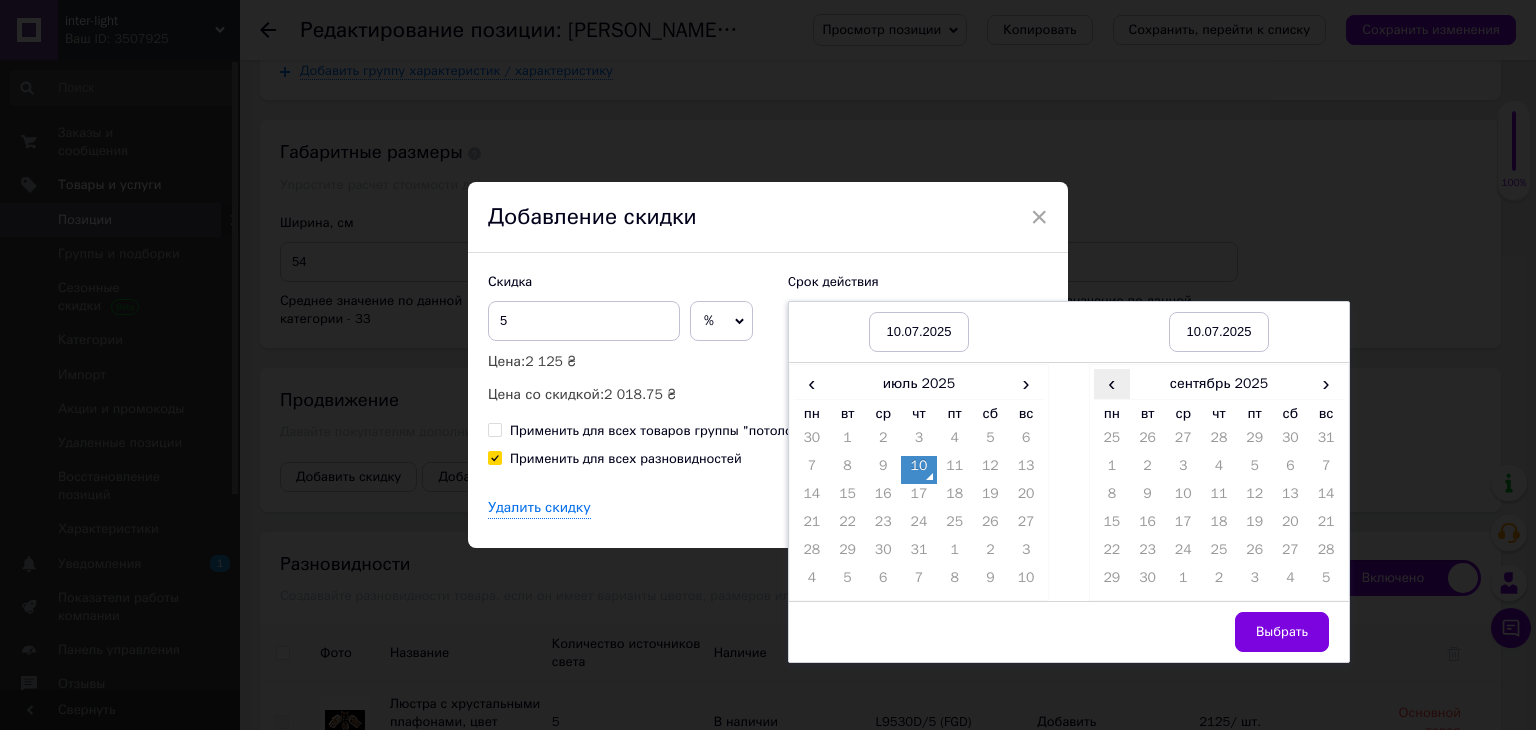 click on "‹" at bounding box center (1112, 383) 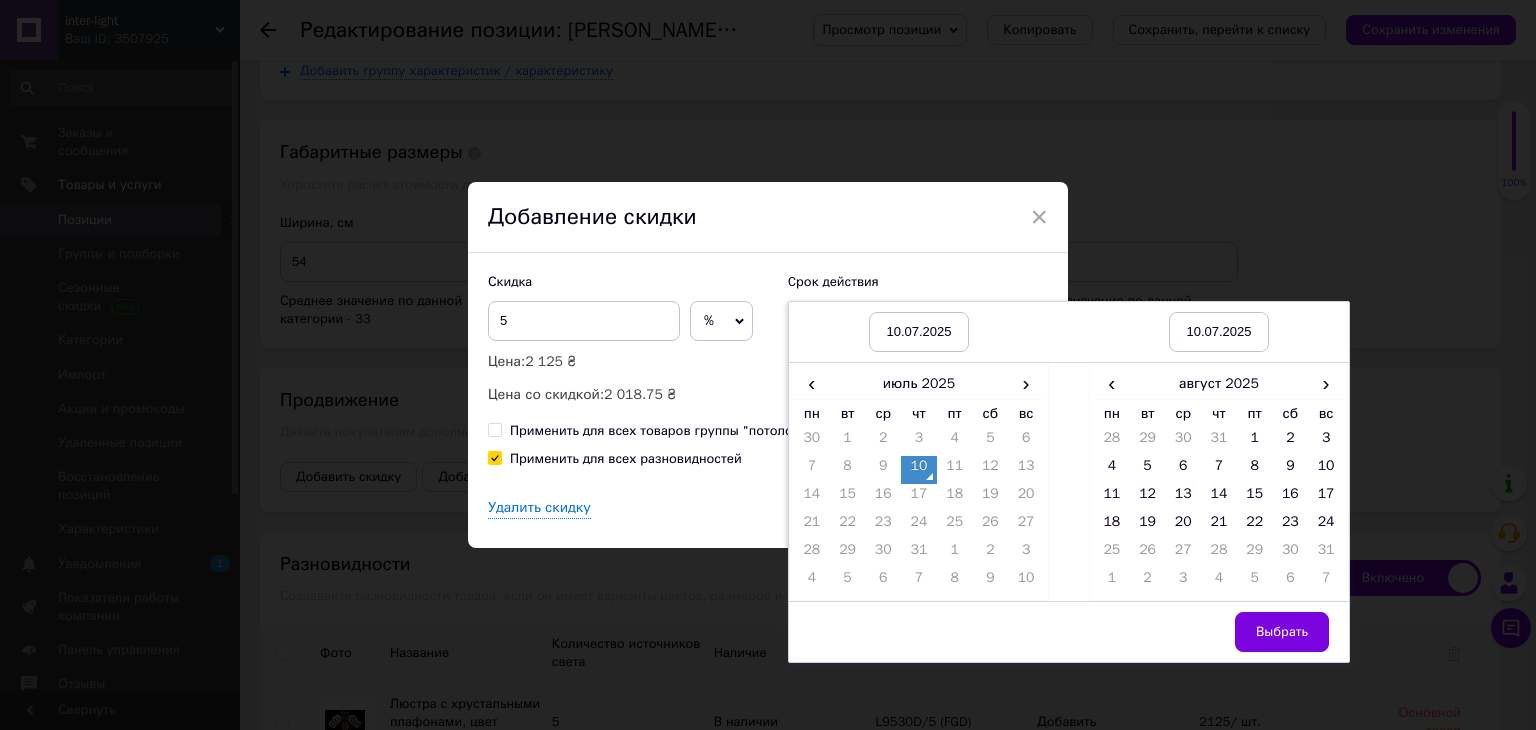 drag, startPoint x: 1324, startPoint y: 519, endPoint x: 1318, endPoint y: 544, distance: 25.70992 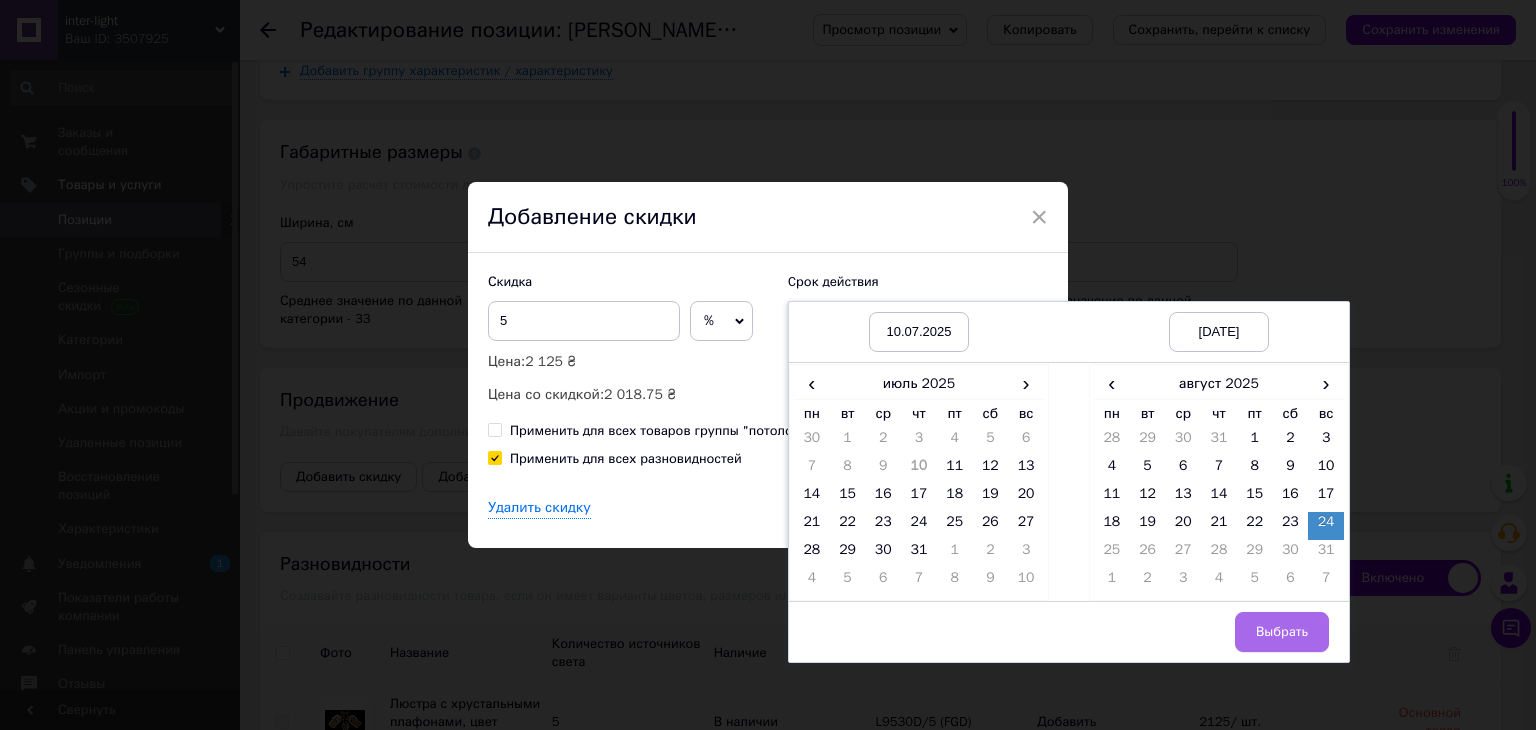 click on "Выбрать" at bounding box center [1282, 632] 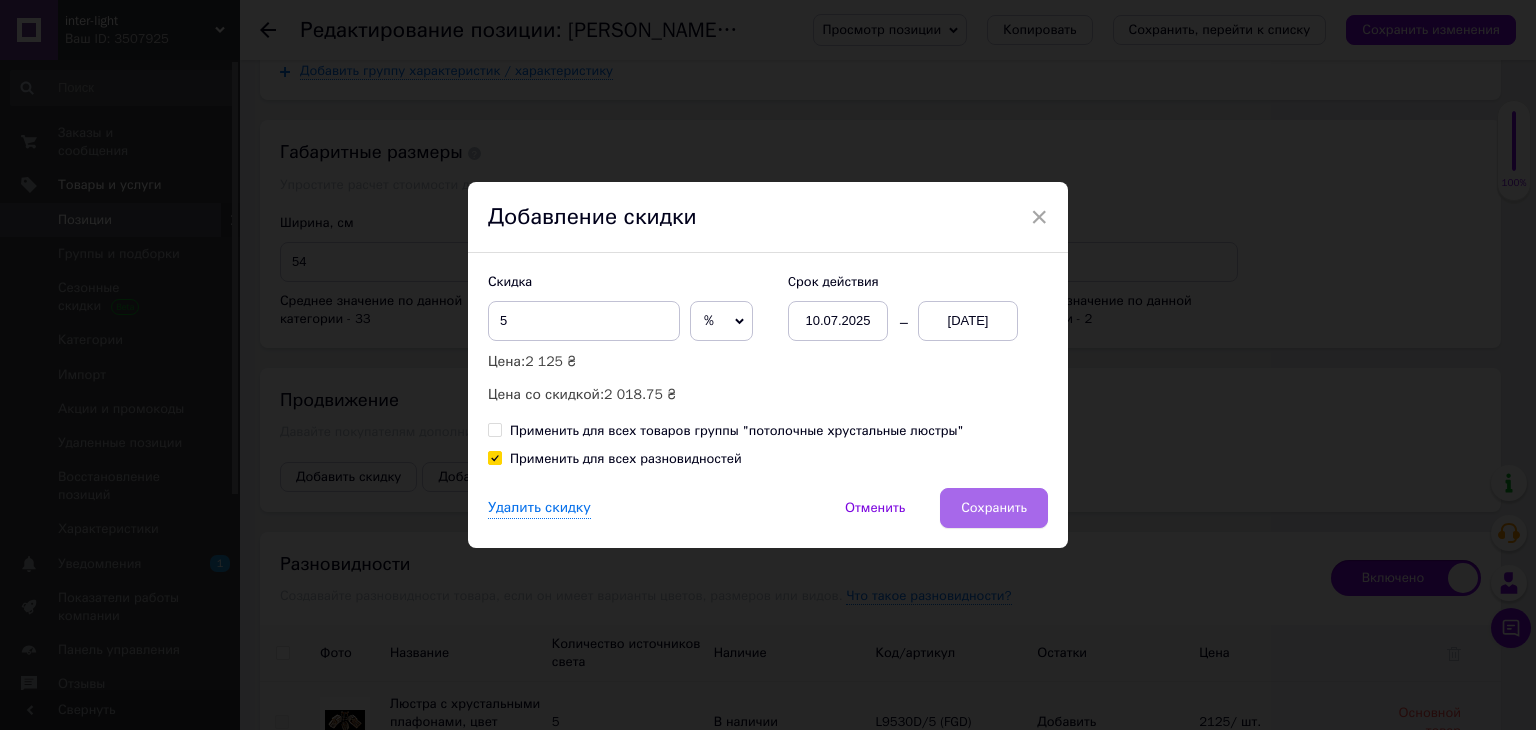 click on "Сохранить" at bounding box center (994, 508) 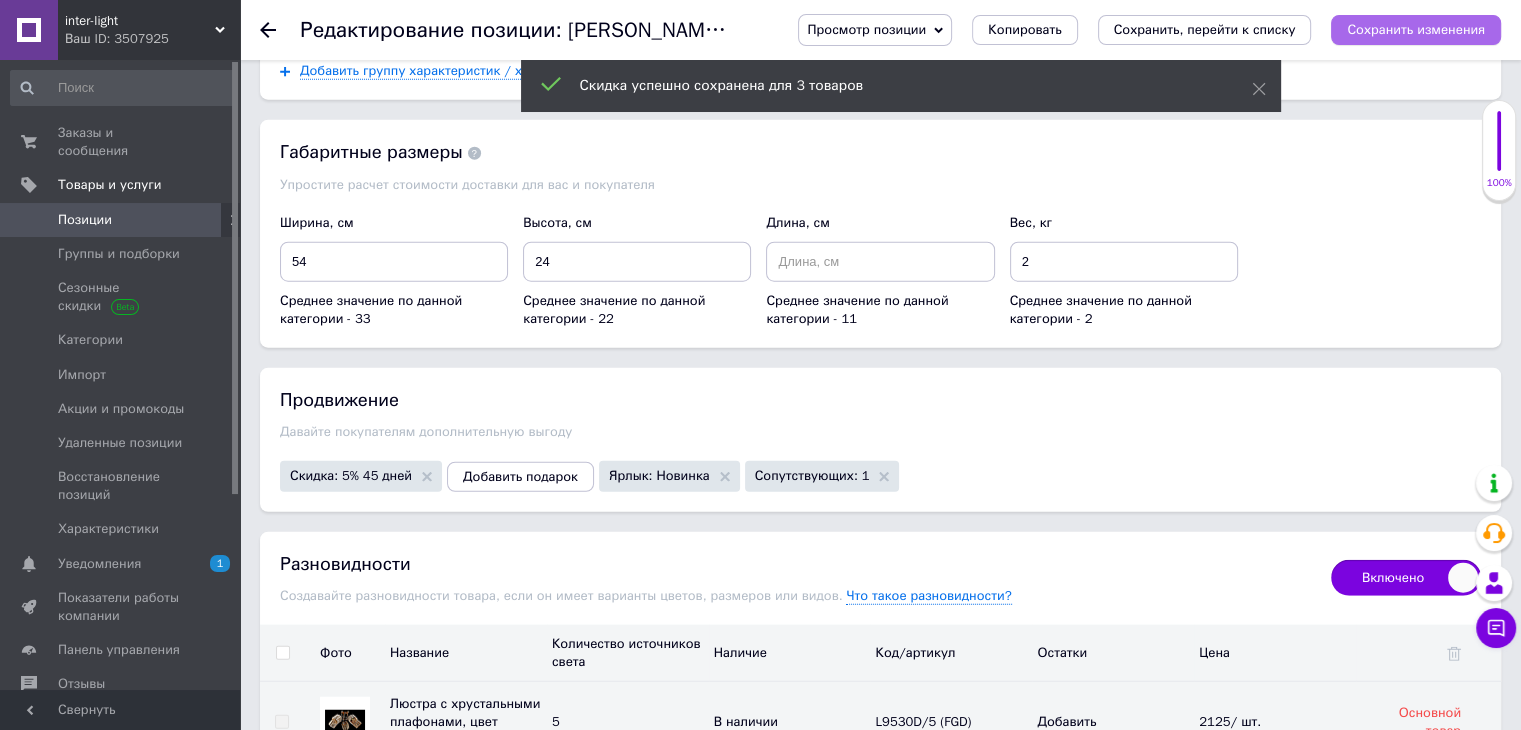 click on "Сохранить изменения" at bounding box center (1416, 29) 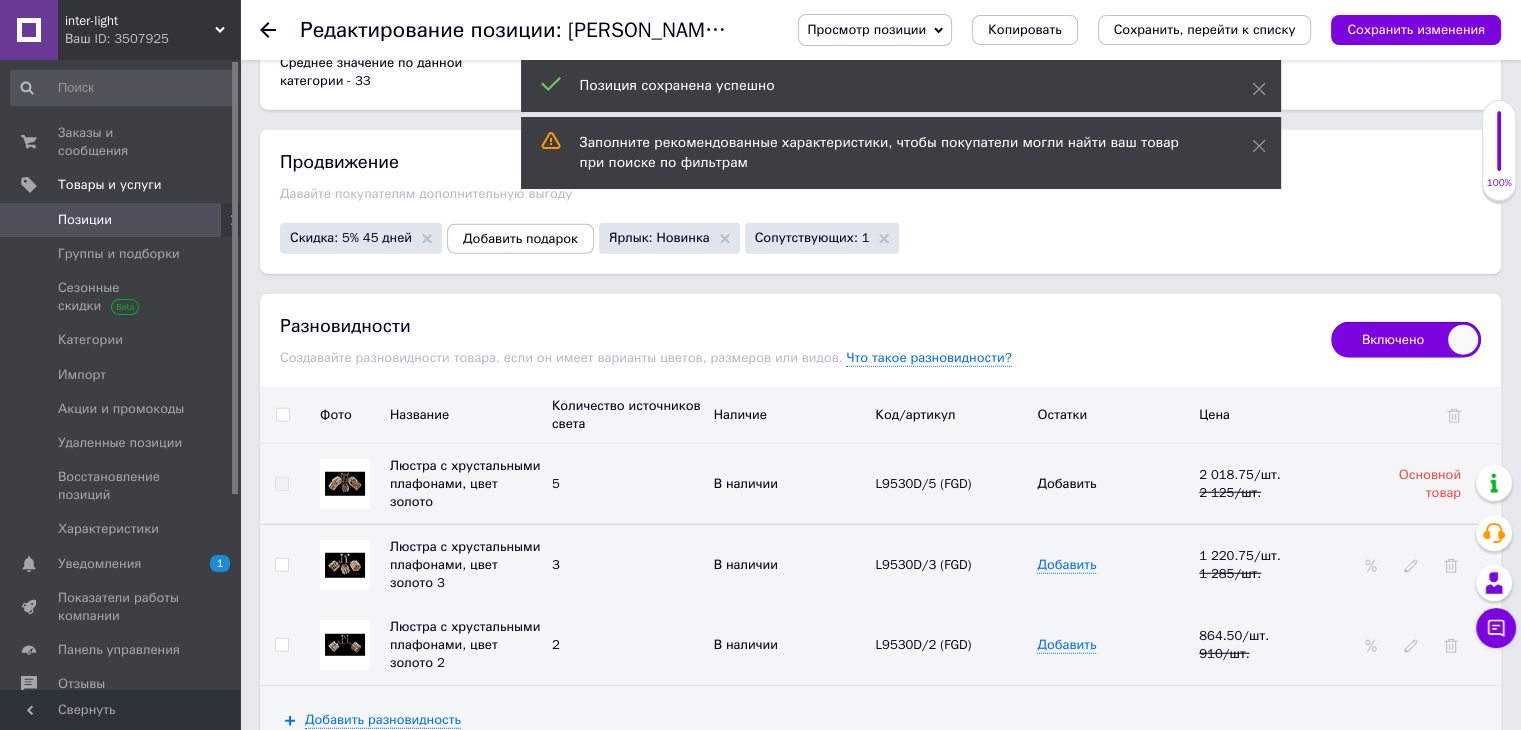 scroll, scrollTop: 5277, scrollLeft: 0, axis: vertical 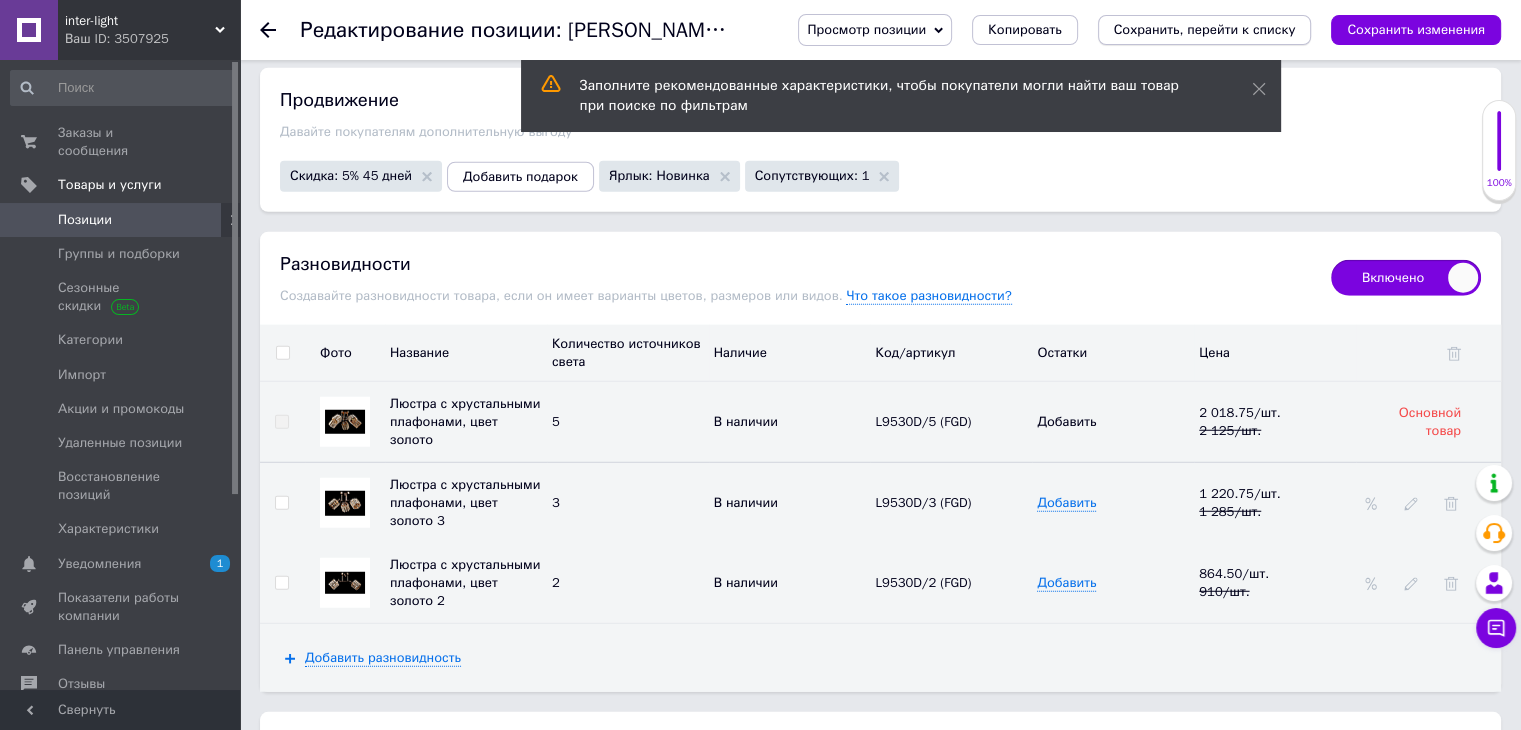 click on "Сохранить, перейти к списку" at bounding box center (1205, 29) 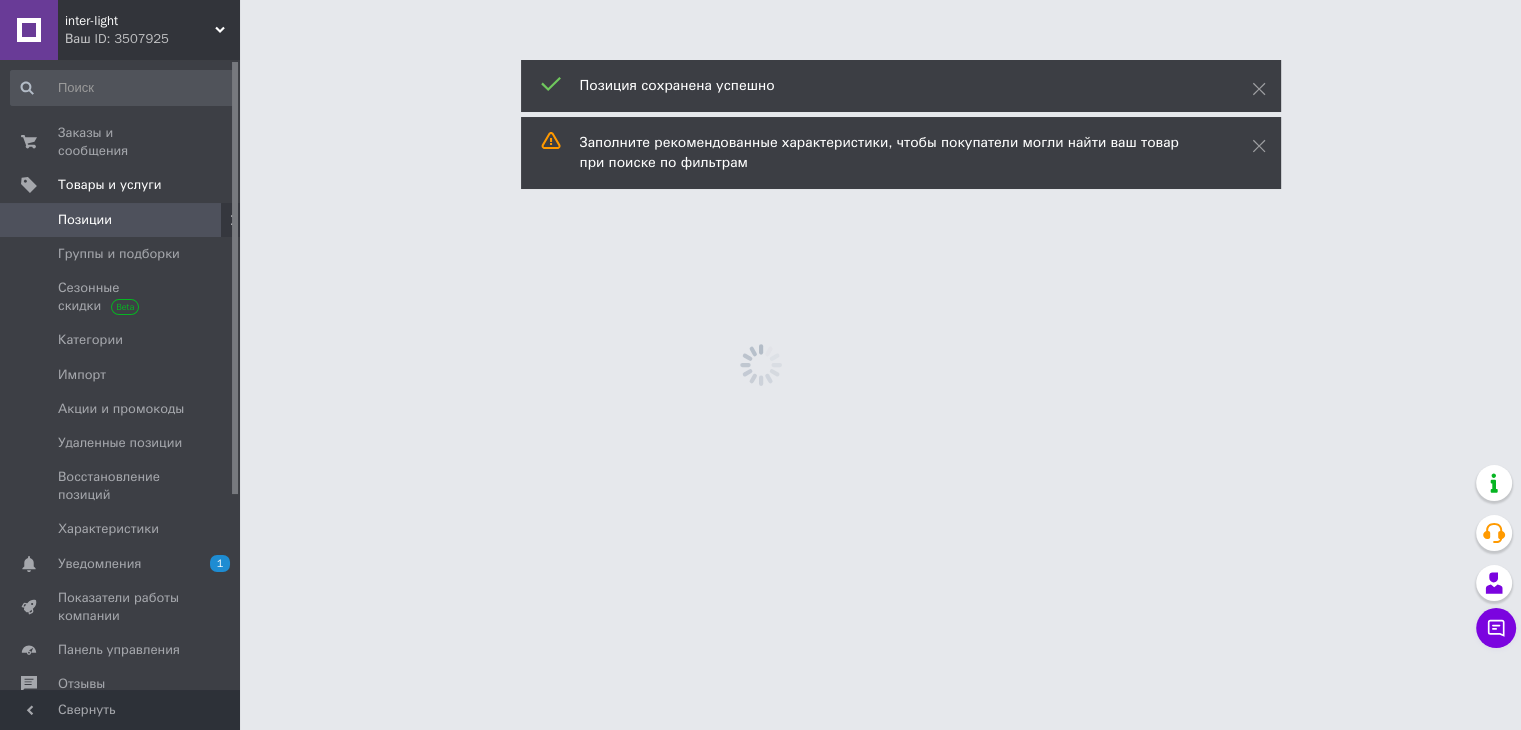 scroll, scrollTop: 0, scrollLeft: 0, axis: both 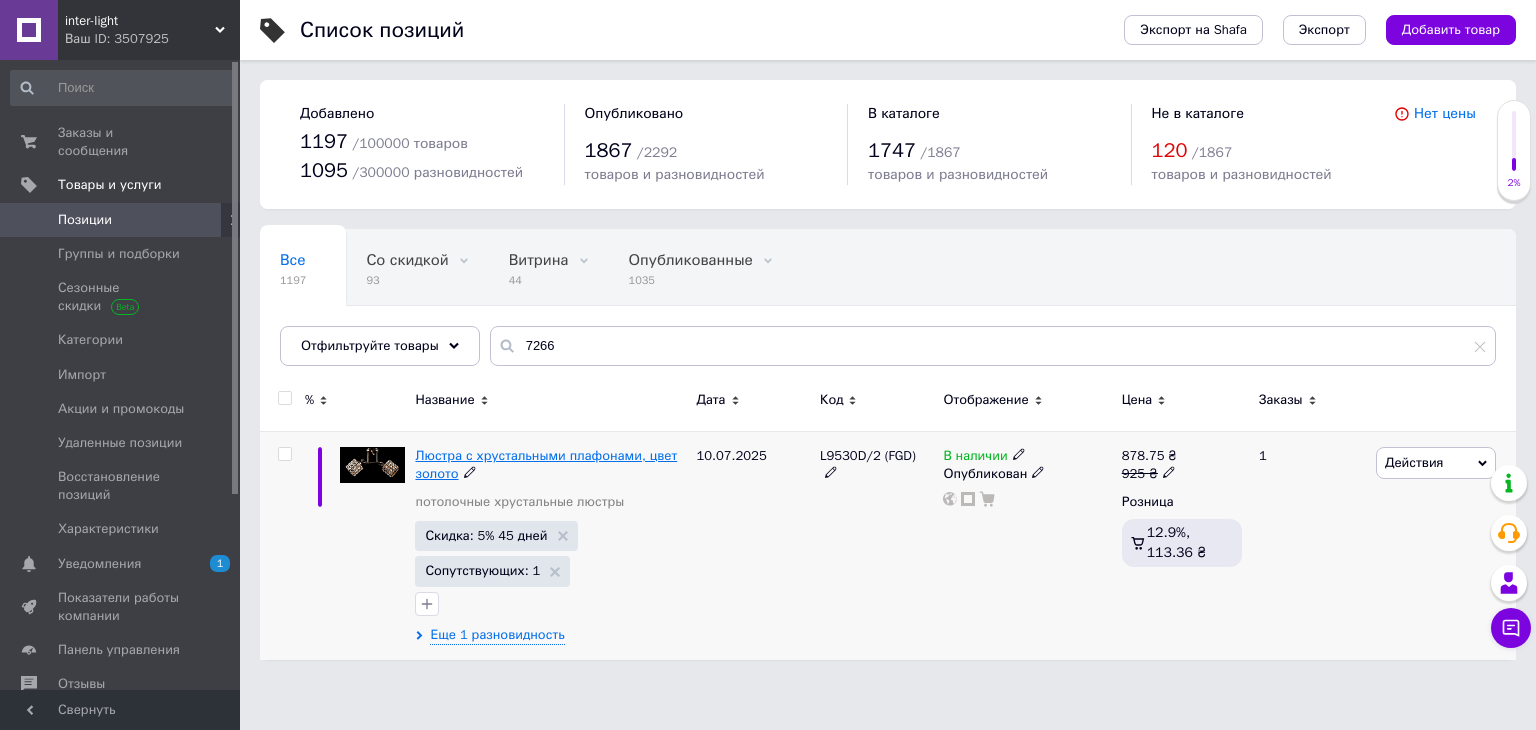 click on "Люстра с хрустальными плафонами, цвет золото" at bounding box center (546, 464) 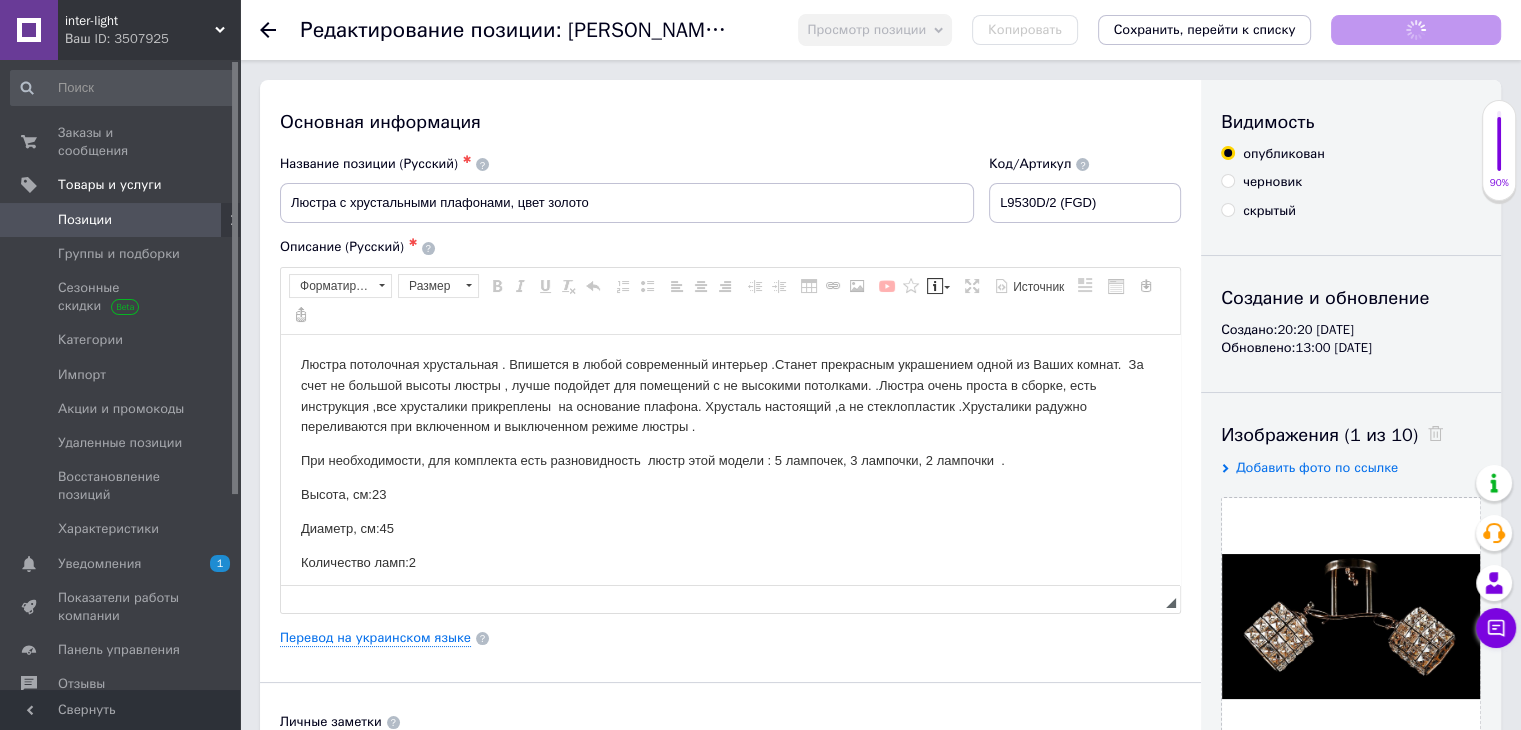 scroll, scrollTop: 0, scrollLeft: 0, axis: both 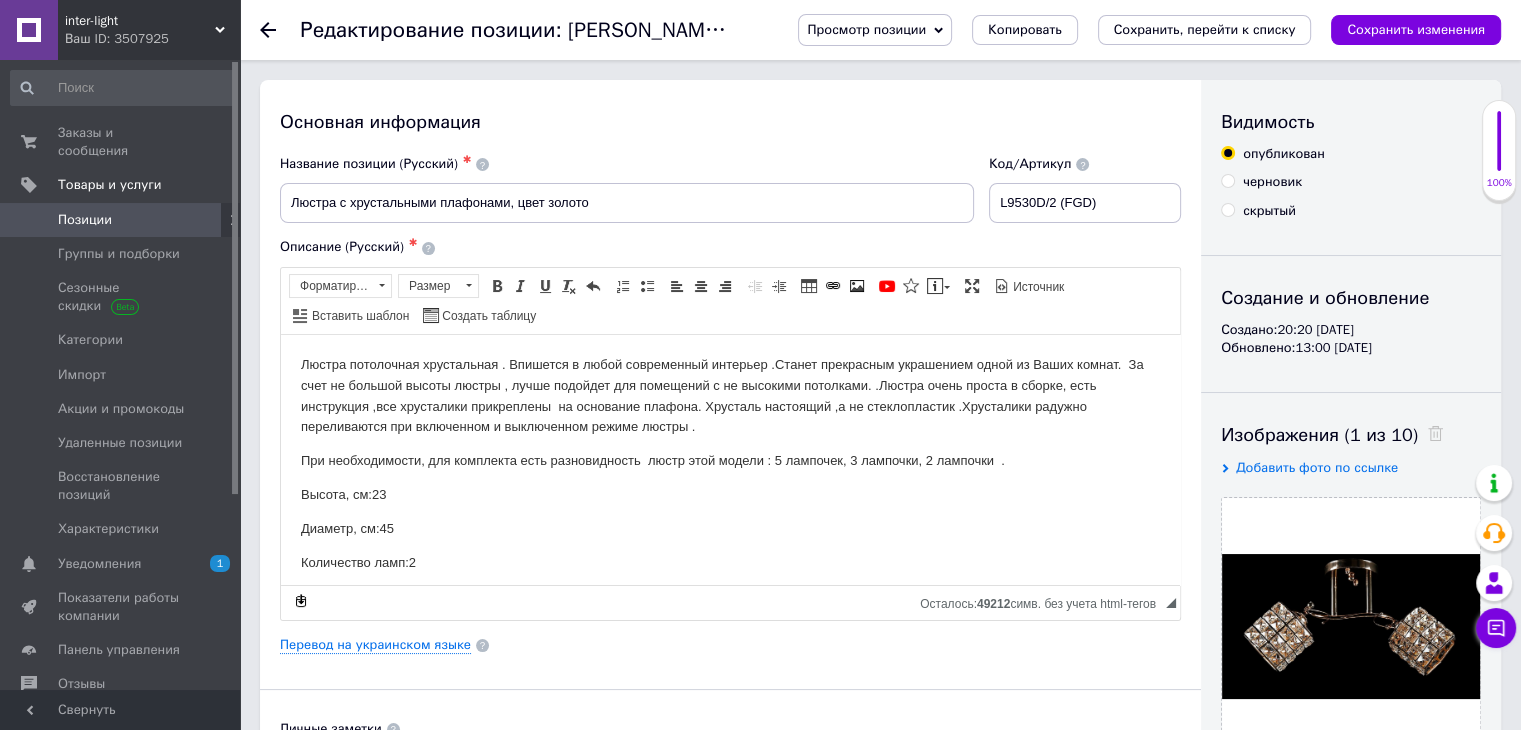 click on "Основная информация Название позиции (Русский) ✱ Люстра с хрустальными плафонами, цвет золото Код/Артикул L9530D/2 (FGD) Описание (Русский) ✱
При необходимости, для комплекта есть разновидность  люстр этой модели : 5 лампочек, 3 лампочки, 2 лампочки  .
Высота, см:23
Диаметр, см:45
Количество ламп:2
MAX мощность лампы, Вт:40
Напряжение, В:220
Патрон:E27
Цвет:золото, белый.
Материал:металл, хрусталь
Производитель:Splendid Ray(Китай)
Дополнительная информация:
Тип крепления:на кронштейн
Rich Text Editor, 4F370505-46D8-4823-AB6F-231AC1DF105D Панели инструментов редактора Размер Размер" at bounding box center [730, 638] 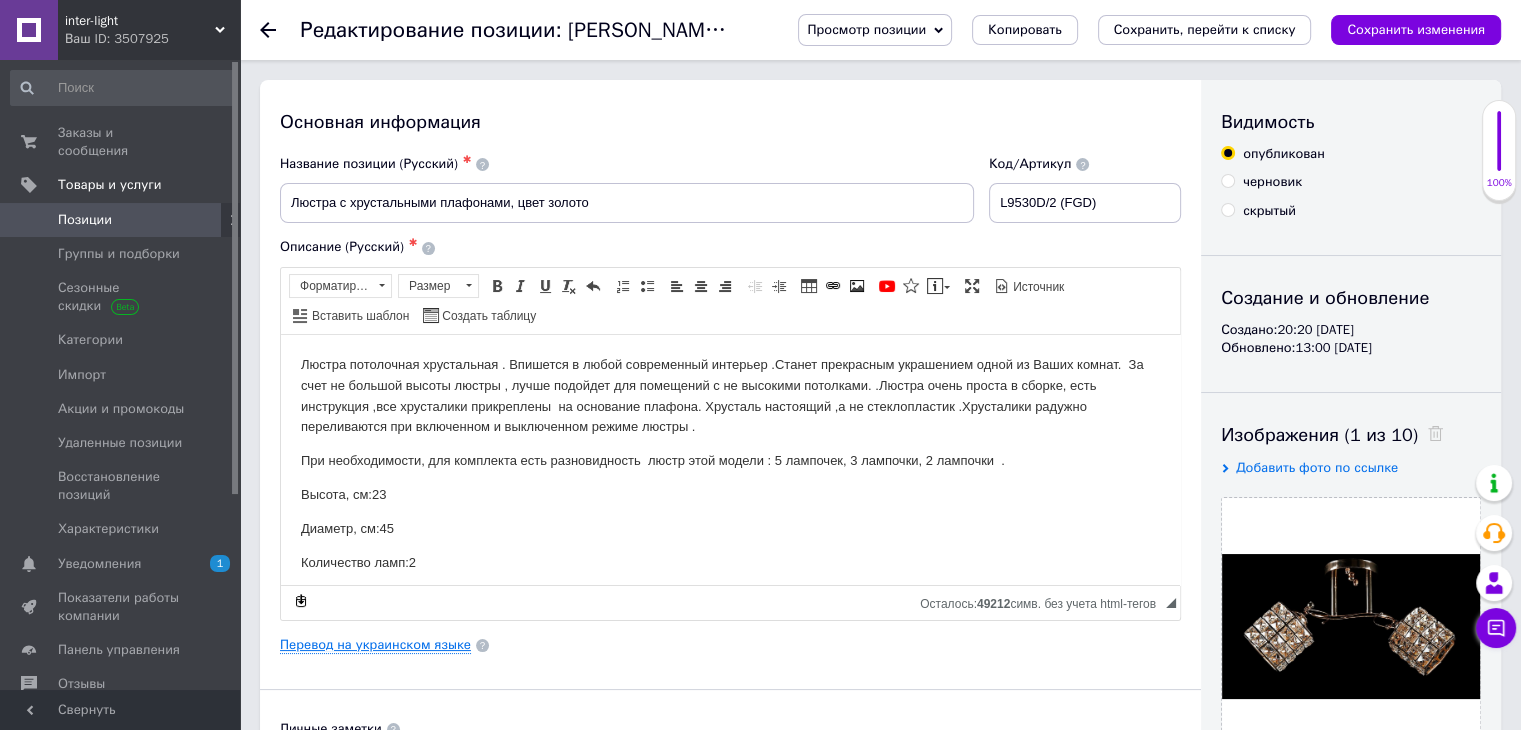 click on "Перевод на украинском языке" at bounding box center (375, 645) 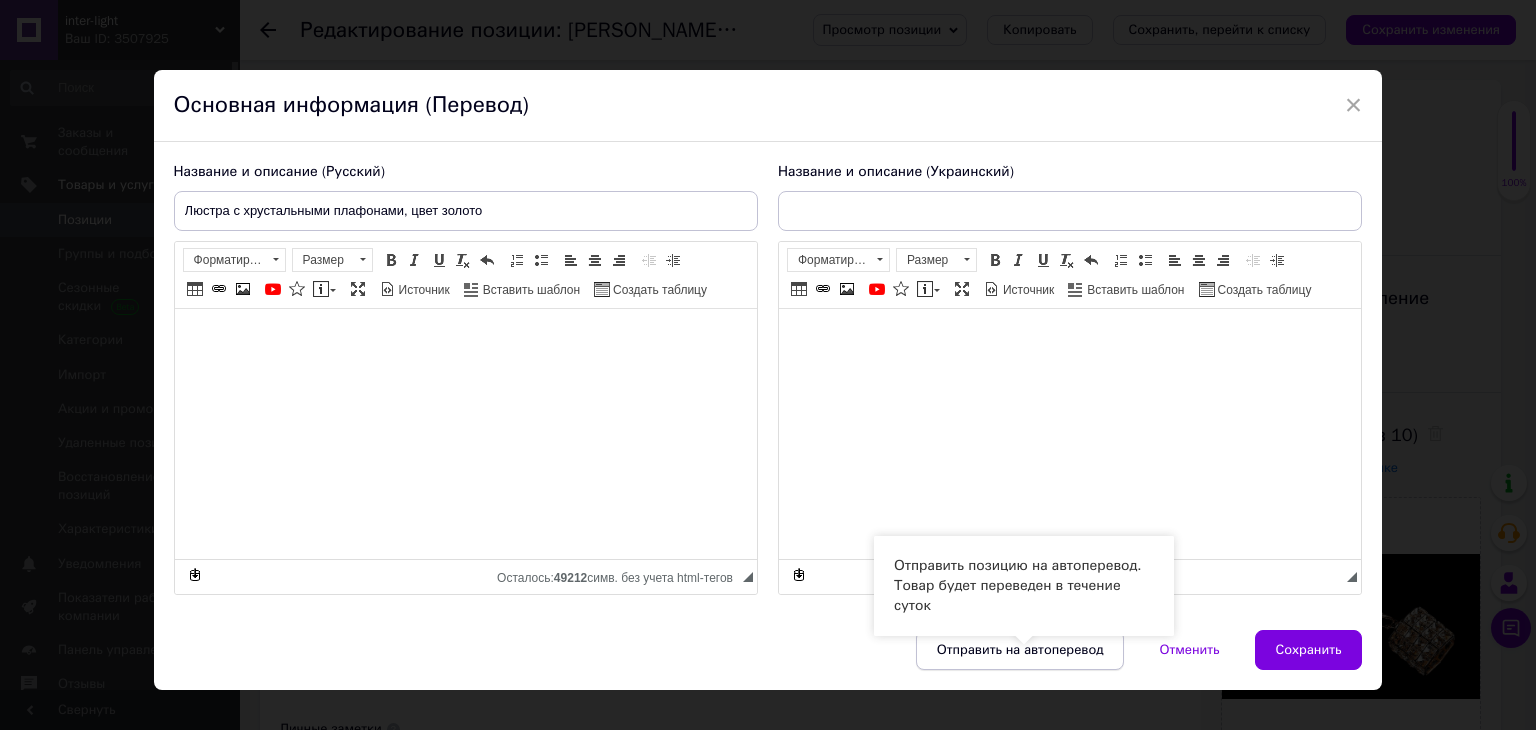 type on "Люстра з кришталевими плафонами, колір золото" 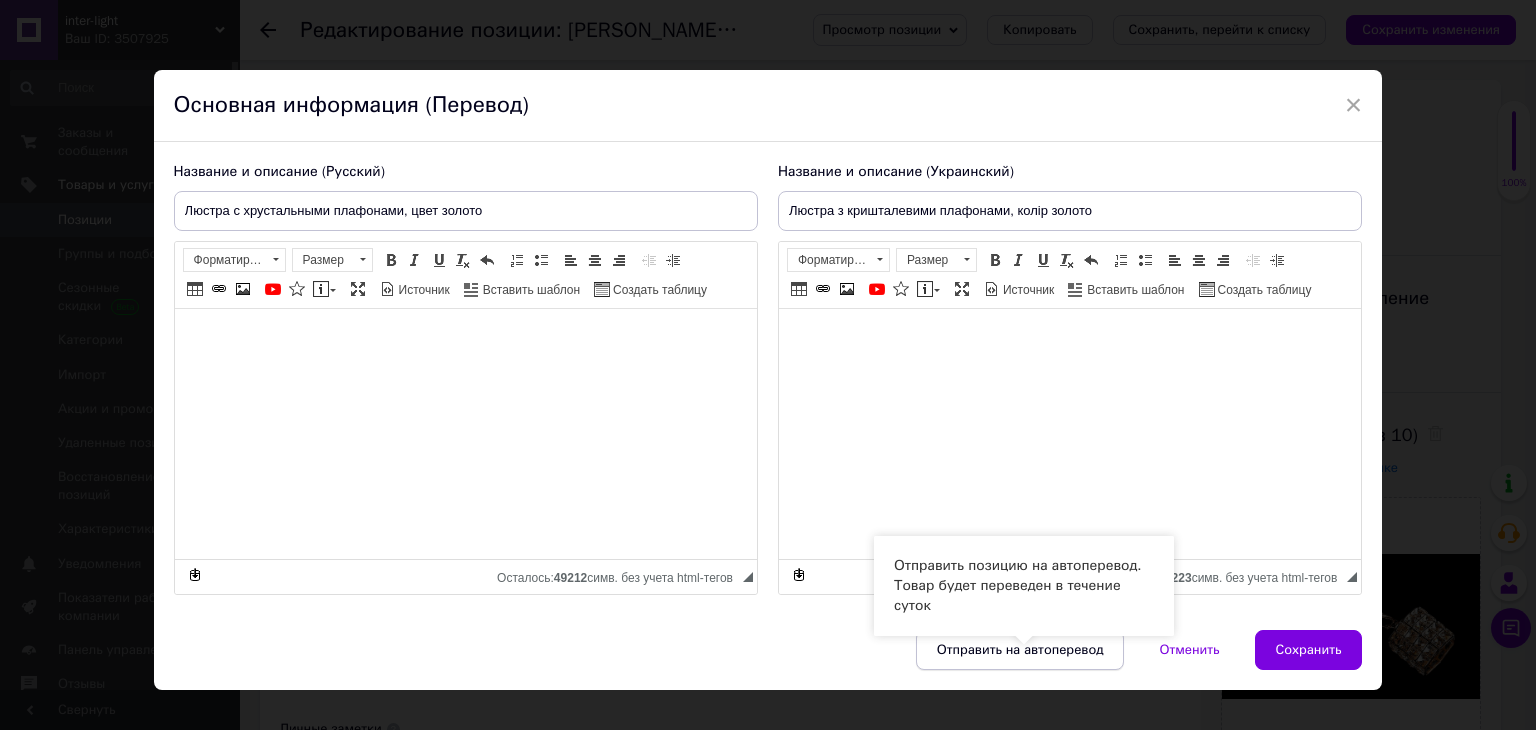 click on "Отправить на автоперевод" at bounding box center (1020, 650) 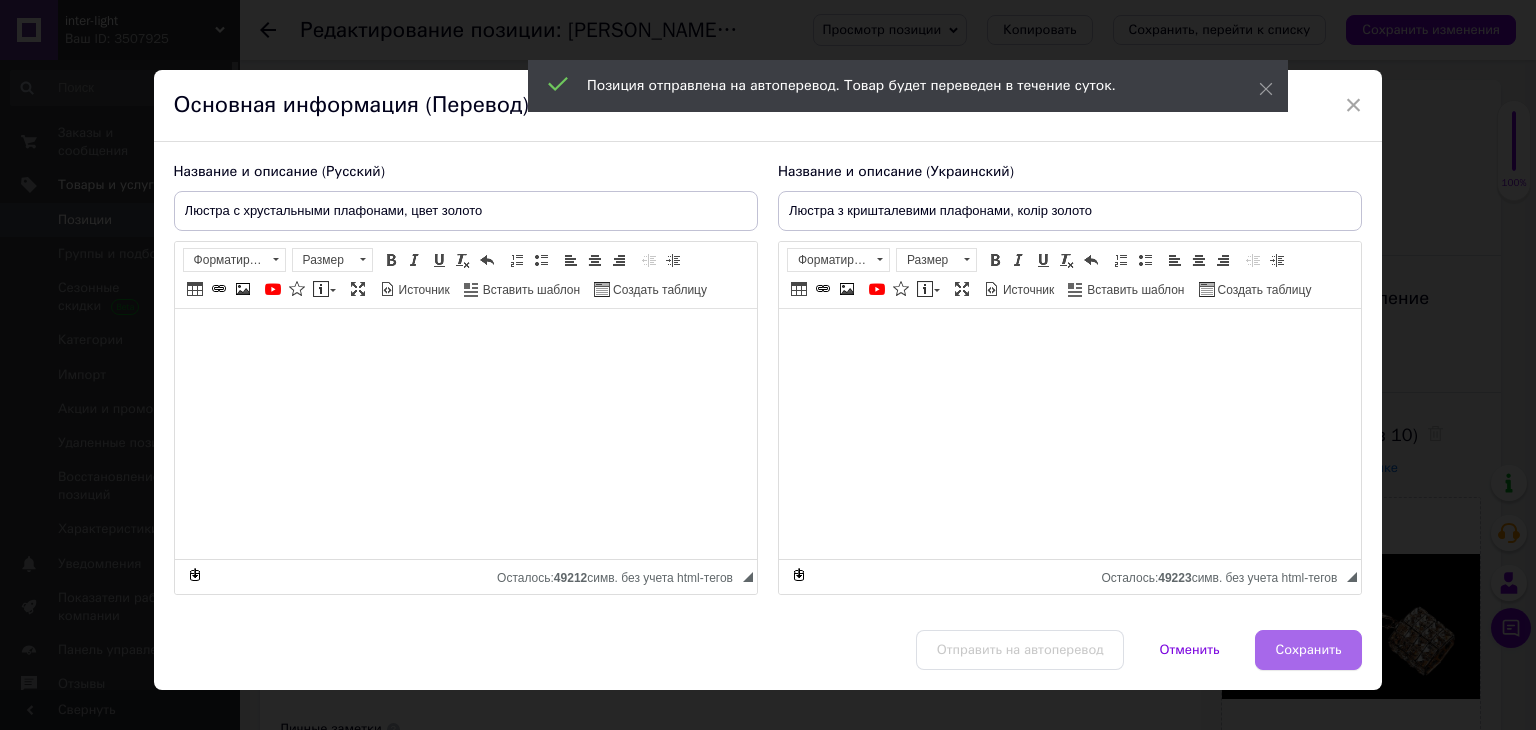 click on "Сохранить" at bounding box center (1309, 650) 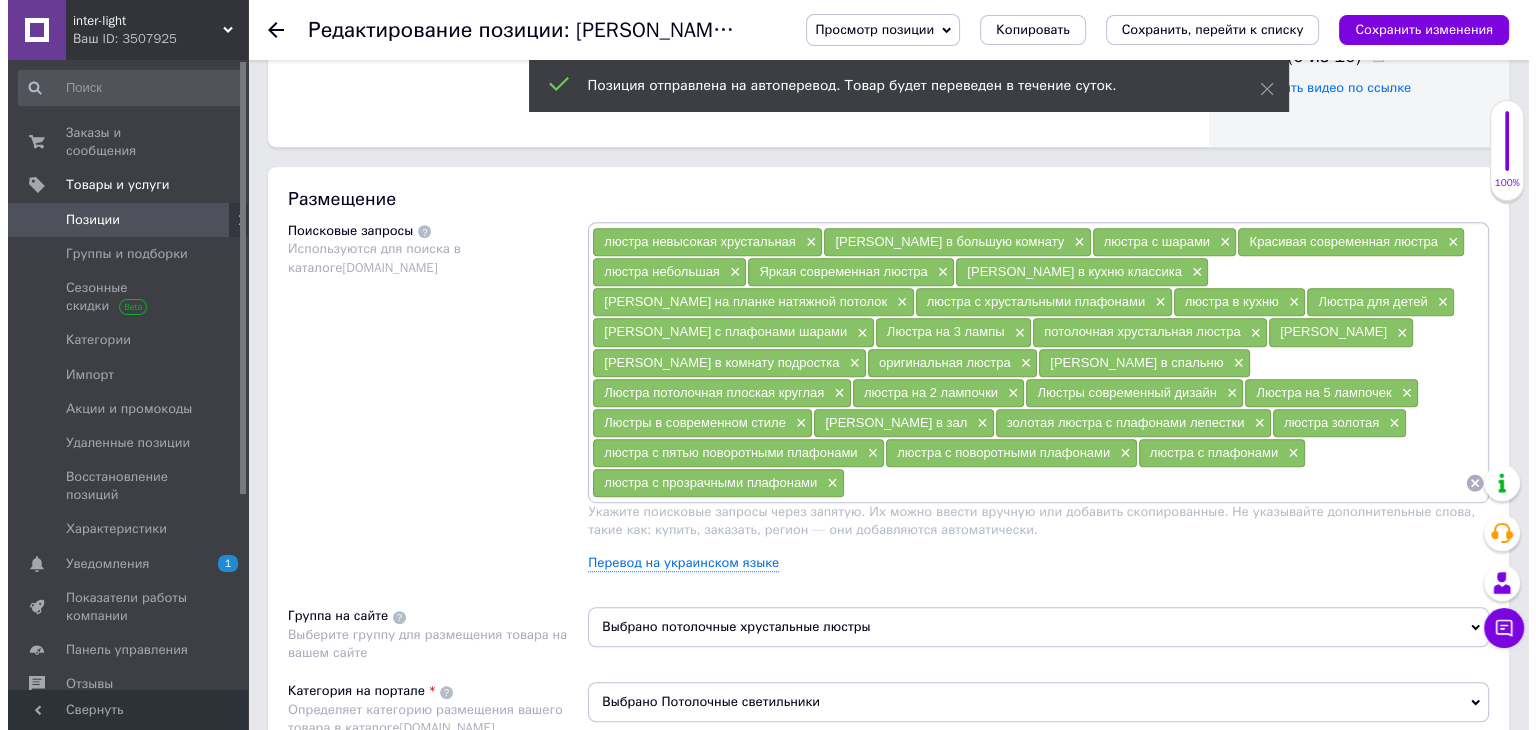 scroll, scrollTop: 1100, scrollLeft: 0, axis: vertical 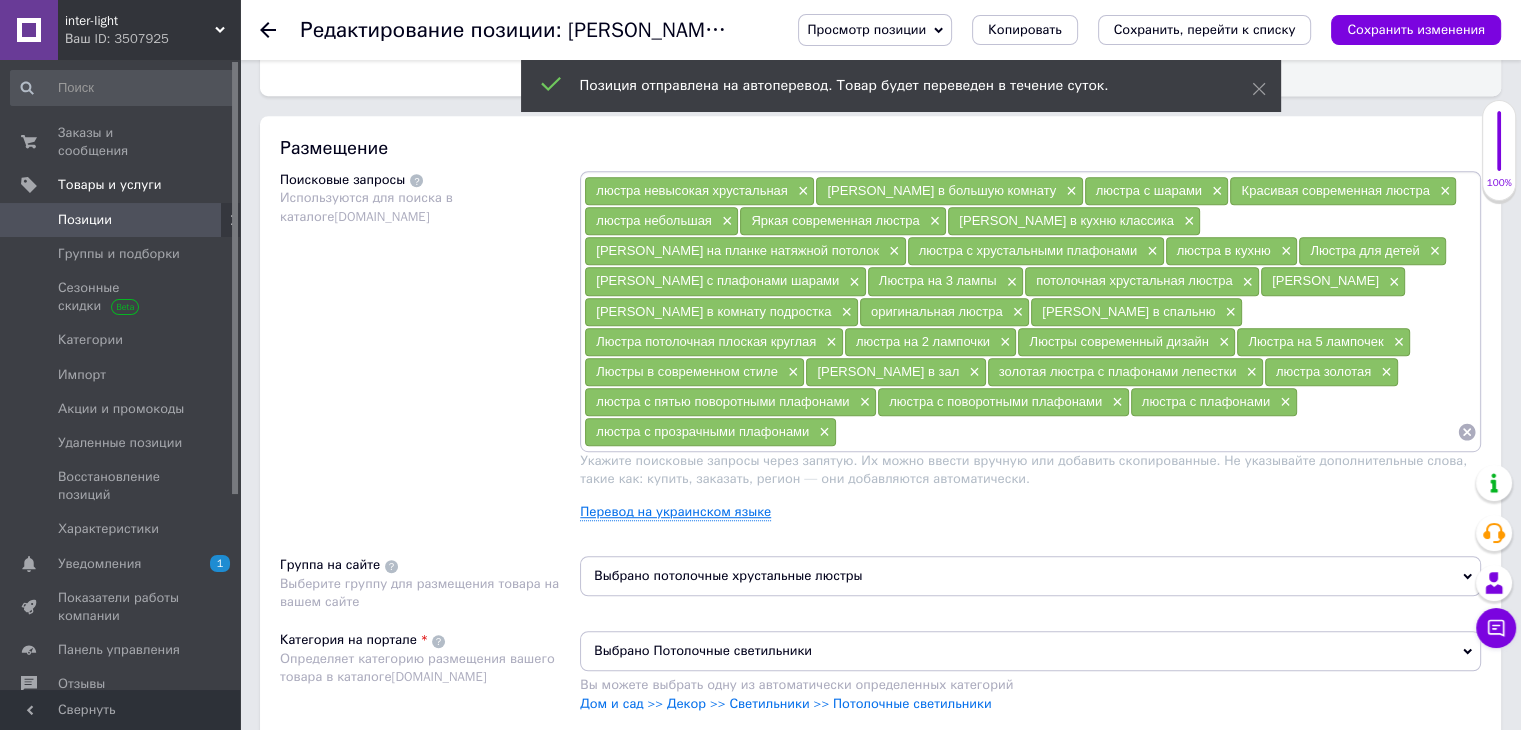 click on "Перевод на украинском языке" at bounding box center [675, 512] 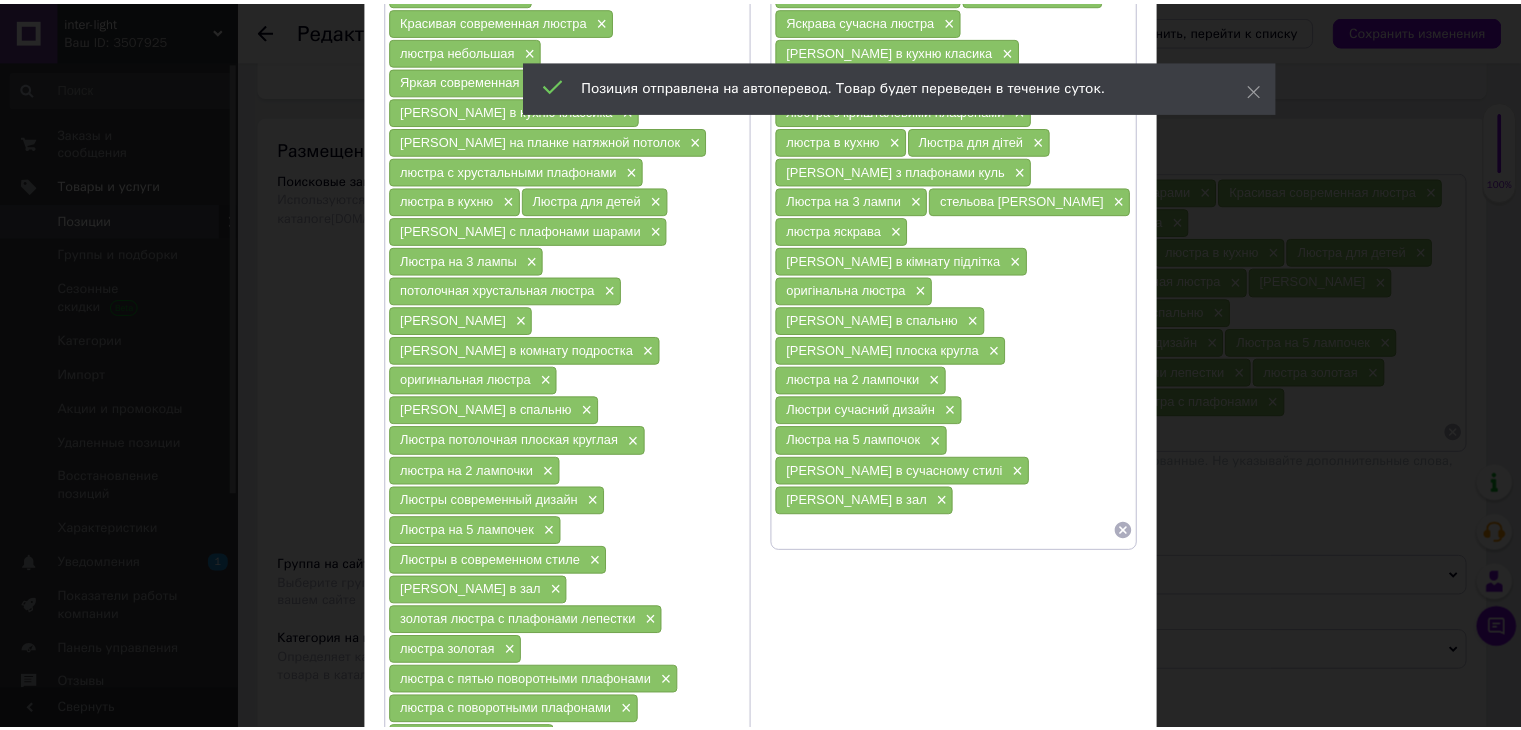 scroll, scrollTop: 300, scrollLeft: 0, axis: vertical 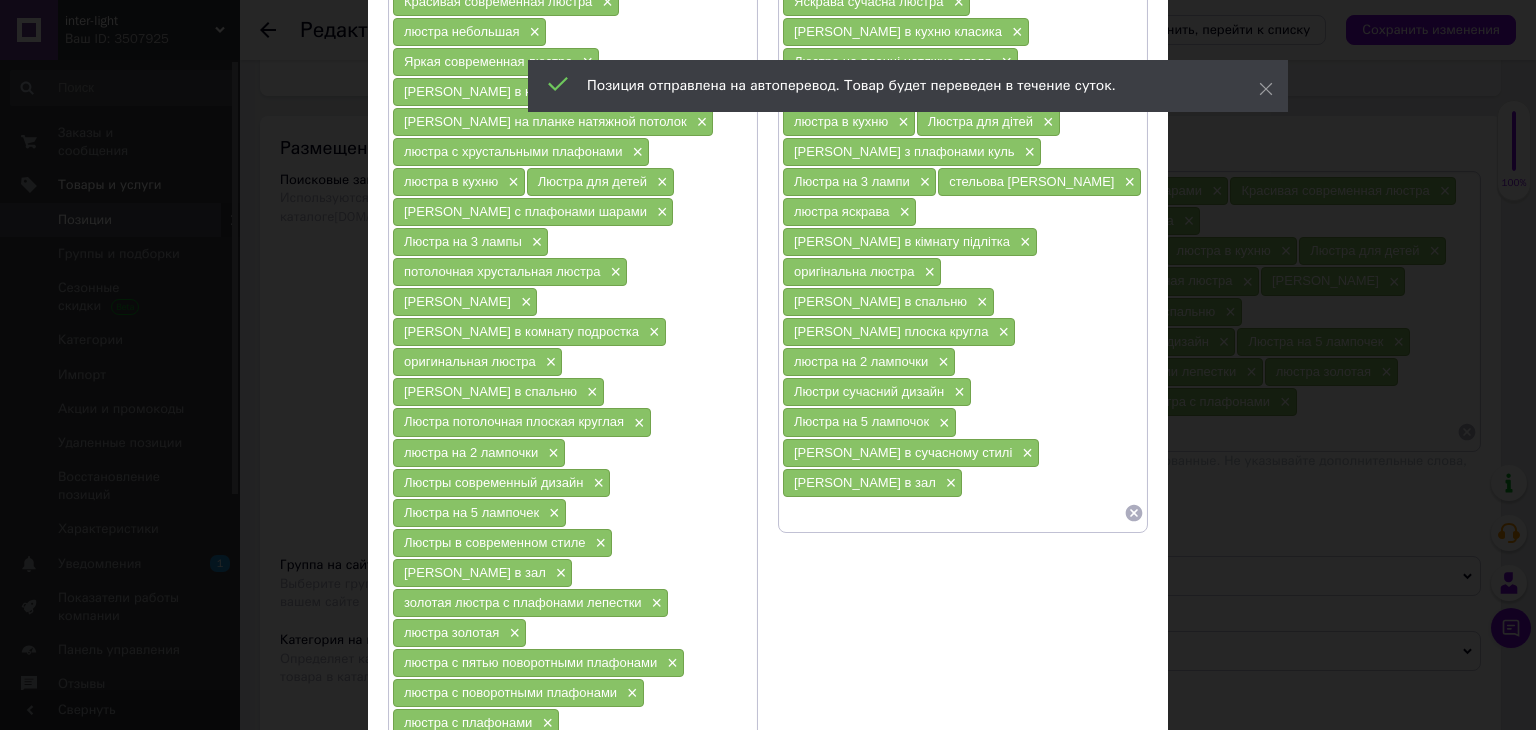 click on "Сохранить" at bounding box center [1094, 858] 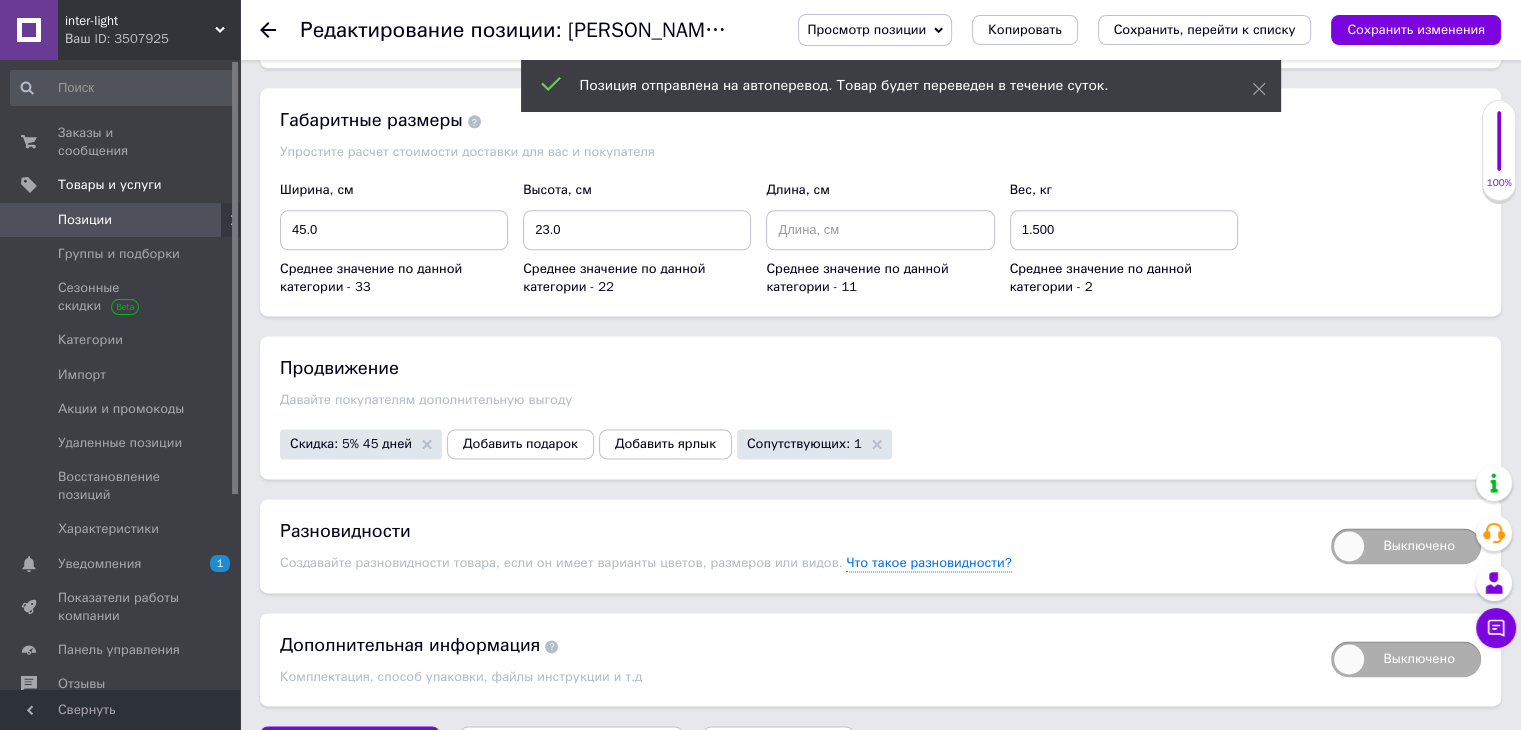 scroll, scrollTop: 2623, scrollLeft: 0, axis: vertical 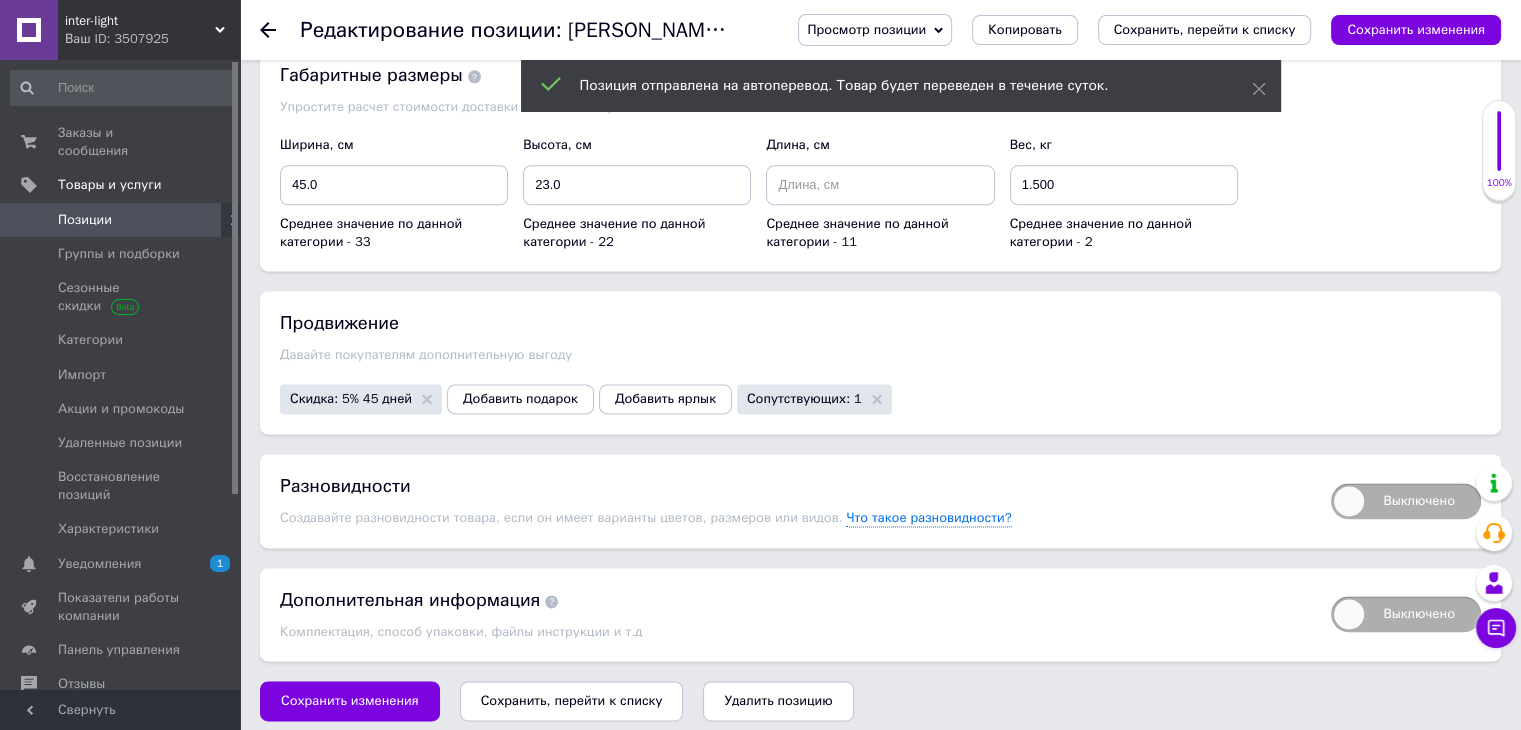 click on "Выключено" at bounding box center (1406, 501) 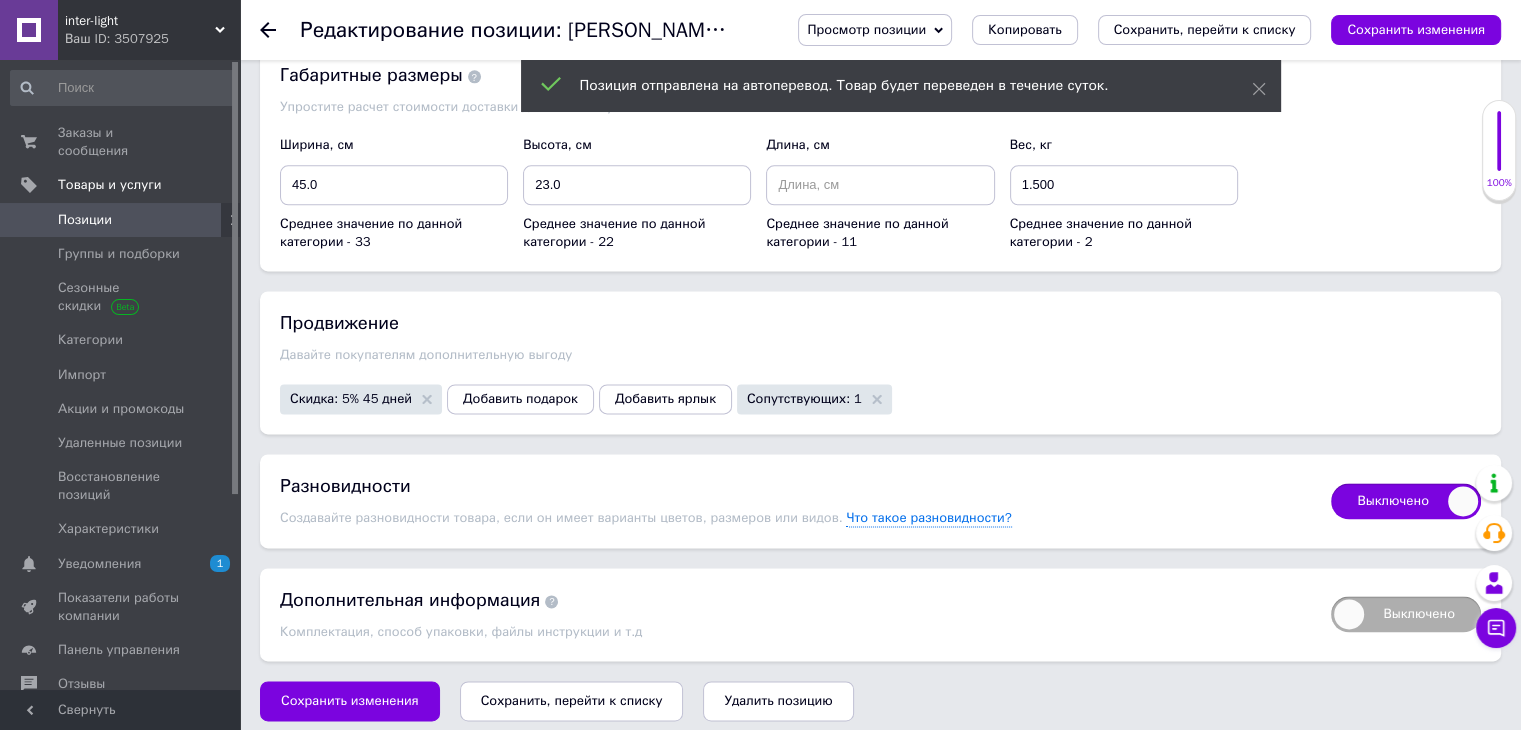 checkbox on "true" 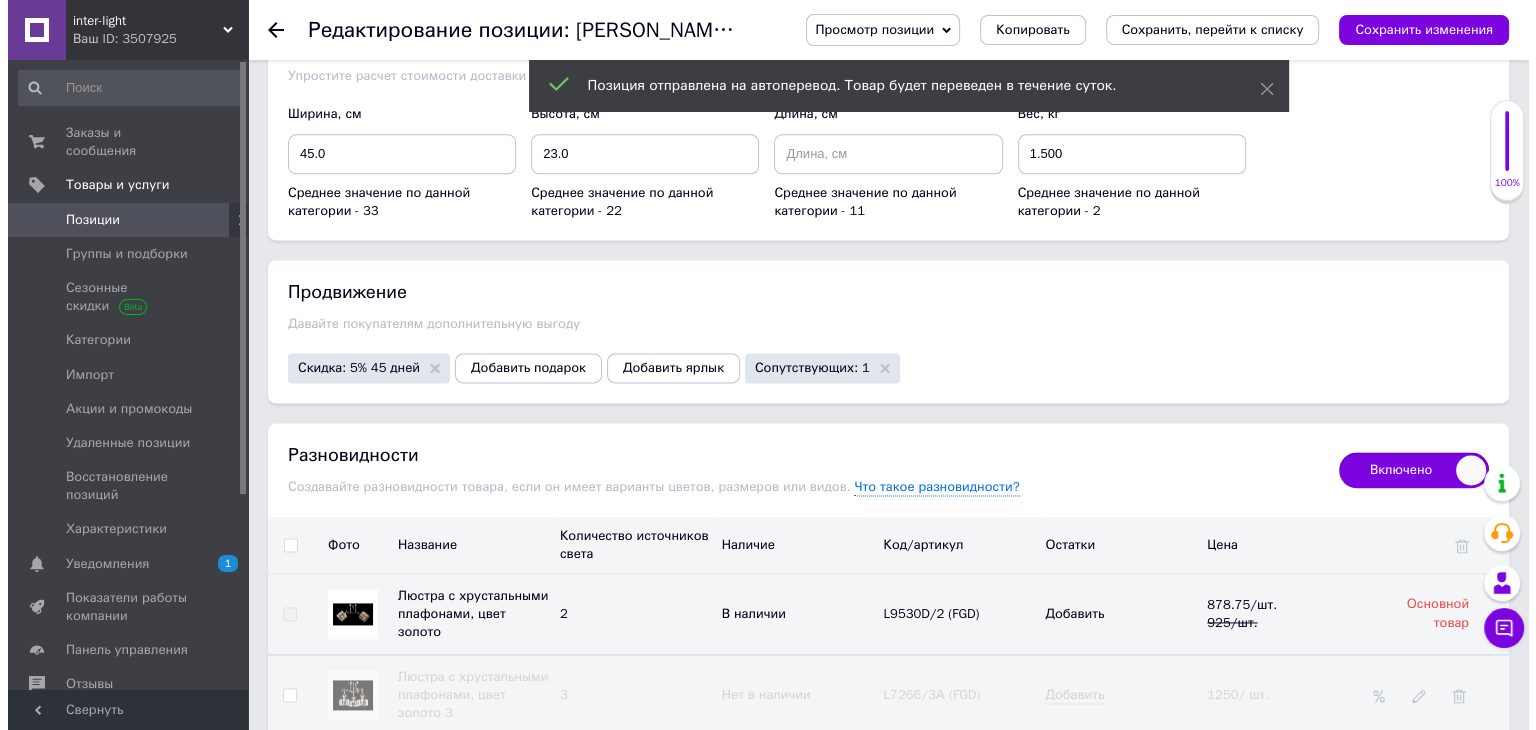 scroll, scrollTop: 2723, scrollLeft: 0, axis: vertical 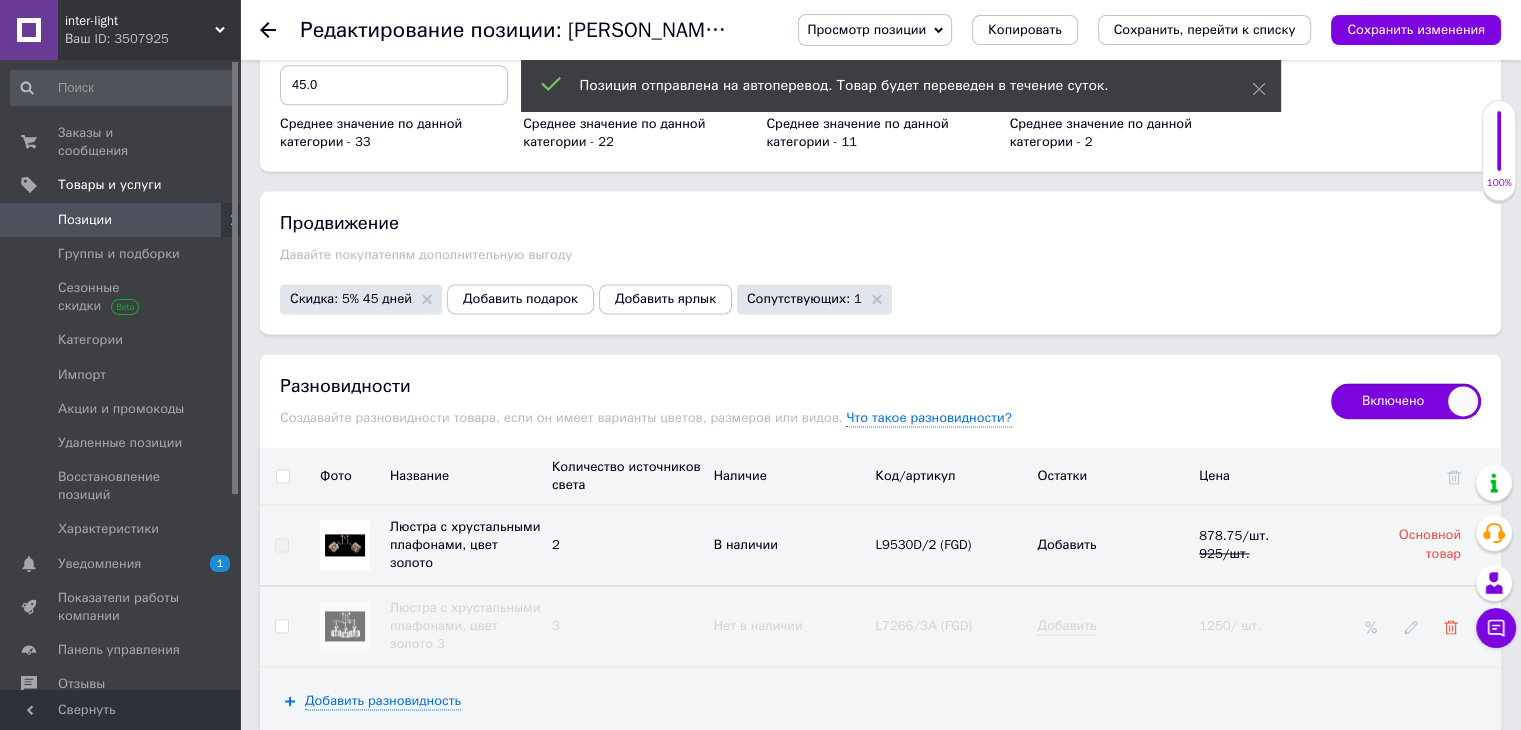 click 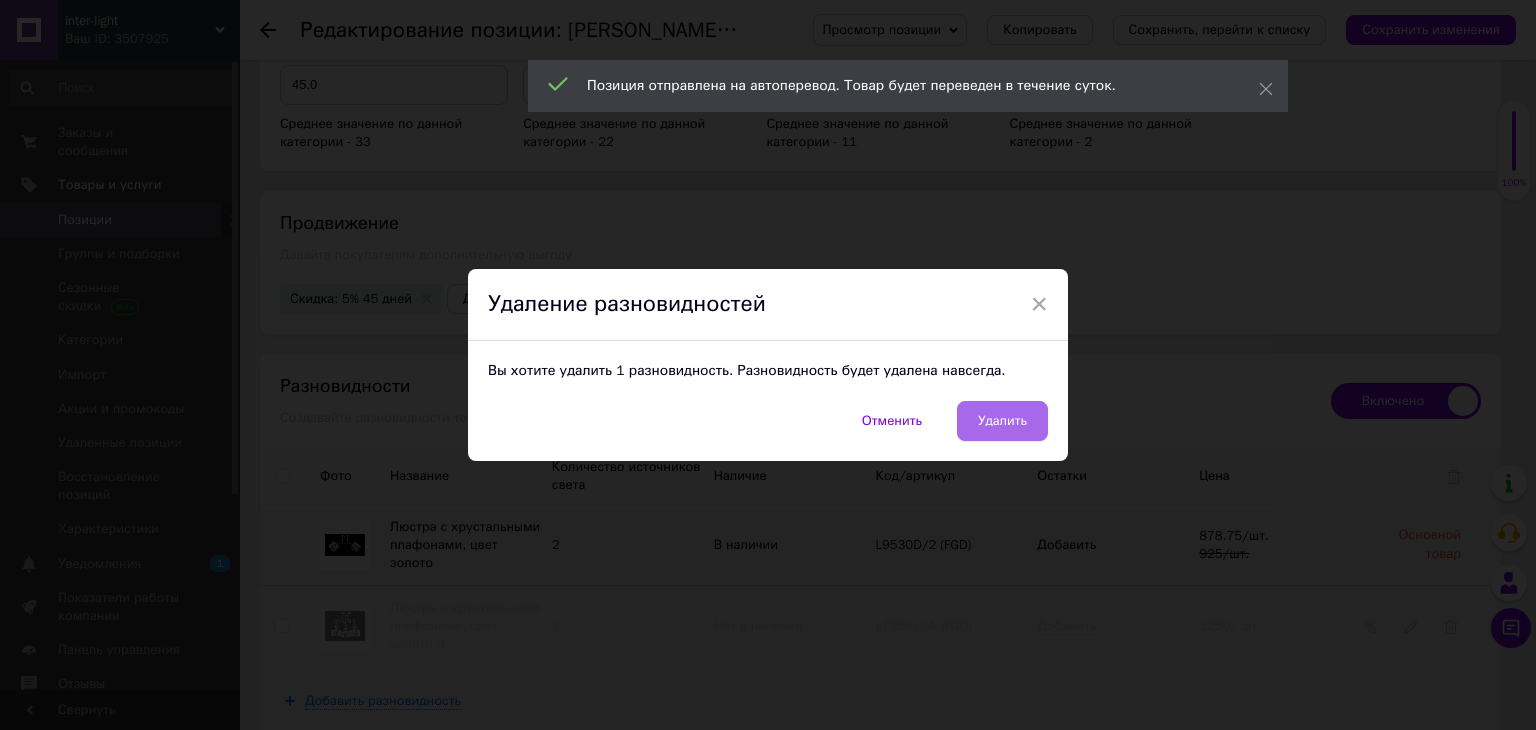 click on "Удалить" at bounding box center (1002, 421) 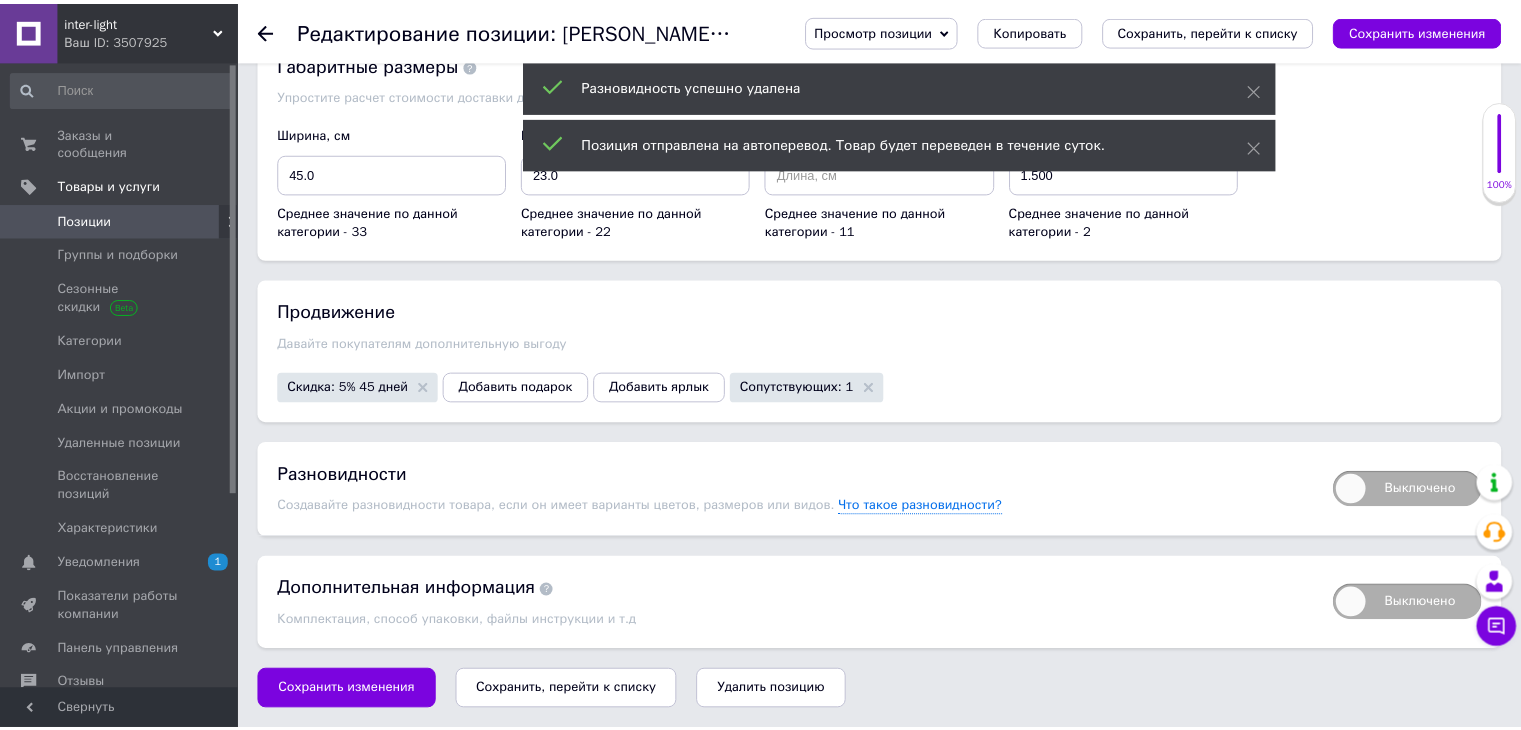 scroll, scrollTop: 2624, scrollLeft: 0, axis: vertical 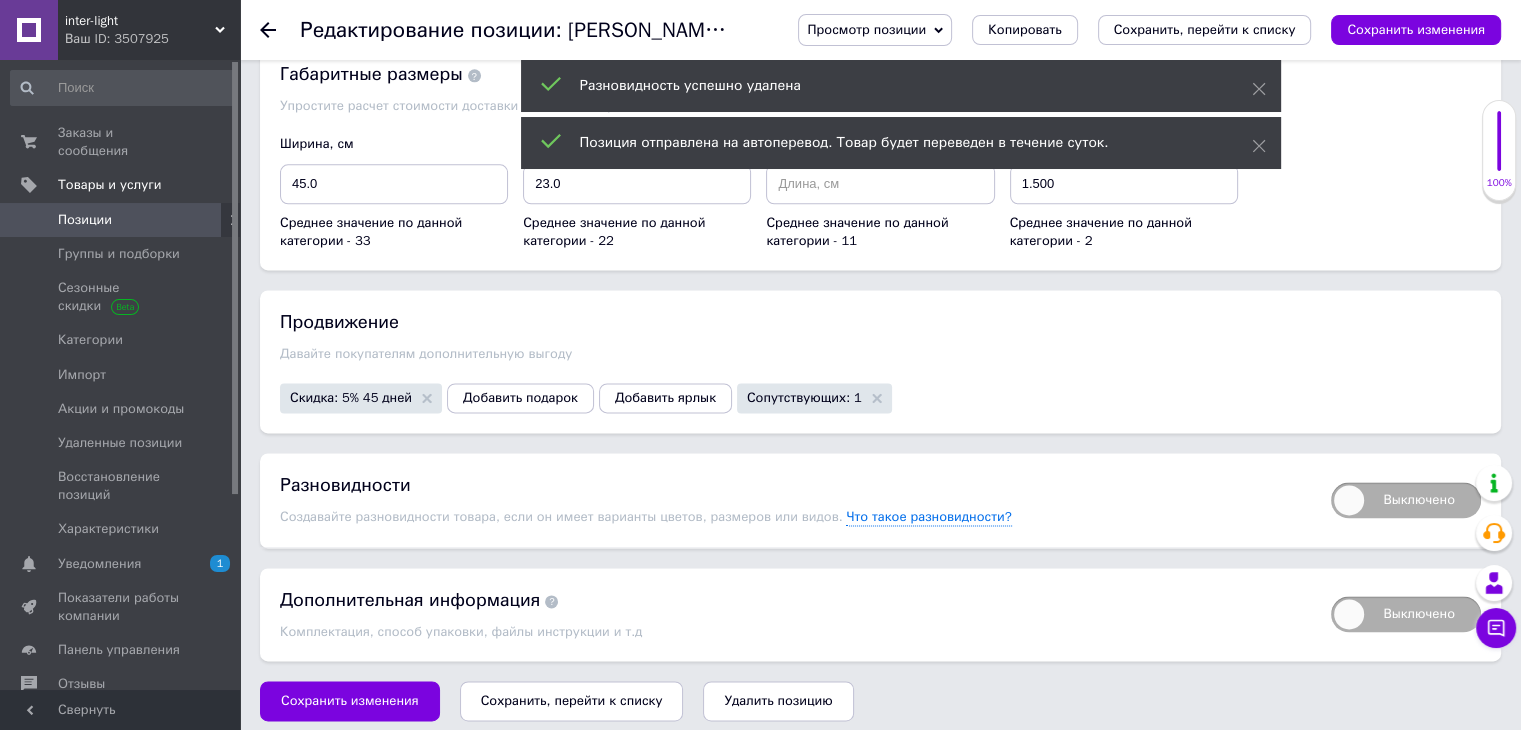 click on "Выключено" at bounding box center [1406, 500] 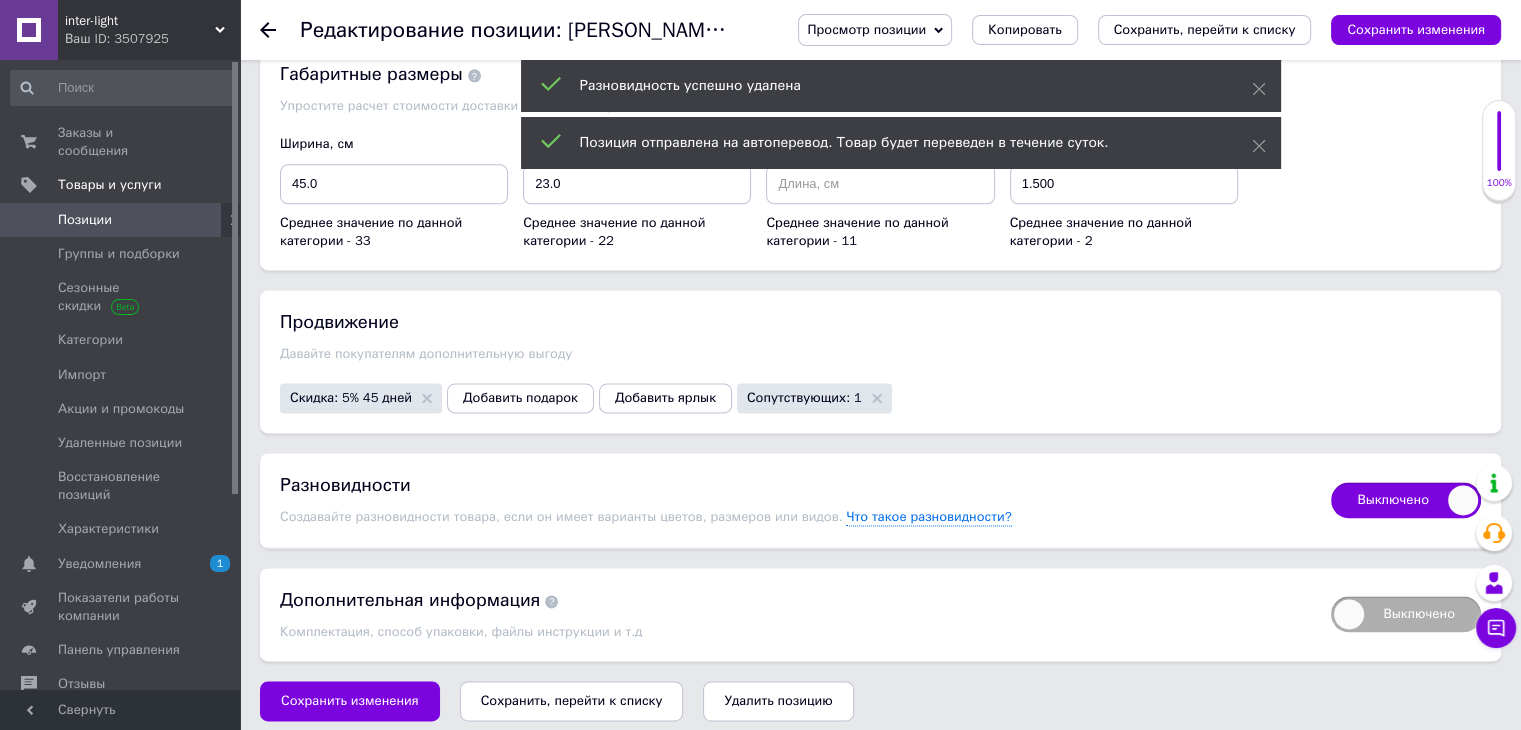 checkbox on "true" 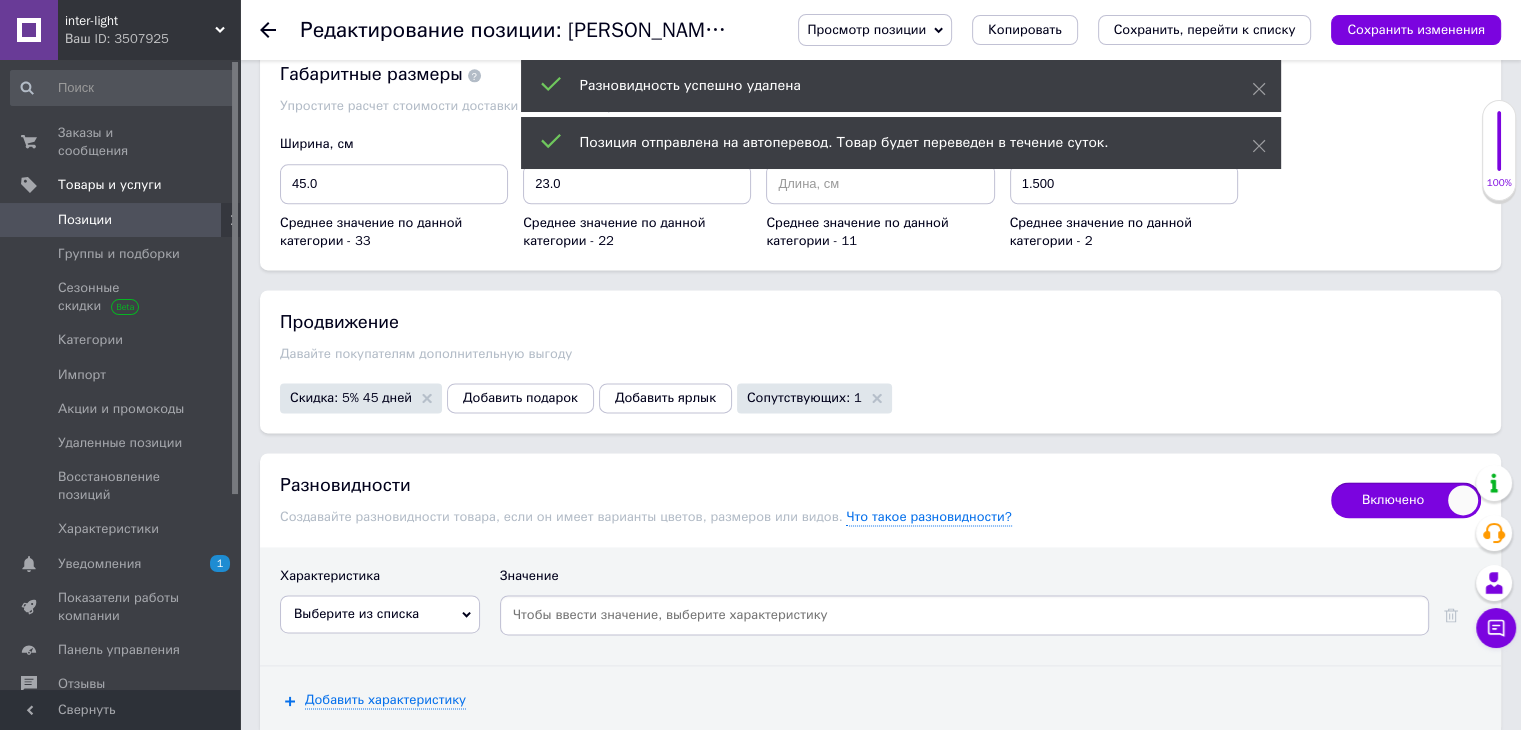 click 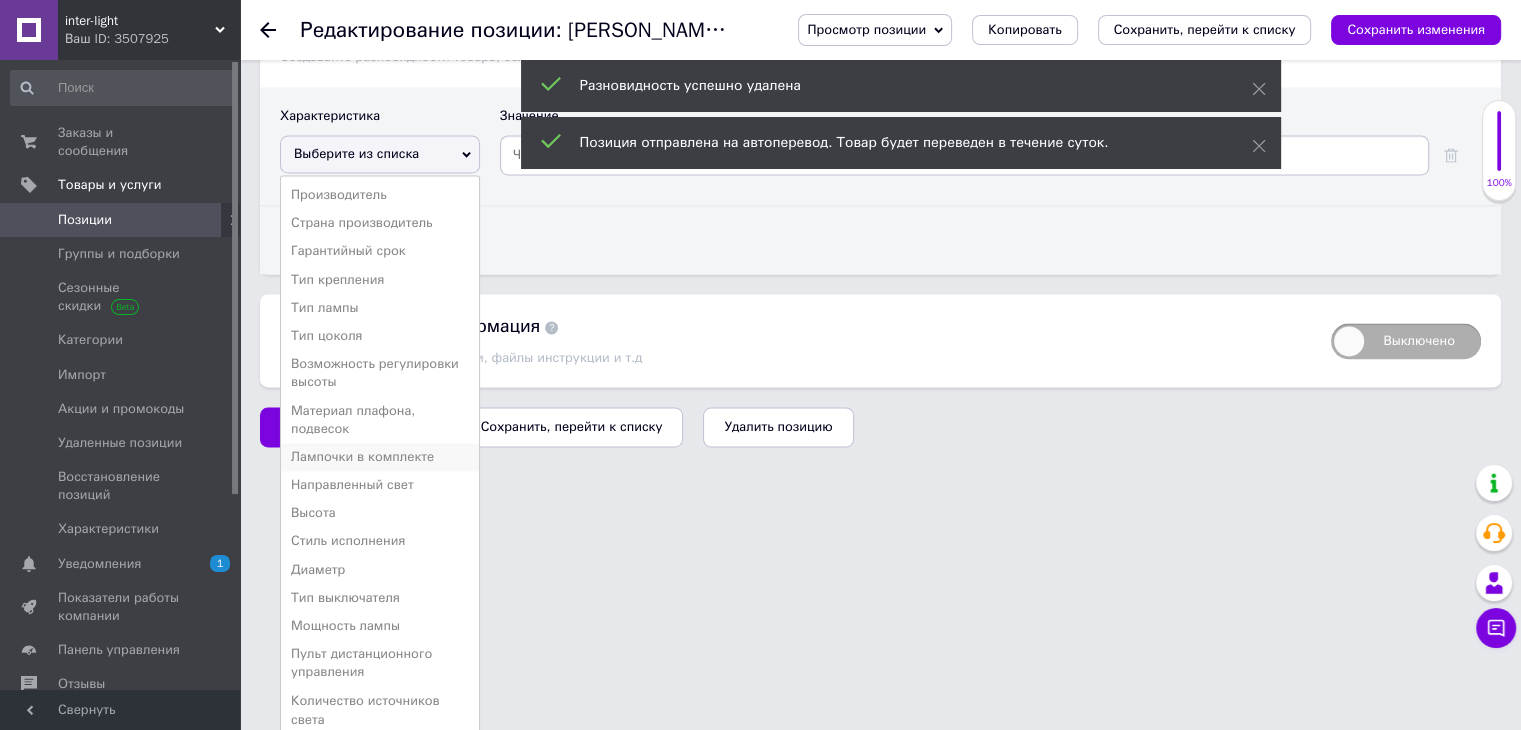 scroll, scrollTop: 3124, scrollLeft: 0, axis: vertical 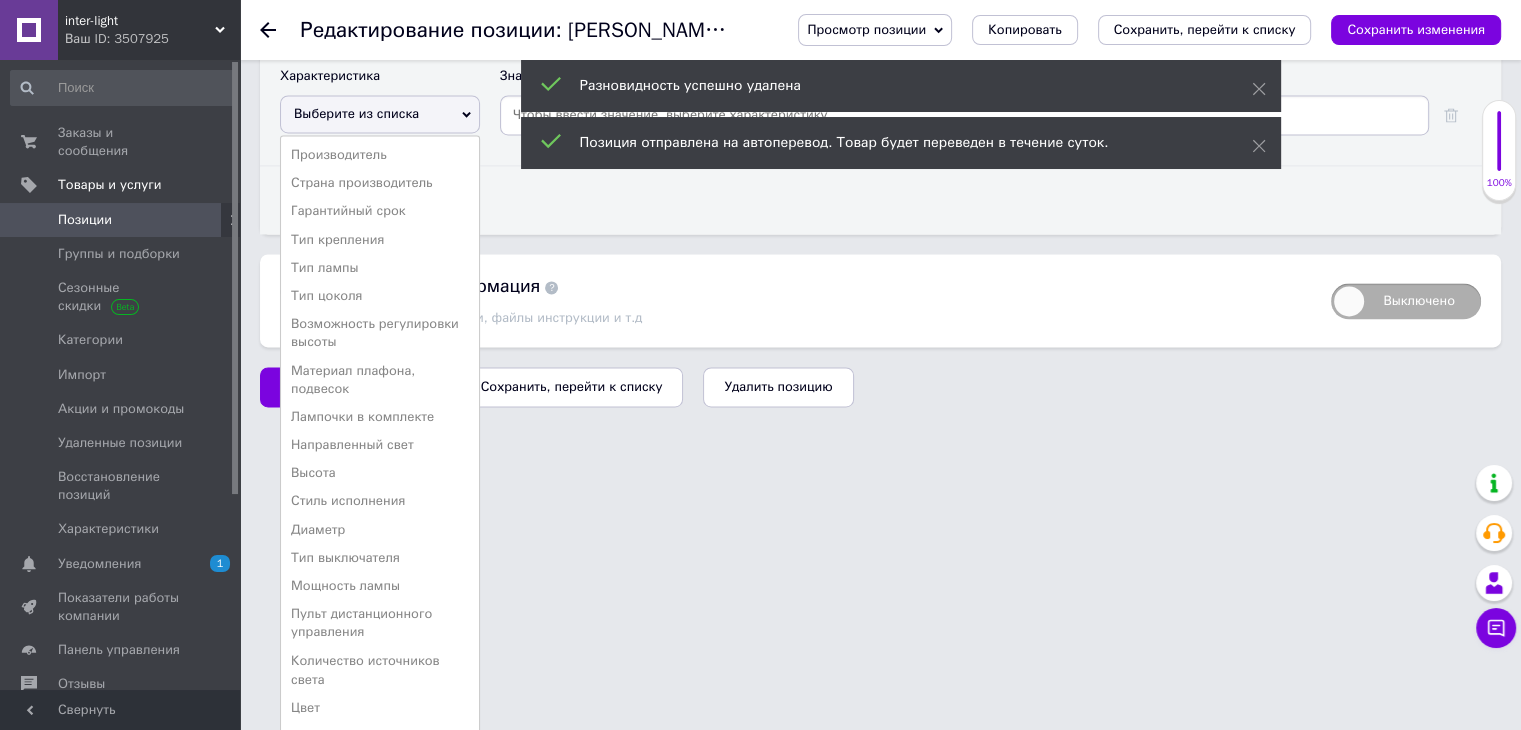click on "Количество источников света" at bounding box center [380, 670] 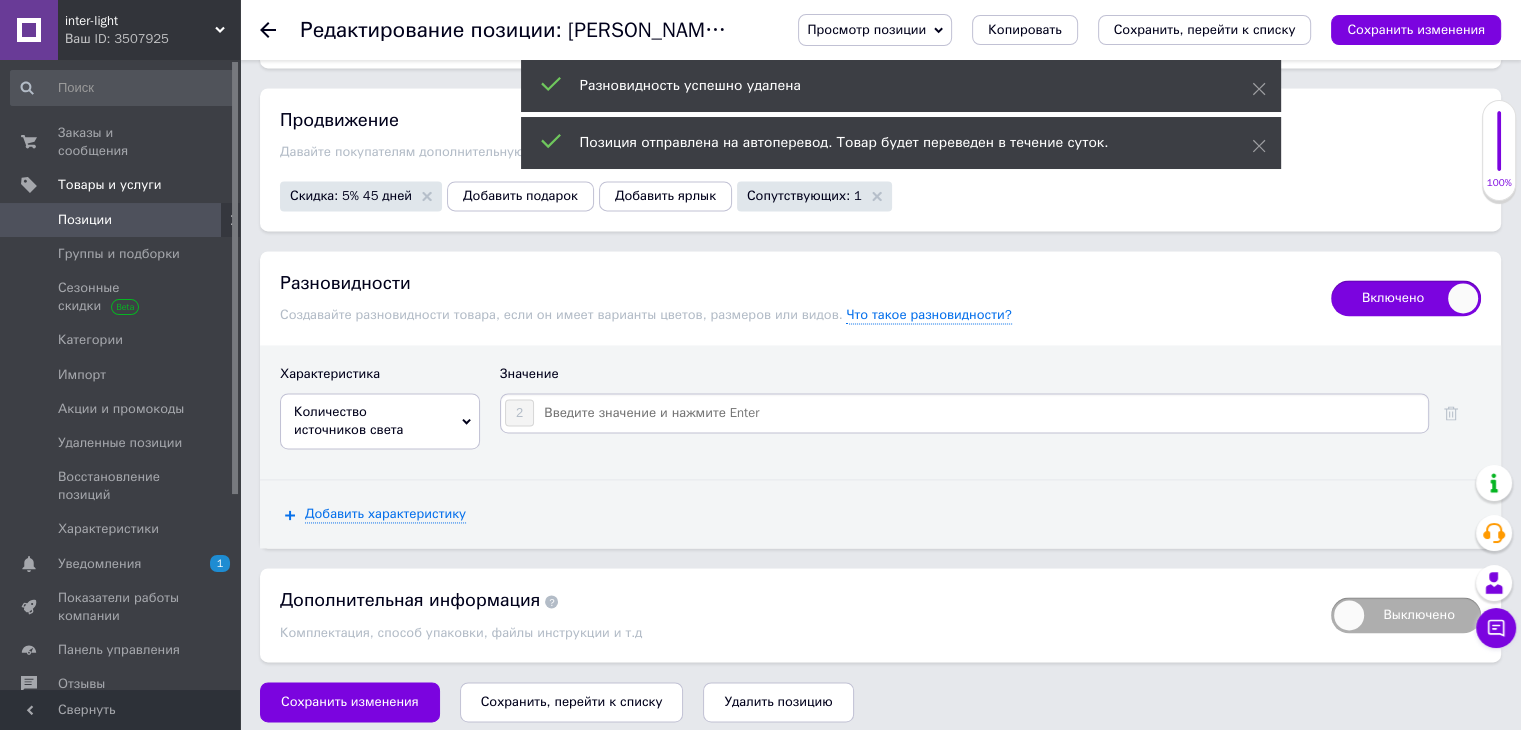 click at bounding box center [980, 413] 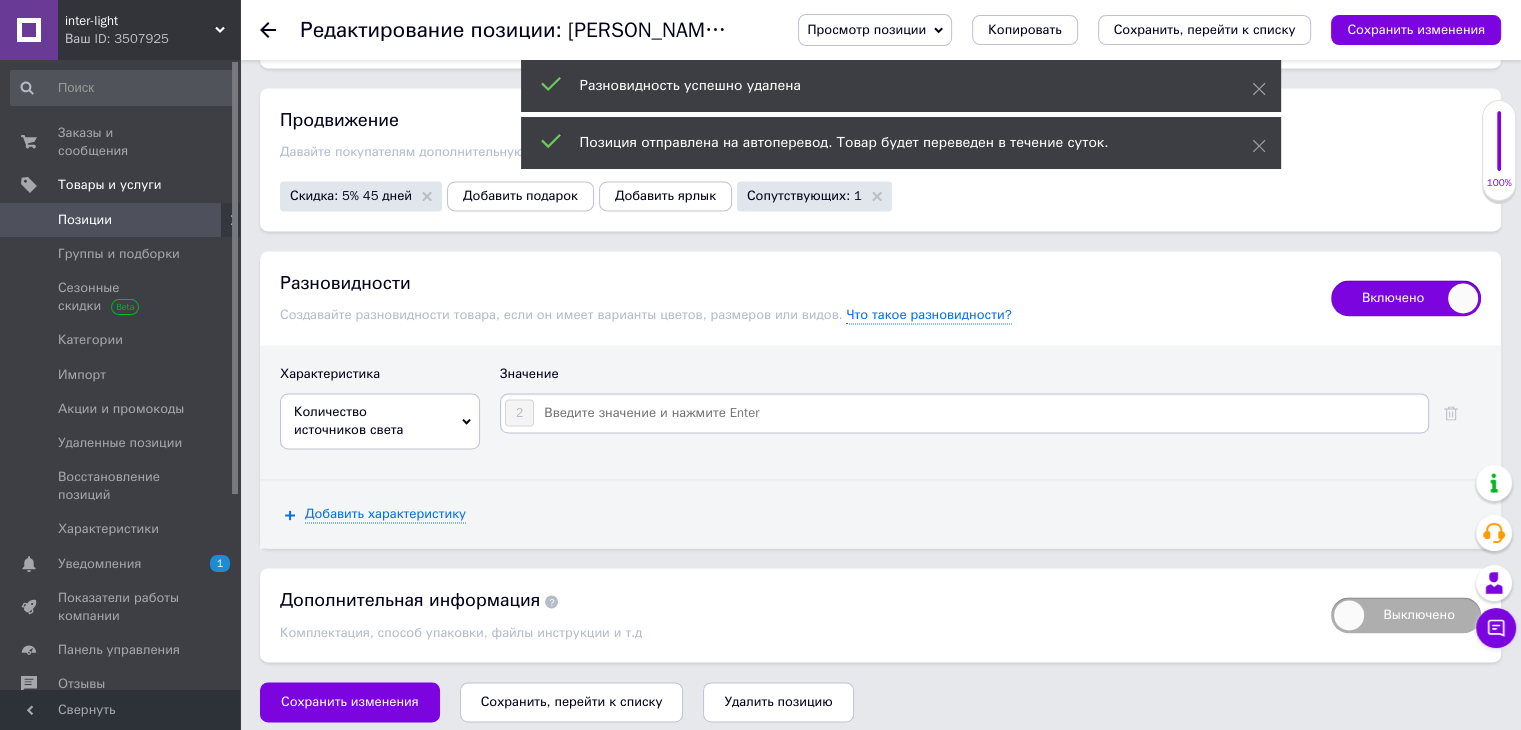 type on "3" 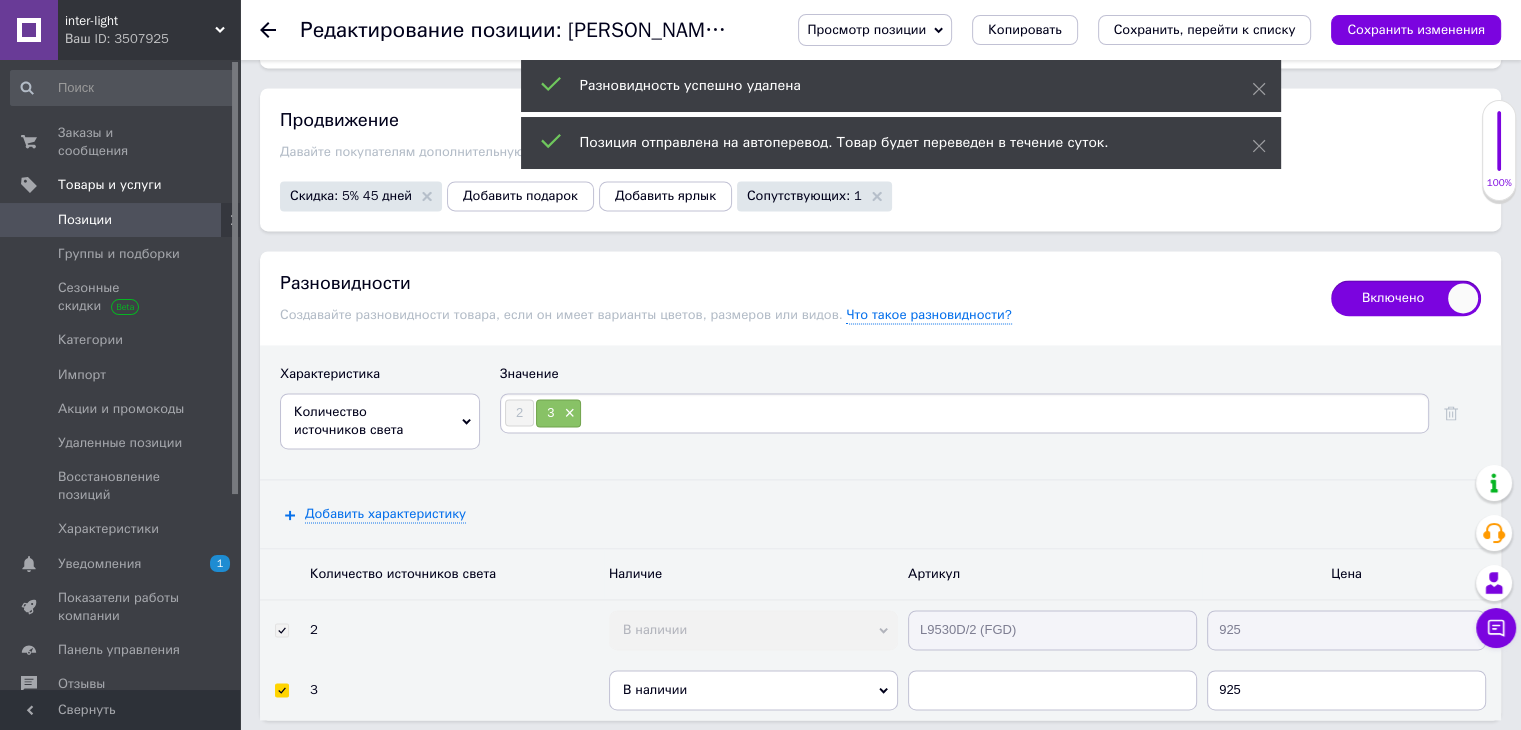 type on "5" 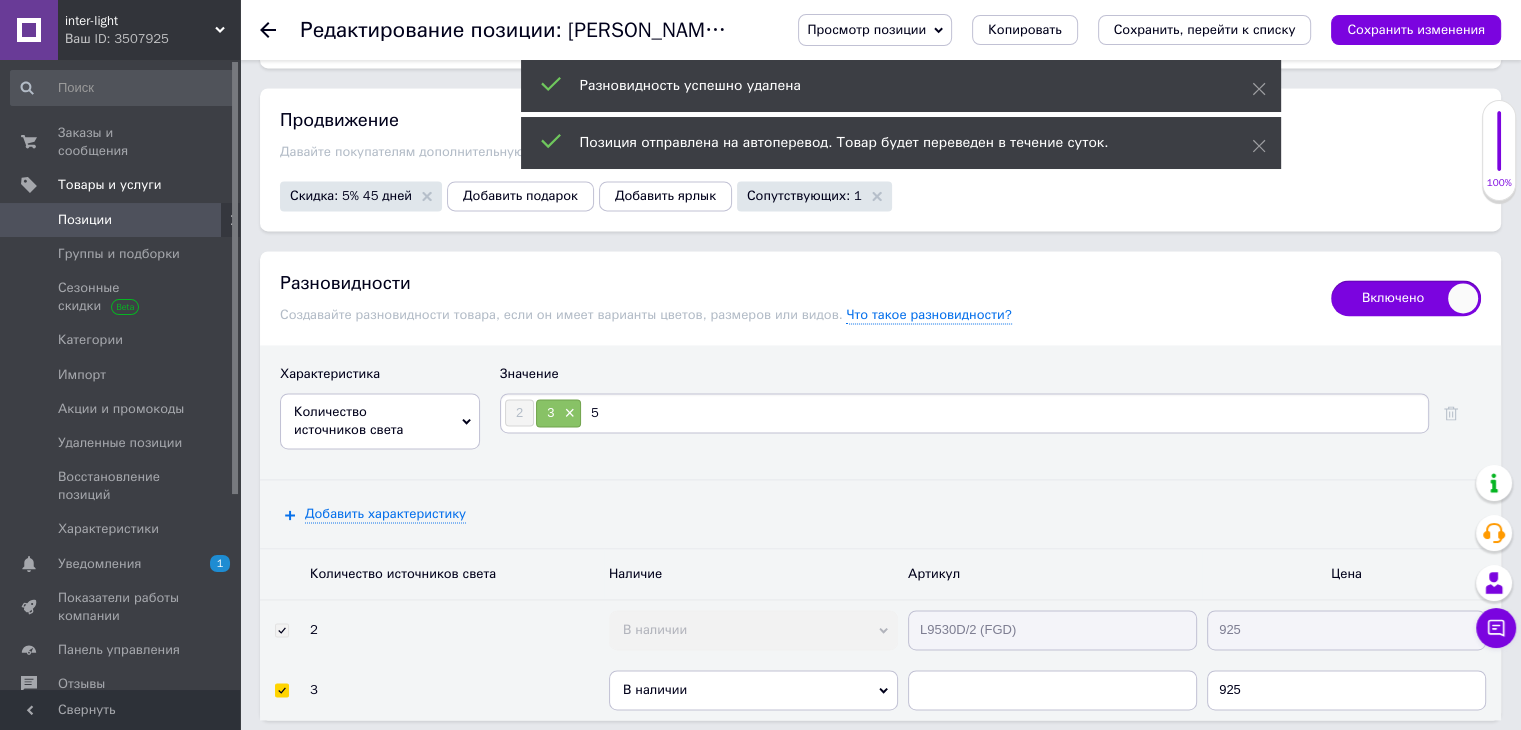 type 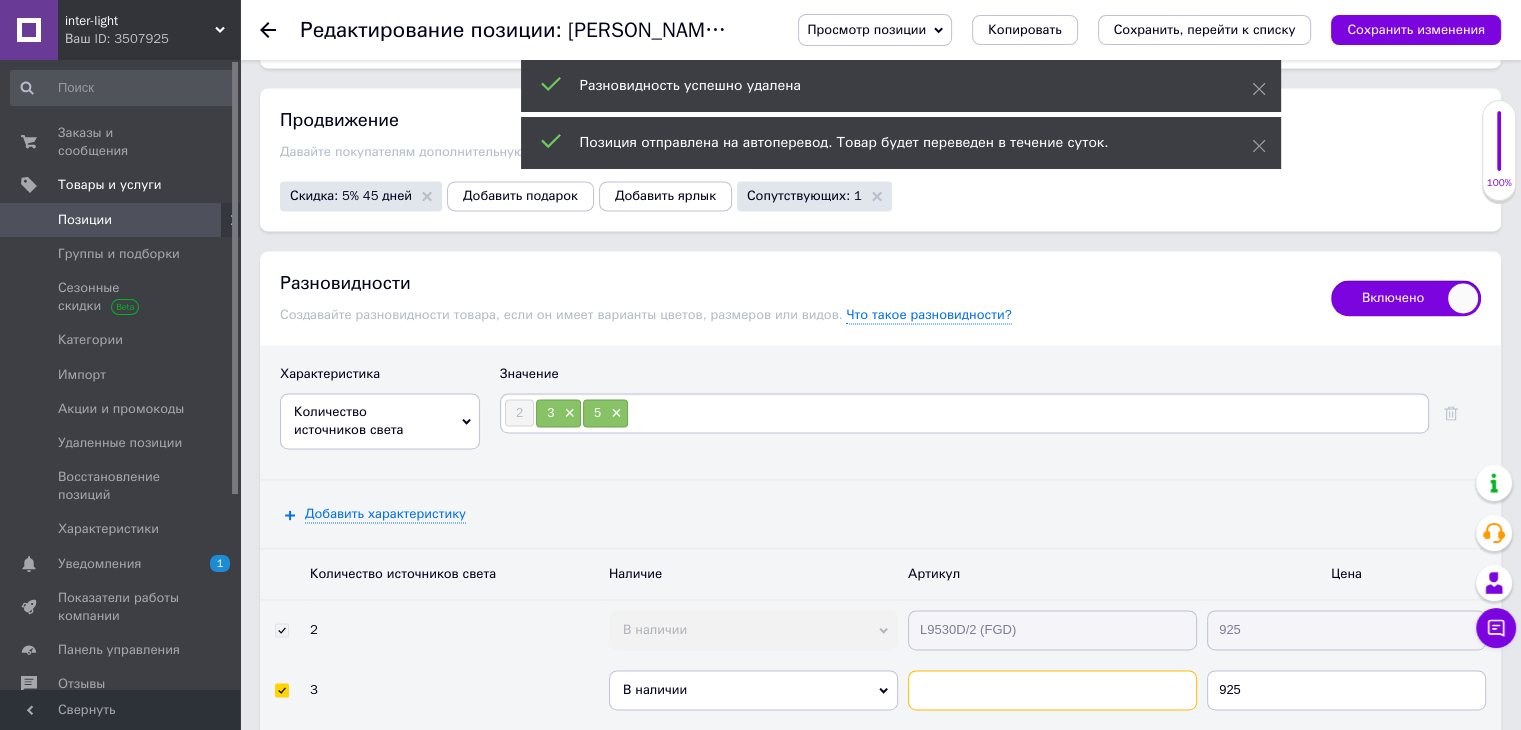 click at bounding box center (1052, 690) 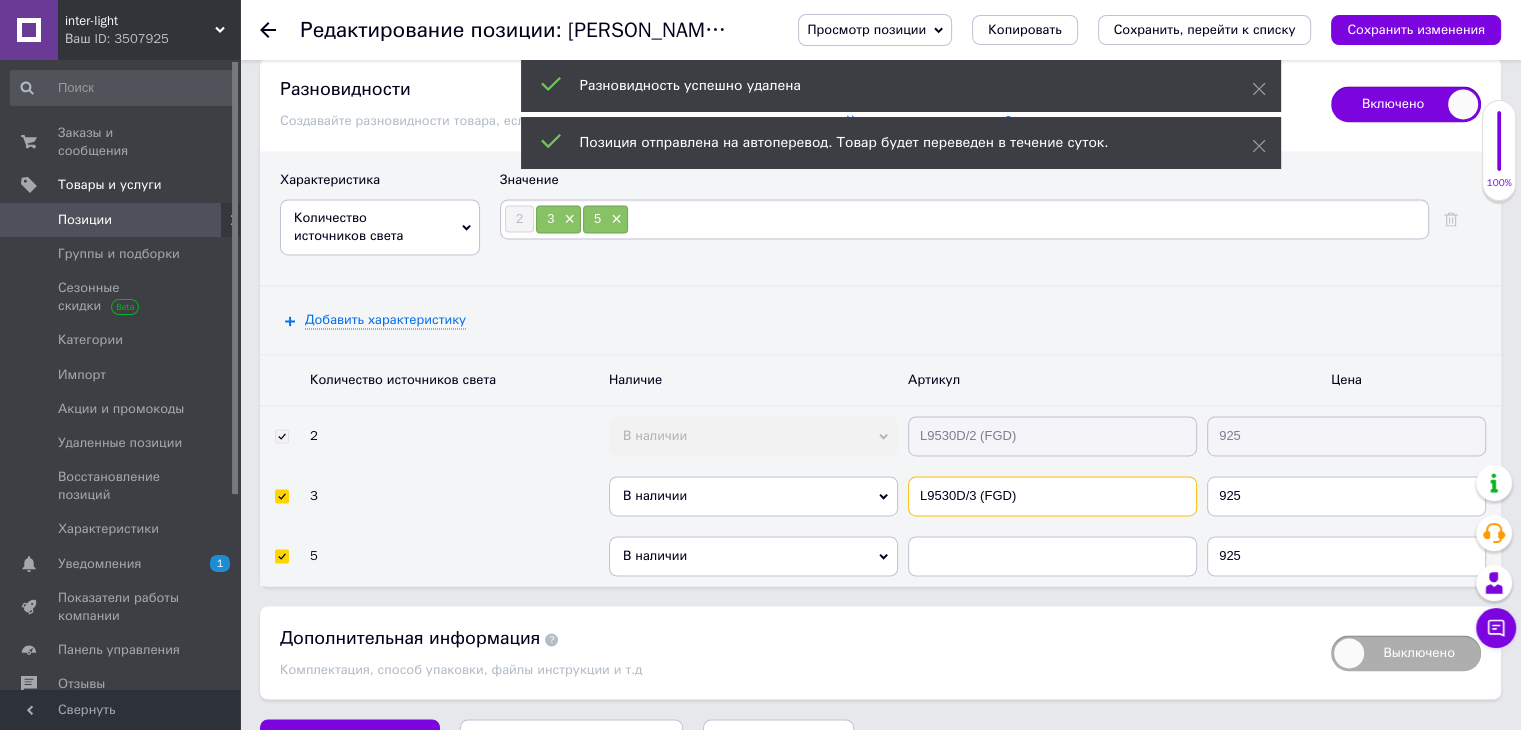 scroll, scrollTop: 3026, scrollLeft: 0, axis: vertical 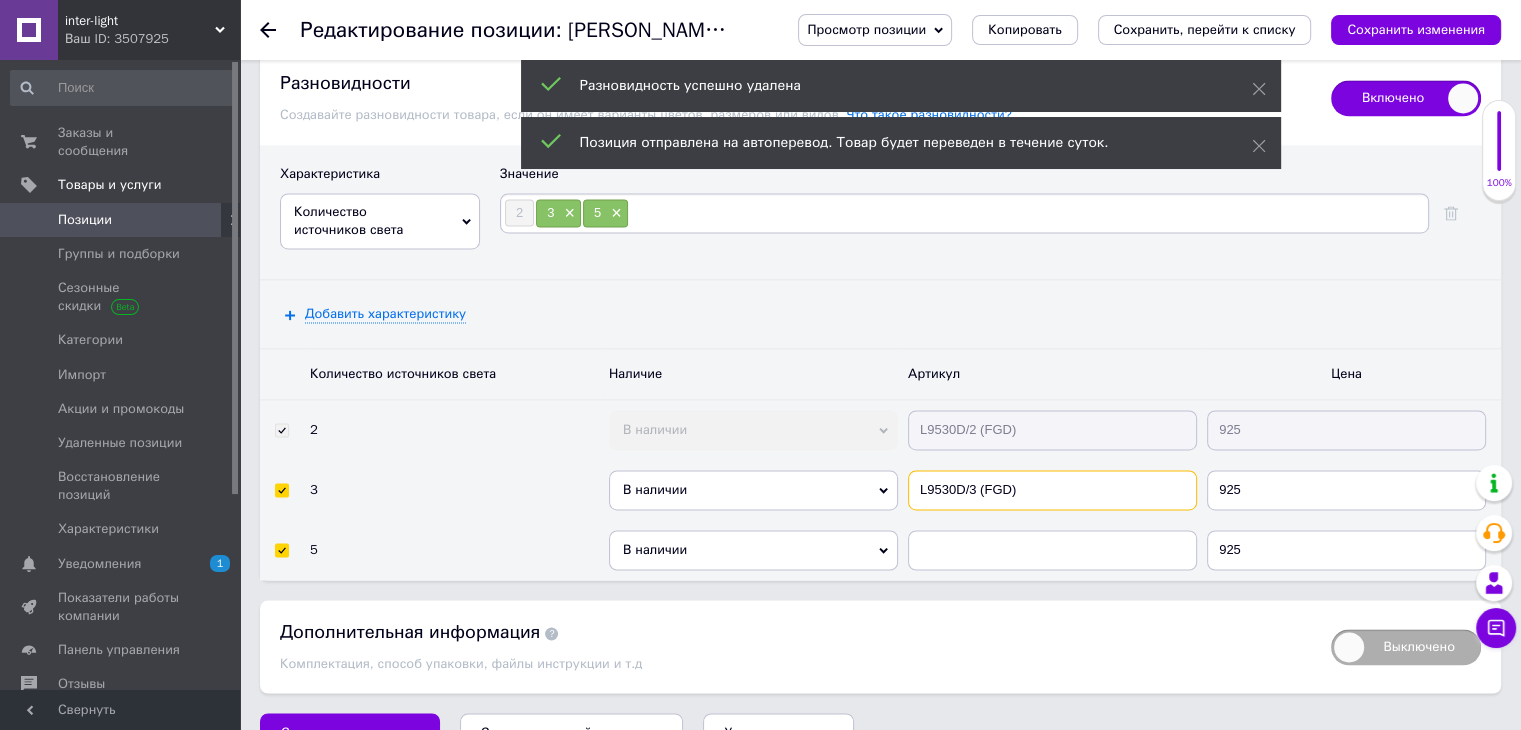 type on "L9530D/3 (FGD)" 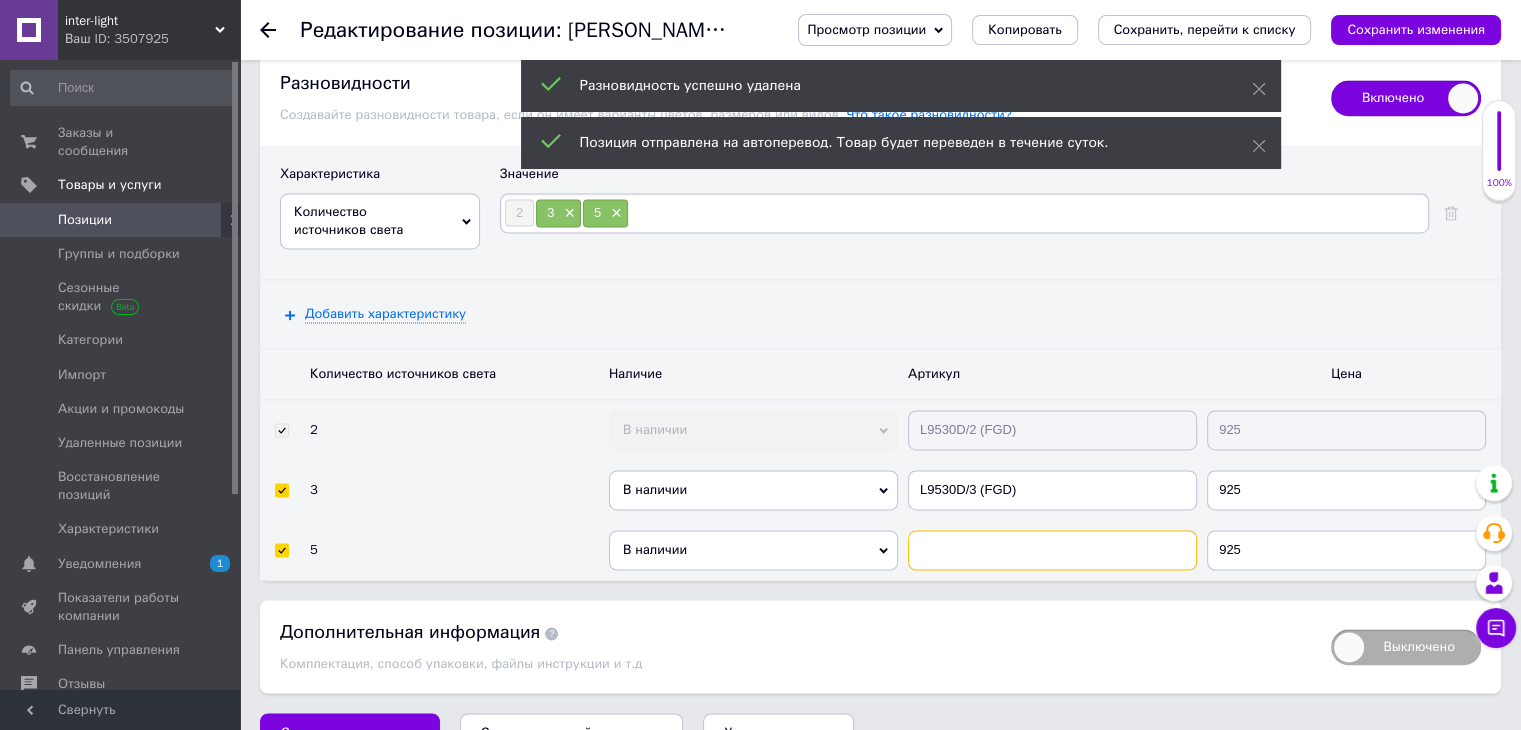 click at bounding box center [1052, 550] 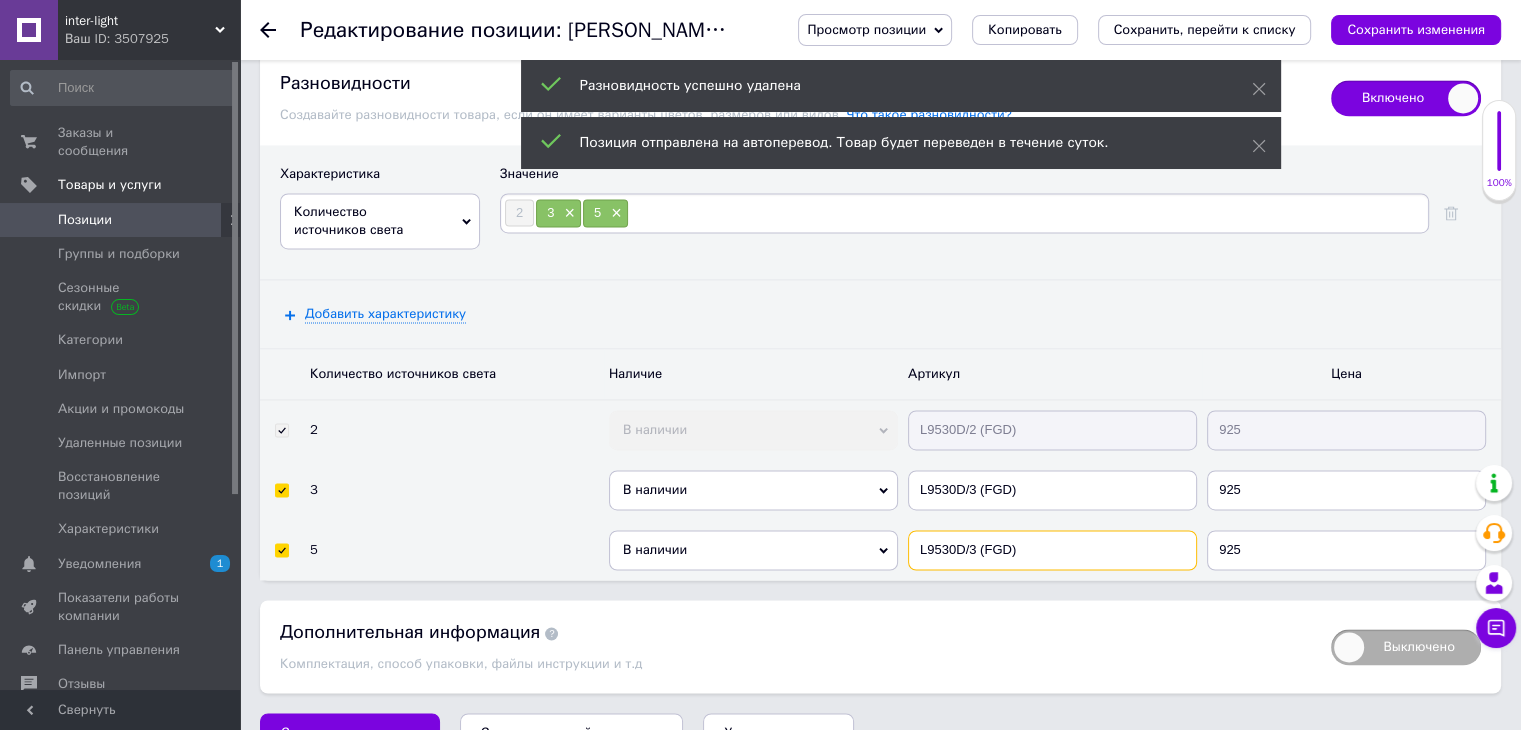 click on "L9530D/3 (FGD)" at bounding box center [1052, 550] 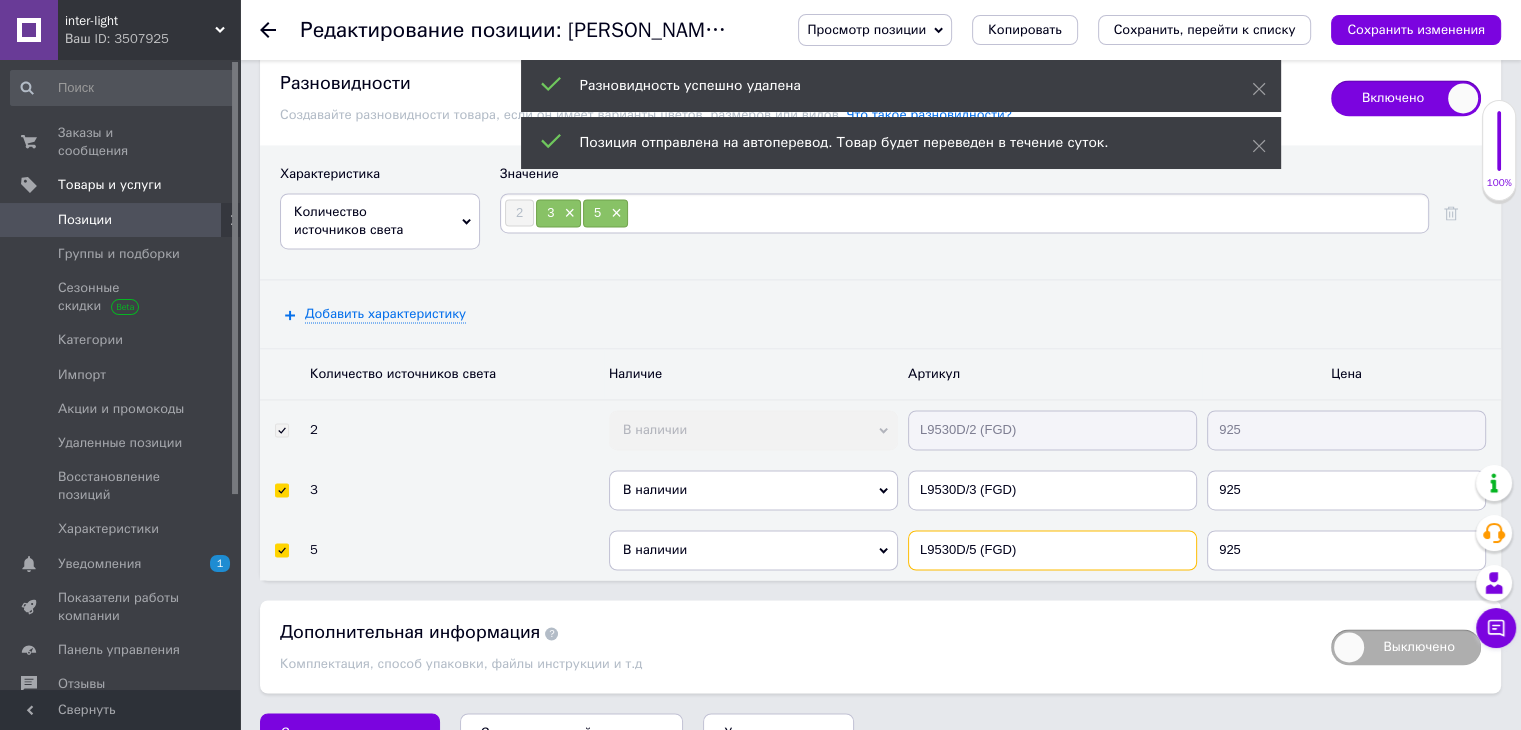 type on "L9530D/5 (FGD)" 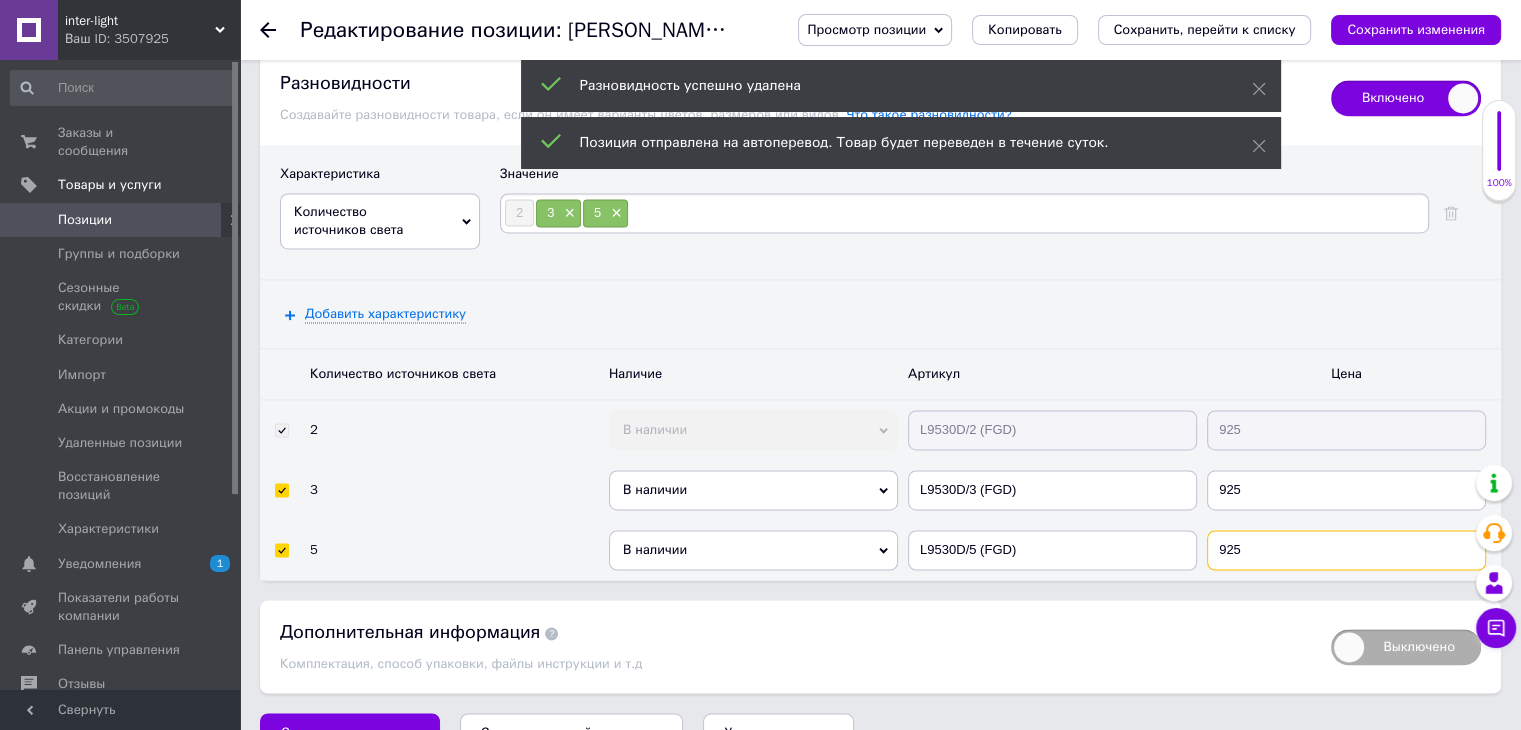 click on "925" at bounding box center [1346, 550] 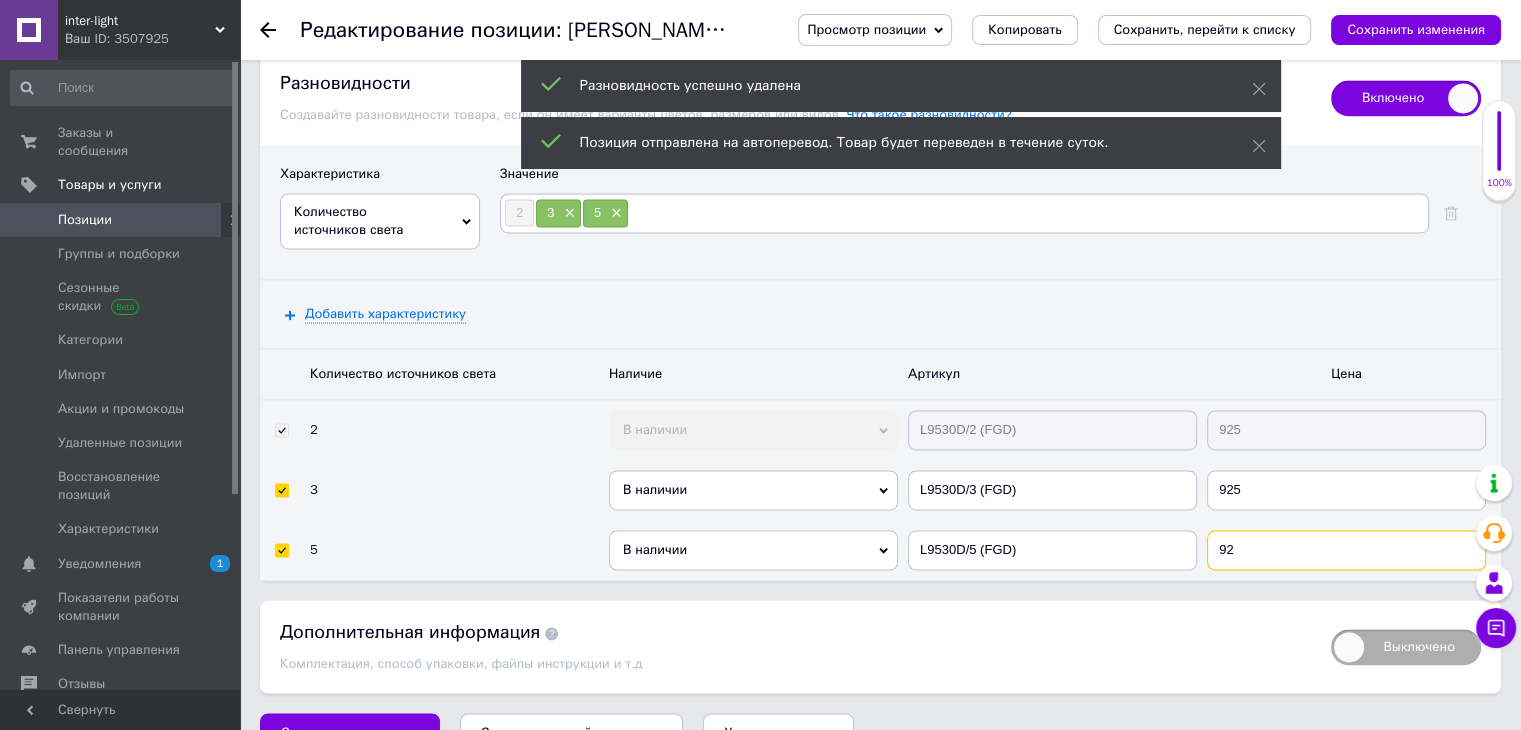 type on "9" 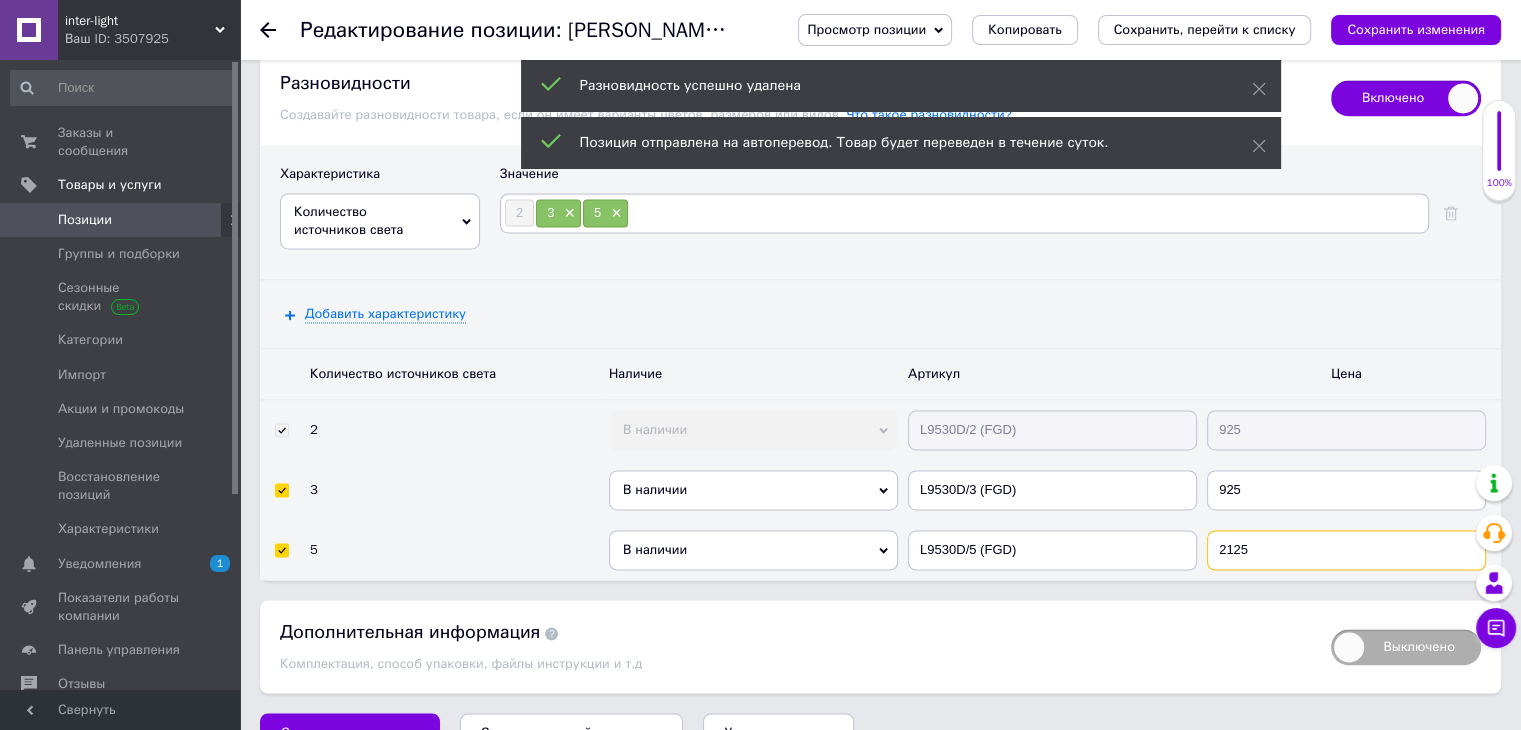 type on "2125" 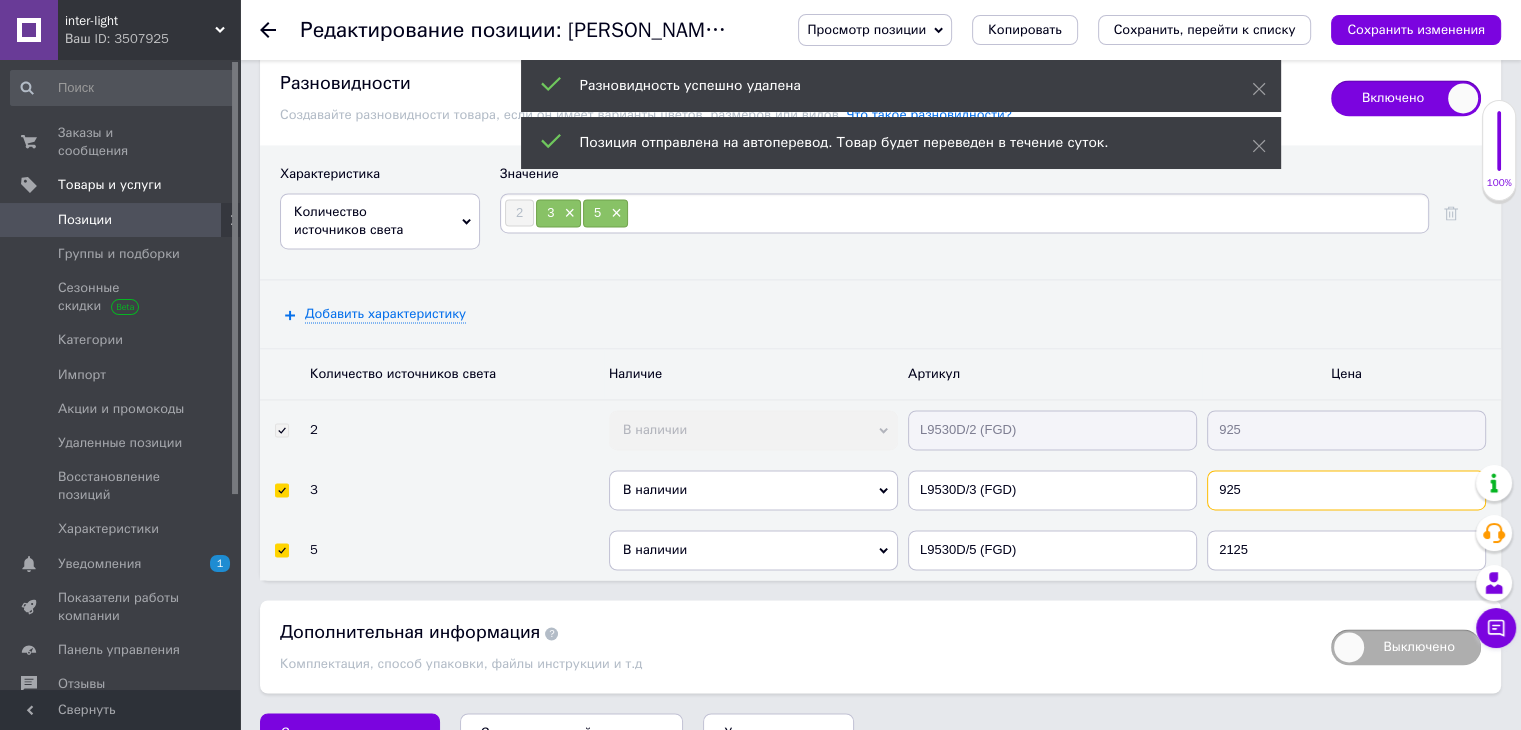 click on "925" at bounding box center (1346, 490) 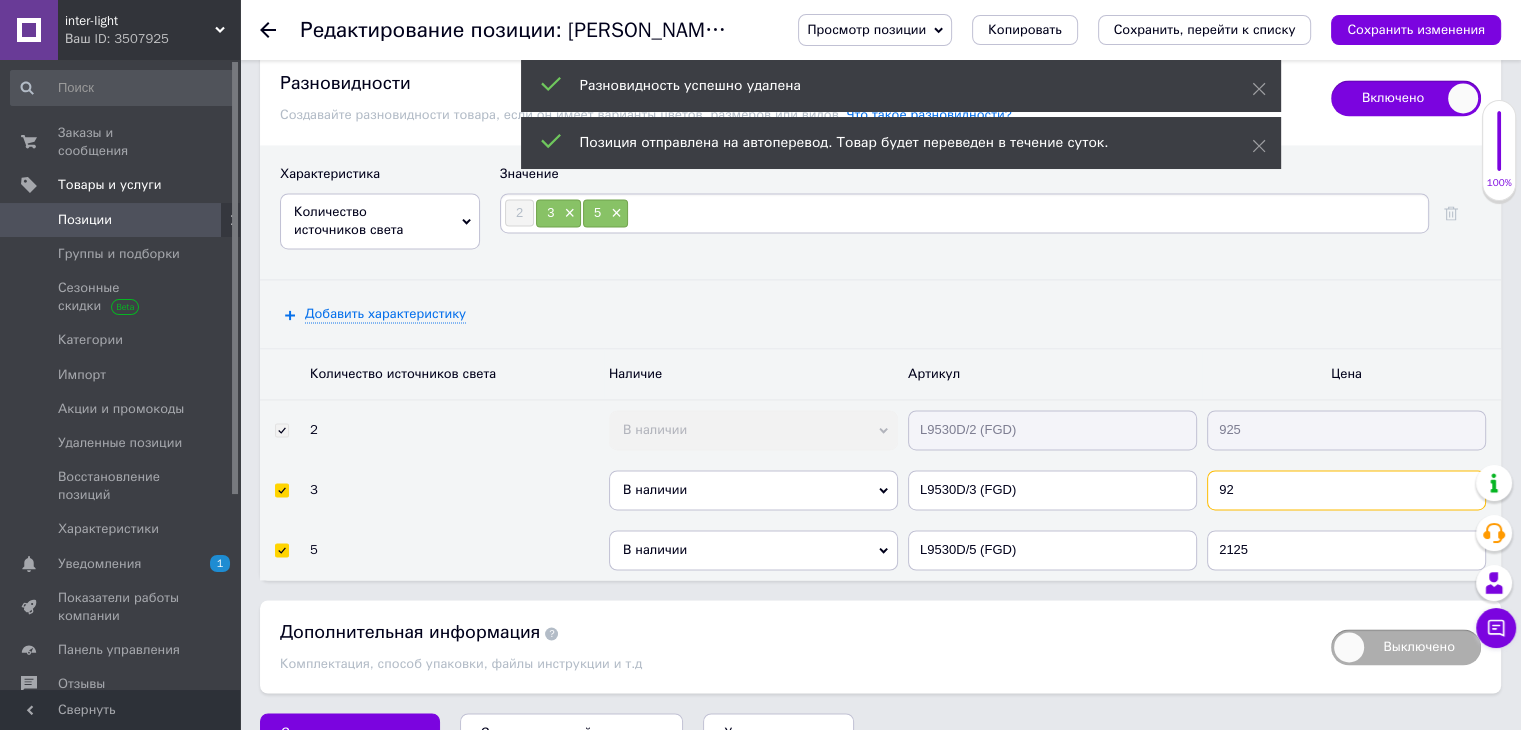 type on "9" 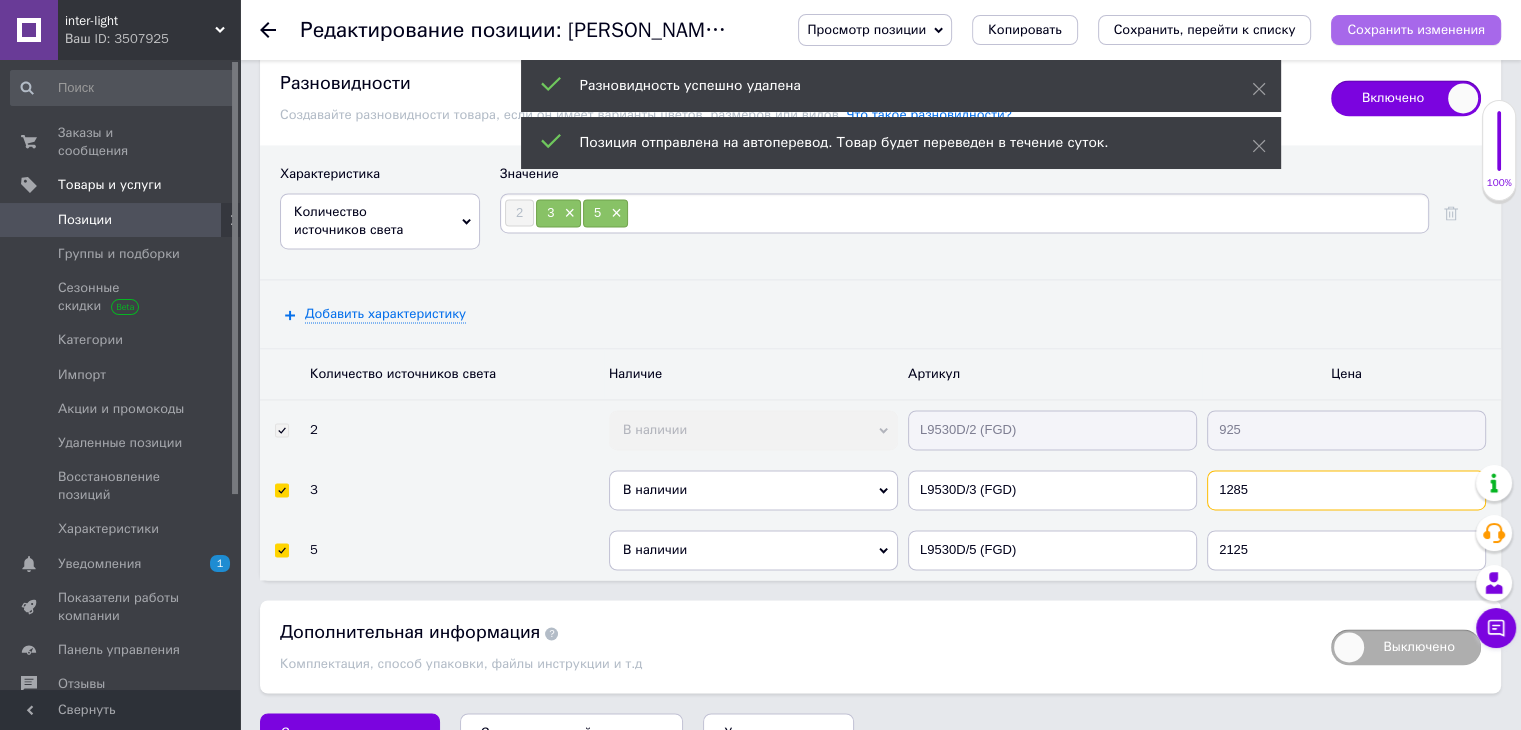 type on "1285" 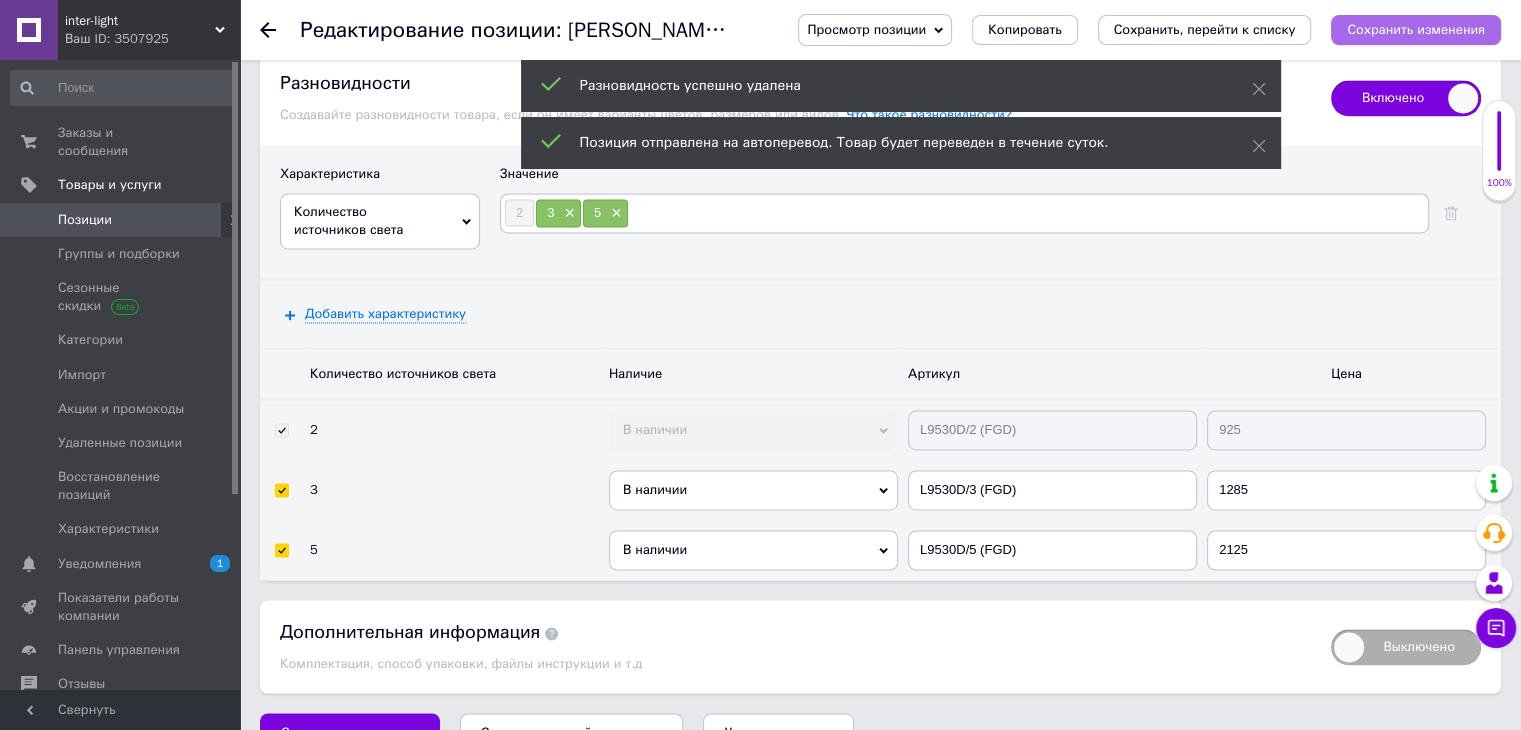 click on "Сохранить изменения" at bounding box center [1416, 29] 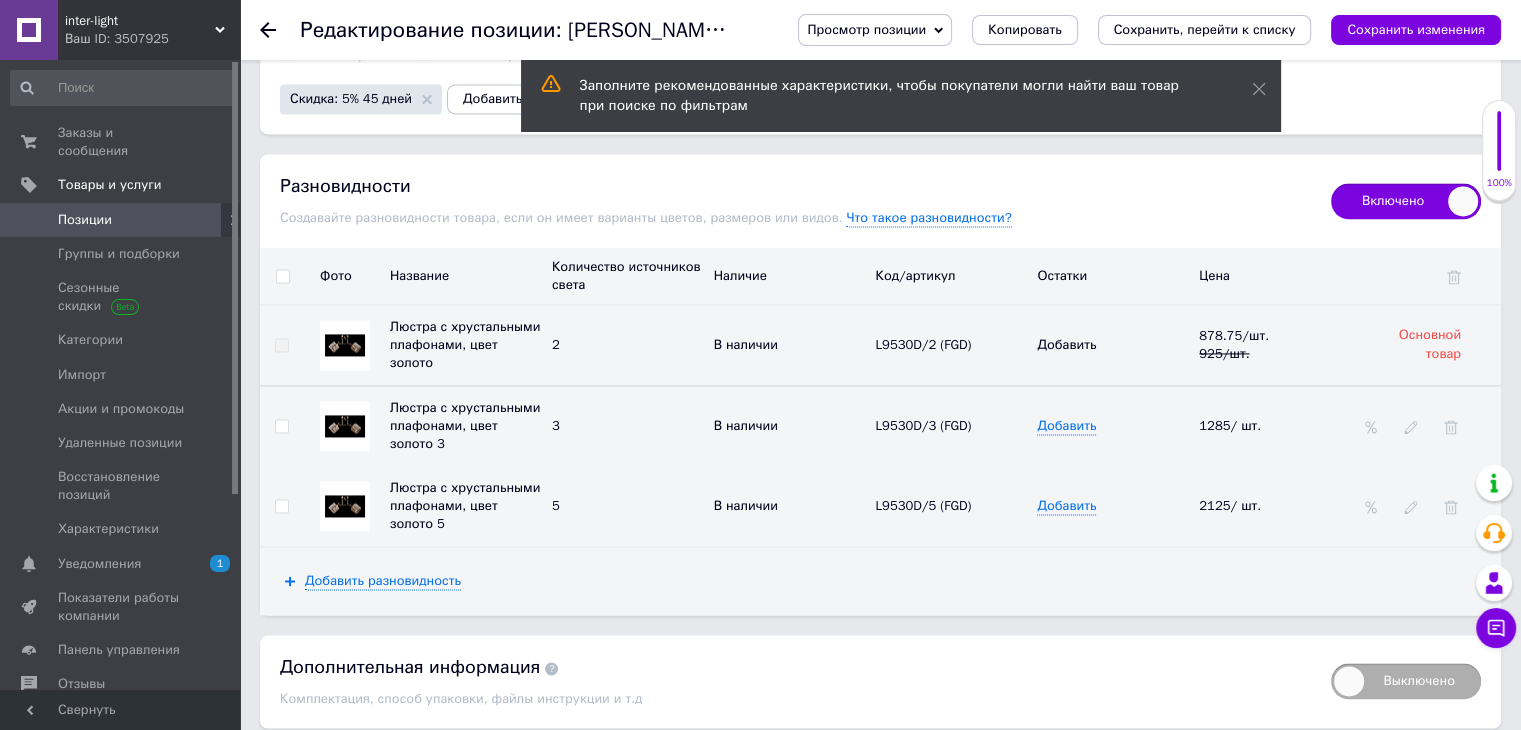 scroll, scrollTop: 2888, scrollLeft: 0, axis: vertical 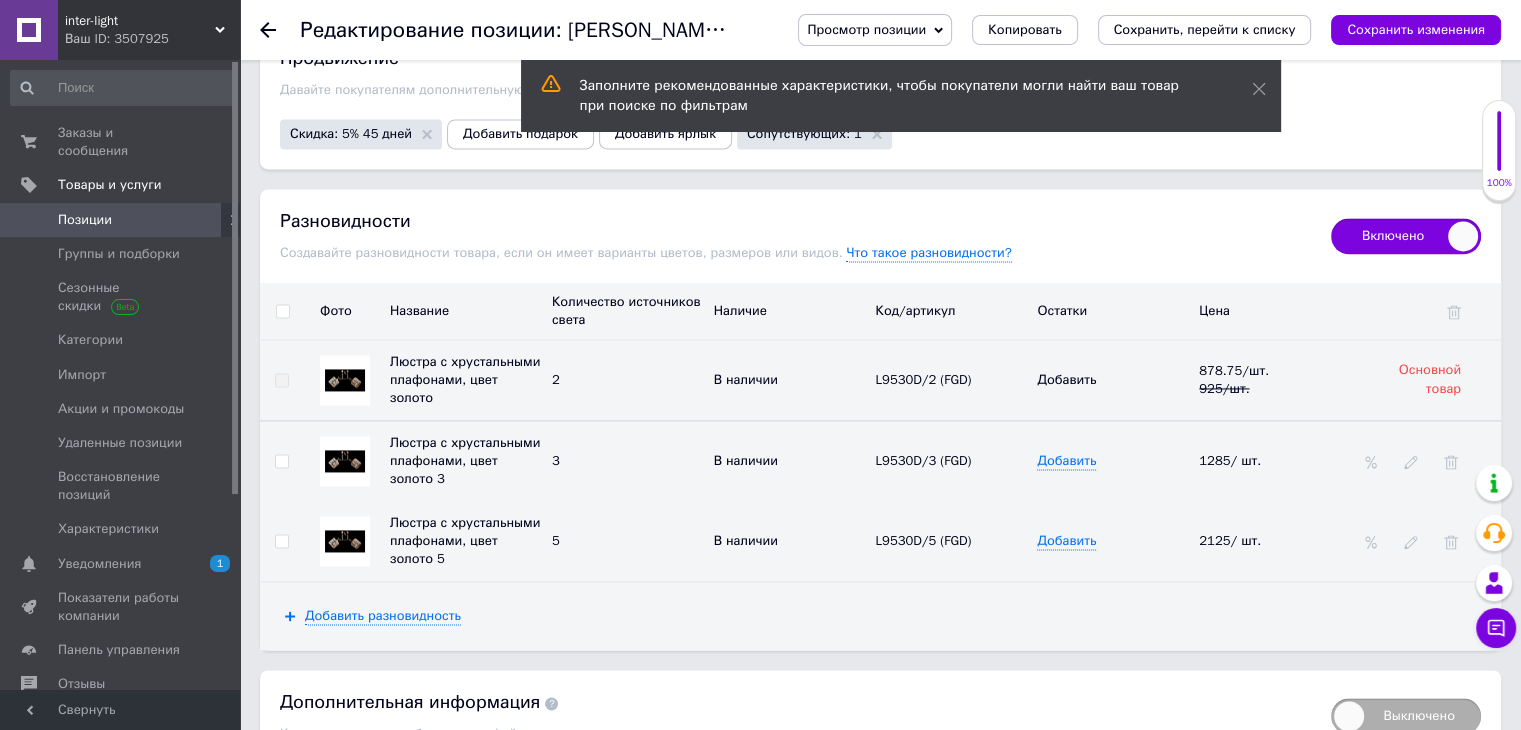 click at bounding box center [345, 461] 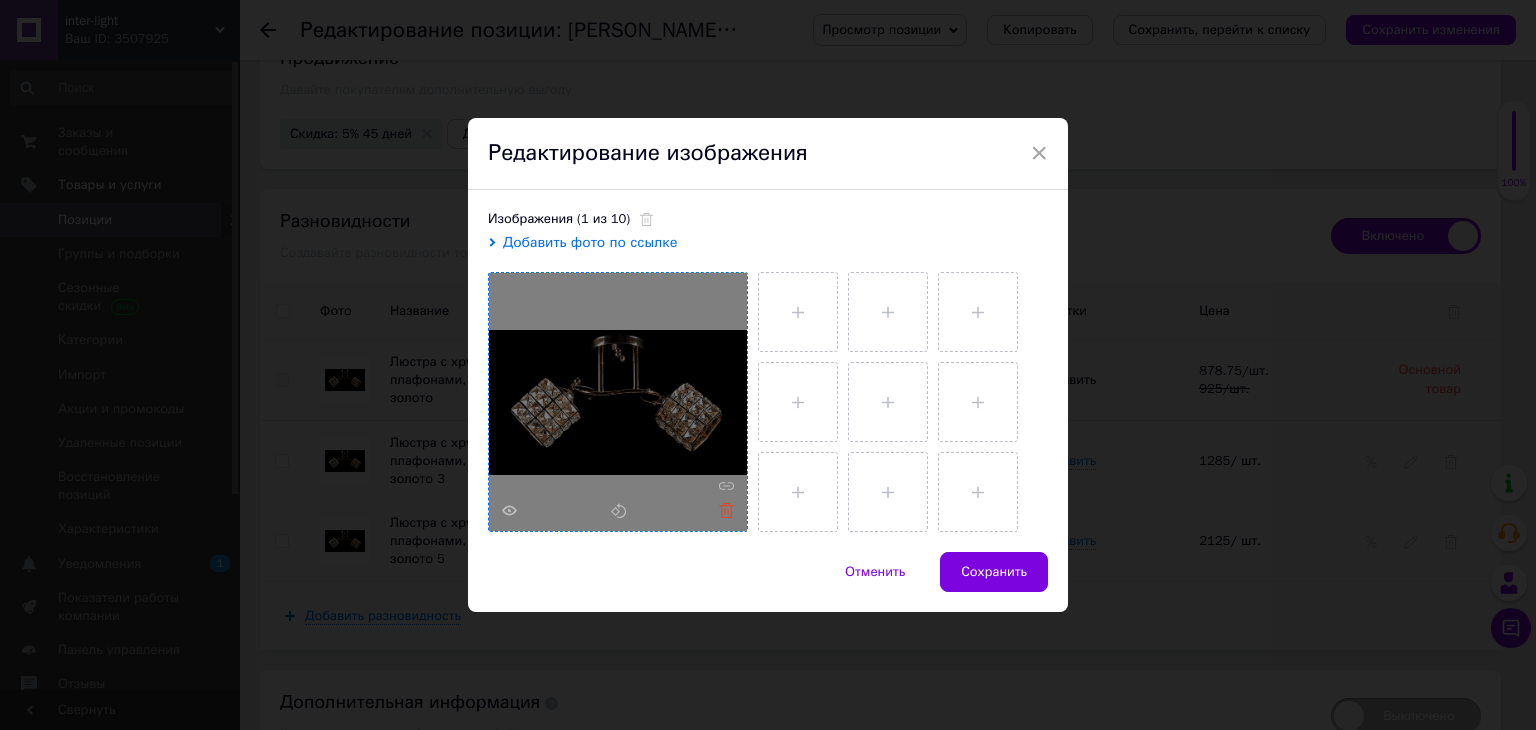 click 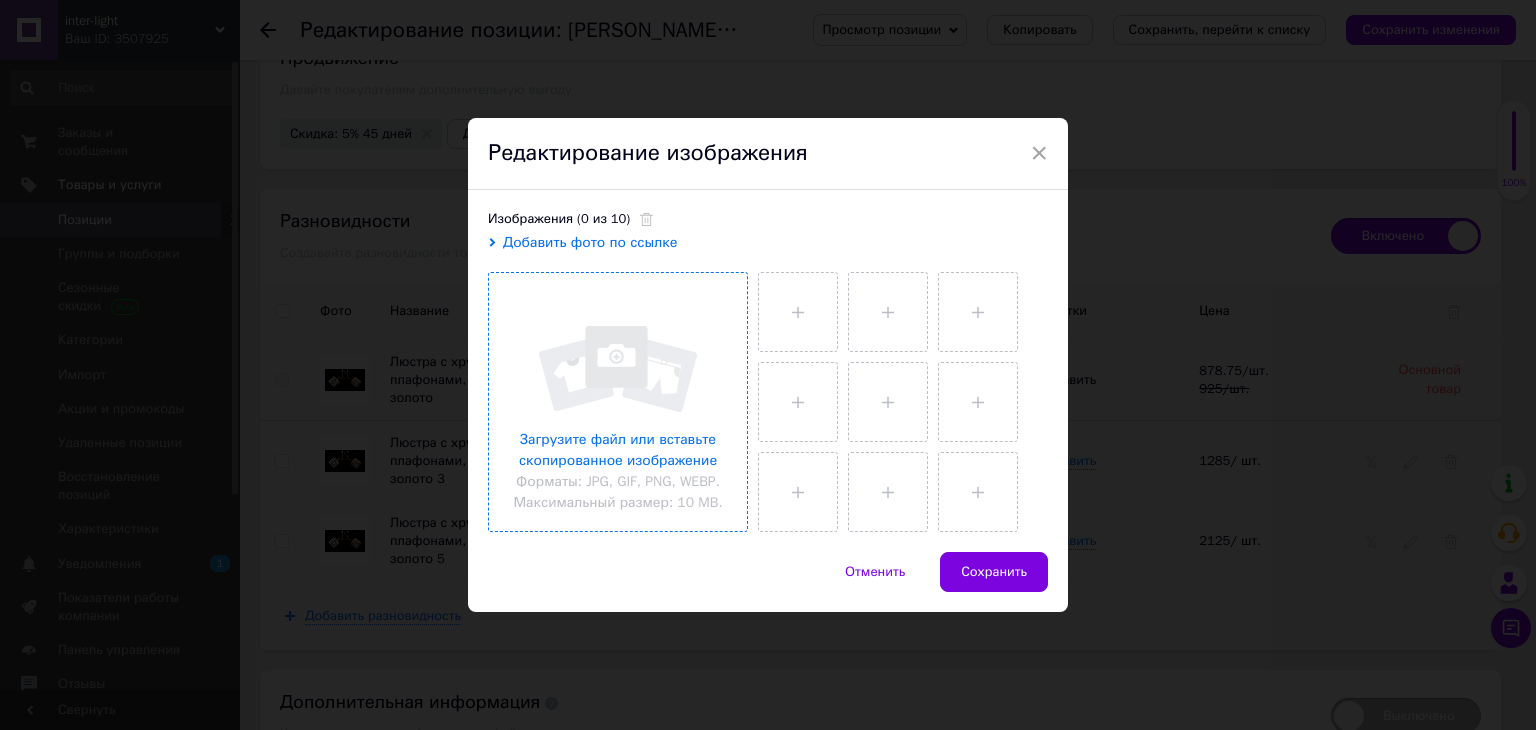 click at bounding box center [618, 402] 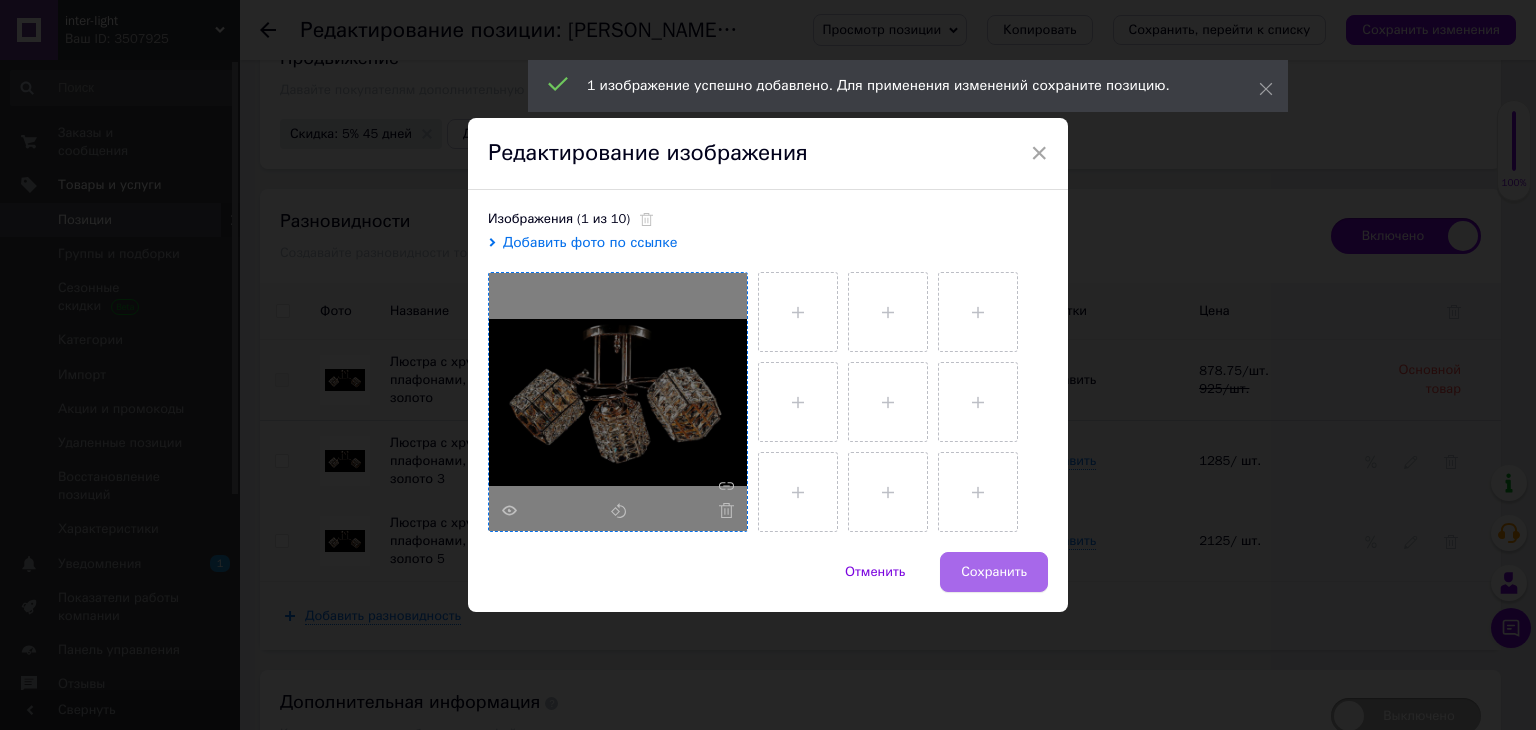 click on "Сохранить" at bounding box center (994, 572) 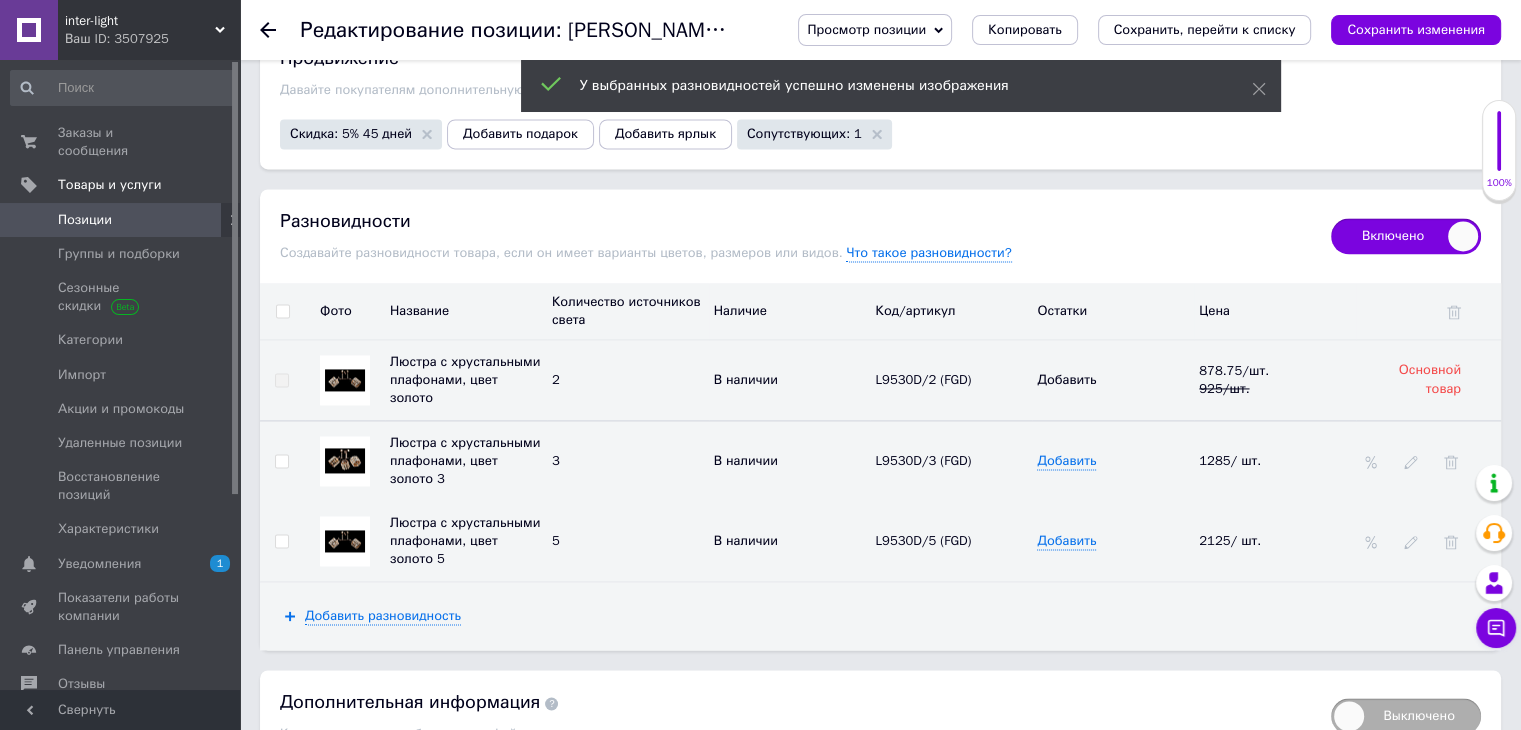 click at bounding box center (345, 541) 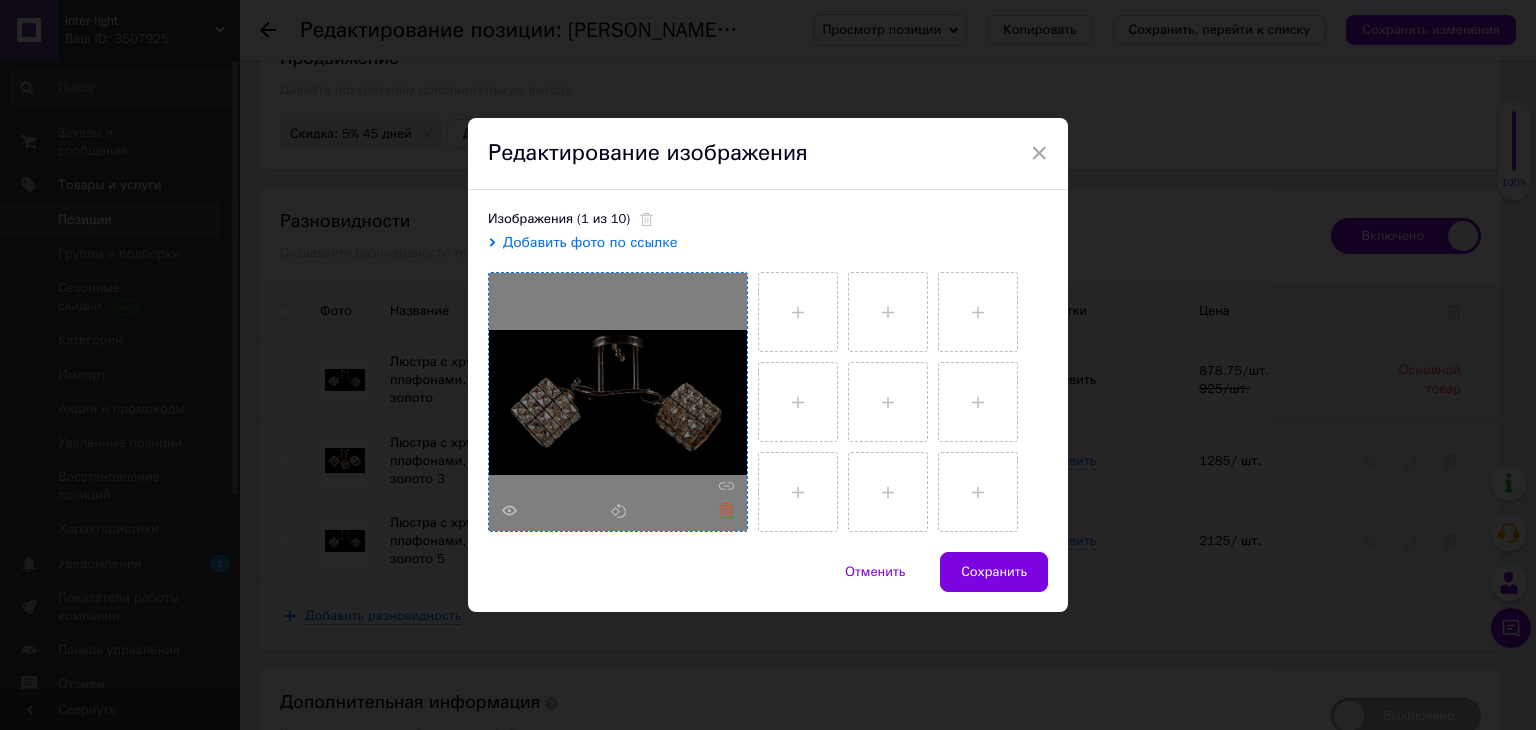 click 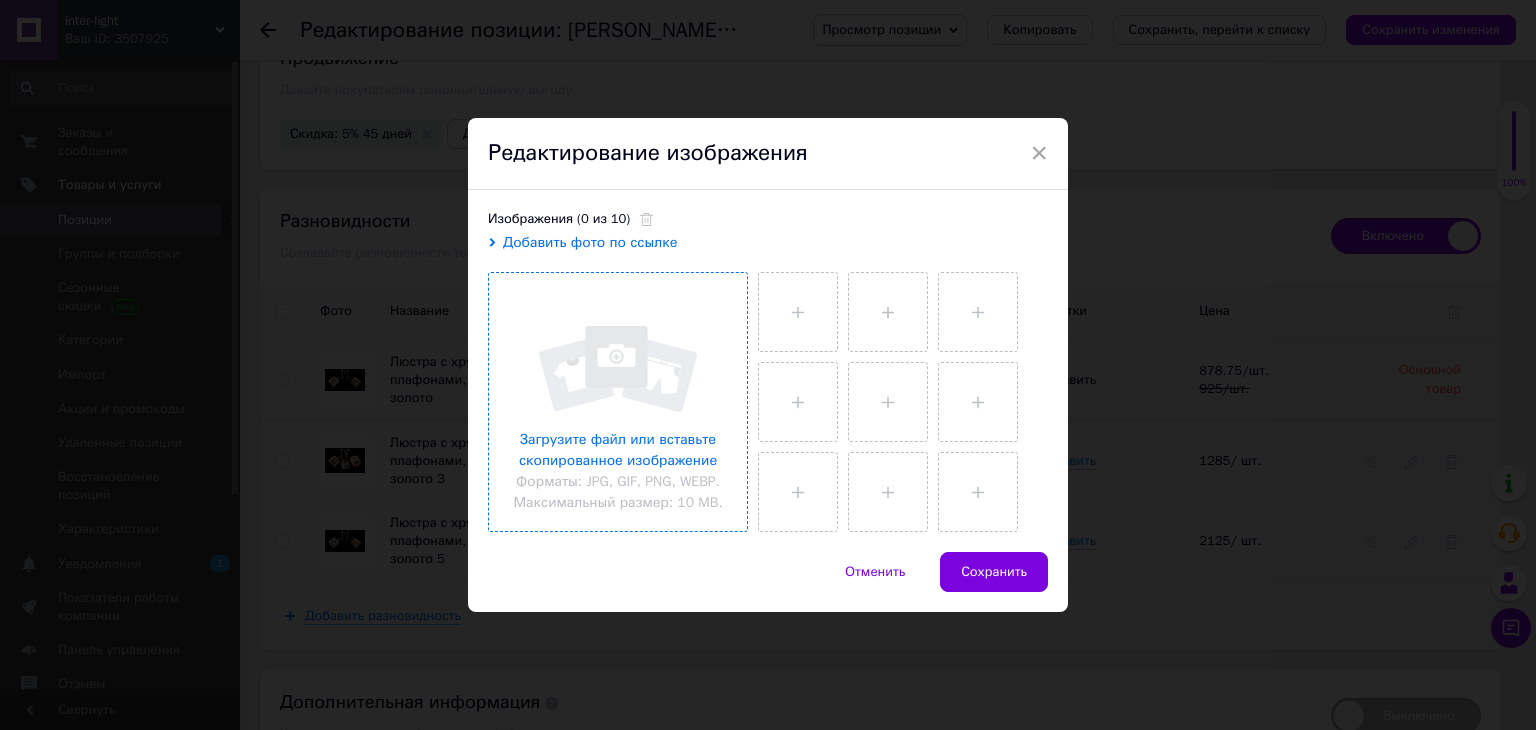 click at bounding box center (618, 402) 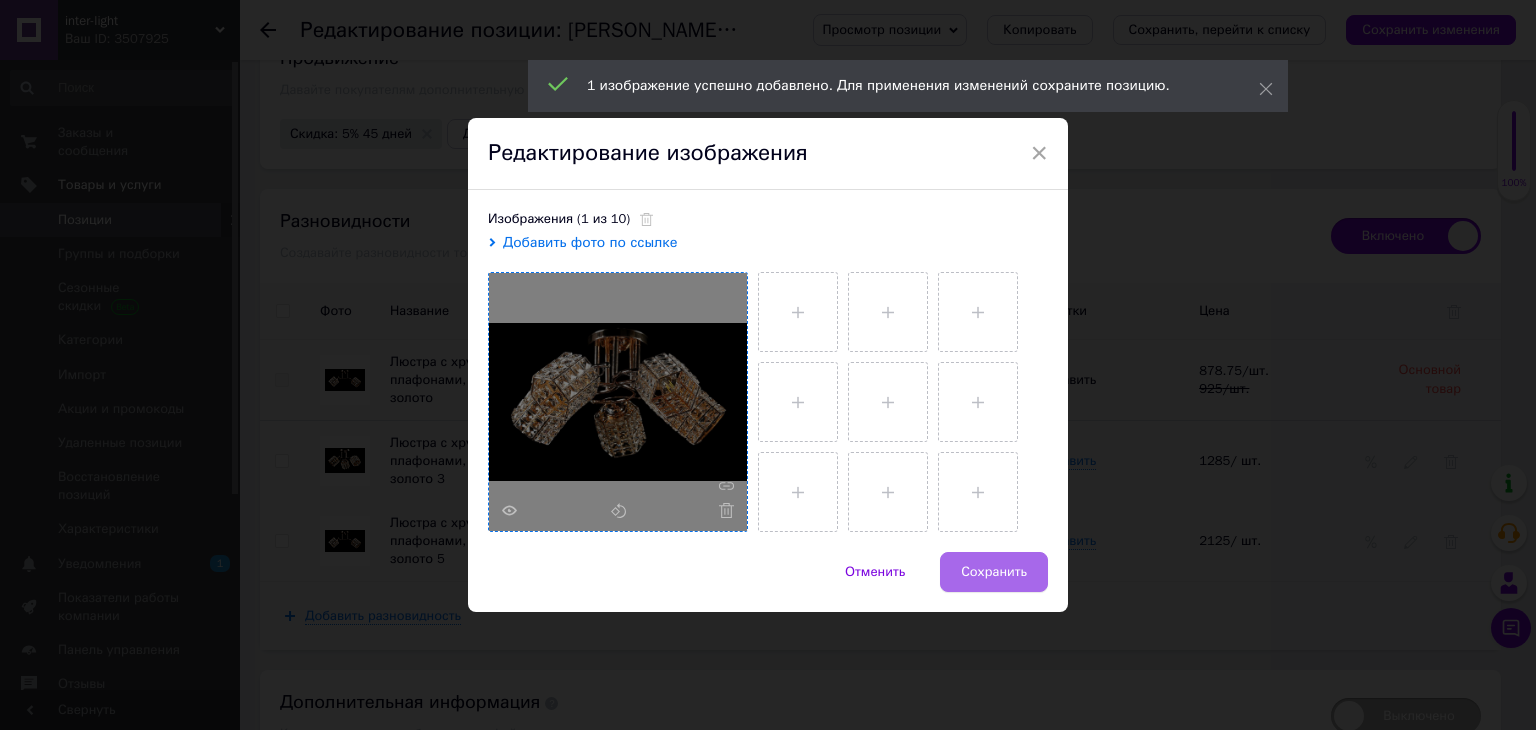 click on "Сохранить" at bounding box center [994, 572] 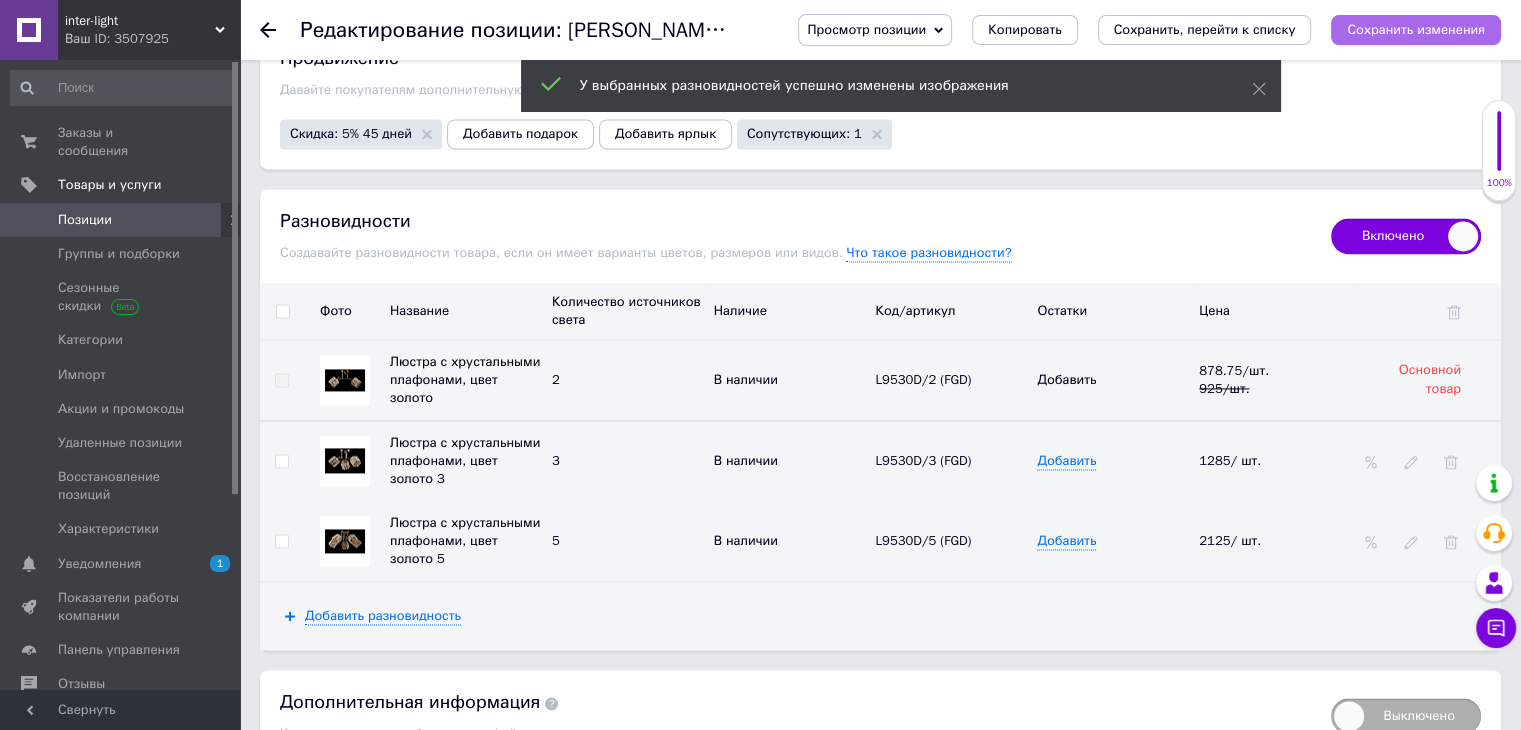 click on "Сохранить изменения" at bounding box center [1416, 29] 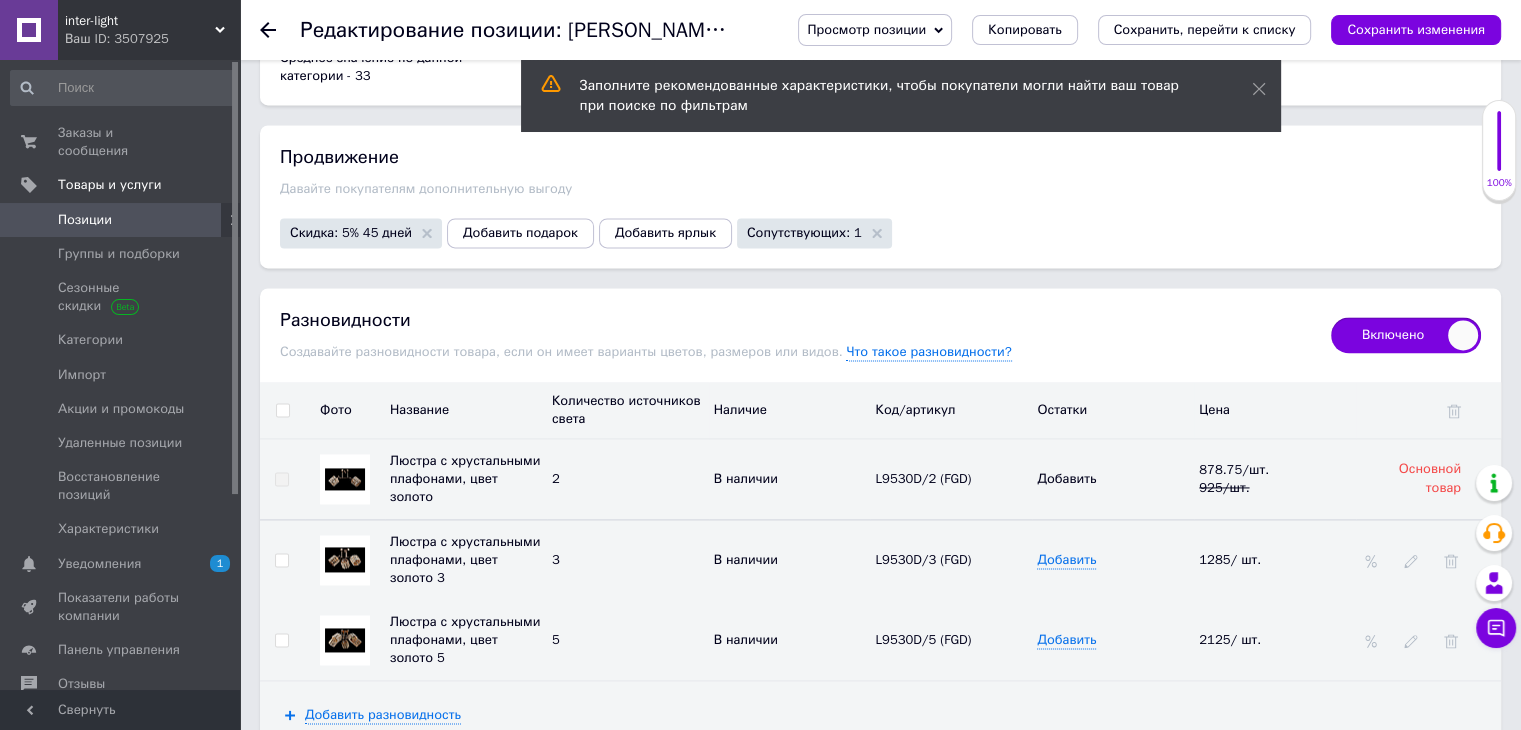 scroll, scrollTop: 2788, scrollLeft: 0, axis: vertical 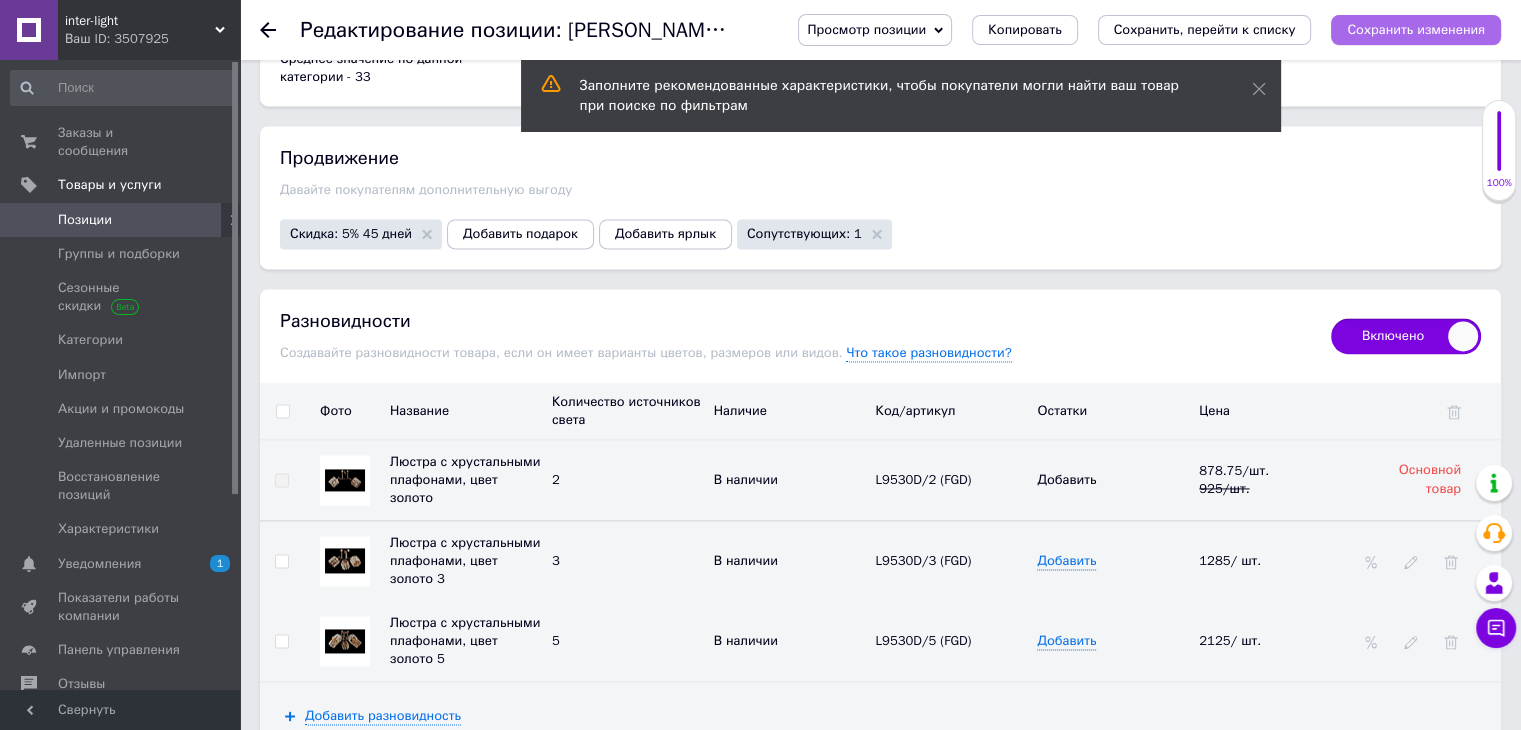 click on "Сохранить изменения" at bounding box center [1416, 29] 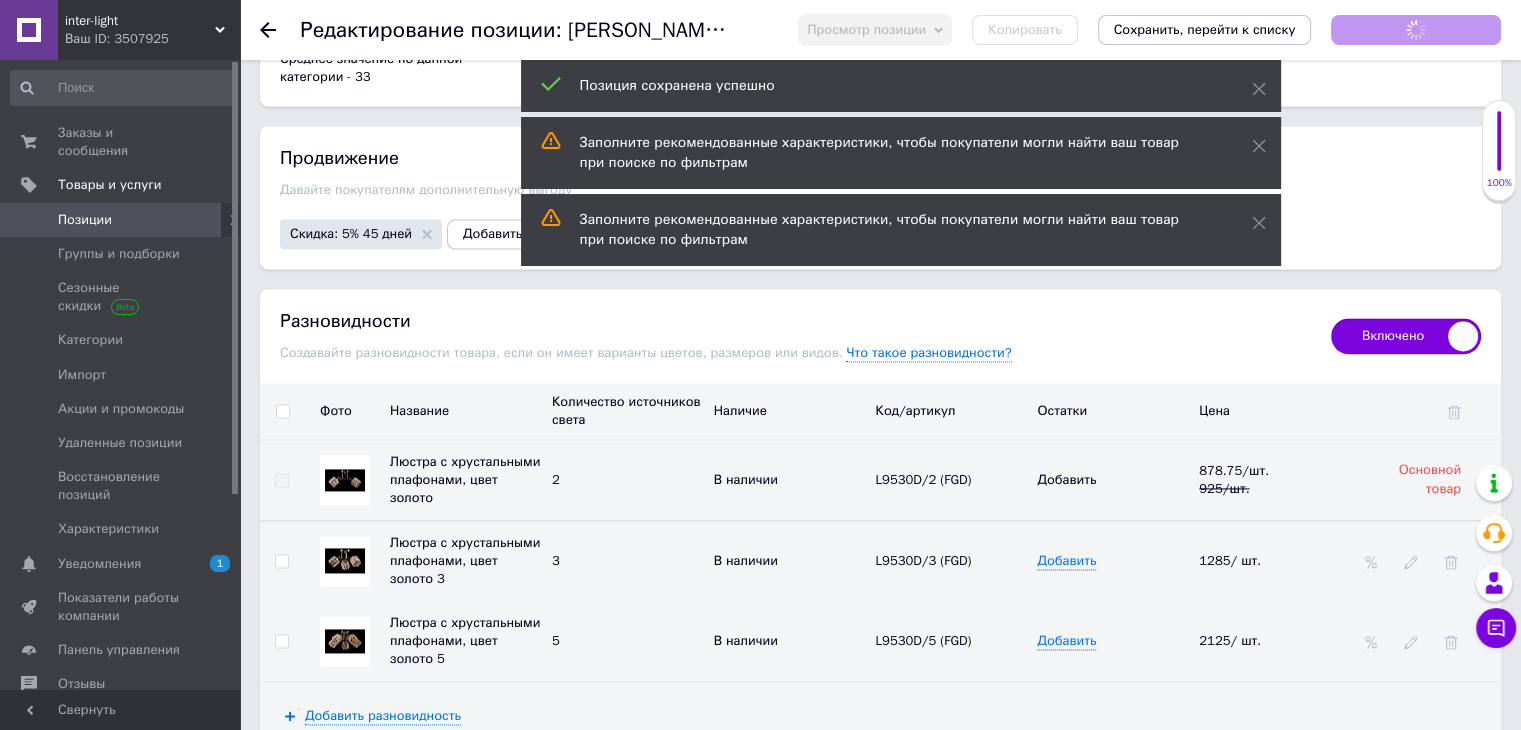 click on "inter-light Ваш ID: 3507925 Сайт inter-light Кабинет покупателя Проверить состояние системы Страница на портале Справка Выйти Заказы и сообщения 0 0 Товары и услуги Позиции Группы и подборки Сезонные скидки Категории Импорт Акции и промокоды Удаленные позиции Восстановление позиций Характеристики Уведомления 1 0 Показатели работы компании Панель управления Отзывы Клиенты Каталог ProSale Аналитика Управление сайтом Кошелек компании Маркет Настройки Тарифы и счета Prom топ Свернуть
Просмотр позиции Копировать ✱" at bounding box center (760, -923) 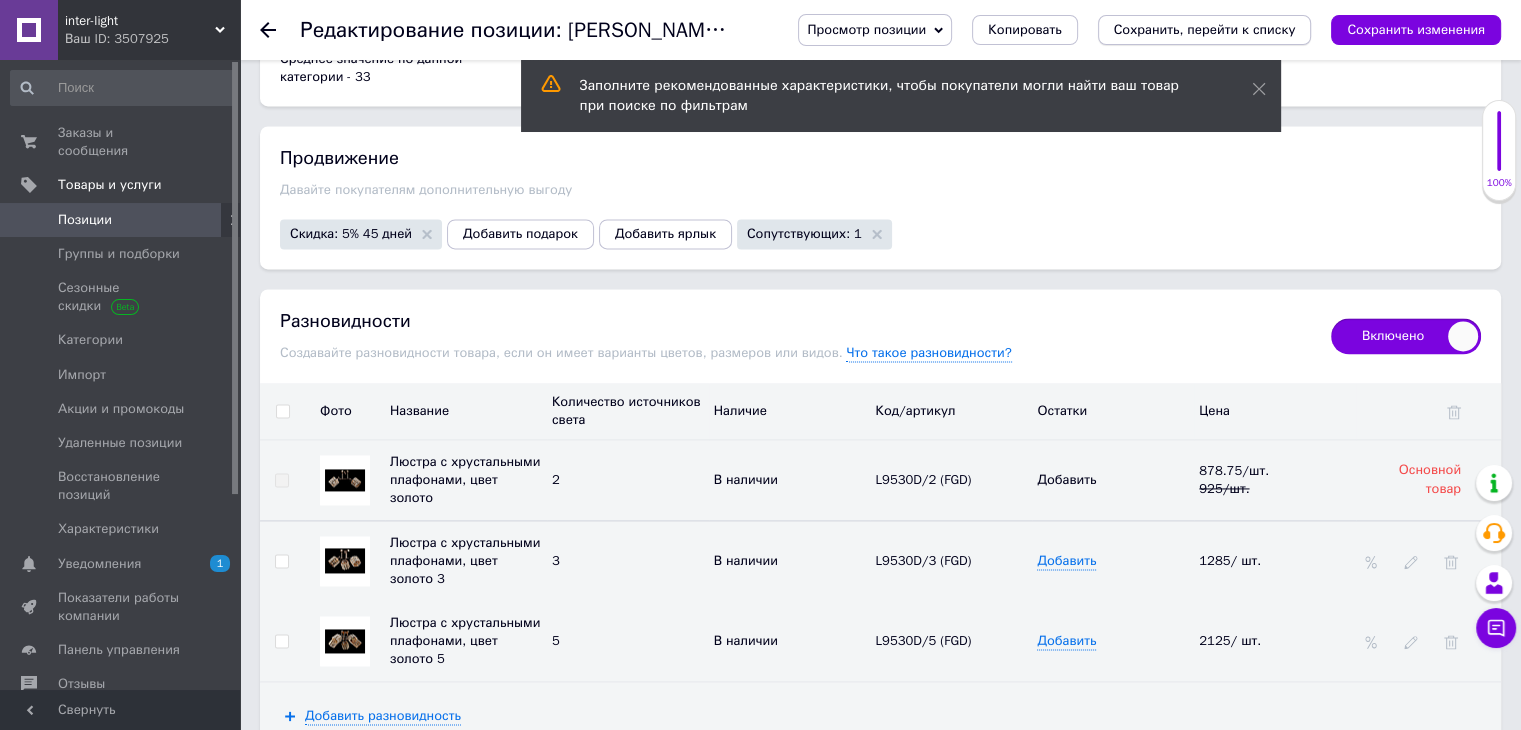 click on "Сохранить, перейти к списку" at bounding box center [1205, 29] 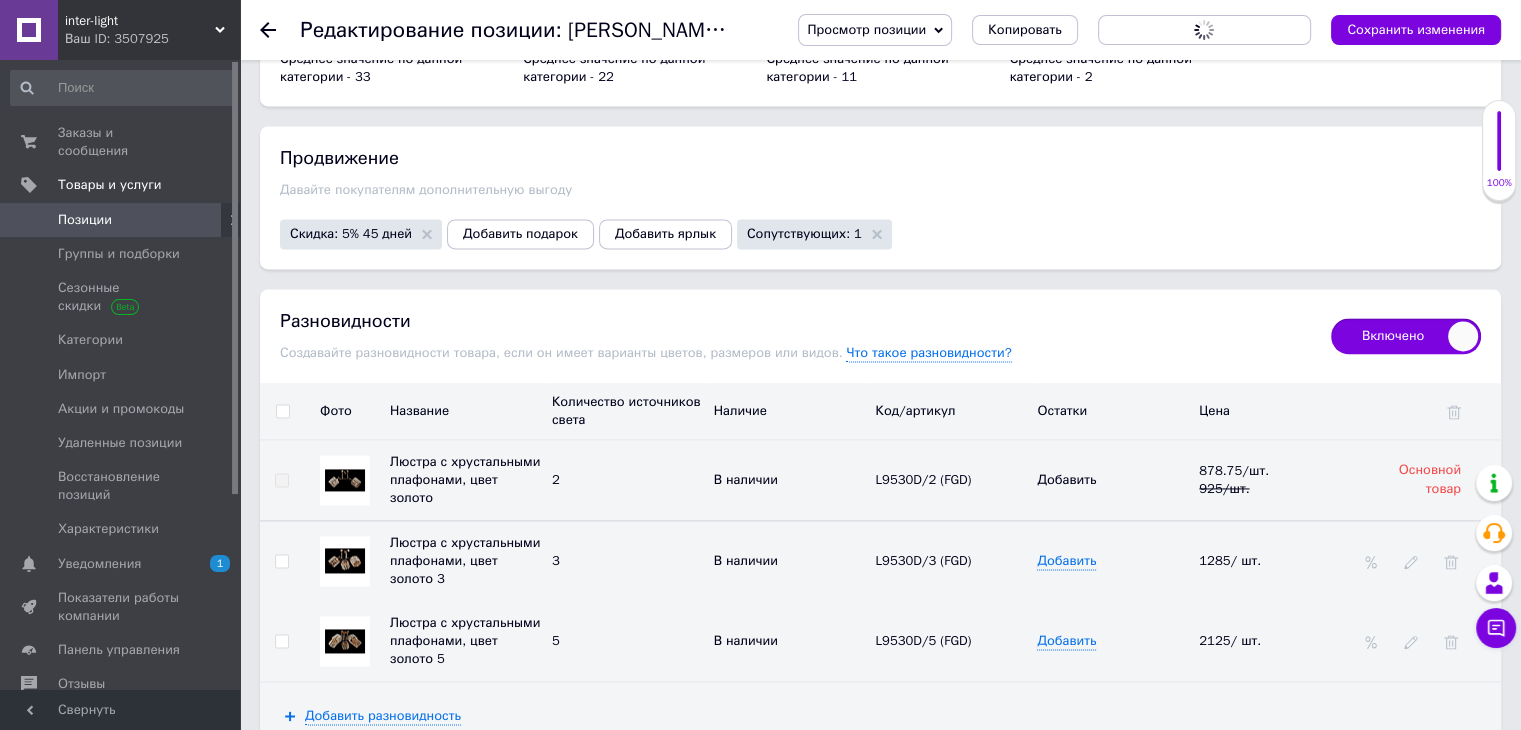 scroll, scrollTop: 0, scrollLeft: 0, axis: both 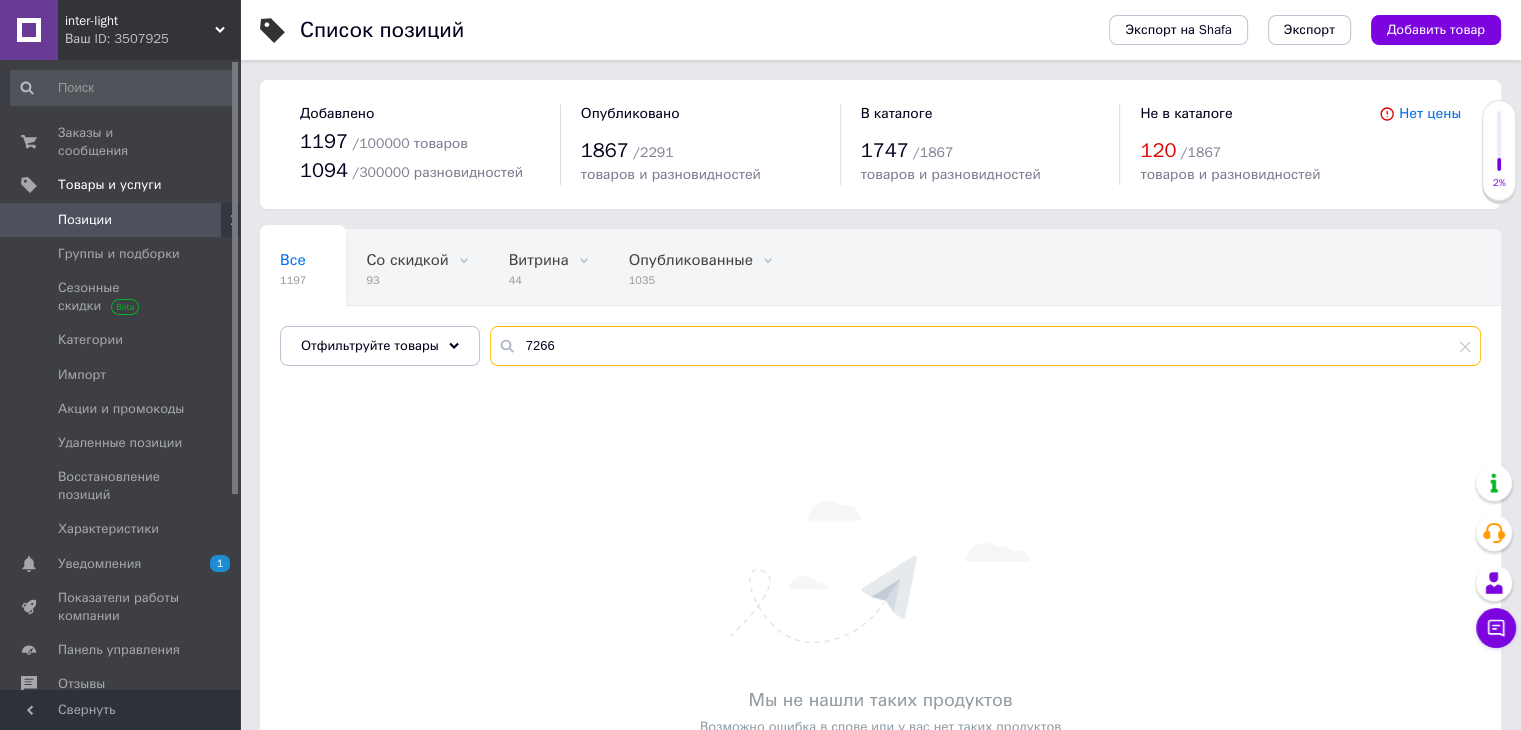 click on "7266" at bounding box center (985, 346) 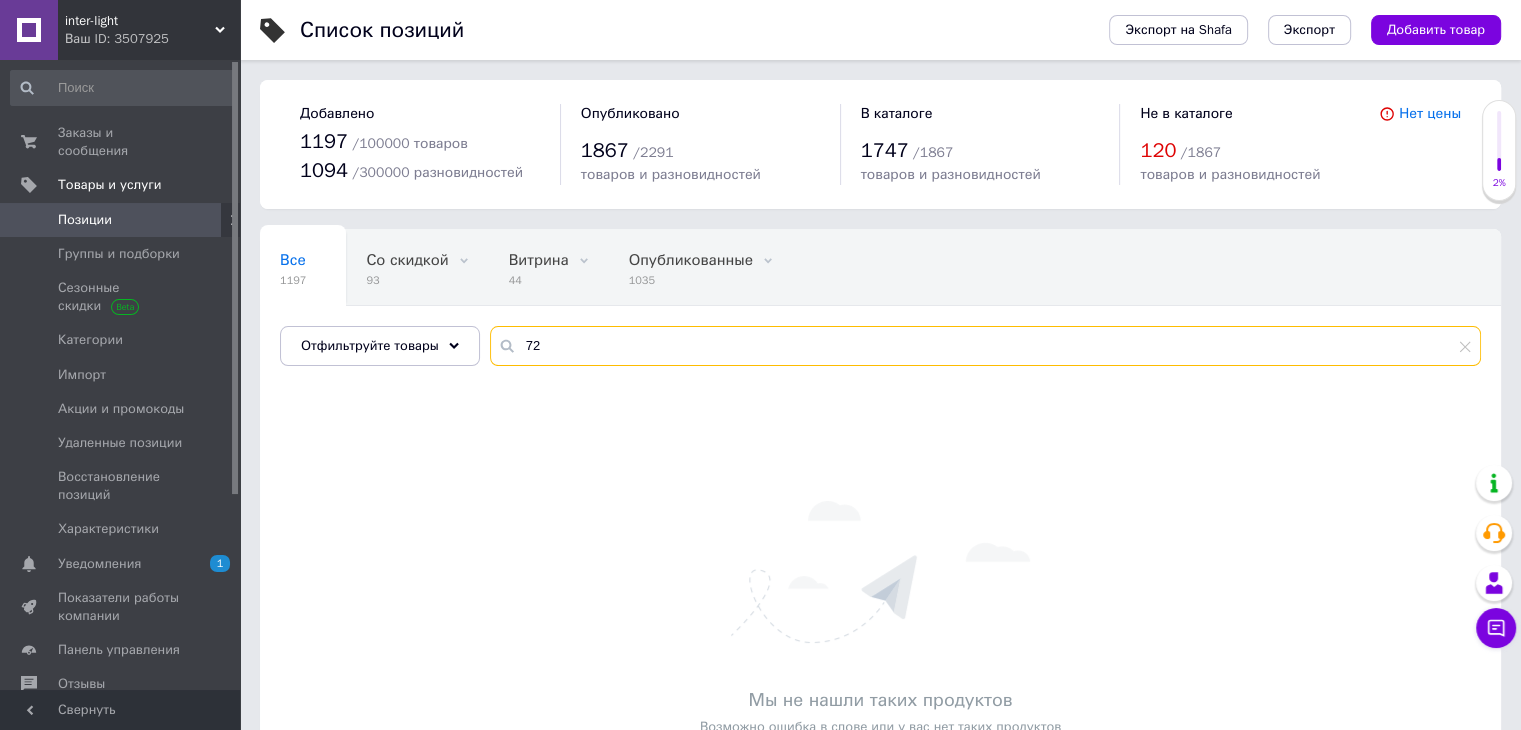 type on "7" 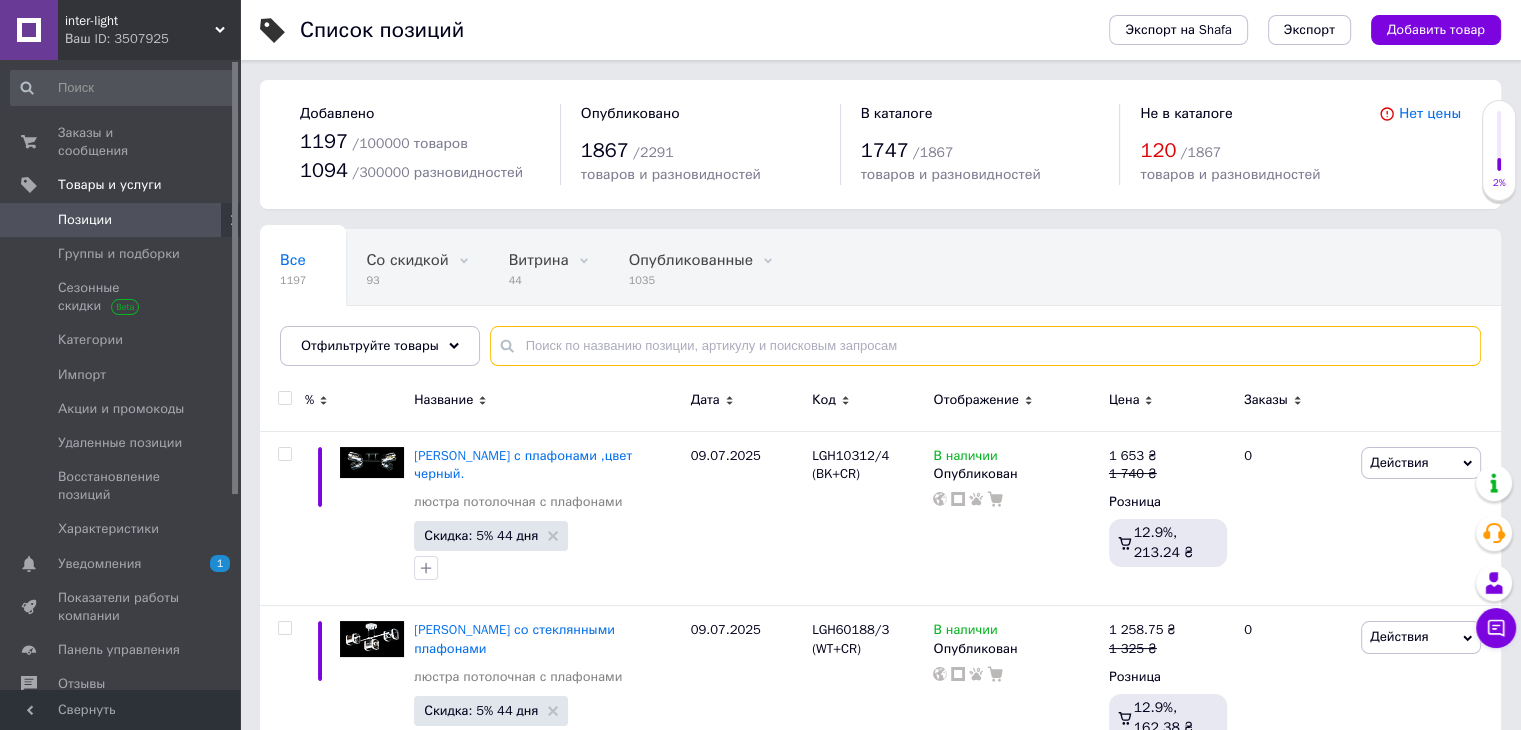 click at bounding box center [985, 346] 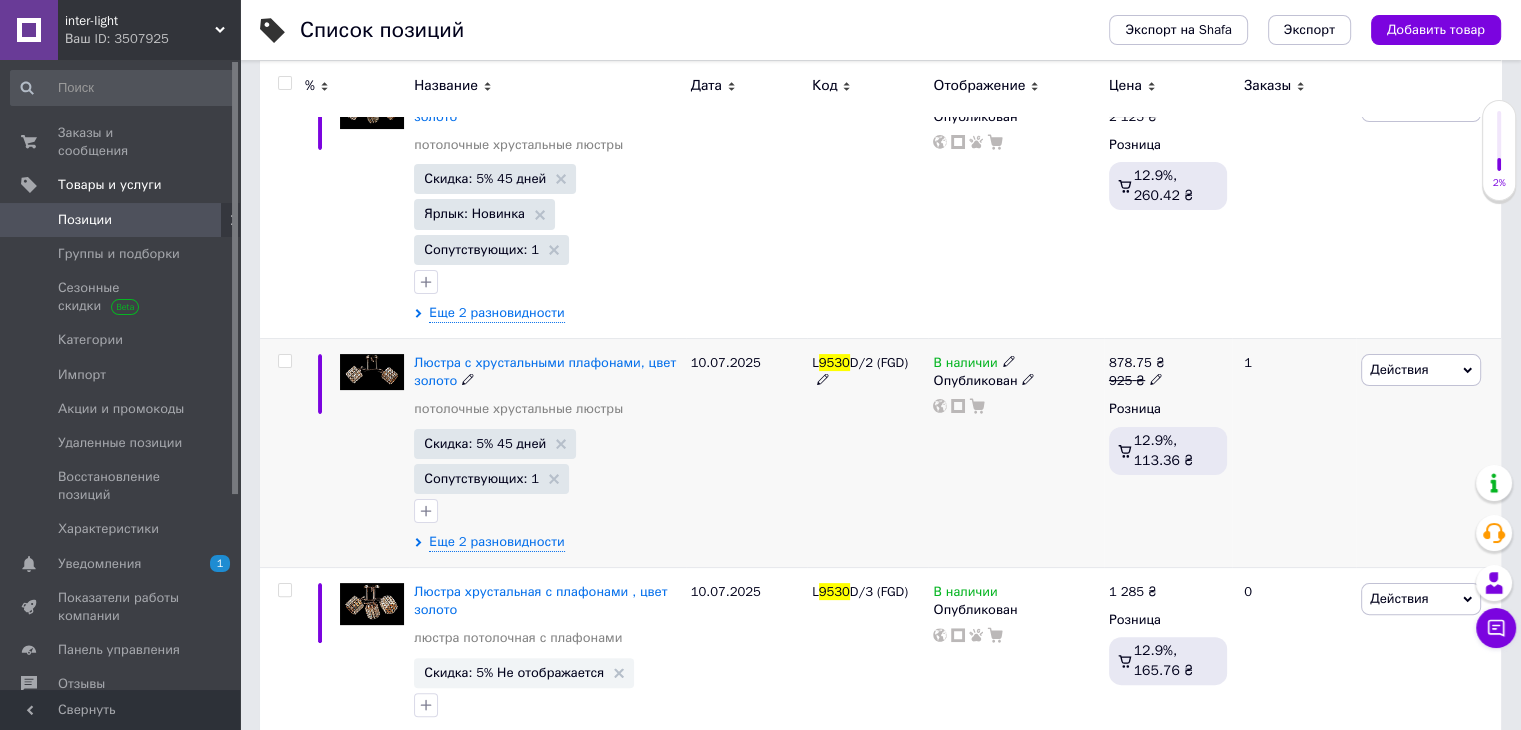 scroll, scrollTop: 388, scrollLeft: 0, axis: vertical 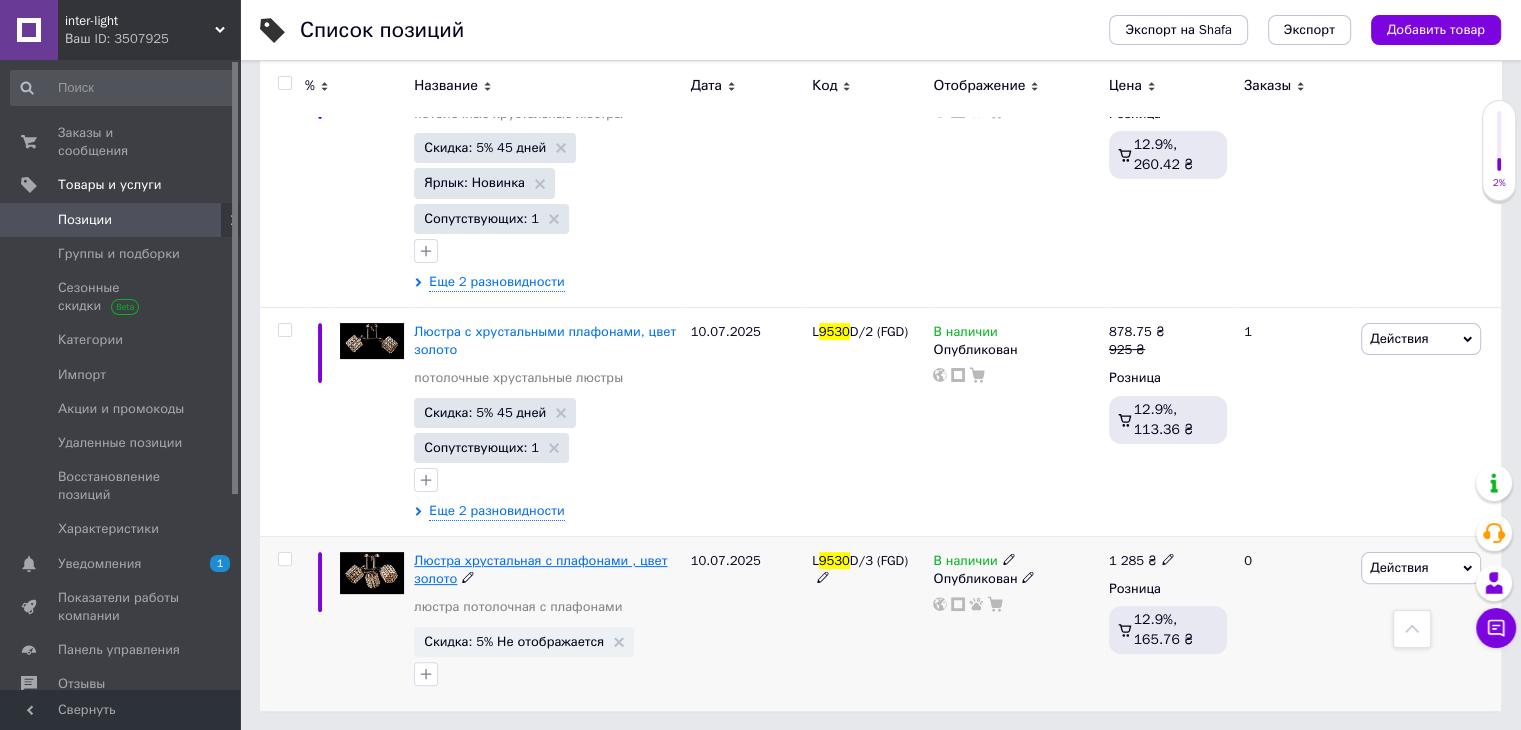 type on "9530" 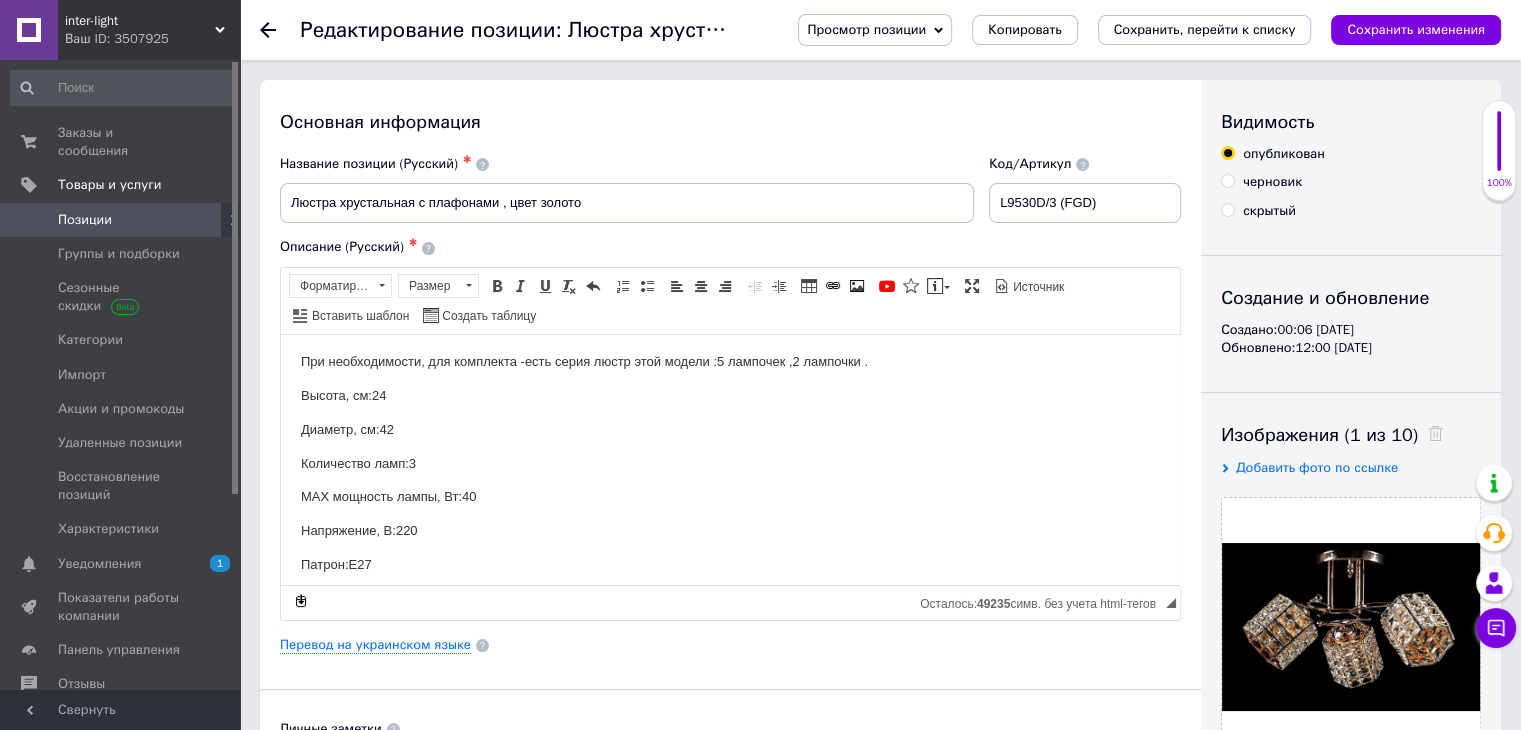 scroll, scrollTop: 100, scrollLeft: 0, axis: vertical 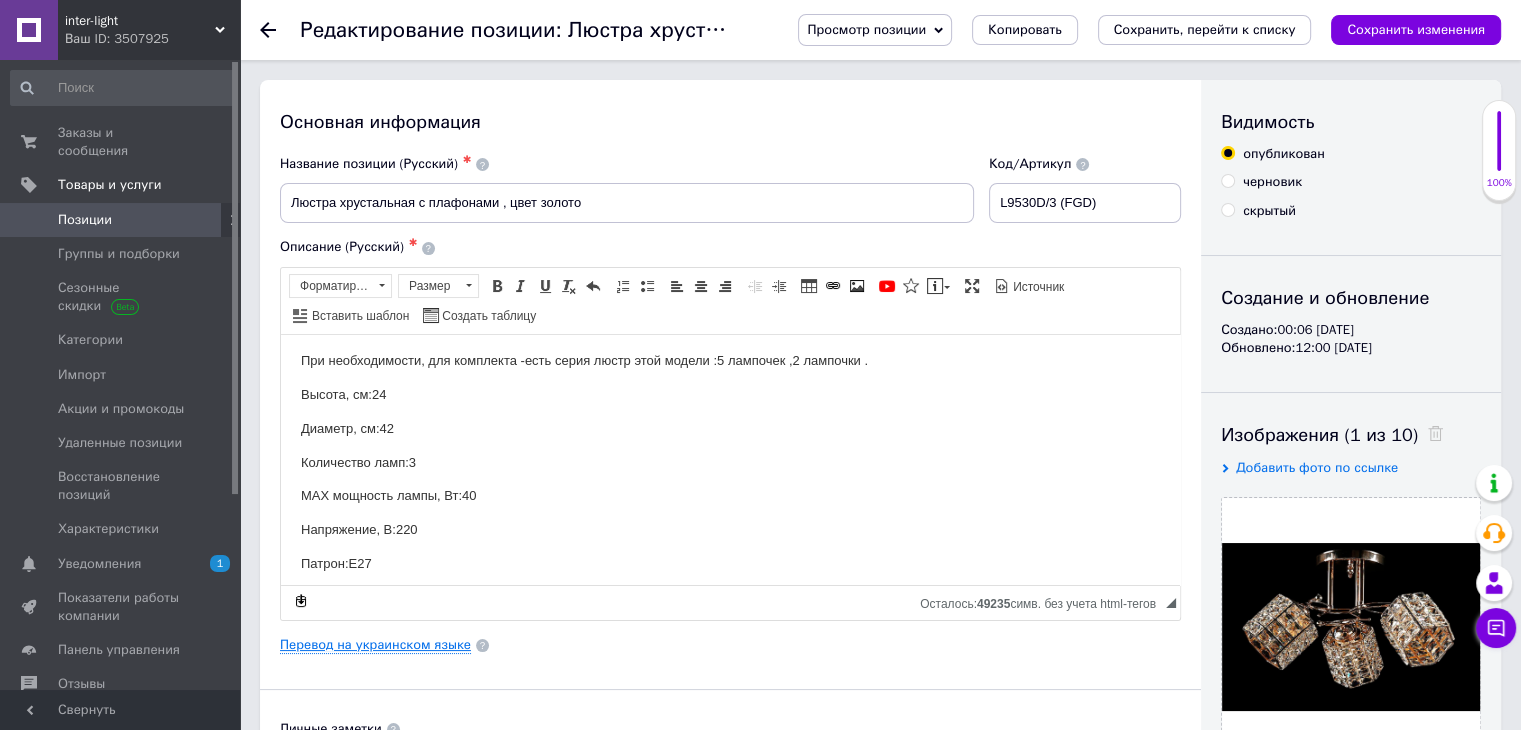 click on "Перевод на украинском языке" at bounding box center (375, 645) 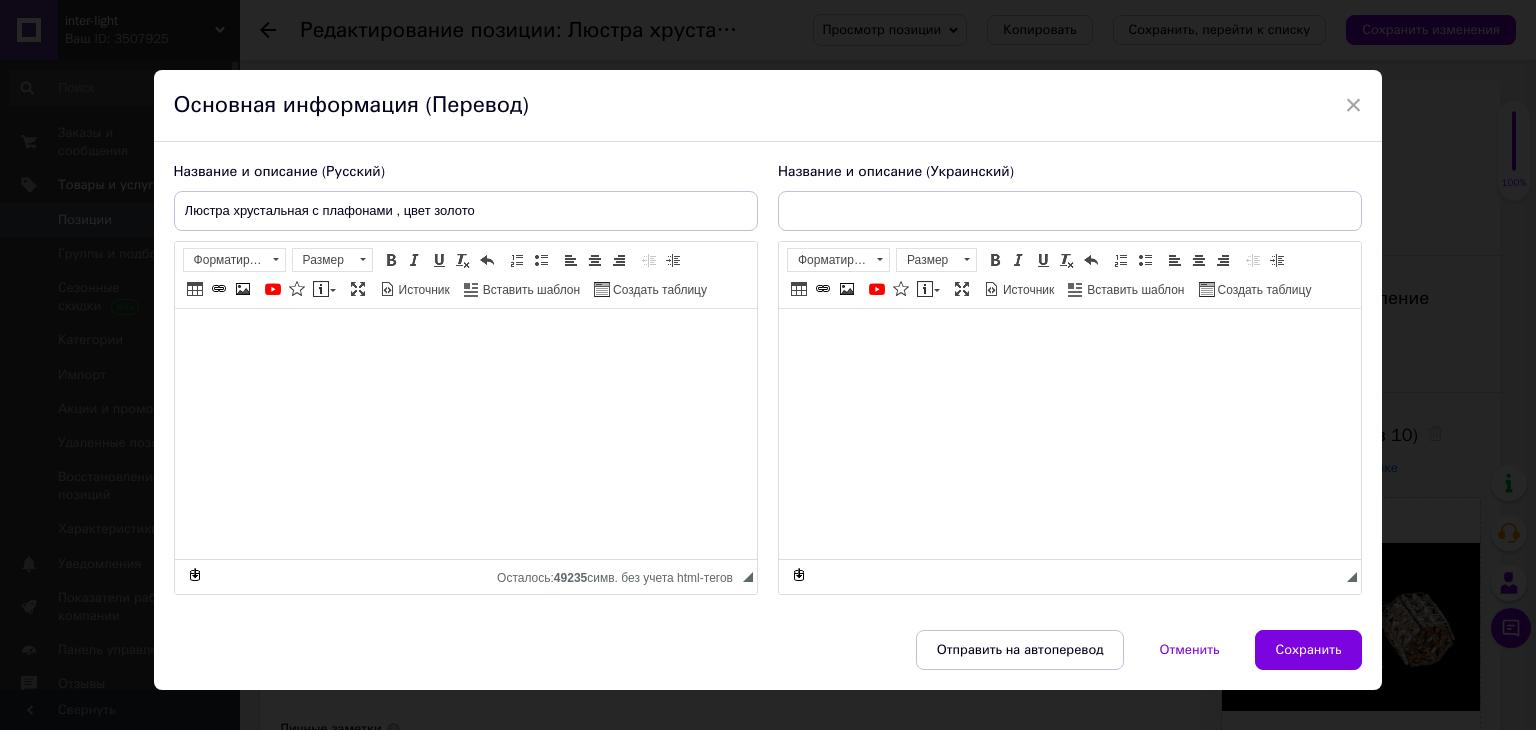 type on "Люстра кришталева з плафонами, колір золото" 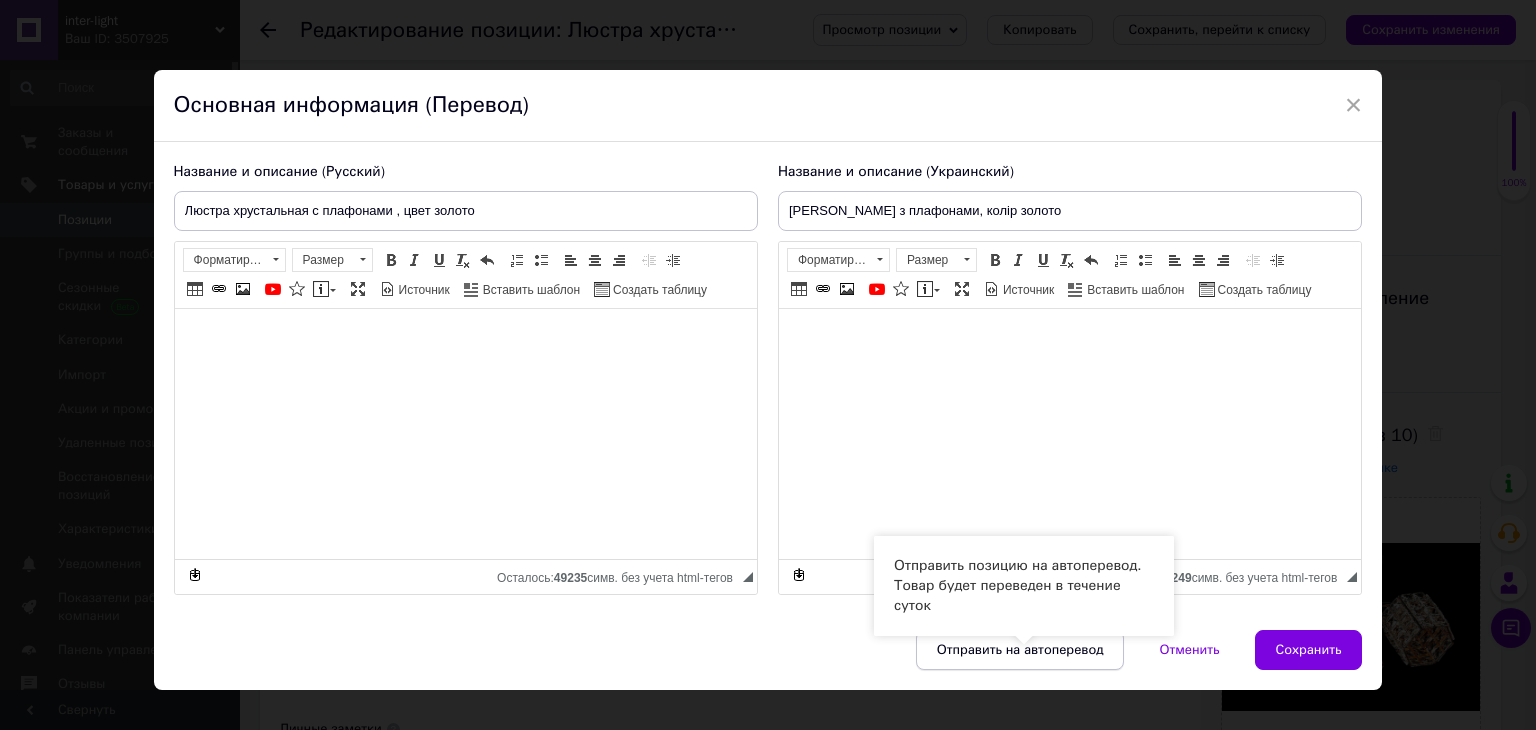click on "Отправить на автоперевод" at bounding box center (1020, 650) 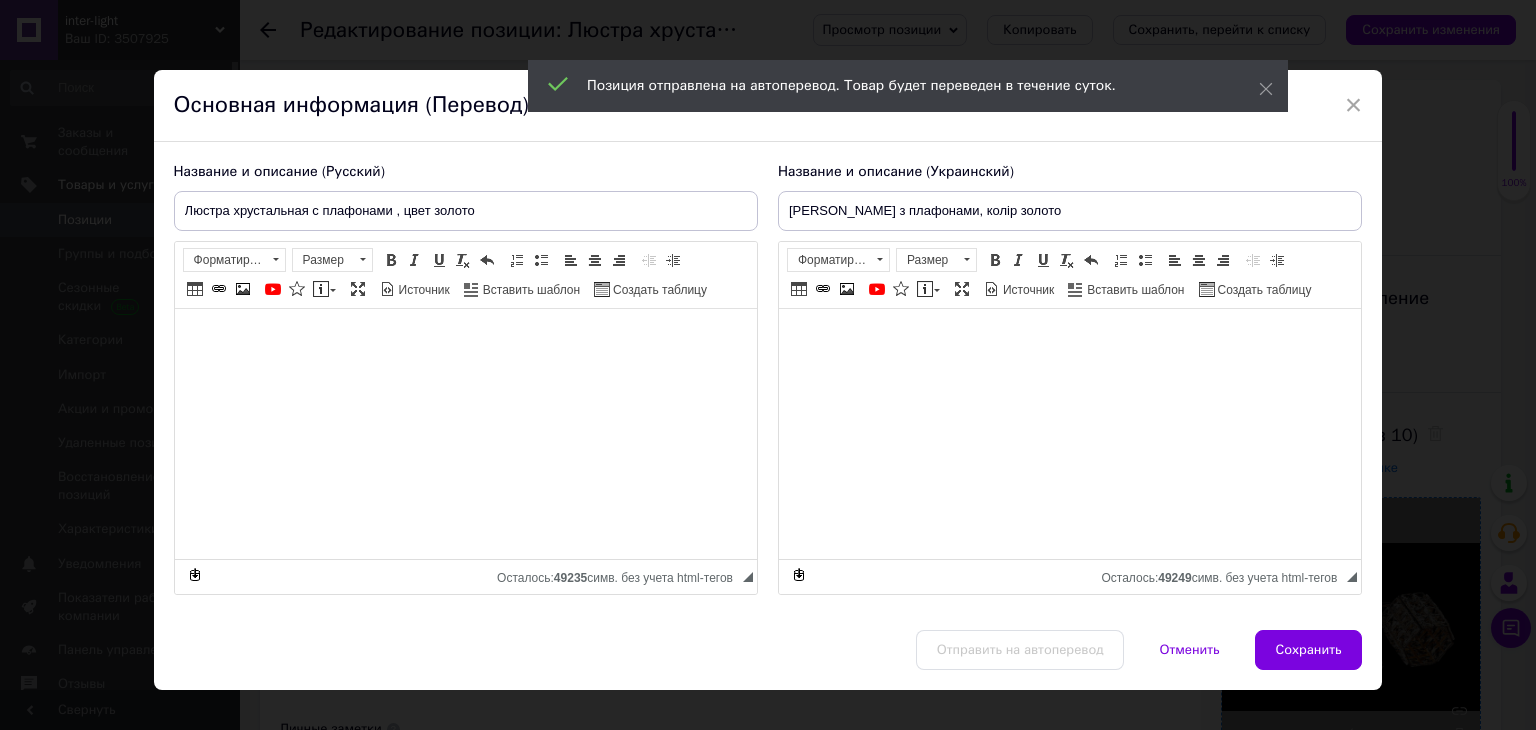 click on "Сохранить" at bounding box center [1309, 650] 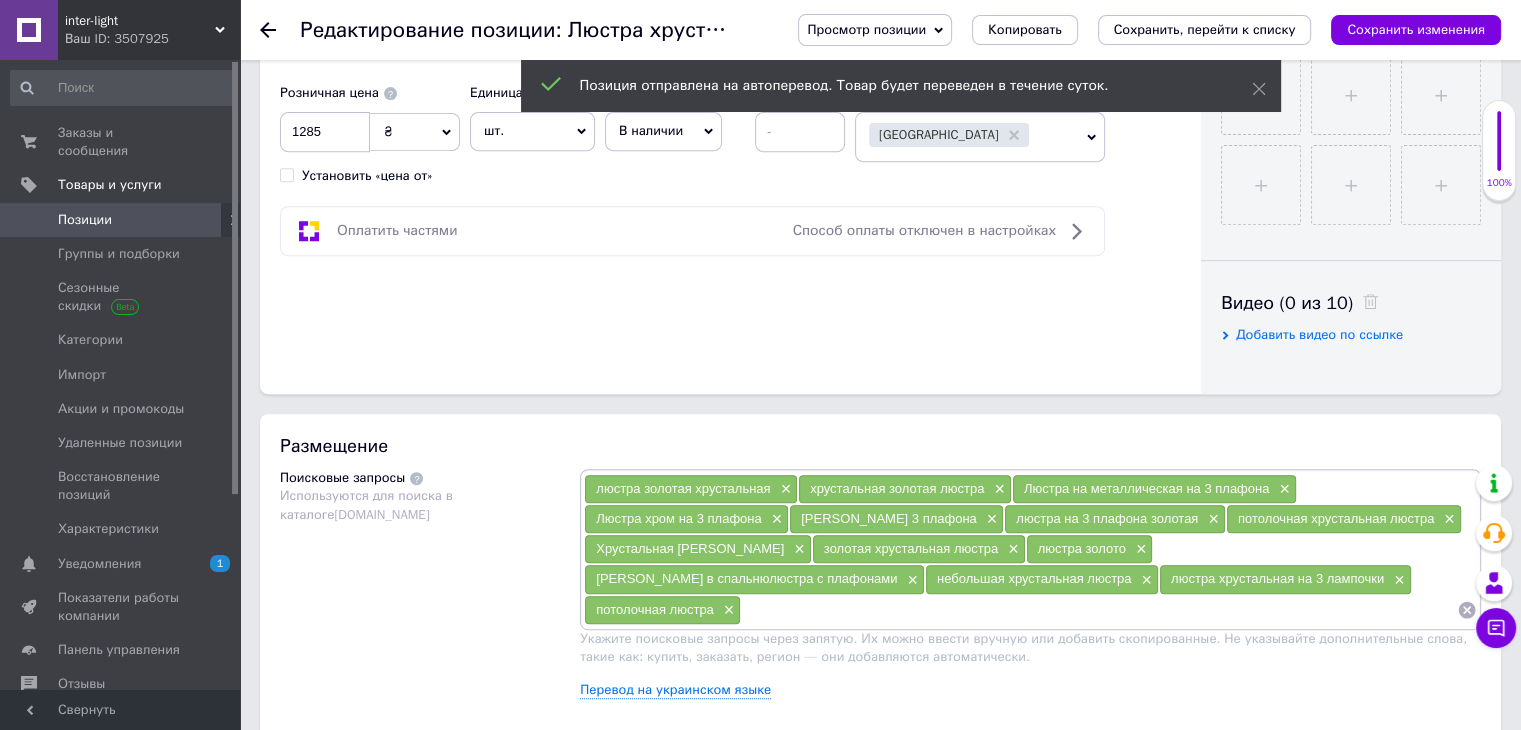 scroll, scrollTop: 1000, scrollLeft: 0, axis: vertical 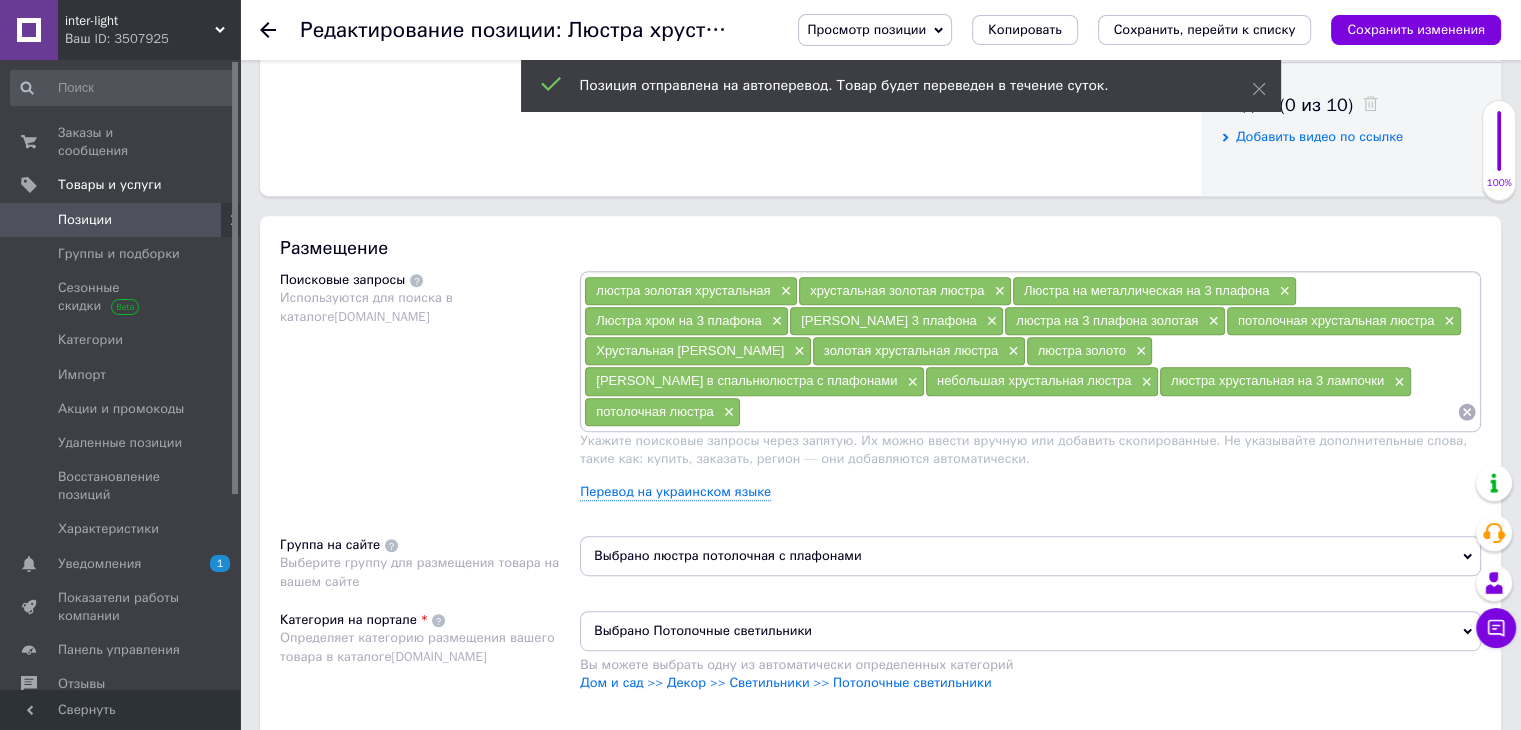 click at bounding box center (1099, 412) 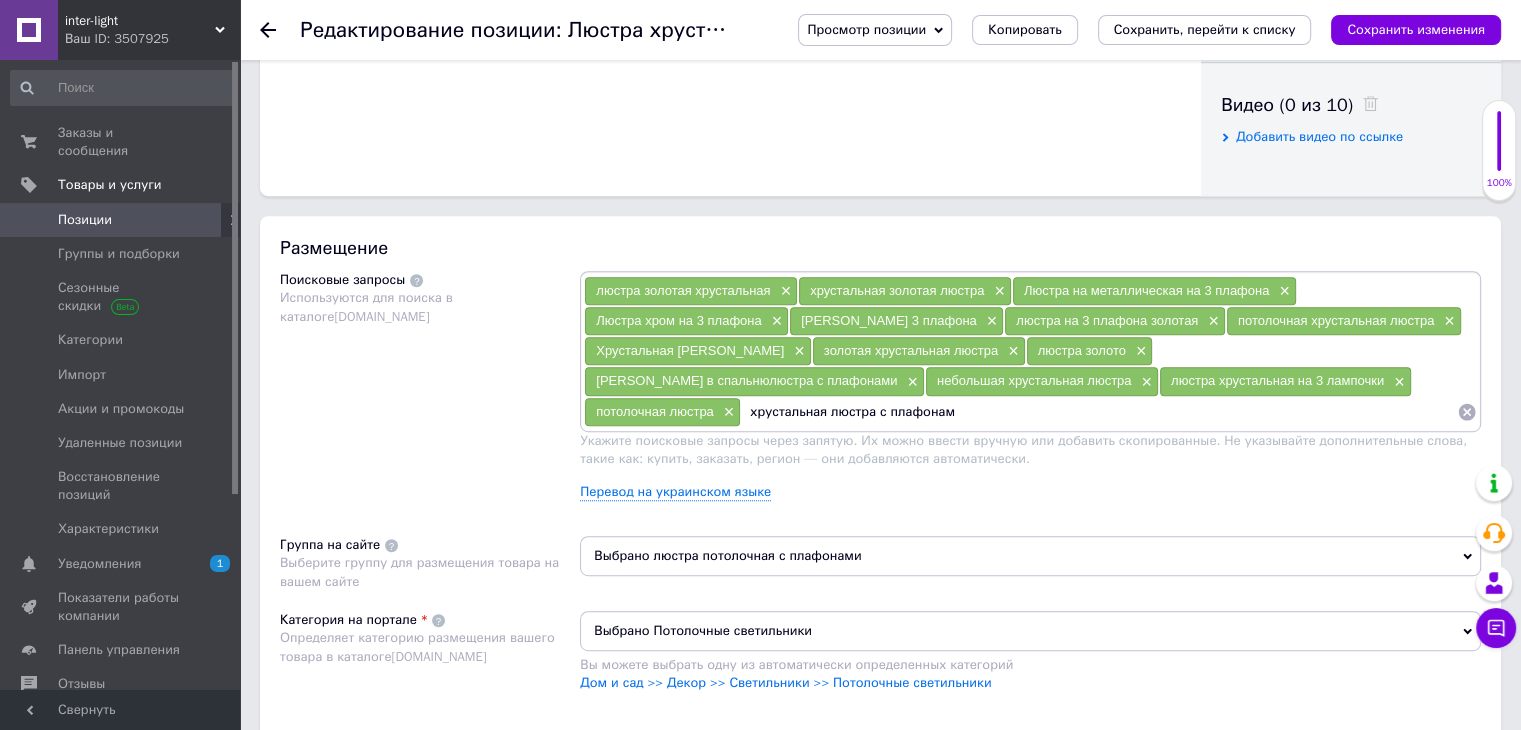 type on "хрустальная люстра с плафонами" 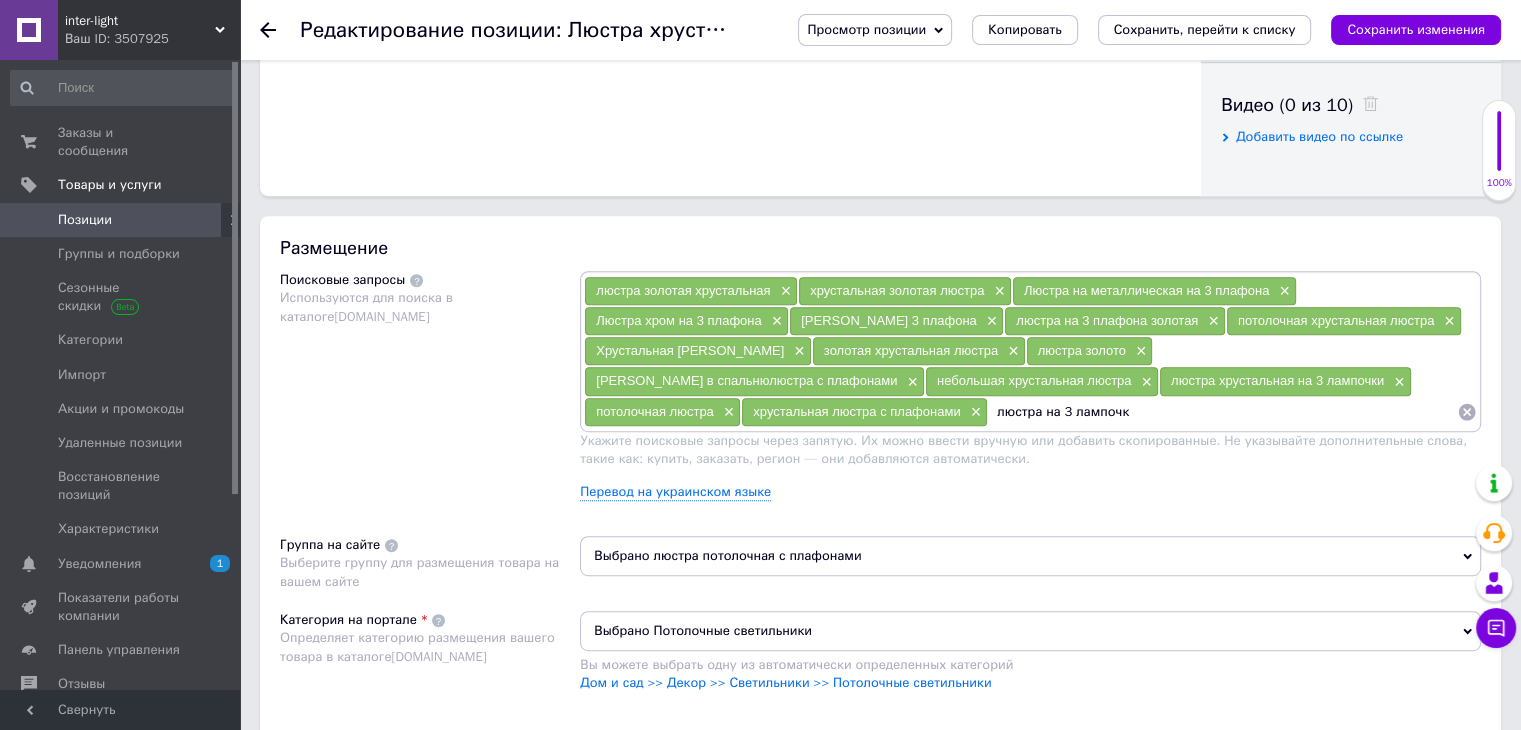 type on "люстра на 3 лампочки" 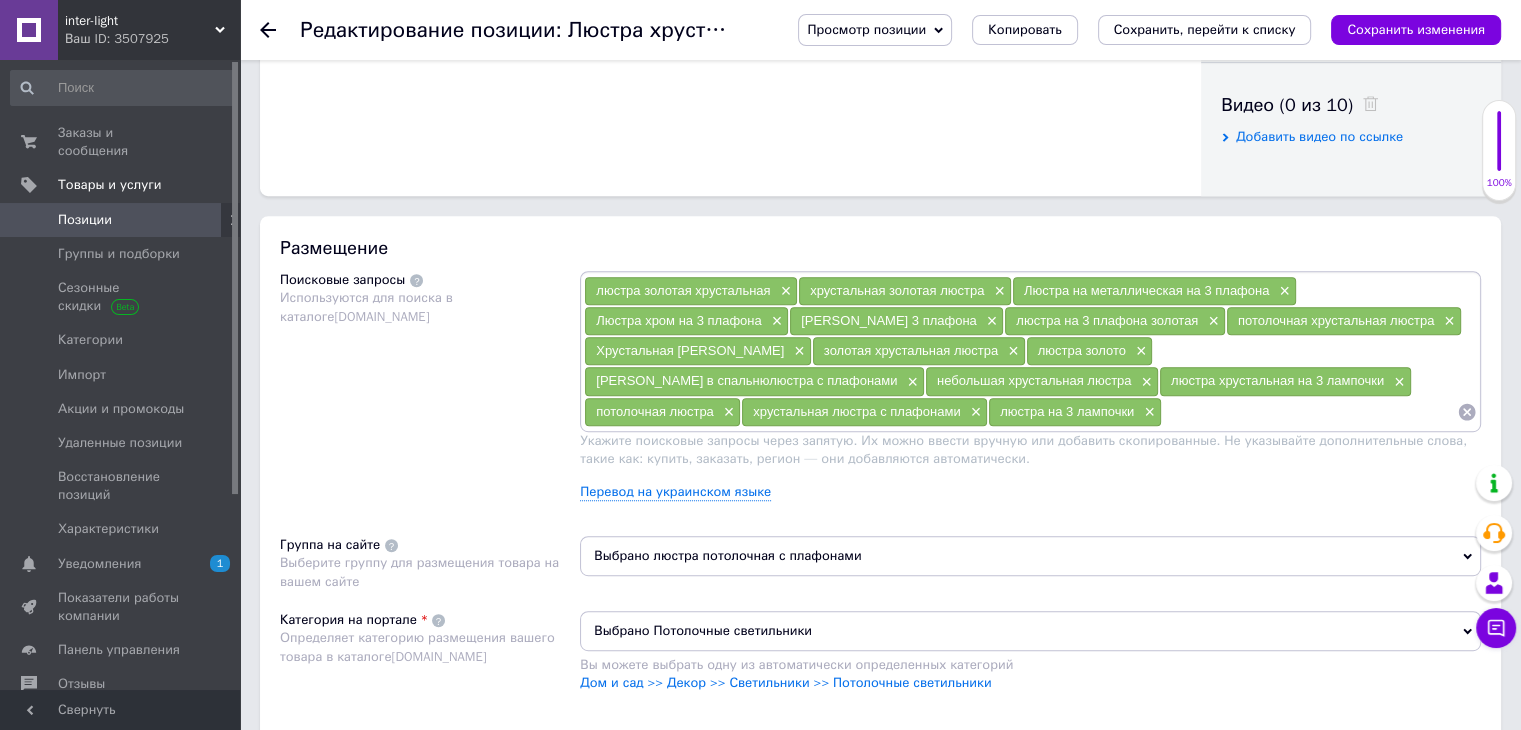 click at bounding box center (1309, 412) 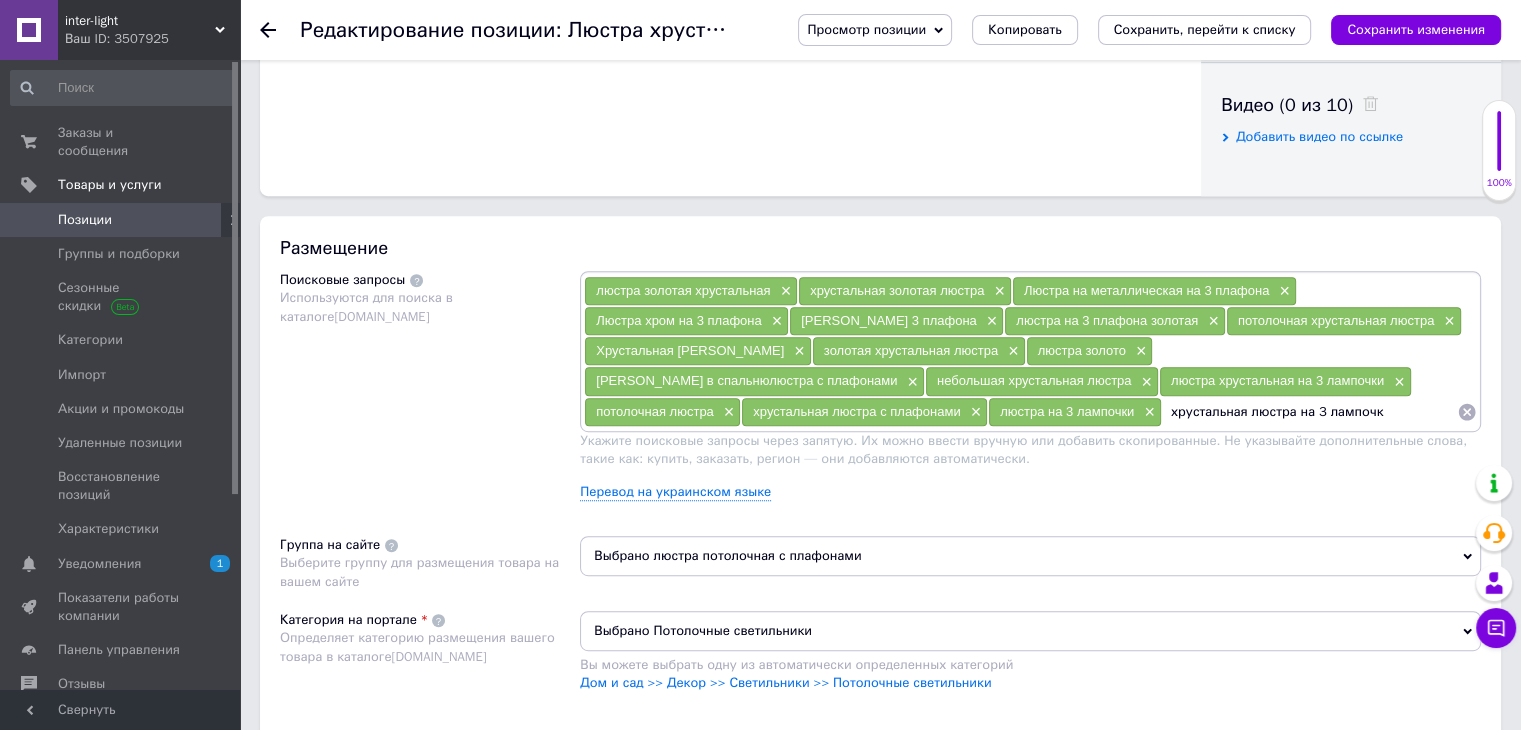 type on "хрустальная люстра на 3 лампочки" 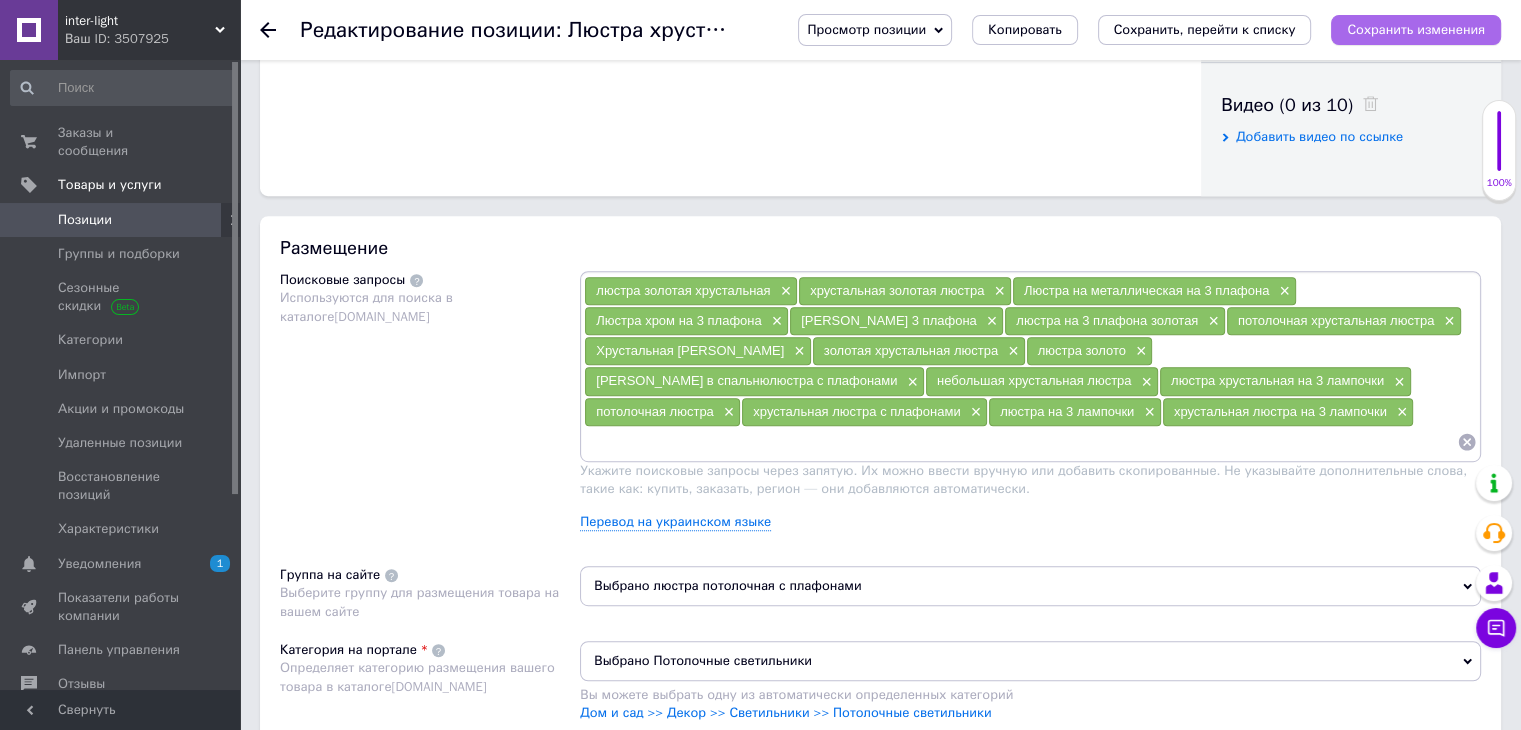 click on "Сохранить изменения" at bounding box center [1416, 29] 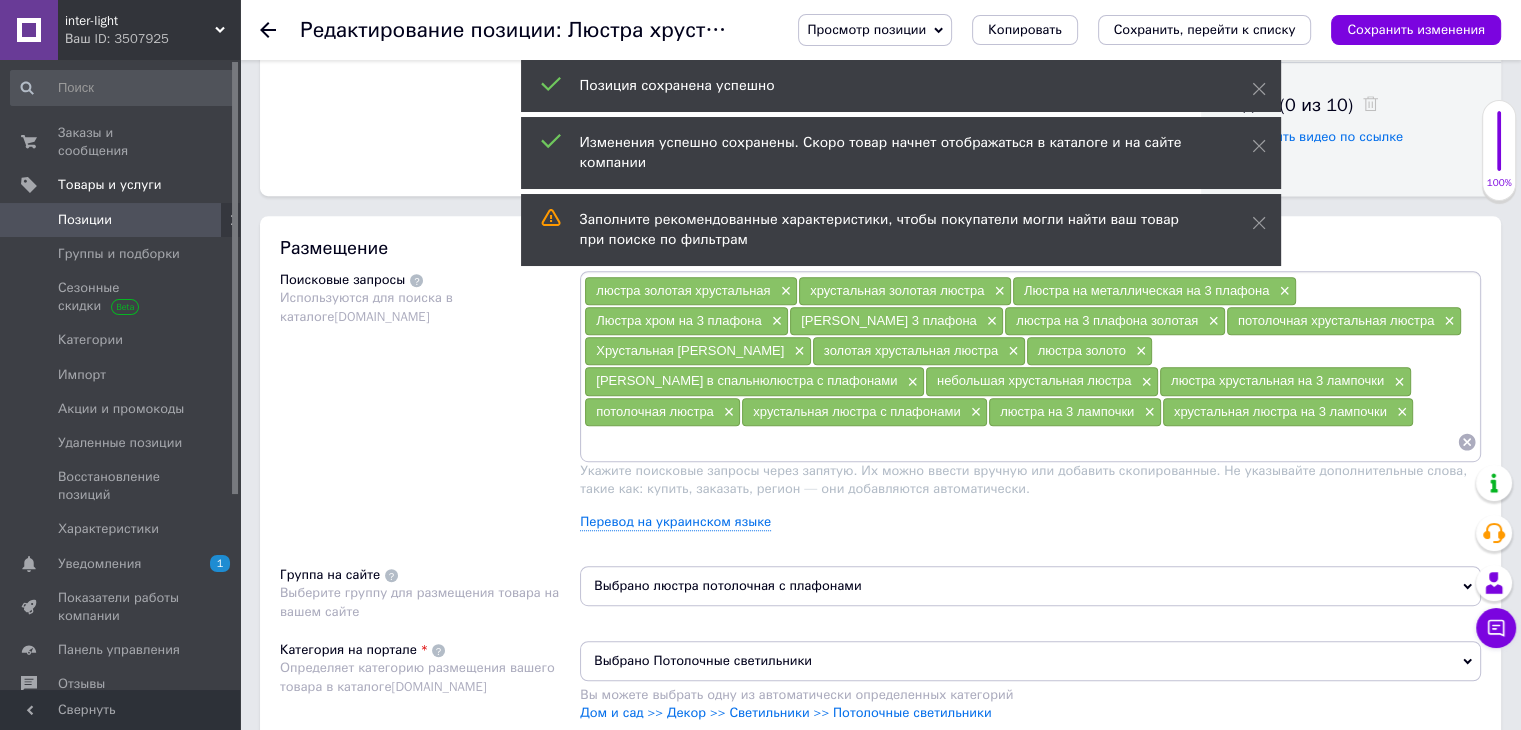 click at bounding box center (1020, 442) 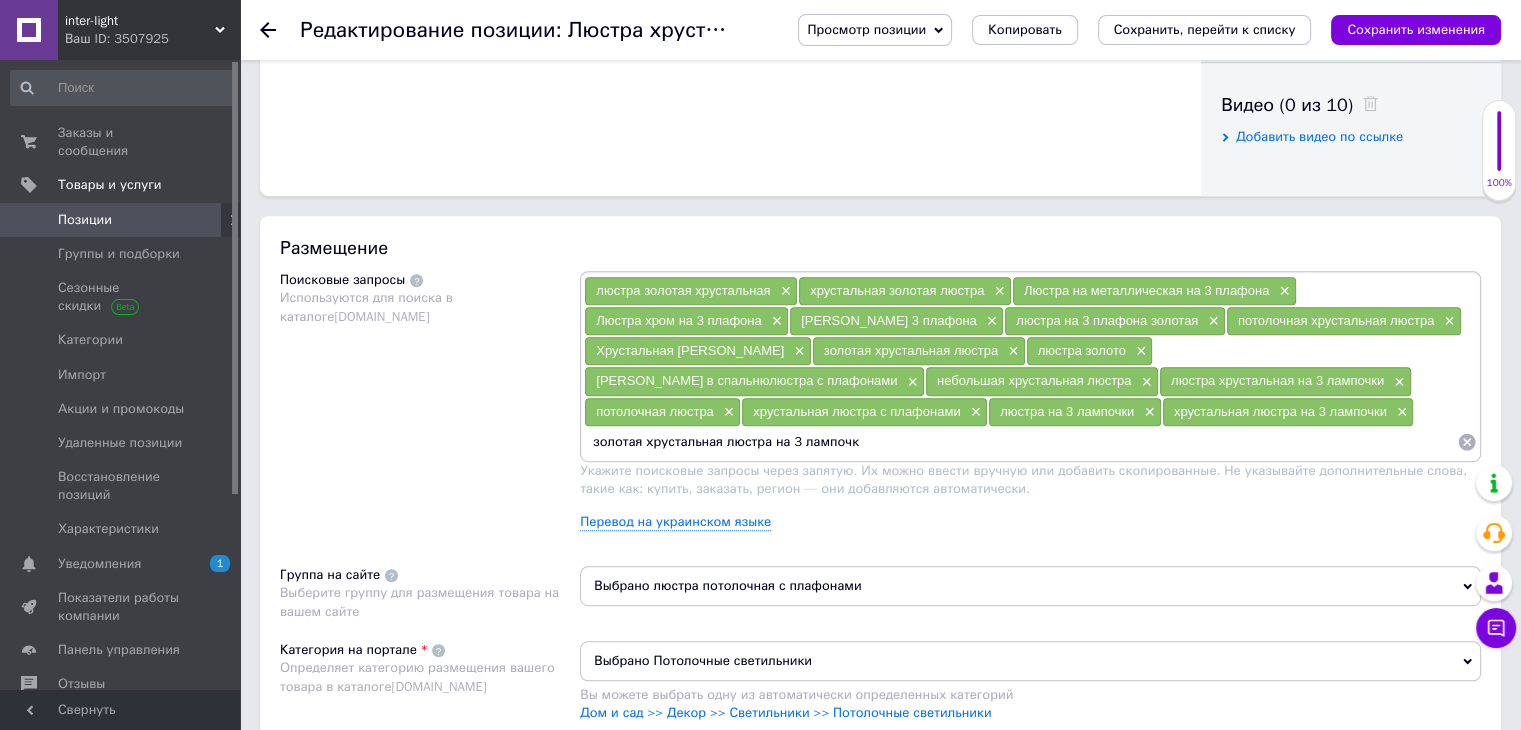 type on "золотая хрустальная люстра на 3 лампочки" 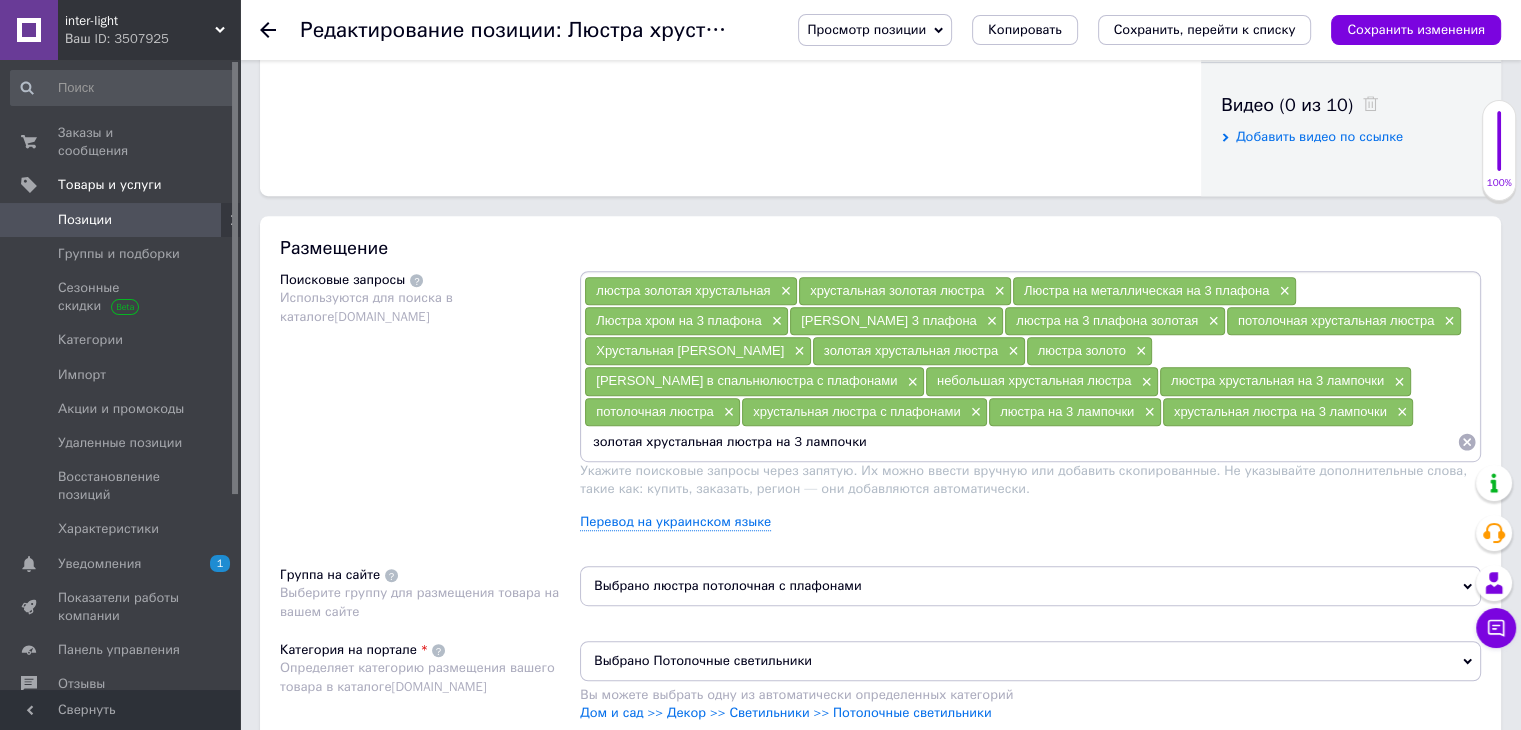 type 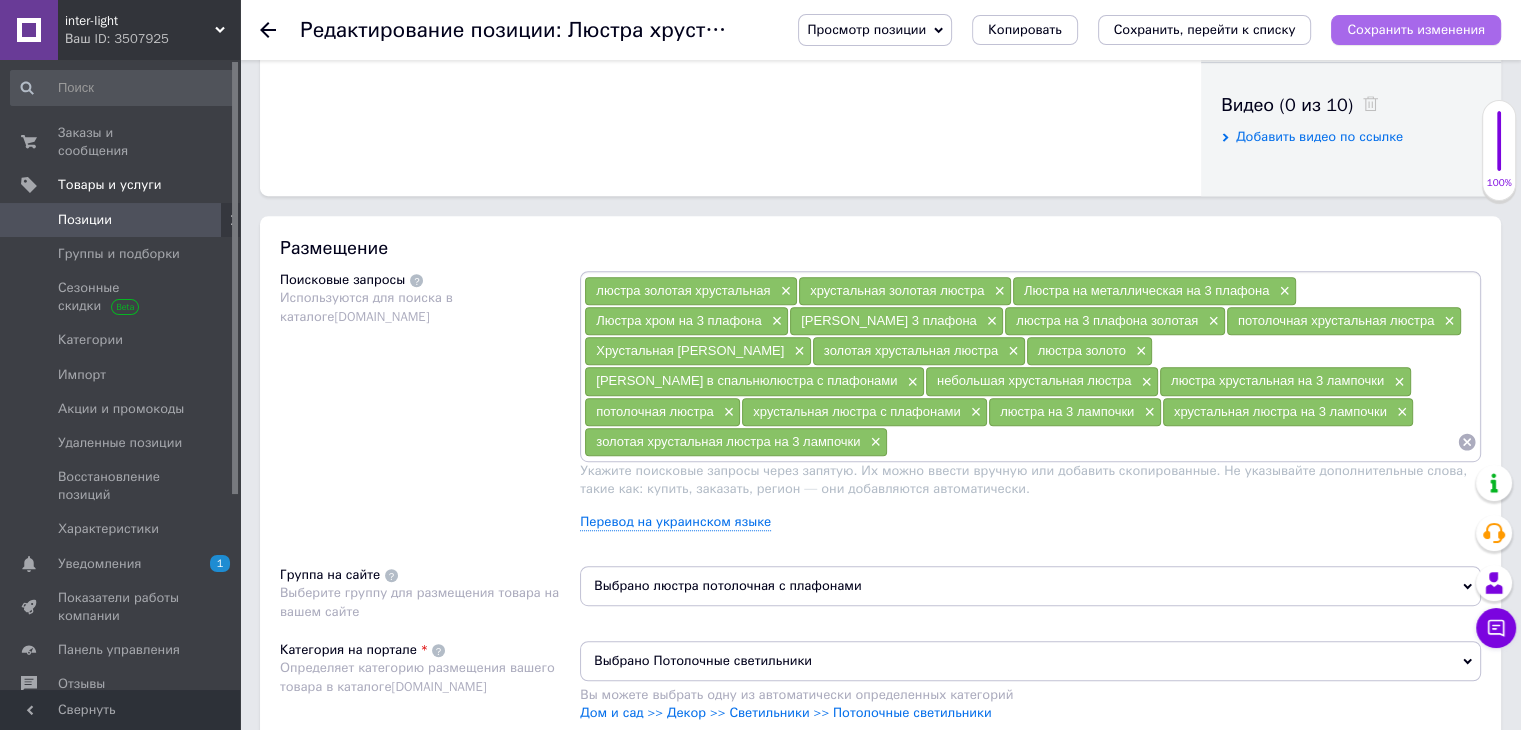 click on "Сохранить изменения" at bounding box center (1416, 29) 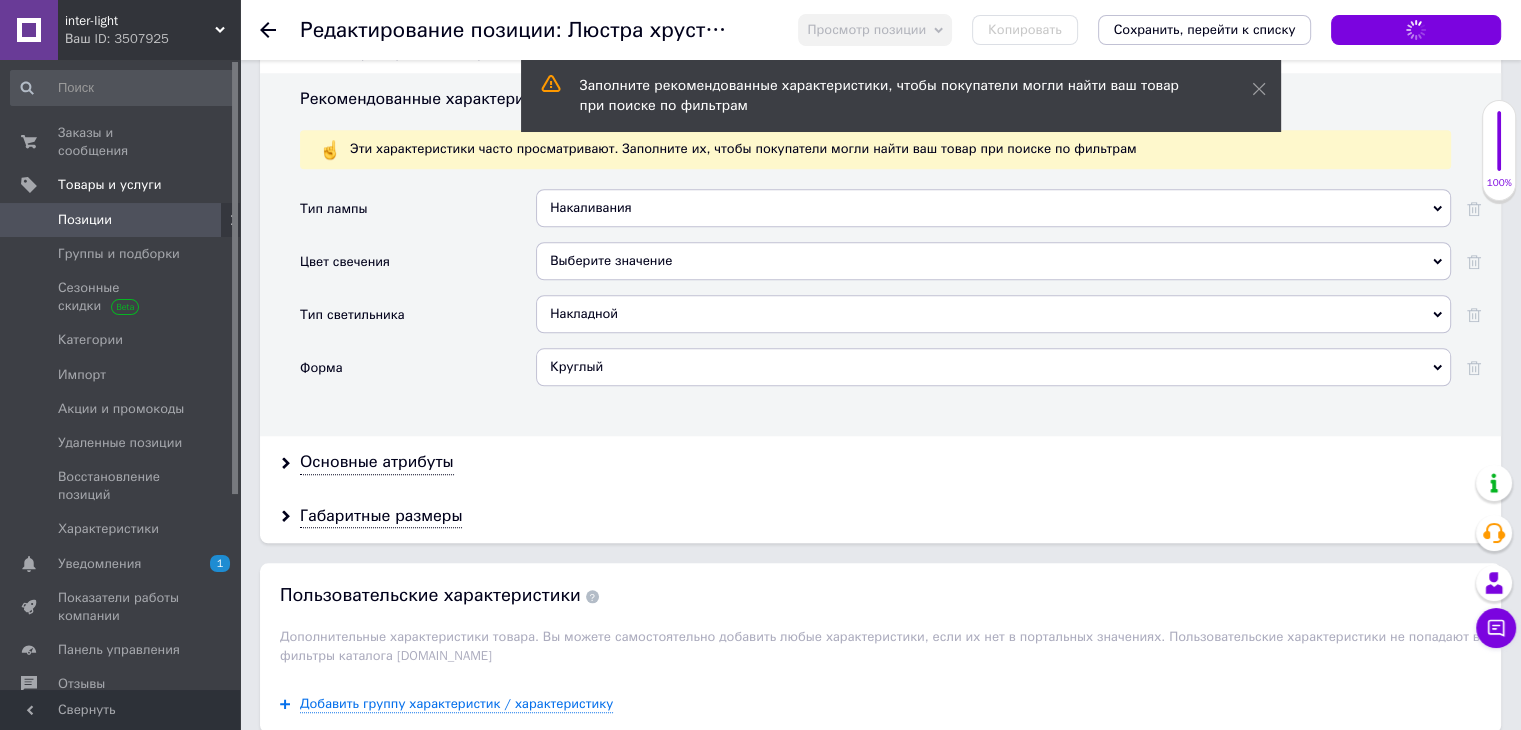 scroll, scrollTop: 1900, scrollLeft: 0, axis: vertical 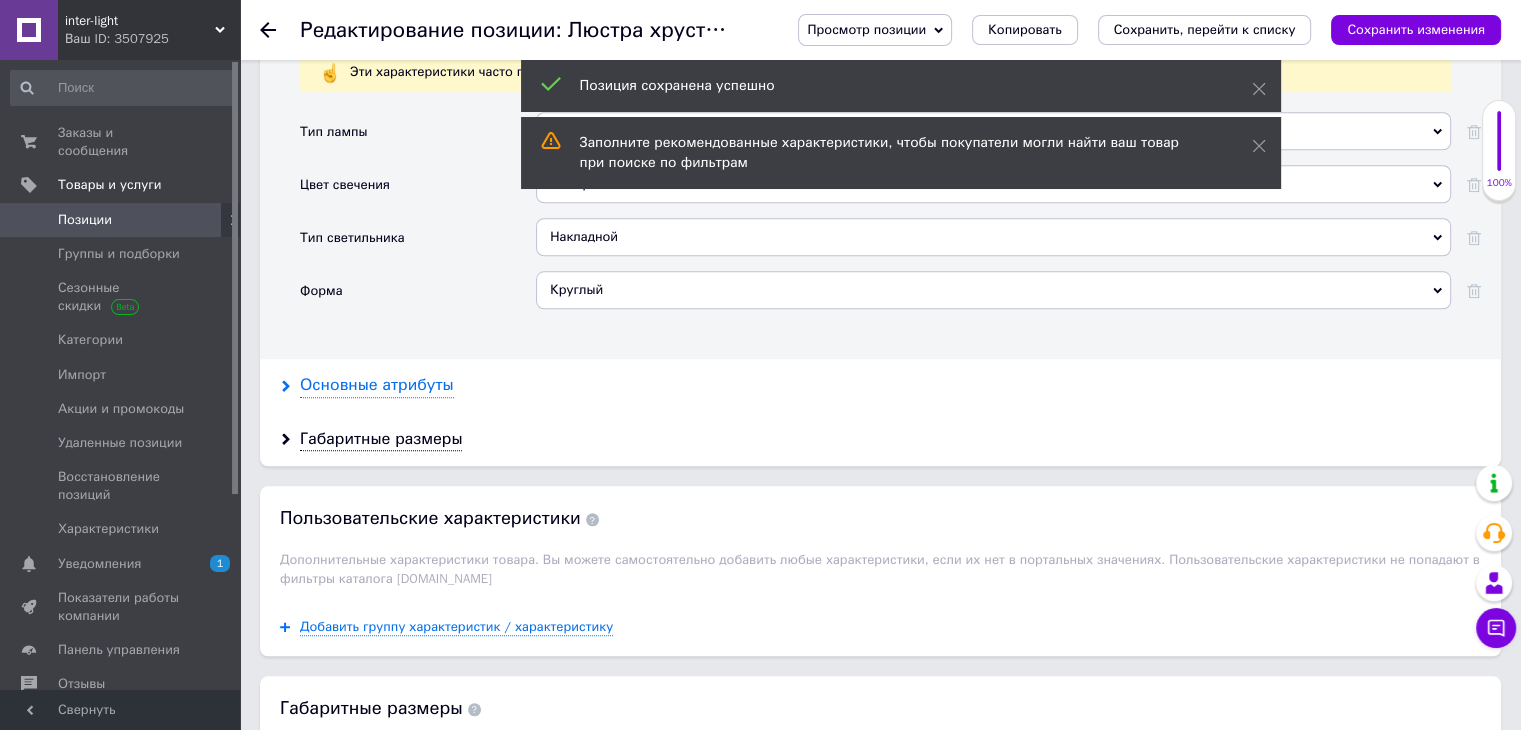 click on "Основные атрибуты" at bounding box center (377, 385) 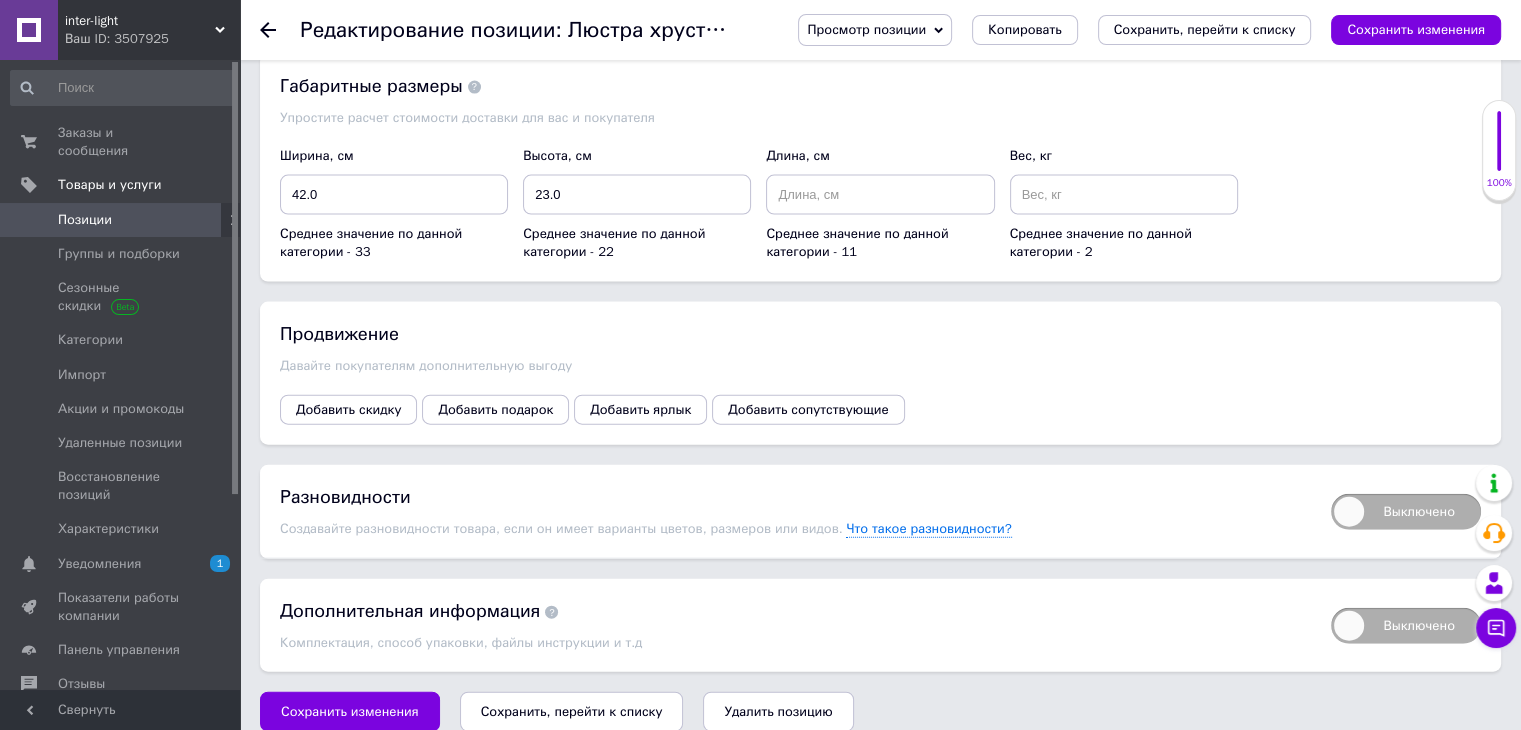 scroll, scrollTop: 4441, scrollLeft: 0, axis: vertical 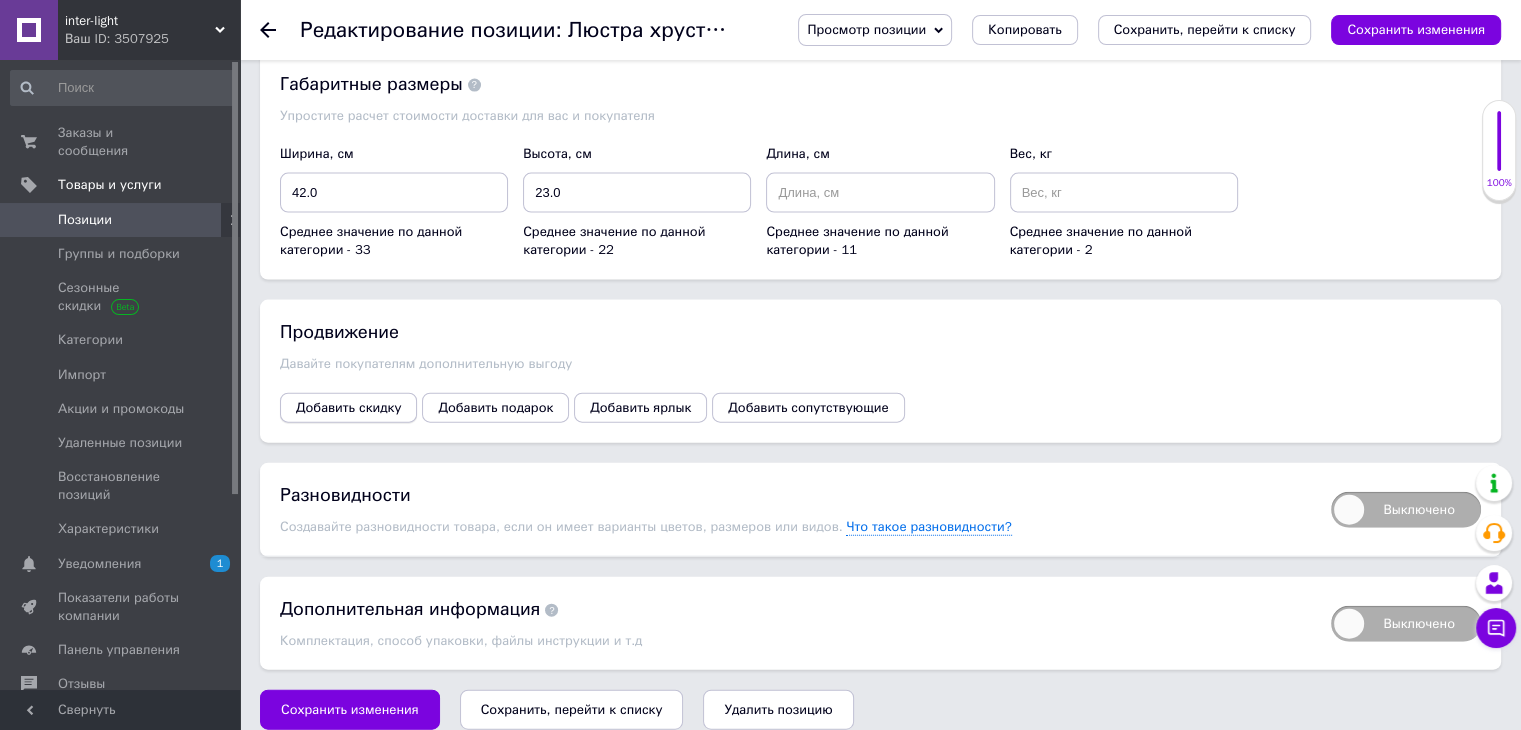 click on "Добавить скидку" at bounding box center (348, 408) 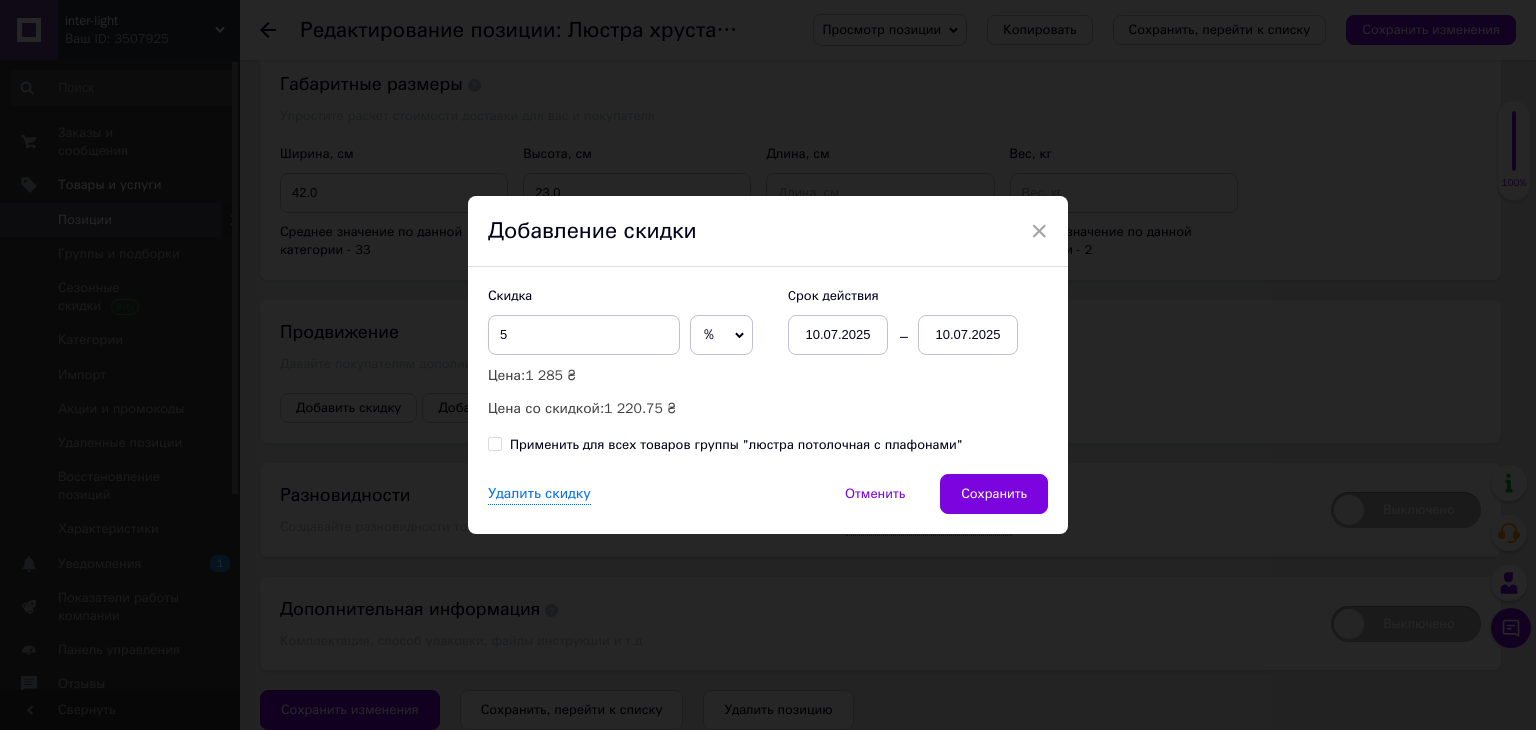 click on "10.07.2025" at bounding box center [968, 335] 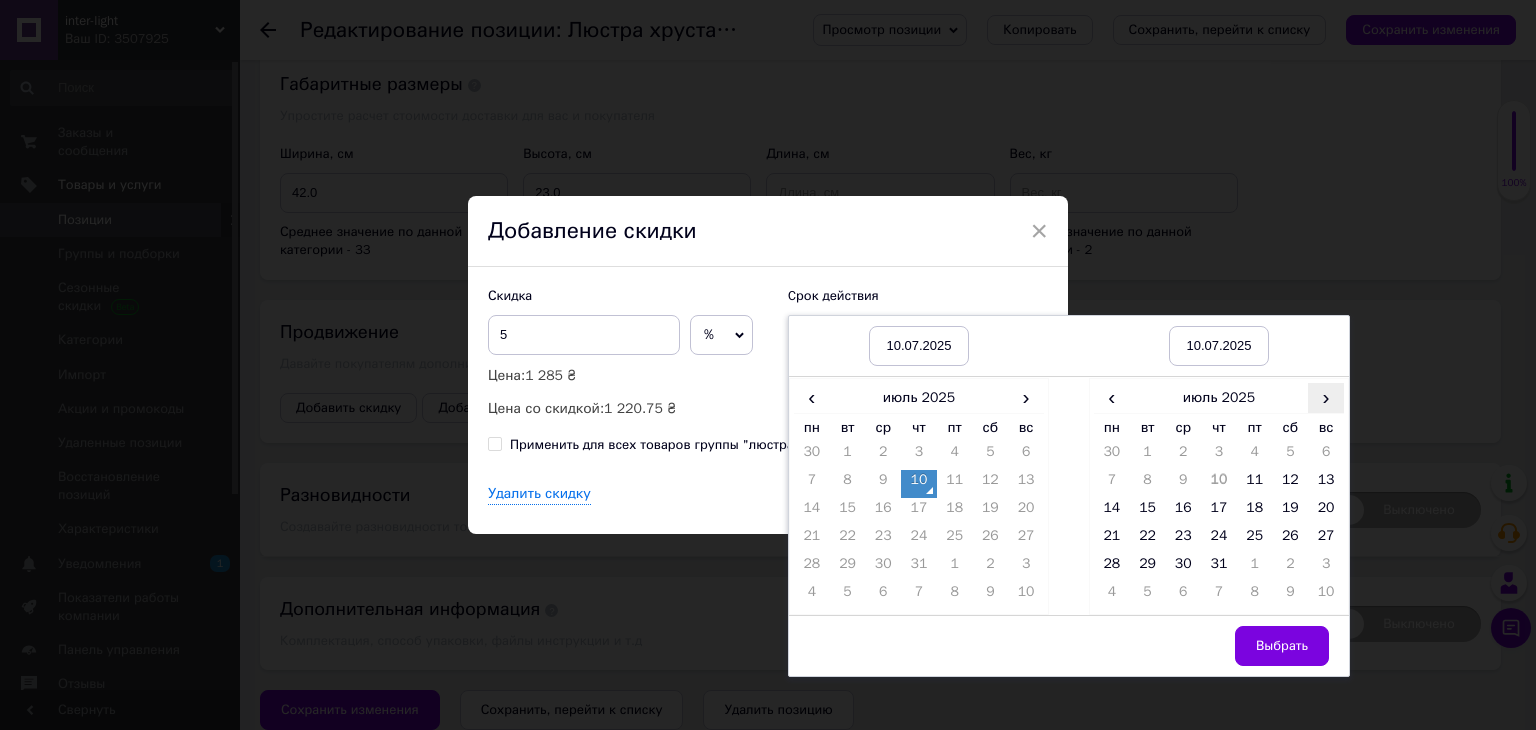 click on "›" at bounding box center [1326, 397] 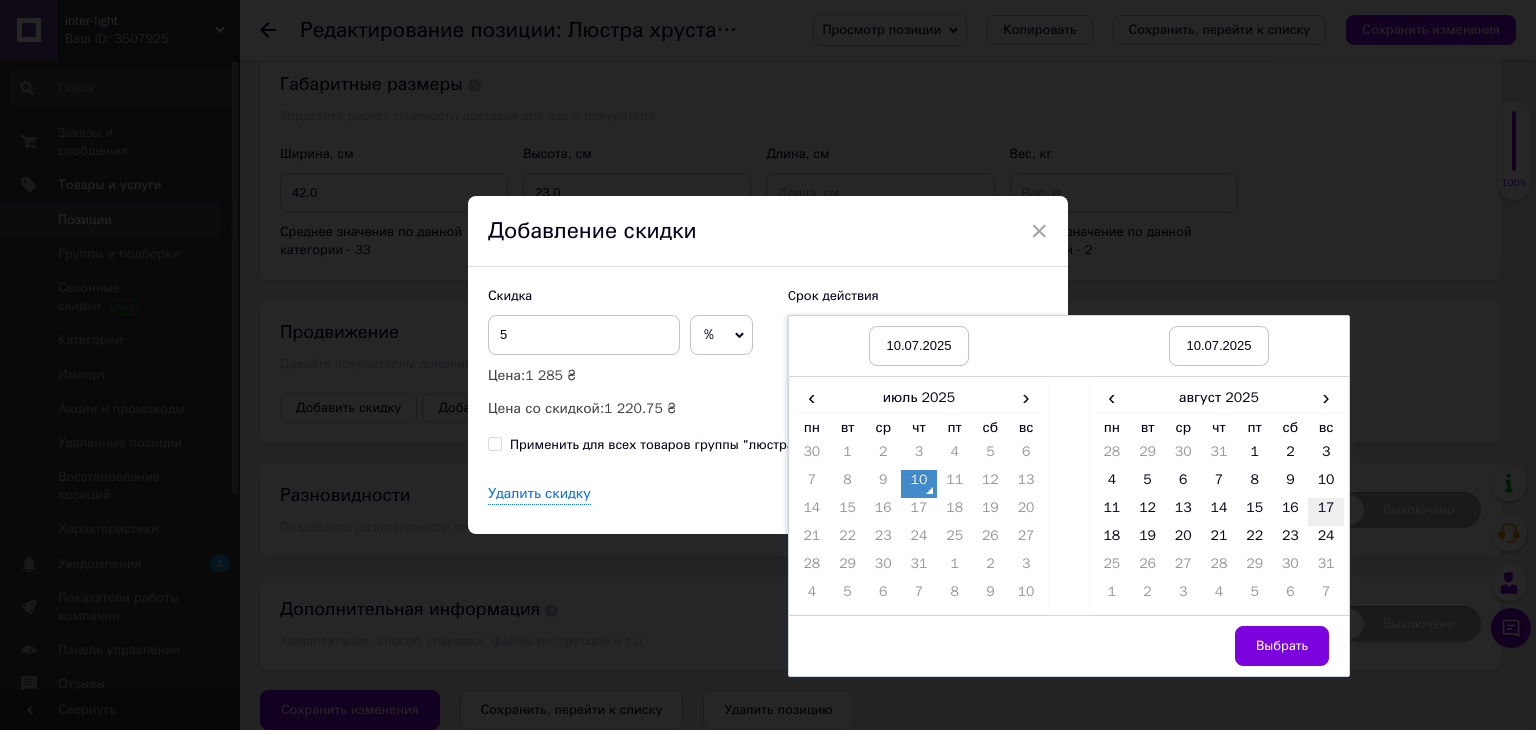 click on "17" at bounding box center (1326, 512) 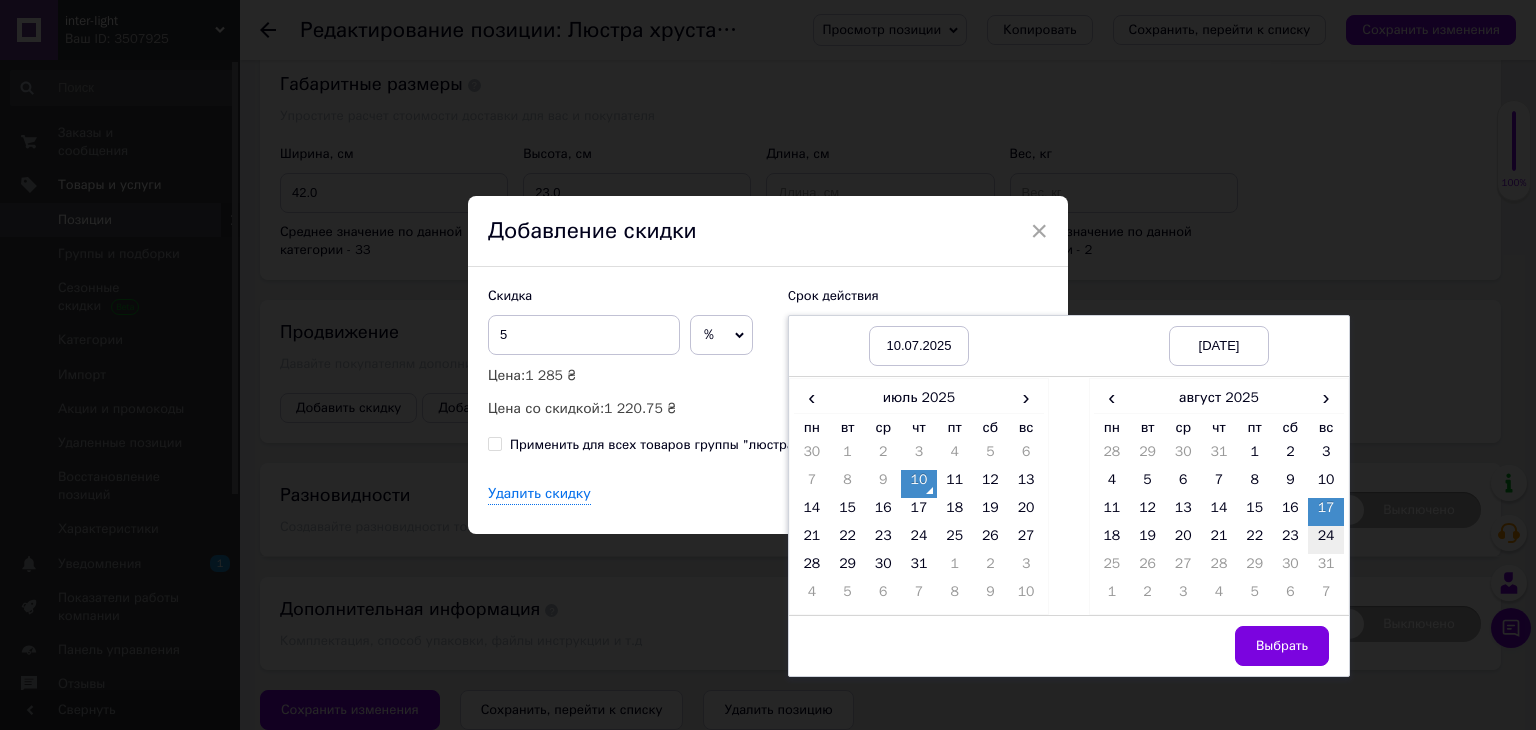 click on "24" at bounding box center [1326, 540] 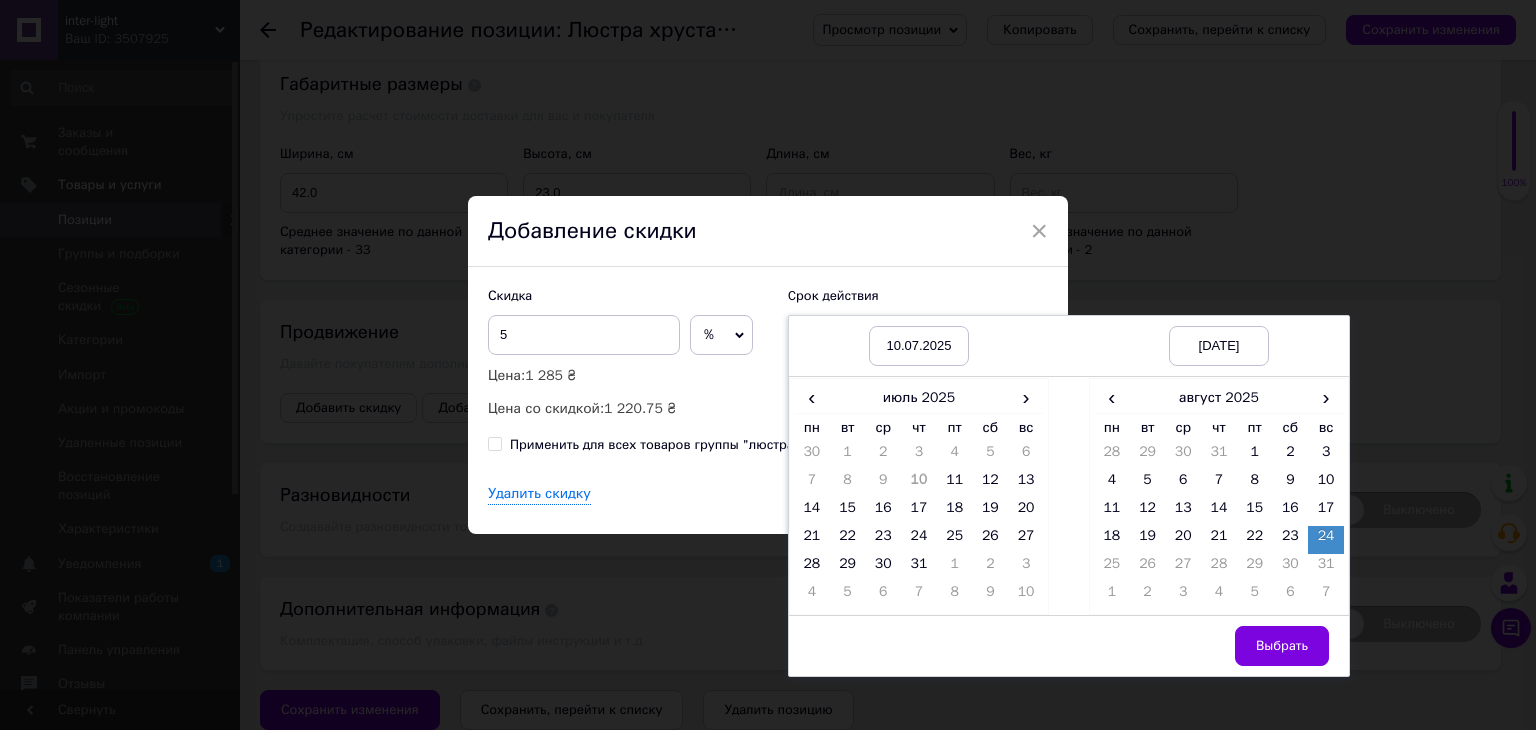 drag, startPoint x: 1294, startPoint y: 653, endPoint x: 1301, endPoint y: 641, distance: 13.892444 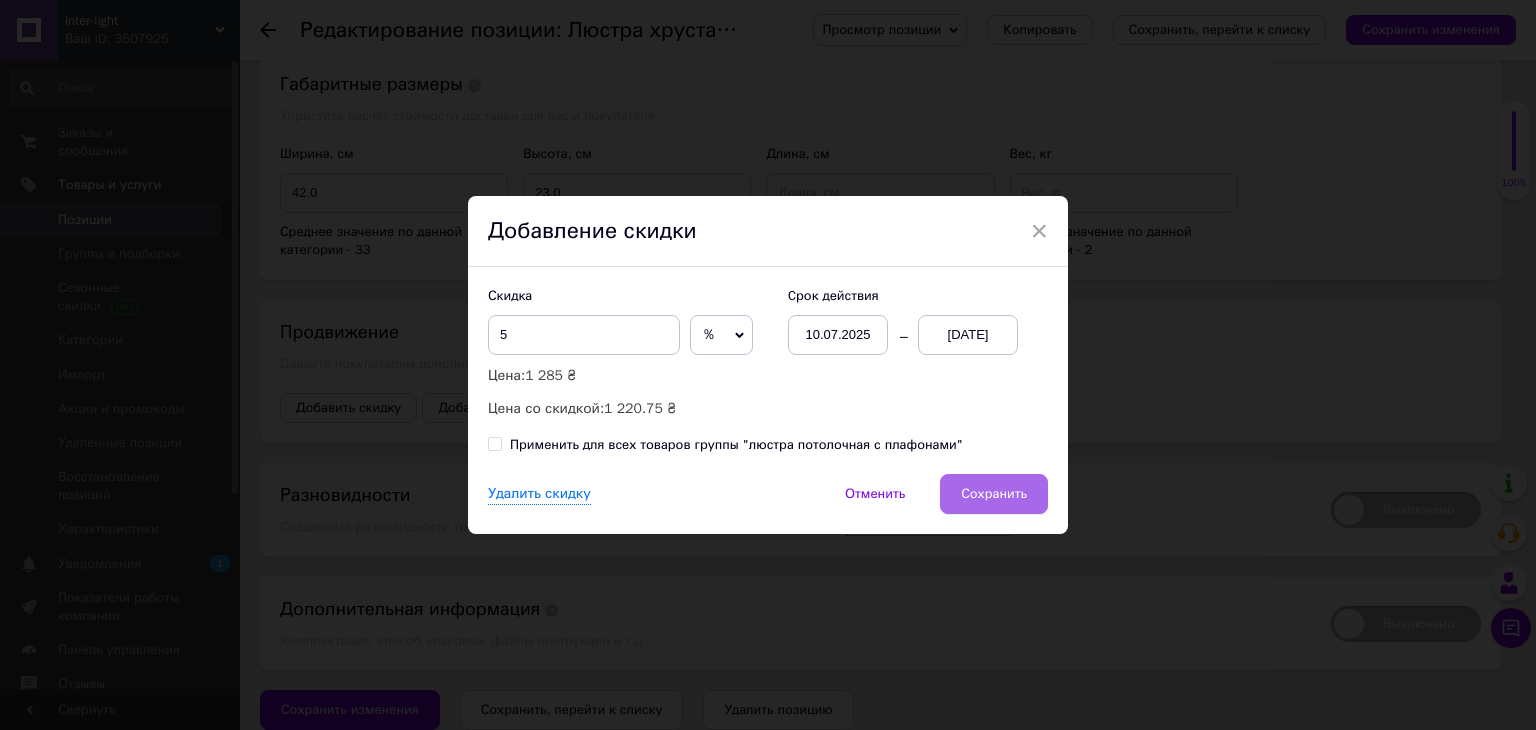 click on "Сохранить" at bounding box center (994, 494) 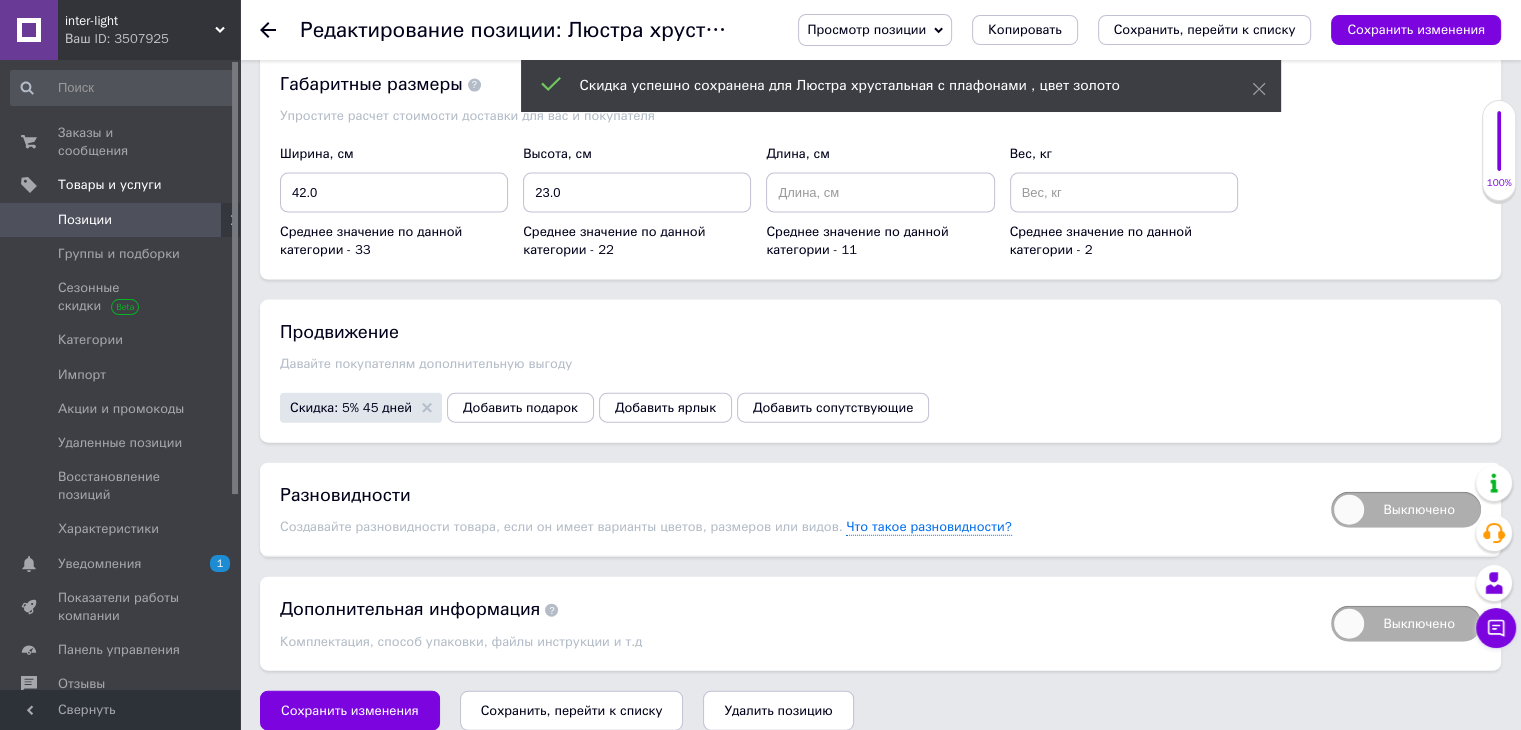click on "Выключено" at bounding box center (1406, 510) 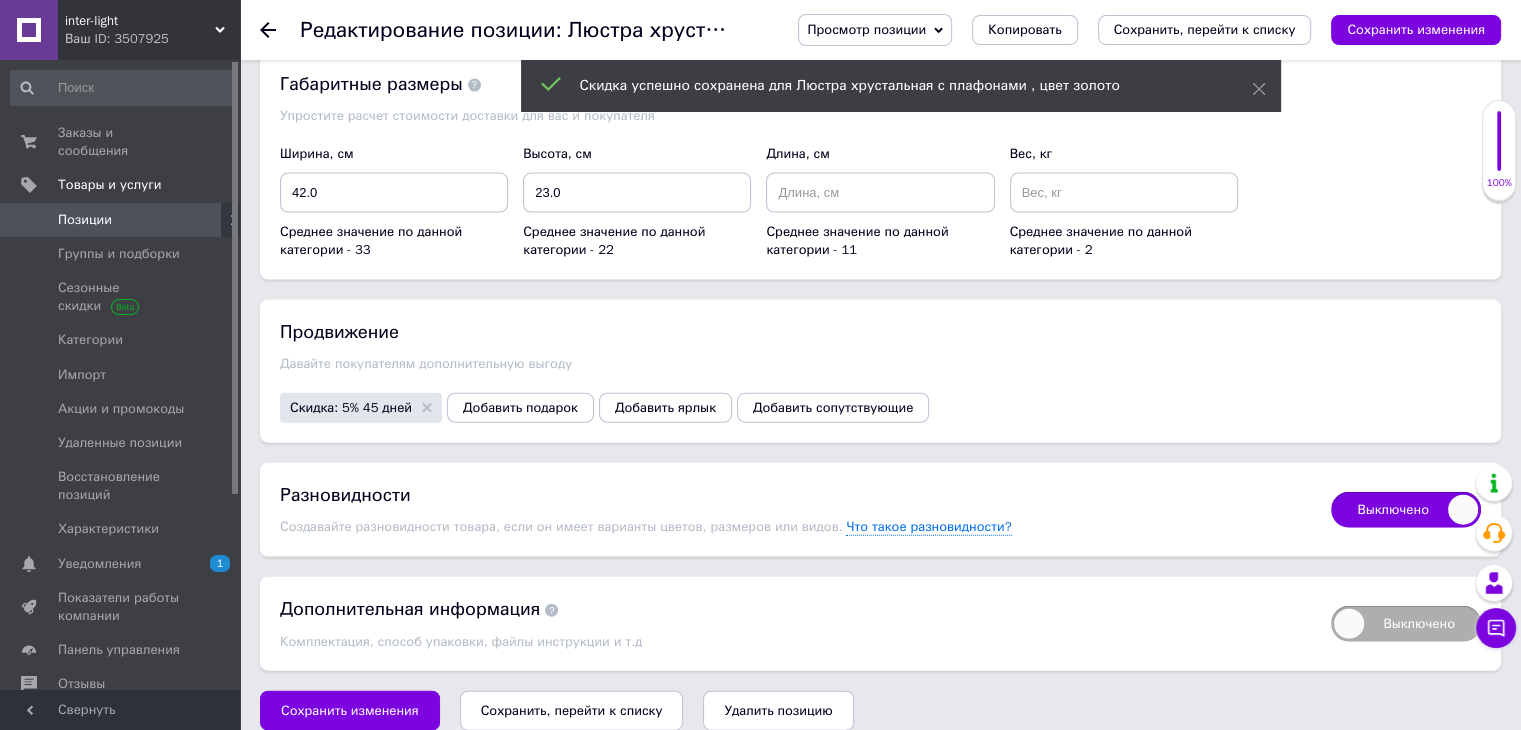 checkbox on "true" 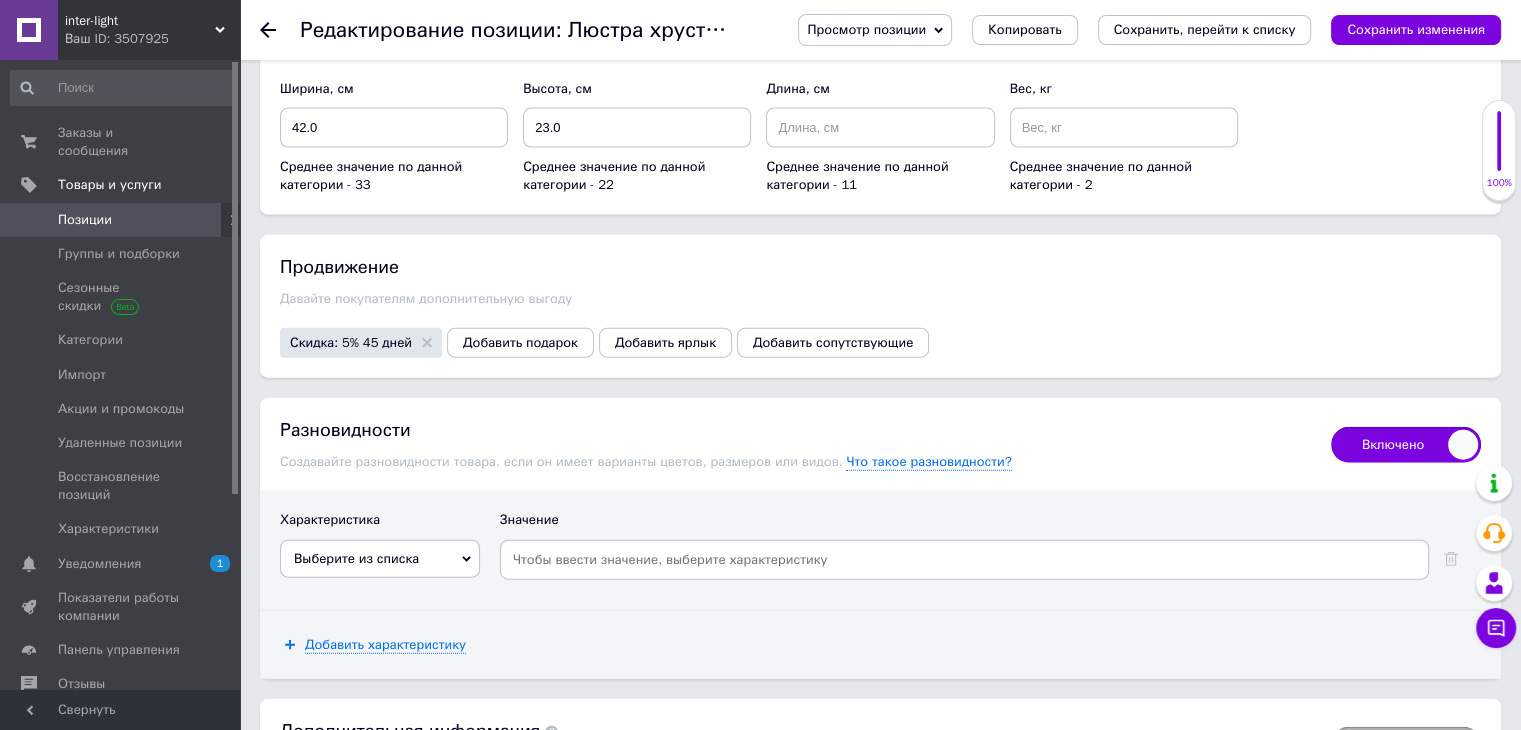scroll, scrollTop: 4628, scrollLeft: 0, axis: vertical 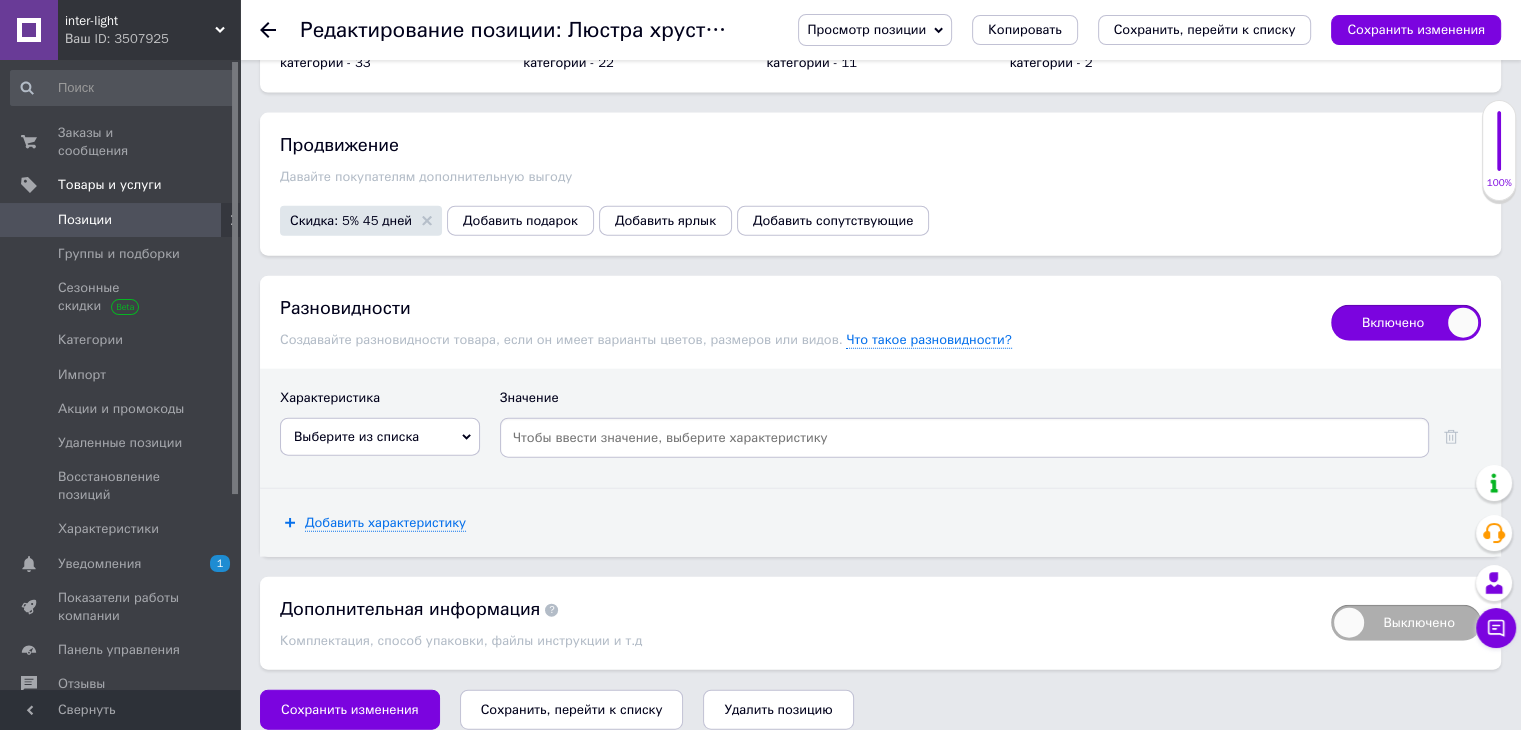 click on "Выберите из списка" at bounding box center (380, 437) 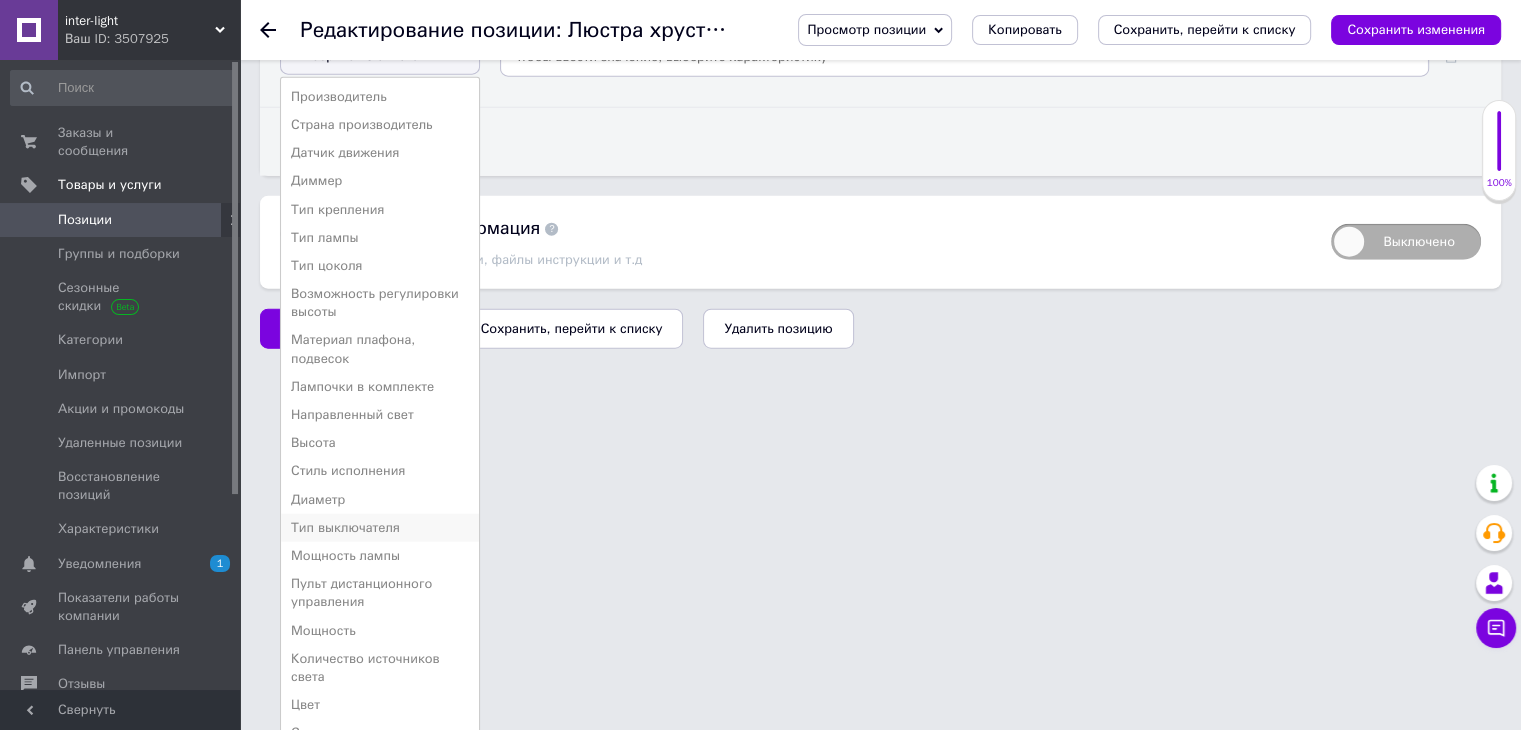 scroll, scrollTop: 5028, scrollLeft: 0, axis: vertical 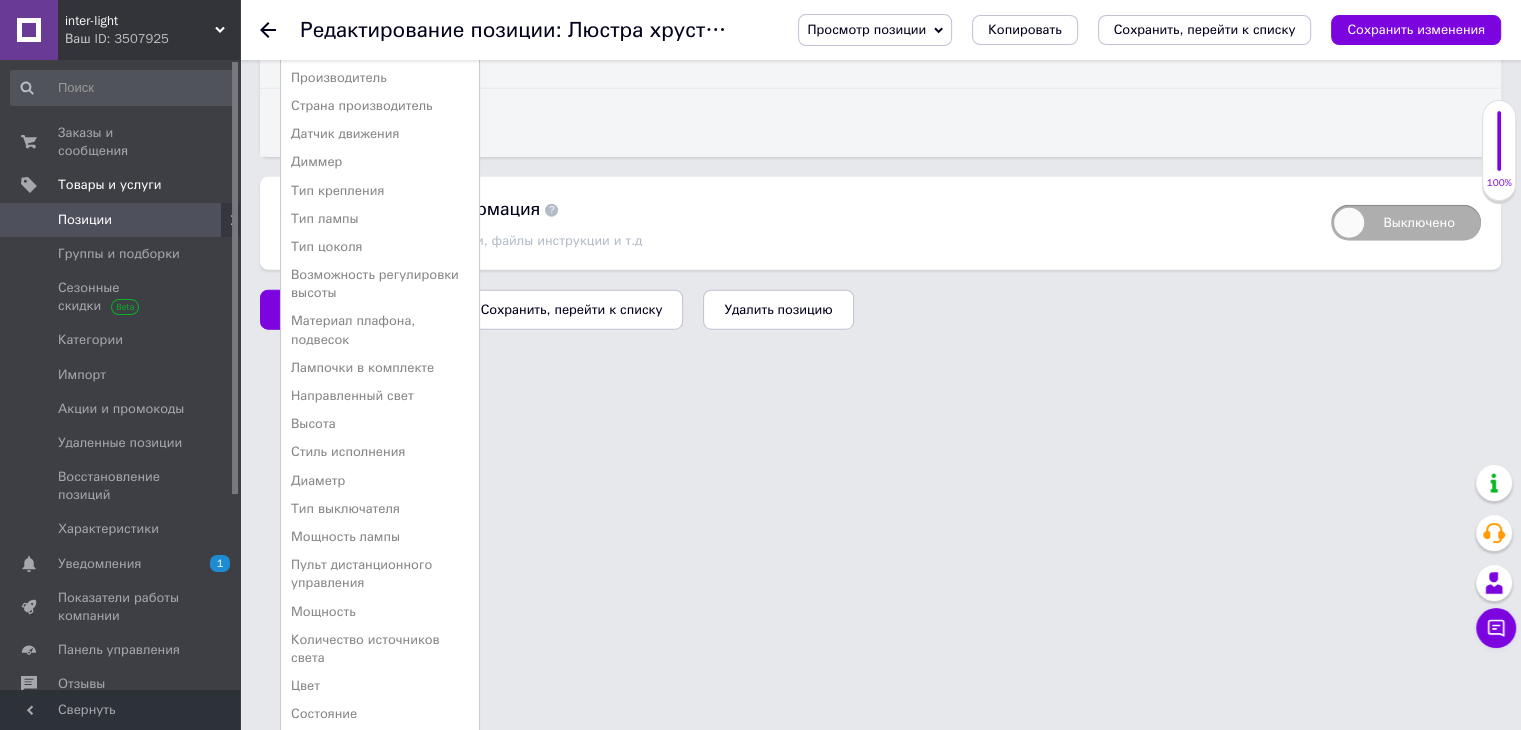click on "Количество источников света" at bounding box center [380, 649] 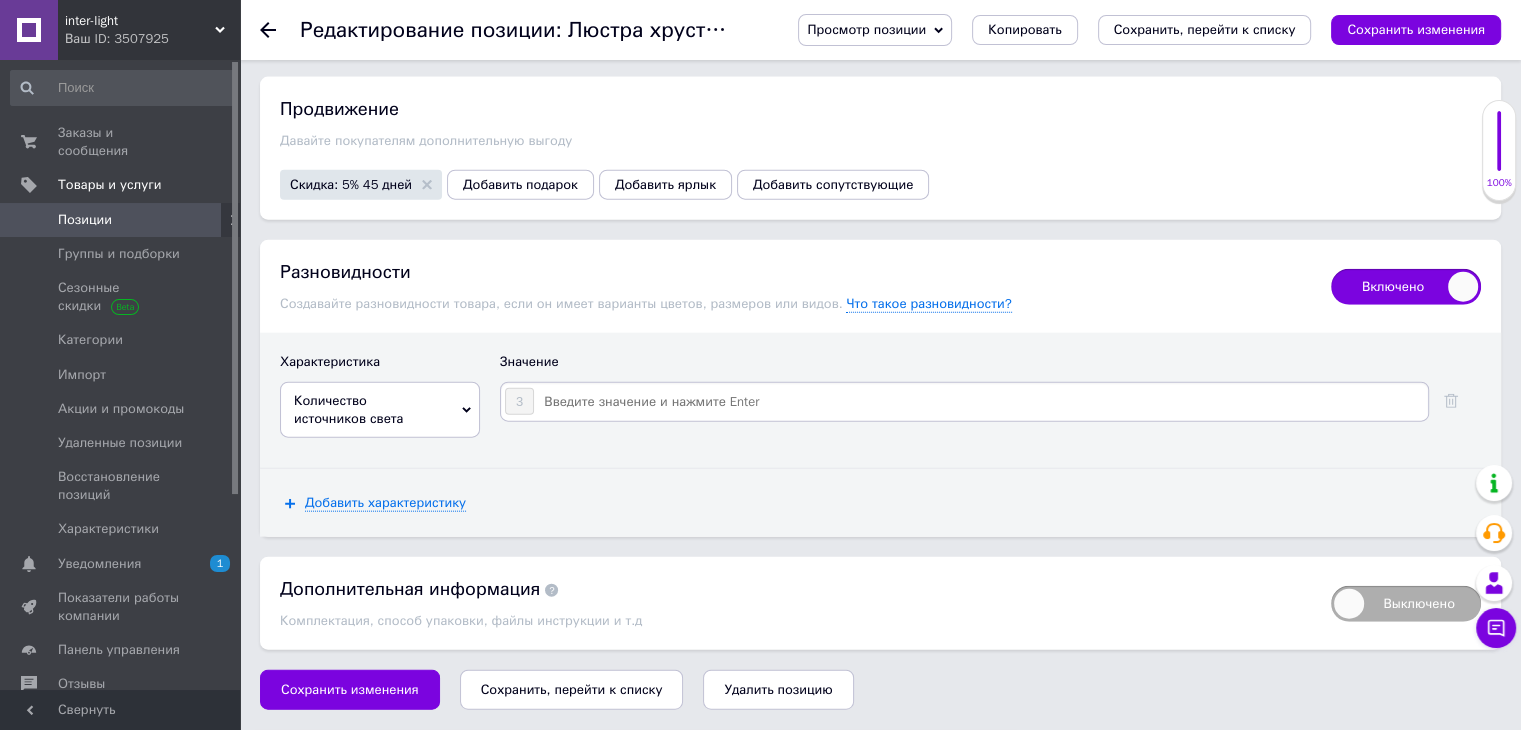 scroll, scrollTop: 4644, scrollLeft: 0, axis: vertical 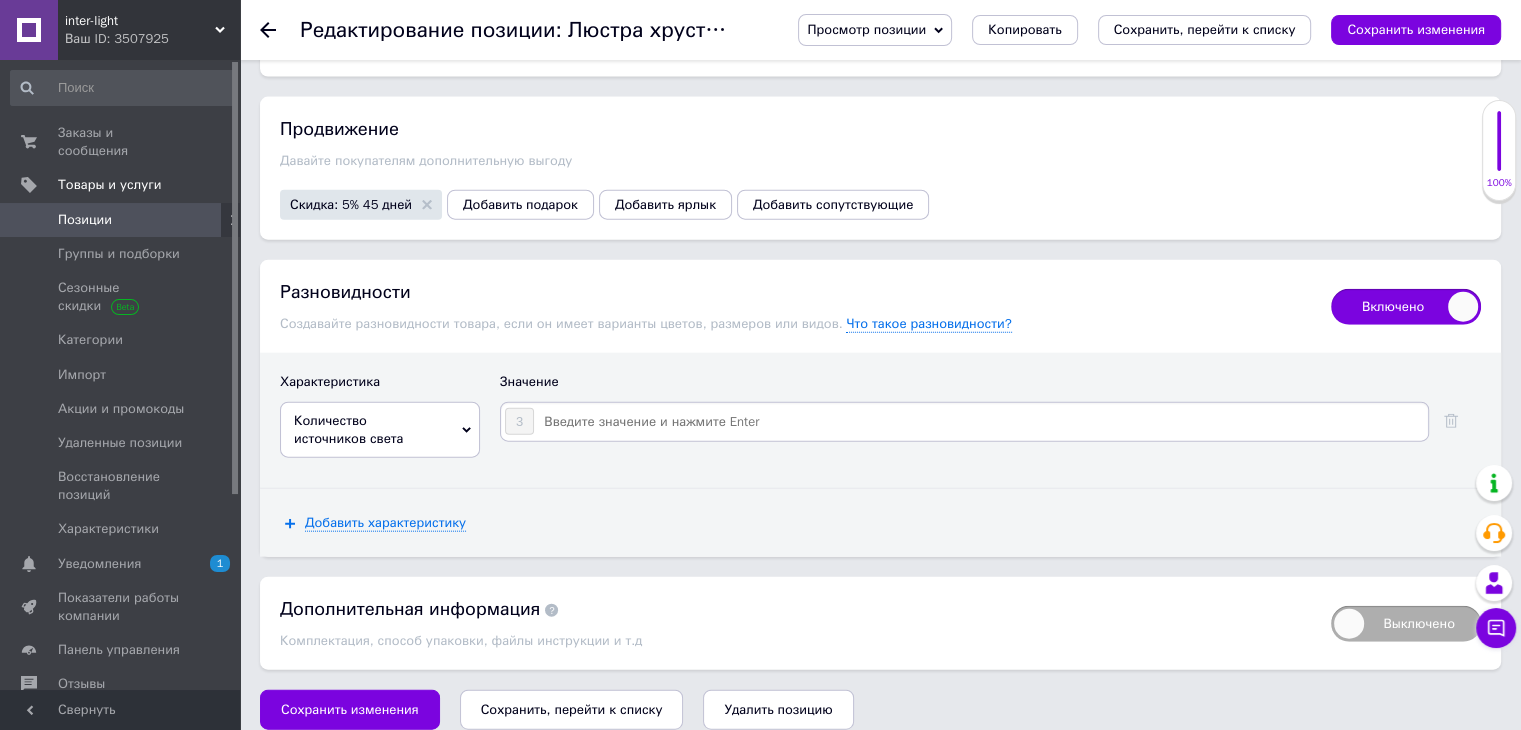 click at bounding box center (980, 422) 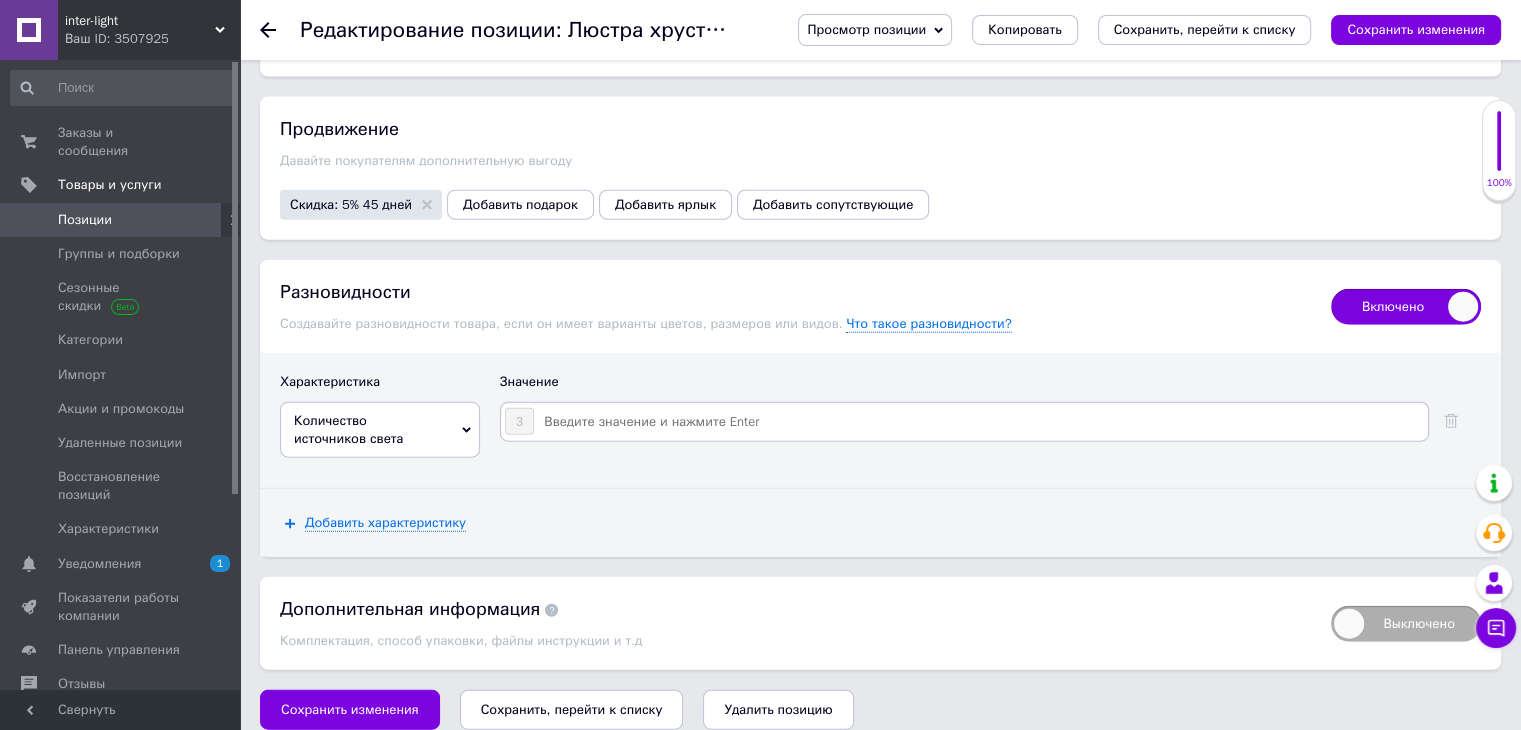 type on "2" 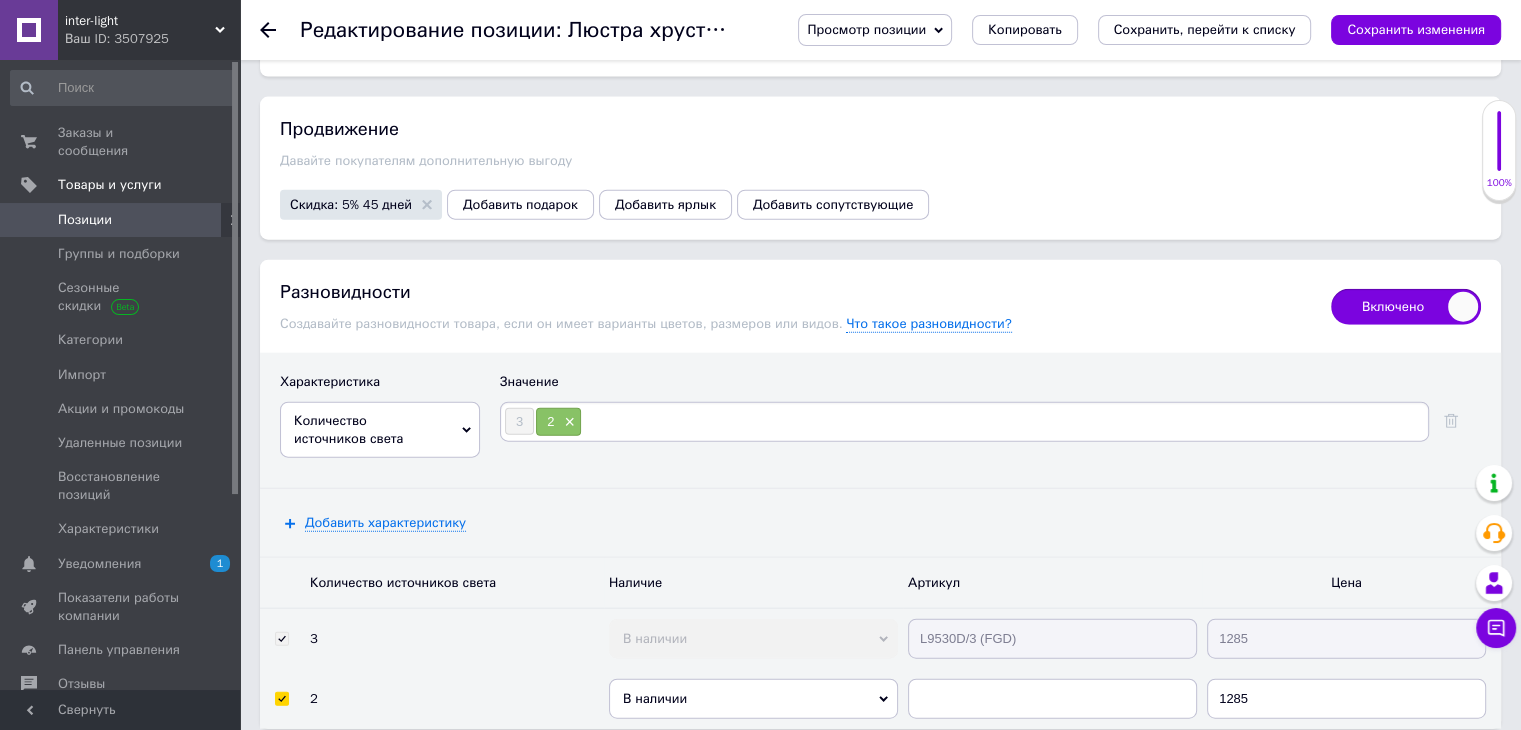 type on "5" 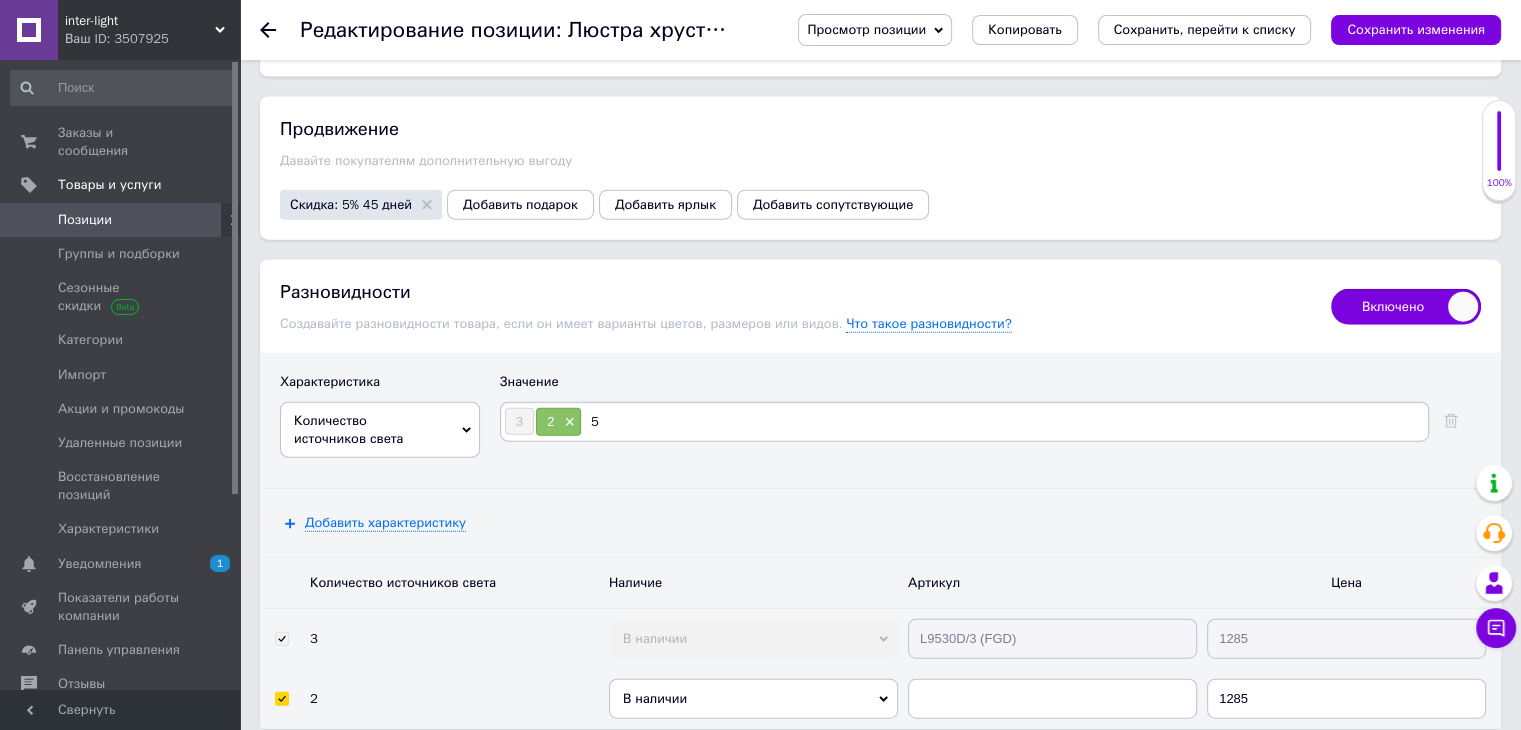 type 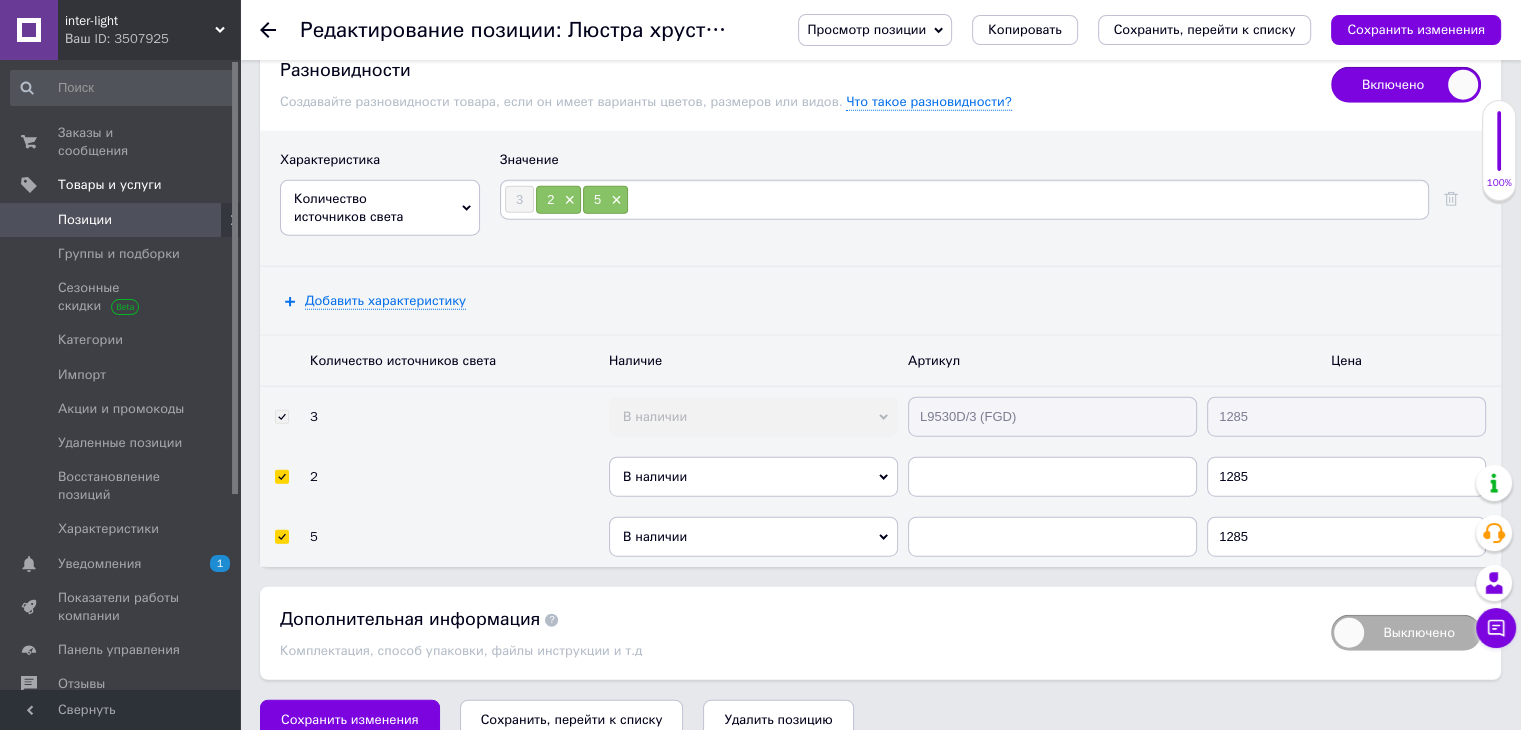 scroll, scrollTop: 4874, scrollLeft: 0, axis: vertical 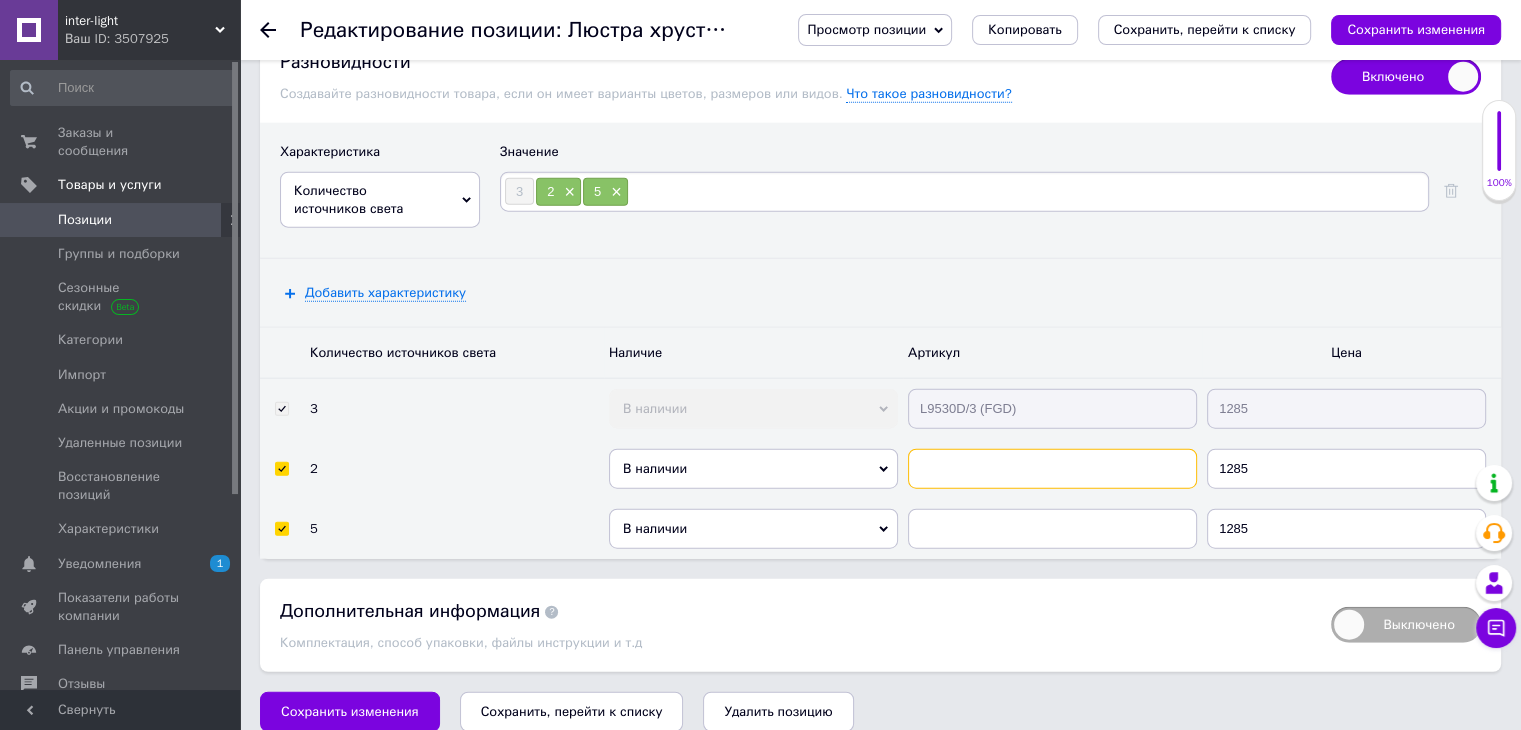 click at bounding box center [1052, 469] 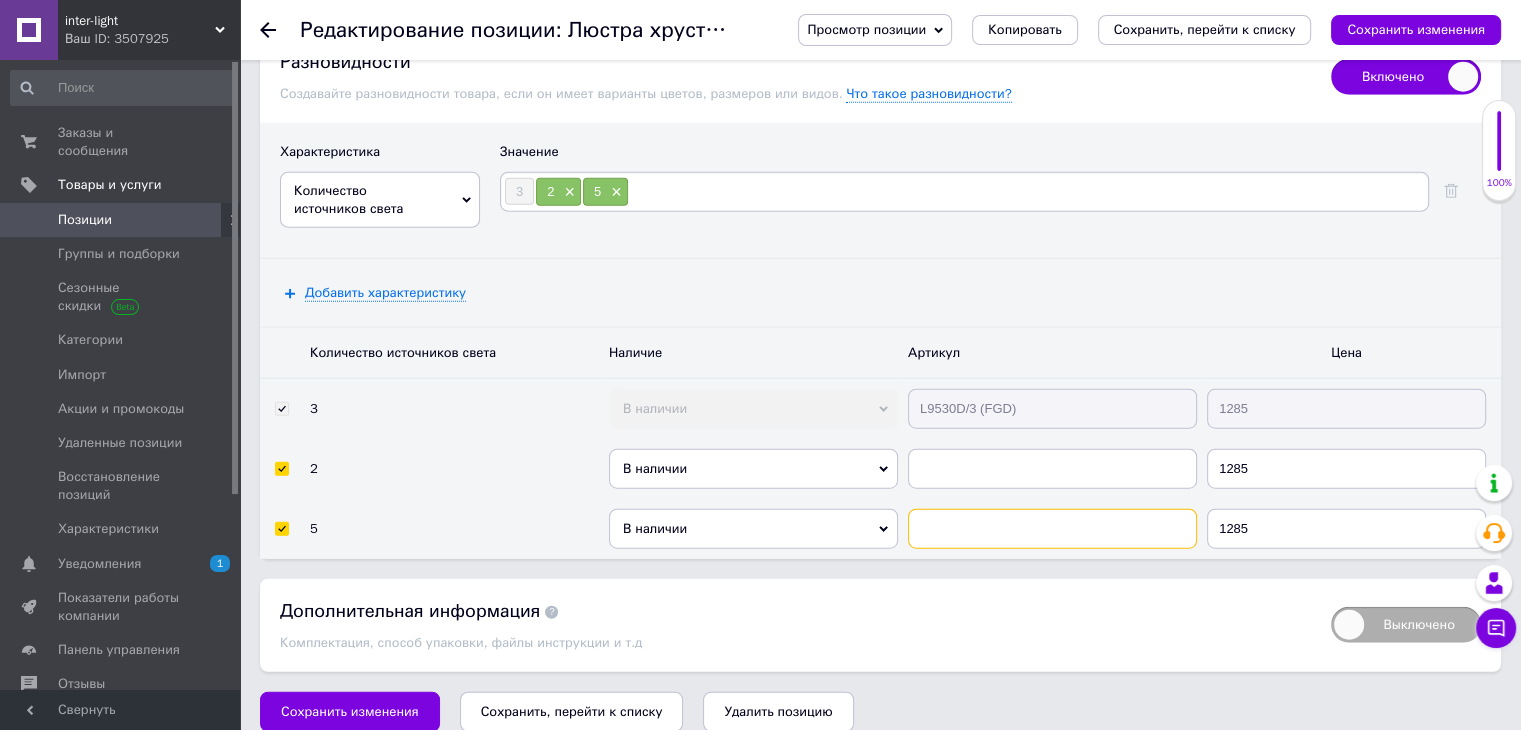 paste on "L9530D/3 (FGD)" 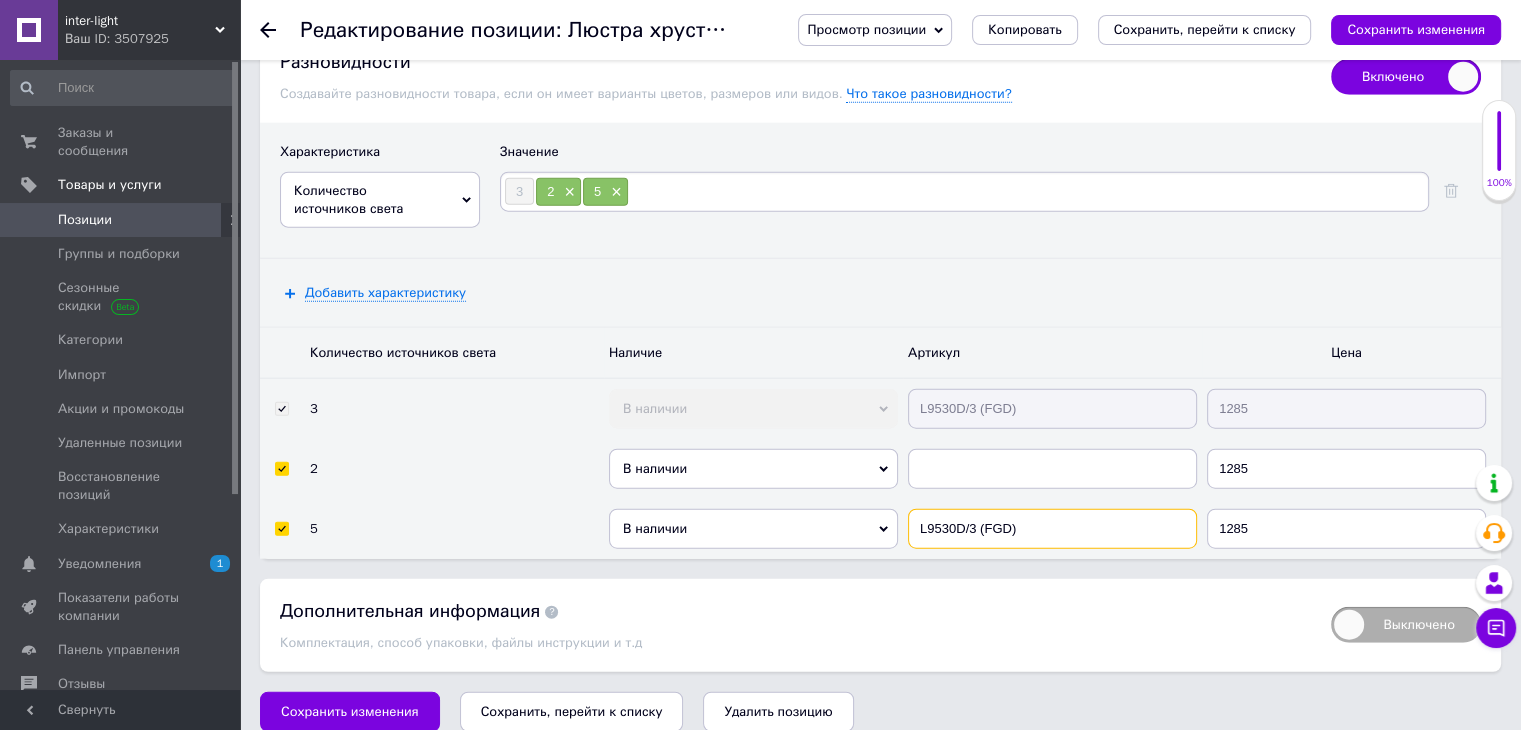 type on "L9530D/3 (FGD)" 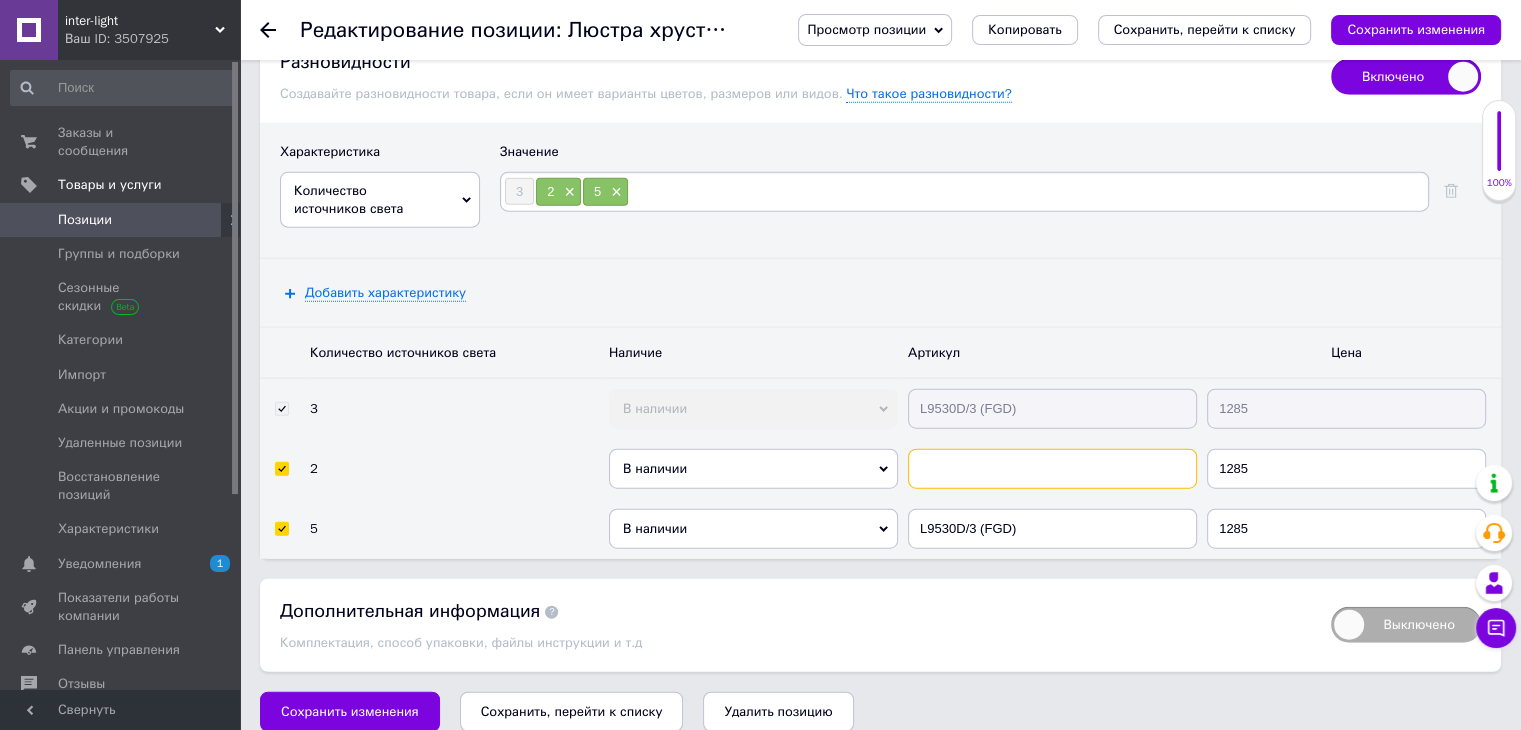 click at bounding box center (1052, 469) 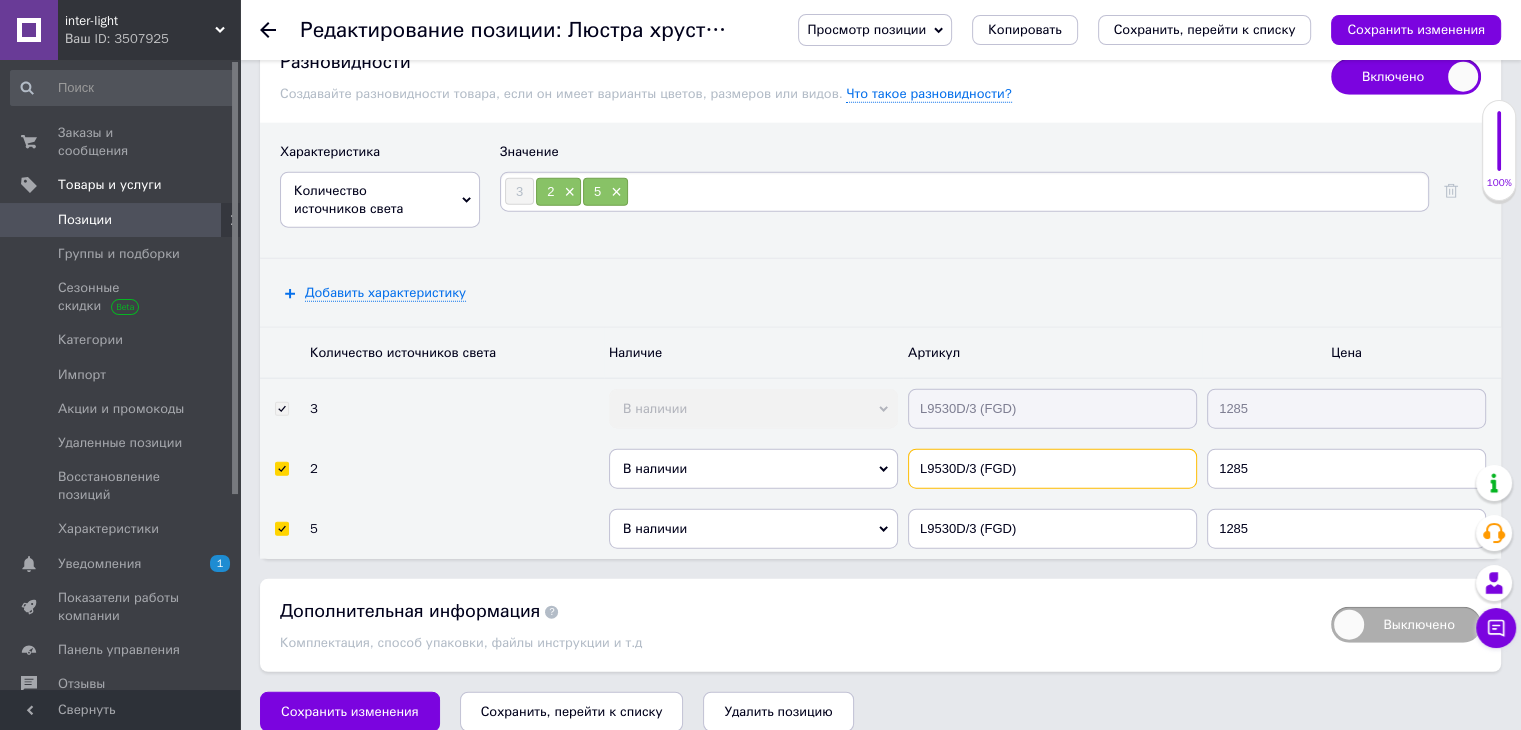 drag, startPoint x: 979, startPoint y: 449, endPoint x: 979, endPoint y: 437, distance: 12 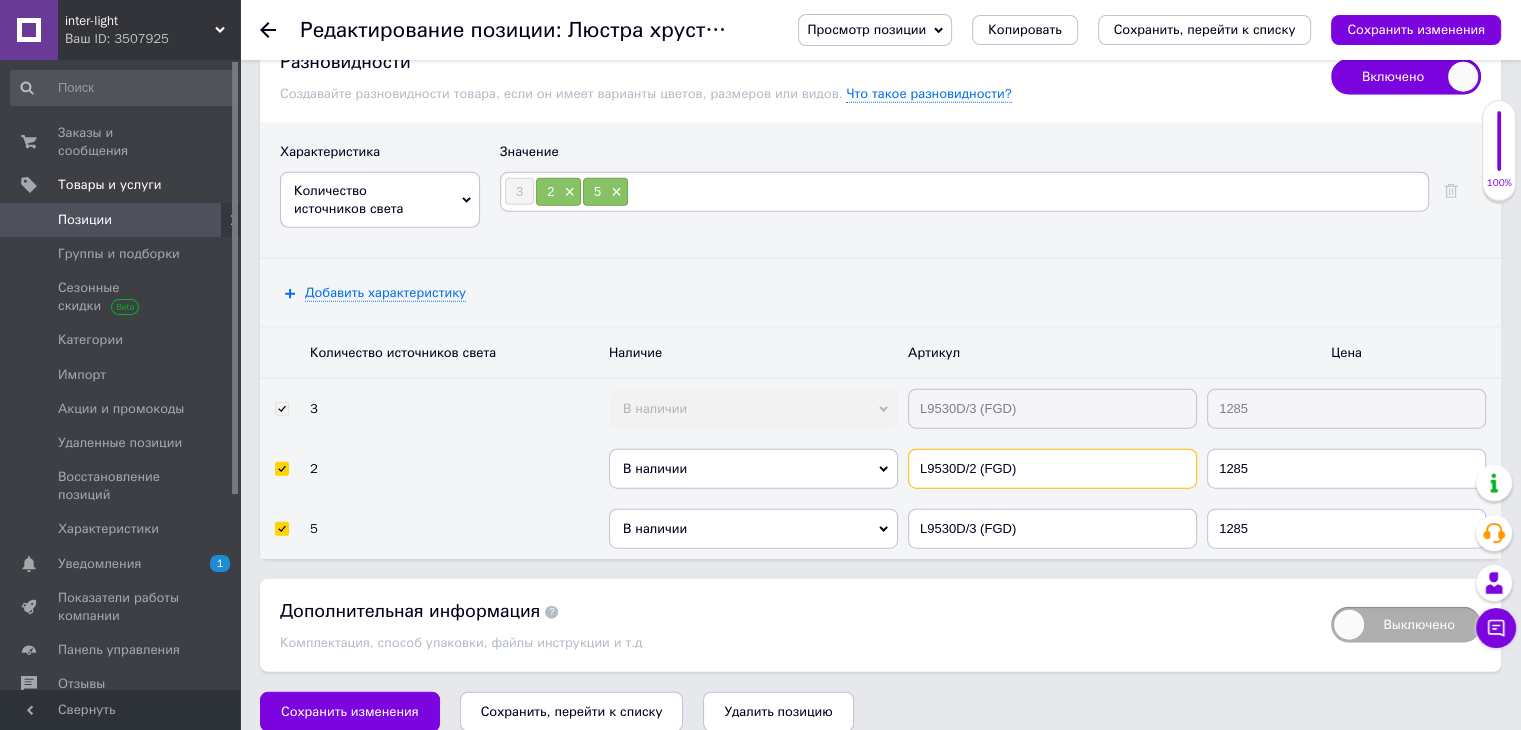 type on "L9530D/2 (FGD)" 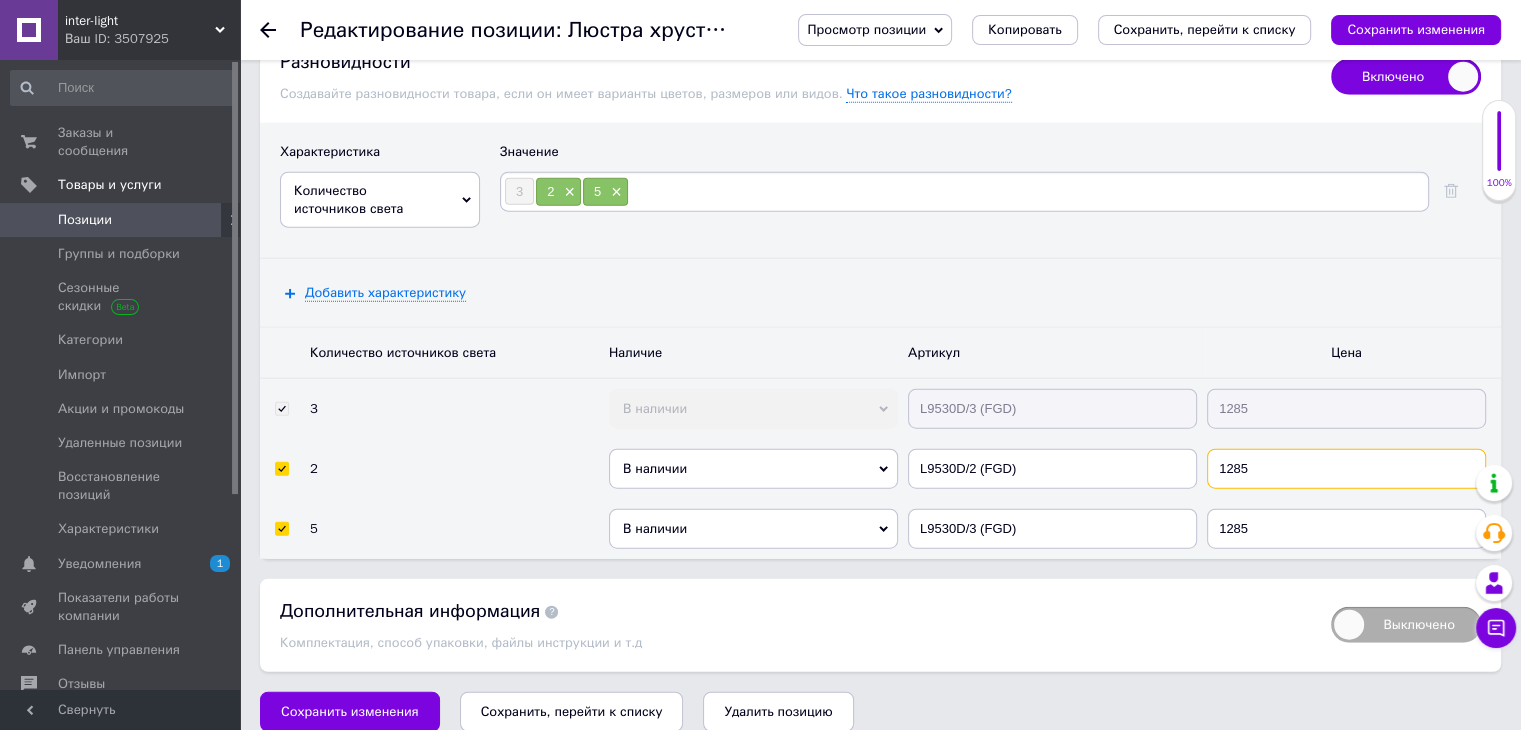 click on "1285" at bounding box center [1346, 469] 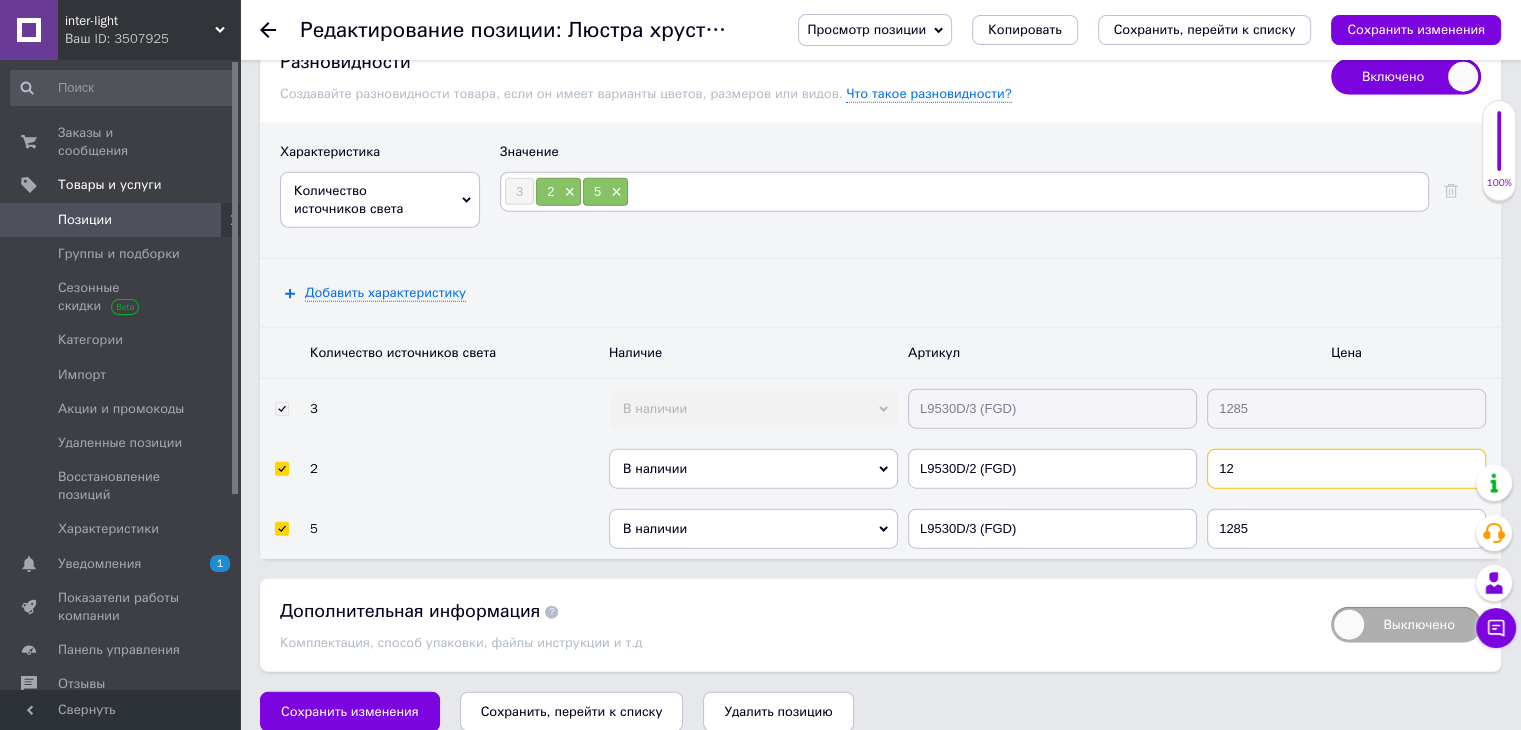 type on "1" 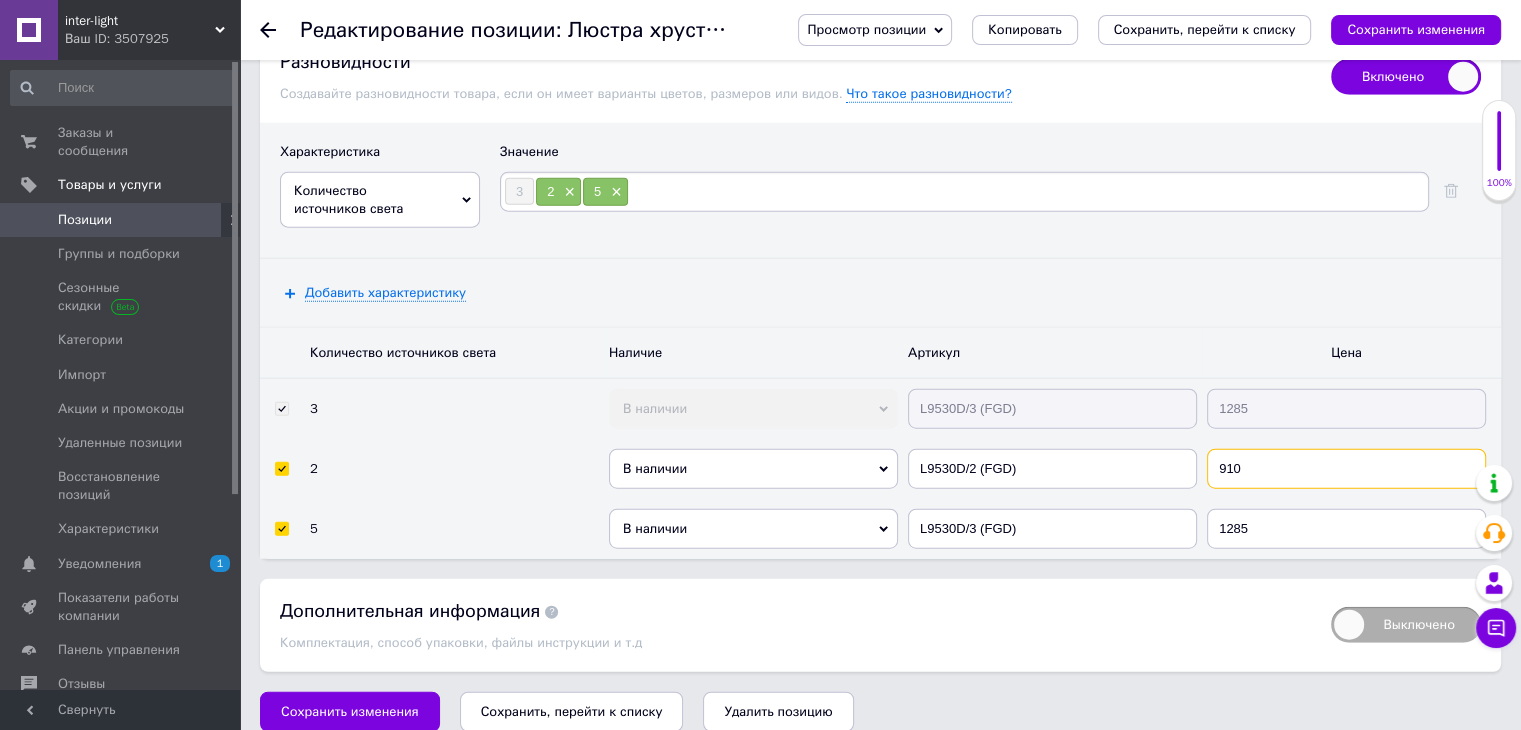 type on "910" 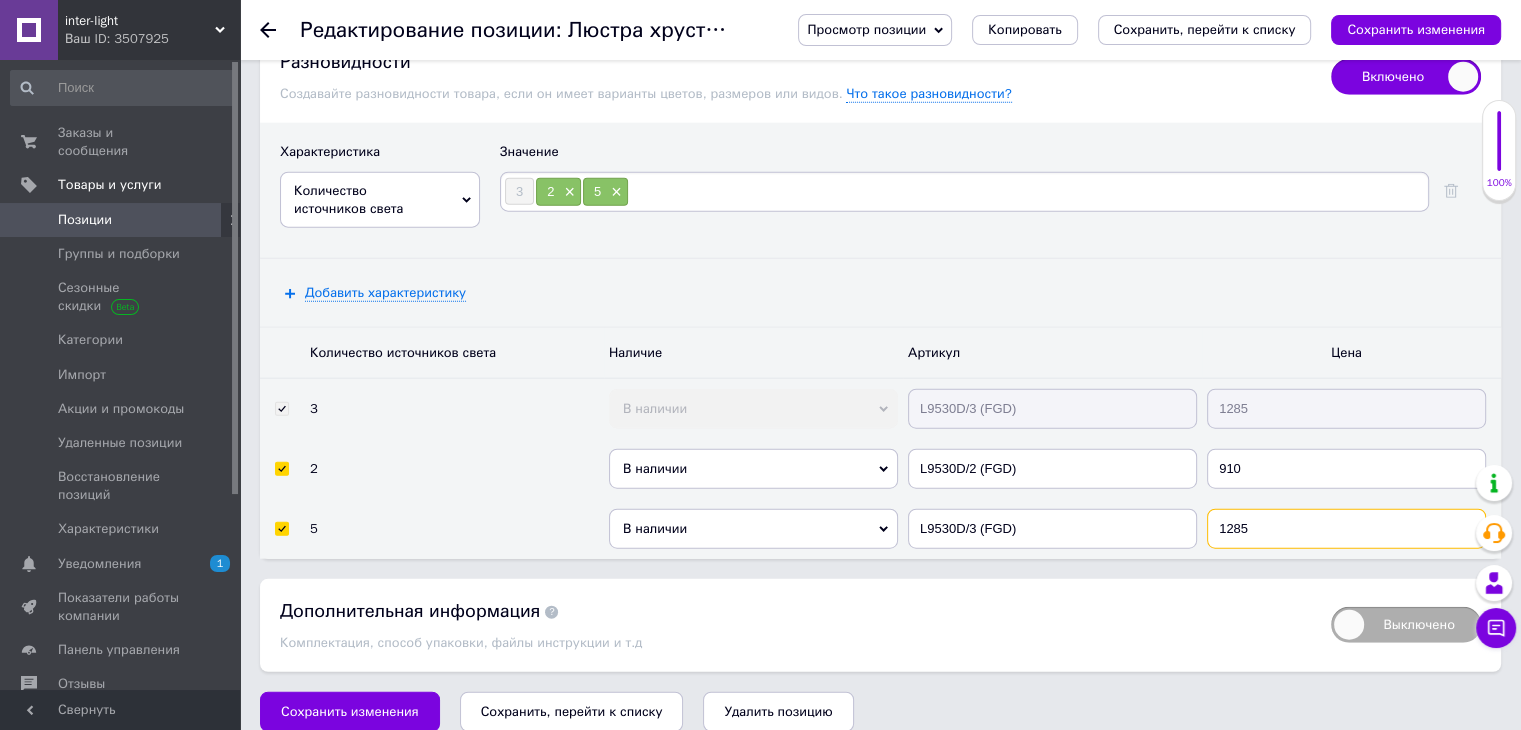 click on "1285" at bounding box center (1346, 529) 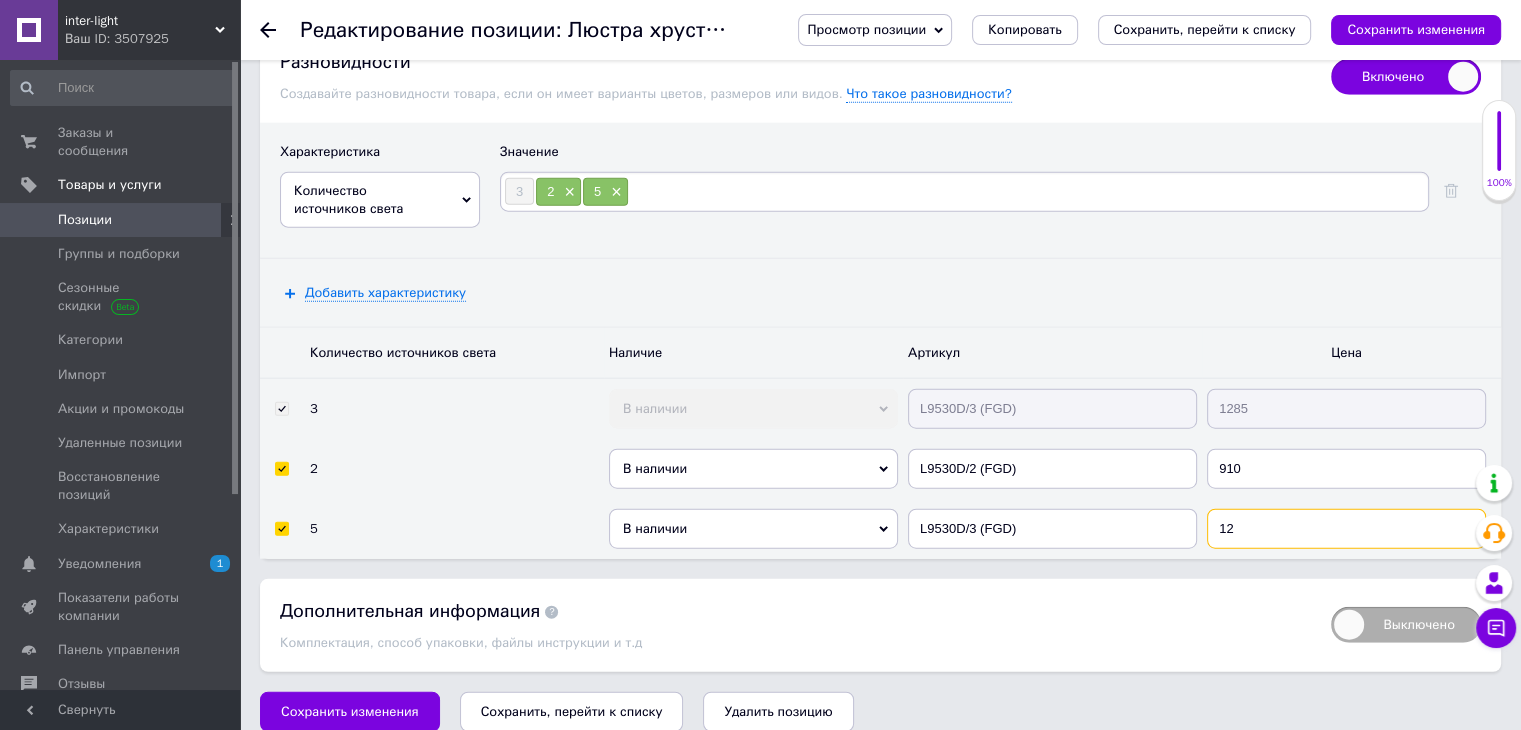 type on "1" 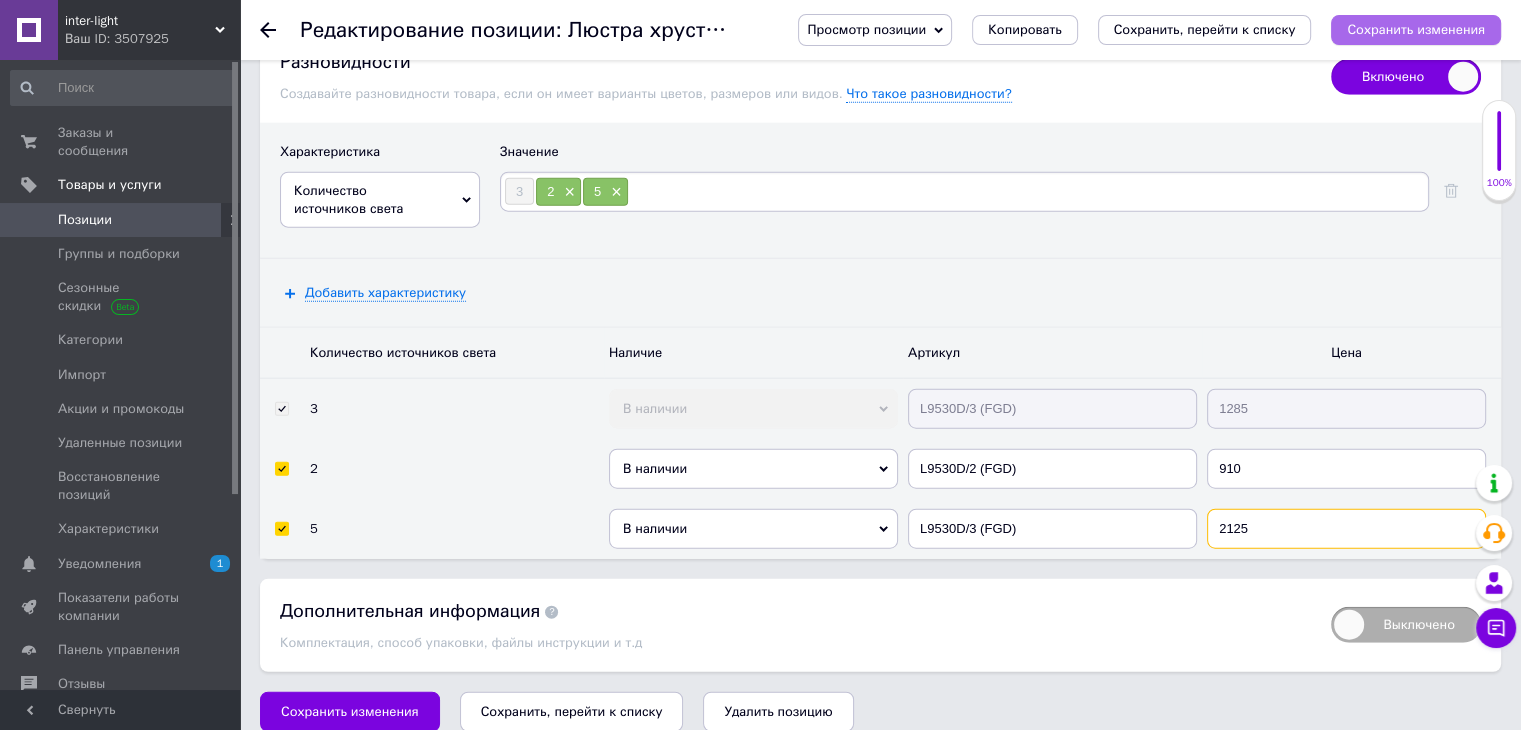 type on "2125" 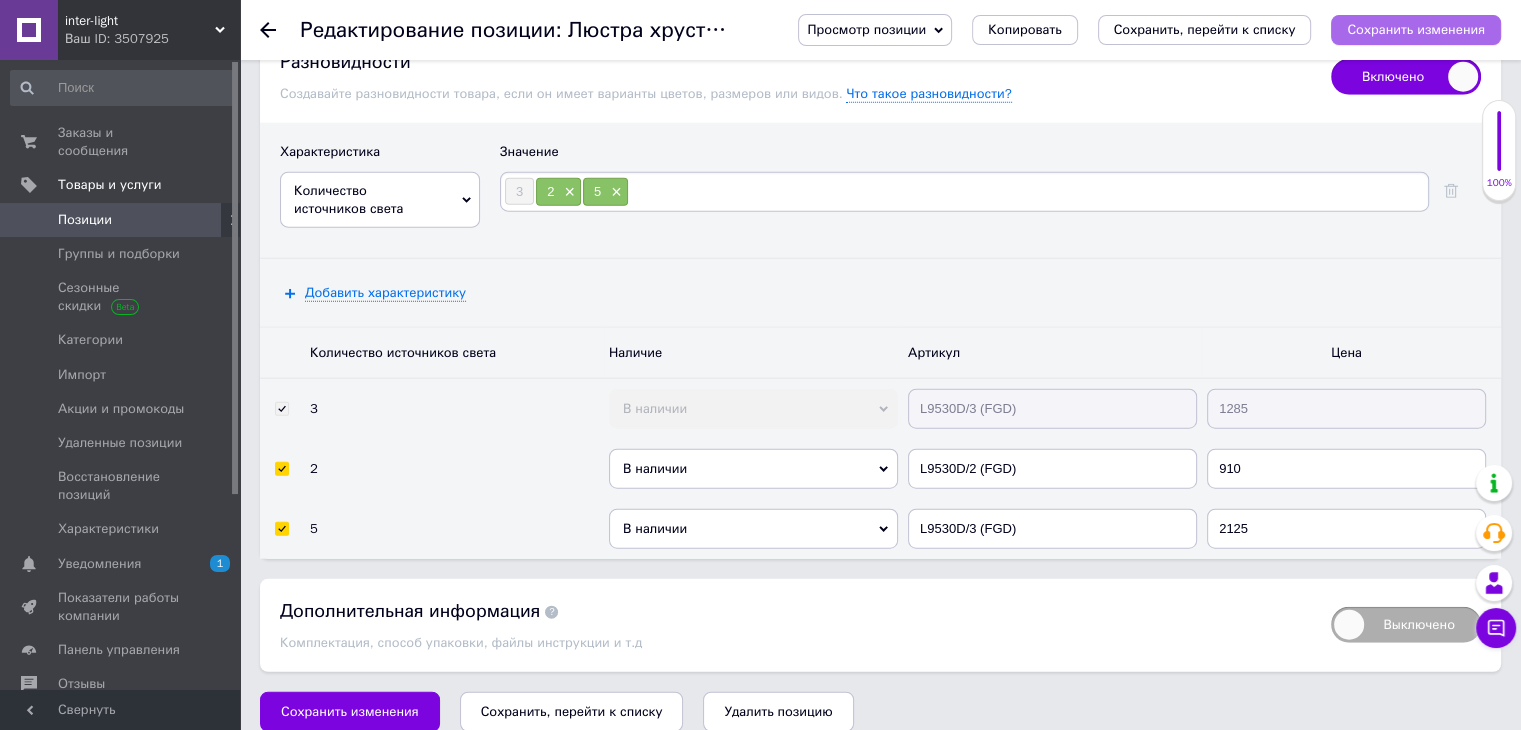 click on "Сохранить изменения" at bounding box center [1416, 29] 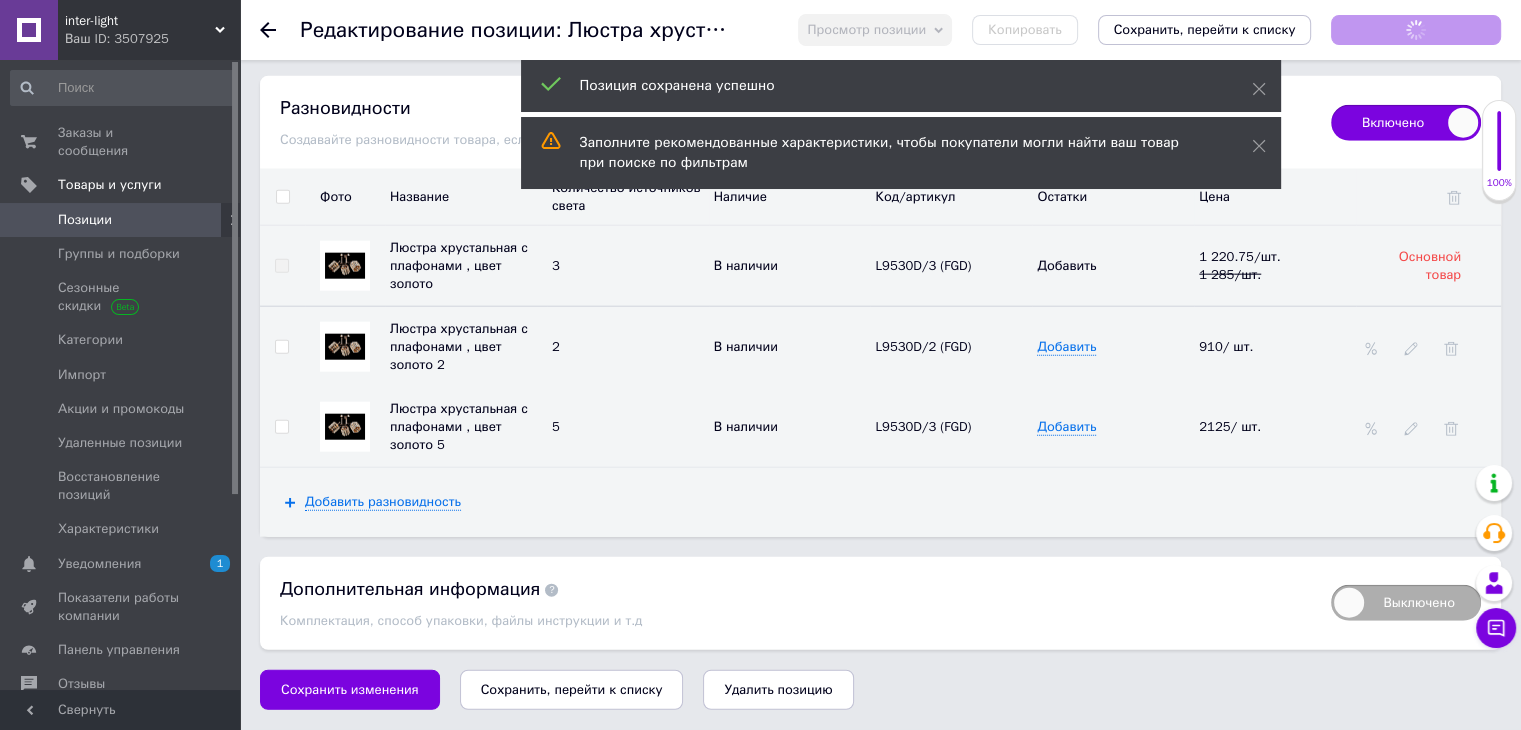 scroll, scrollTop: 4807, scrollLeft: 0, axis: vertical 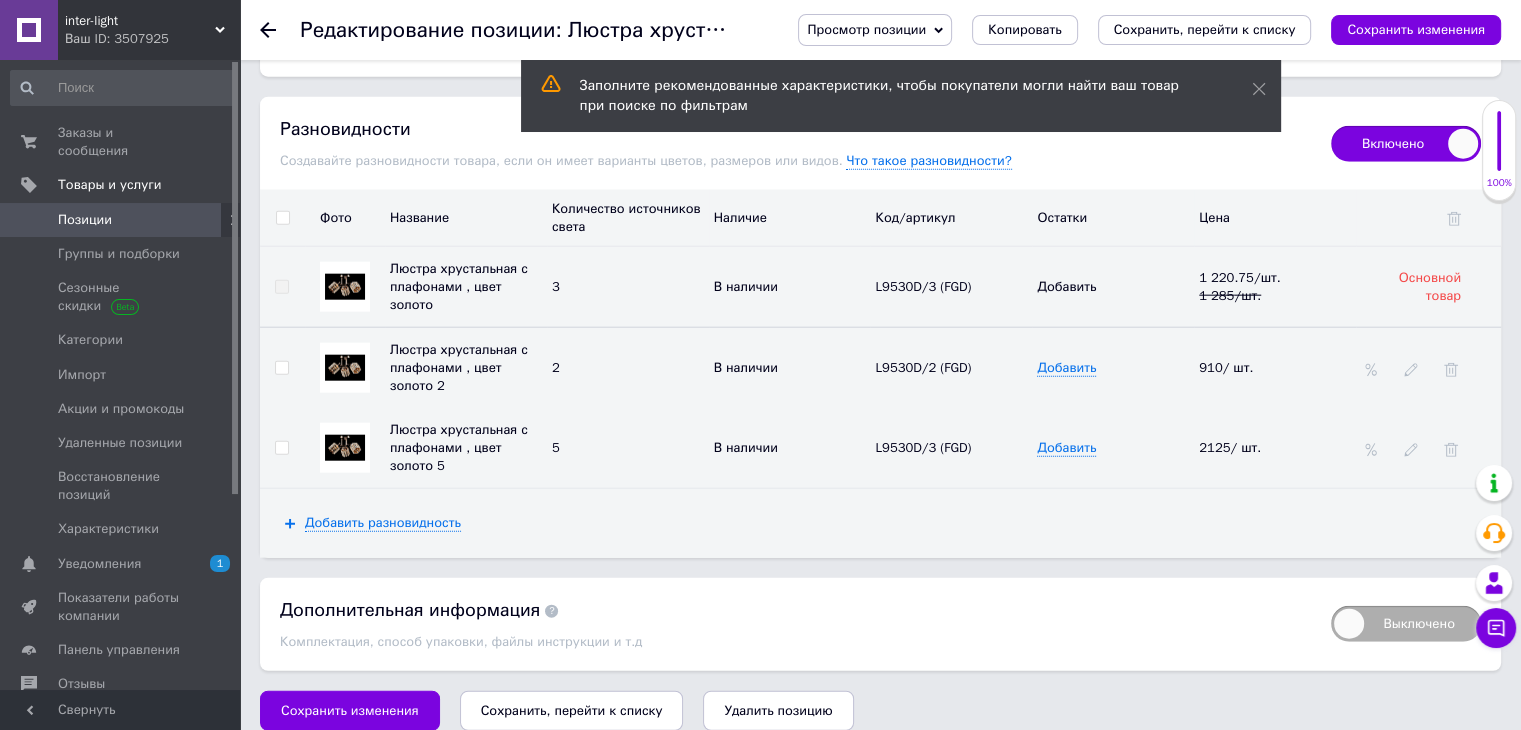 click at bounding box center [345, 368] 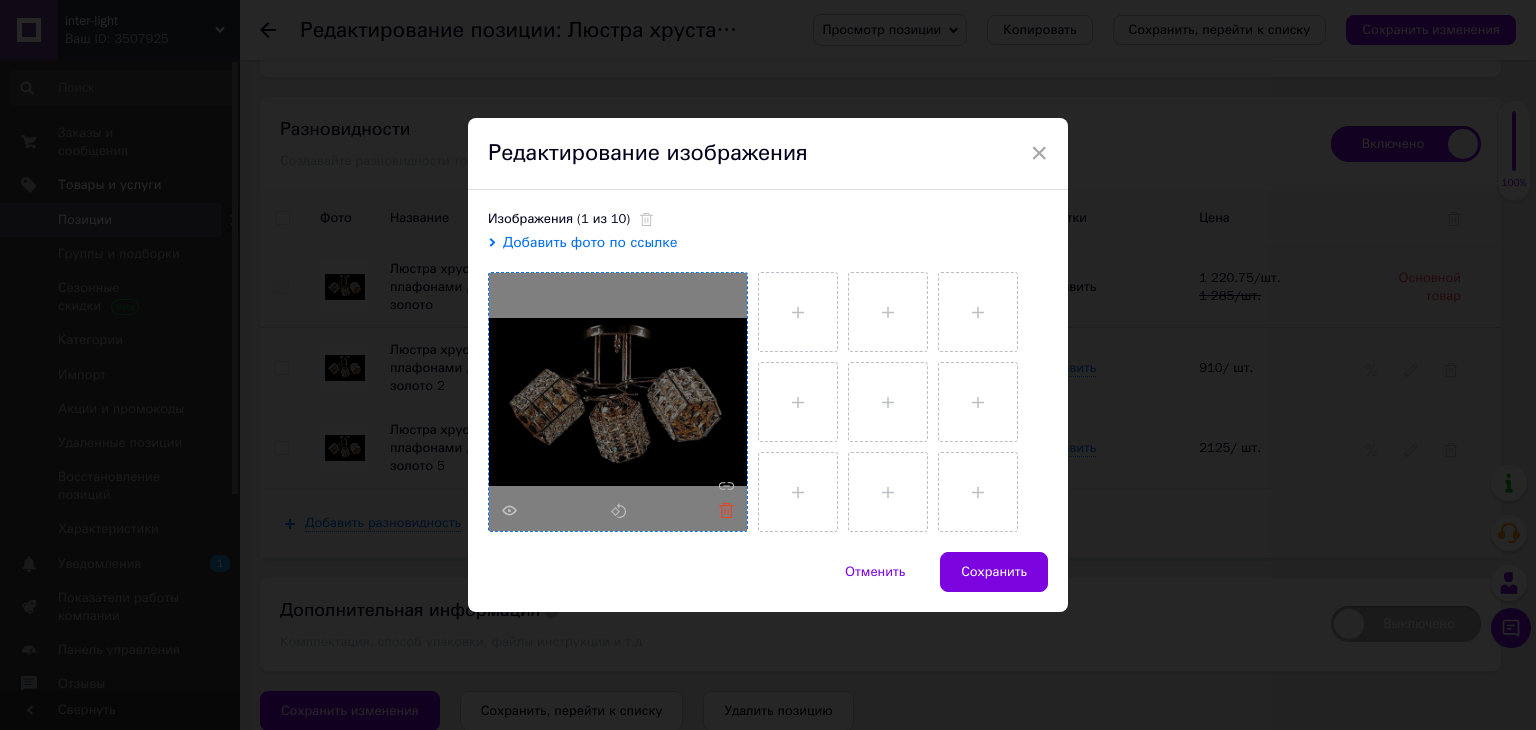 click 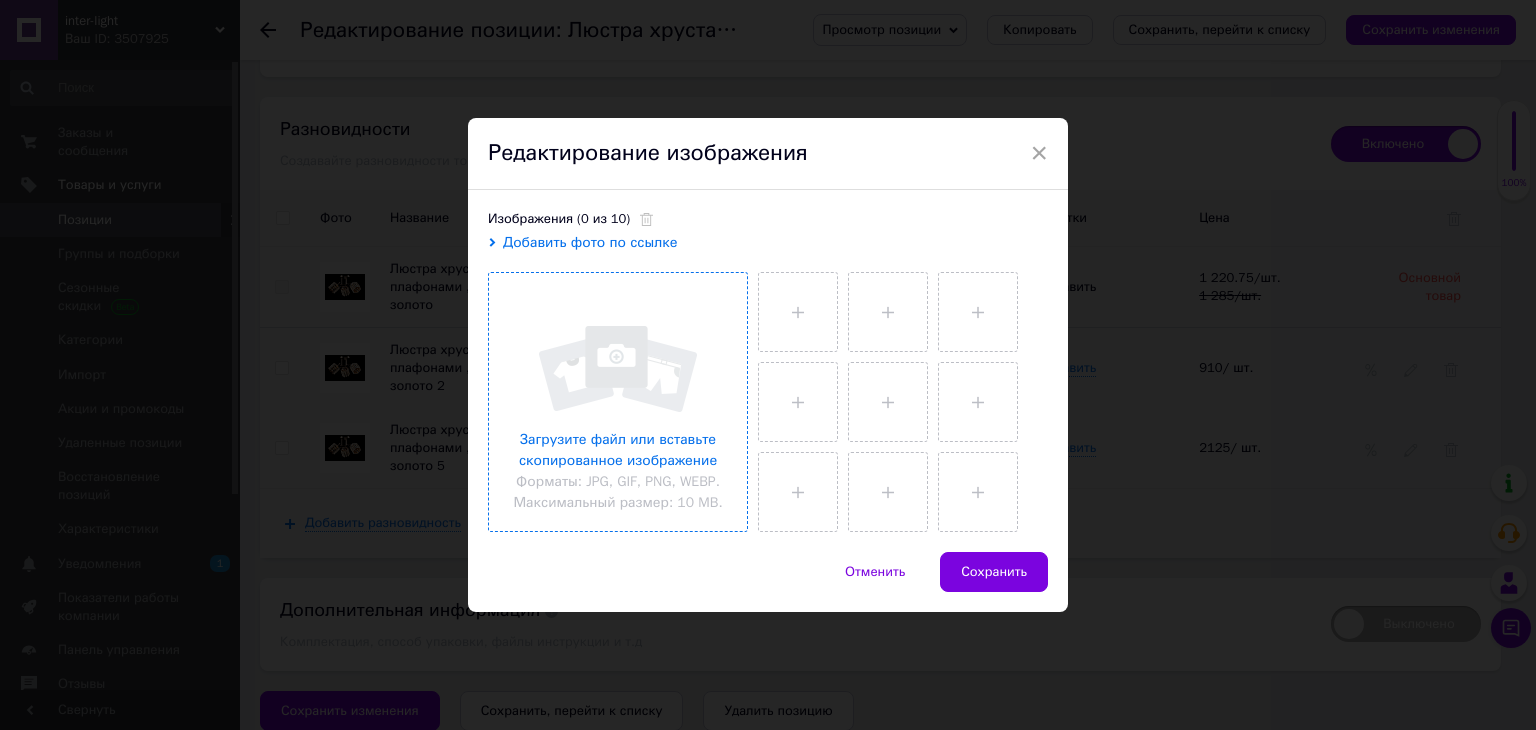 click at bounding box center (618, 402) 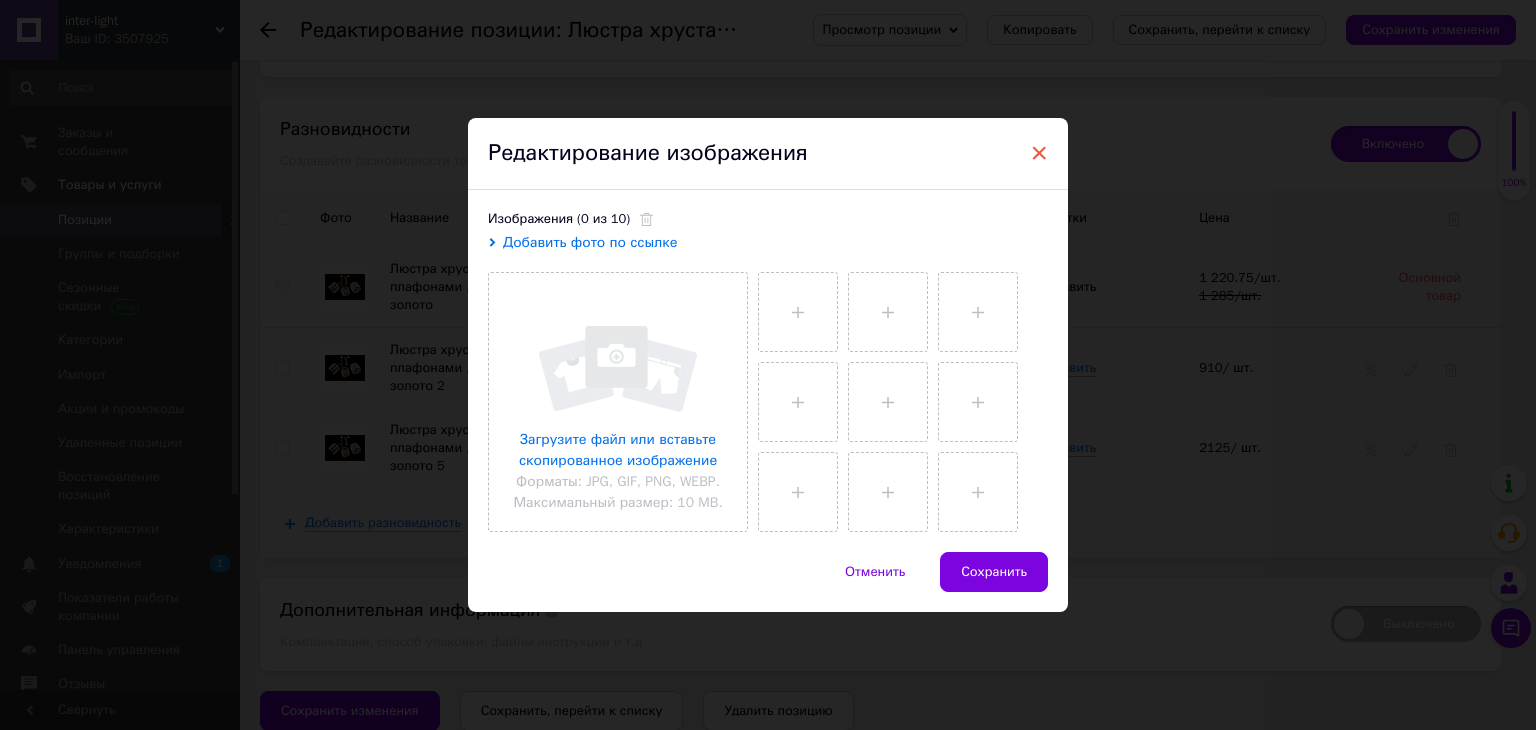 click on "×" at bounding box center [1039, 153] 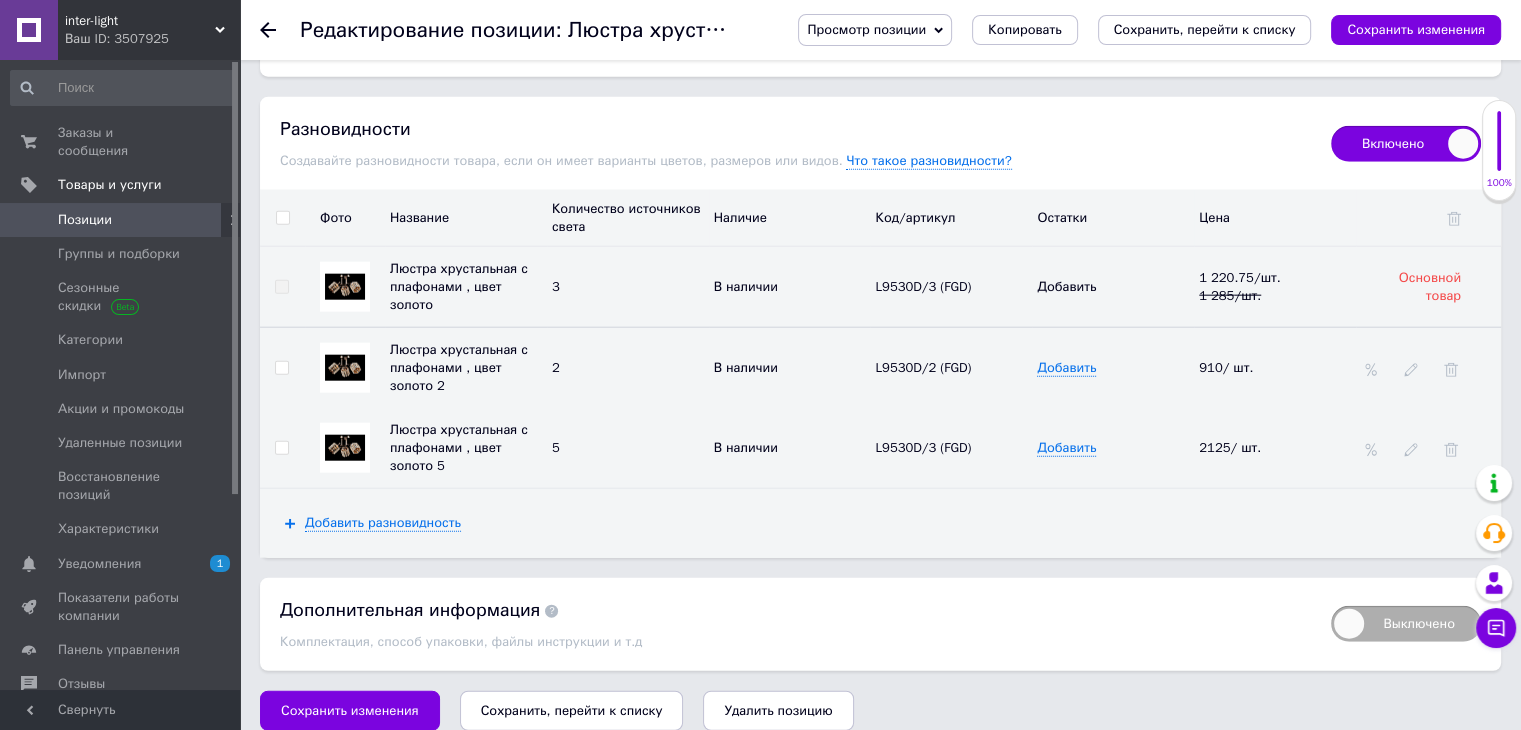 click at bounding box center (345, 368) 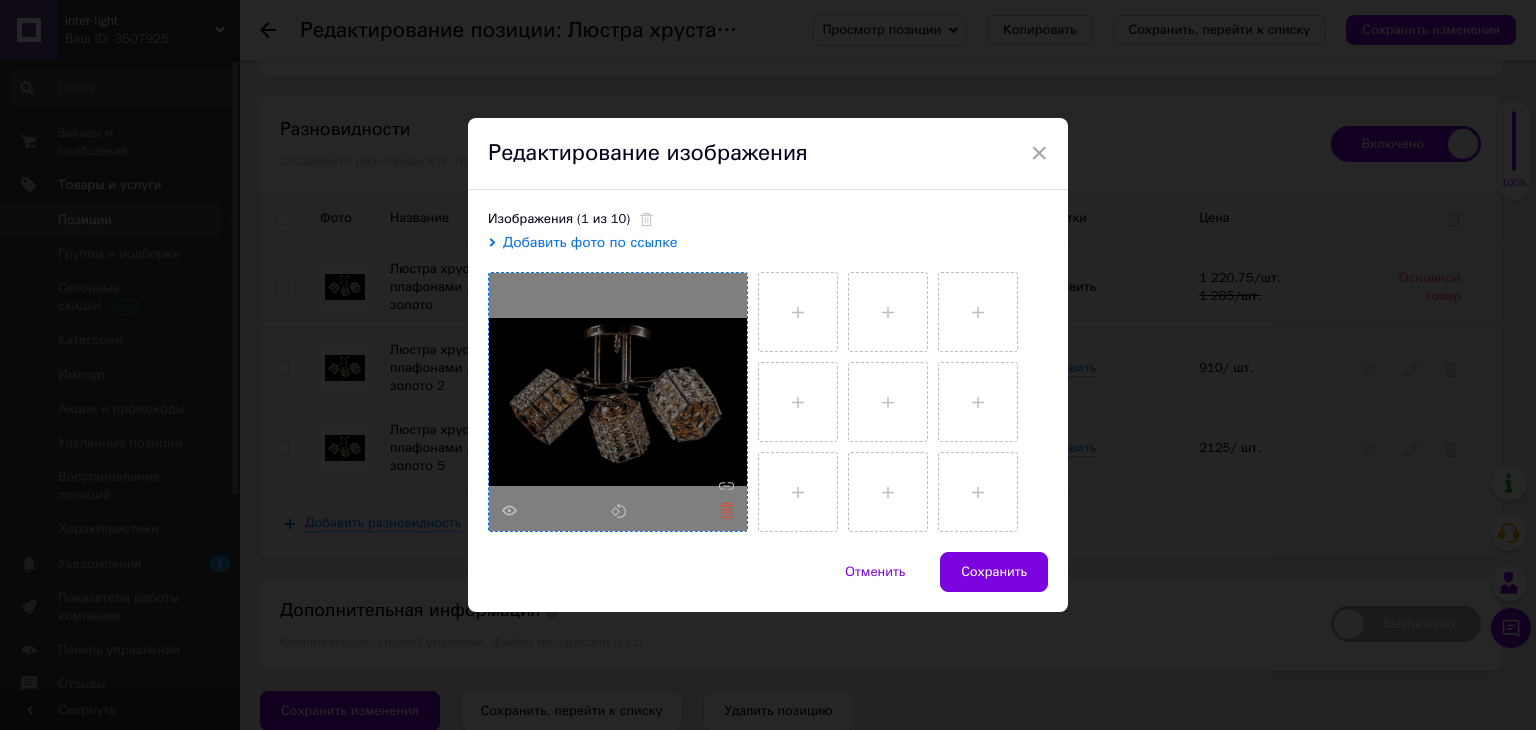 click 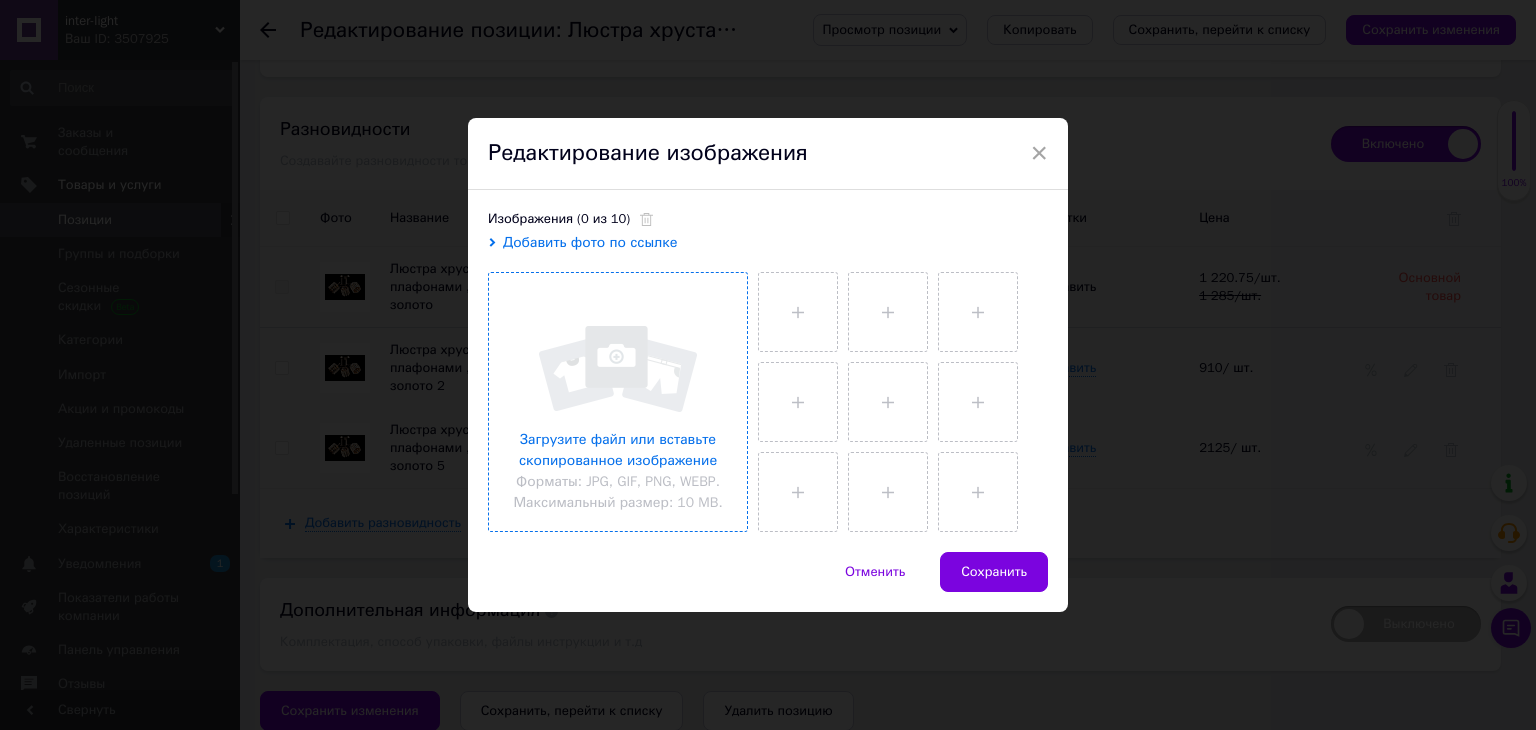 click at bounding box center [618, 402] 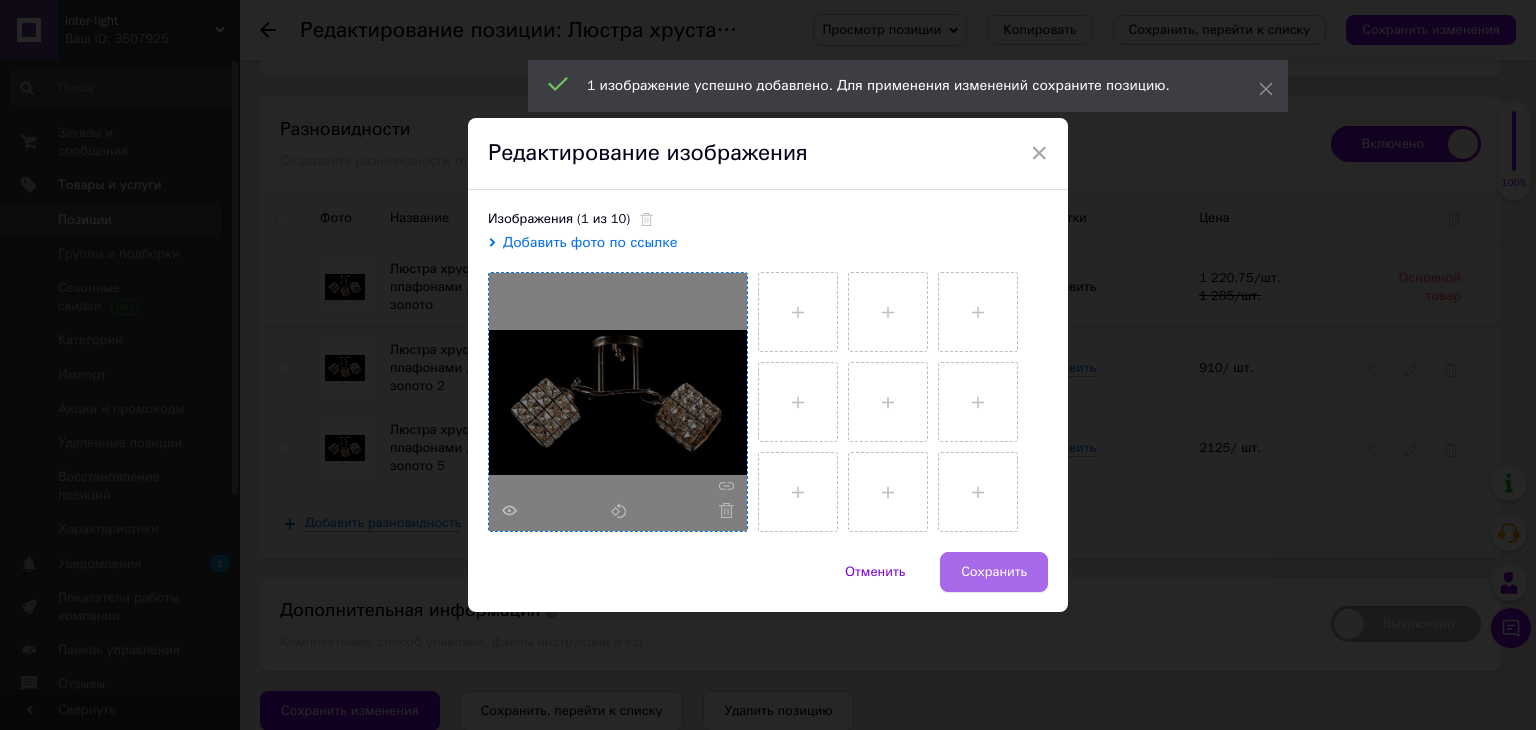 click on "Сохранить" at bounding box center (994, 572) 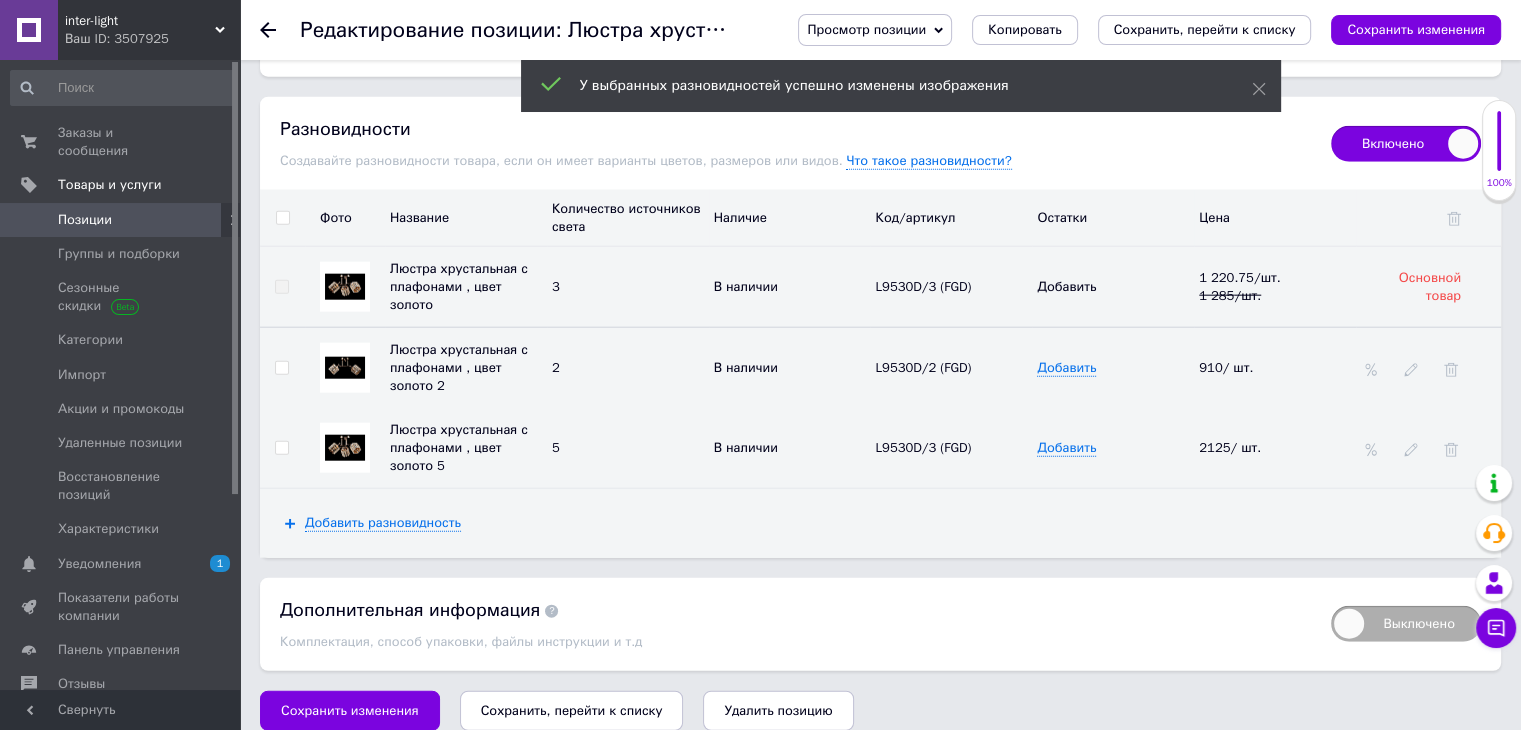 click at bounding box center (345, 448) 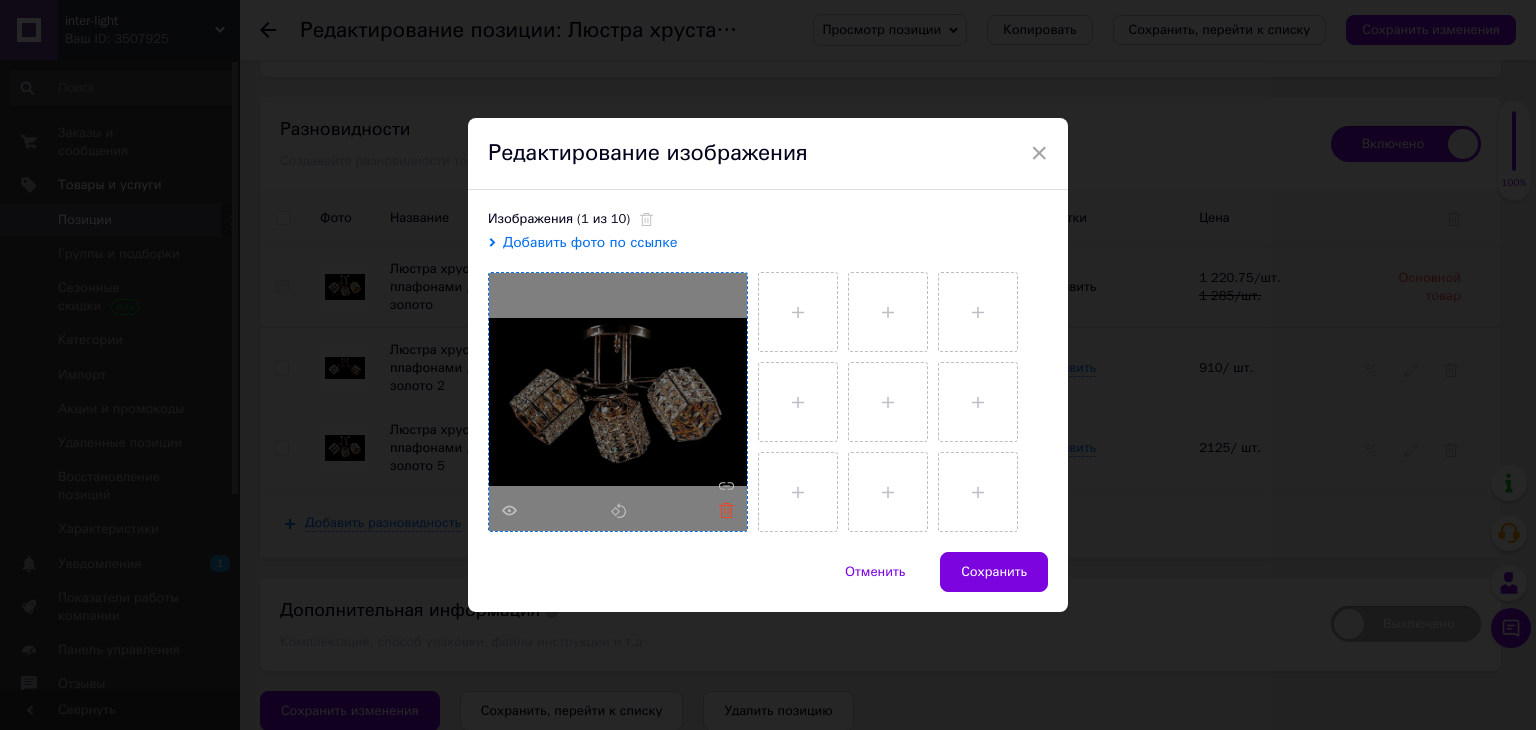 click 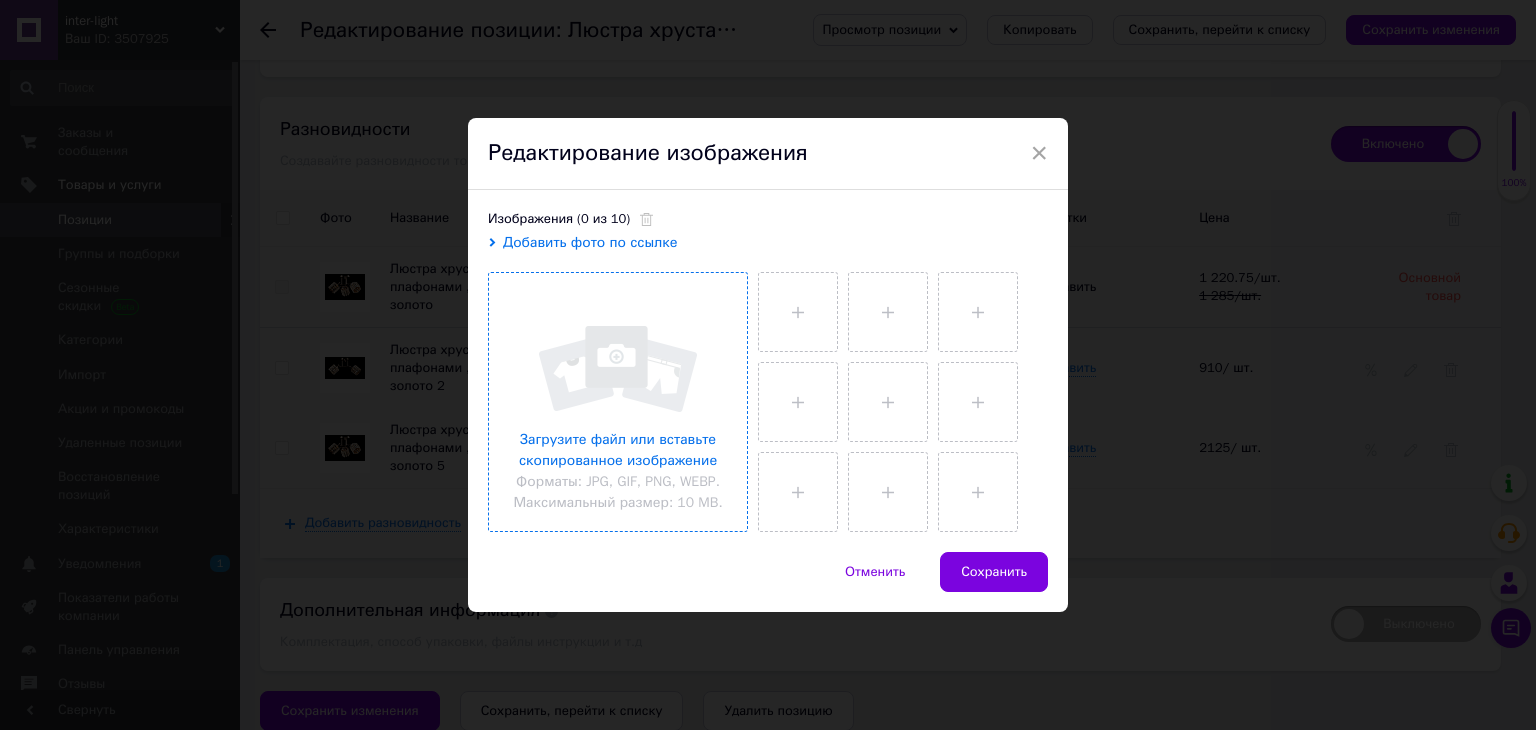 click at bounding box center (618, 402) 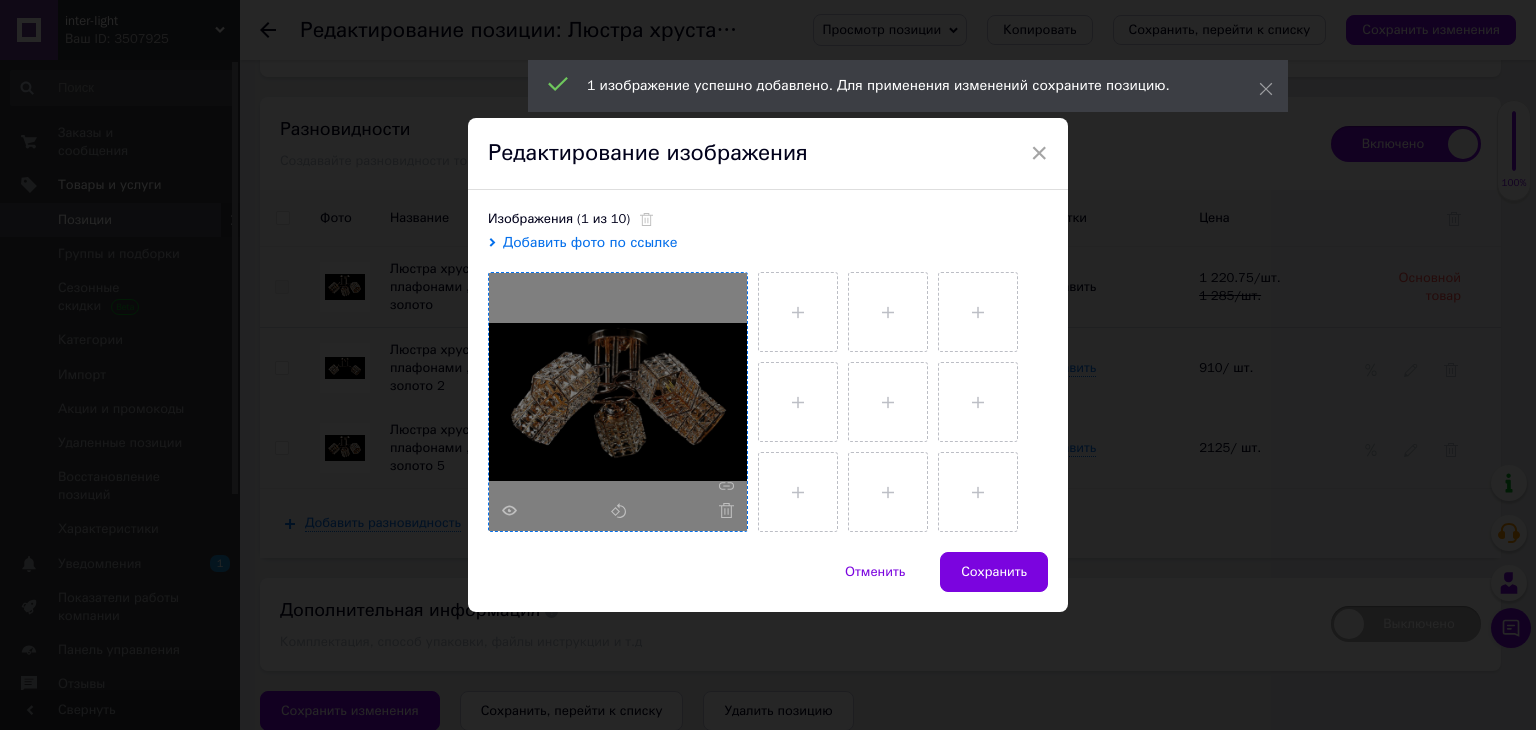 drag, startPoint x: 1007, startPoint y: 574, endPoint x: 1017, endPoint y: 565, distance: 13.453624 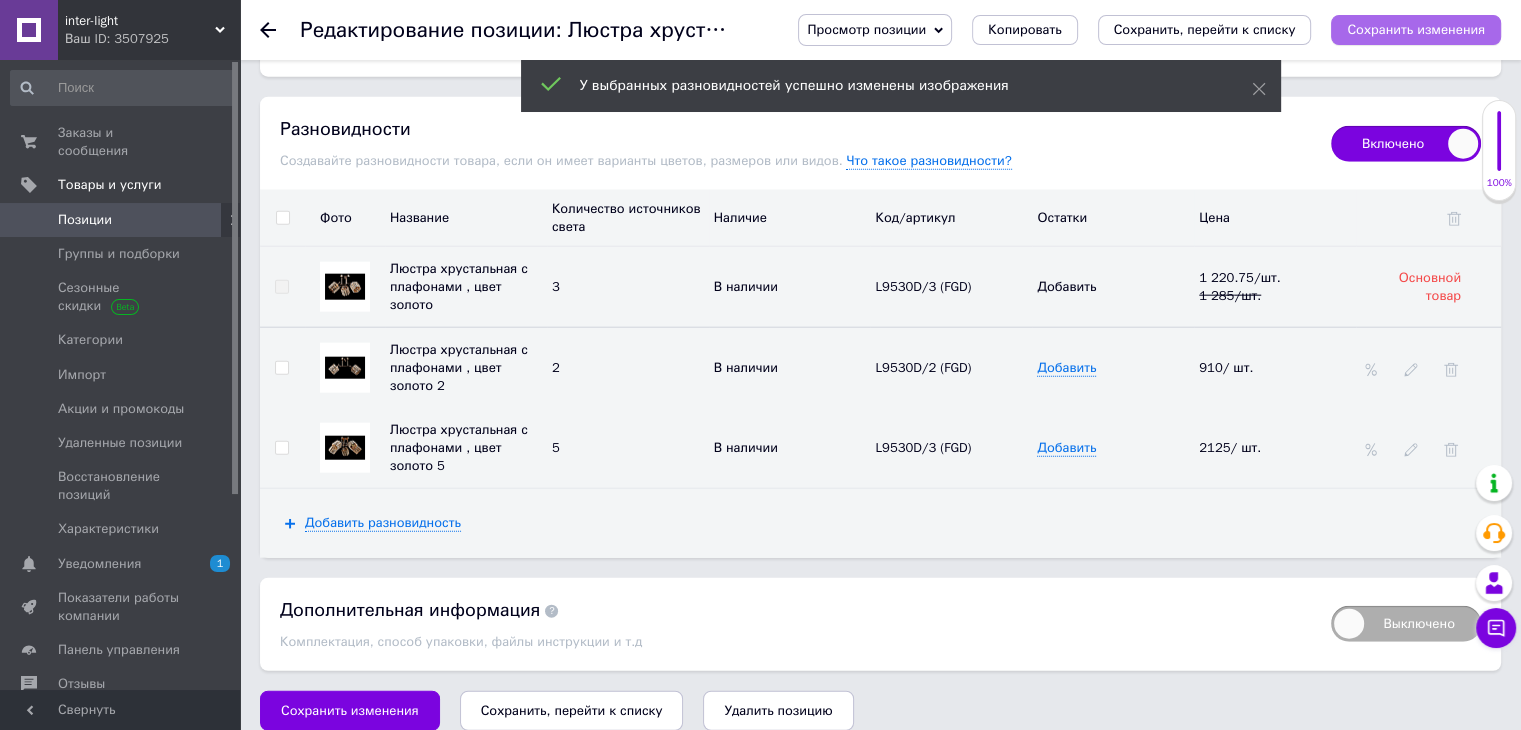 click on "Сохранить изменения" at bounding box center (1416, 29) 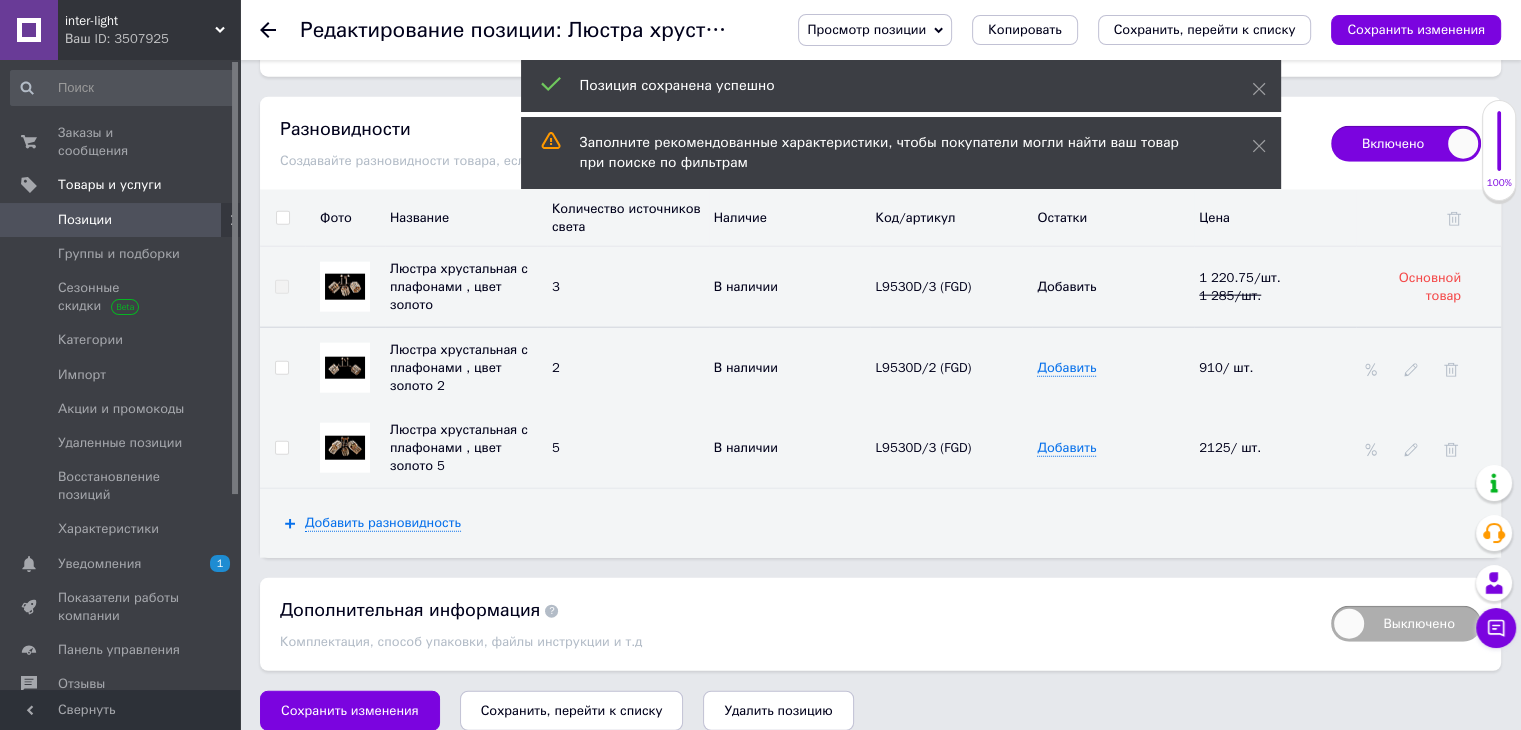 click on "Сохранить, перейти к списку" at bounding box center (1205, 29) 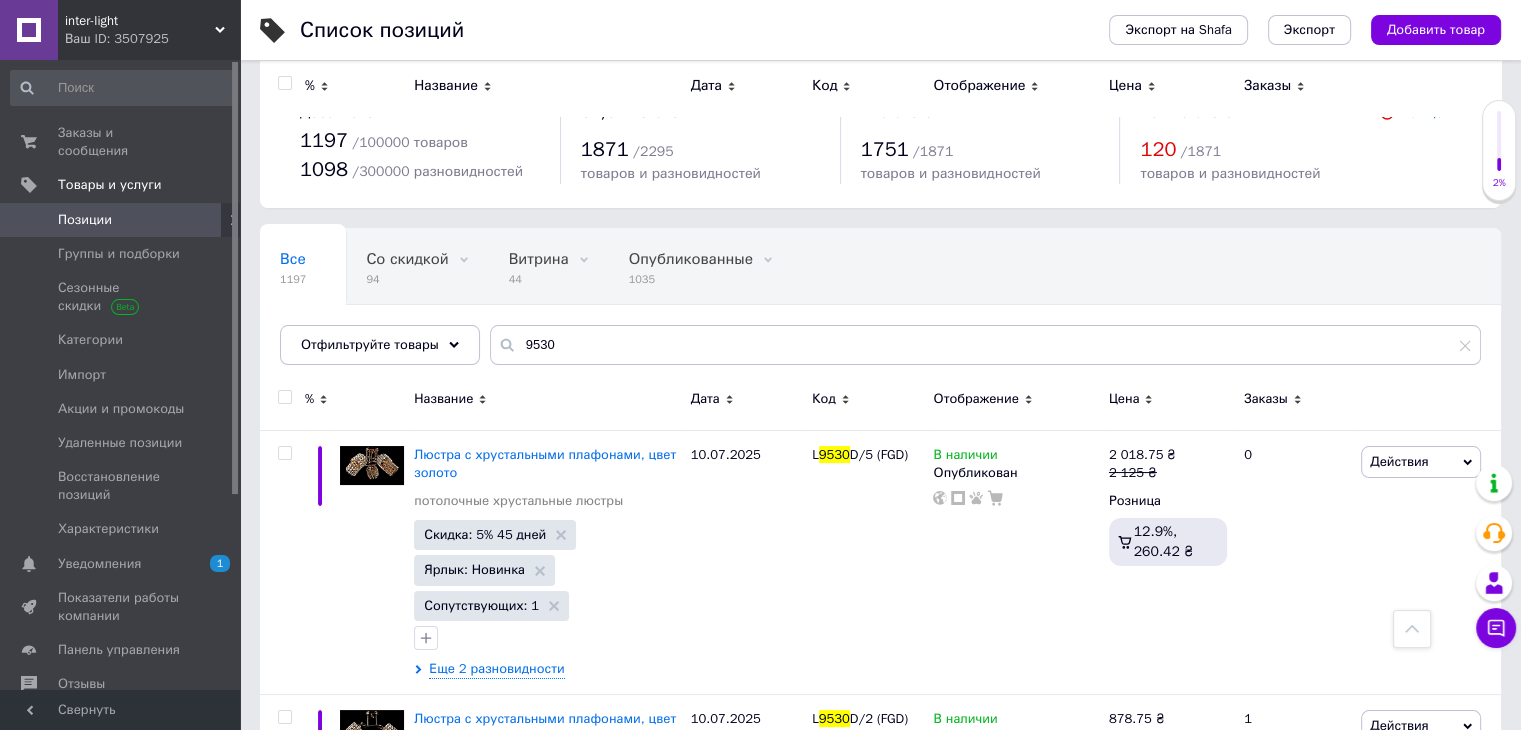 scroll, scrollTop: 0, scrollLeft: 0, axis: both 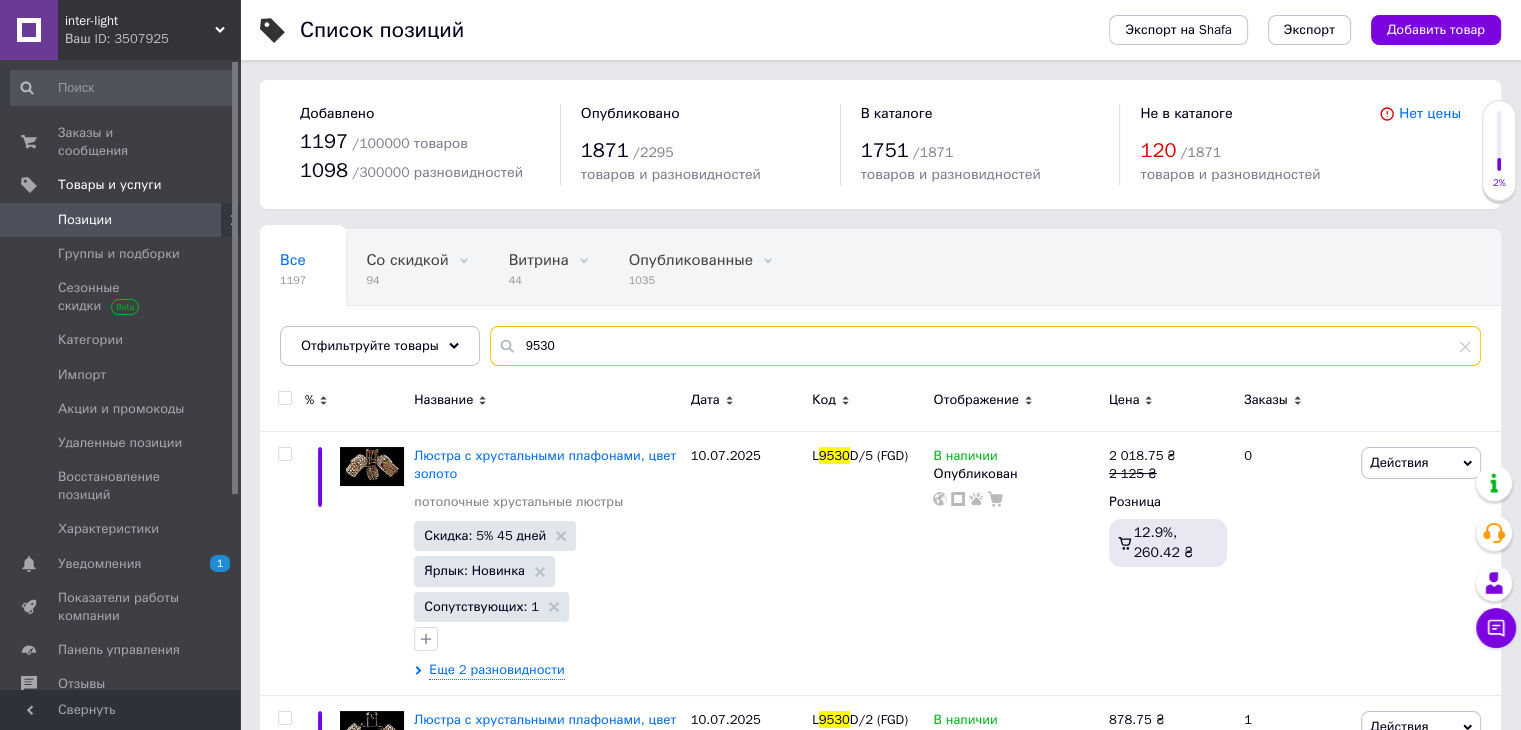 click on "9530" at bounding box center [985, 346] 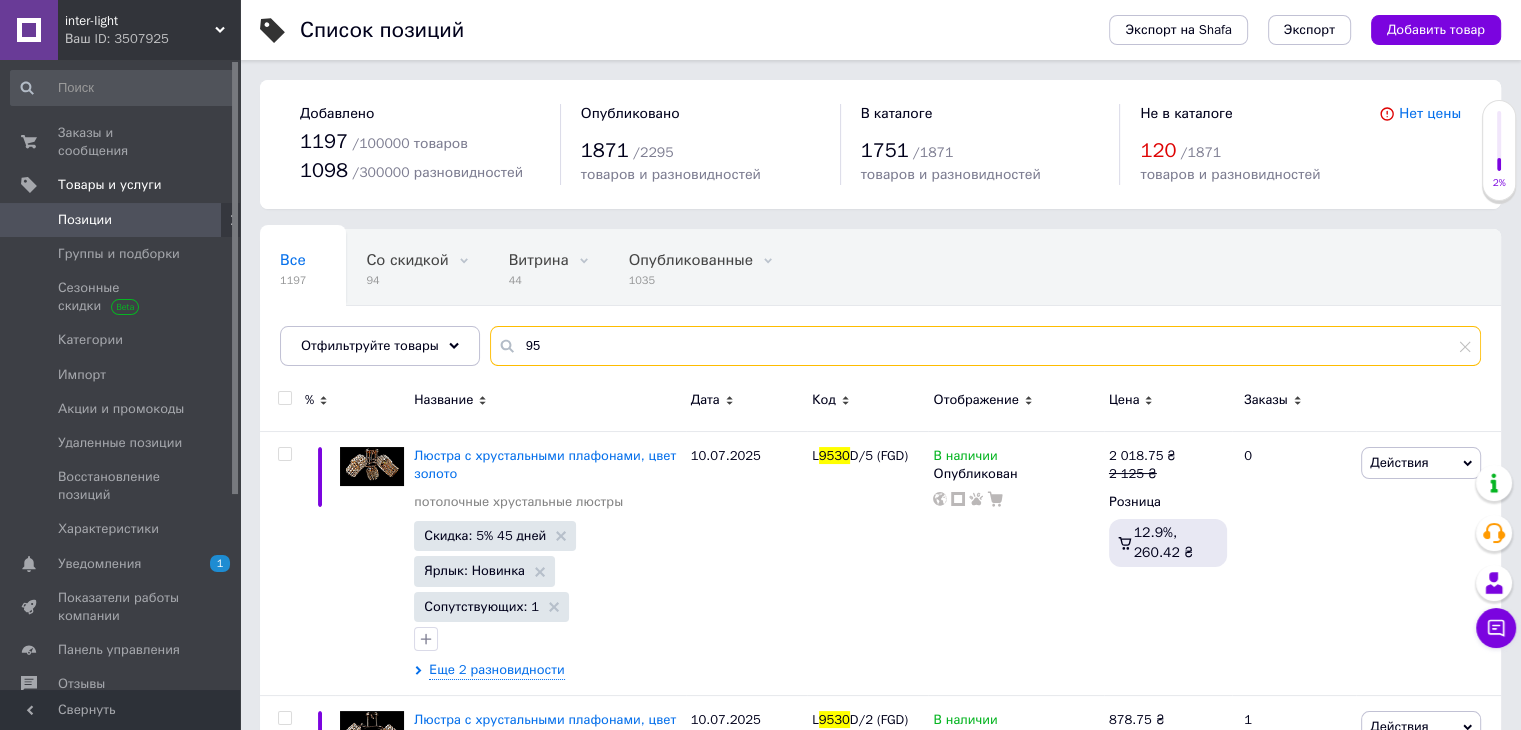 type on "9" 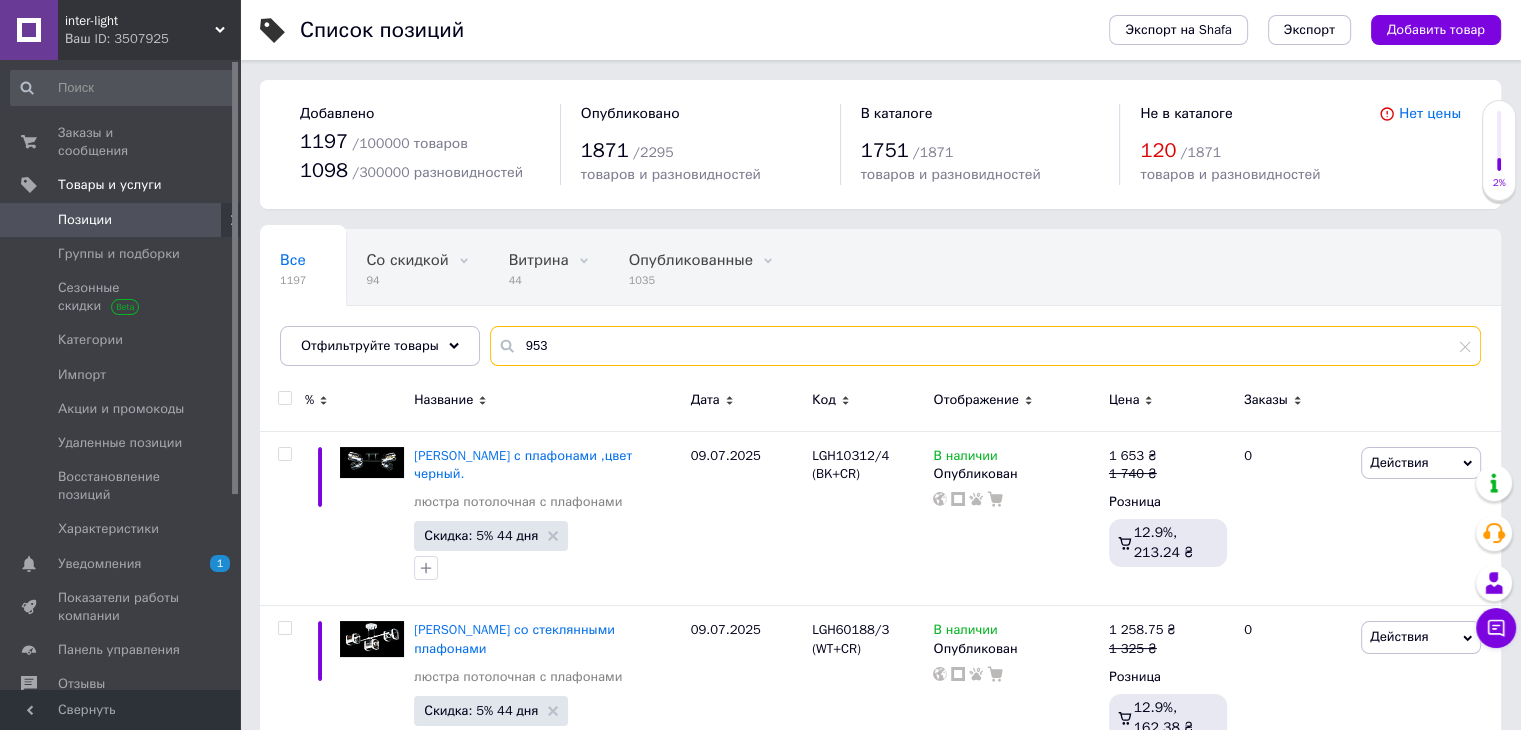 type on "9530" 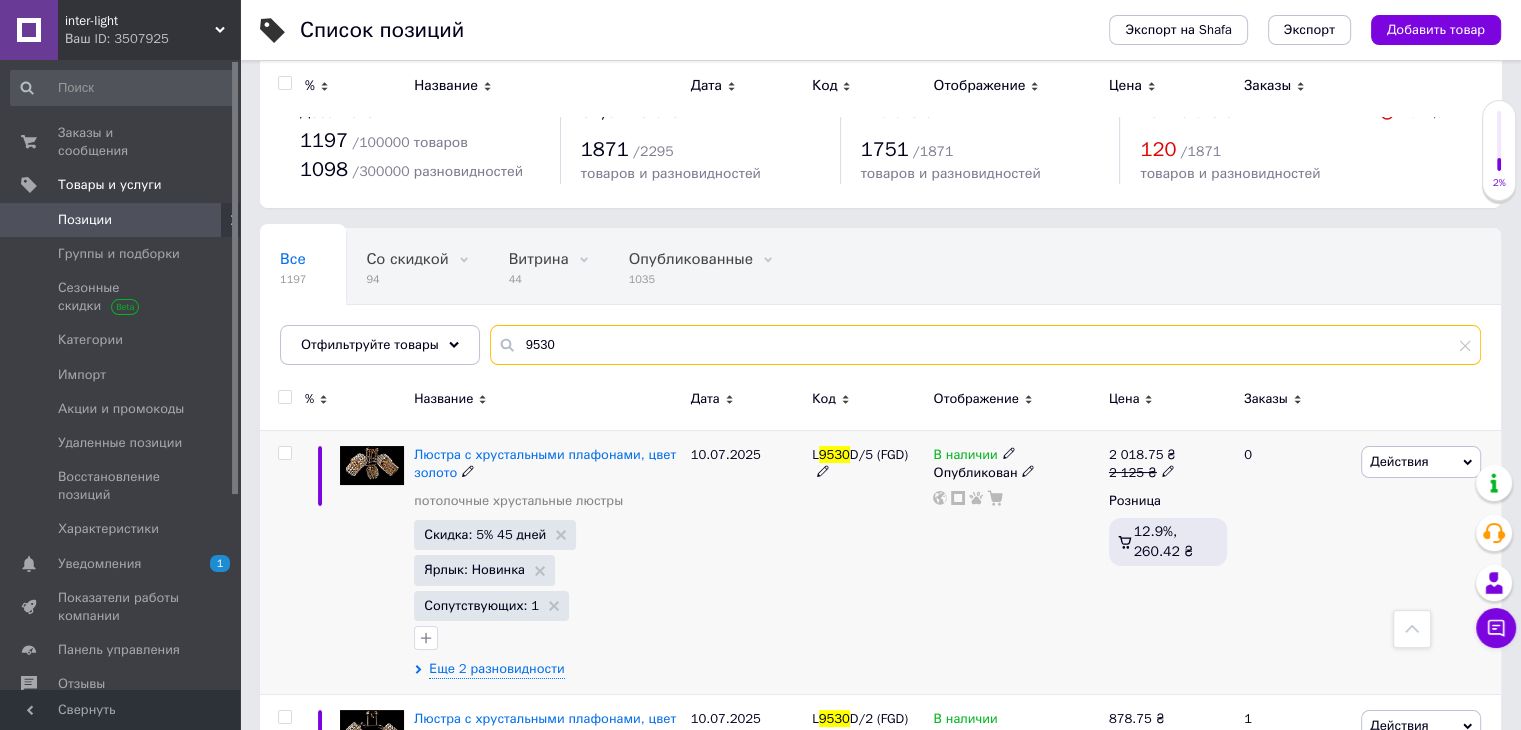 scroll, scrollTop: 0, scrollLeft: 0, axis: both 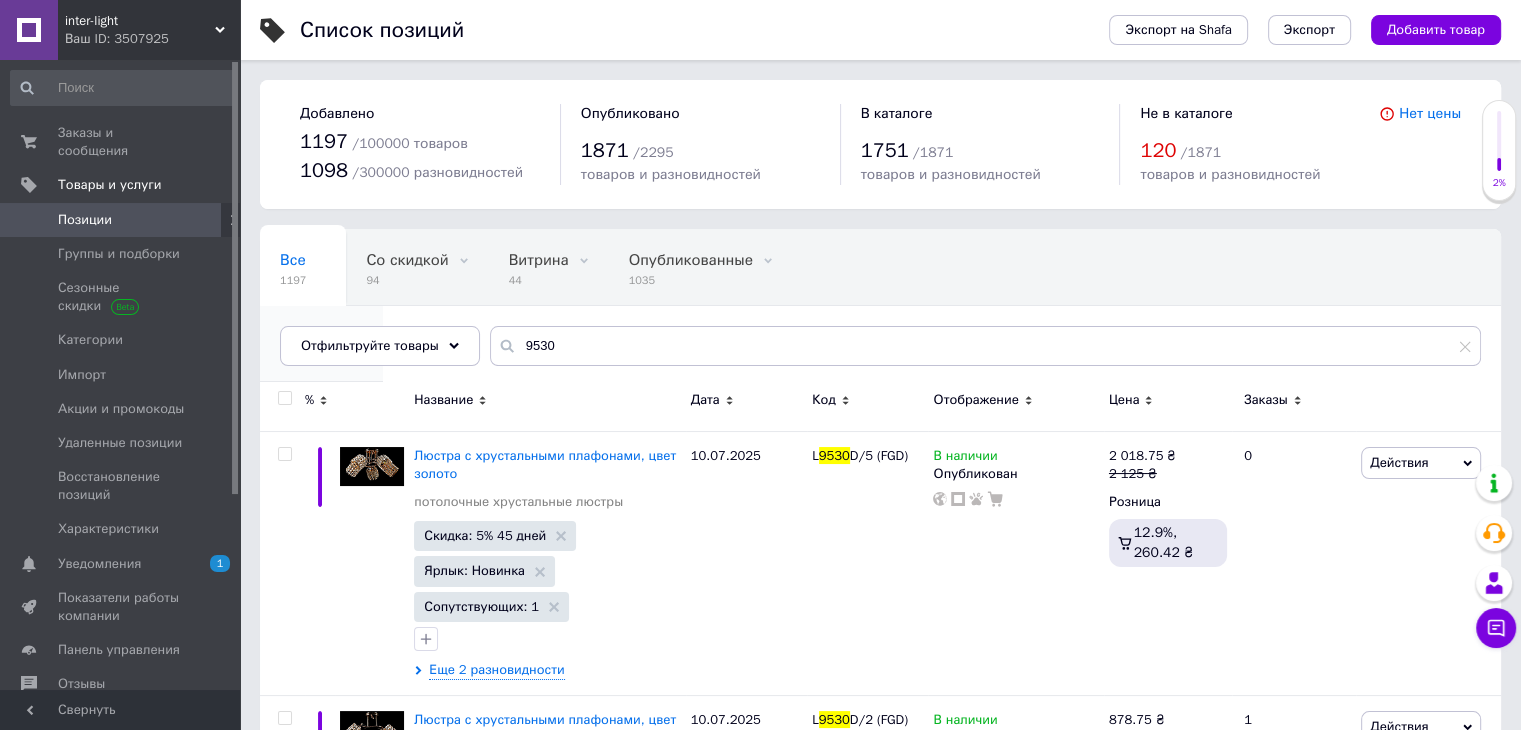 click on "Скрытые" at bounding box center (311, 336) 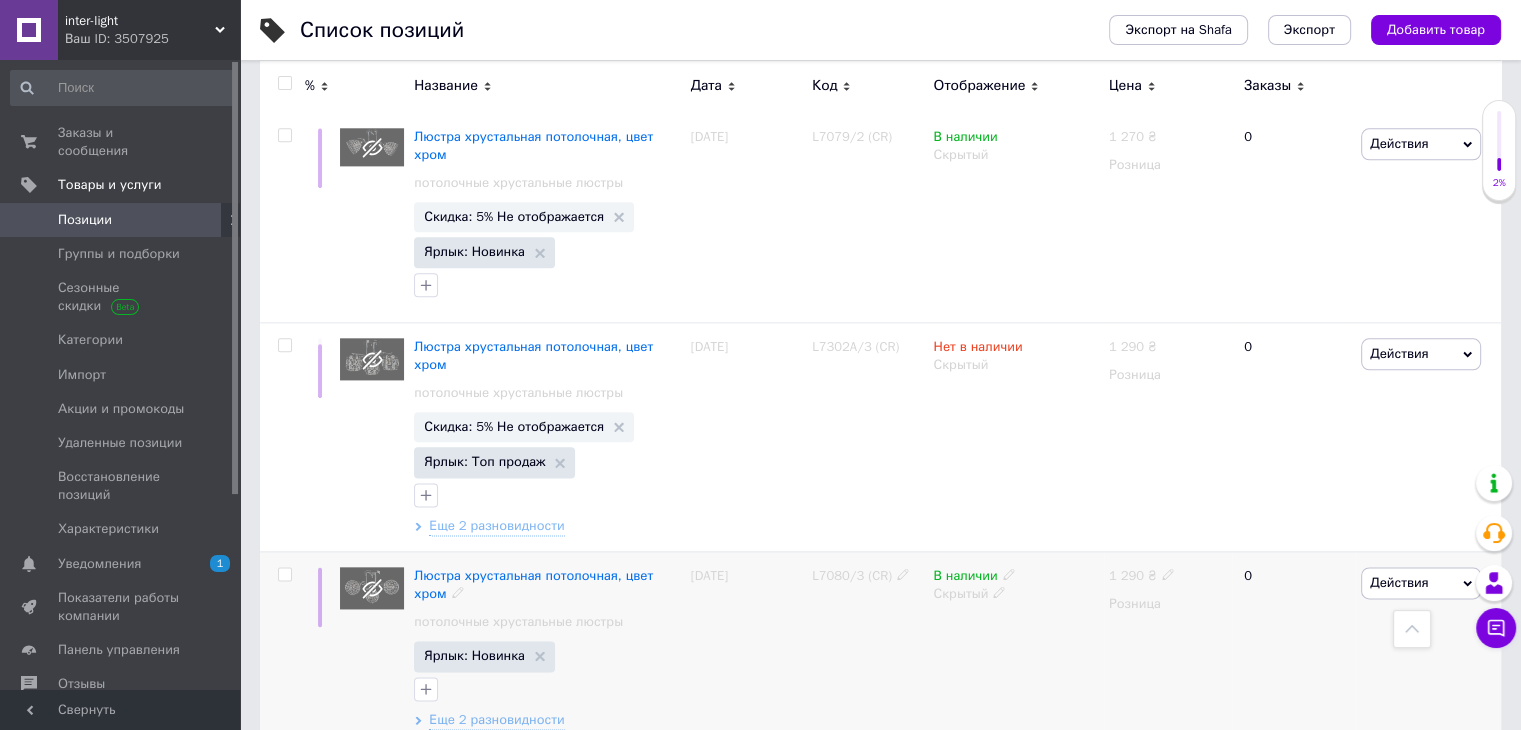 scroll, scrollTop: 2400, scrollLeft: 0, axis: vertical 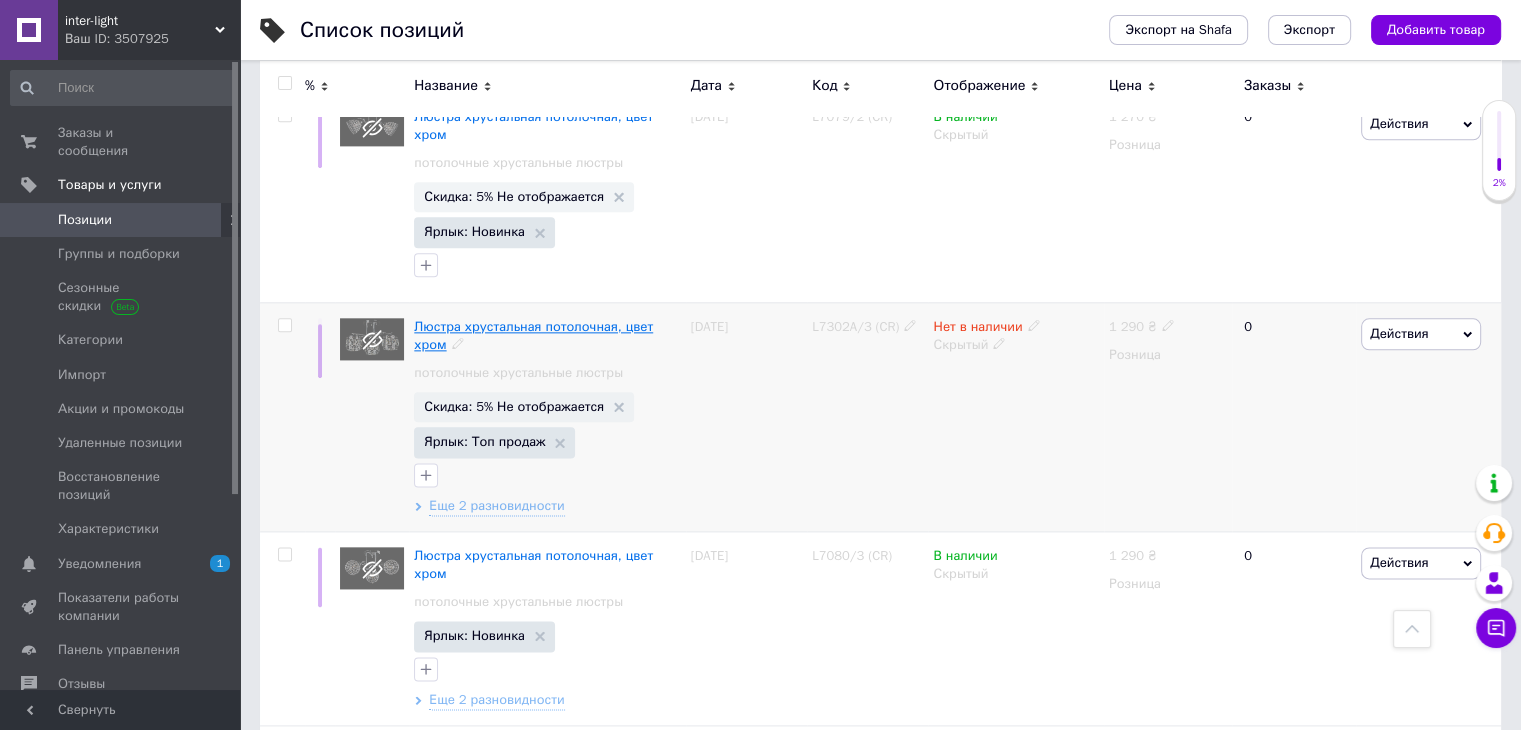click on "Люстра хрустальная потолочная, цвет хром" at bounding box center (533, 335) 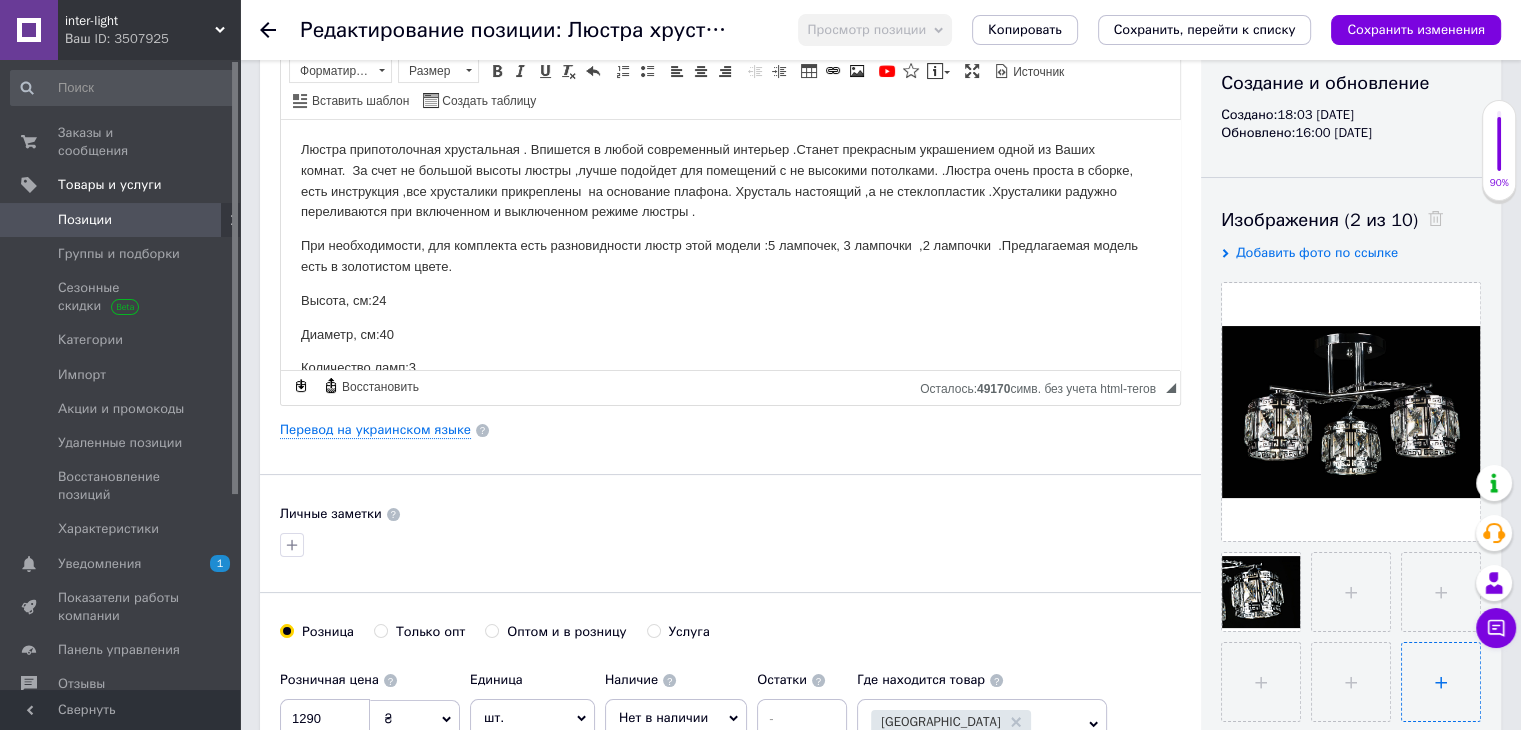scroll, scrollTop: 400, scrollLeft: 0, axis: vertical 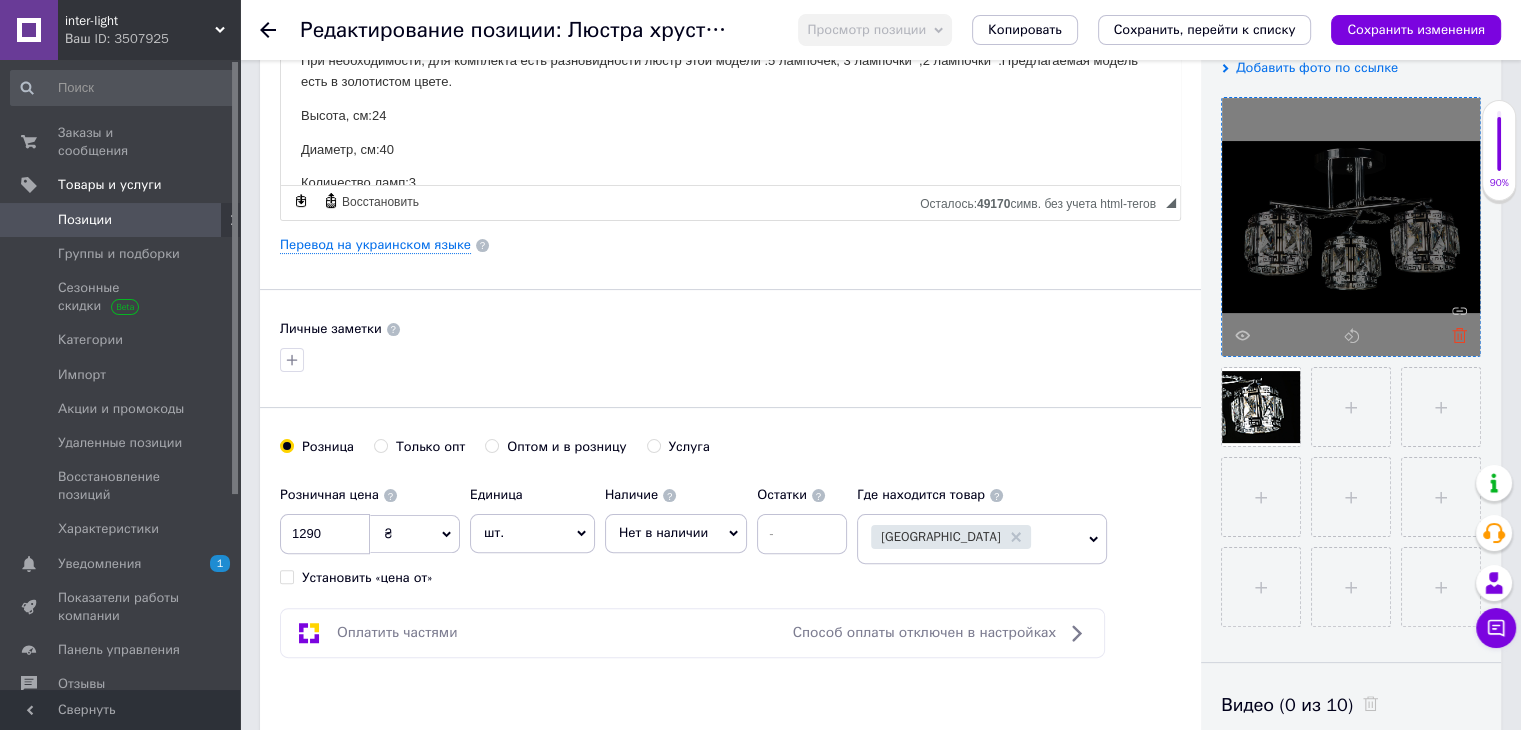 click 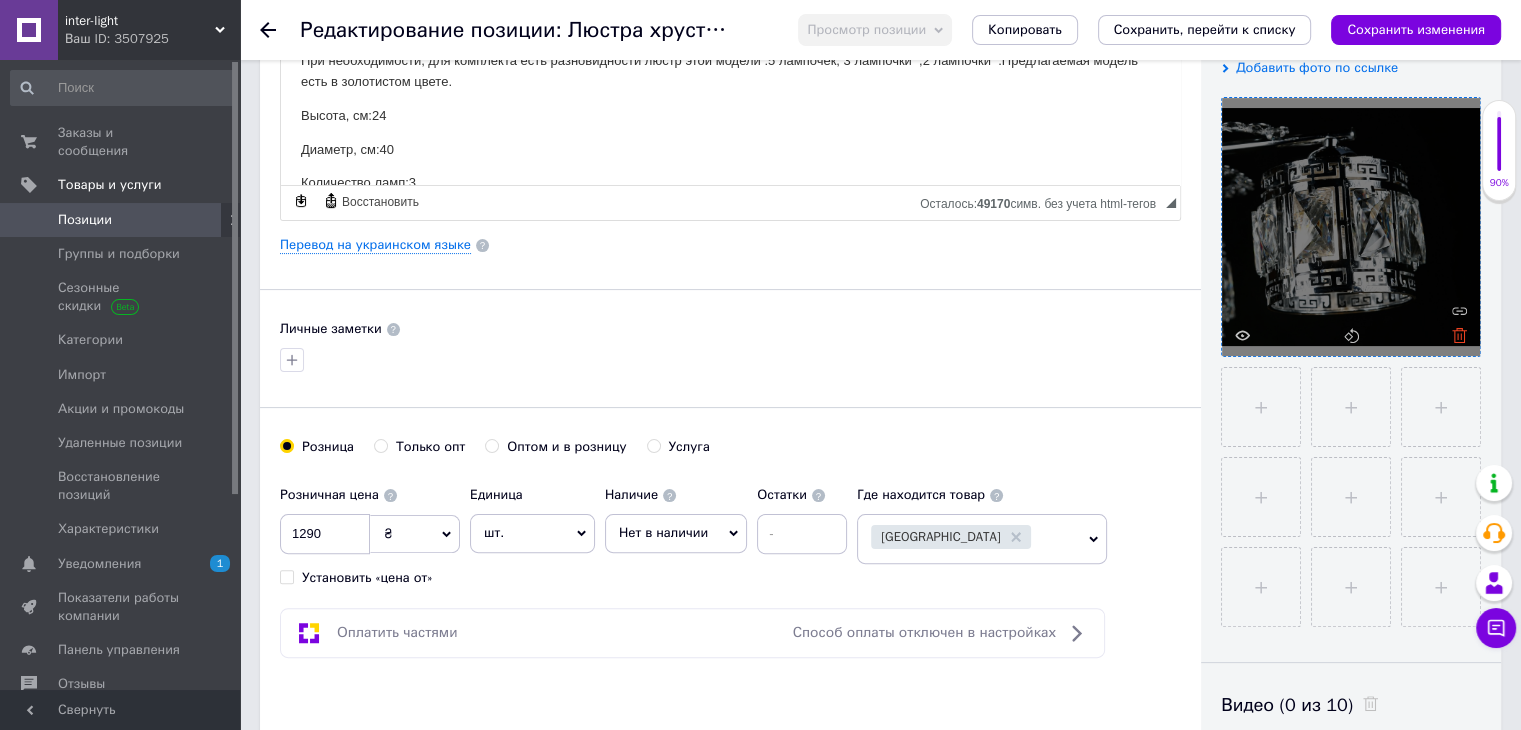 click 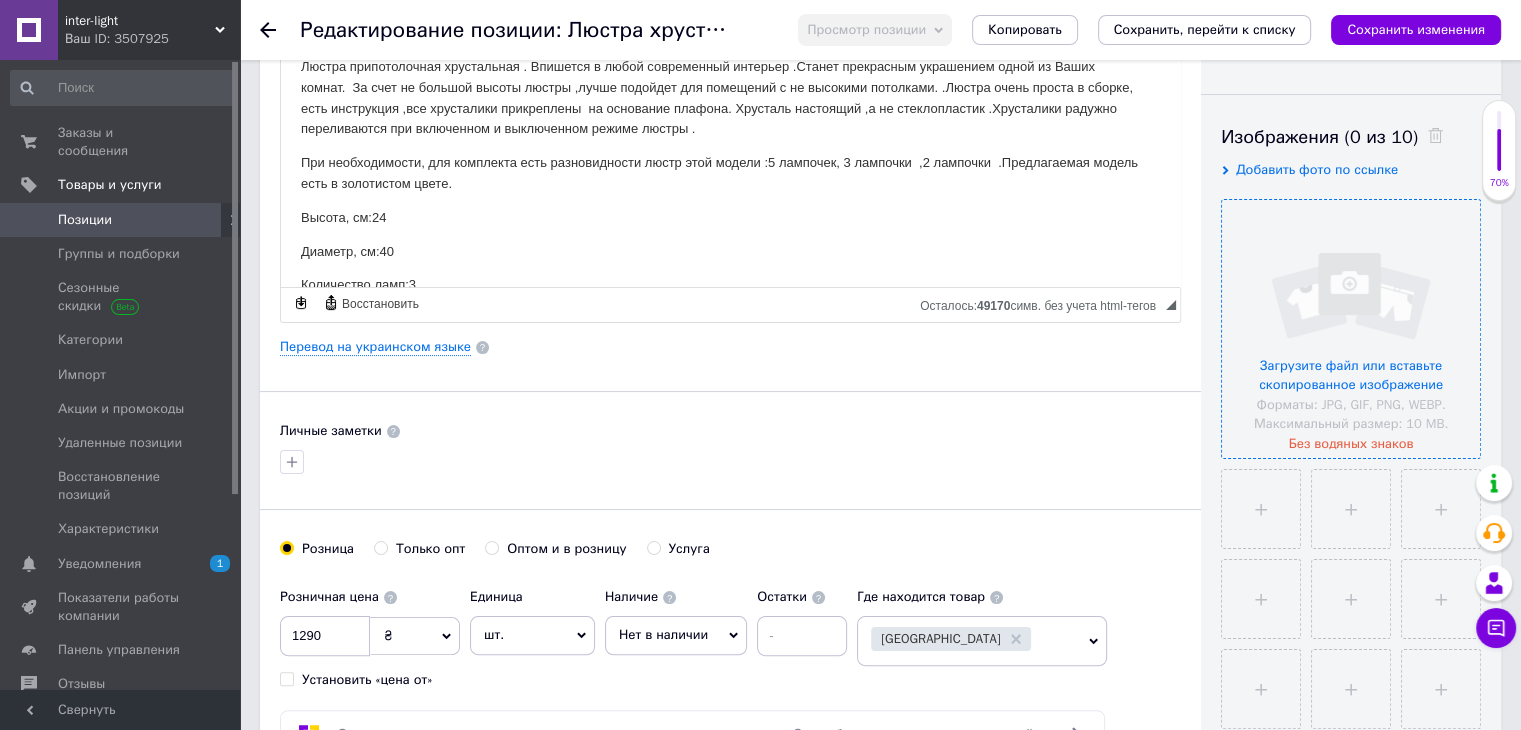 scroll, scrollTop: 200, scrollLeft: 0, axis: vertical 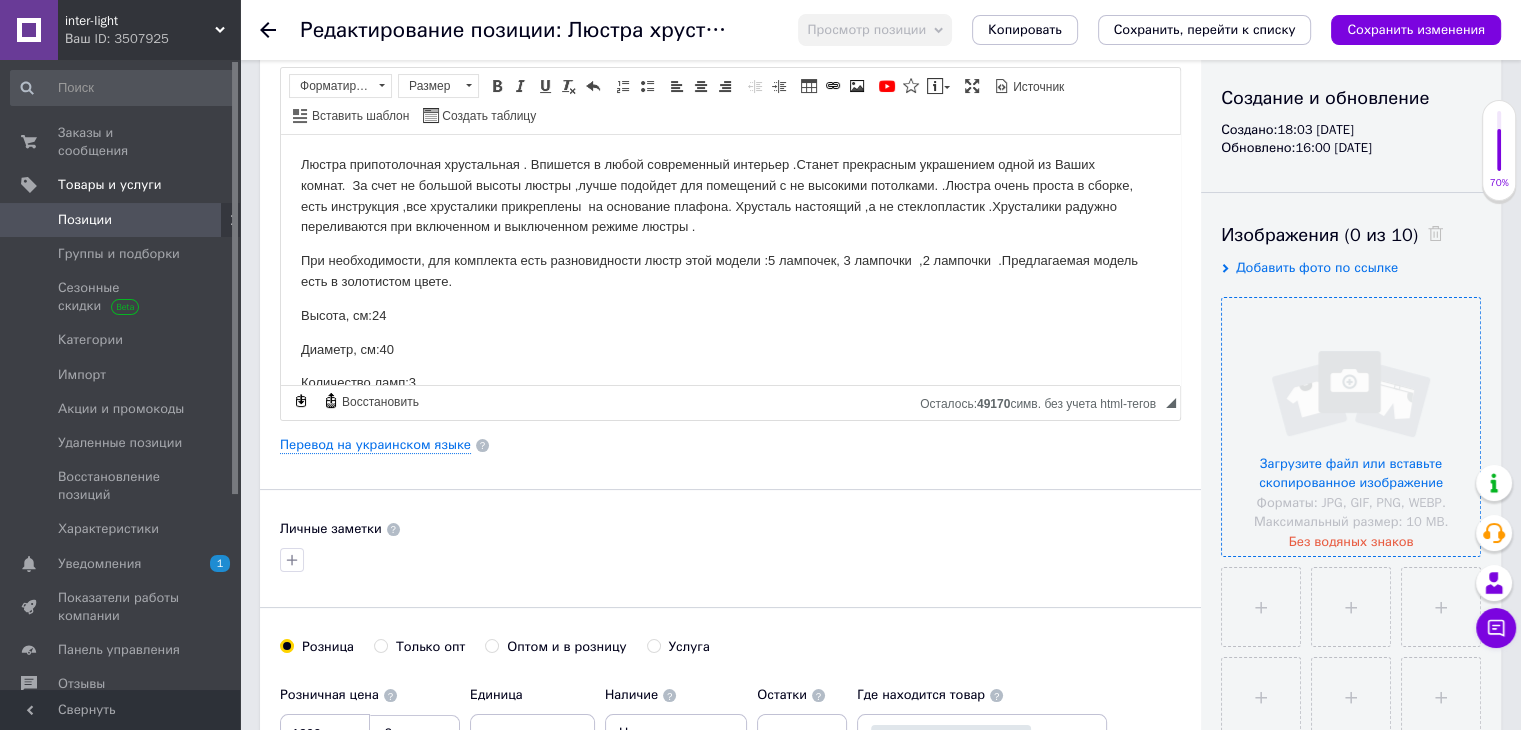 click at bounding box center (1351, 427) 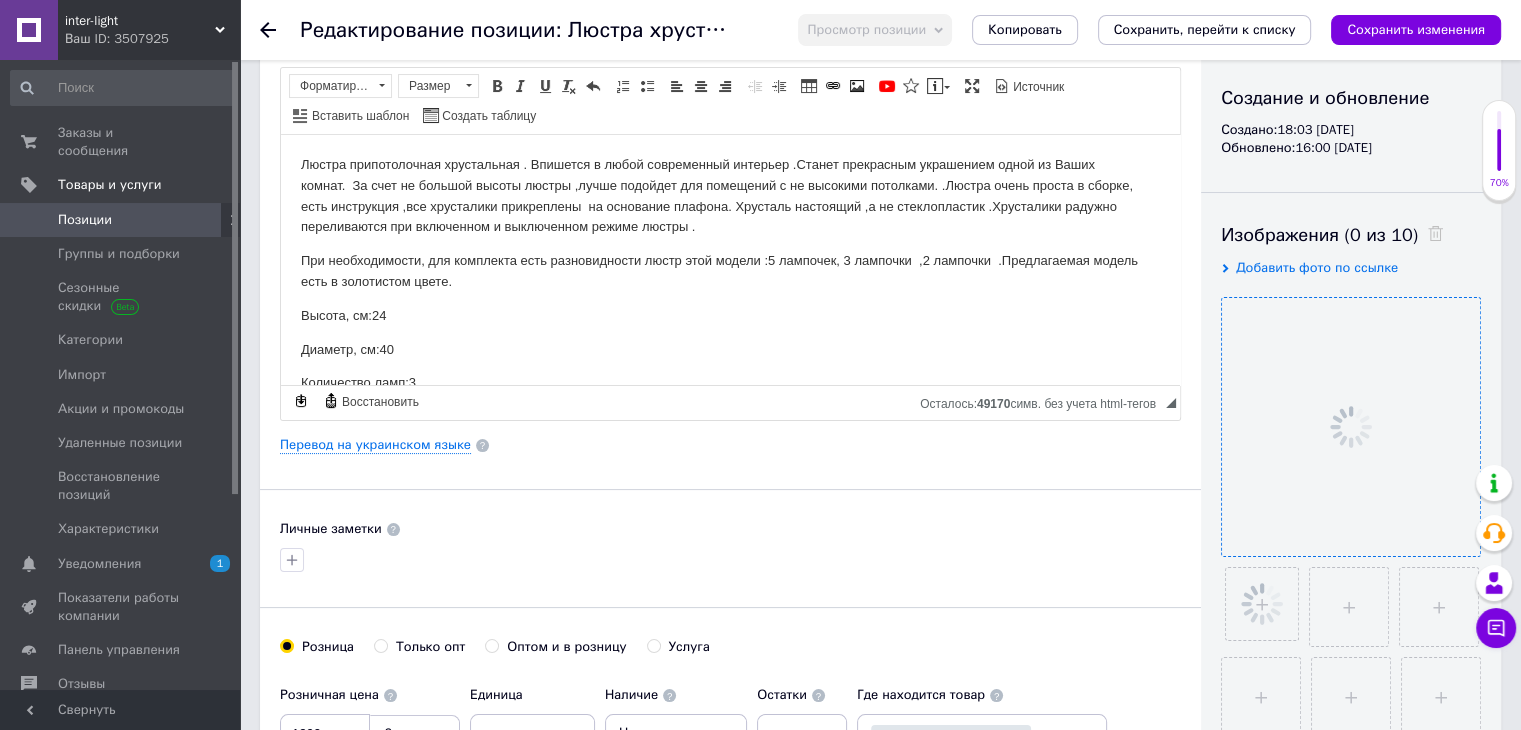 scroll, scrollTop: 0, scrollLeft: 0, axis: both 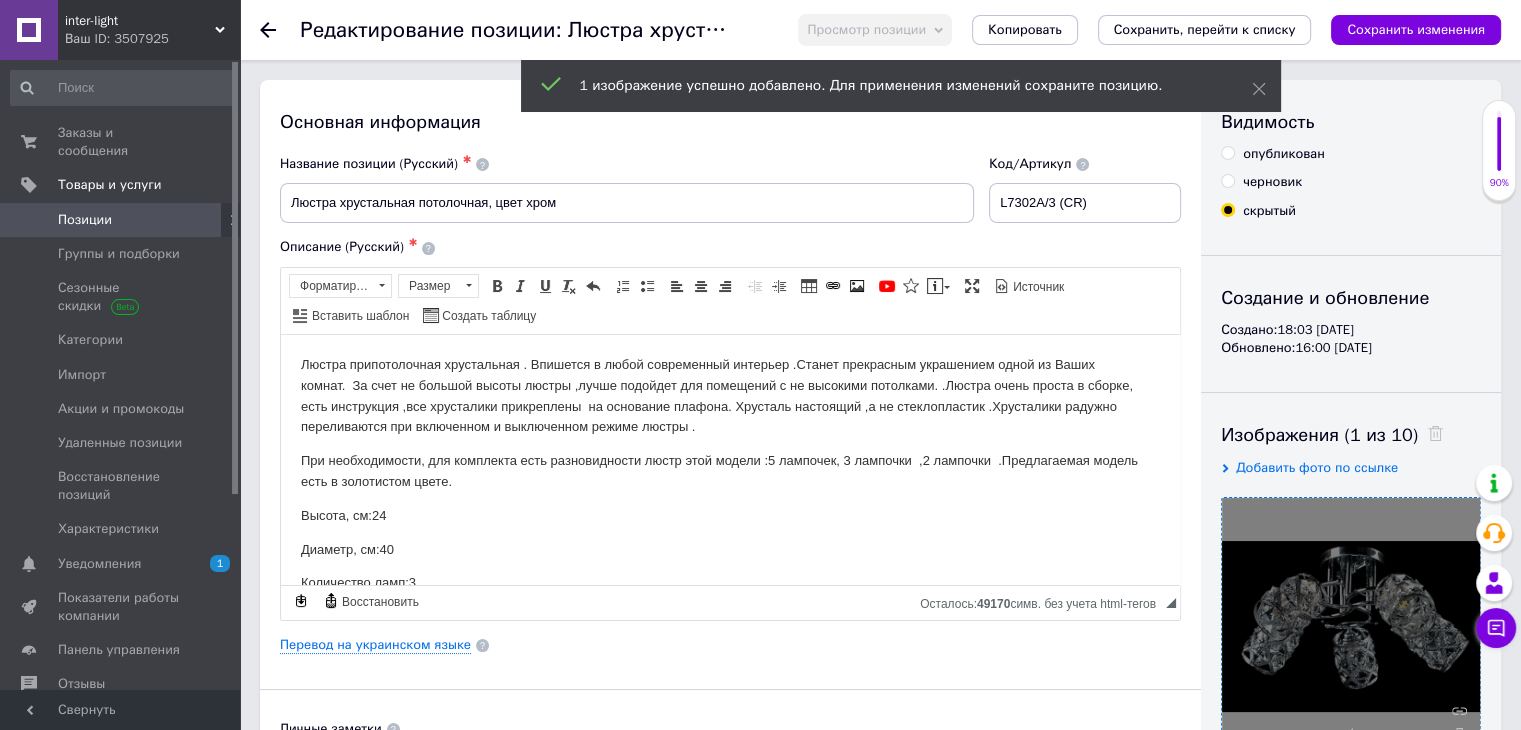 click on "опубликован" at bounding box center [1227, 152] 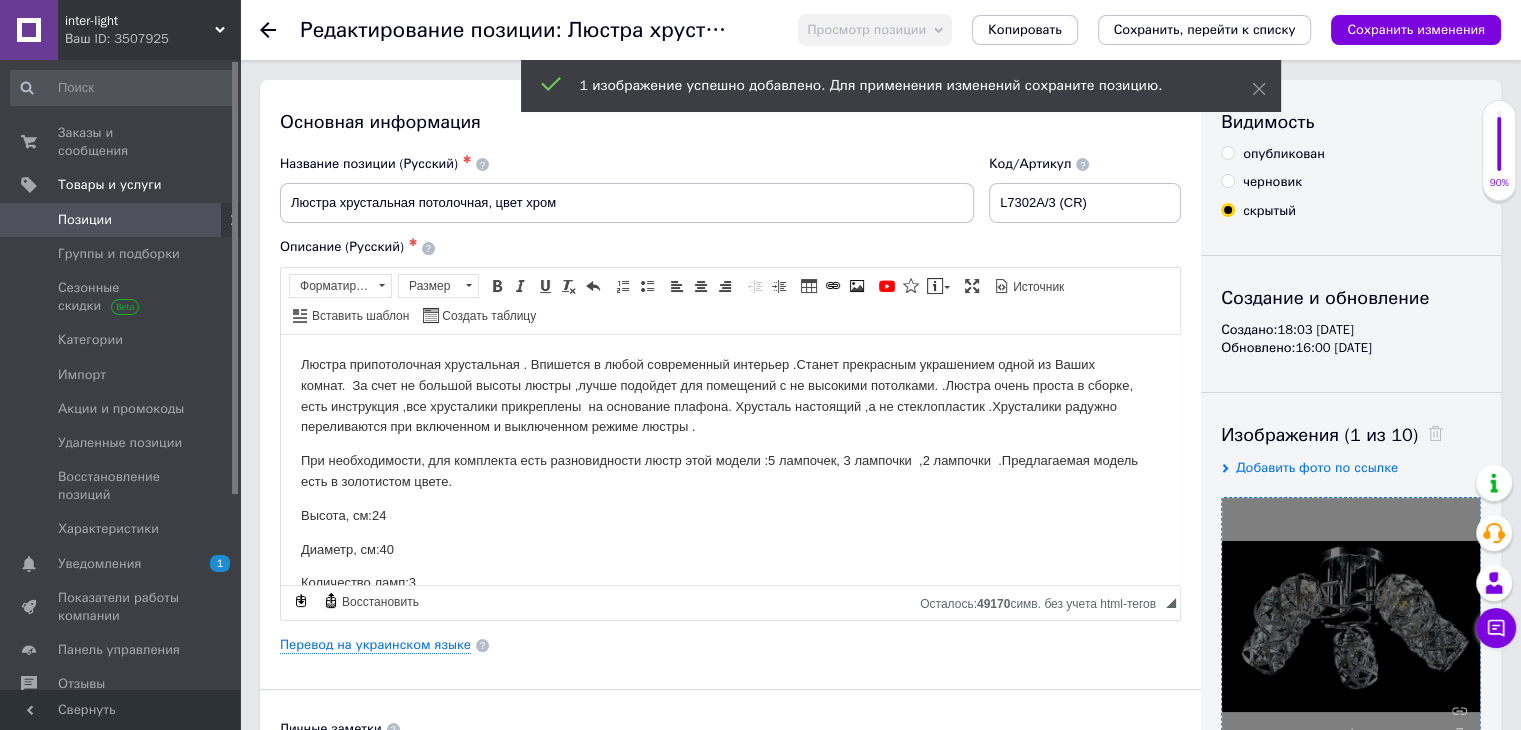 radio on "true" 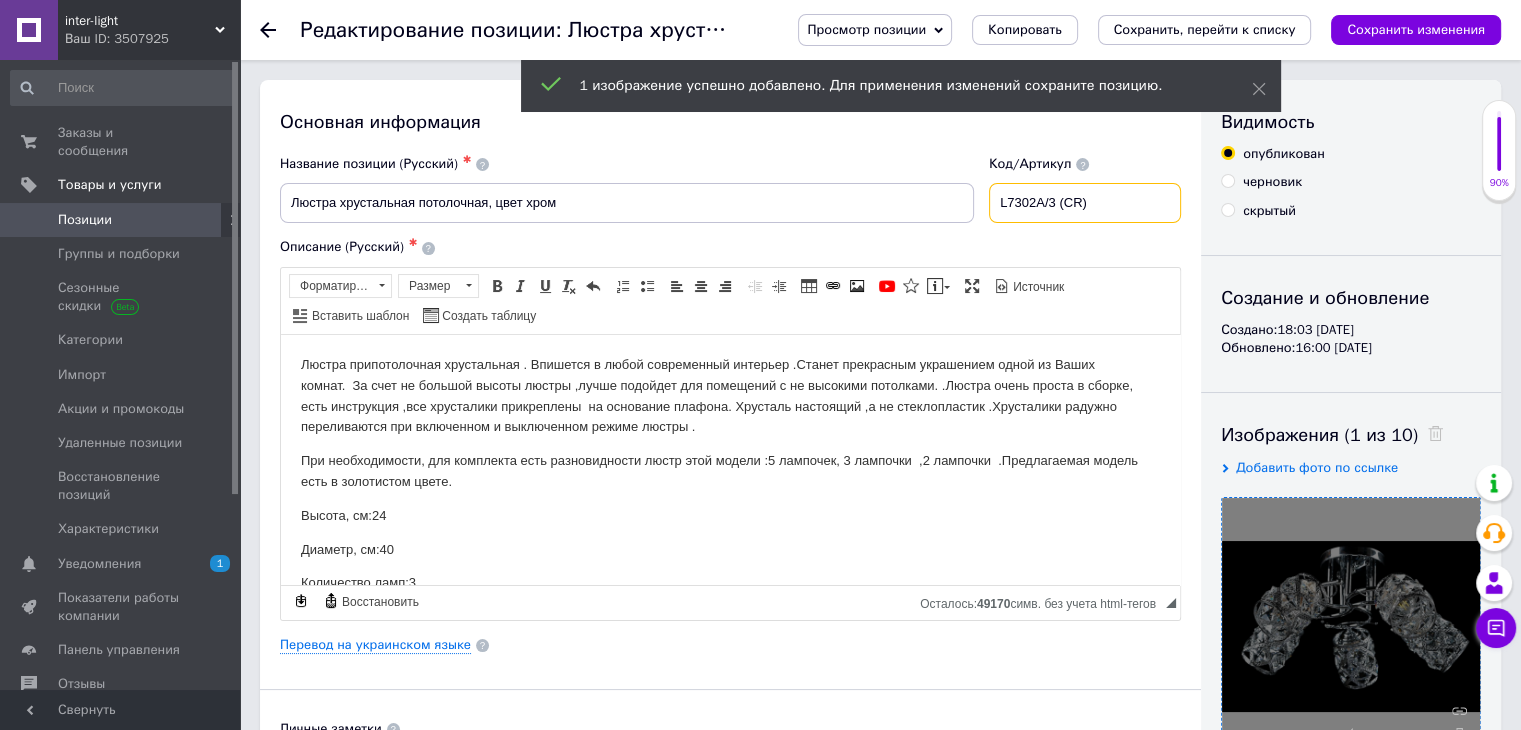 click on "L7302A/3 (CR)" at bounding box center (1085, 203) 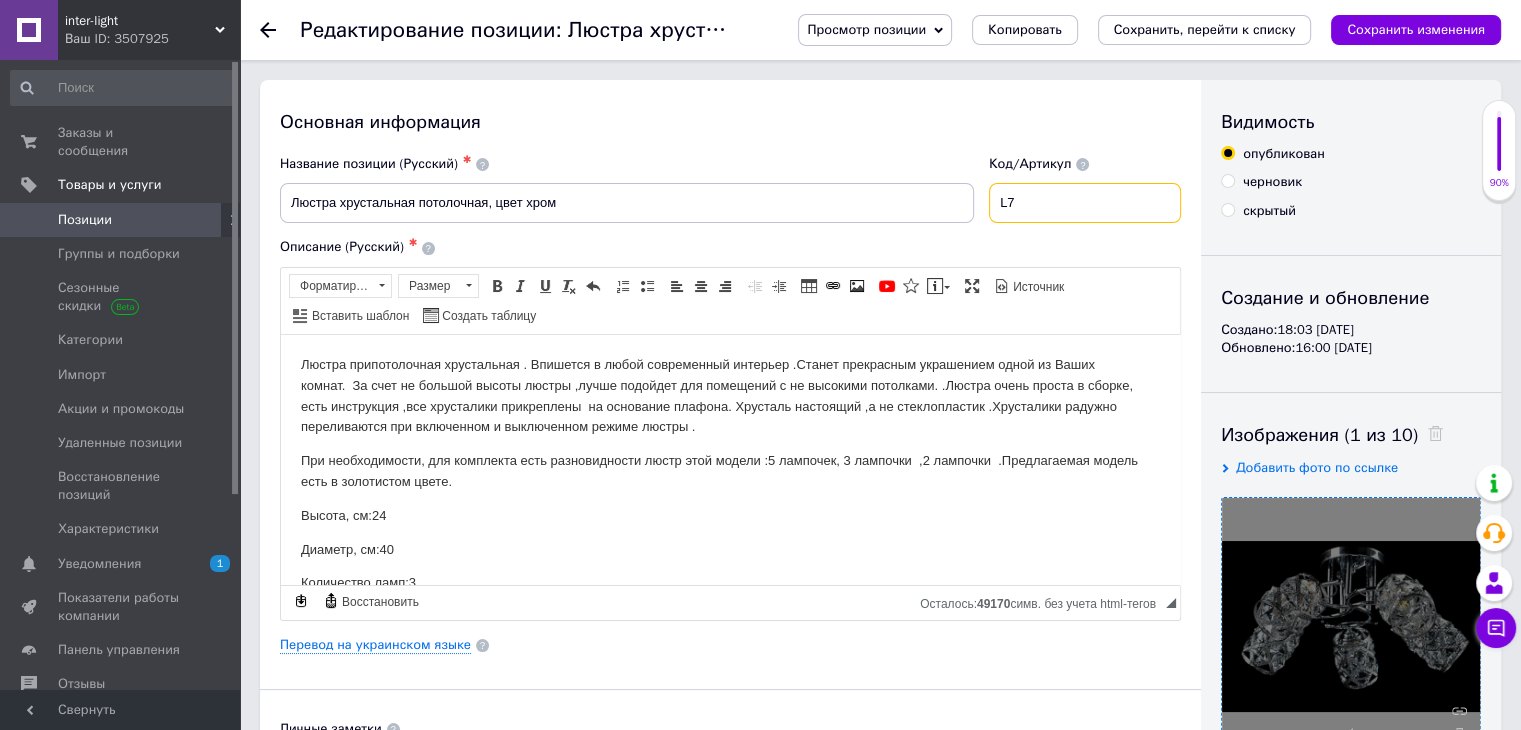 type on "L" 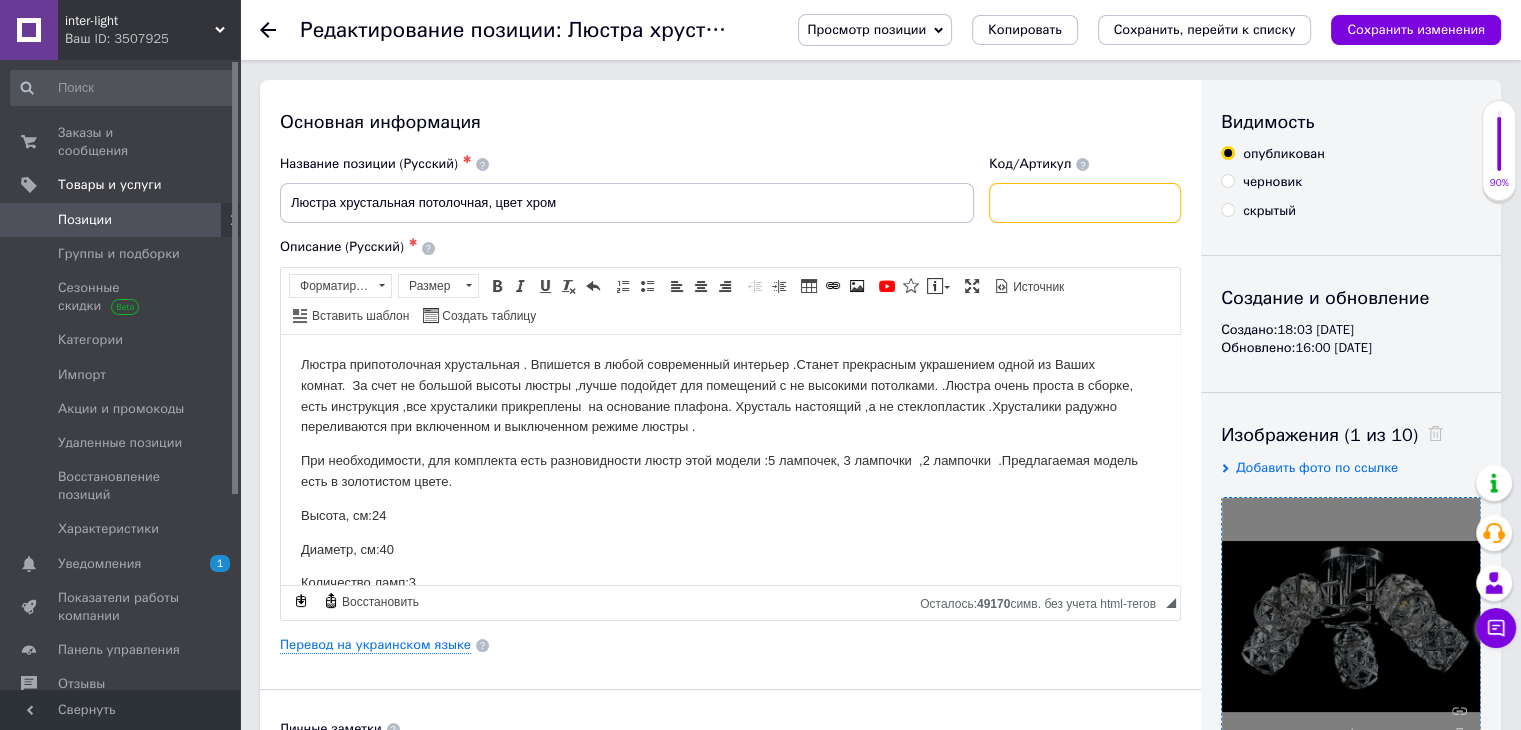 click at bounding box center [1085, 203] 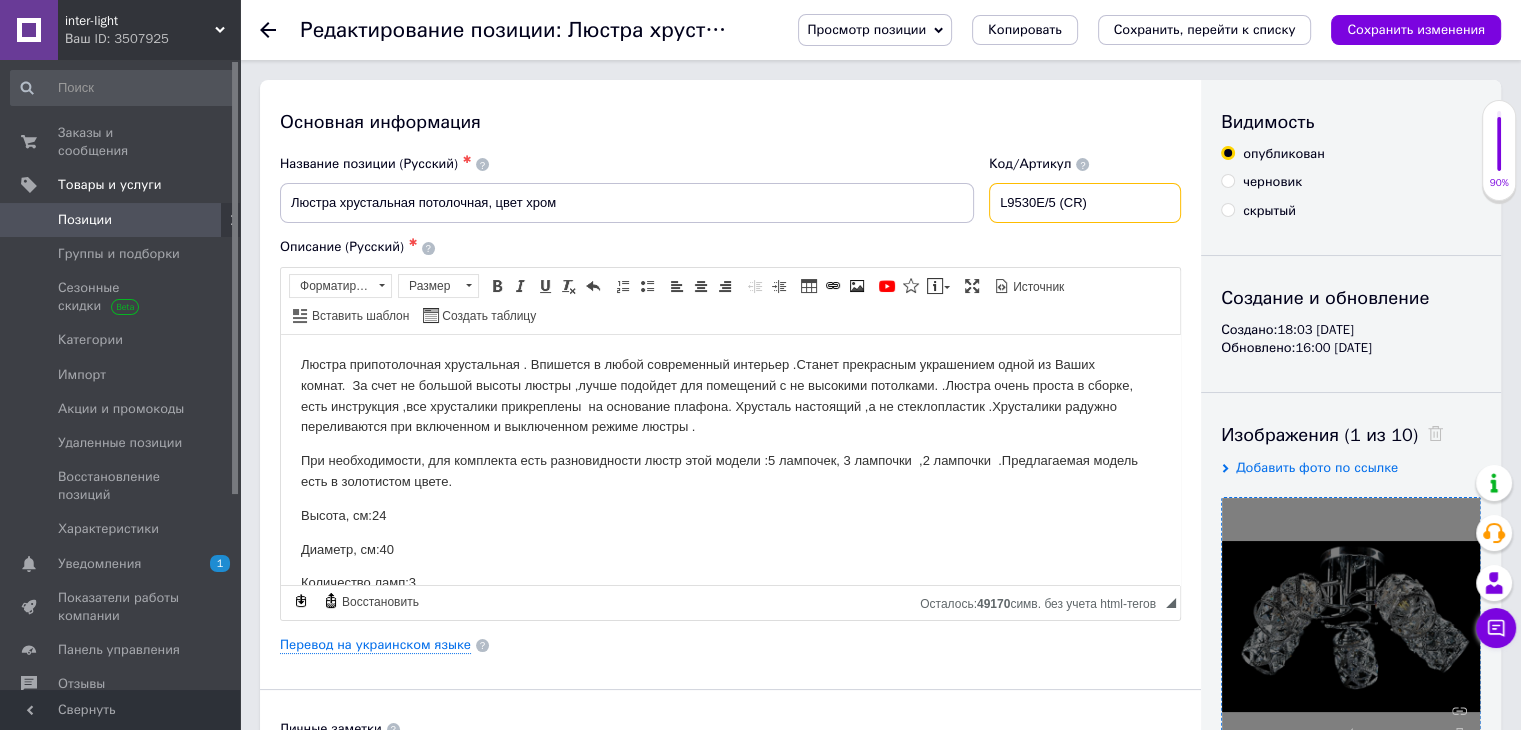 type on "L9530E/5 (CR)" 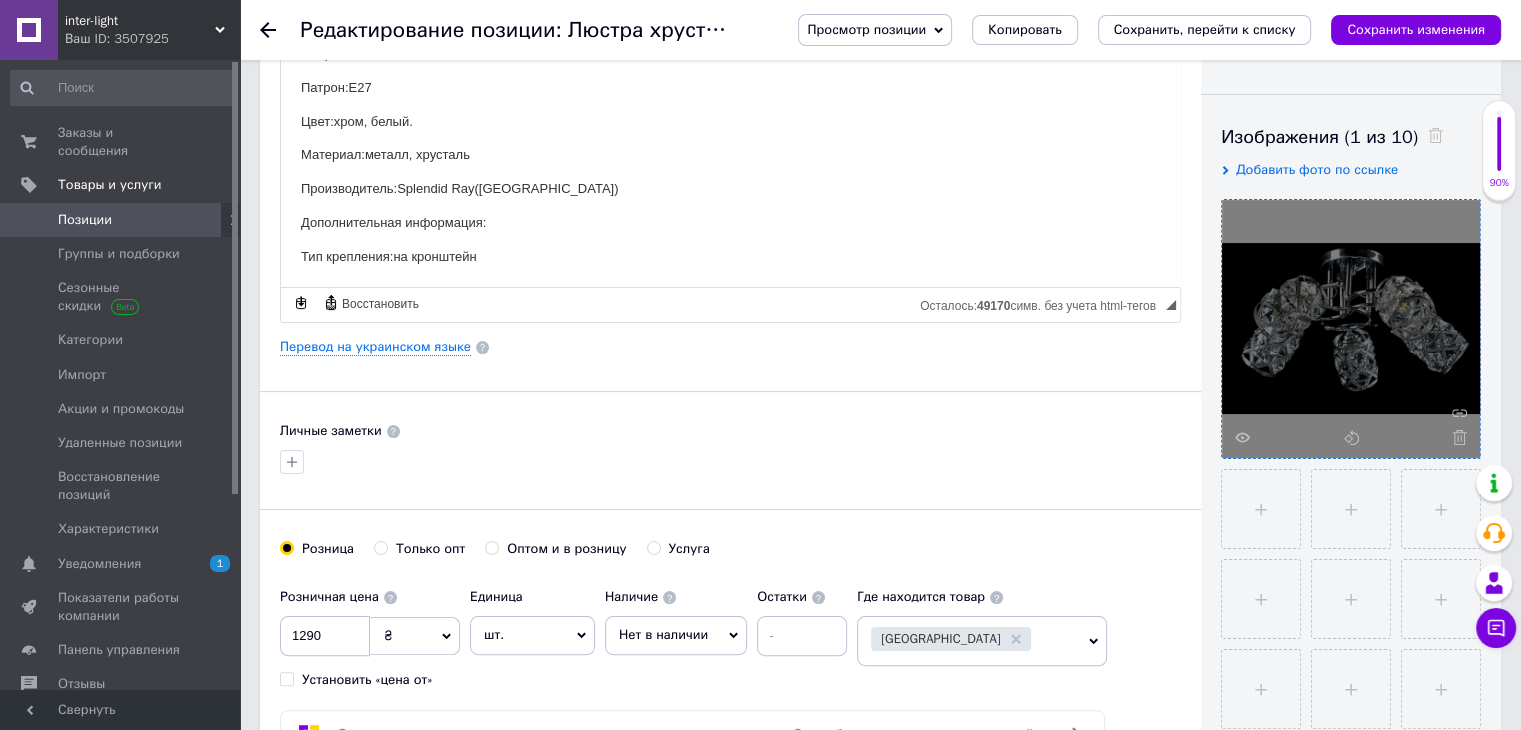 scroll, scrollTop: 300, scrollLeft: 0, axis: vertical 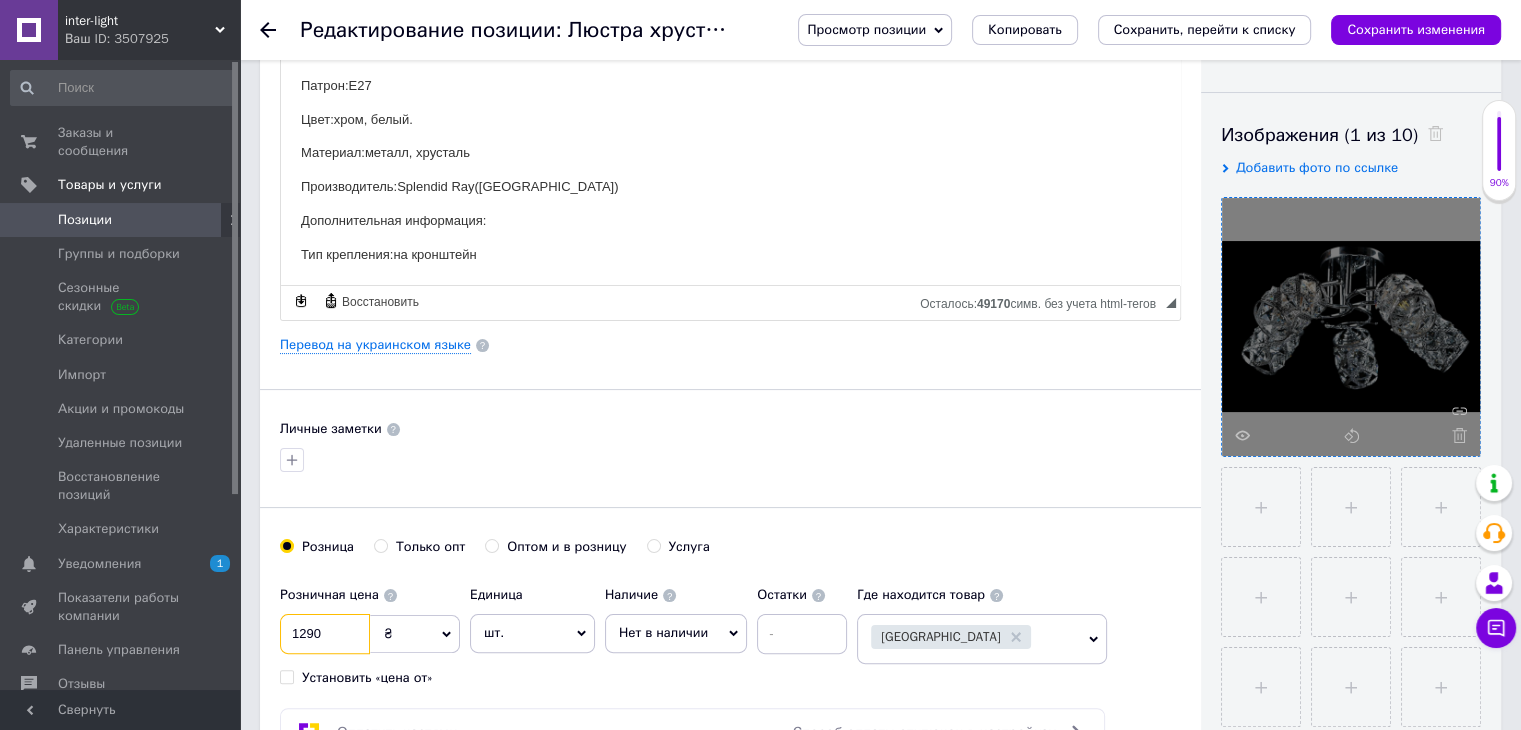 click on "1290" at bounding box center [325, 634] 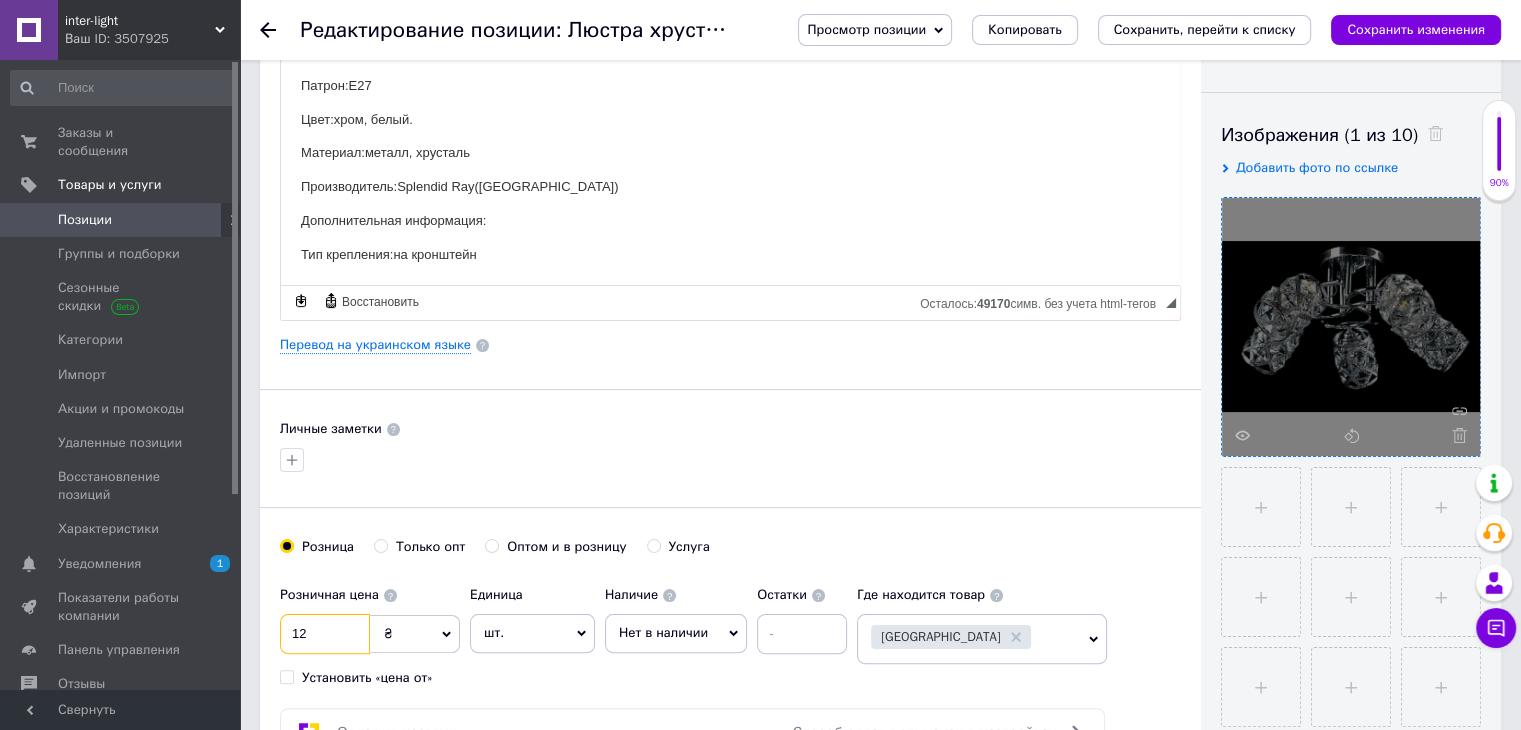 type on "1" 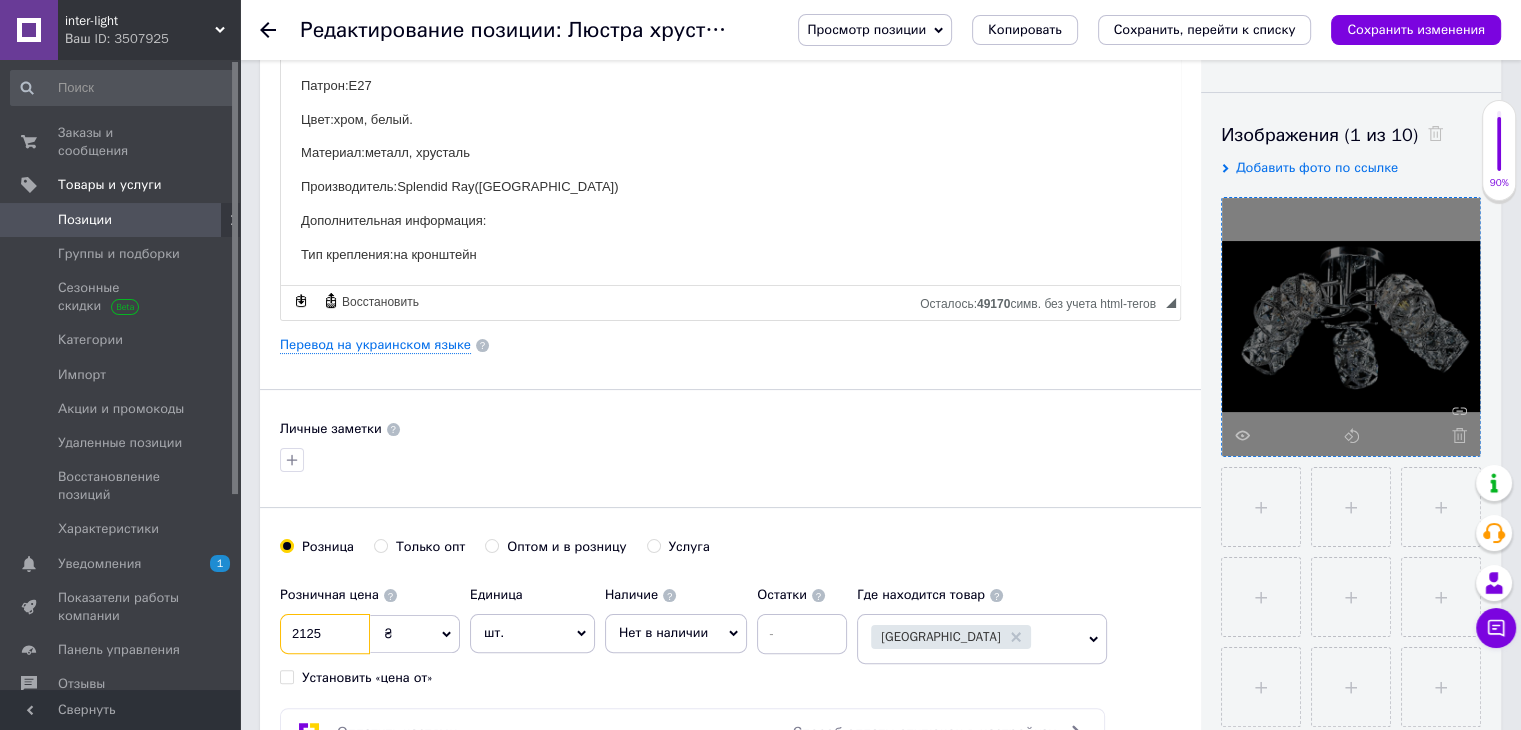 type on "2125" 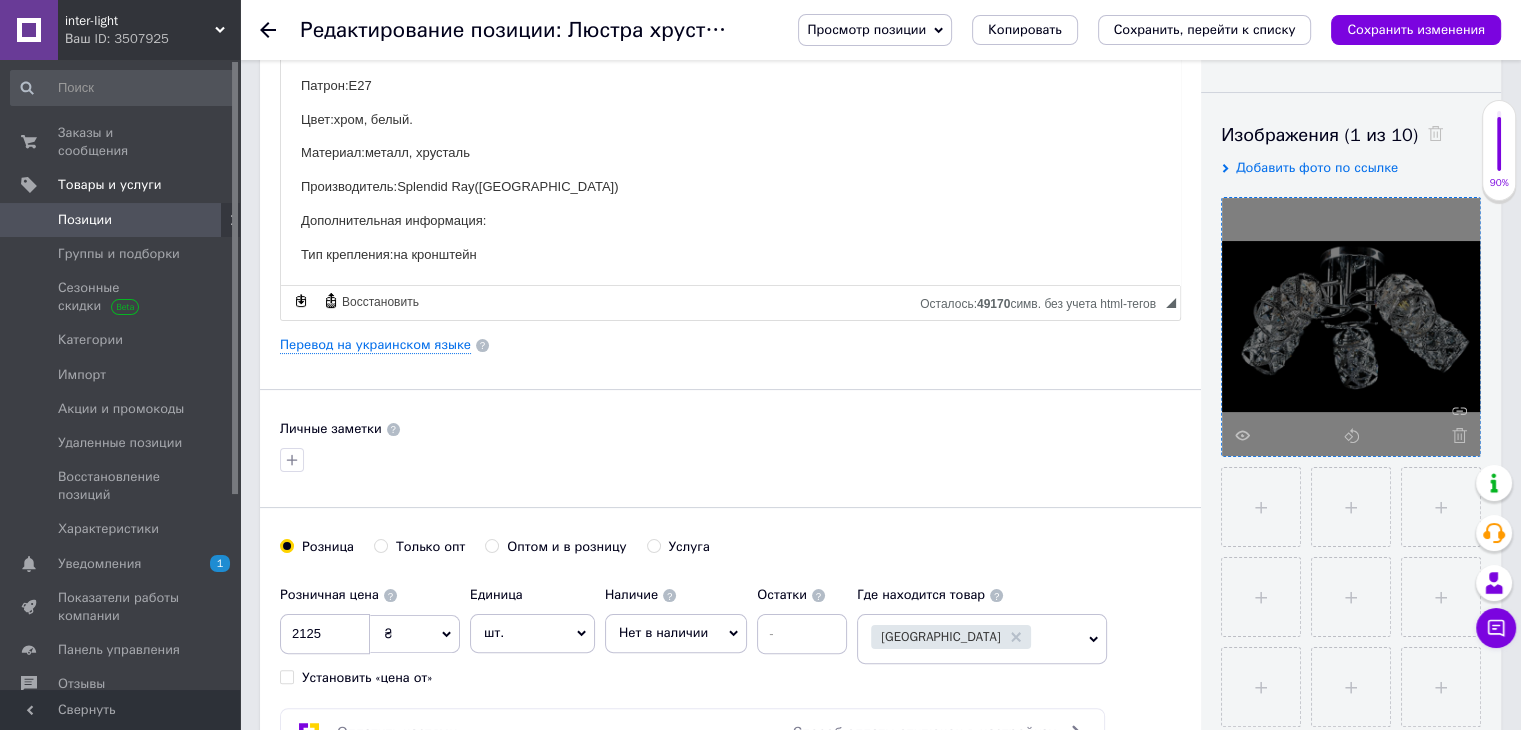 click on "Нет в наличии" at bounding box center (663, 632) 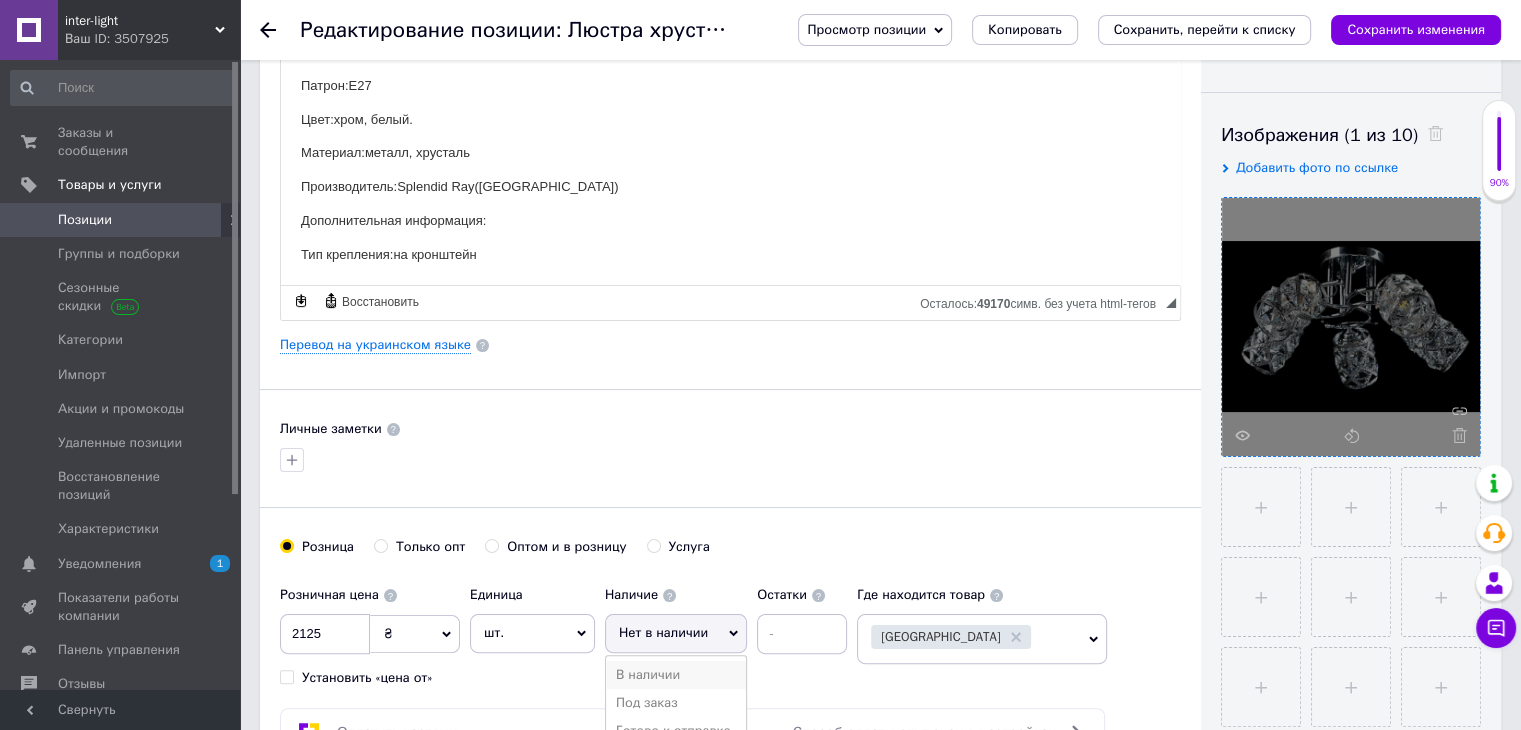 click on "В наличии" at bounding box center [676, 675] 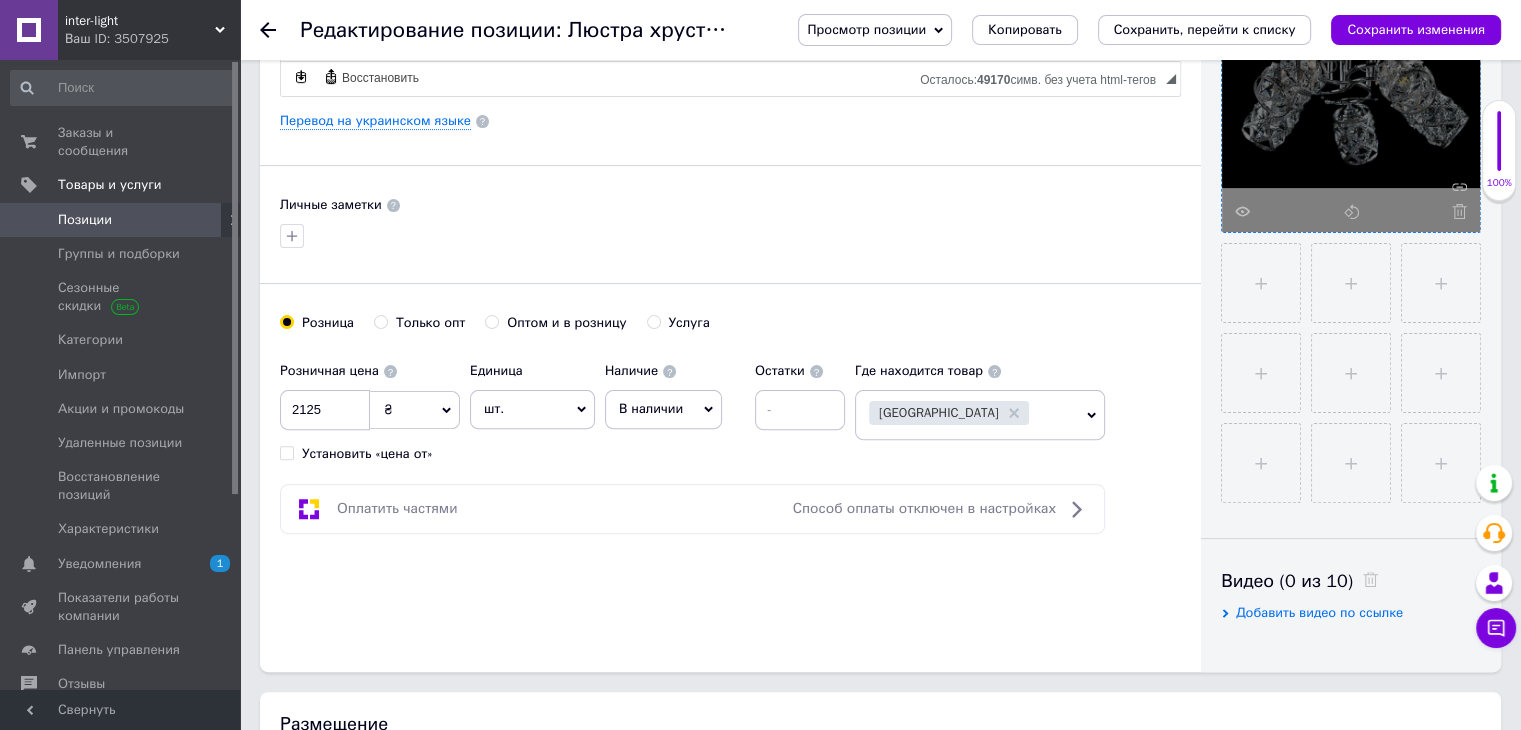 scroll, scrollTop: 800, scrollLeft: 0, axis: vertical 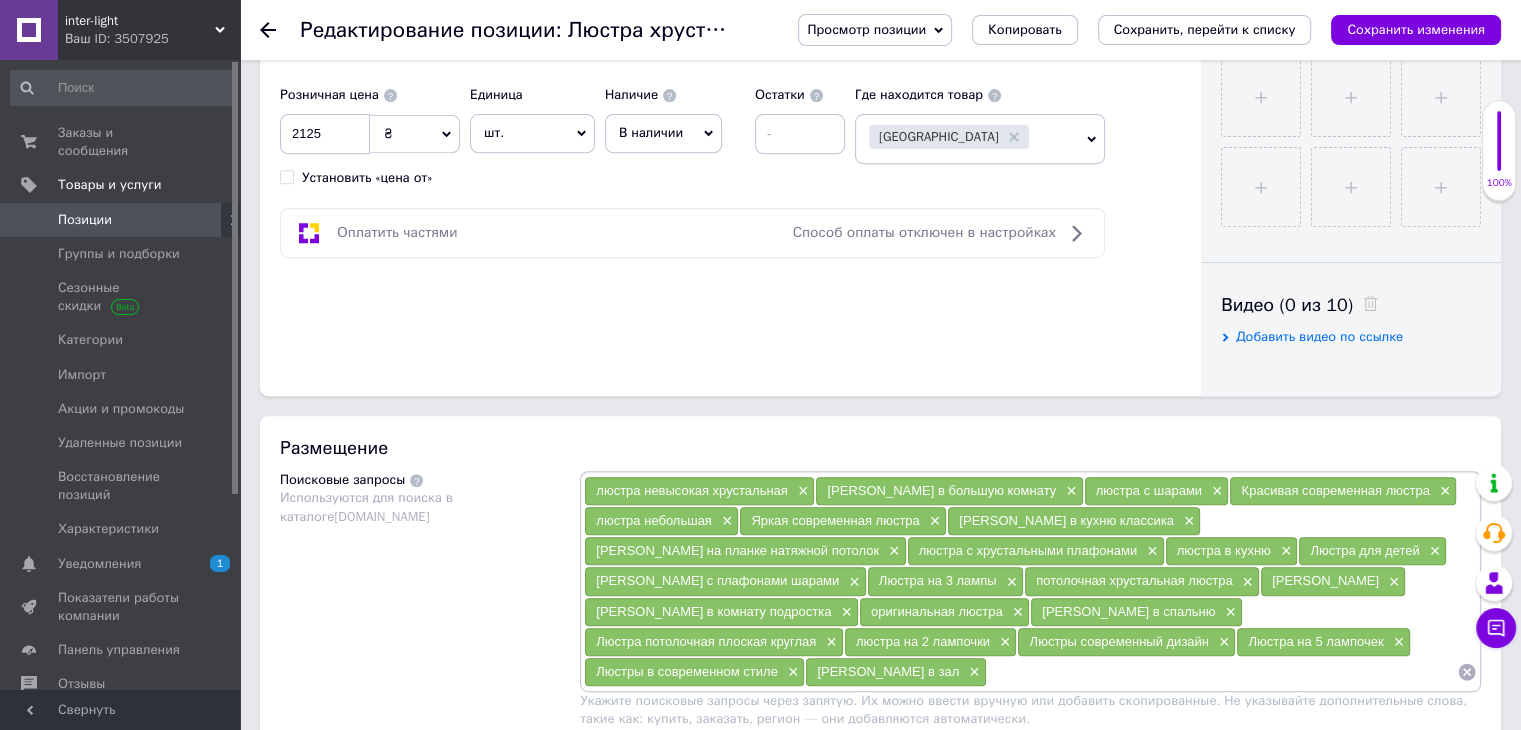 drag, startPoint x: 784, startPoint y: 677, endPoint x: 811, endPoint y: 659, distance: 32.449963 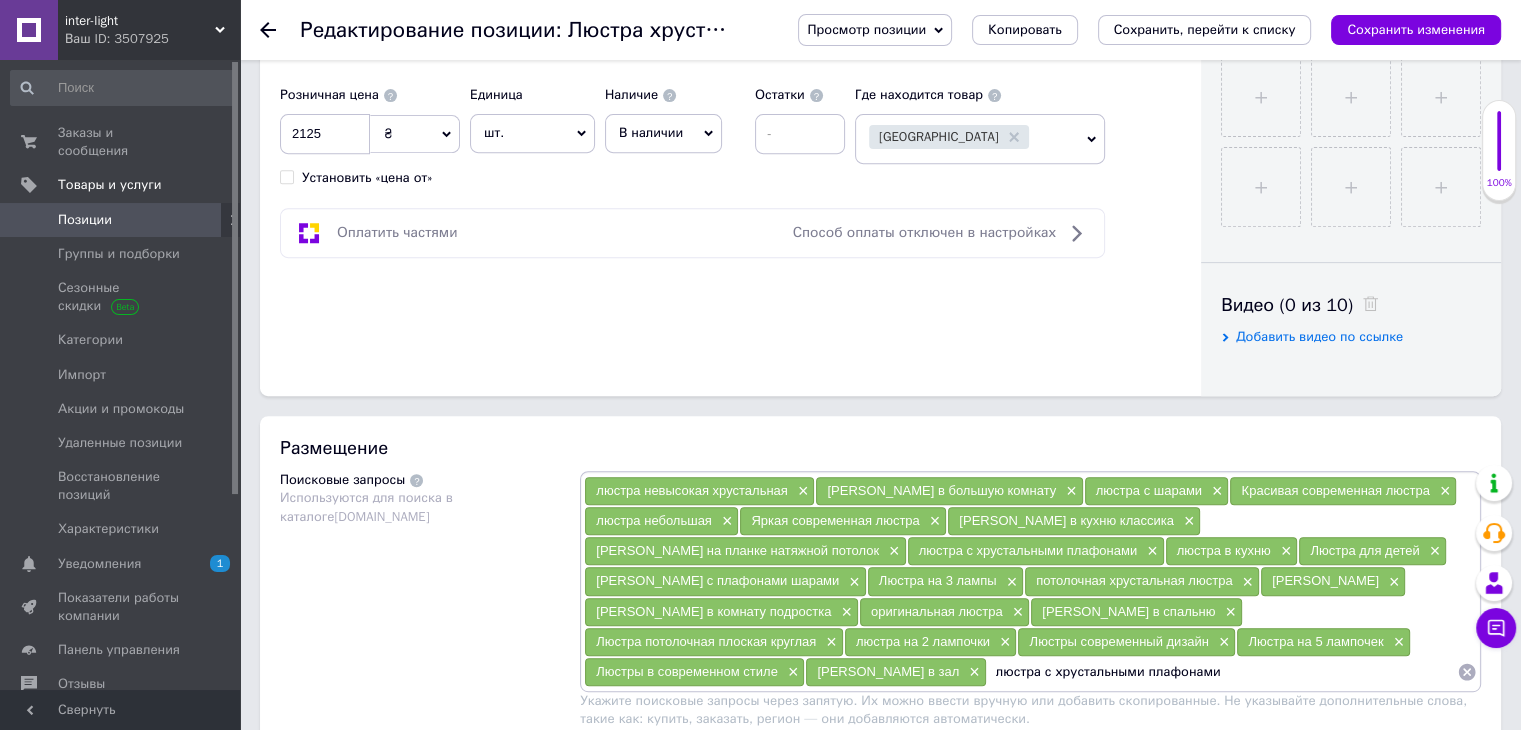 click on "люстра с хрустальными плафонами" at bounding box center [1222, 672] 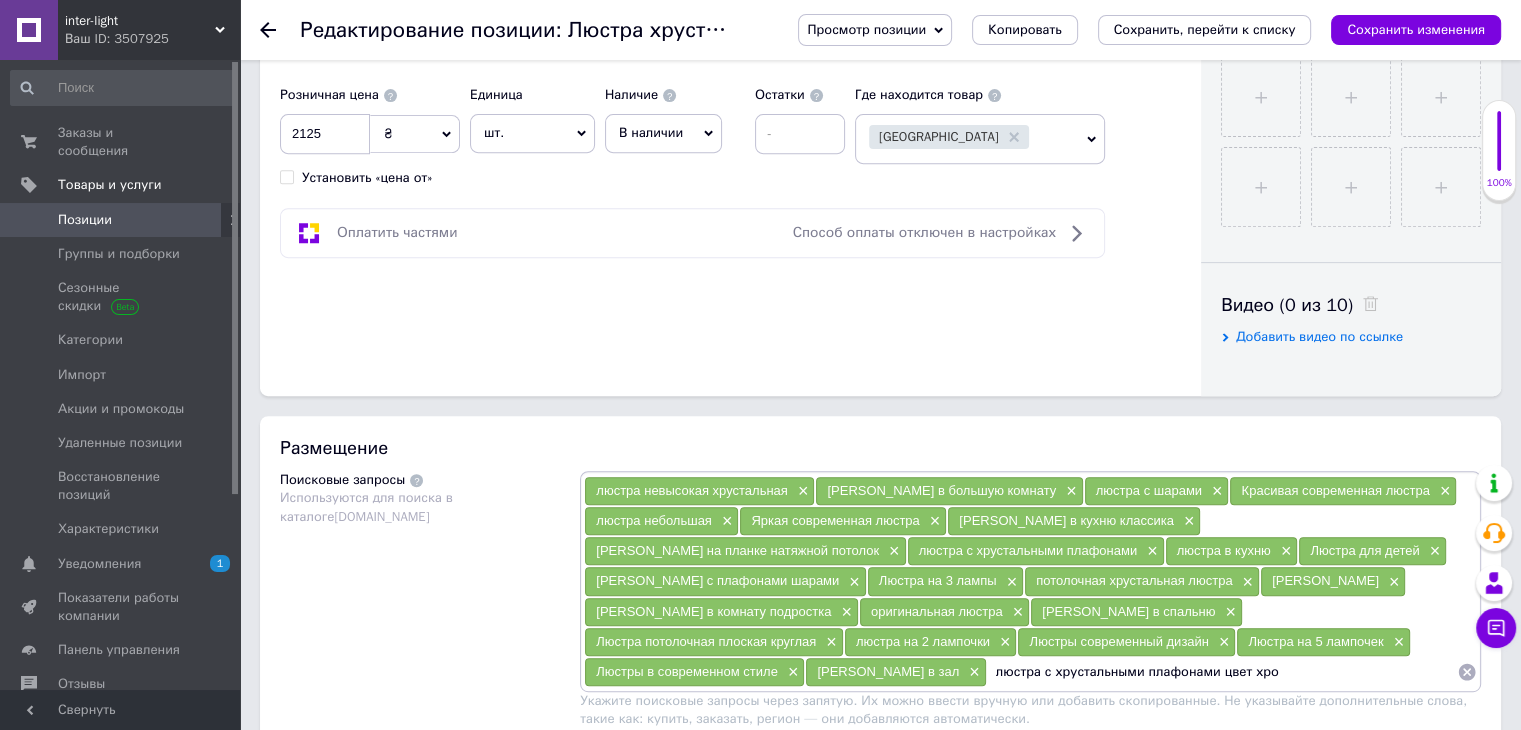 type on "люстра с хрустальными плафонами цвет хром" 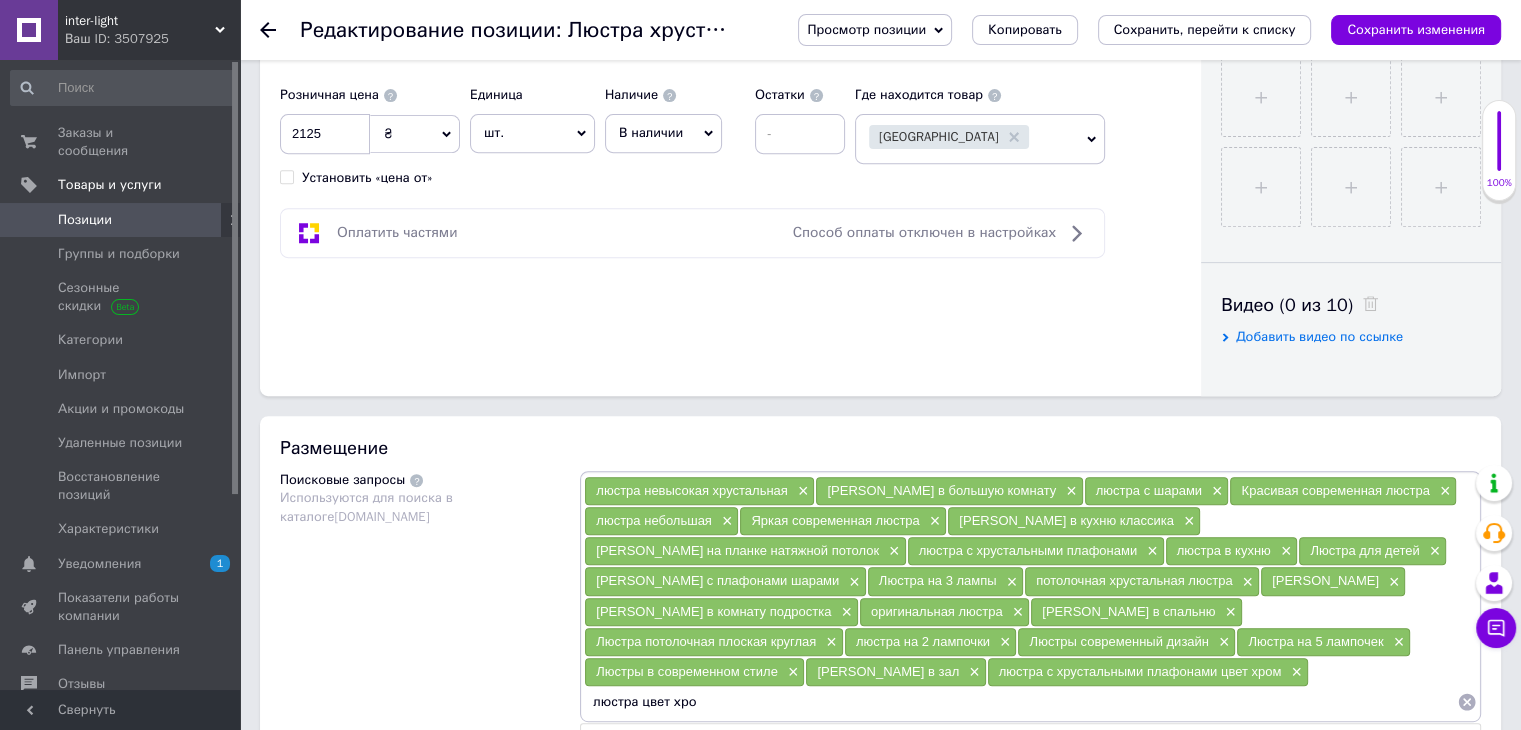 type on "люстра цвет хром" 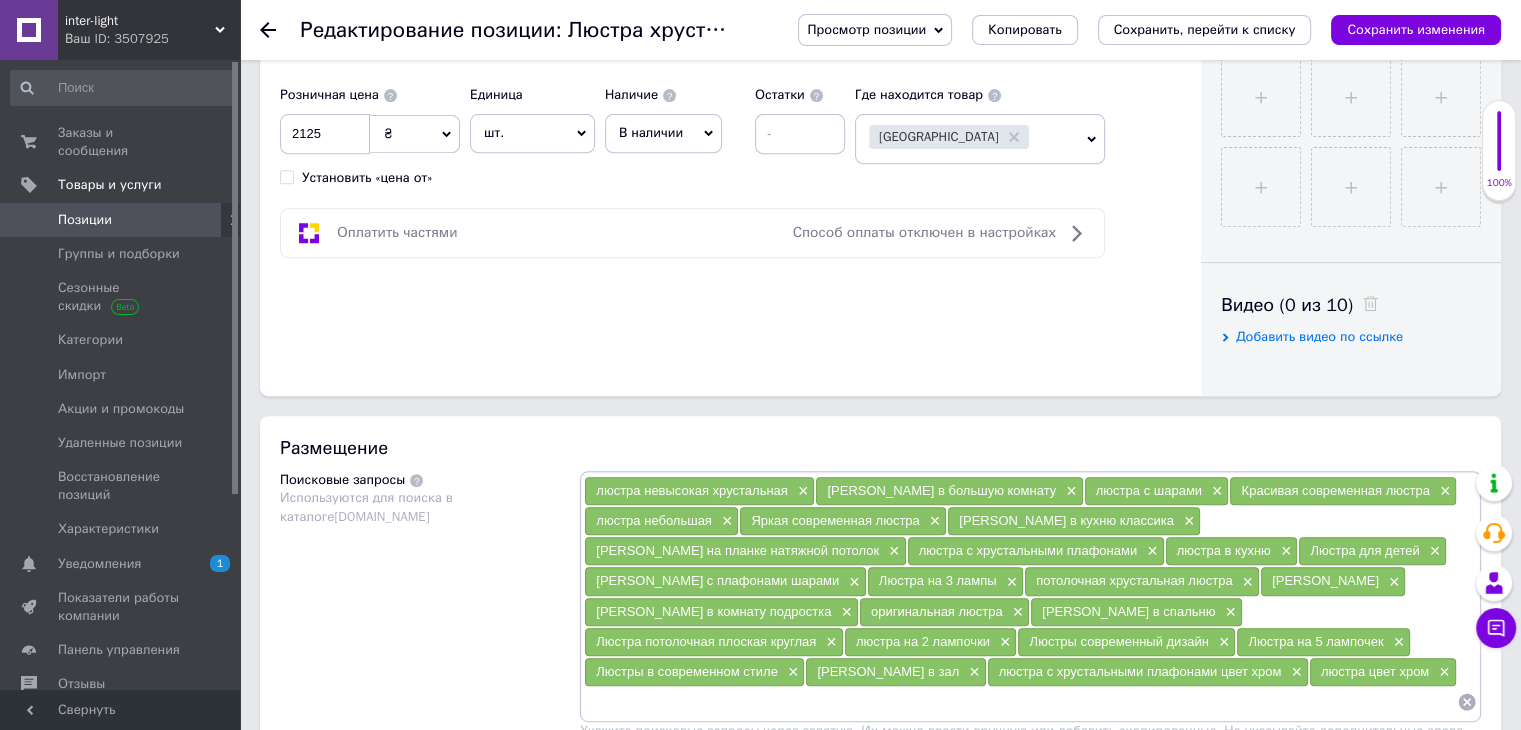 click on "Сохранить изменения" at bounding box center [1416, 29] 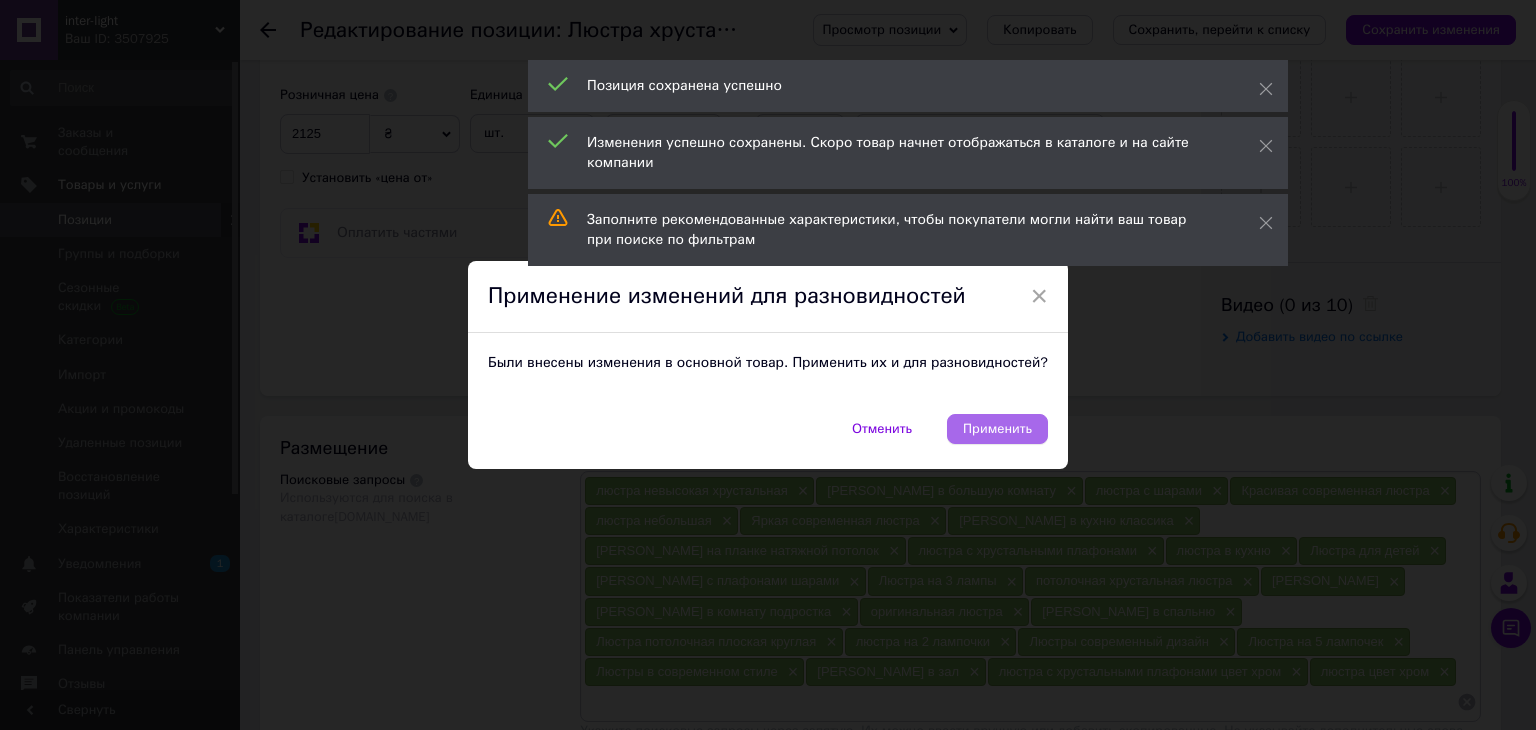 click on "Применить" at bounding box center (997, 429) 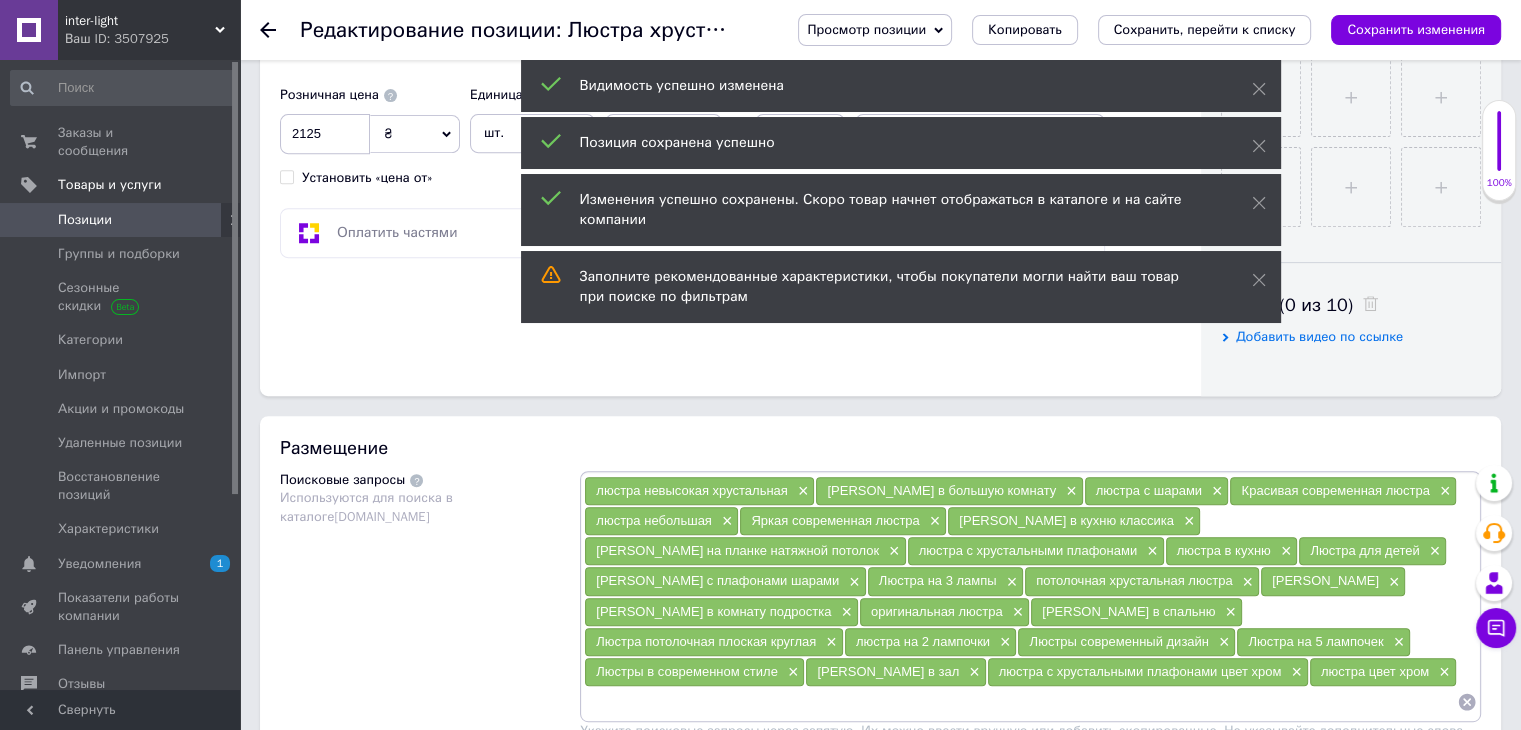 click at bounding box center [1020, 702] 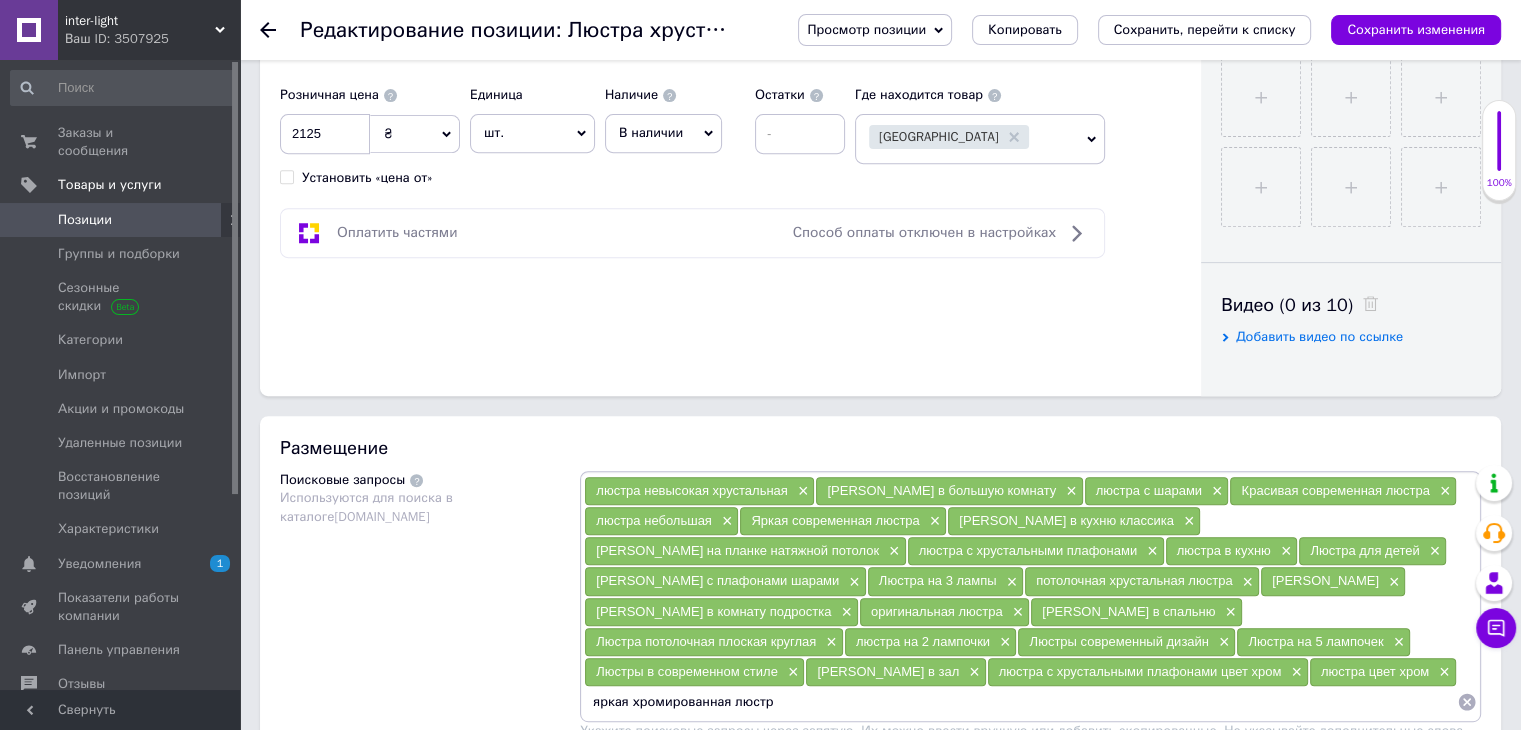 type on "яркая хромированная люстра" 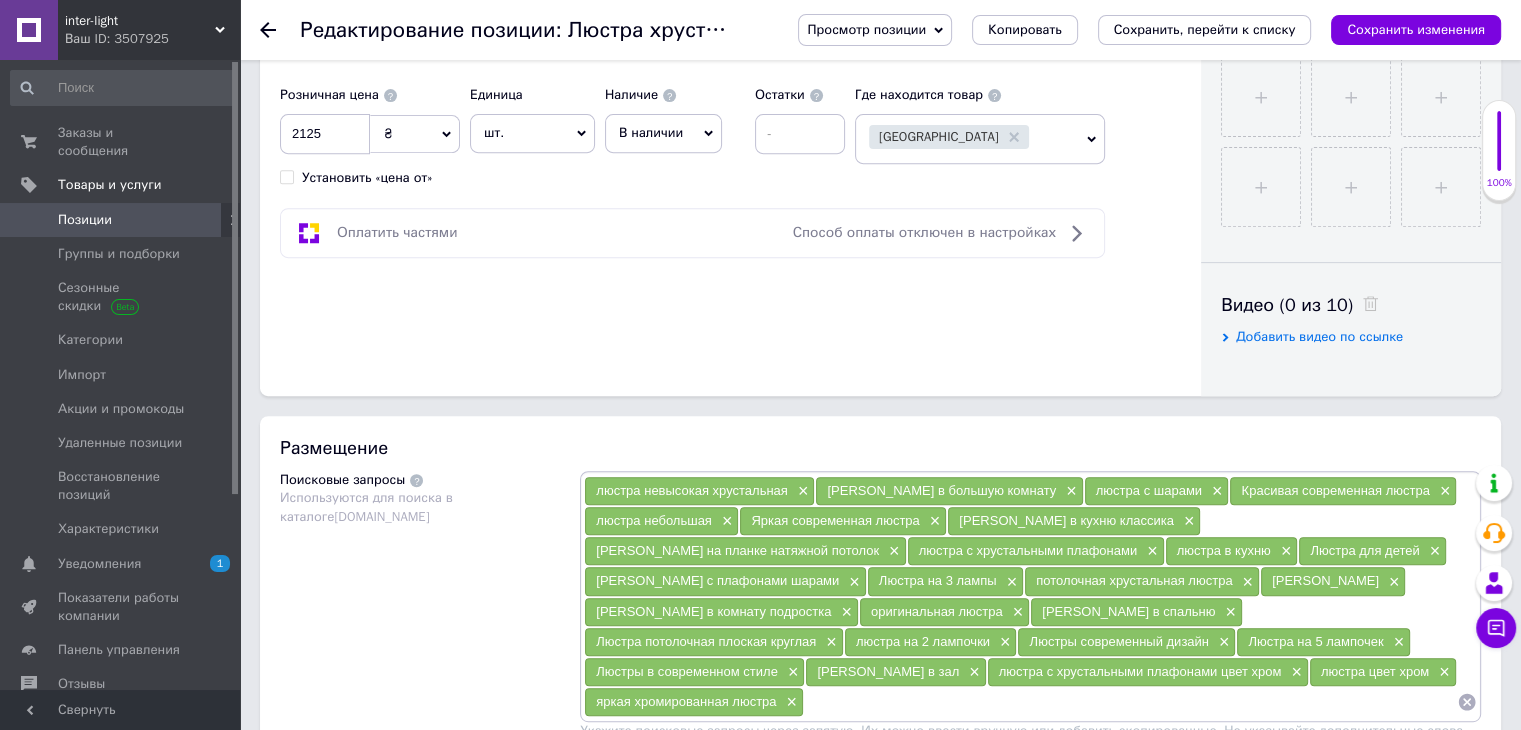 click on "Сохранить изменения" at bounding box center (1416, 29) 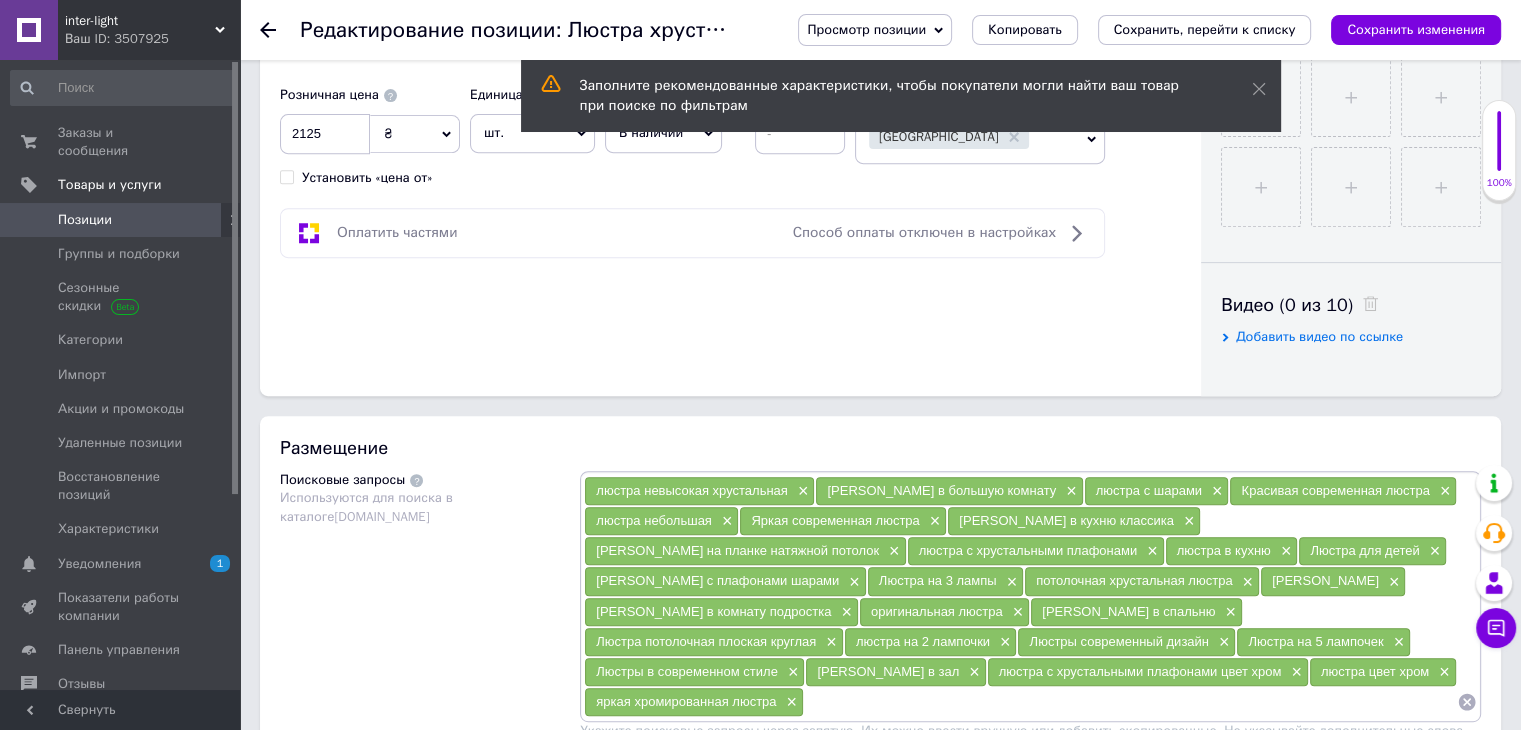 click at bounding box center [1130, 702] 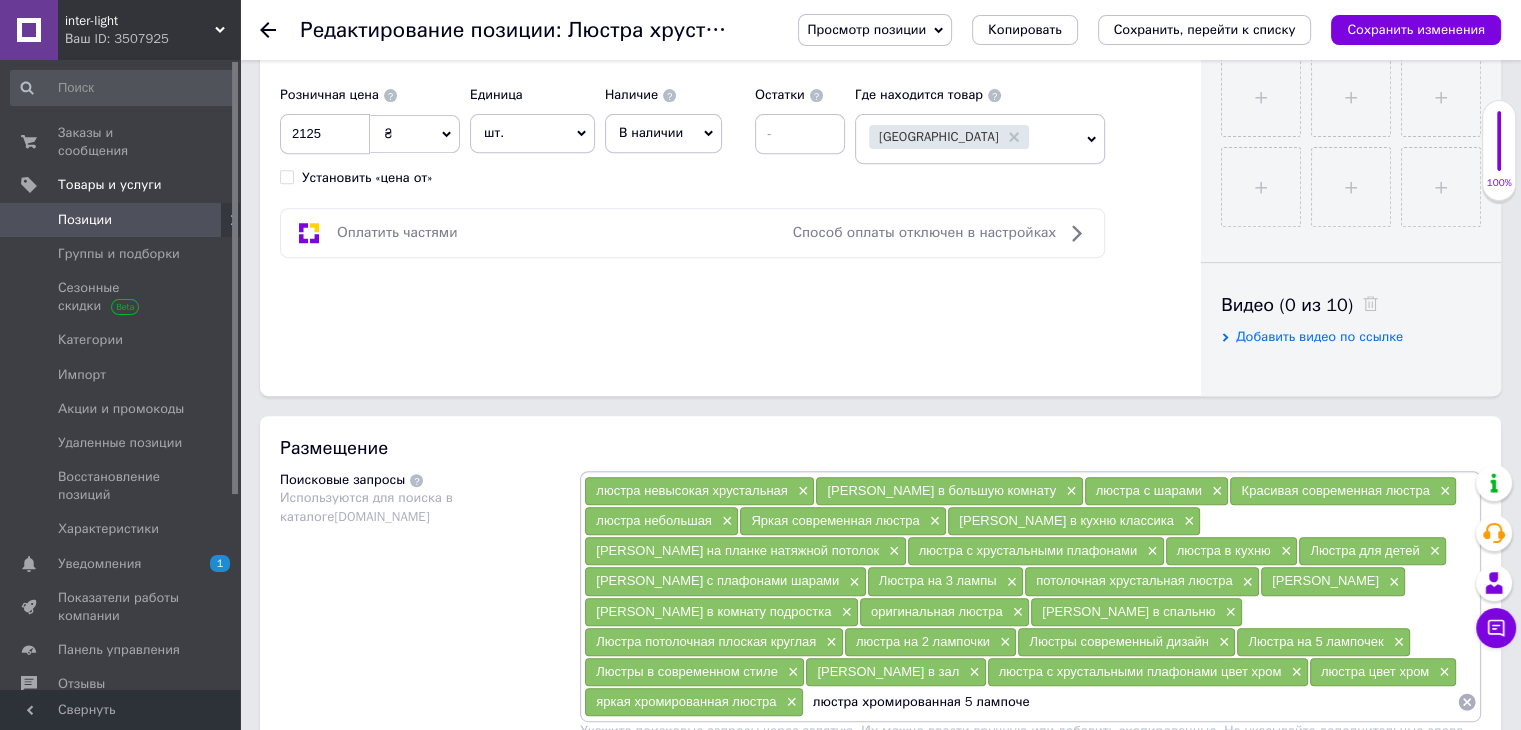 type on "люстра хромированная 5 лампочек" 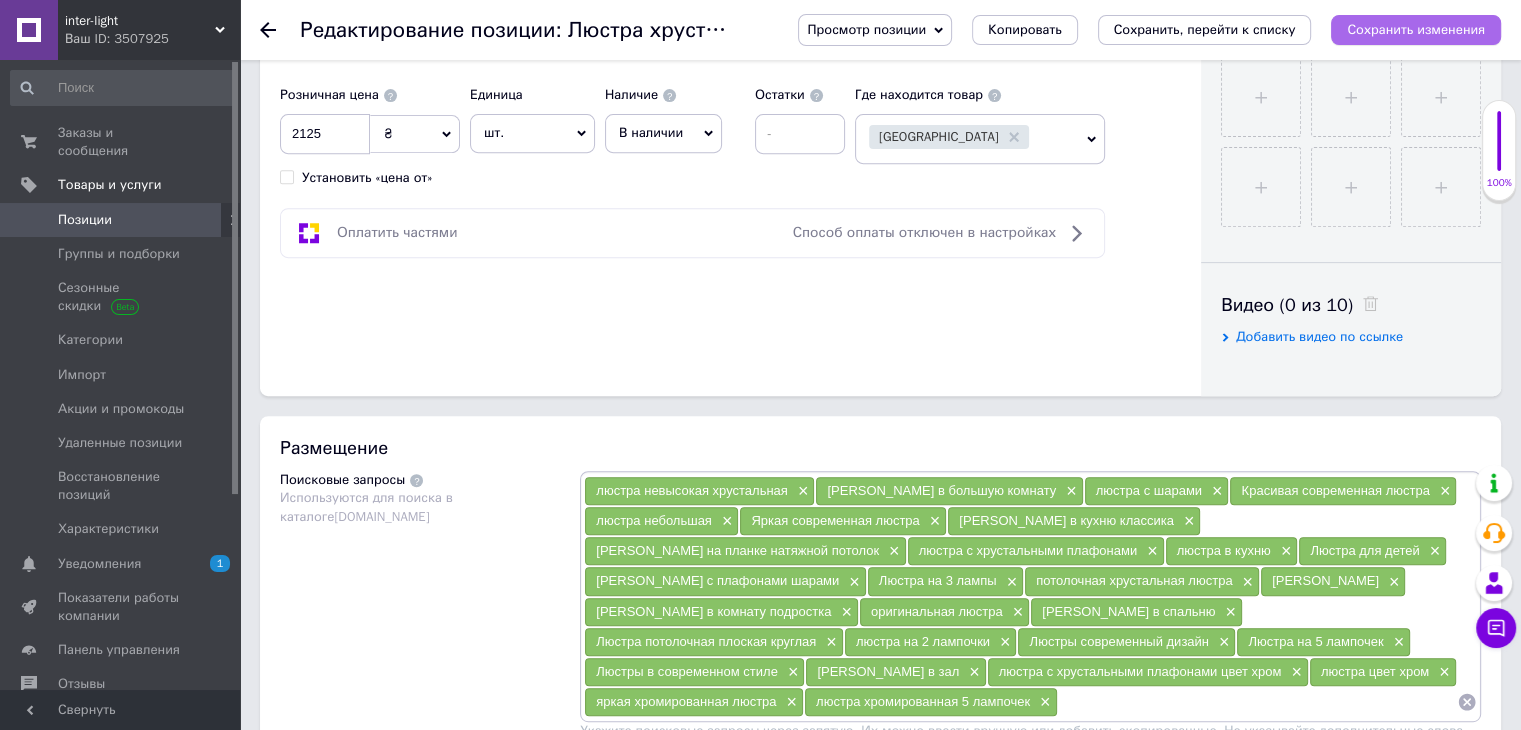 click on "Сохранить изменения" at bounding box center [1416, 29] 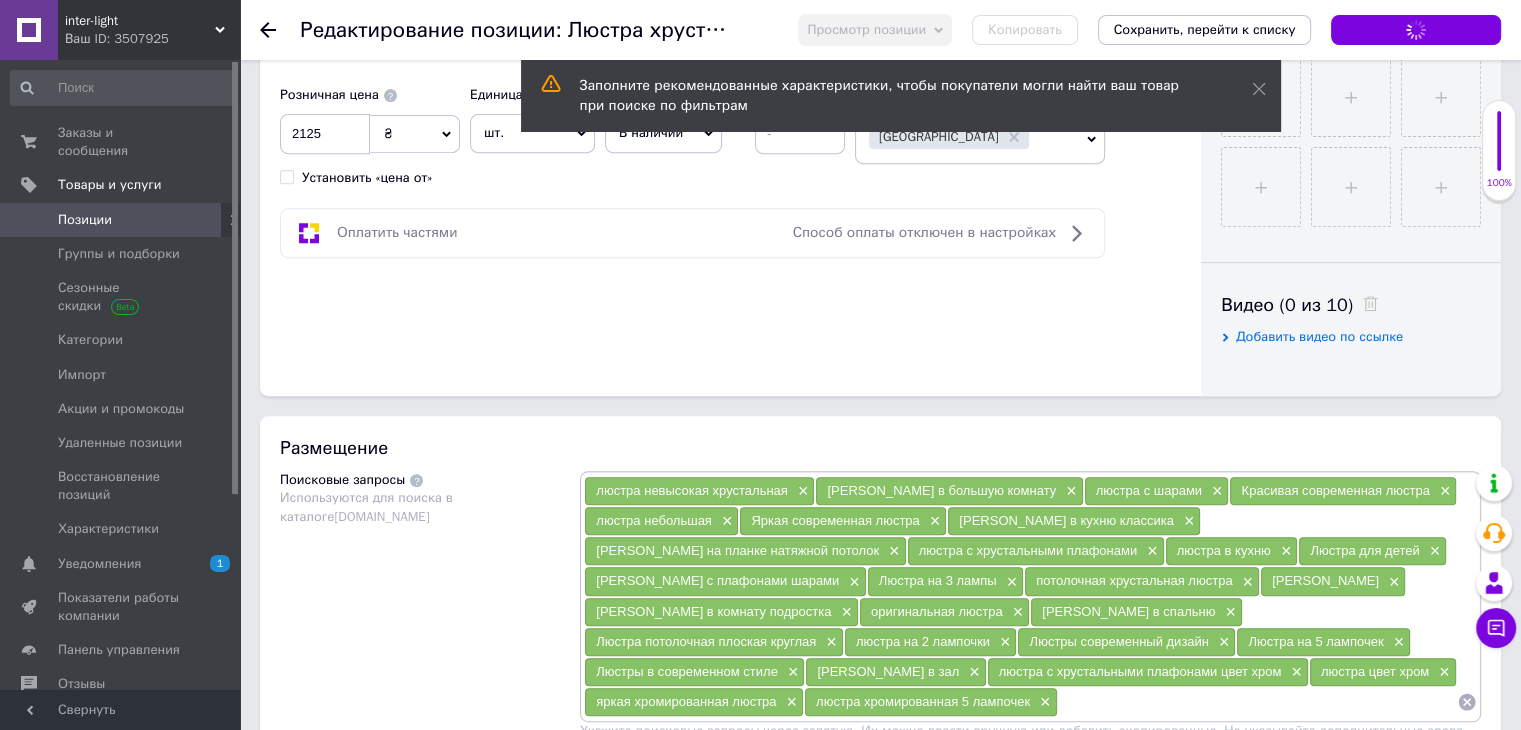 click at bounding box center (1258, 702) 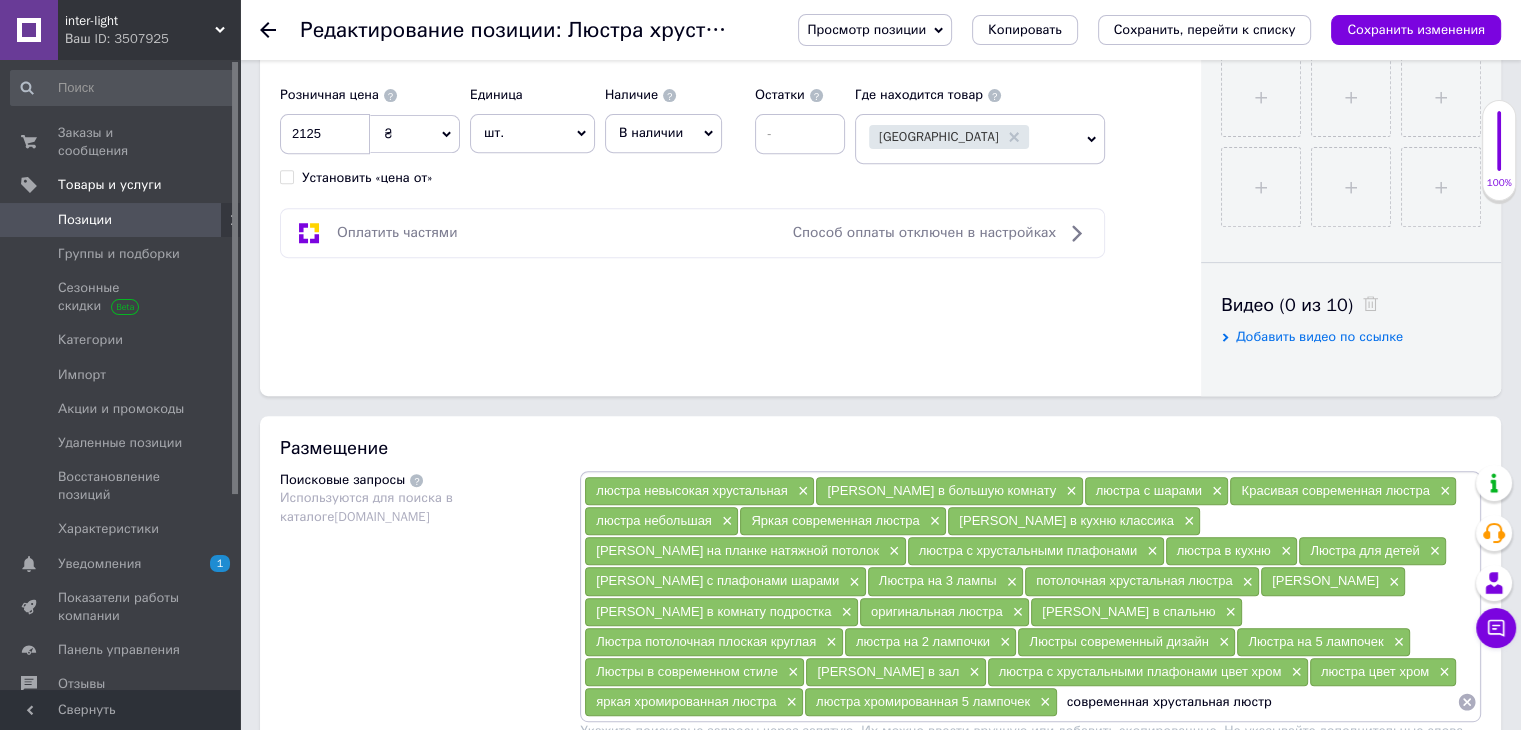 type on "современная хрустальная люстра" 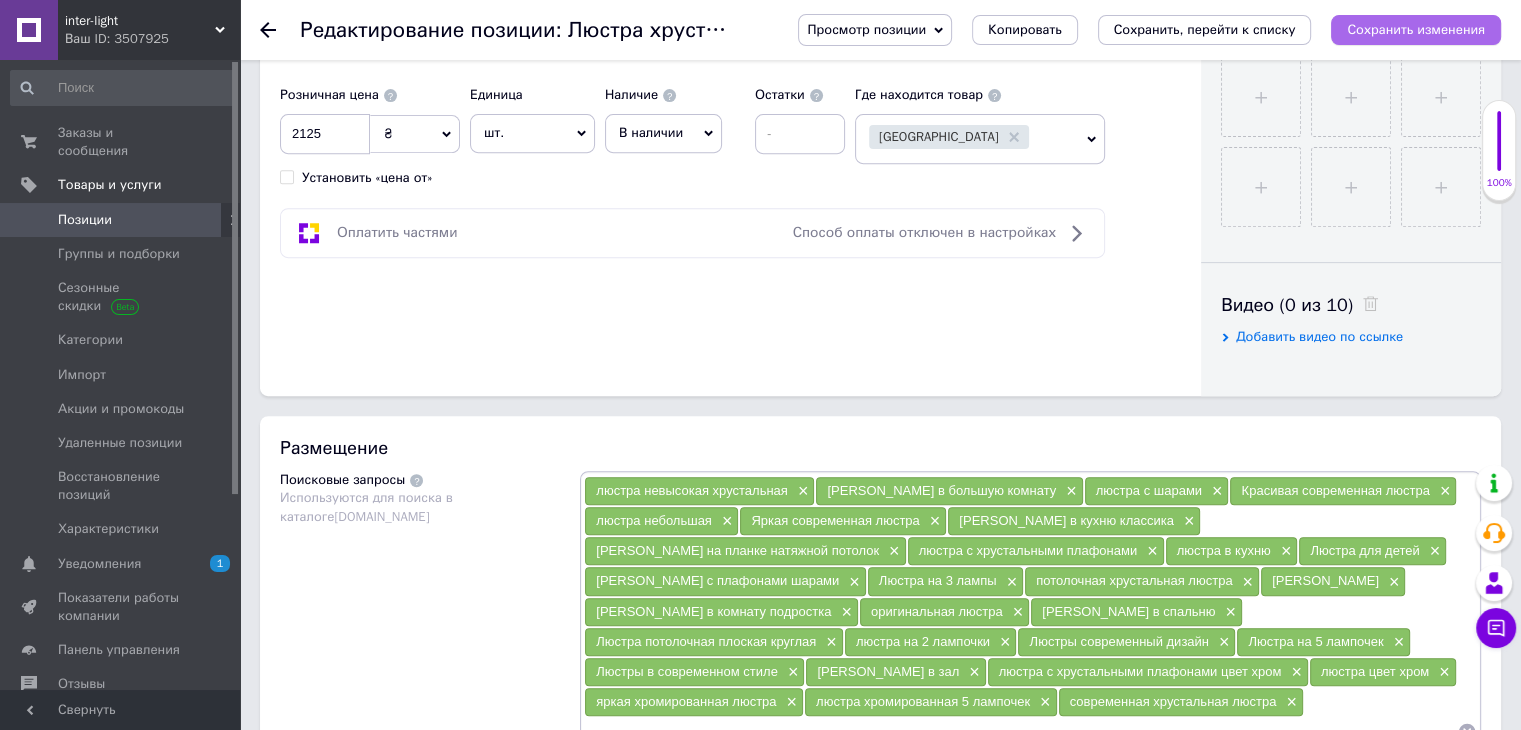 click on "Сохранить изменения" at bounding box center [1416, 29] 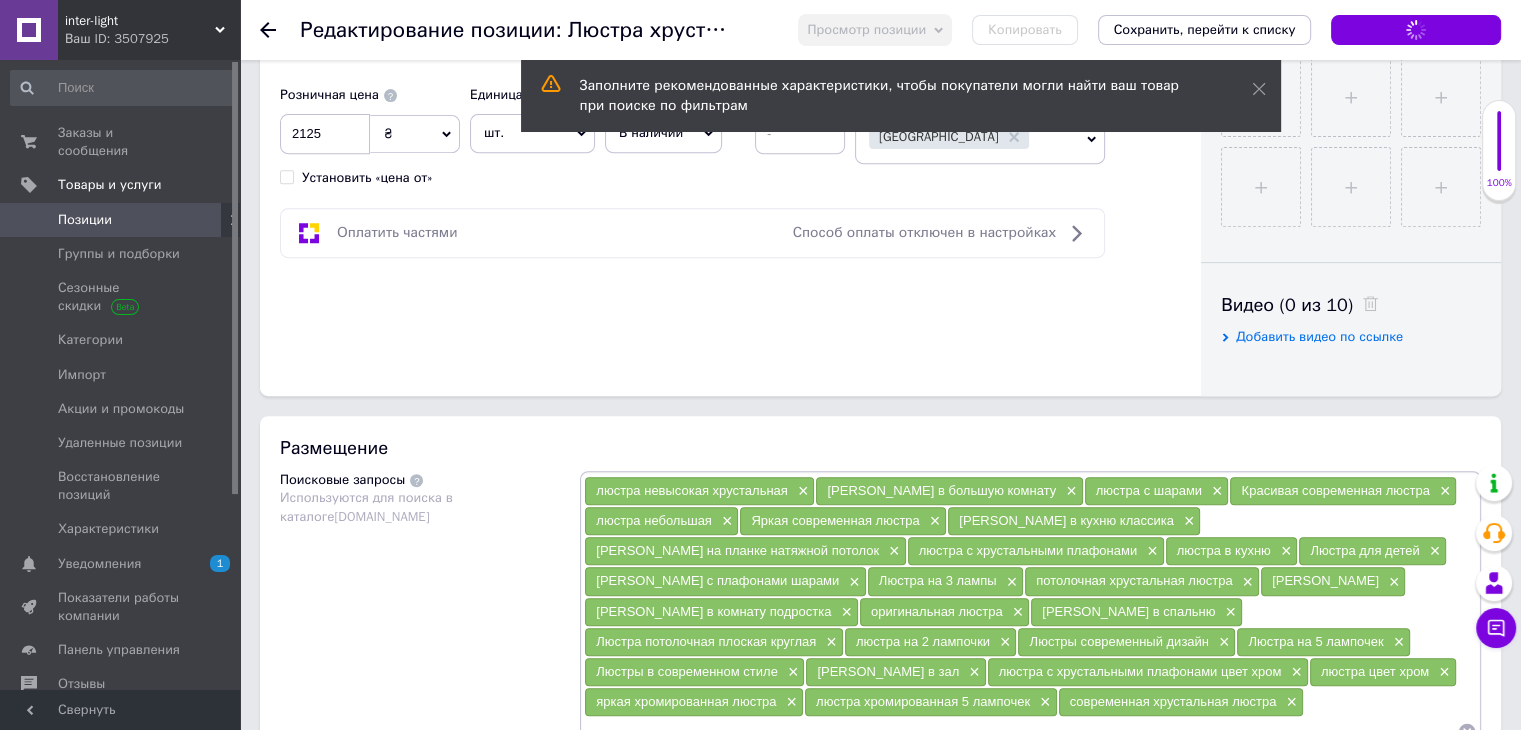 click at bounding box center (1020, 732) 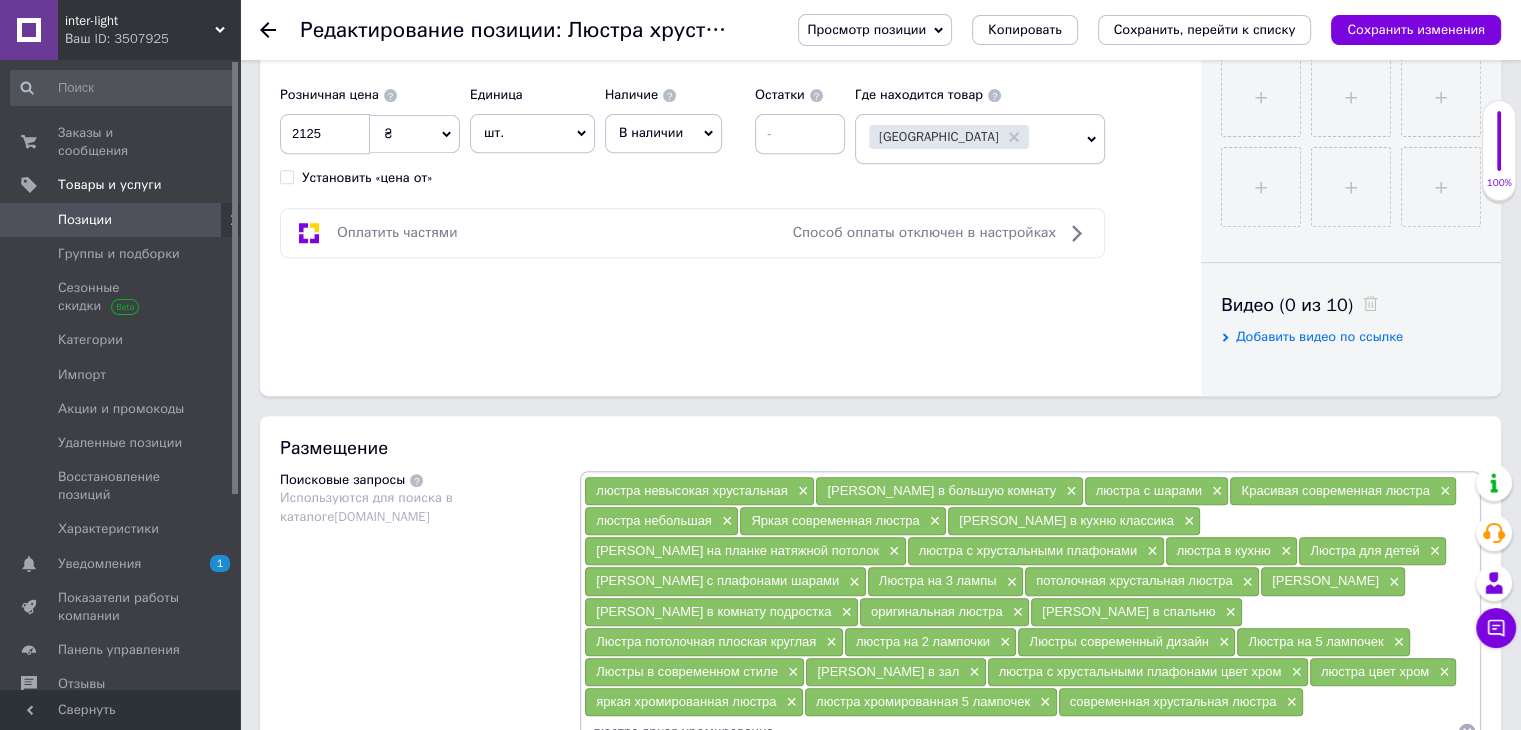 type on "люстра яркая хромированная" 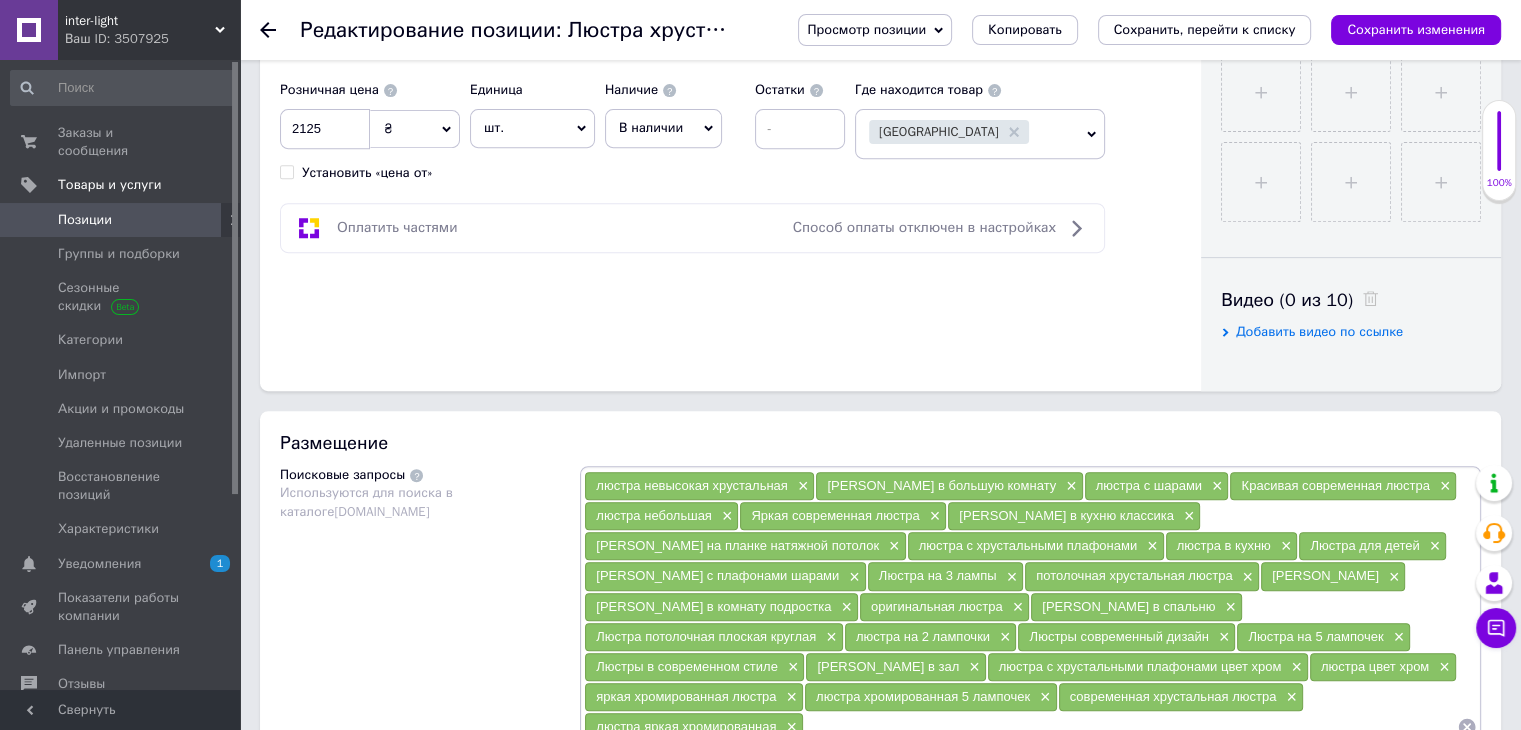 scroll, scrollTop: 1000, scrollLeft: 0, axis: vertical 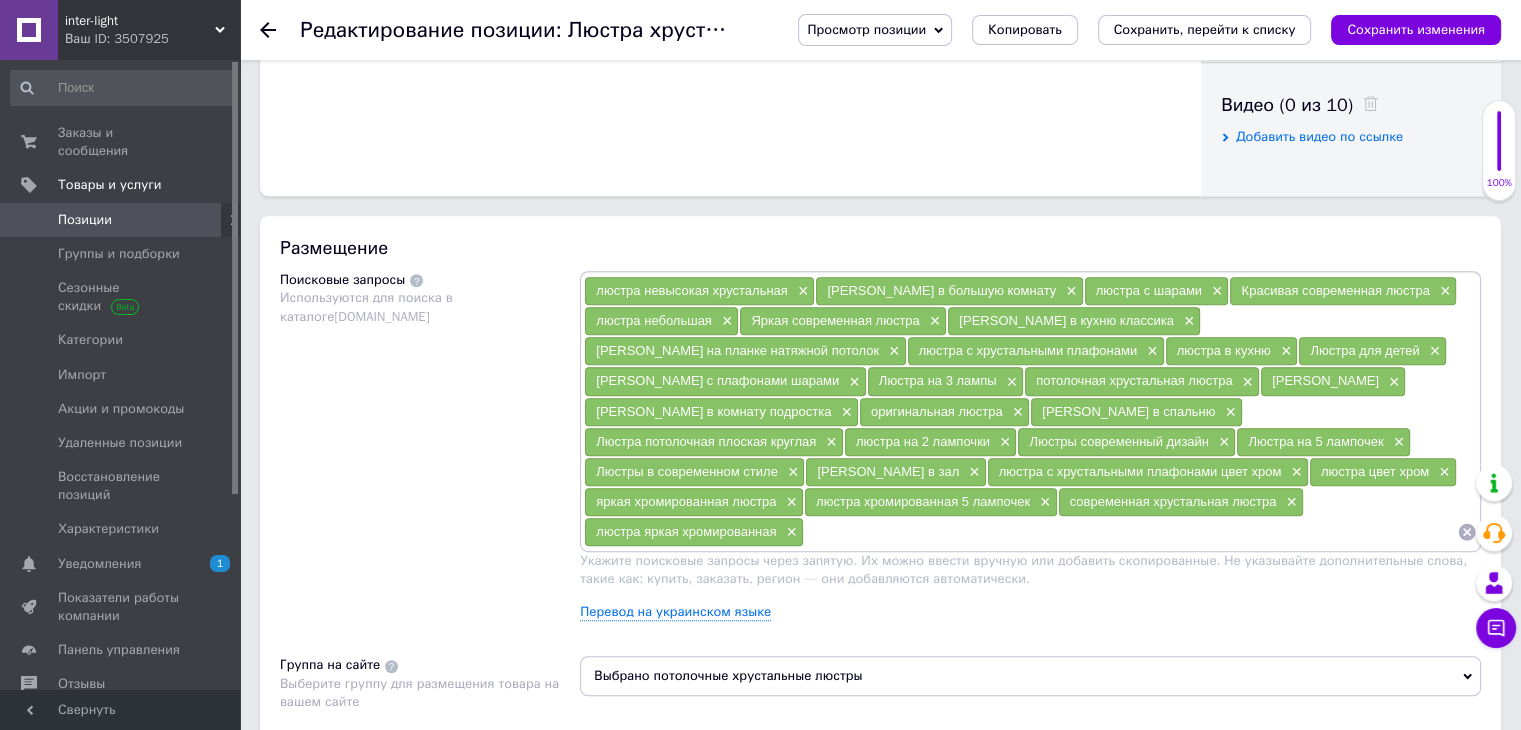 click at bounding box center (1130, 532) 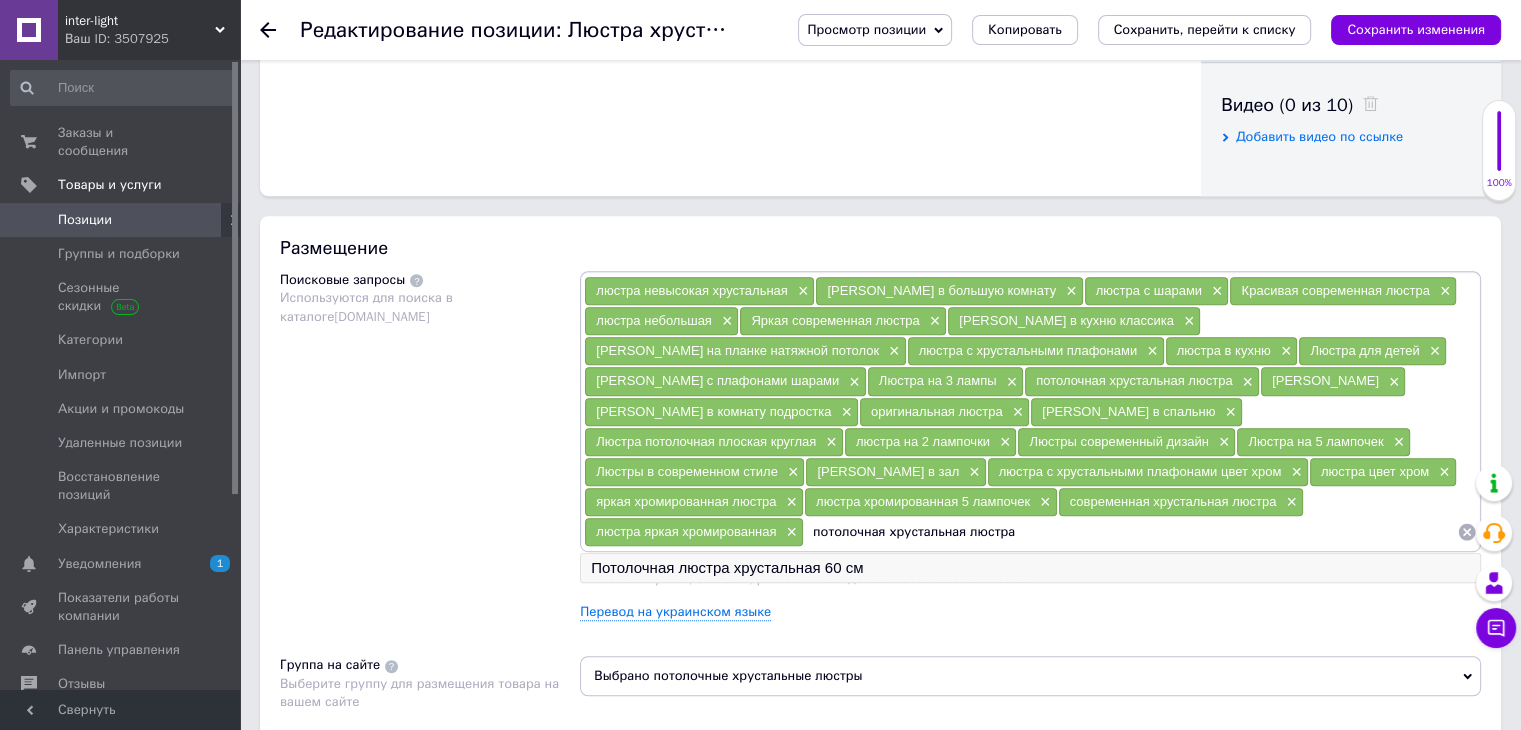 type on "потолочная хрустальная люстра" 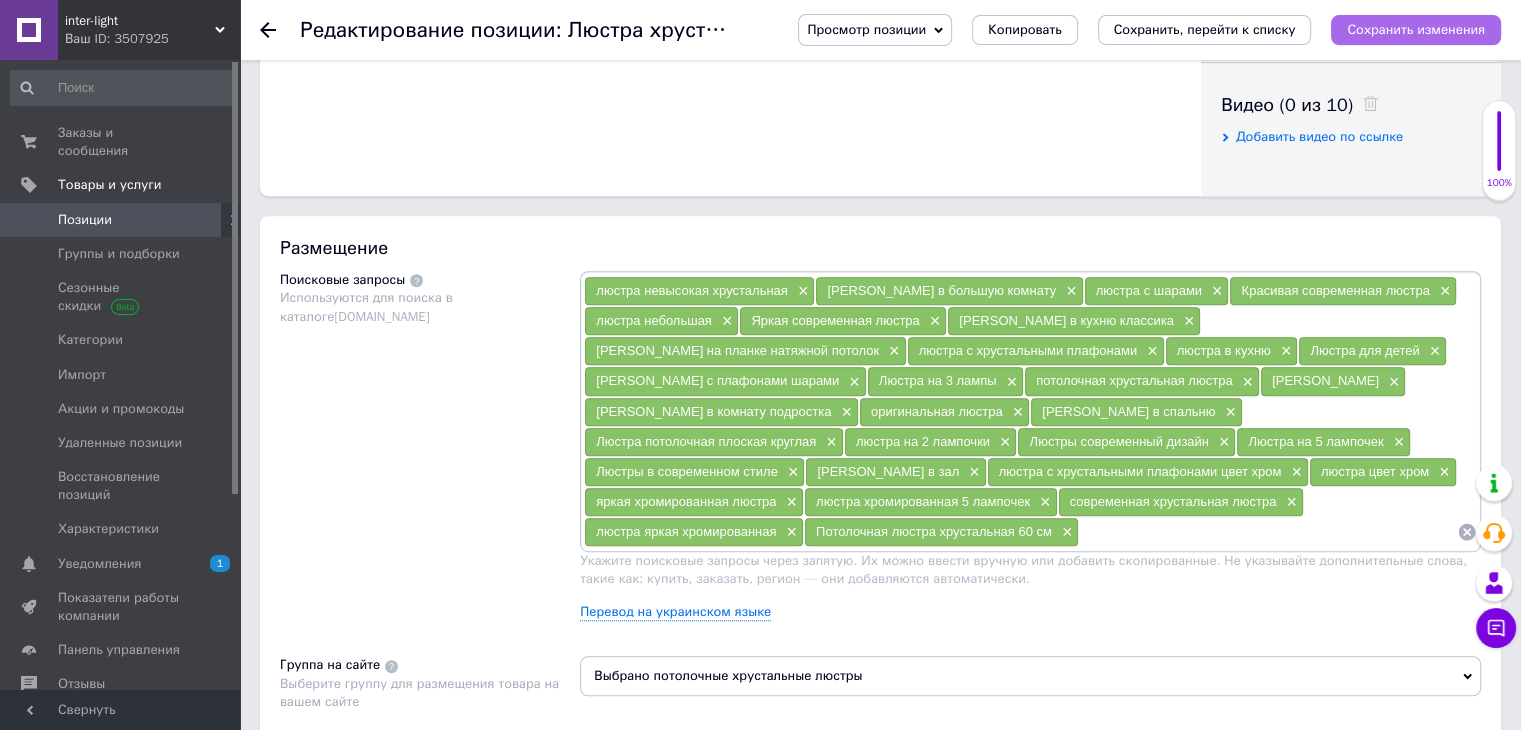 click on "Сохранить изменения" at bounding box center [1416, 29] 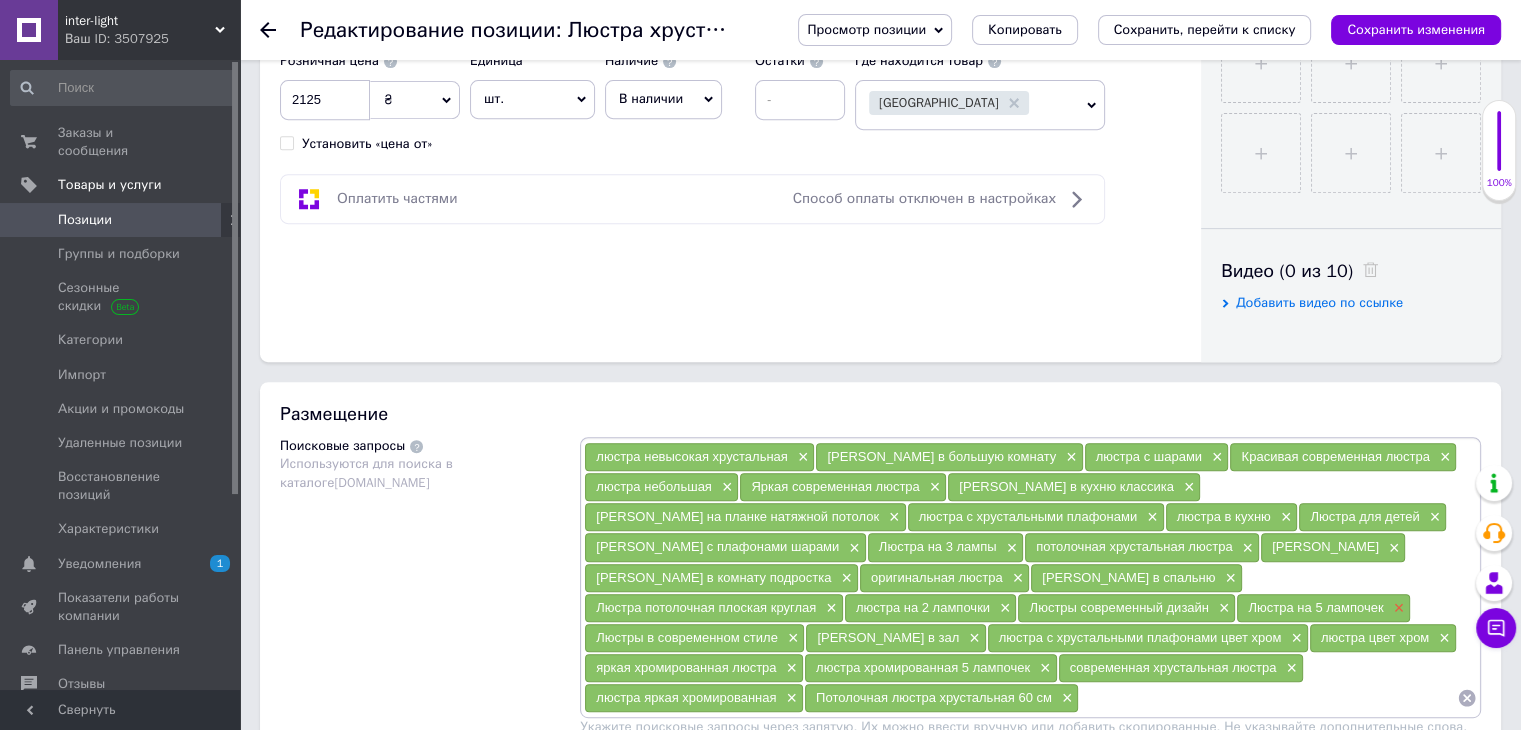 scroll, scrollTop: 1000, scrollLeft: 0, axis: vertical 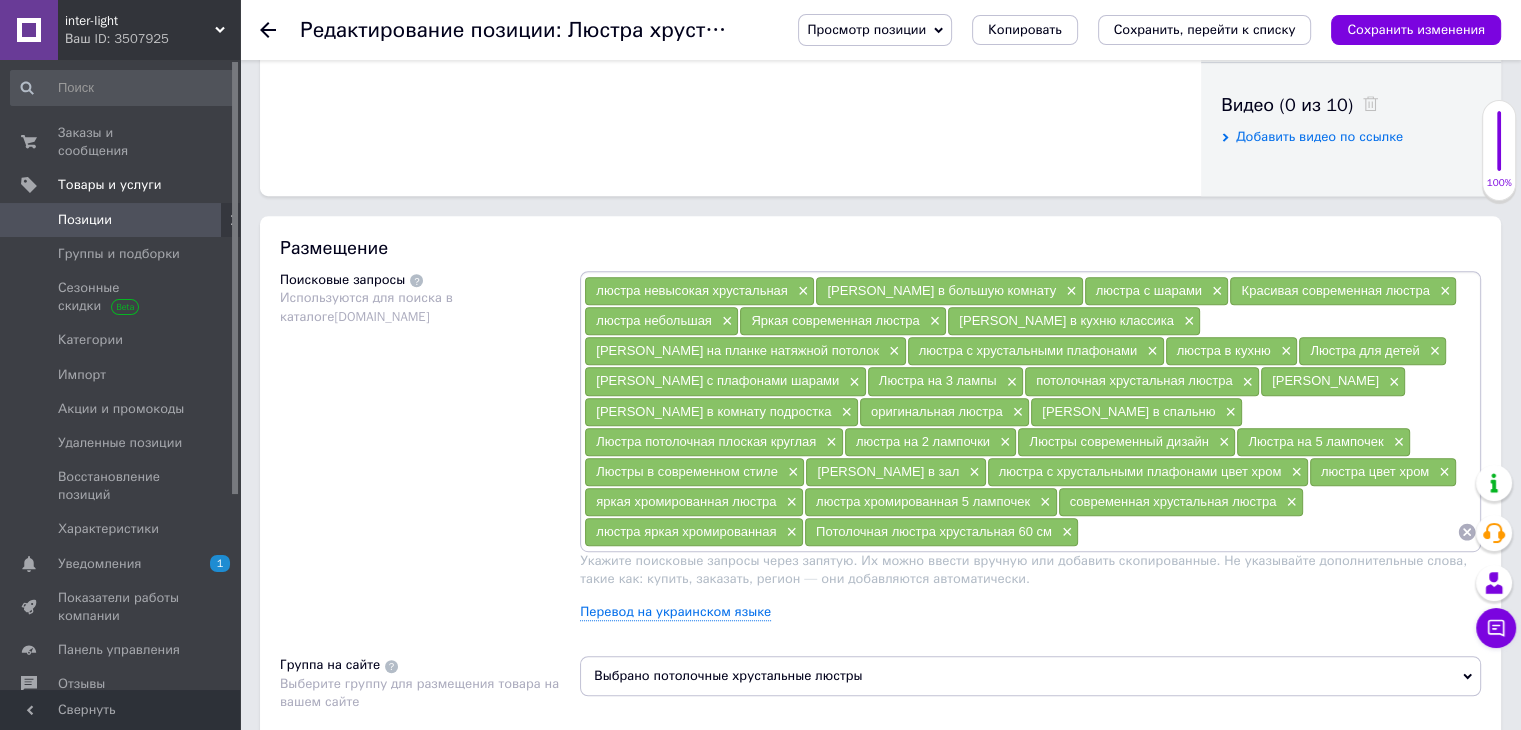 drag, startPoint x: 930, startPoint y: 530, endPoint x: 928, endPoint y: 520, distance: 10.198039 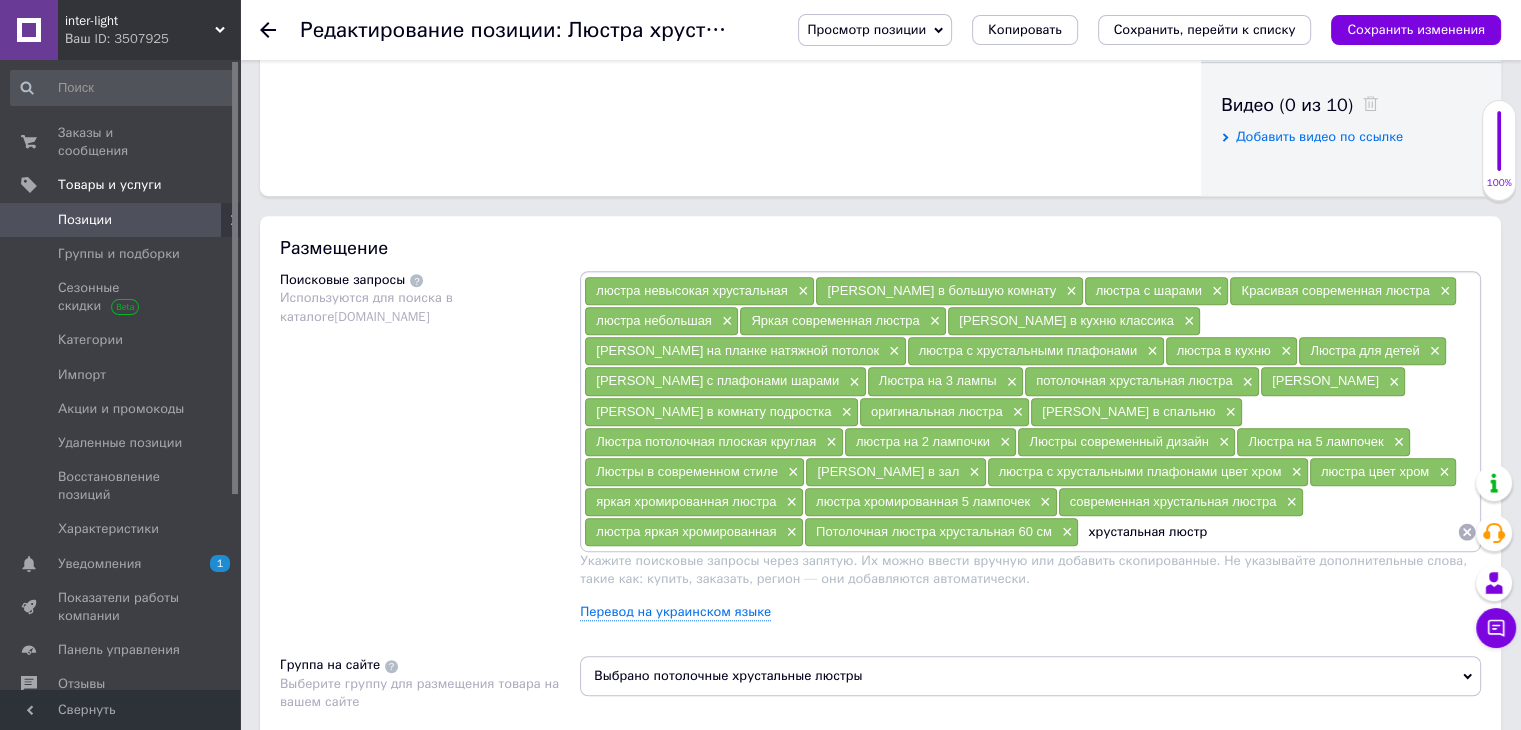 type on "хрустальная люстра" 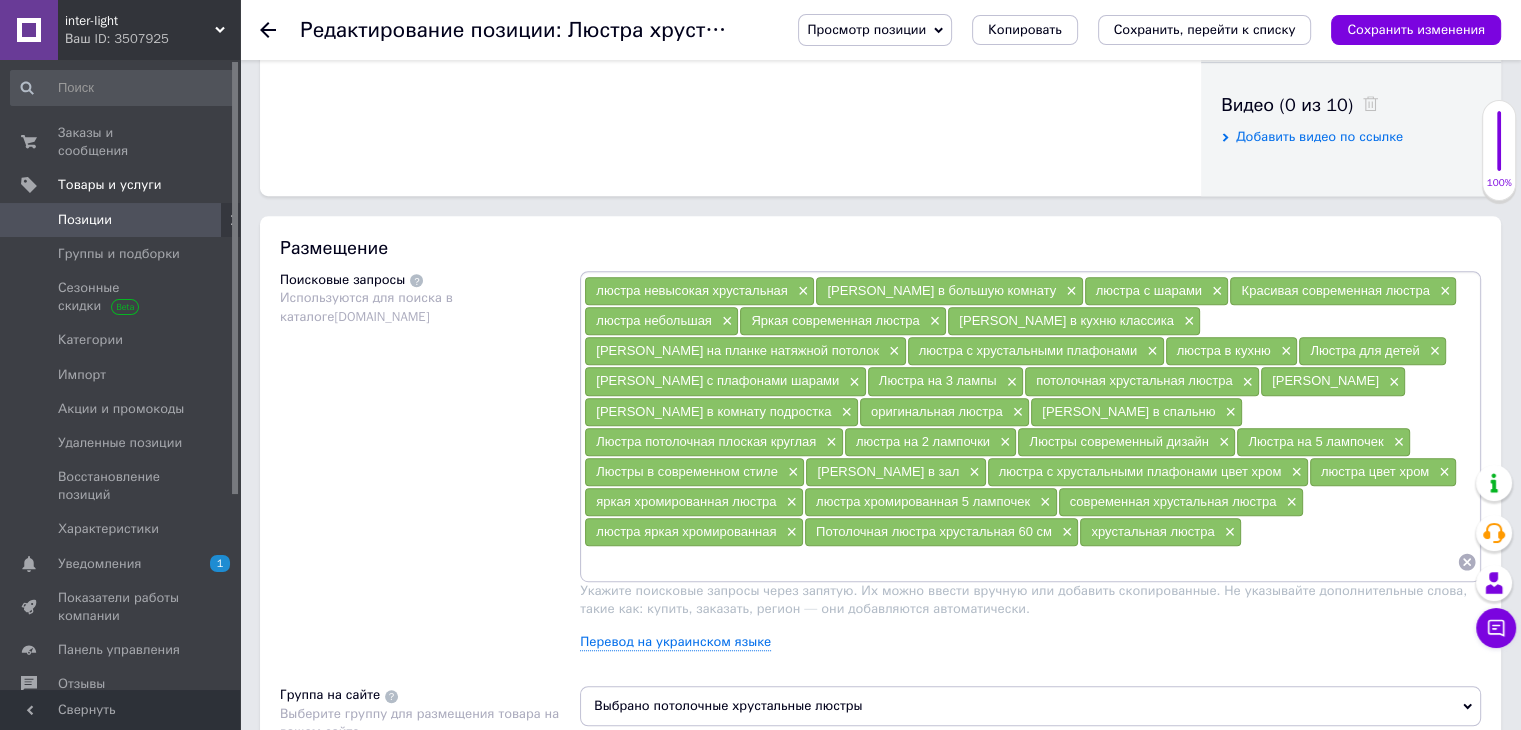 click at bounding box center (1020, 562) 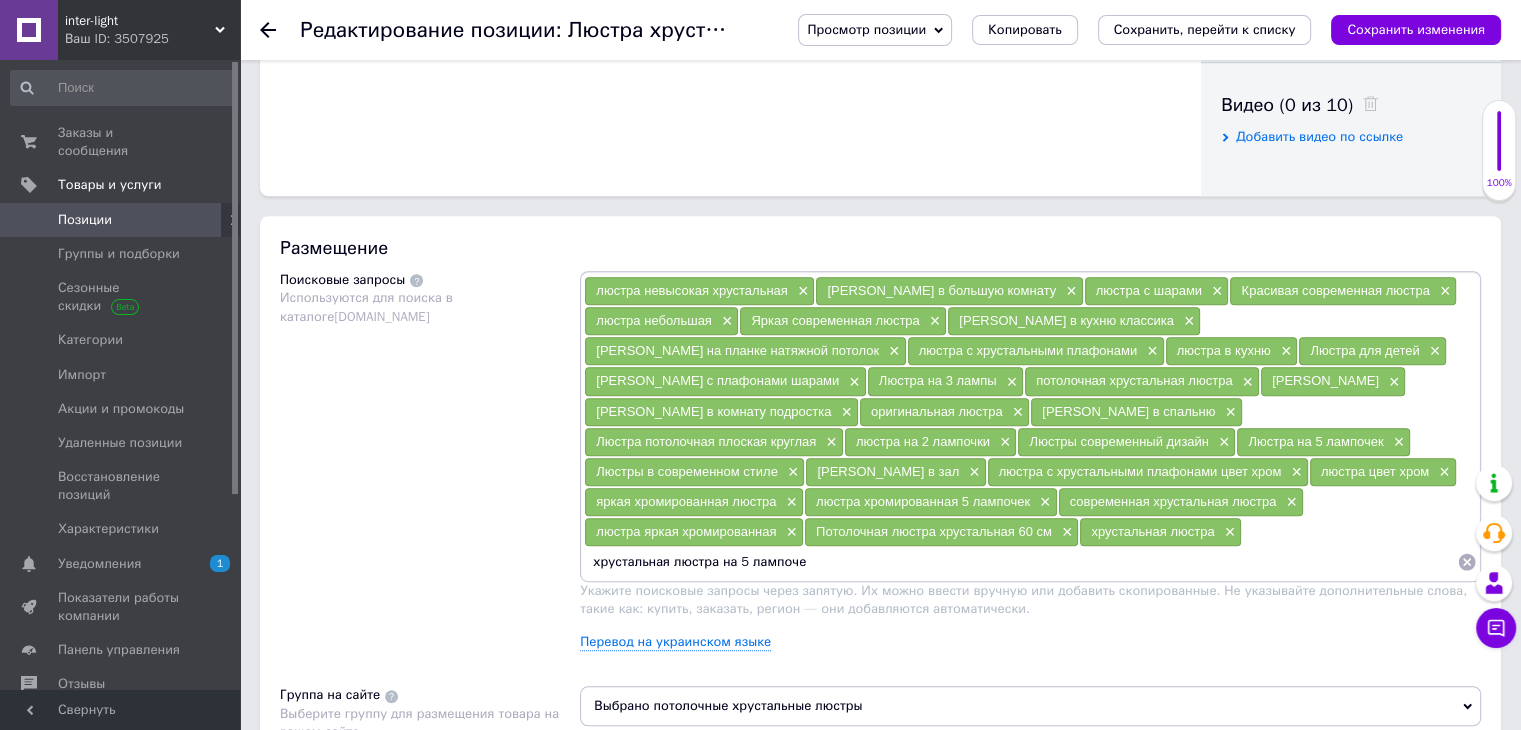 type on "хрустальная люстра на 5 лампочек" 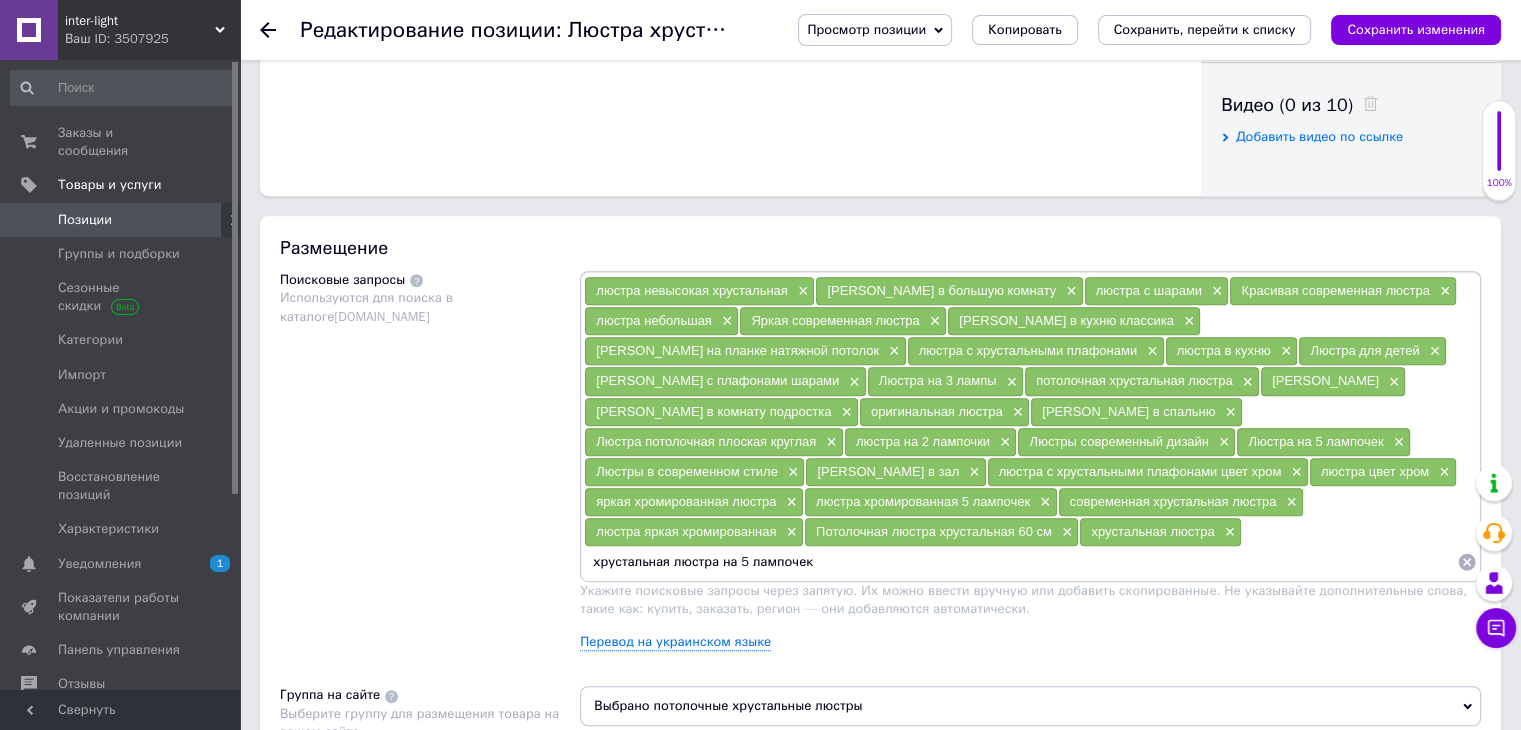 type 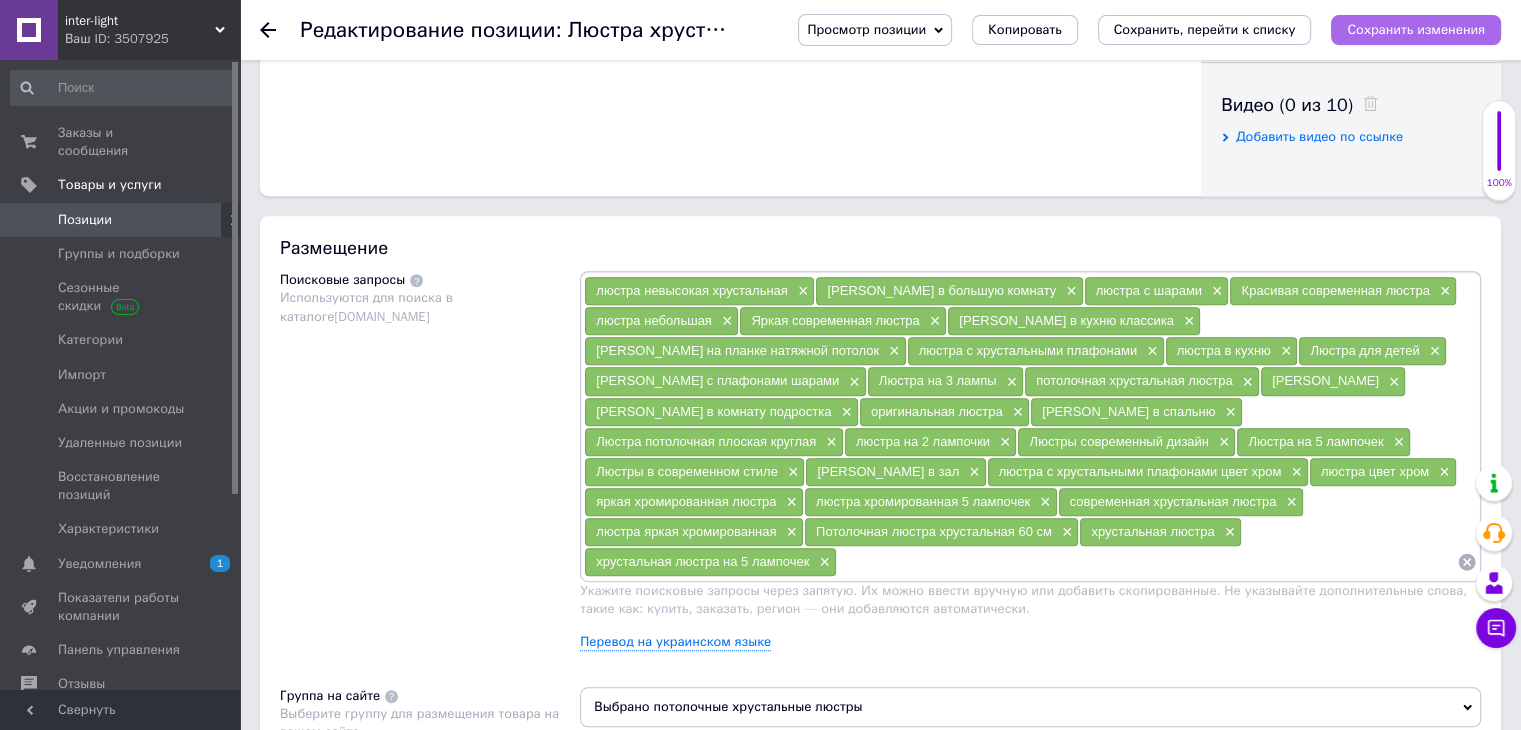 click on "Сохранить изменения" at bounding box center [1416, 30] 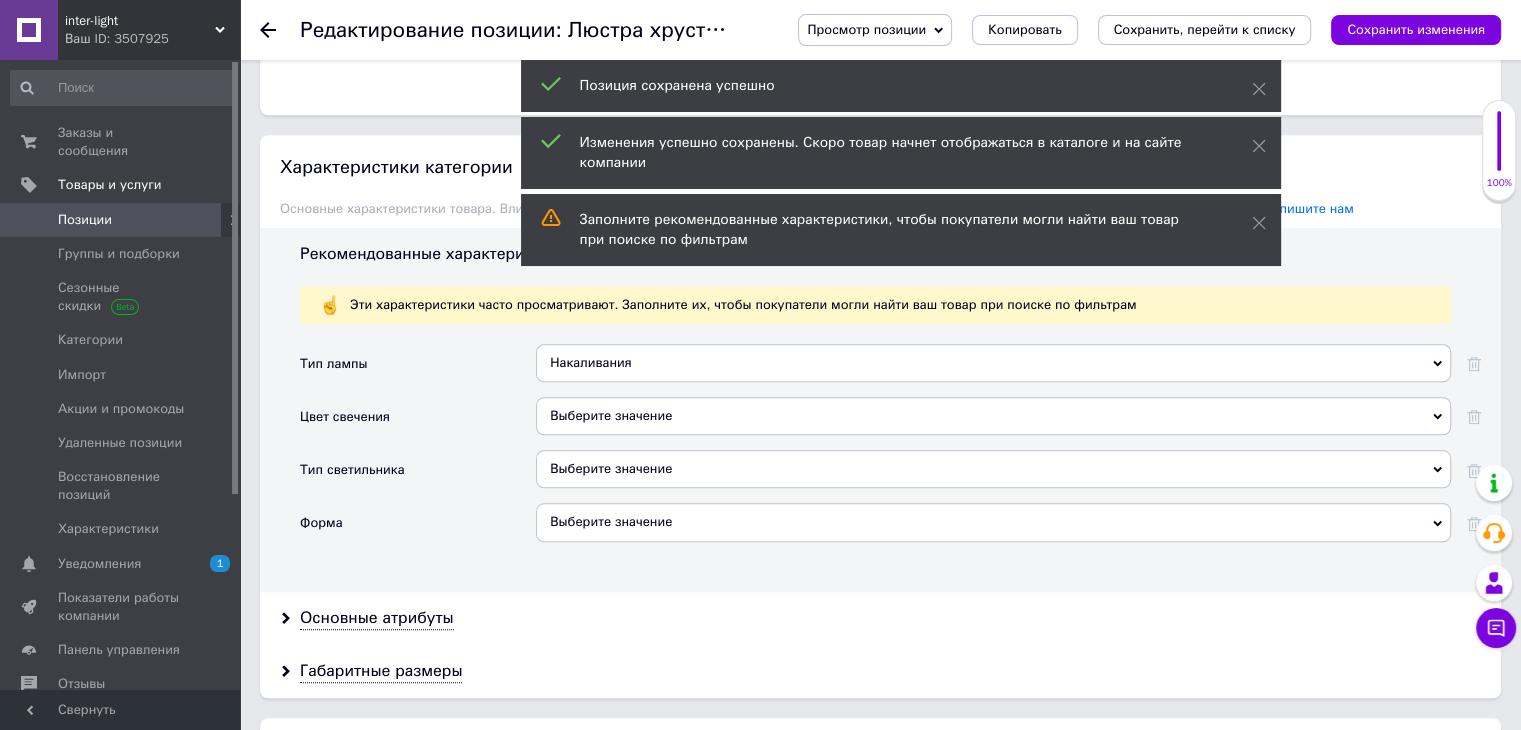 scroll, scrollTop: 1800, scrollLeft: 0, axis: vertical 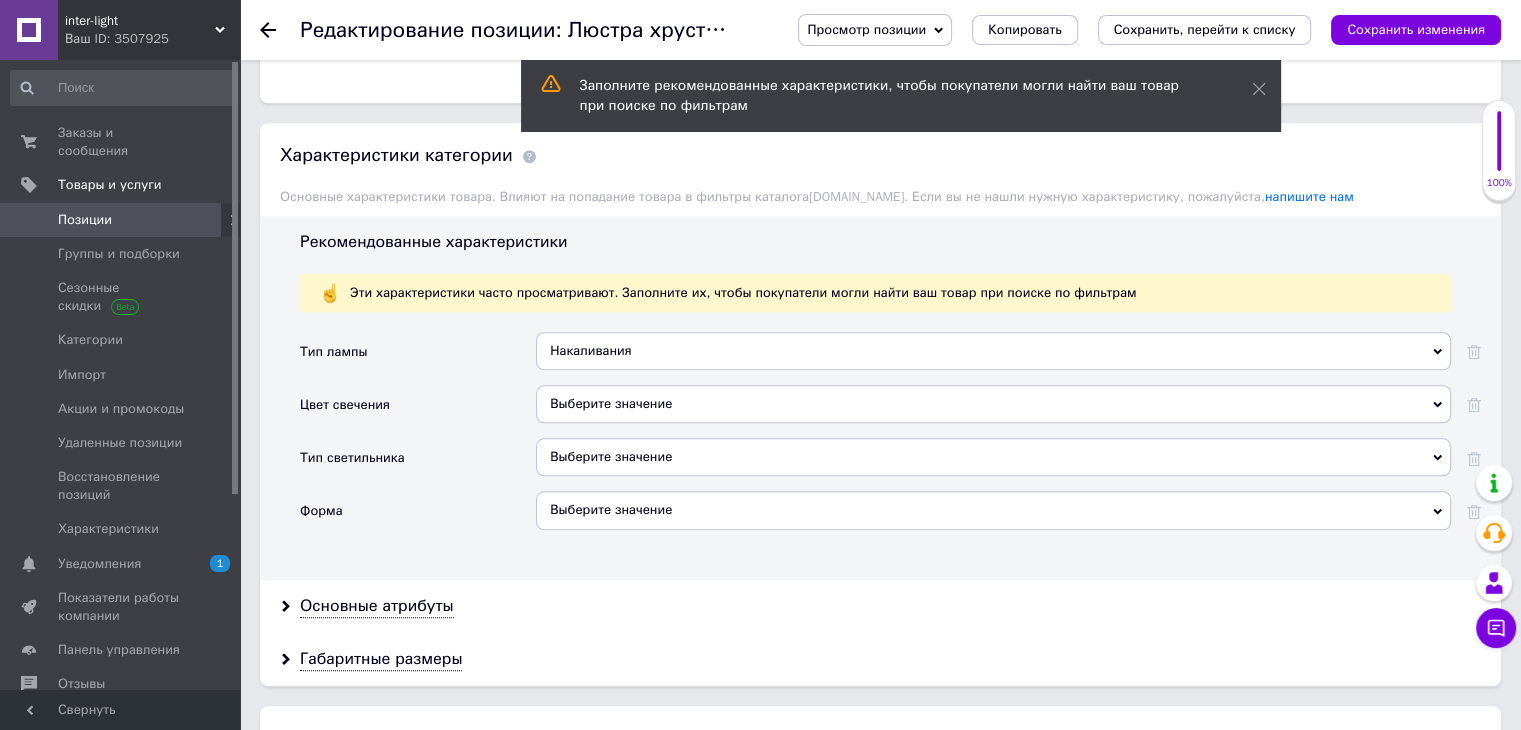 click on "Выберите значение" at bounding box center [993, 457] 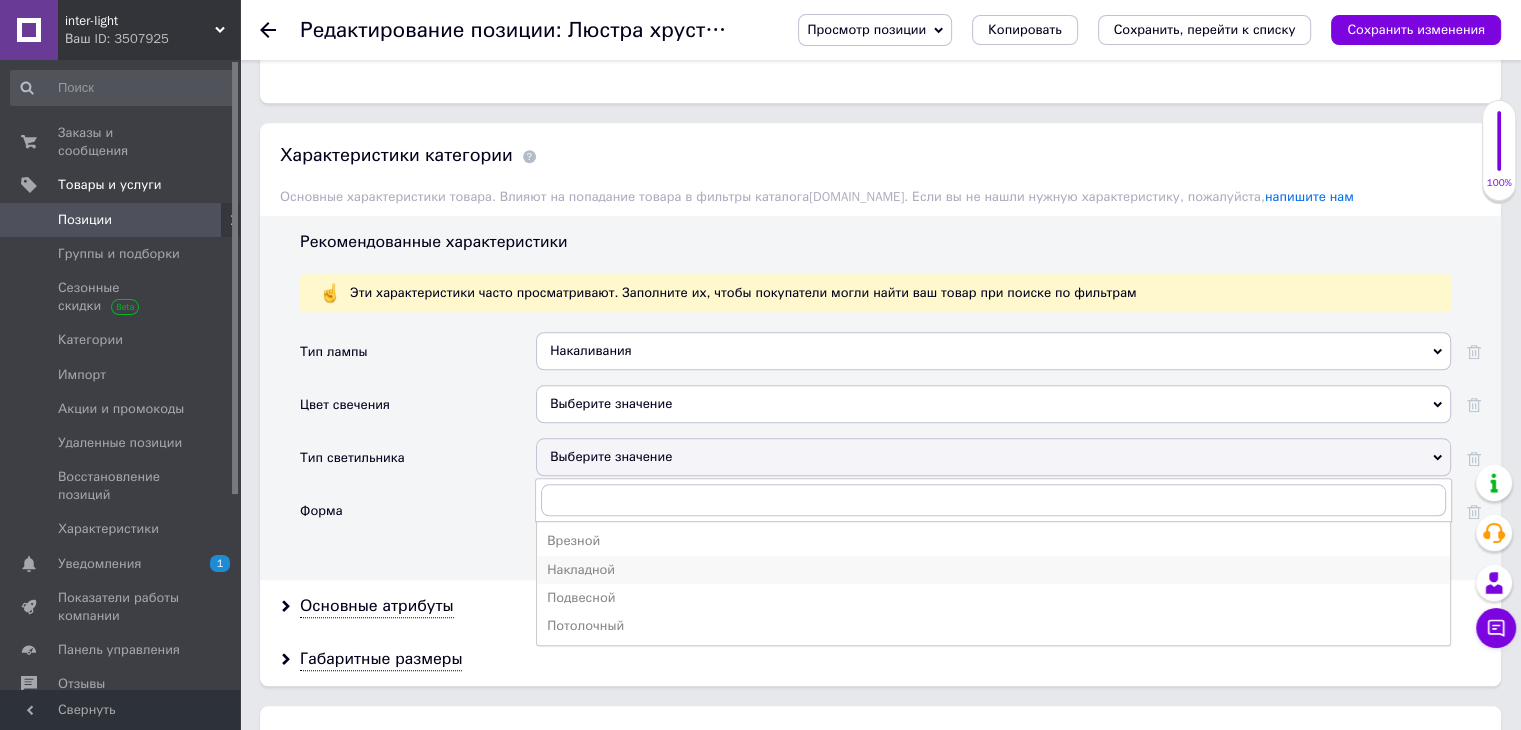click on "Накладной" at bounding box center (993, 570) 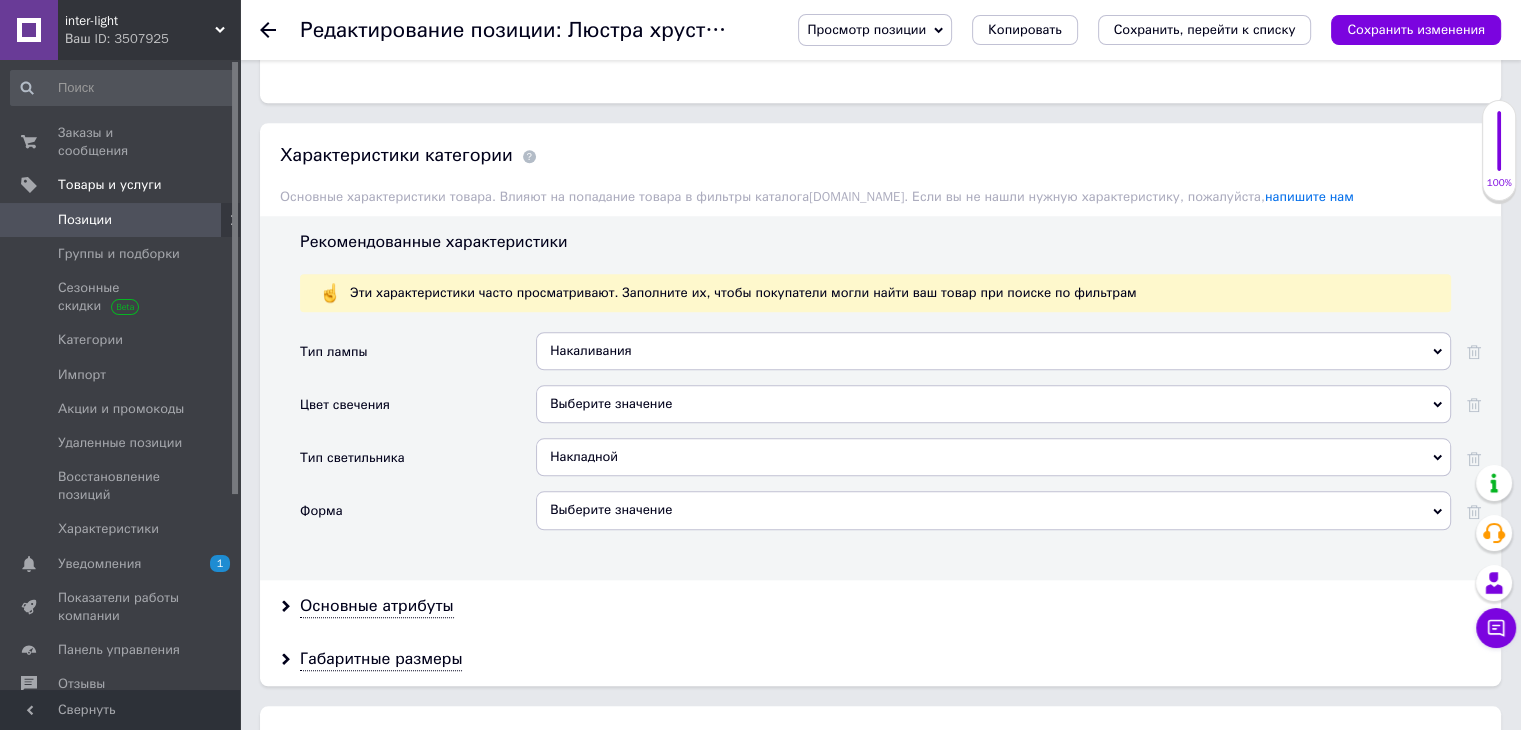 click on "Выберите значение" at bounding box center [993, 510] 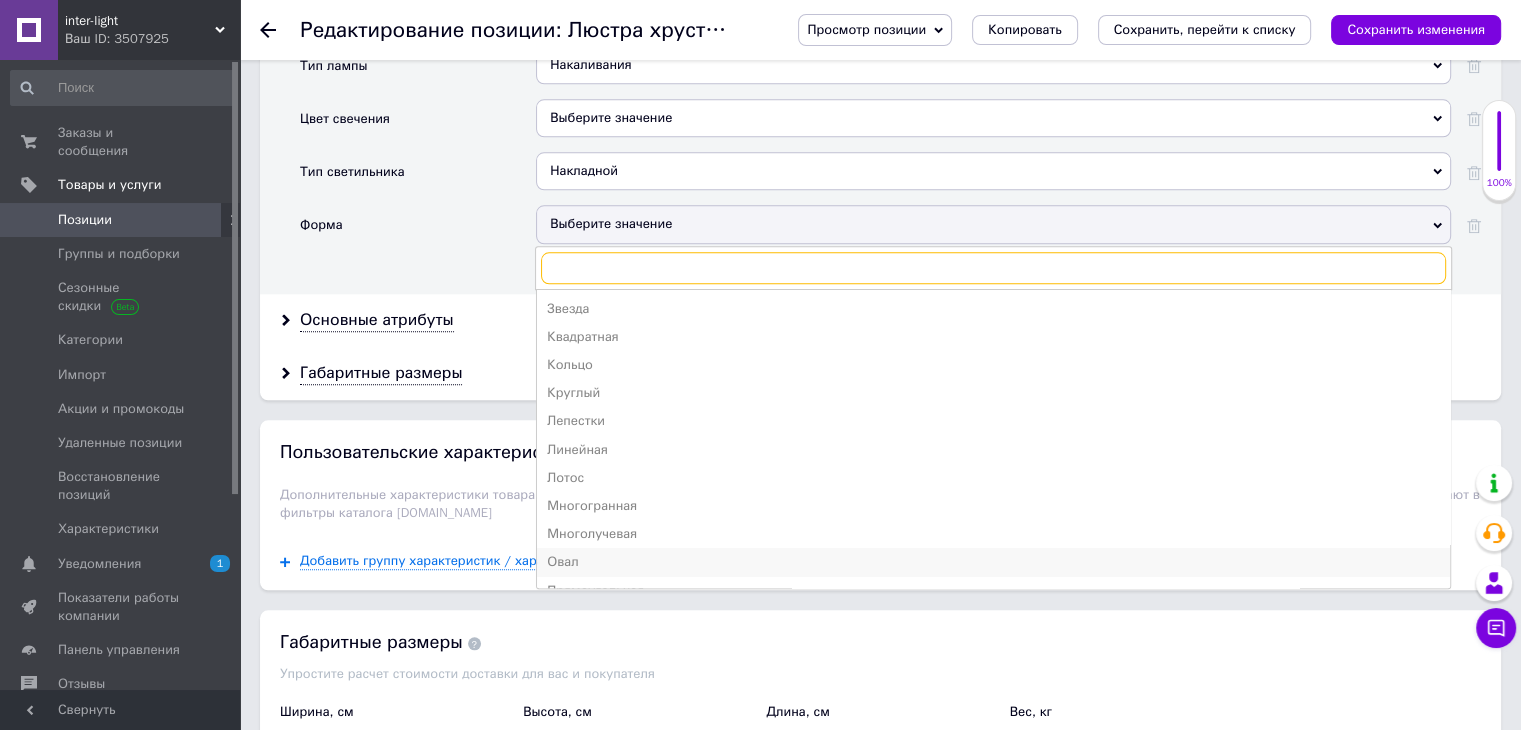 scroll, scrollTop: 2100, scrollLeft: 0, axis: vertical 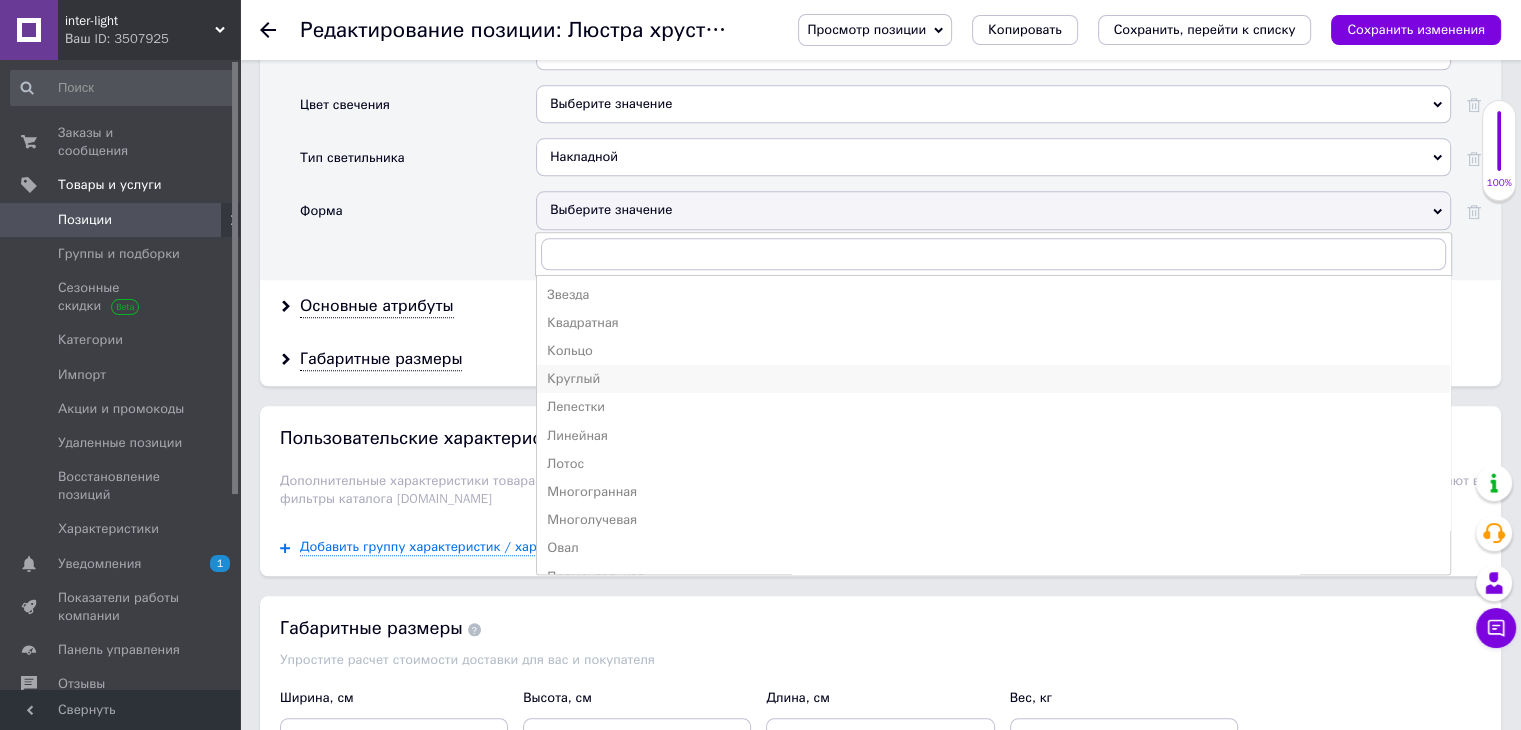 click on "Круглый" at bounding box center (993, 379) 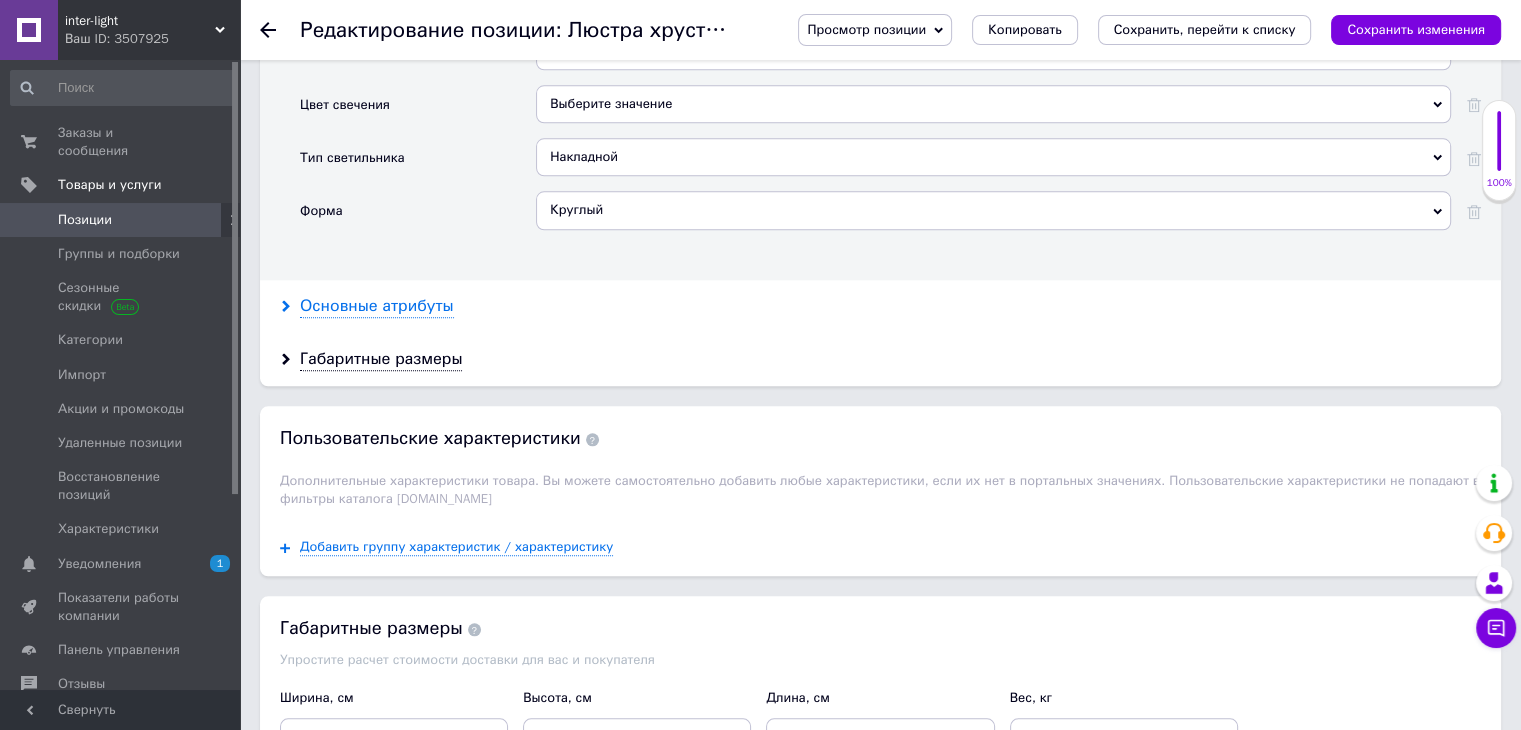 click on "Основные атрибуты" at bounding box center (377, 306) 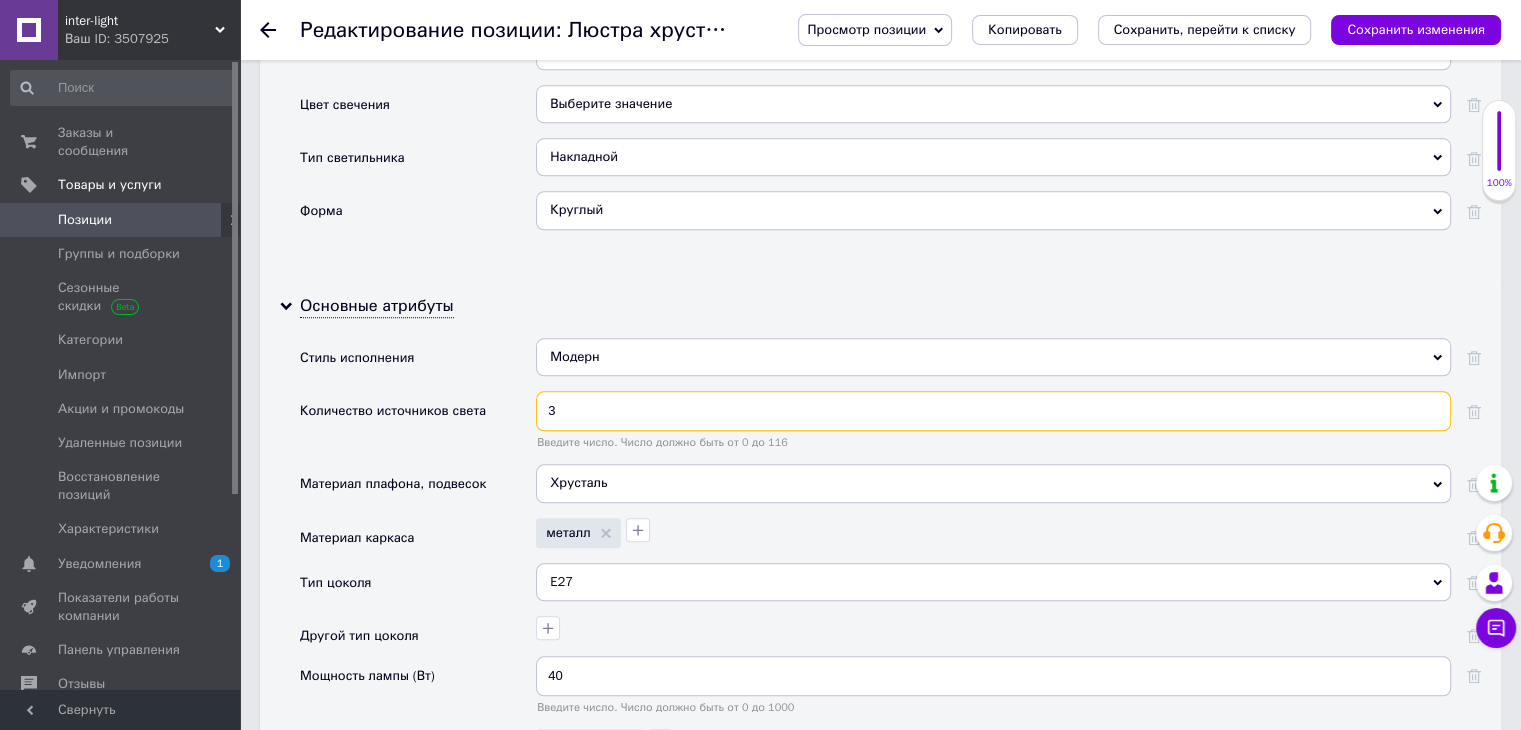 drag, startPoint x: 628, startPoint y: 408, endPoint x: 619, endPoint y: 401, distance: 11.401754 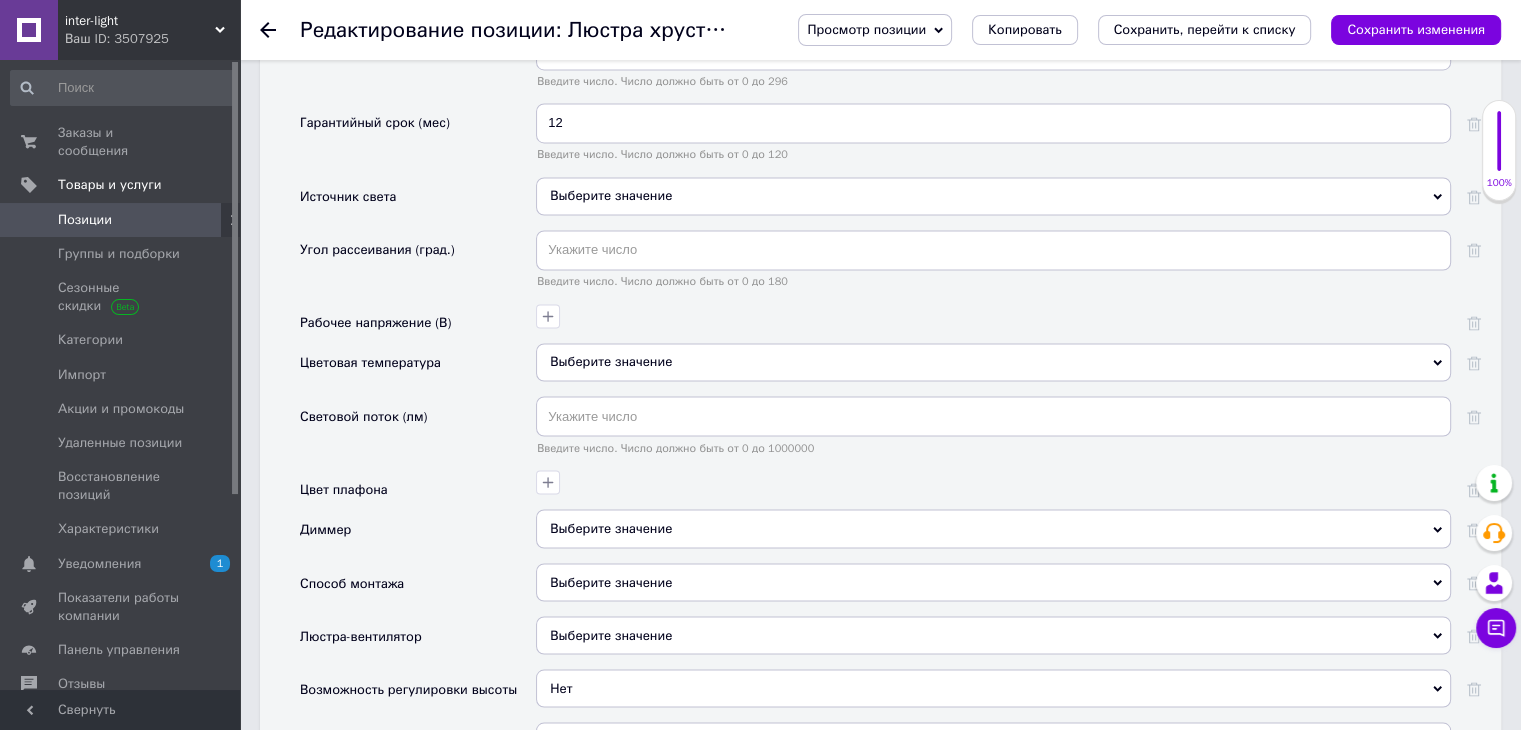 scroll, scrollTop: 3400, scrollLeft: 0, axis: vertical 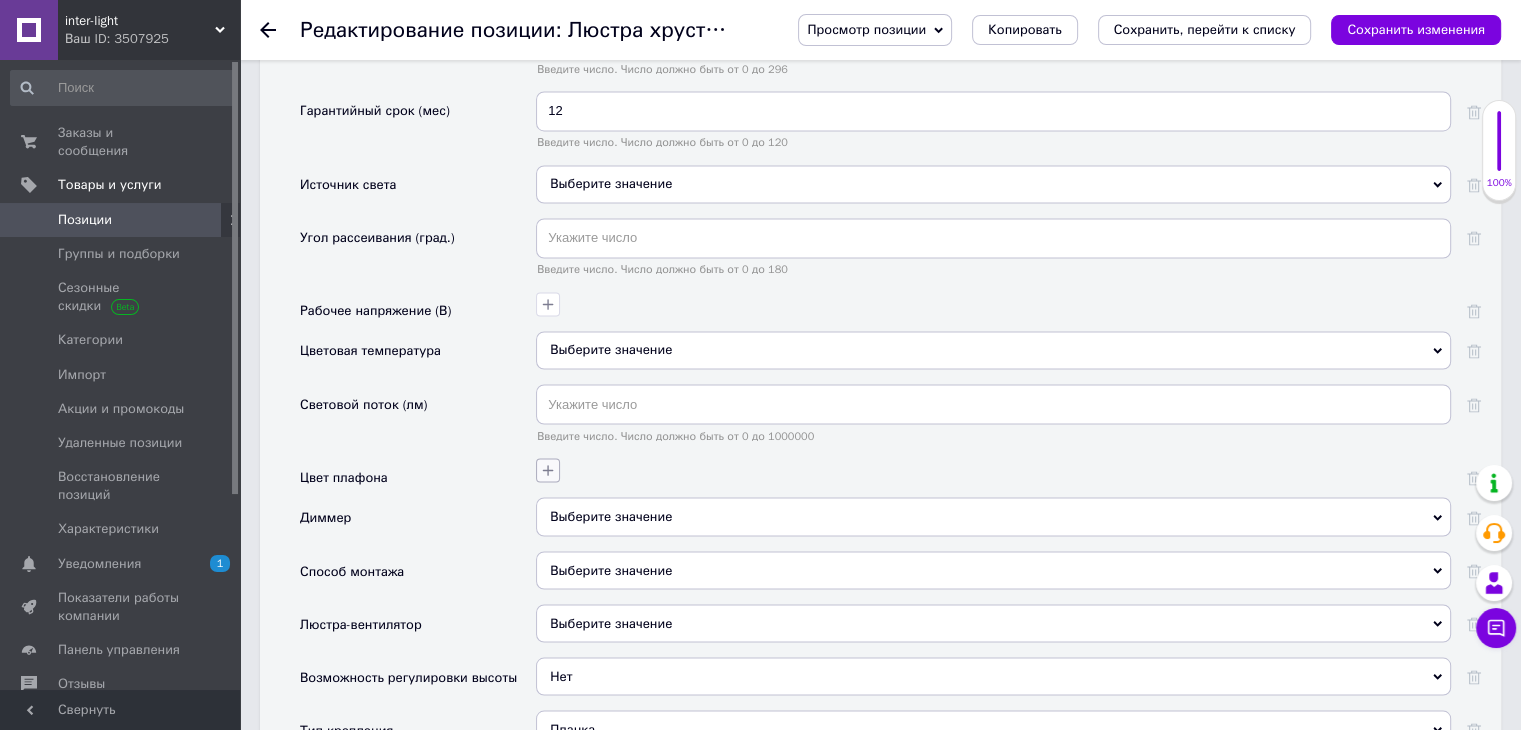 type on "5" 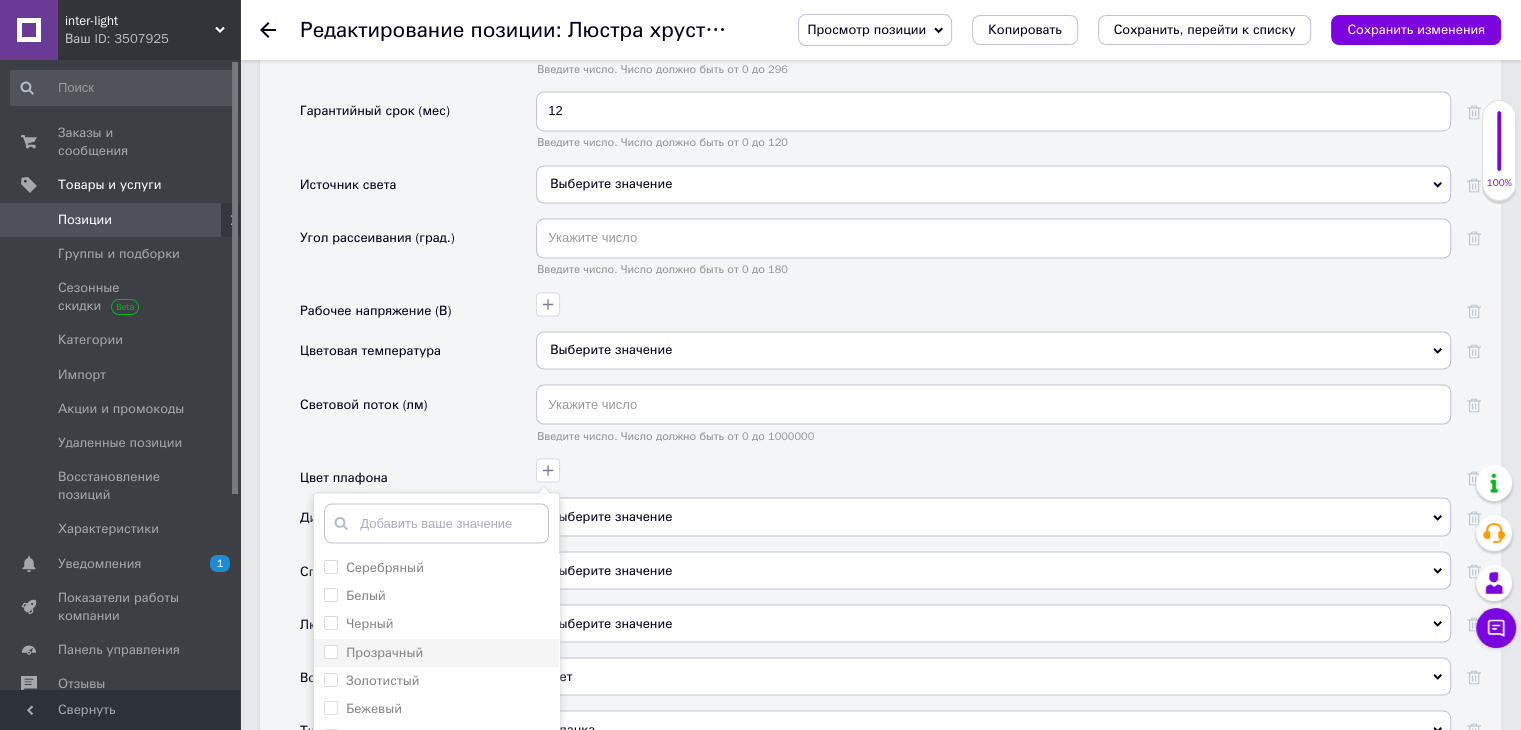 click on "Прозрачный" at bounding box center (330, 650) 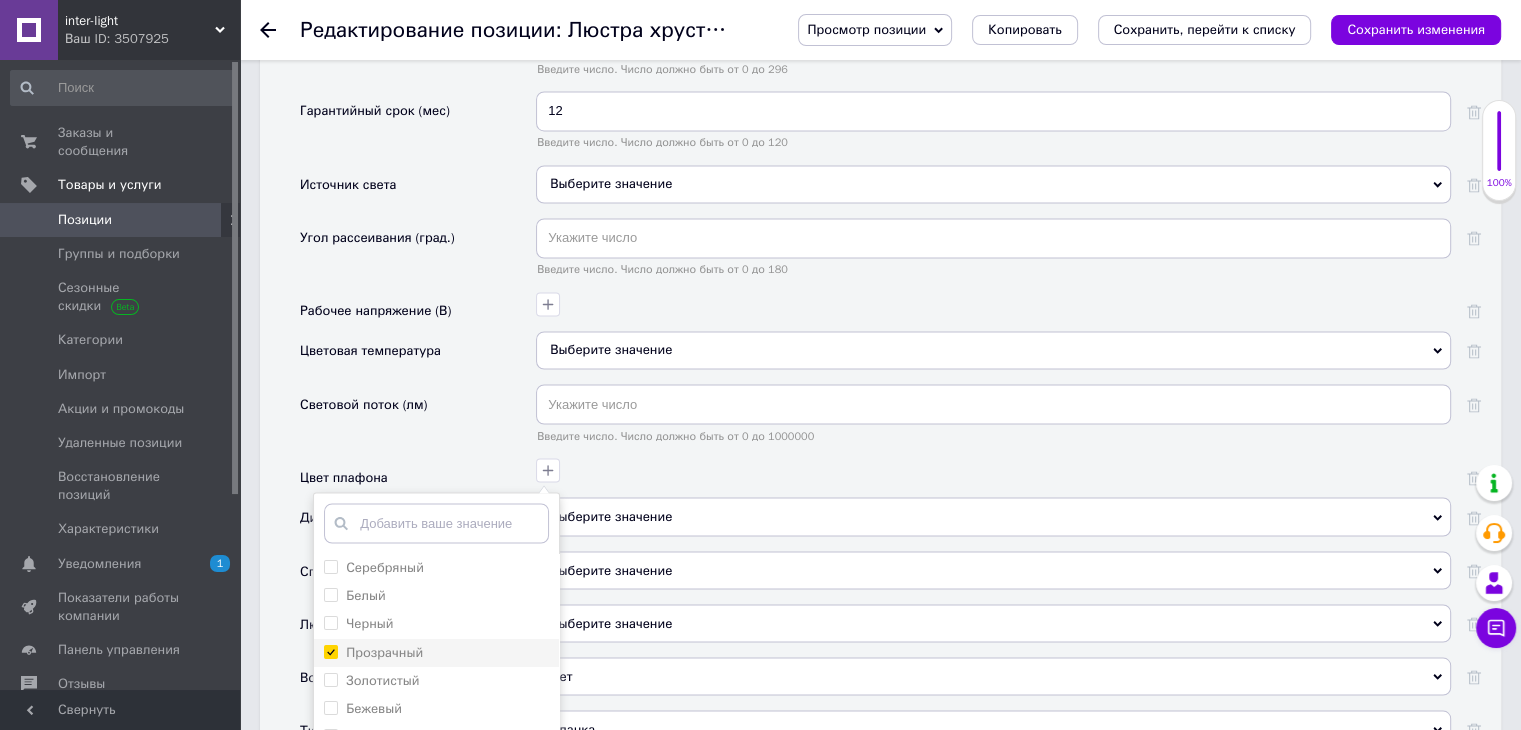 checkbox on "true" 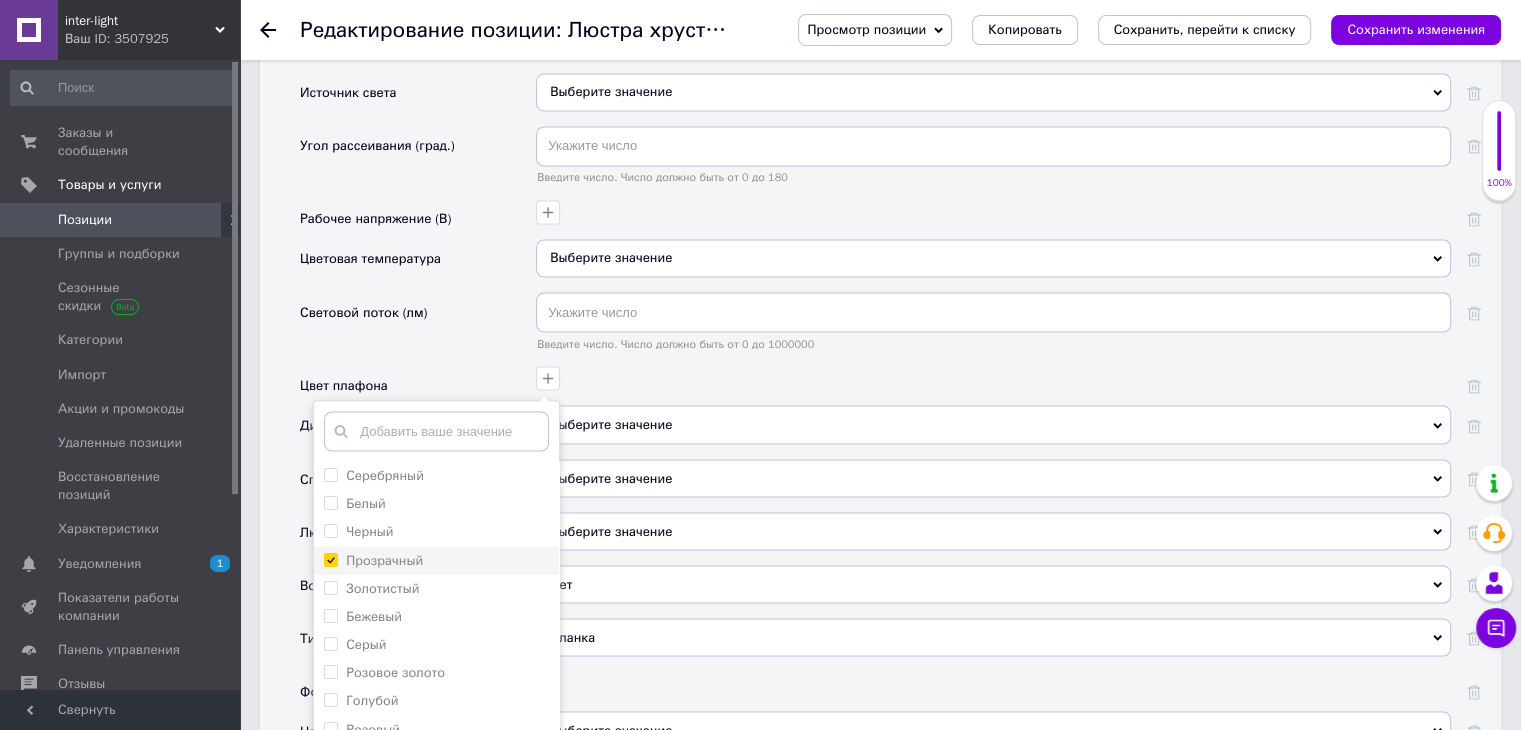 scroll, scrollTop: 3600, scrollLeft: 0, axis: vertical 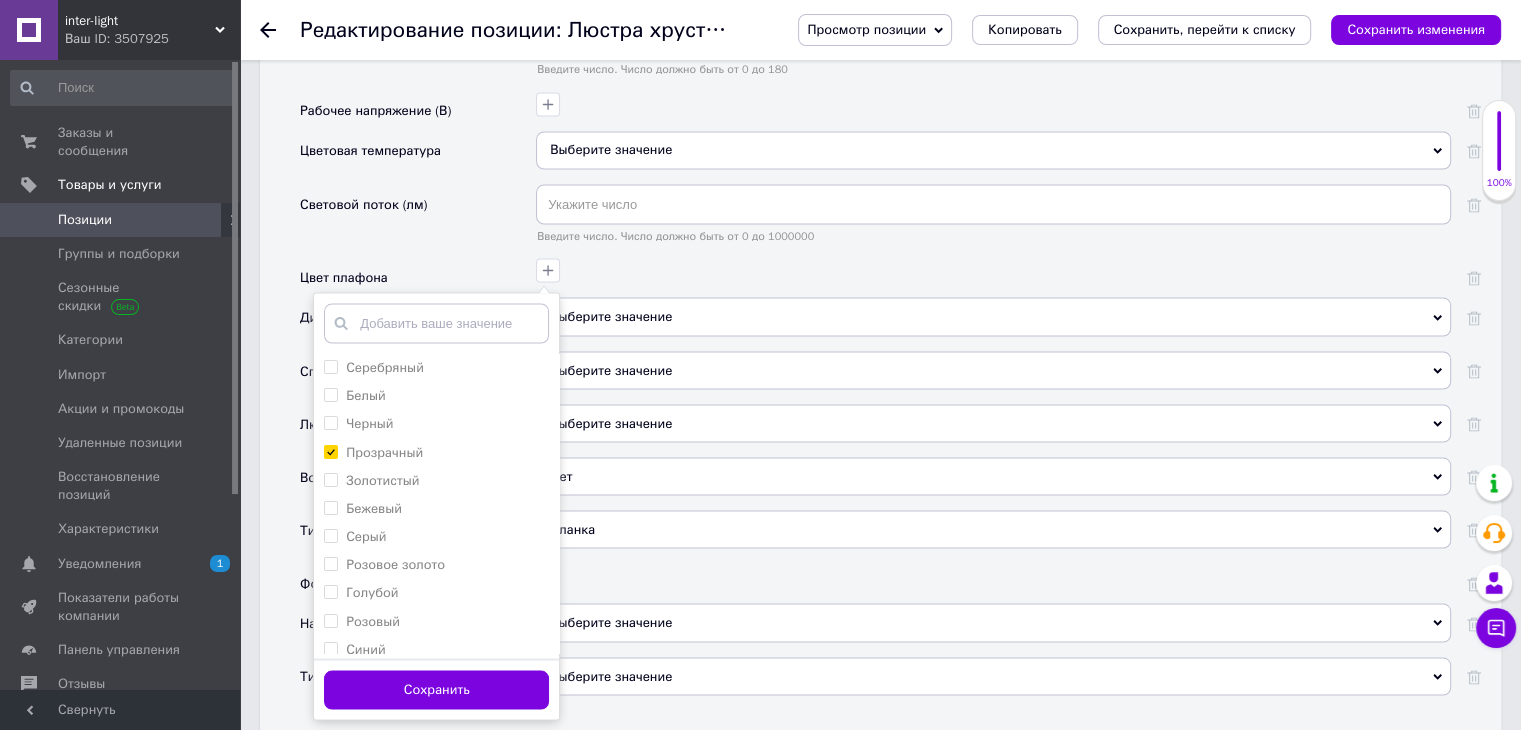 drag, startPoint x: 480, startPoint y: 672, endPoint x: 501, endPoint y: 638, distance: 39.962482 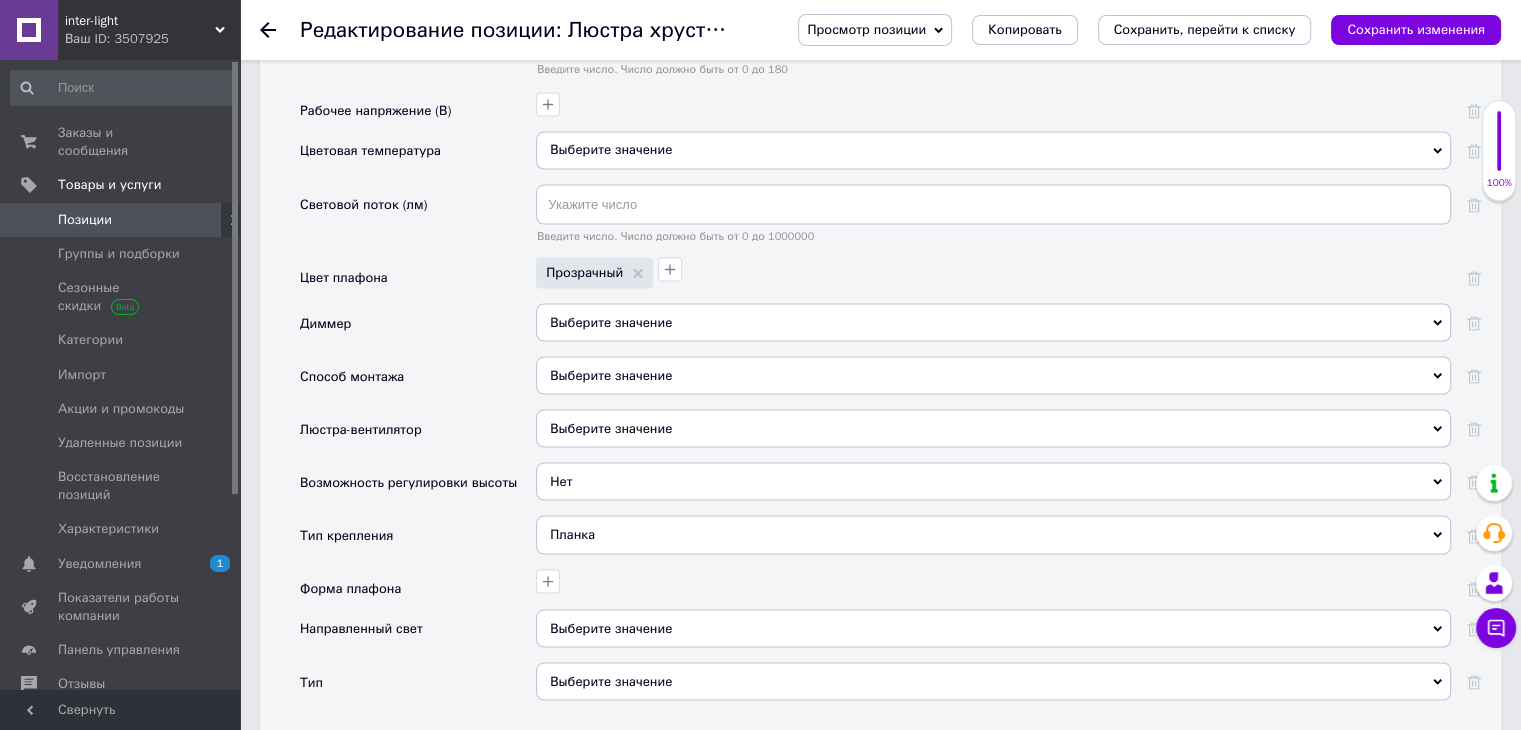 click on "Выберите значение" at bounding box center [993, 375] 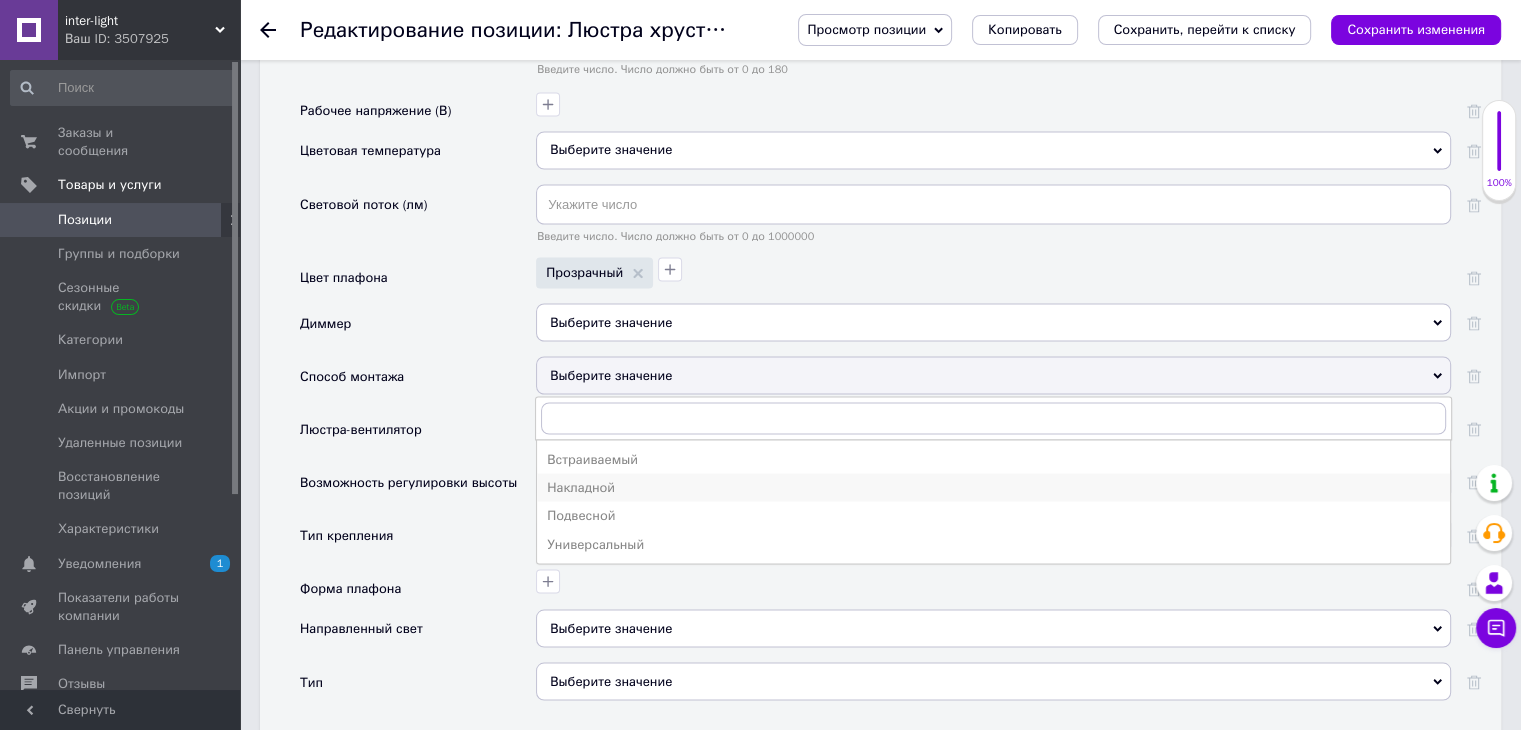 click on "Накладной" at bounding box center (993, 487) 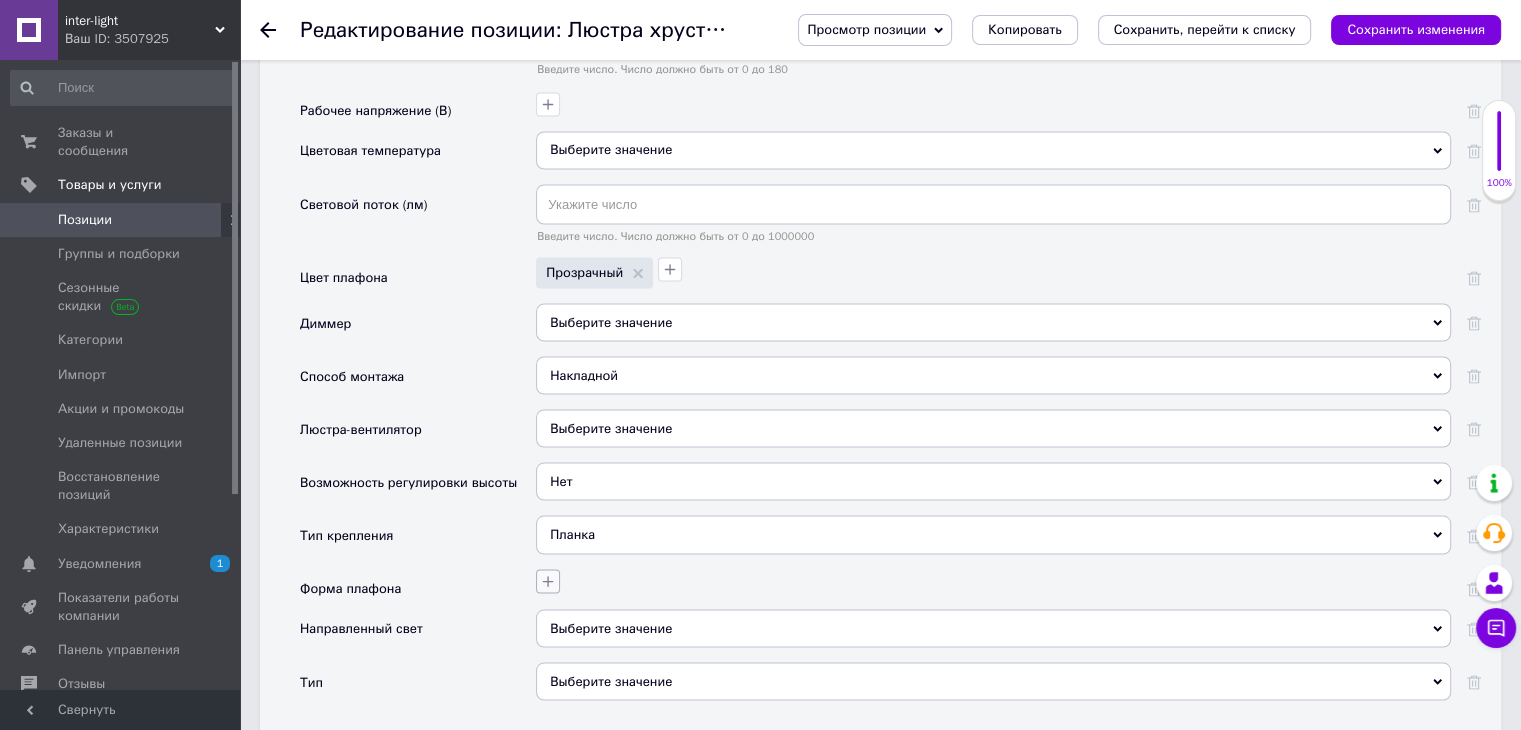 click 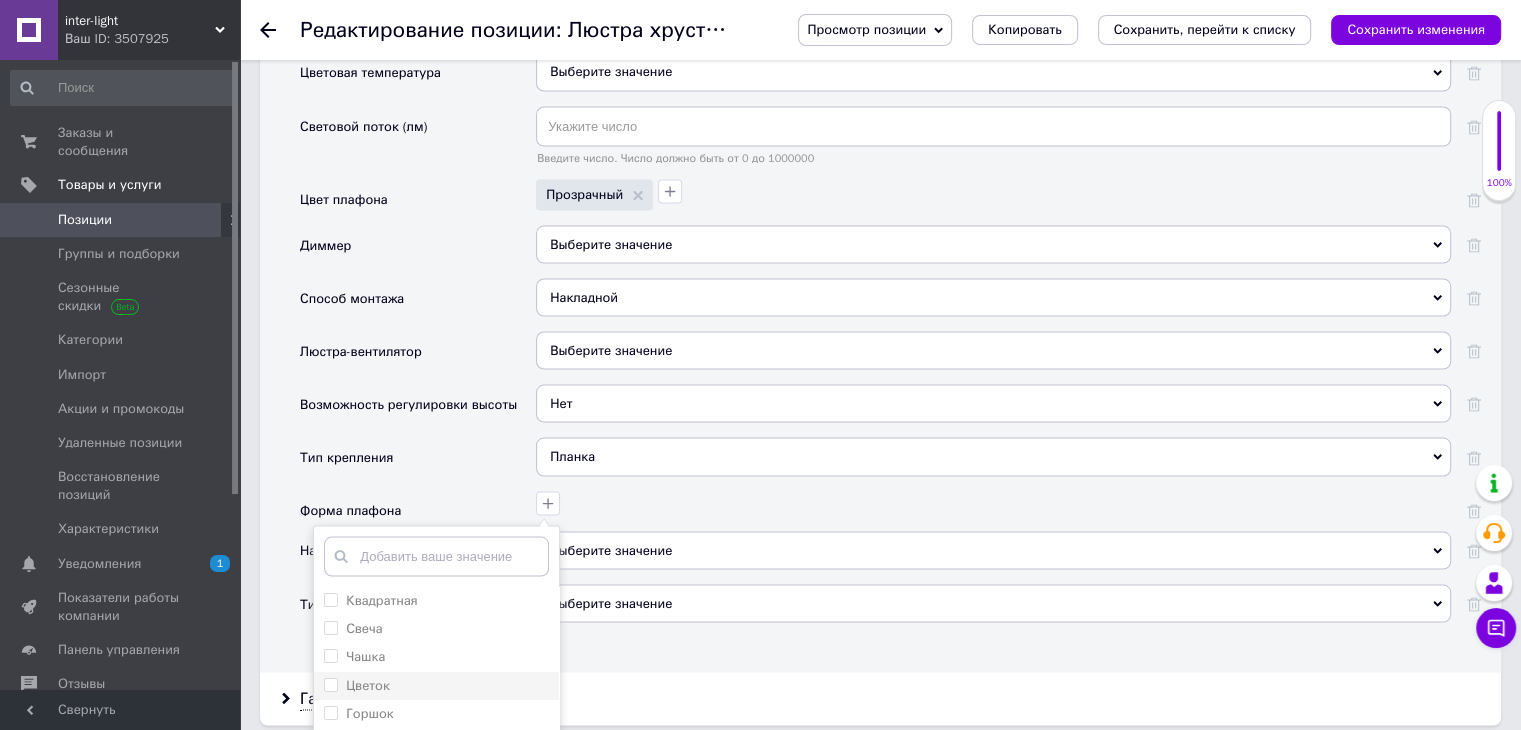 scroll, scrollTop: 3900, scrollLeft: 0, axis: vertical 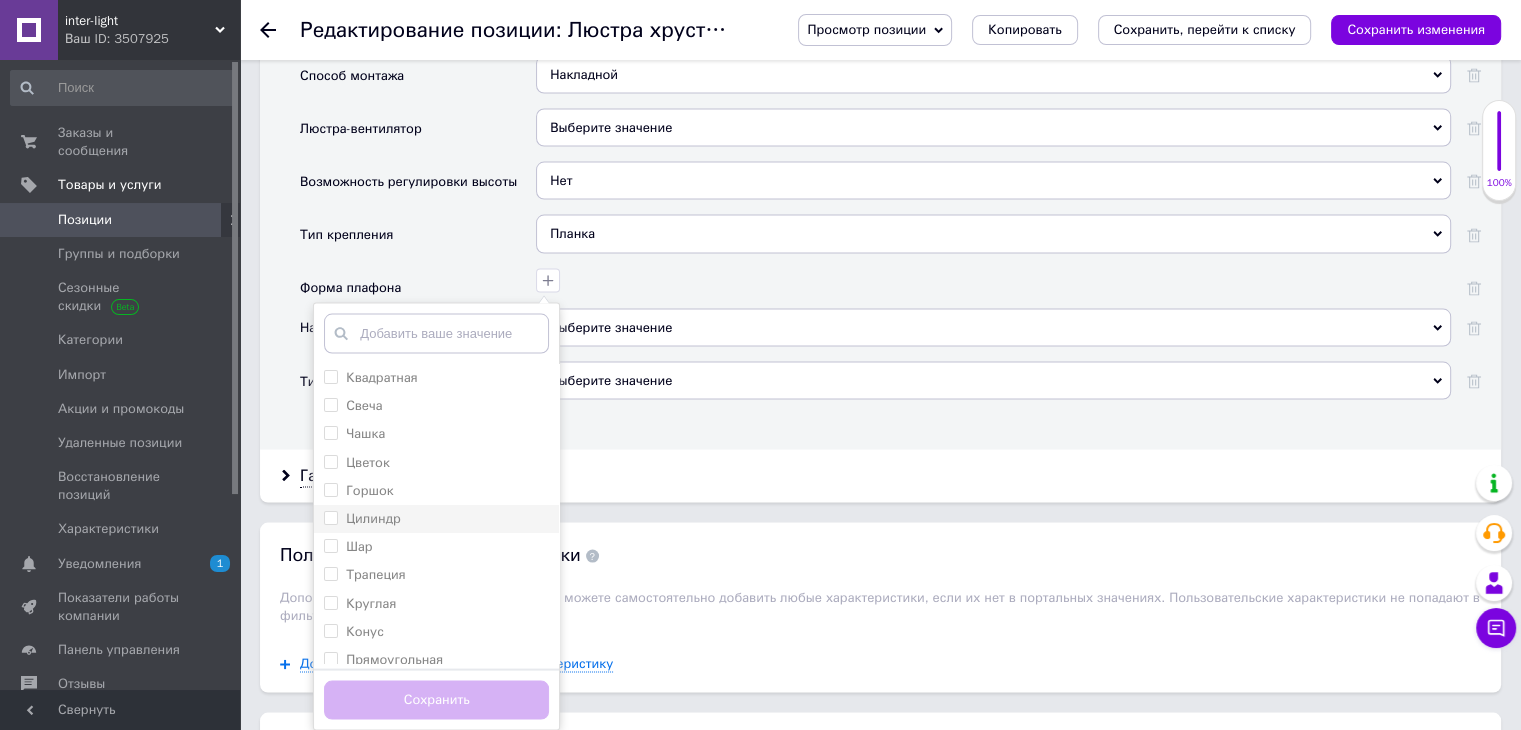 click on "Цилиндр" at bounding box center [330, 517] 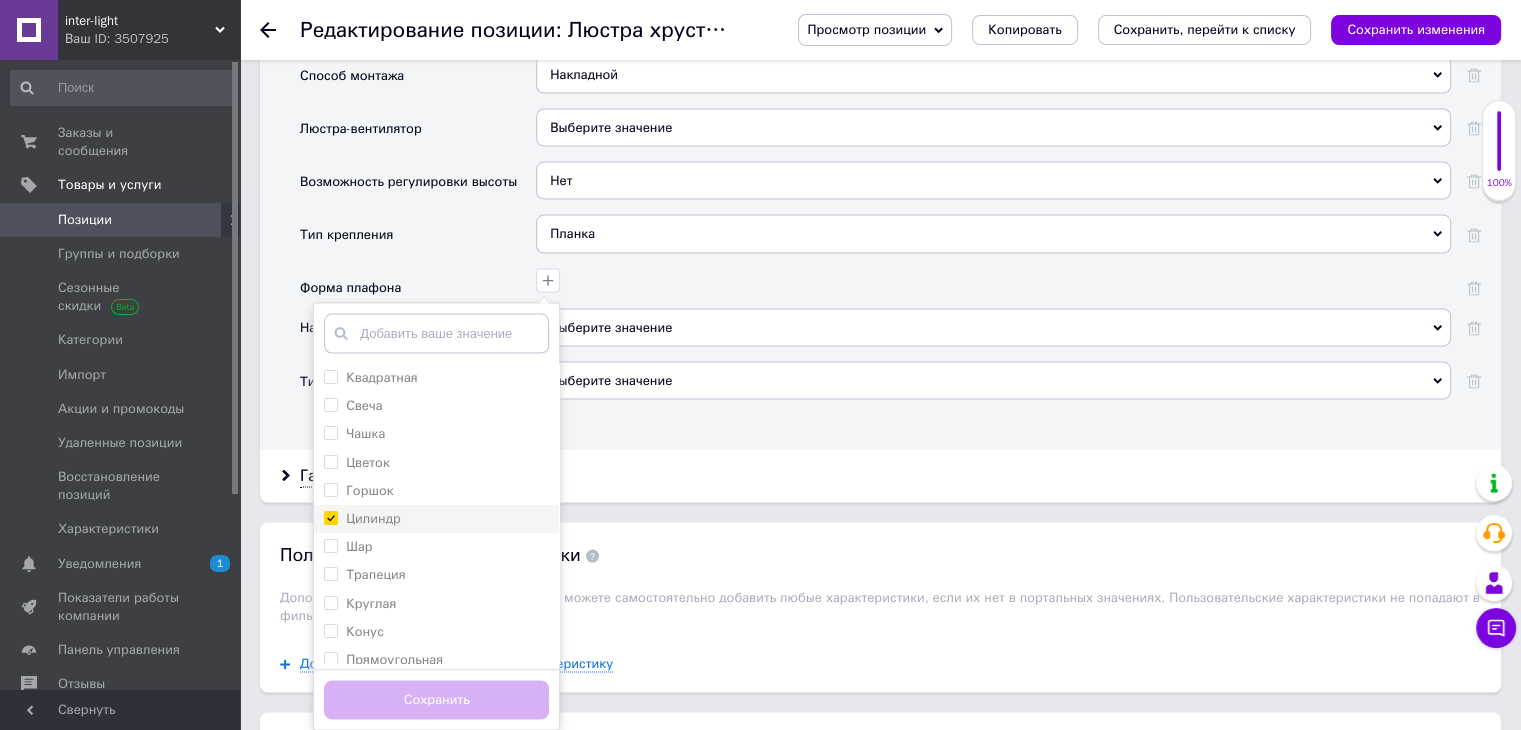 checkbox on "true" 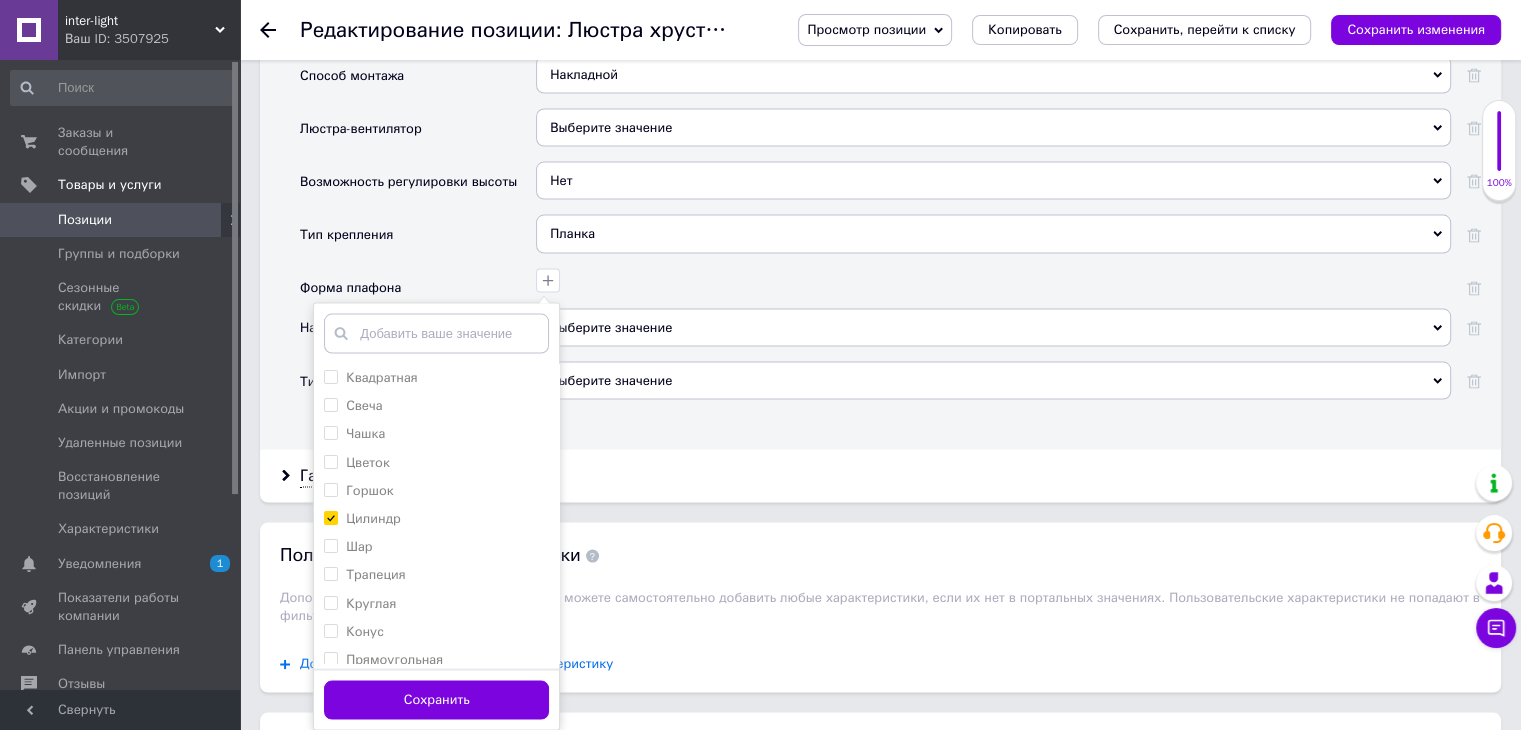 drag, startPoint x: 437, startPoint y: 677, endPoint x: 437, endPoint y: 653, distance: 24 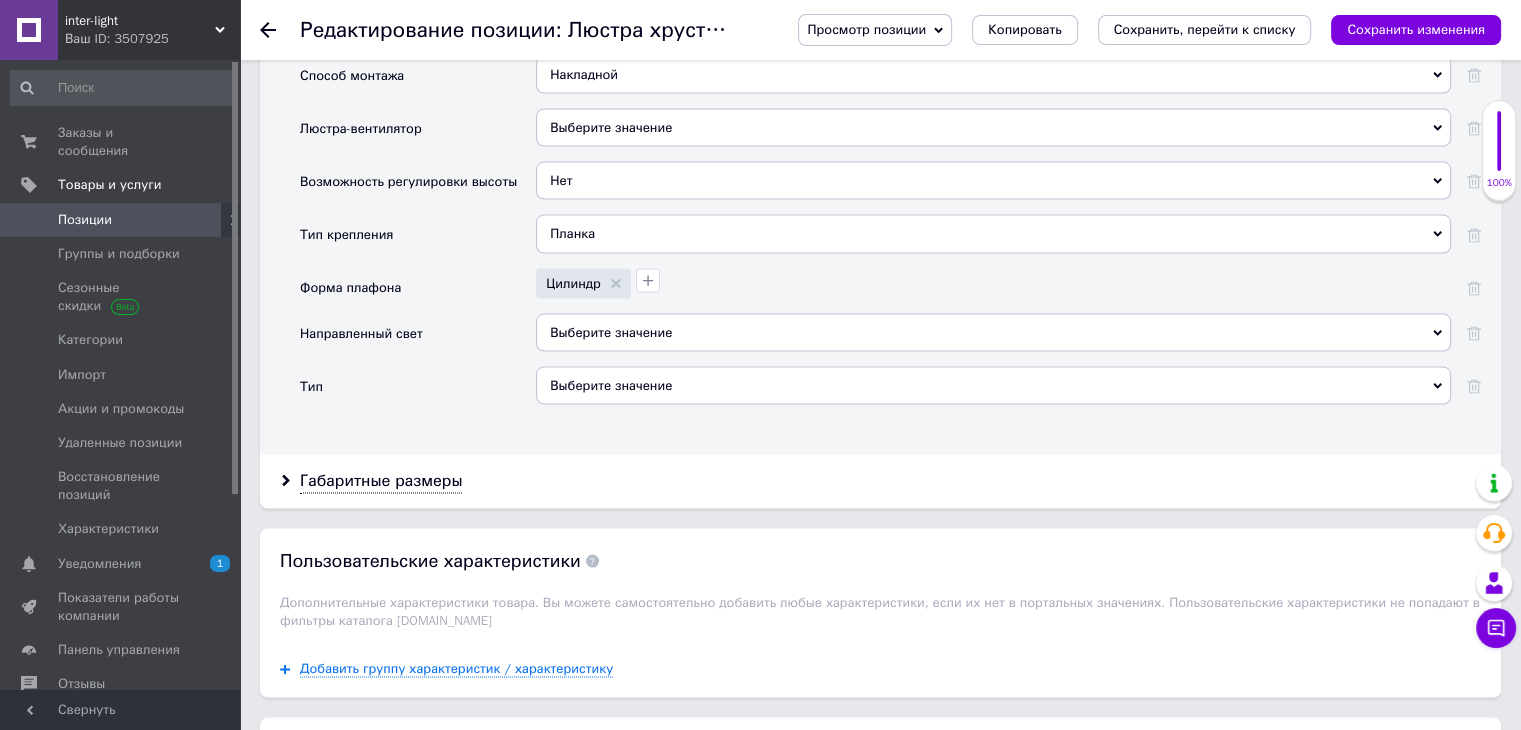 click on "Выберите значение" at bounding box center [611, 332] 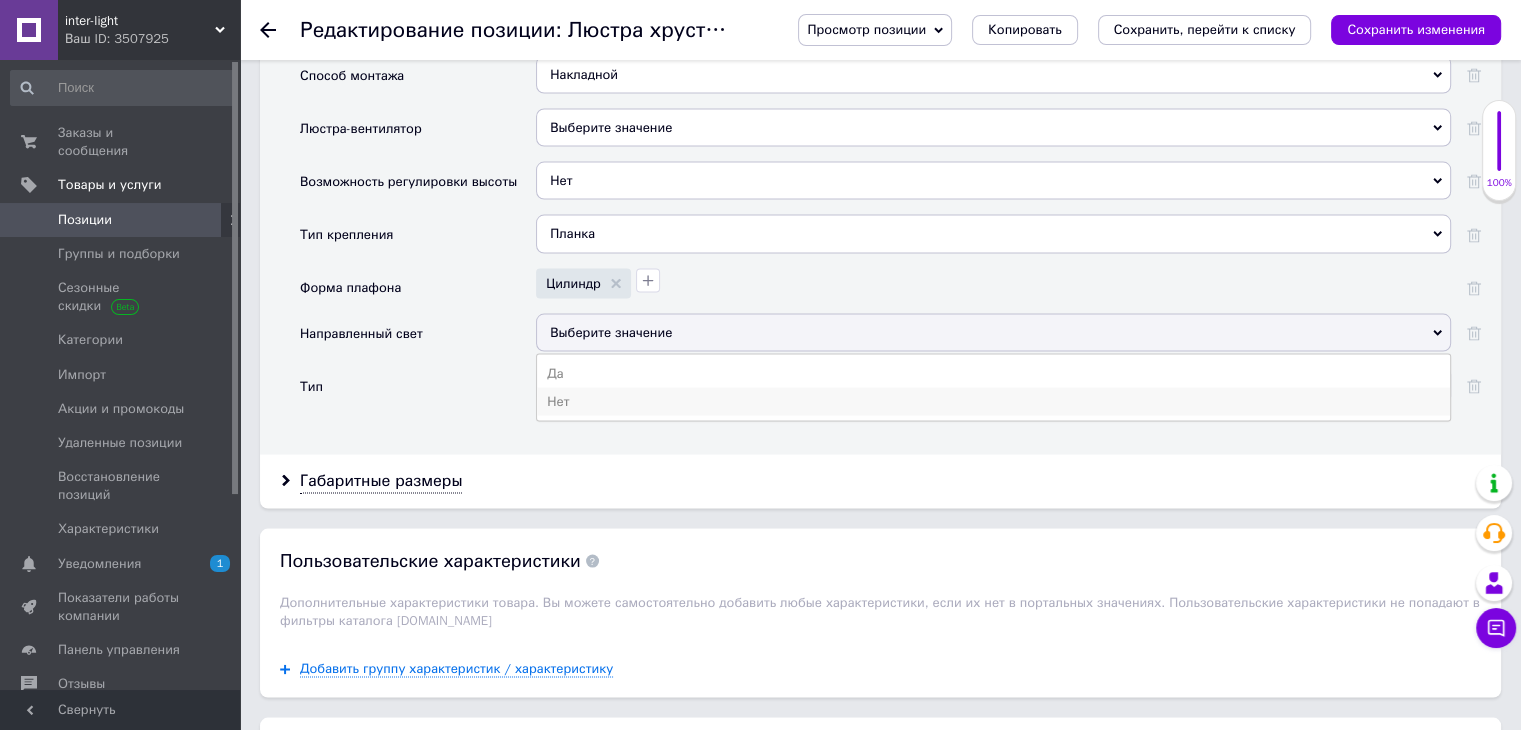 click on "Нет" at bounding box center (993, 402) 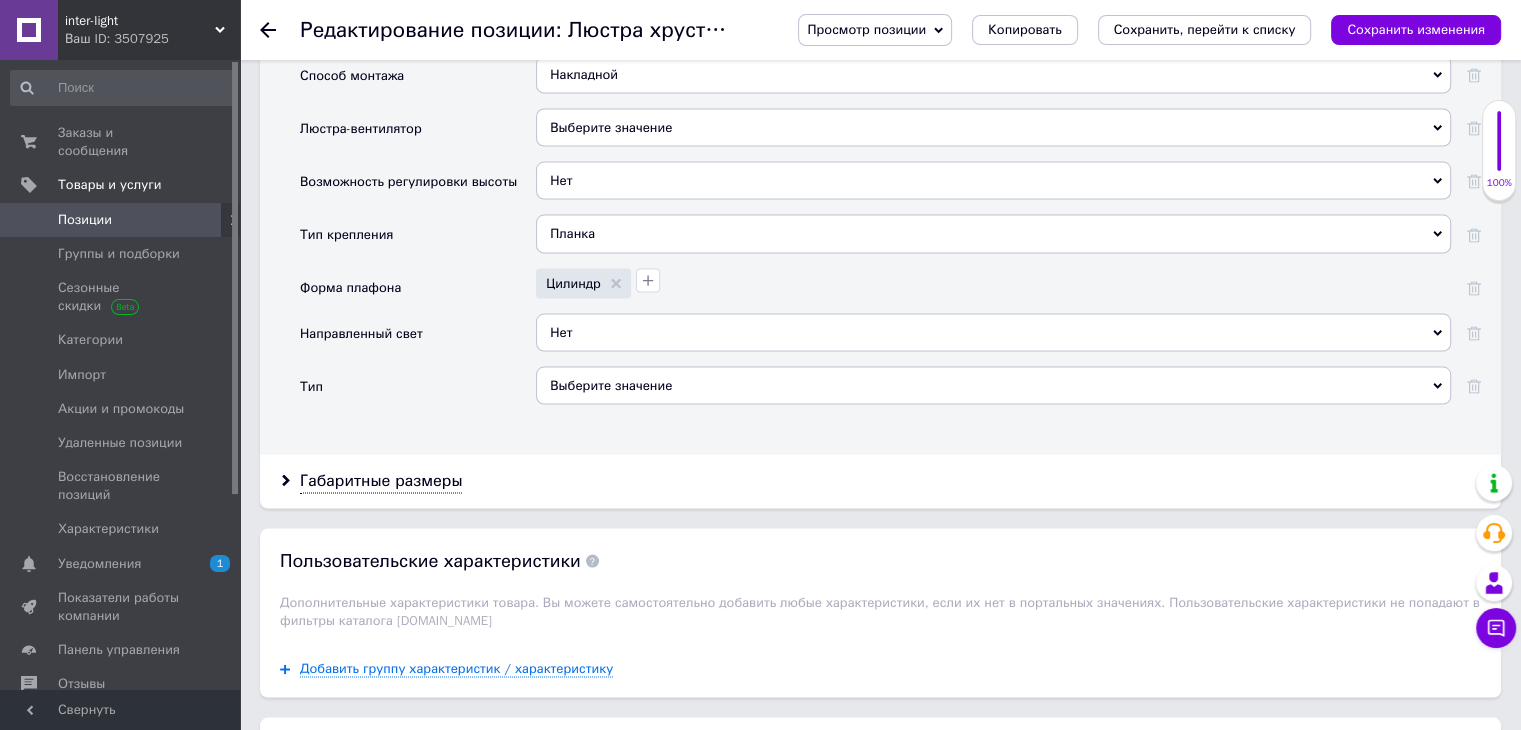click on "Выберите значение" at bounding box center (993, 386) 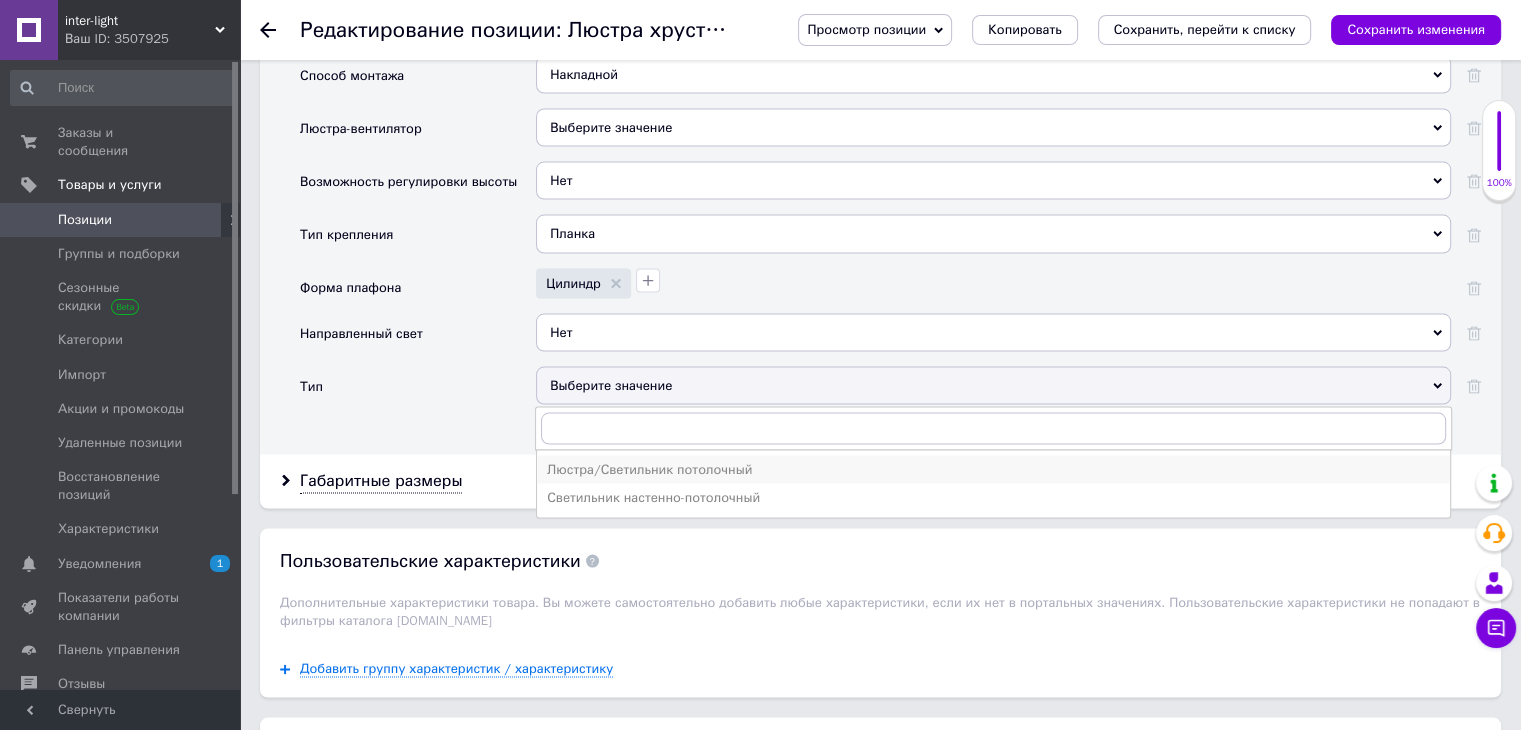 click on "Люстра/Светильник потолочный" at bounding box center [993, 470] 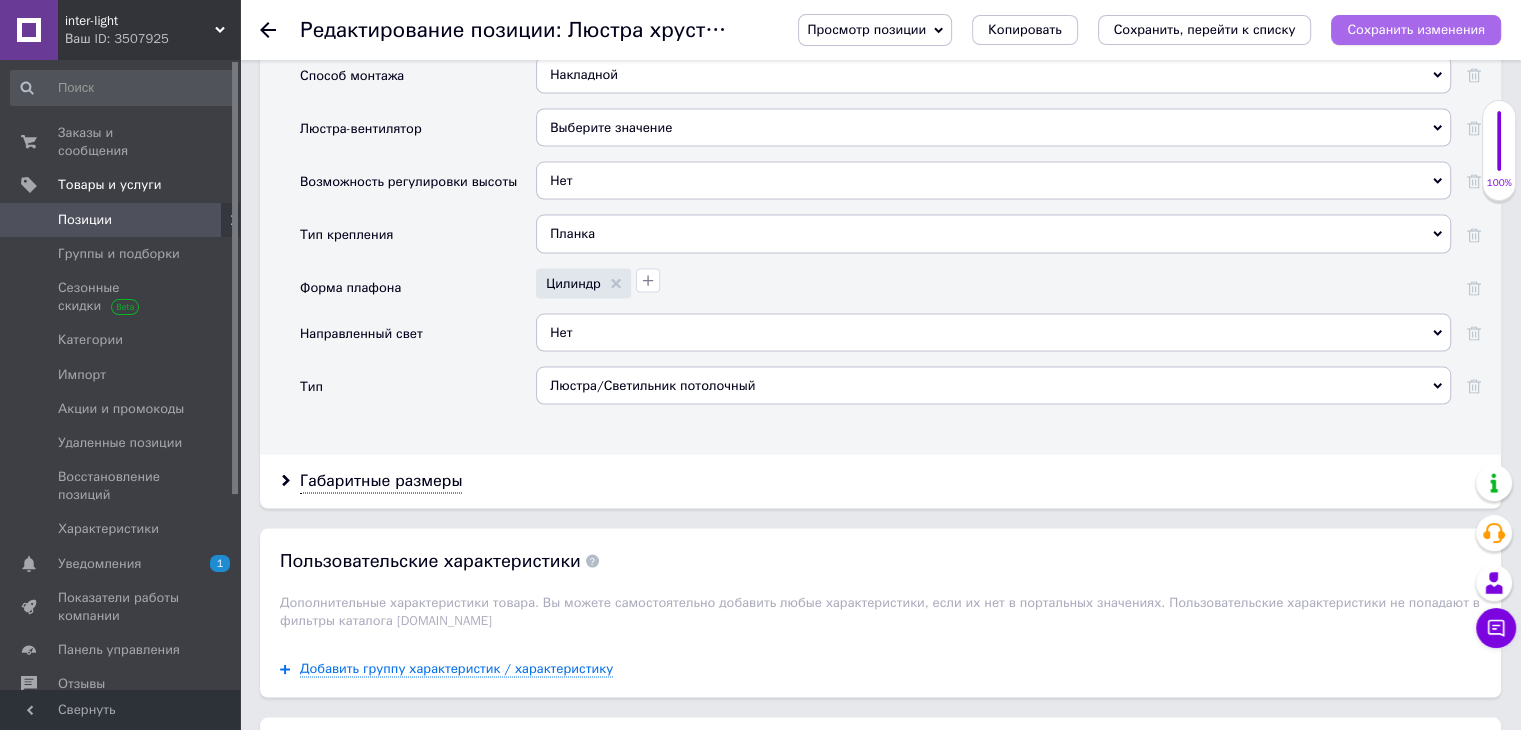 click on "Сохранить изменения" at bounding box center [1416, 29] 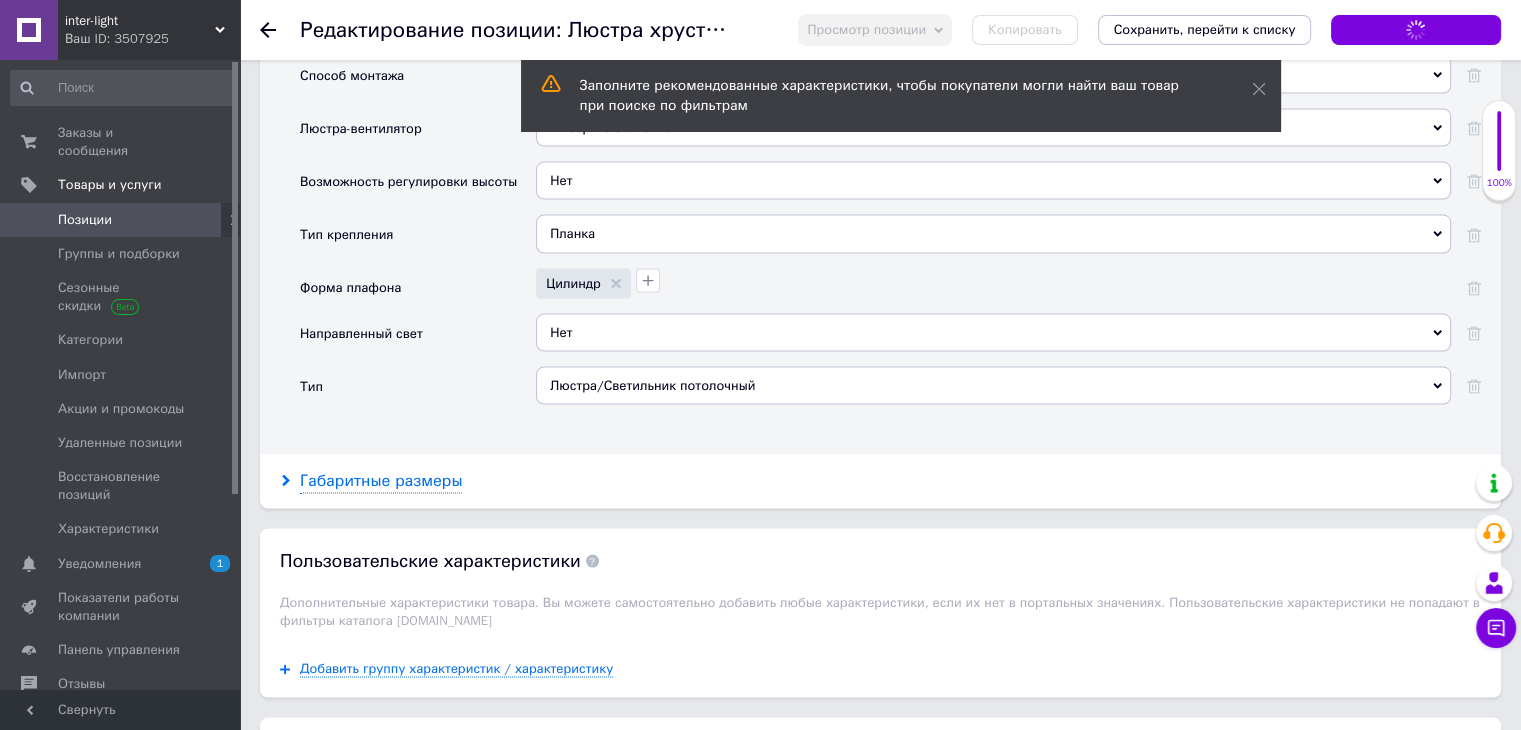click on "Габаритные размеры" at bounding box center [381, 481] 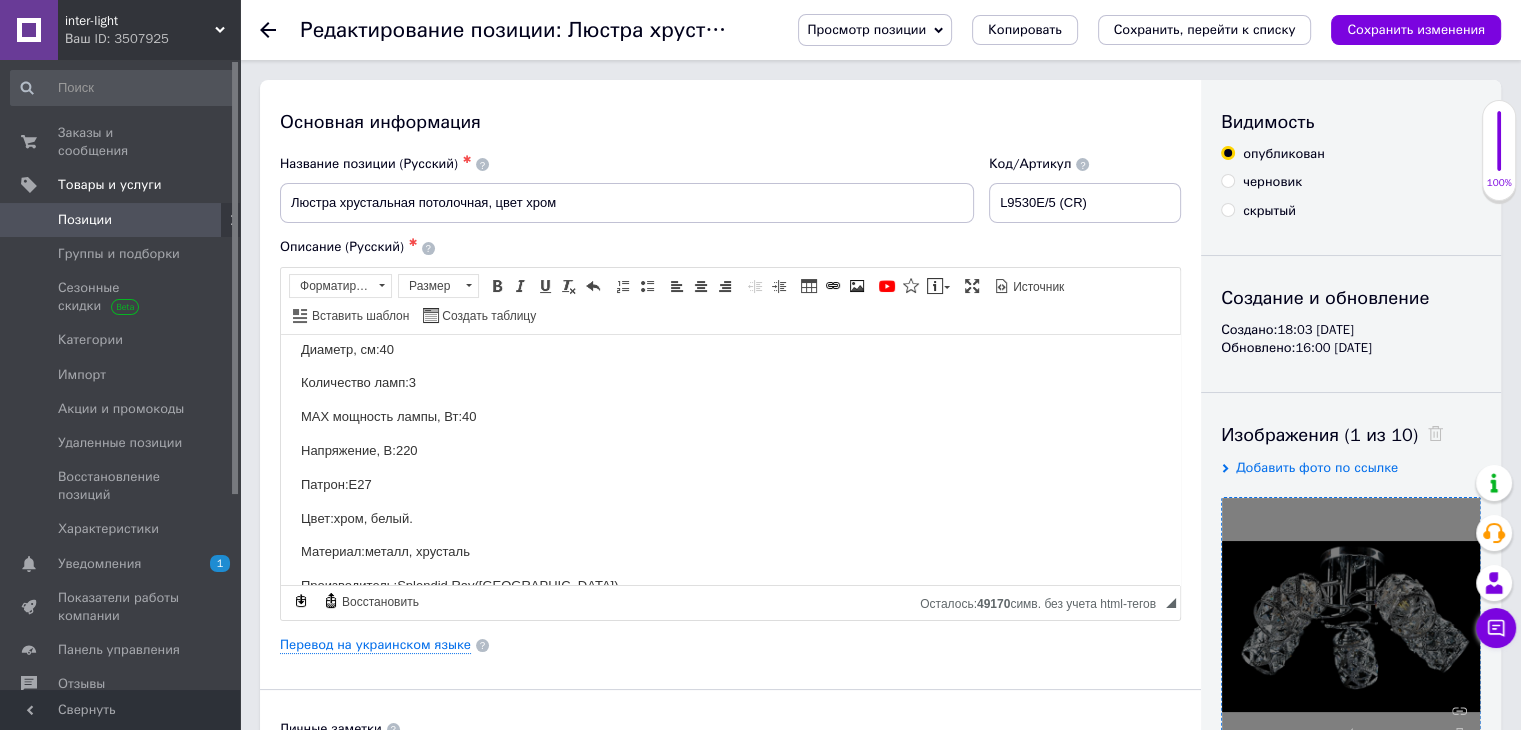 scroll, scrollTop: 299, scrollLeft: 0, axis: vertical 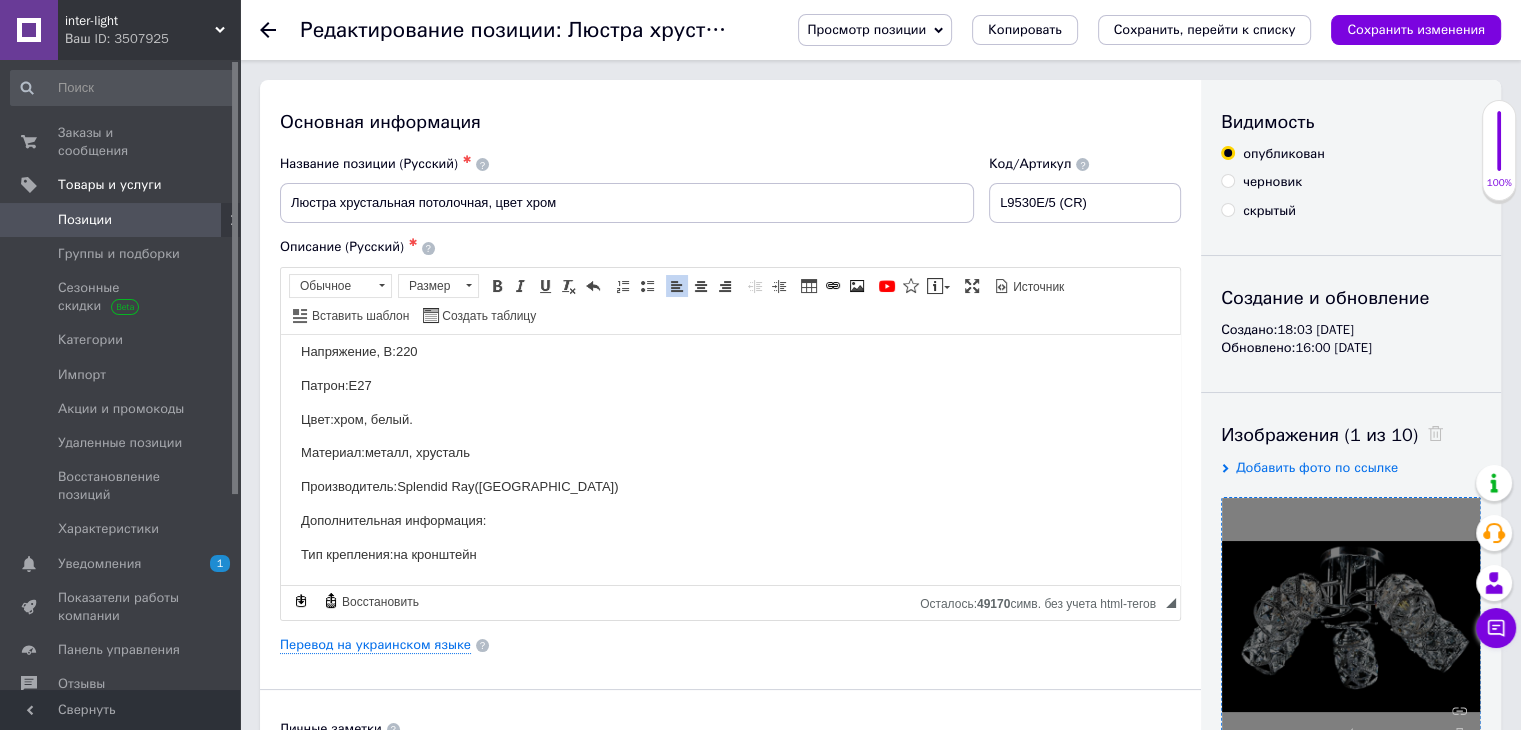 click on "Тип крепления:на кронштейн" at bounding box center (730, 554) 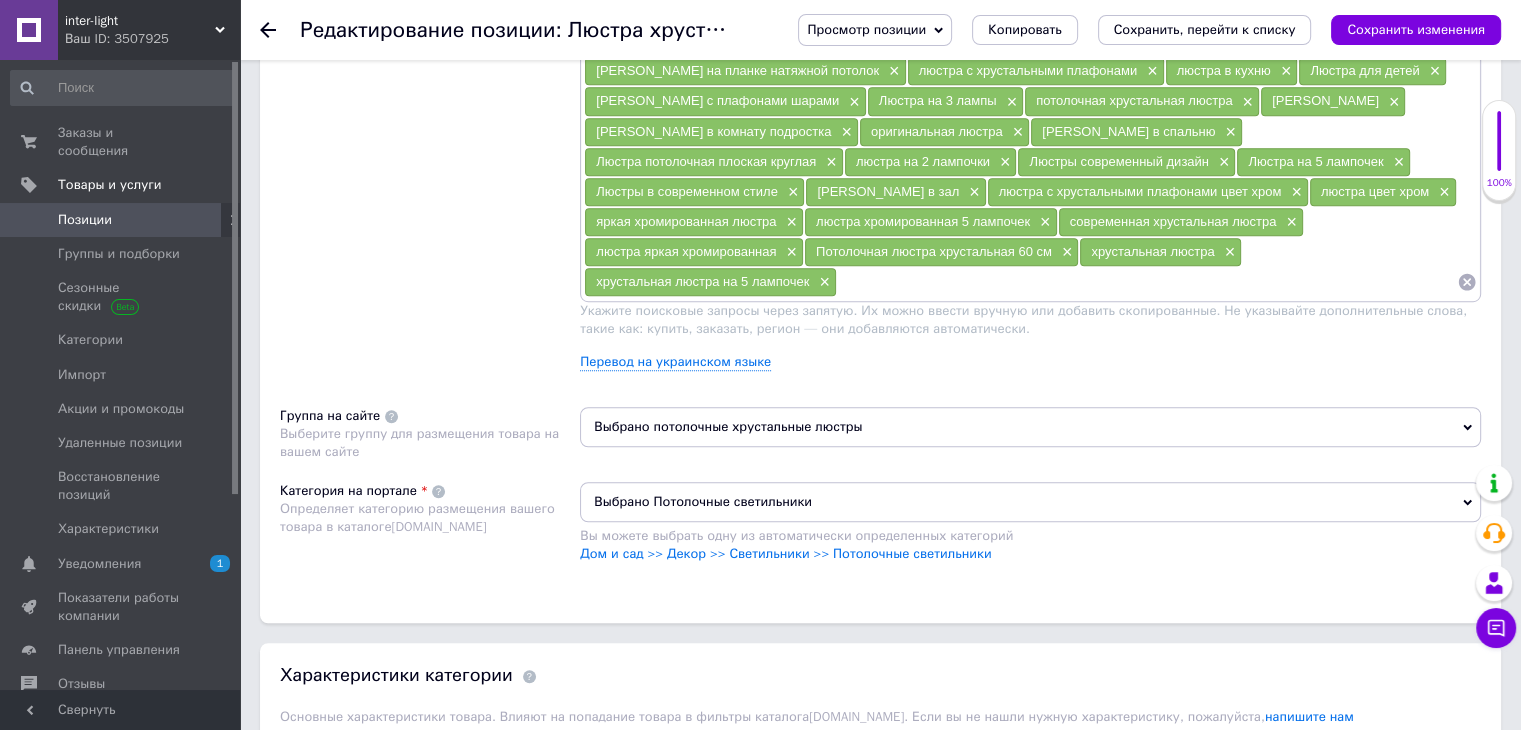scroll, scrollTop: 1500, scrollLeft: 0, axis: vertical 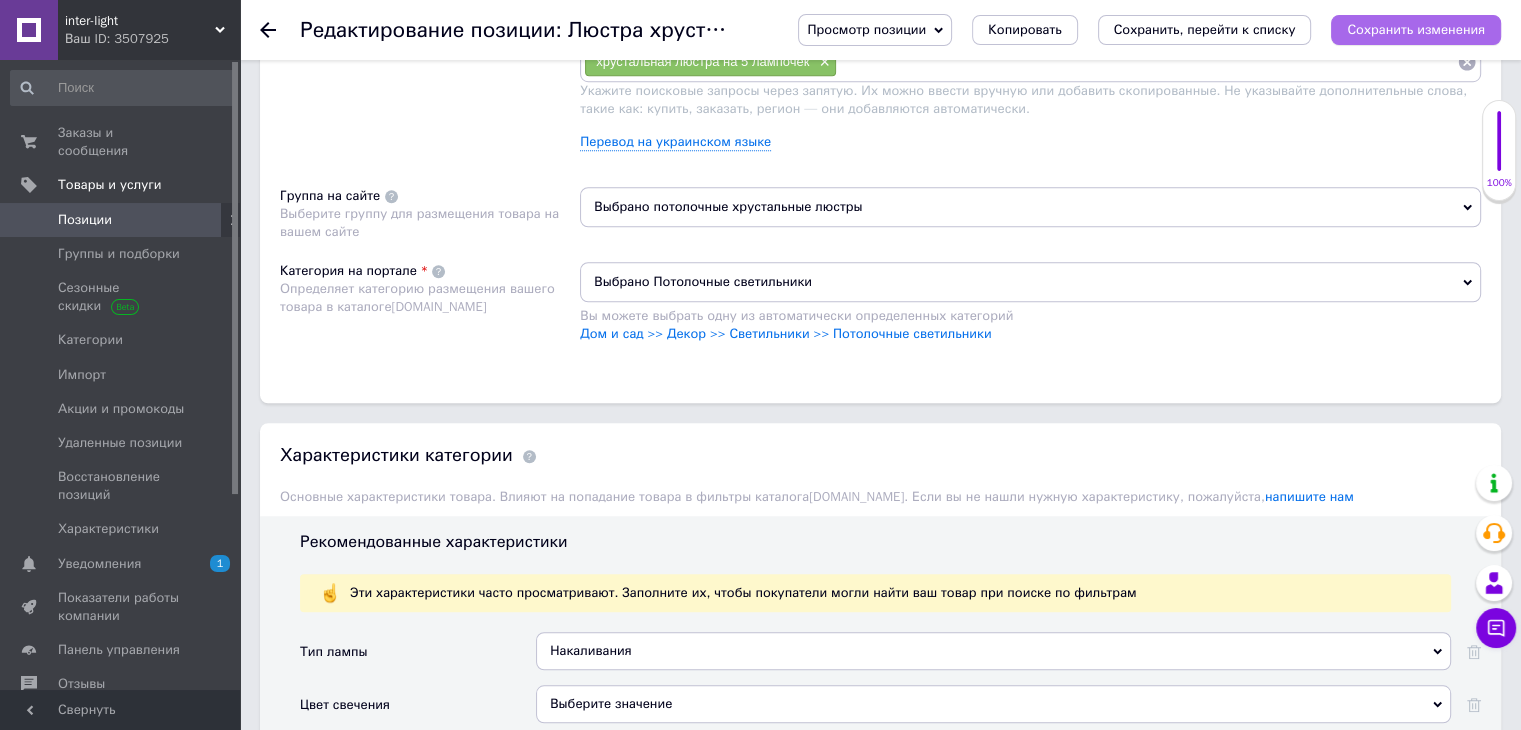 click on "Сохранить изменения" at bounding box center (1416, 29) 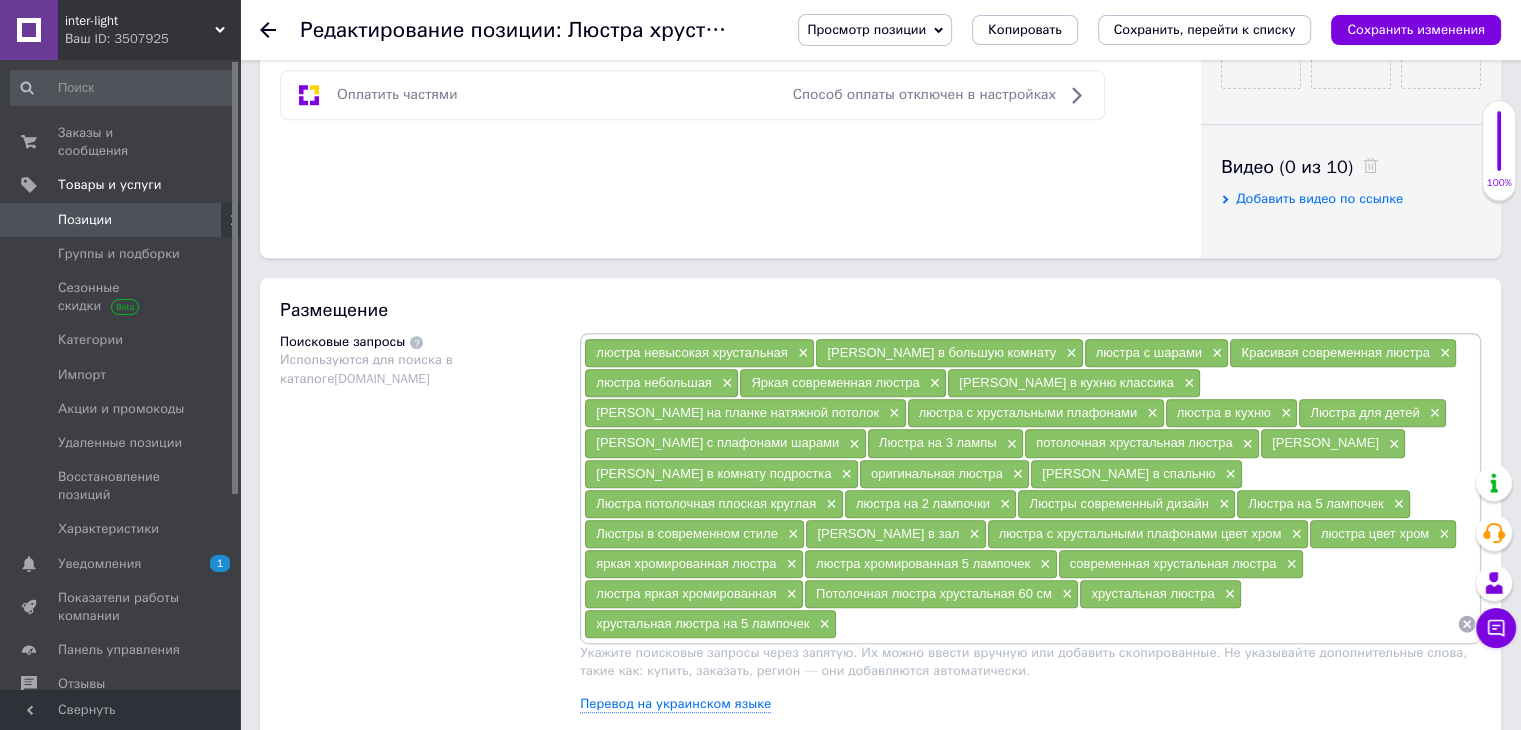 scroll, scrollTop: 976, scrollLeft: 0, axis: vertical 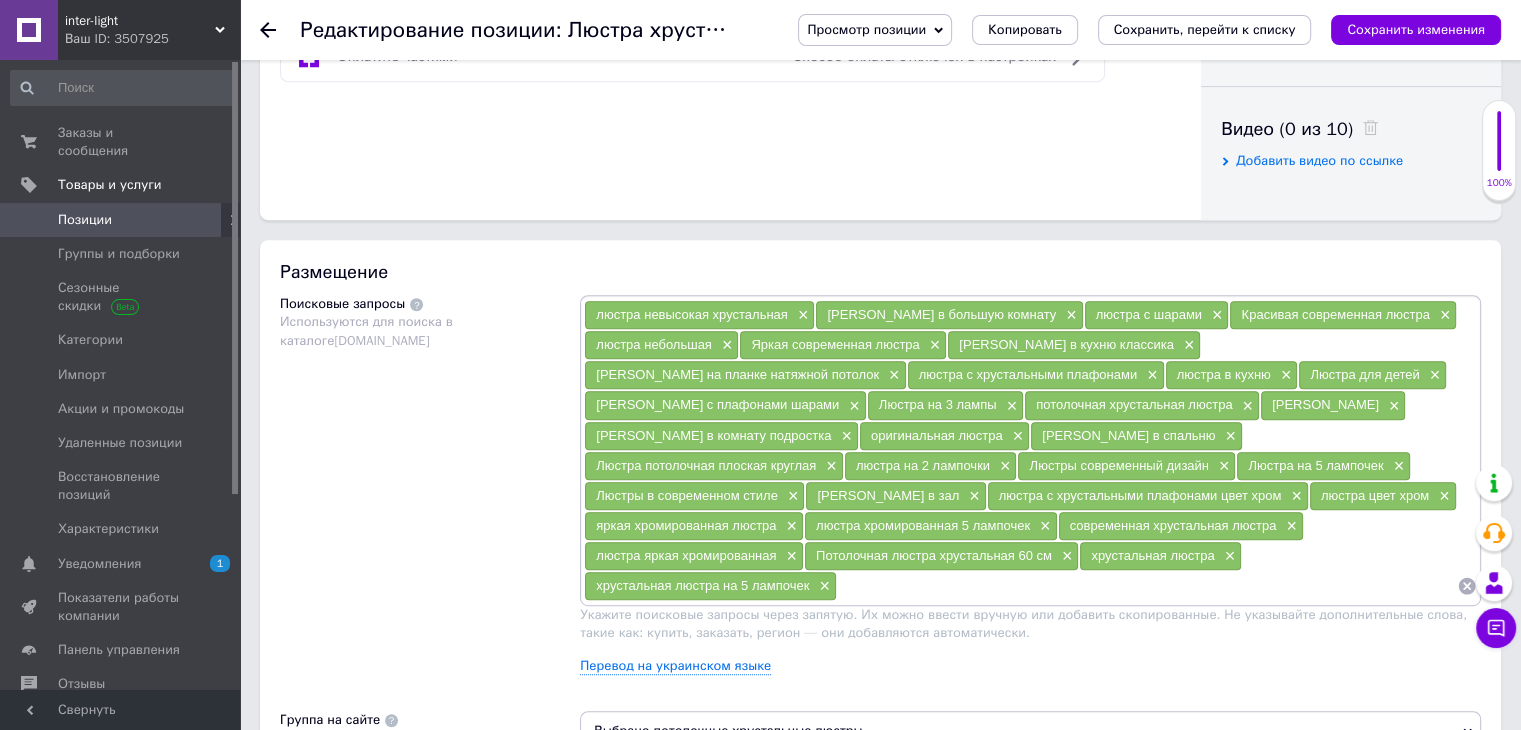 drag, startPoint x: 1428, startPoint y: 17, endPoint x: 1412, endPoint y: 9, distance: 17.888544 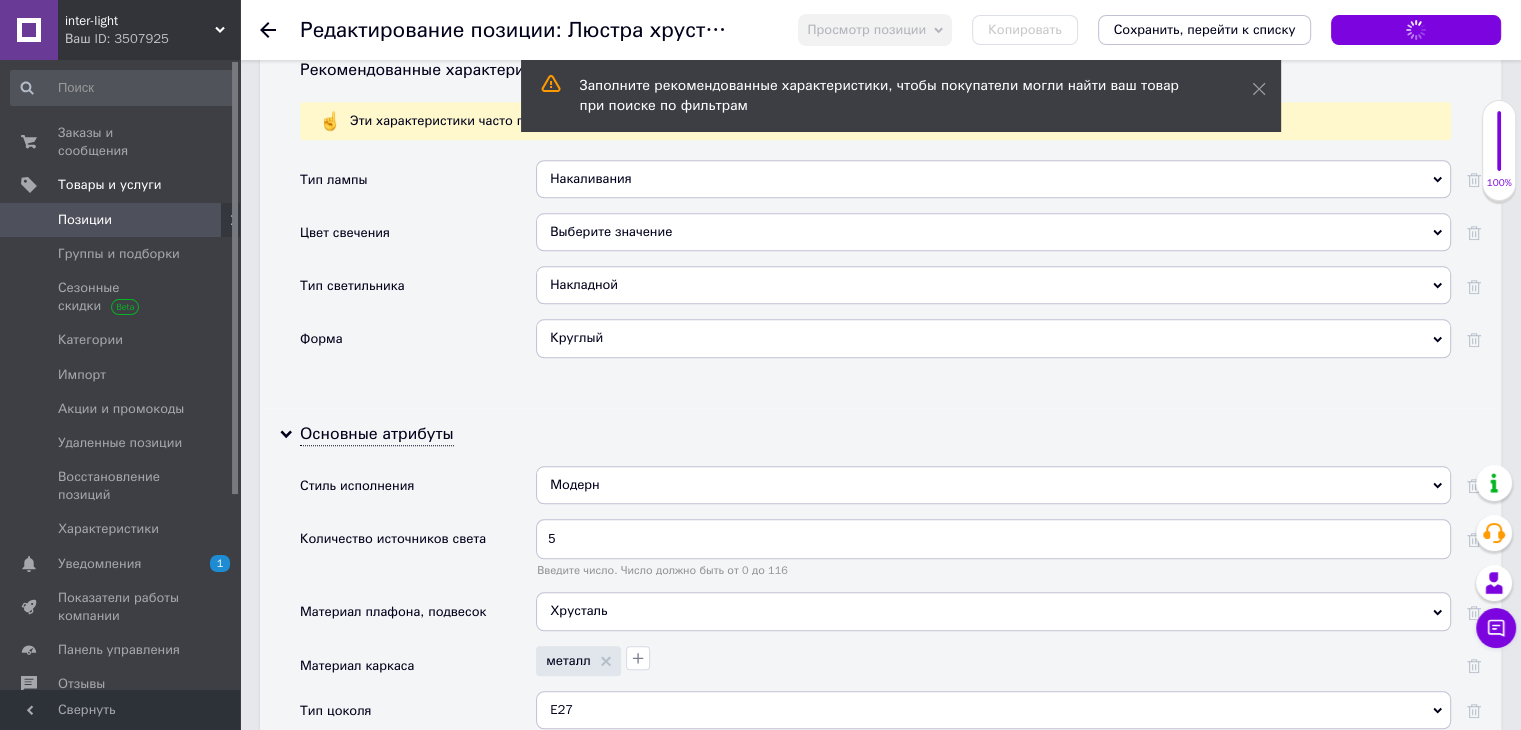 scroll, scrollTop: 1976, scrollLeft: 0, axis: vertical 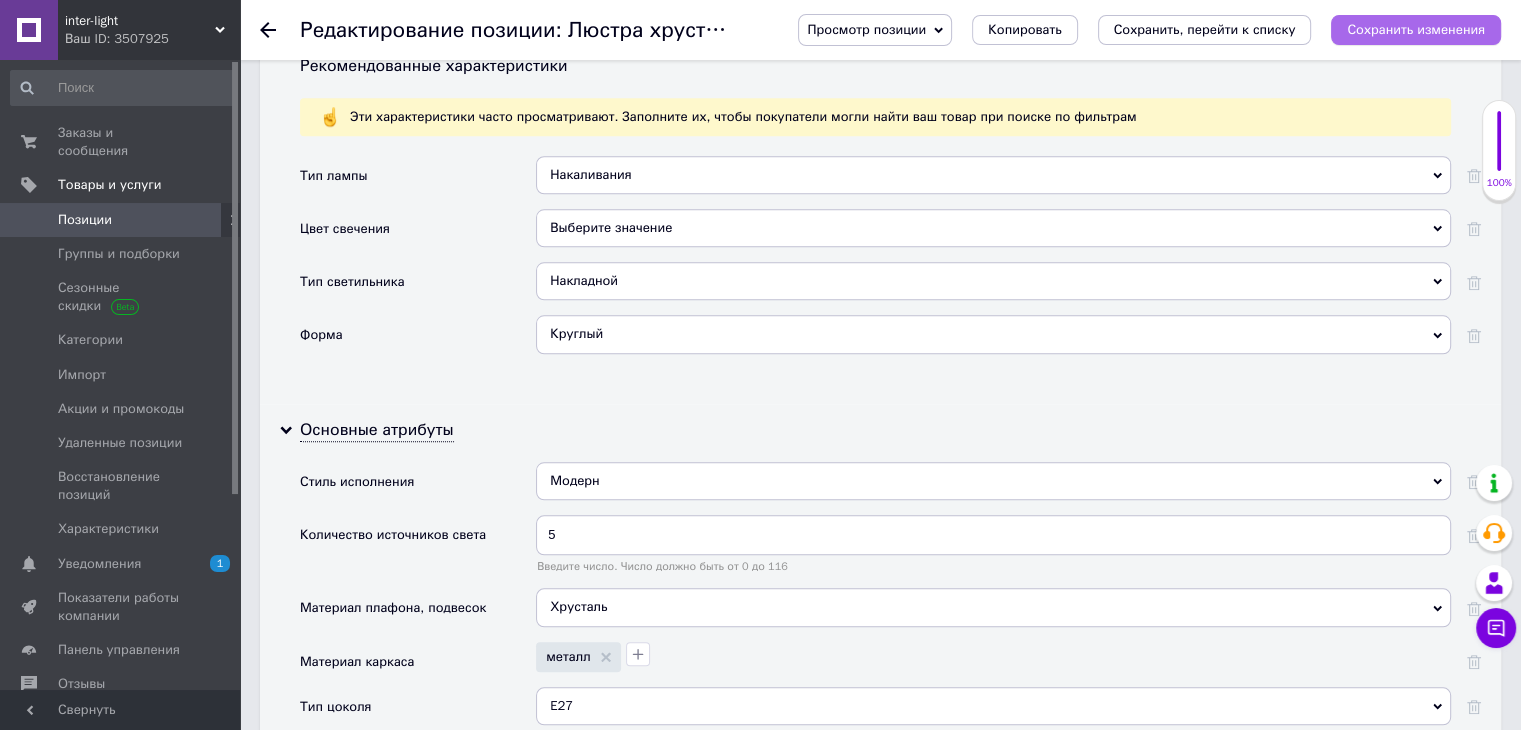 click on "Сохранить изменения" at bounding box center (1416, 29) 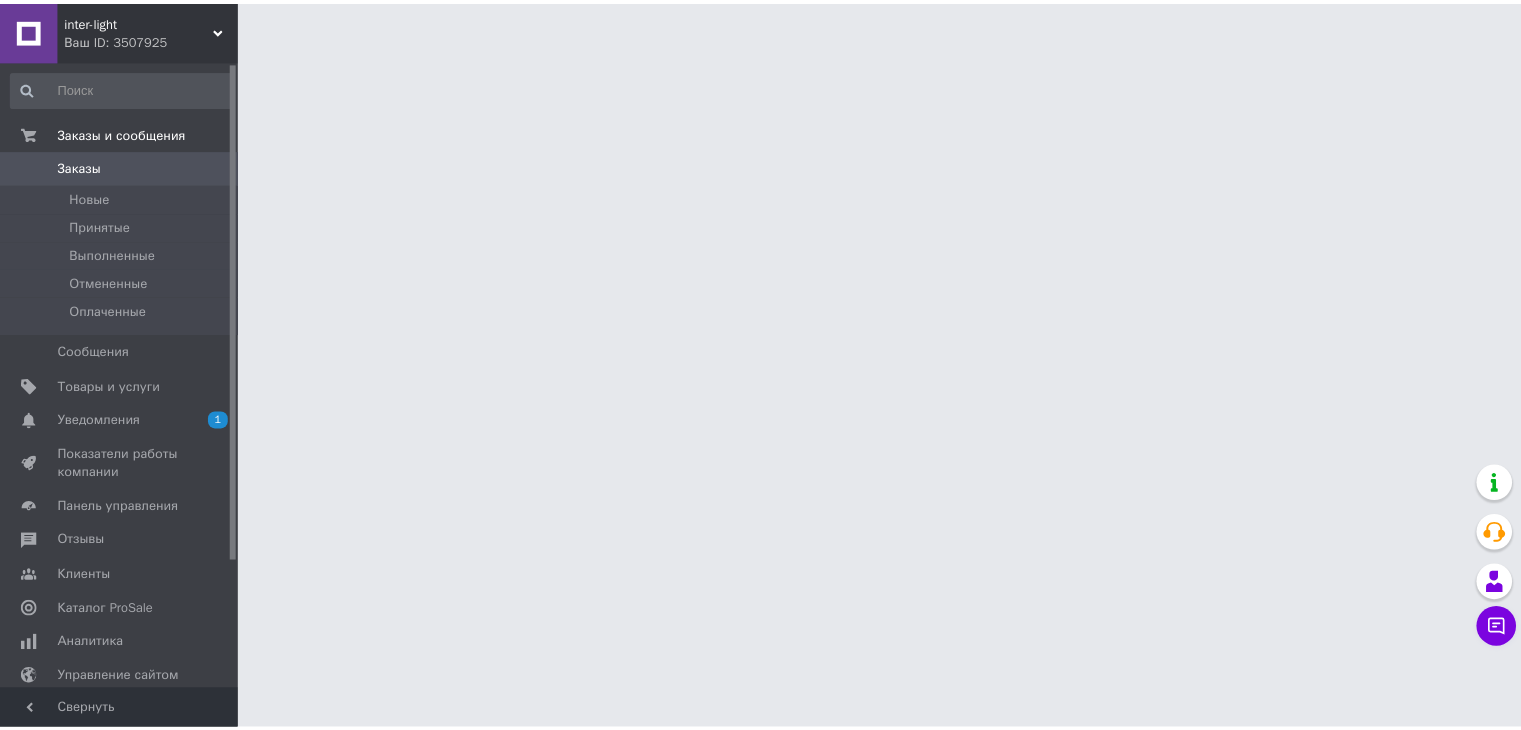 scroll, scrollTop: 0, scrollLeft: 0, axis: both 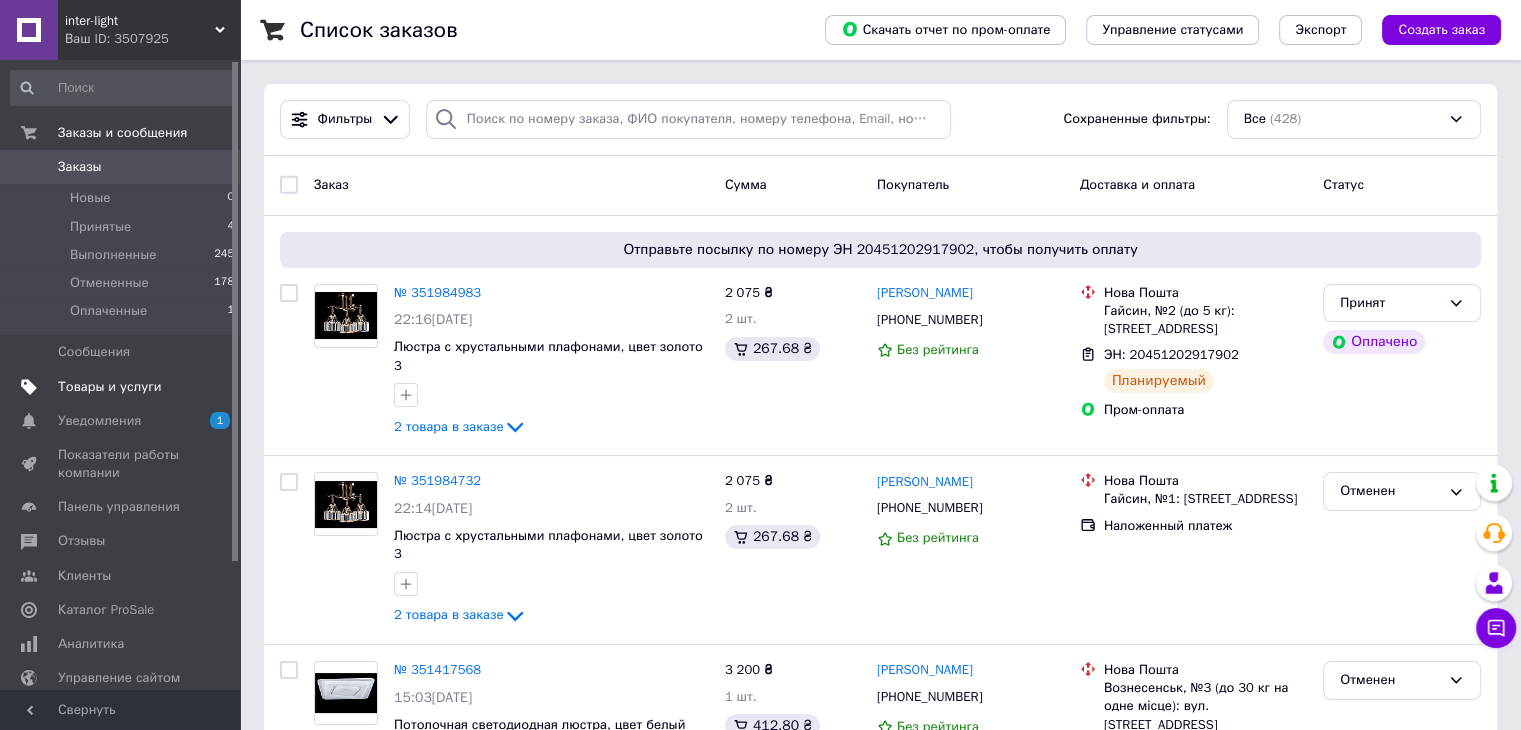 click on "Товары и услуги" at bounding box center [110, 387] 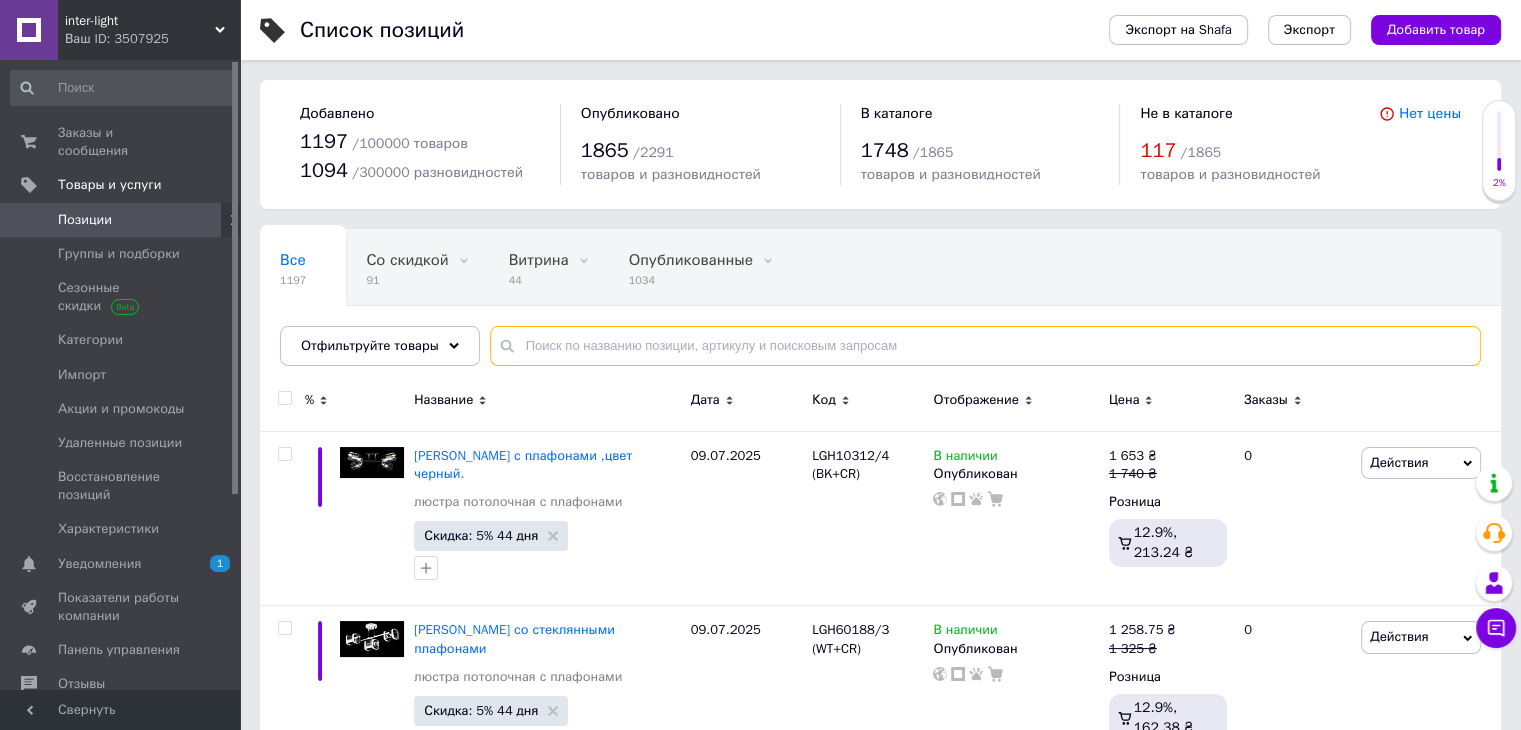click at bounding box center (985, 346) 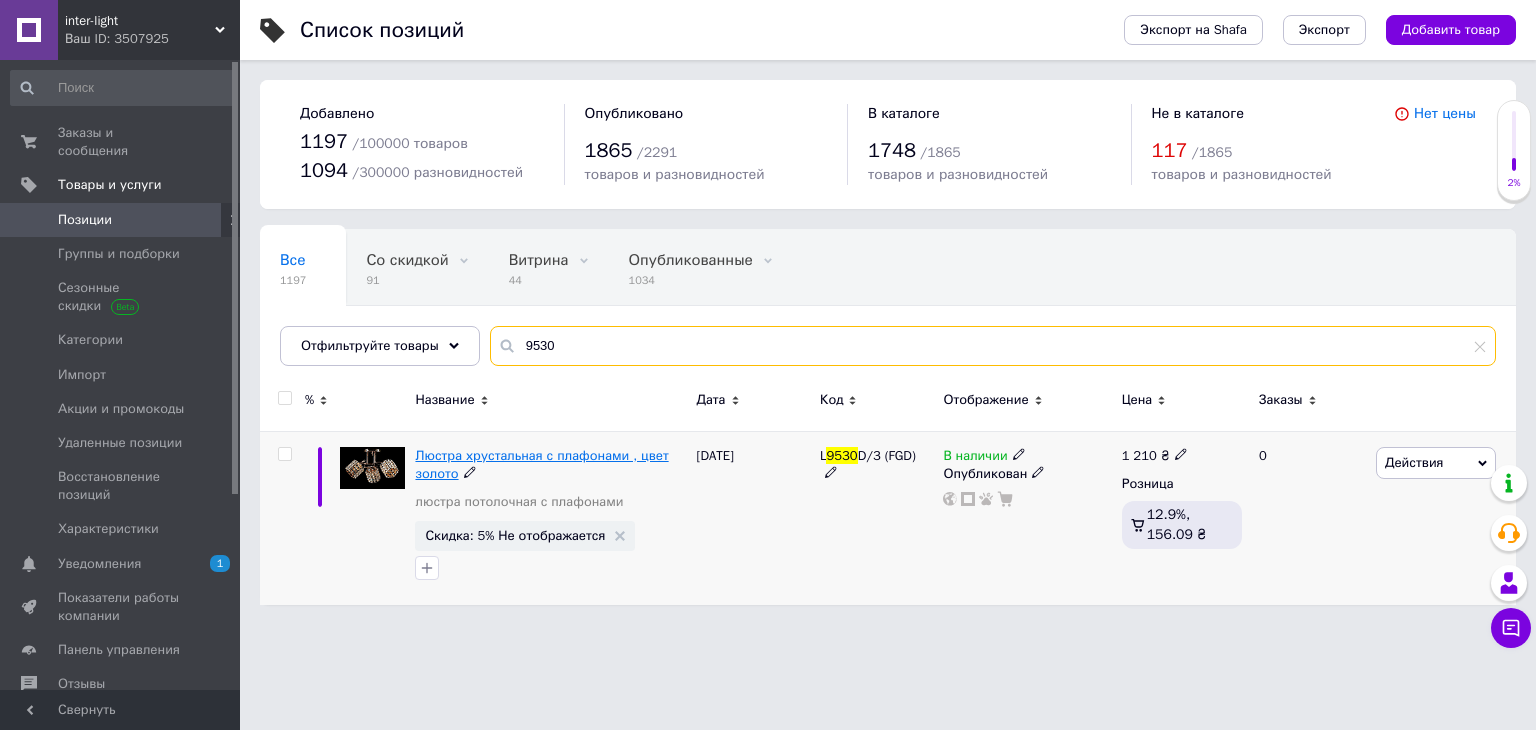 type on "9530" 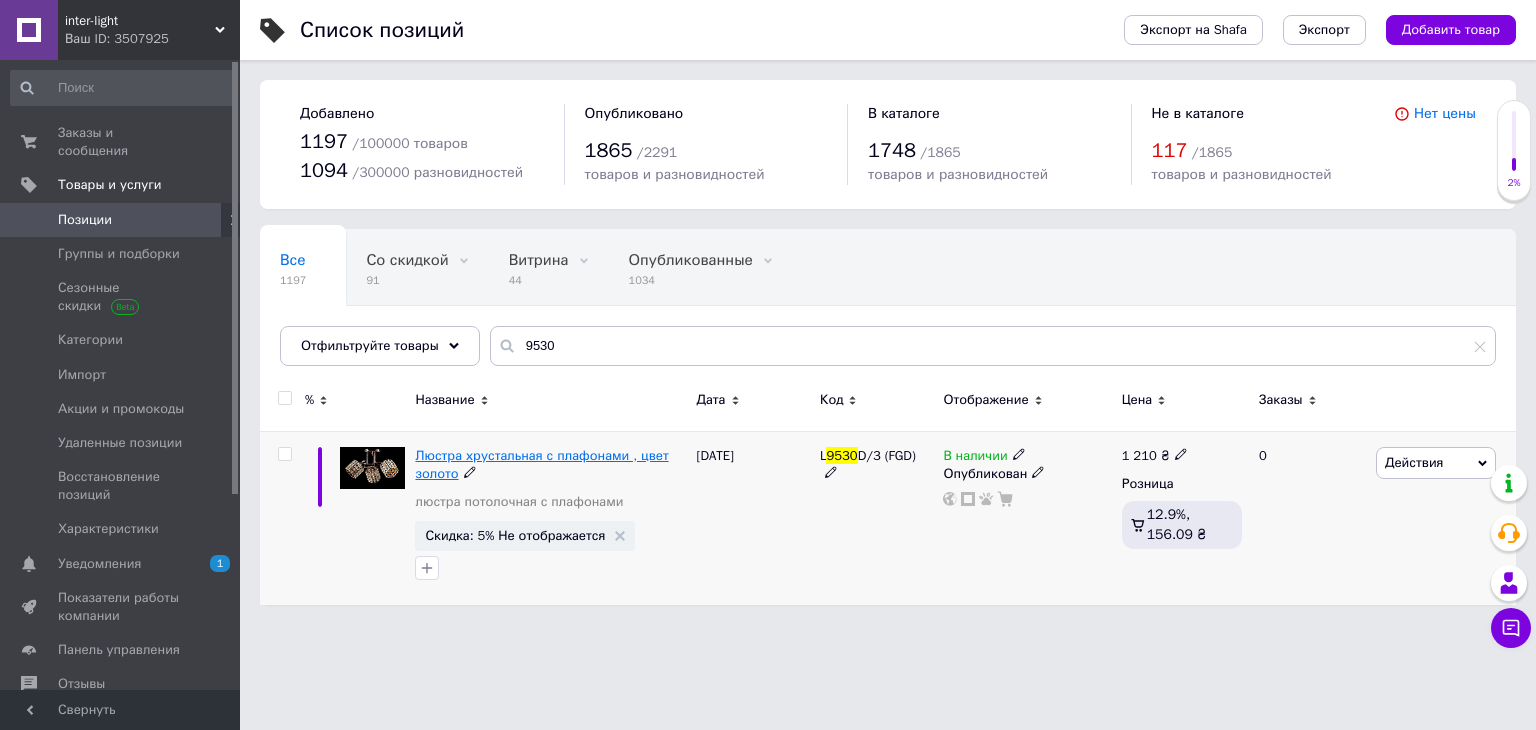 click on "Люстра хрустальная с плафонами , цвет золото" at bounding box center (541, 464) 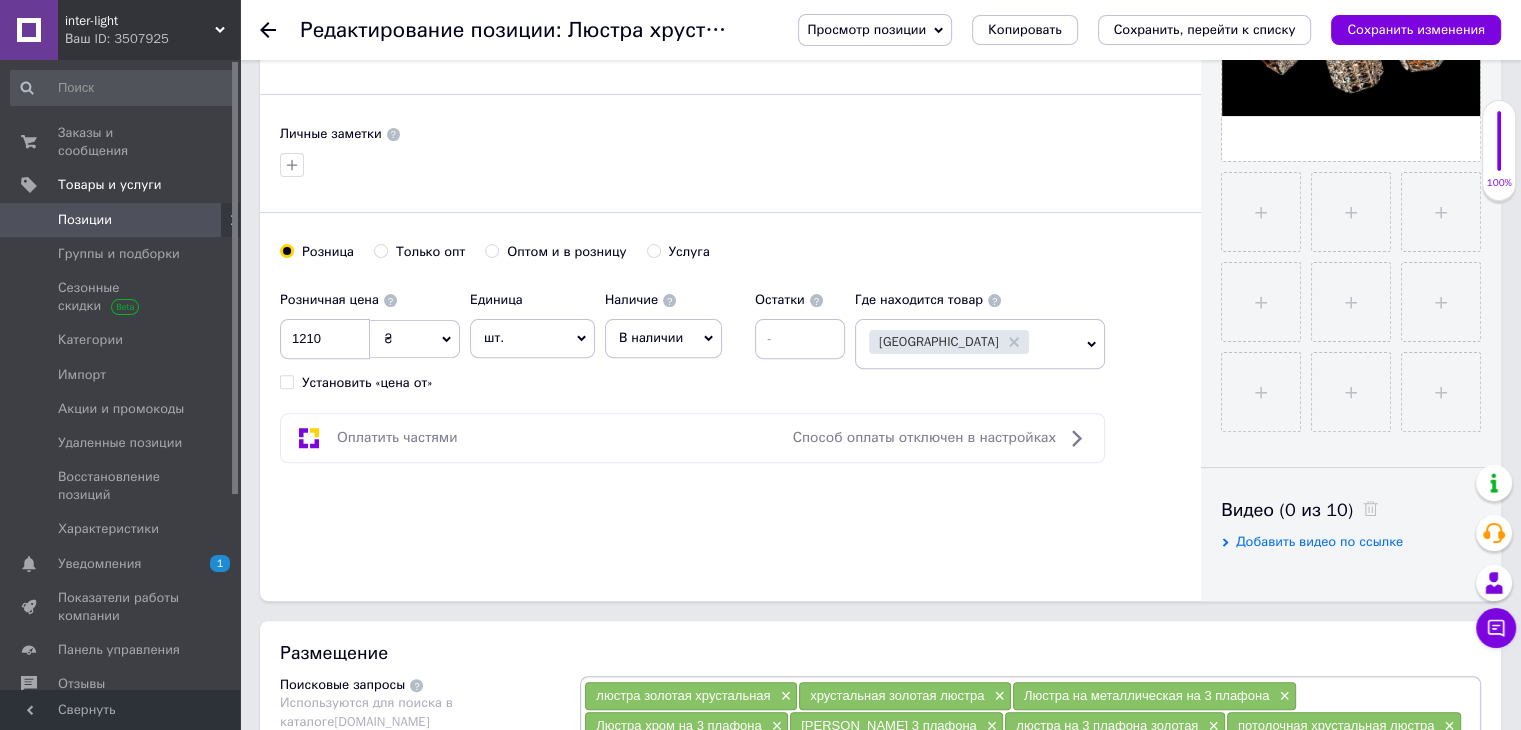 scroll, scrollTop: 600, scrollLeft: 0, axis: vertical 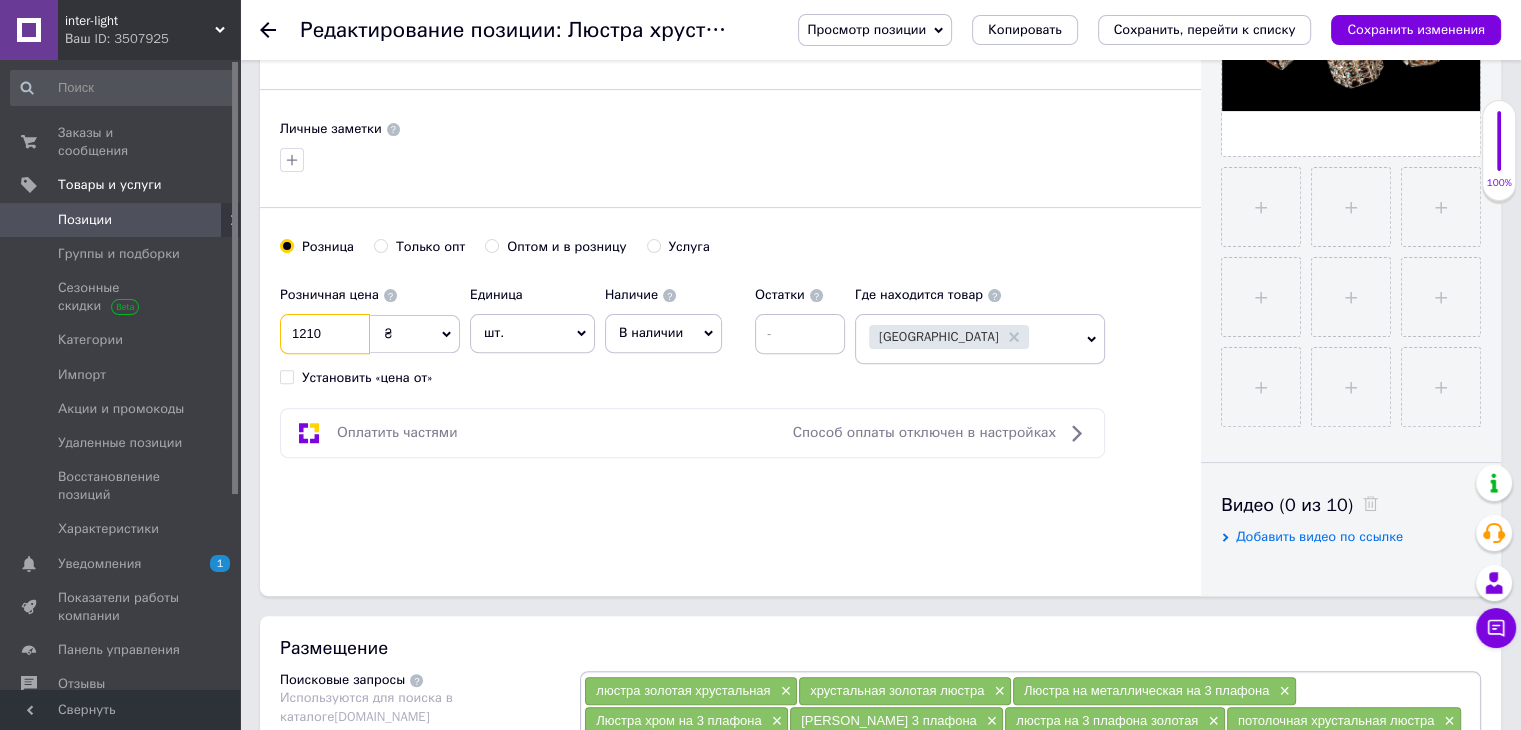 click on "1210" at bounding box center (325, 334) 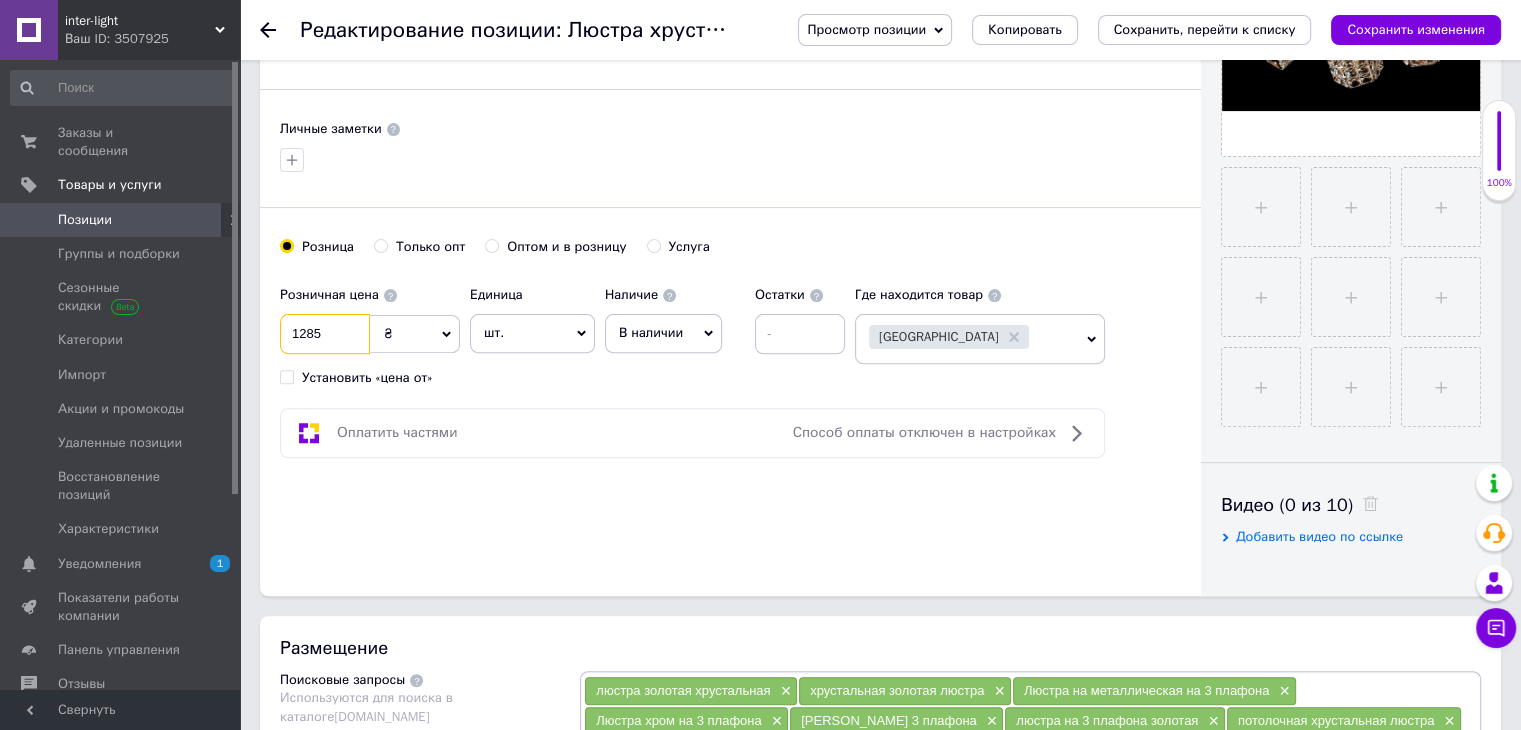 type on "1285" 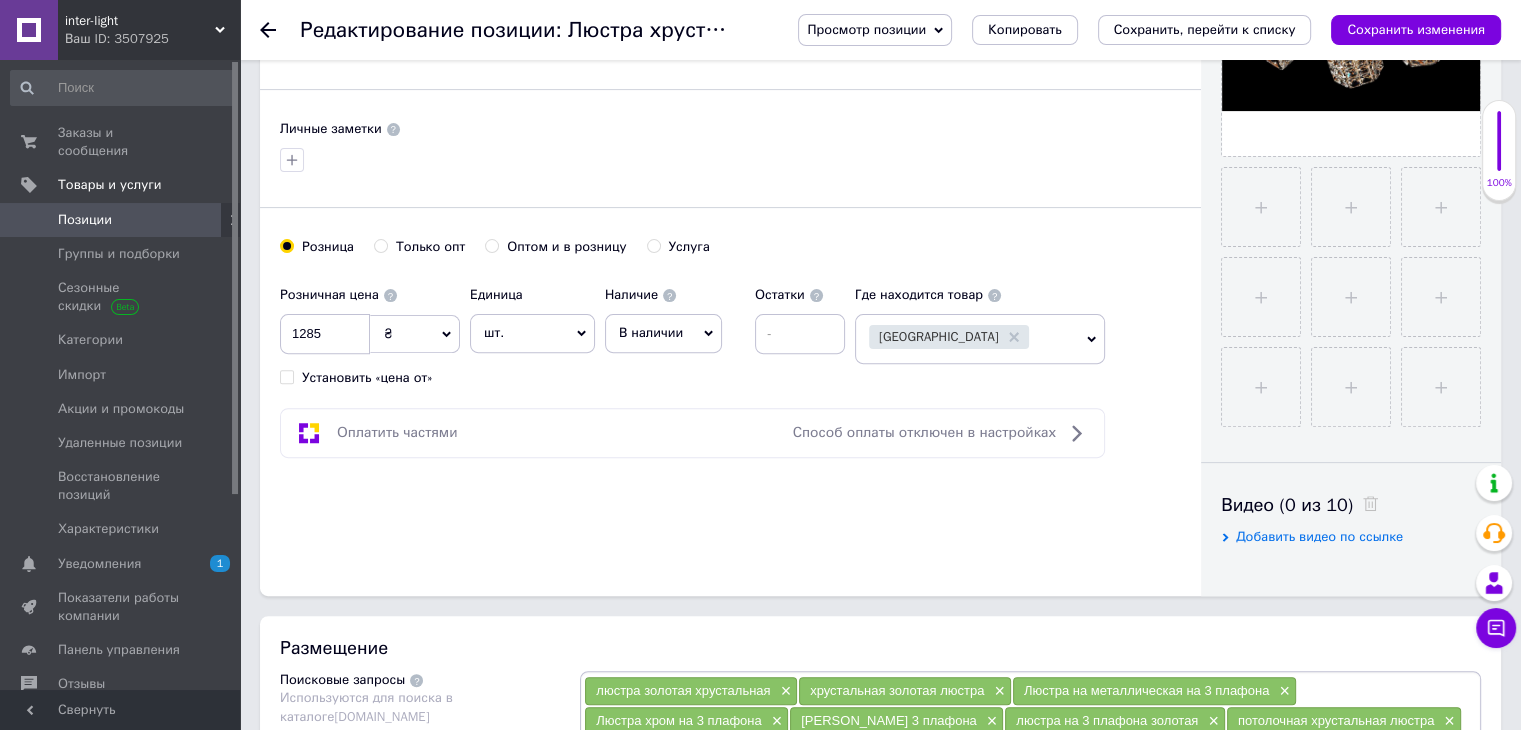 click on "Основная информация Название позиции (Русский) ✱ Люстра хрустальная с плафонами , цвет золото Код/Артикул L9530D/3 (FGD) Описание (Русский) ✱
При необходимости, для комплекта -есть серия люстр этой модели :5 лампочек ,2 лампочки , бра поворотное на 1 лампочку.
Высота, см:24
Диаметр, см:42
Количество ламп:3
MAX мощность лампы, Вт:40
Напряжение, В:220
Патрон:E27
Цвет:золото,белый
Материал:металл, хрусталь
Производитель:Splendid Ray([GEOGRAPHIC_DATA])
Дополнительная информация:
Тип крепления:на кронштейн
Rich Text Editor, 315BC6E0-4FC7-47D6-8B9A-F8B6A7044636 Панели инструментов редактора Размер" at bounding box center (730, 38) 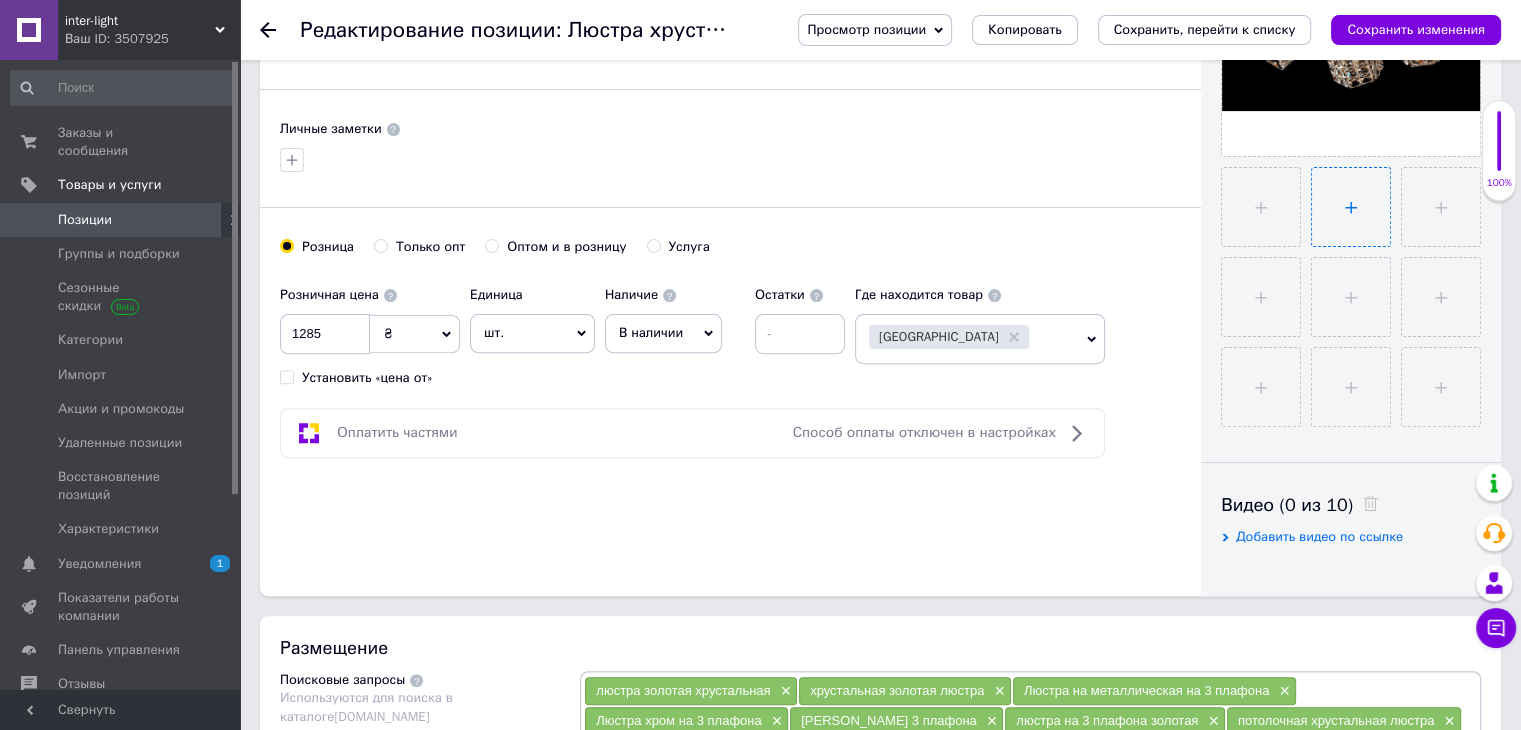 drag, startPoint x: 1444, startPoint y: 25, endPoint x: 1350, endPoint y: 181, distance: 182.13182 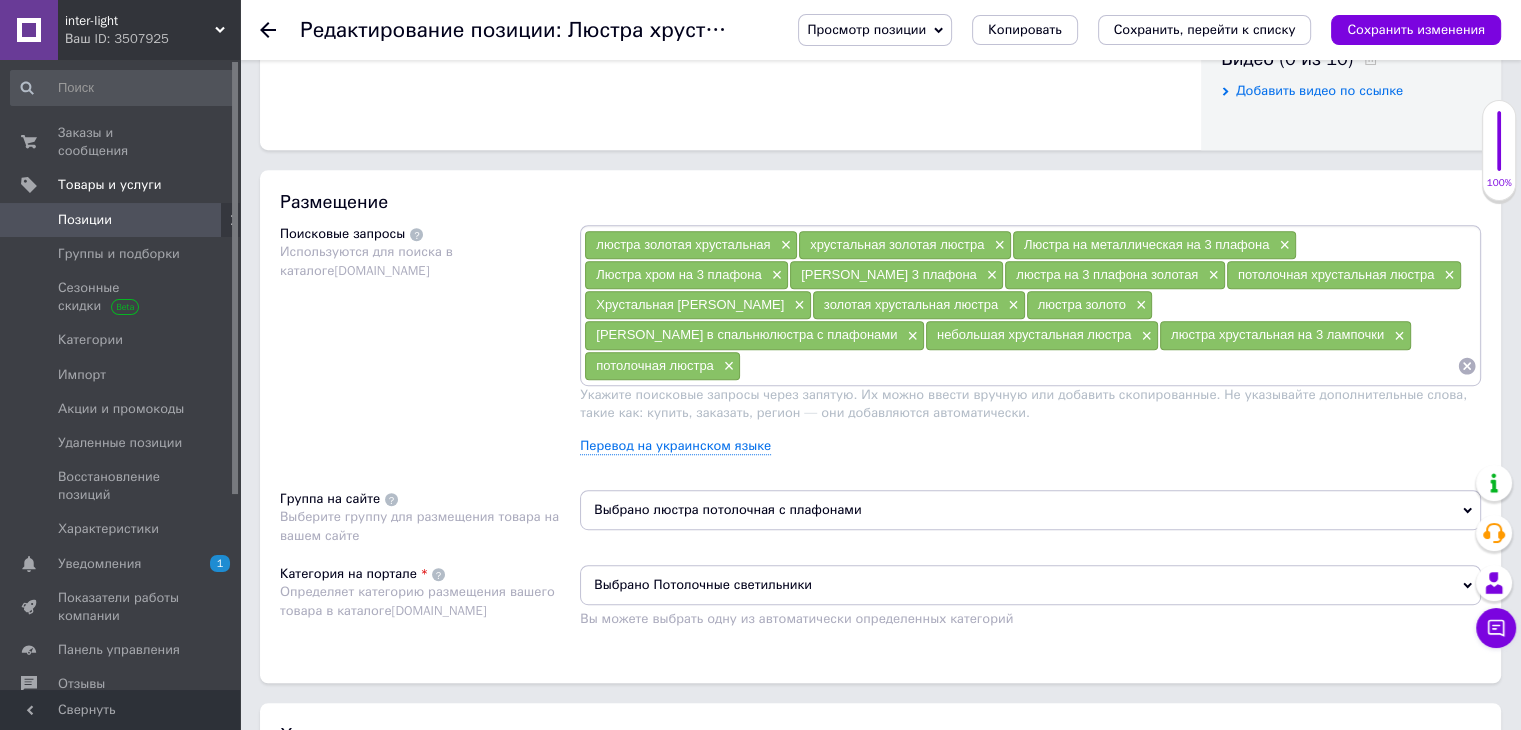 scroll, scrollTop: 900, scrollLeft: 0, axis: vertical 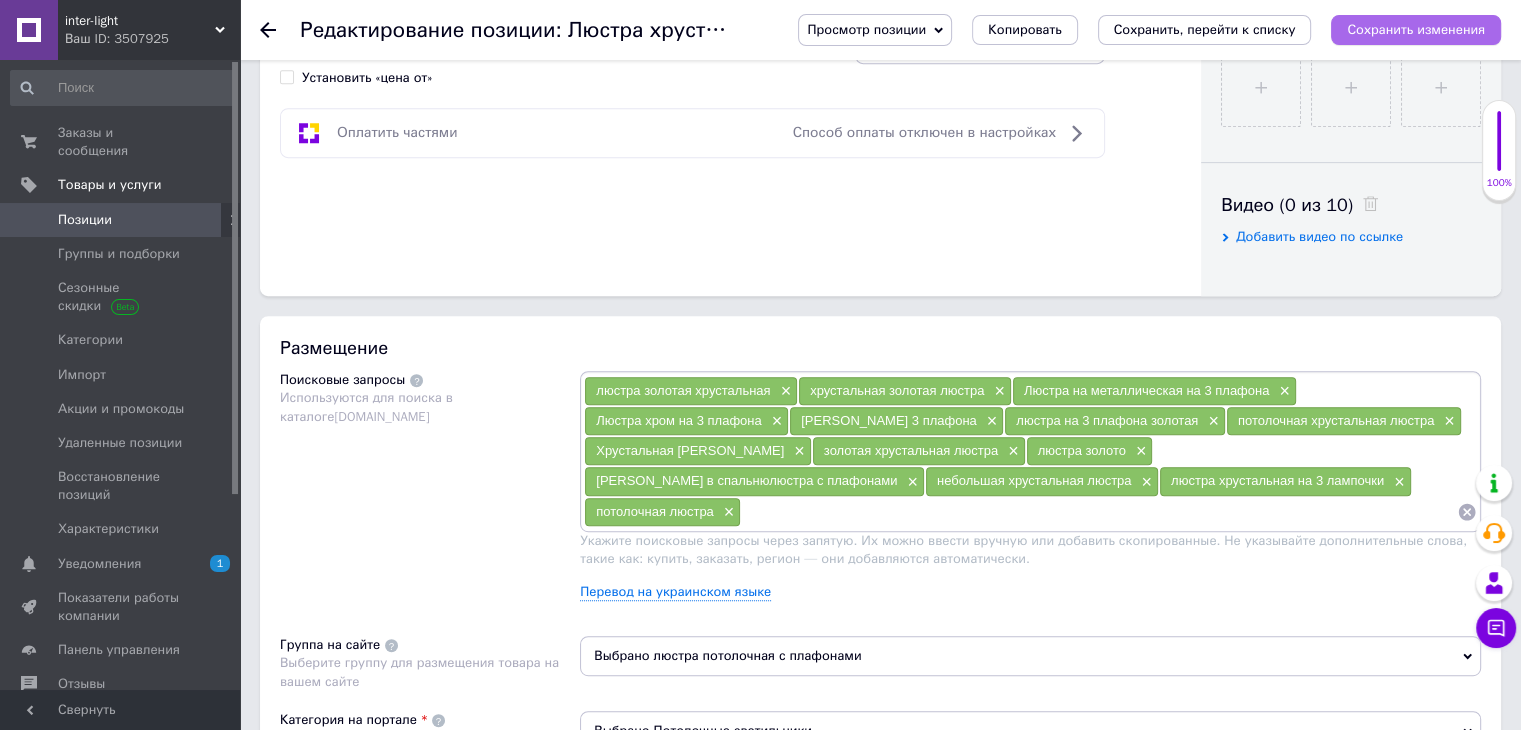 click on "Сохранить изменения" at bounding box center (1416, 29) 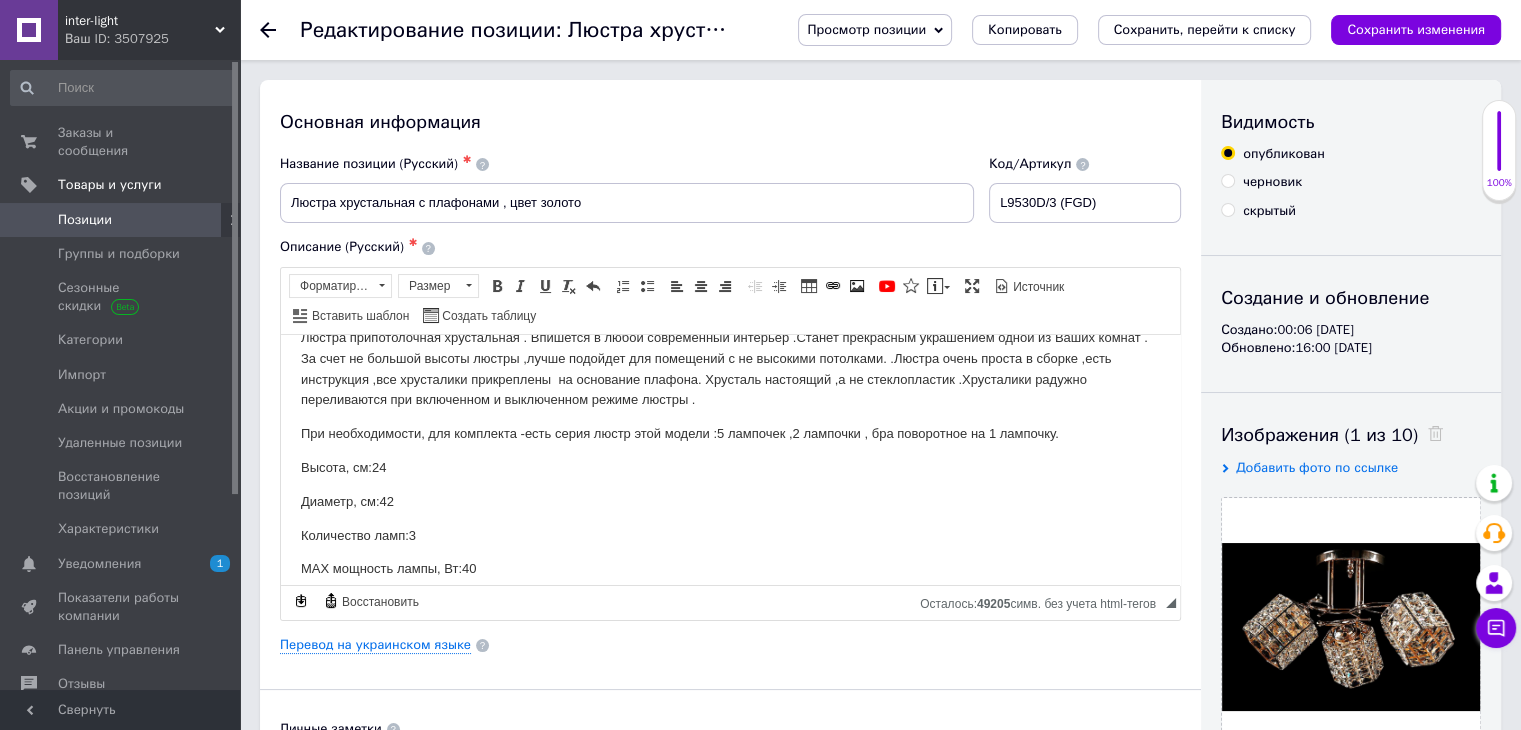 scroll, scrollTop: 0, scrollLeft: 0, axis: both 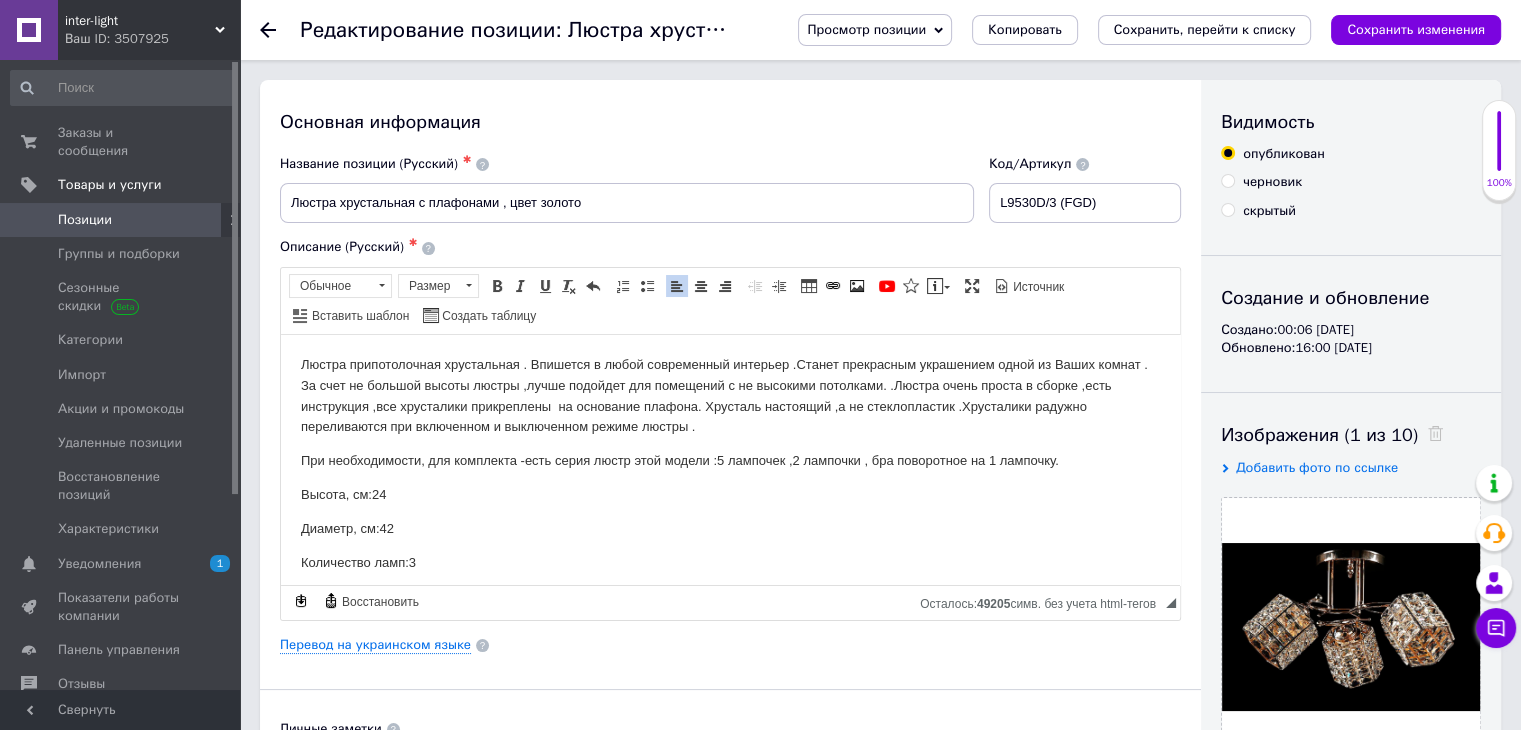 click on "При необходимости, для комплекта -есть серия люстр этой модели :5 лампочек ,2 лампочки , бра поворотное на 1 лампочку." at bounding box center (730, 460) 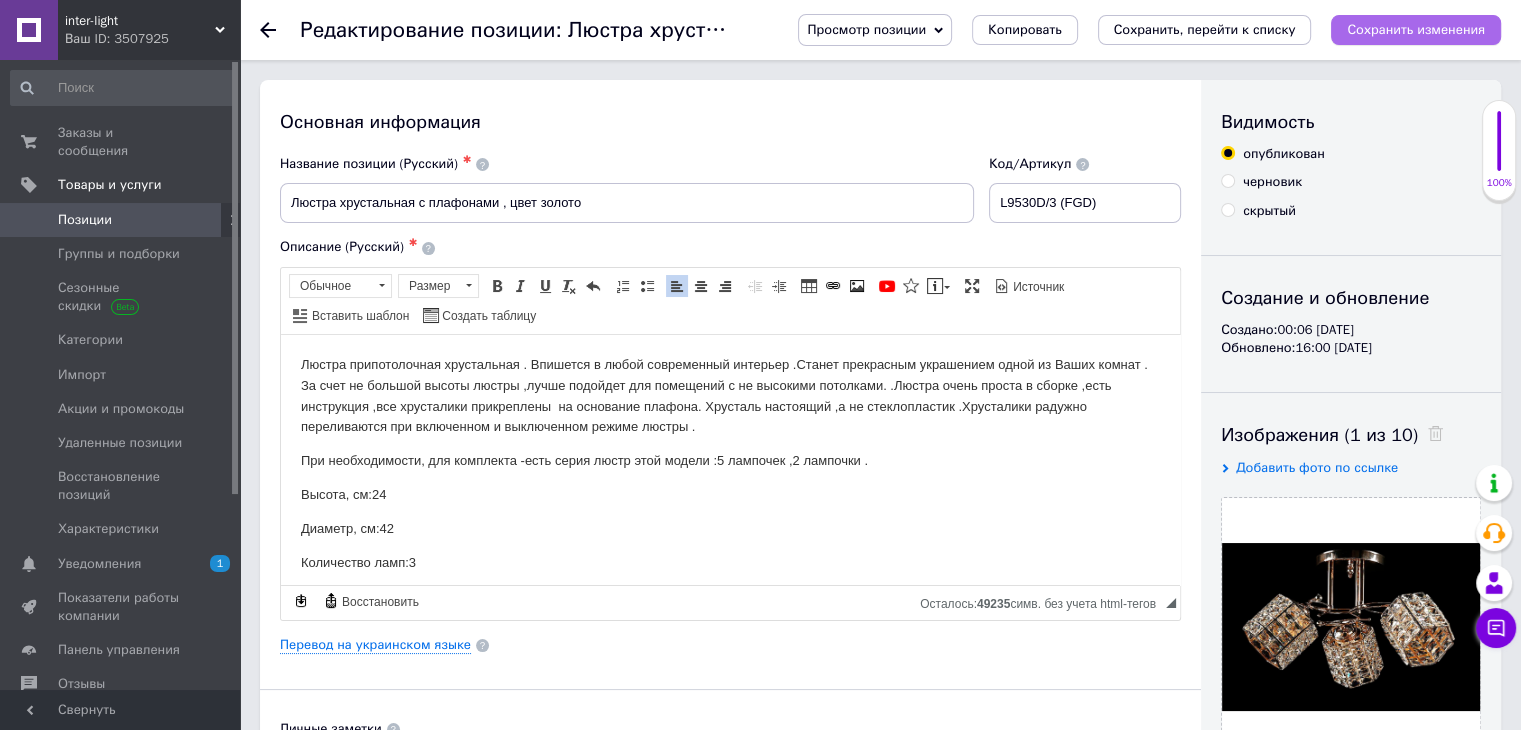 click on "Сохранить изменения" at bounding box center [1416, 29] 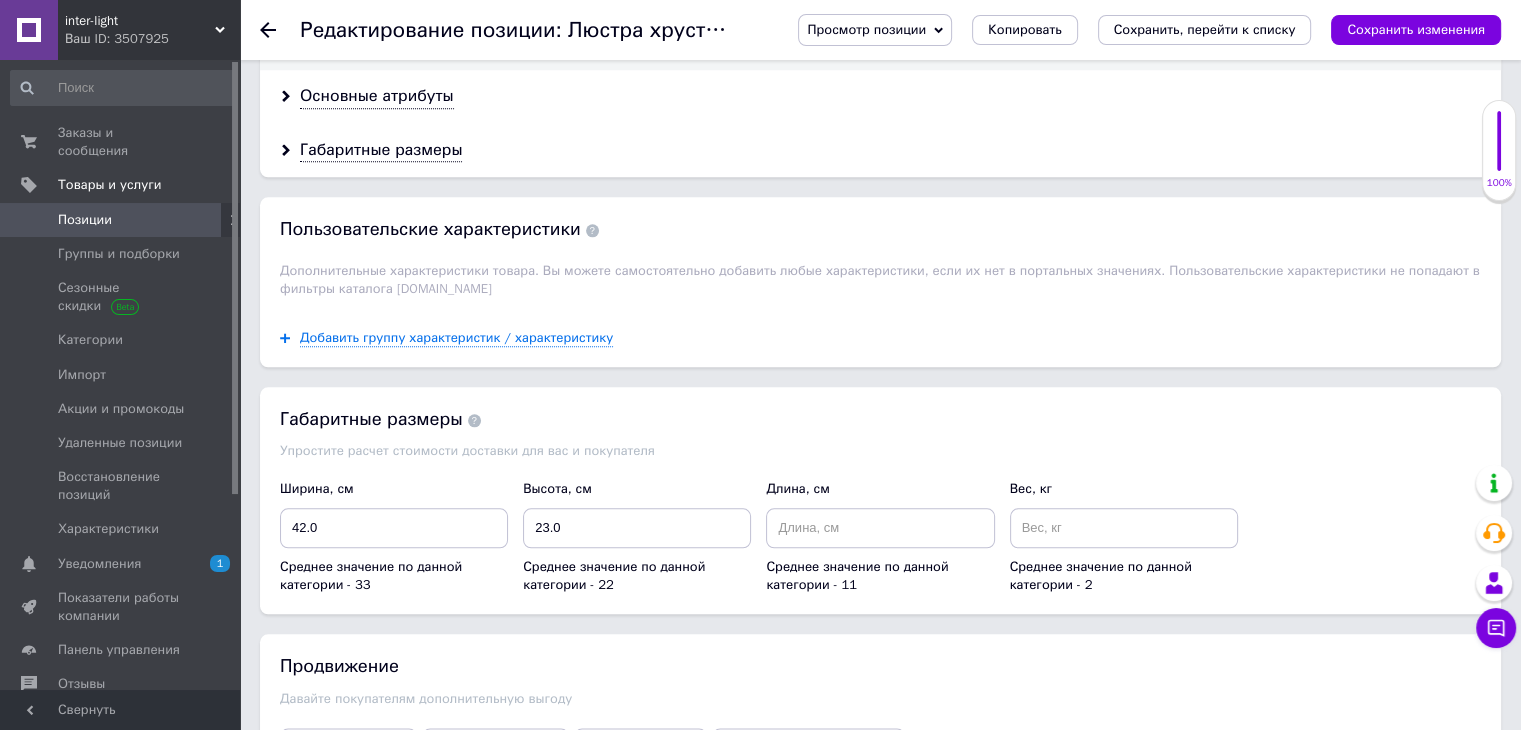 scroll, scrollTop: 2082, scrollLeft: 0, axis: vertical 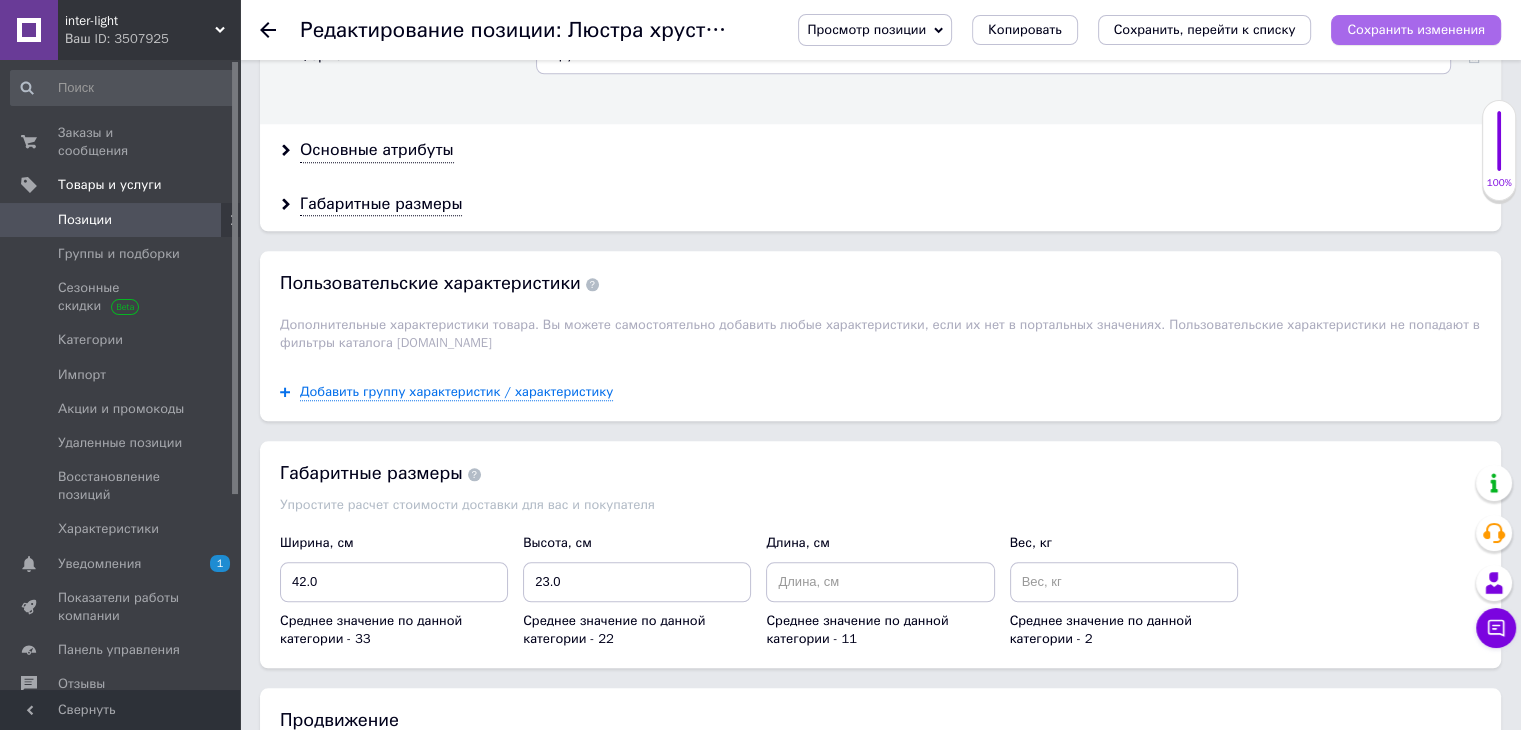 click on "Сохранить изменения" at bounding box center [1416, 29] 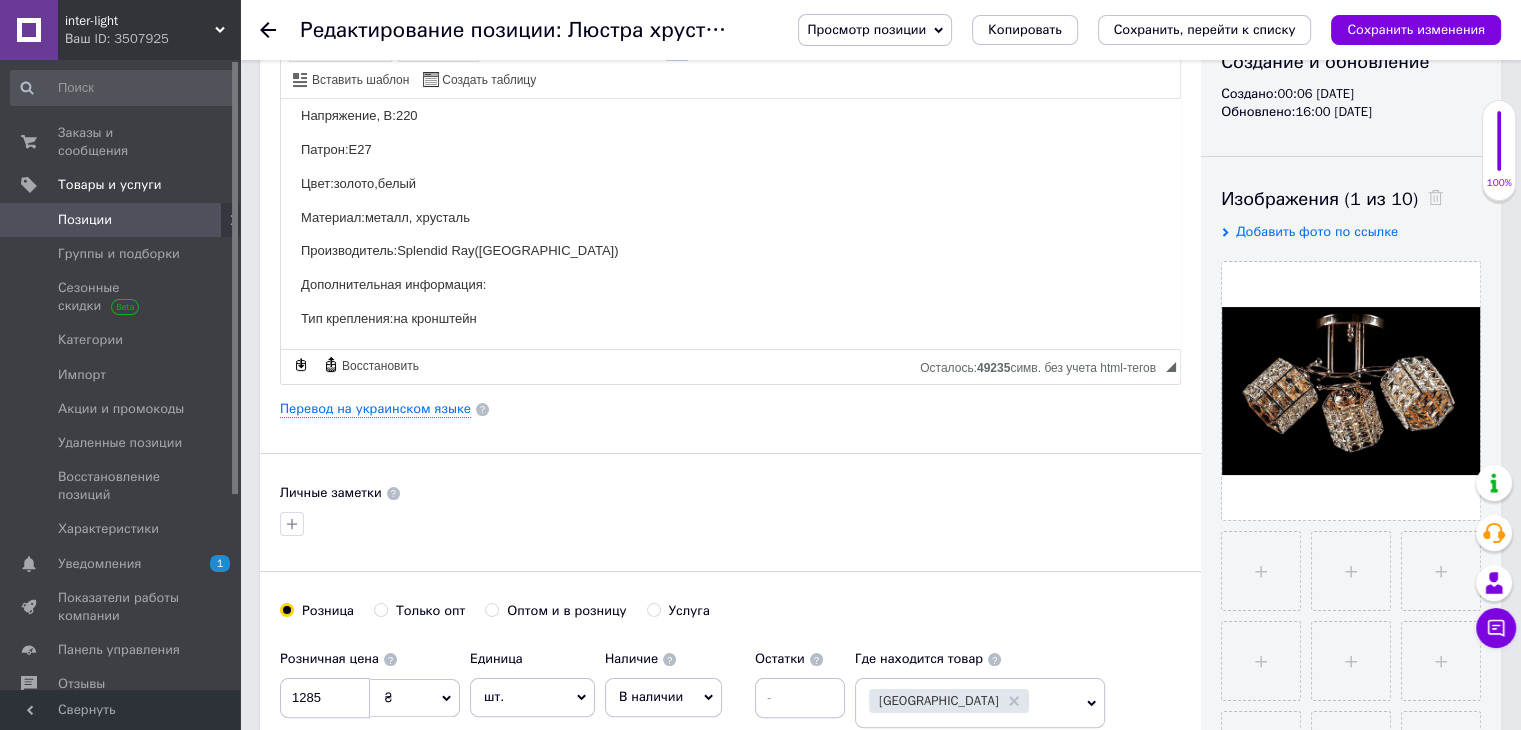 scroll, scrollTop: 82, scrollLeft: 0, axis: vertical 